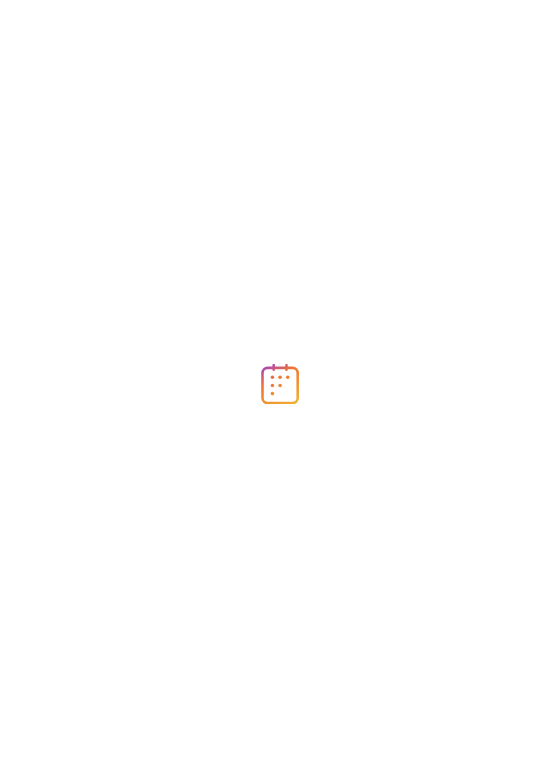 scroll, scrollTop: 0, scrollLeft: 0, axis: both 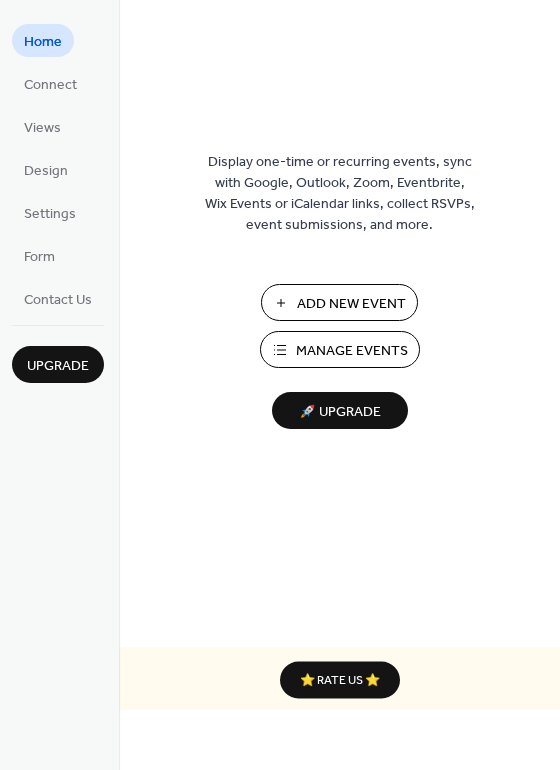 click on "Manage Events" at bounding box center (352, 351) 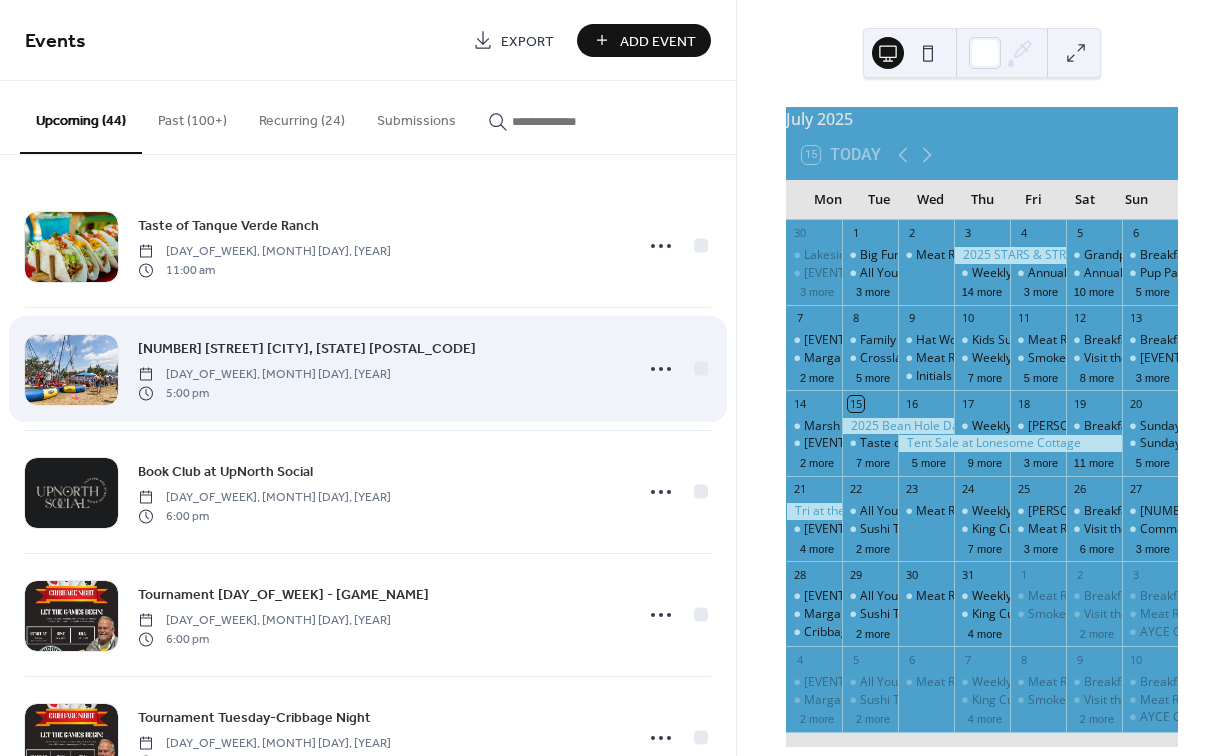 scroll, scrollTop: 0, scrollLeft: 0, axis: both 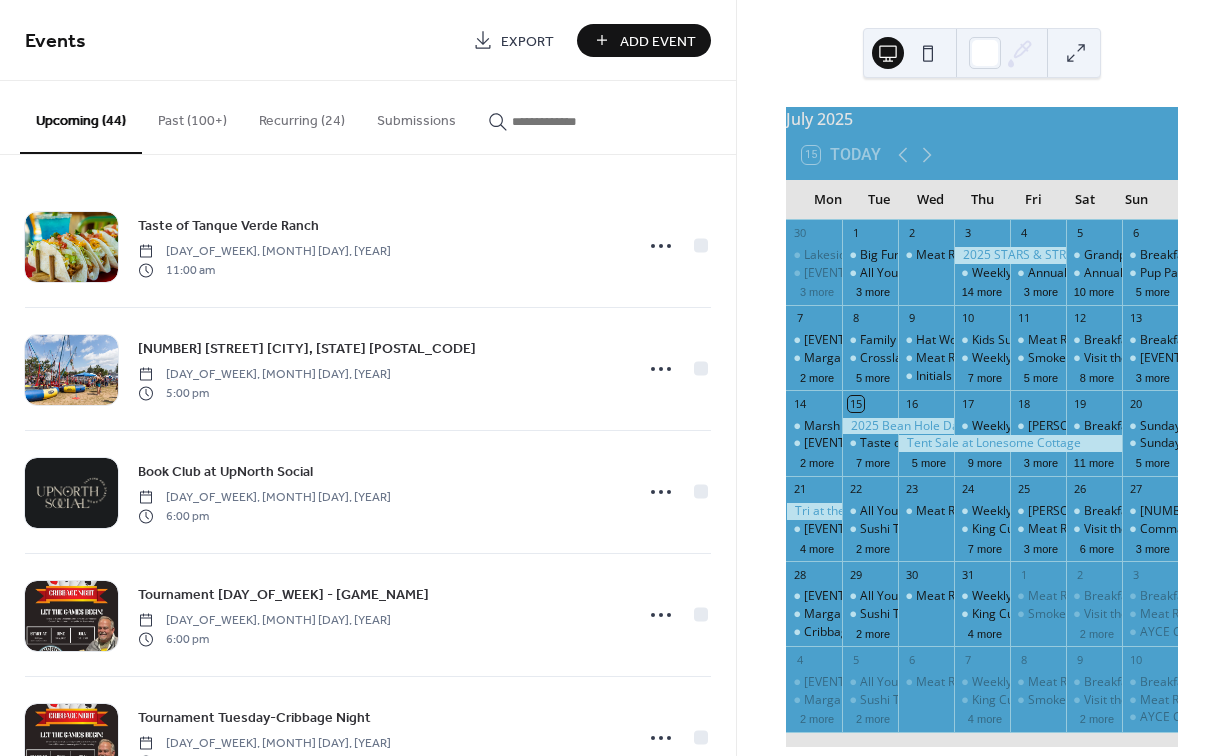 click at bounding box center [572, 121] 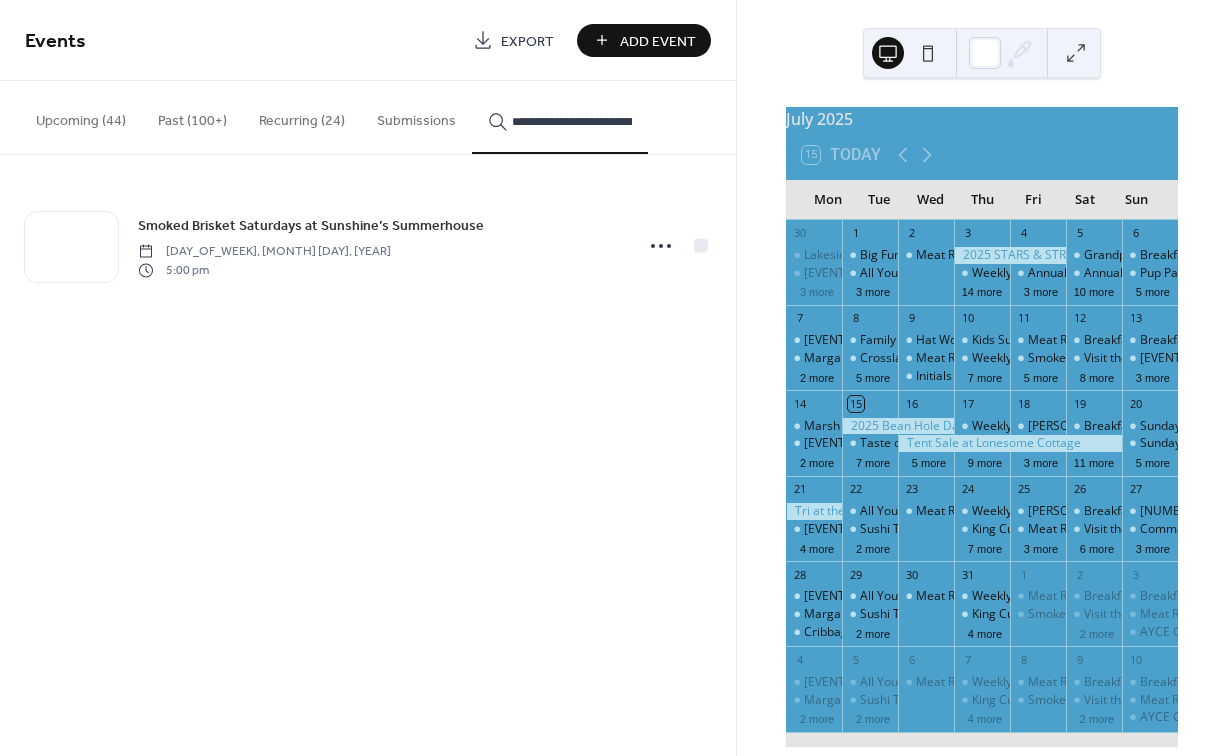 type on "**********" 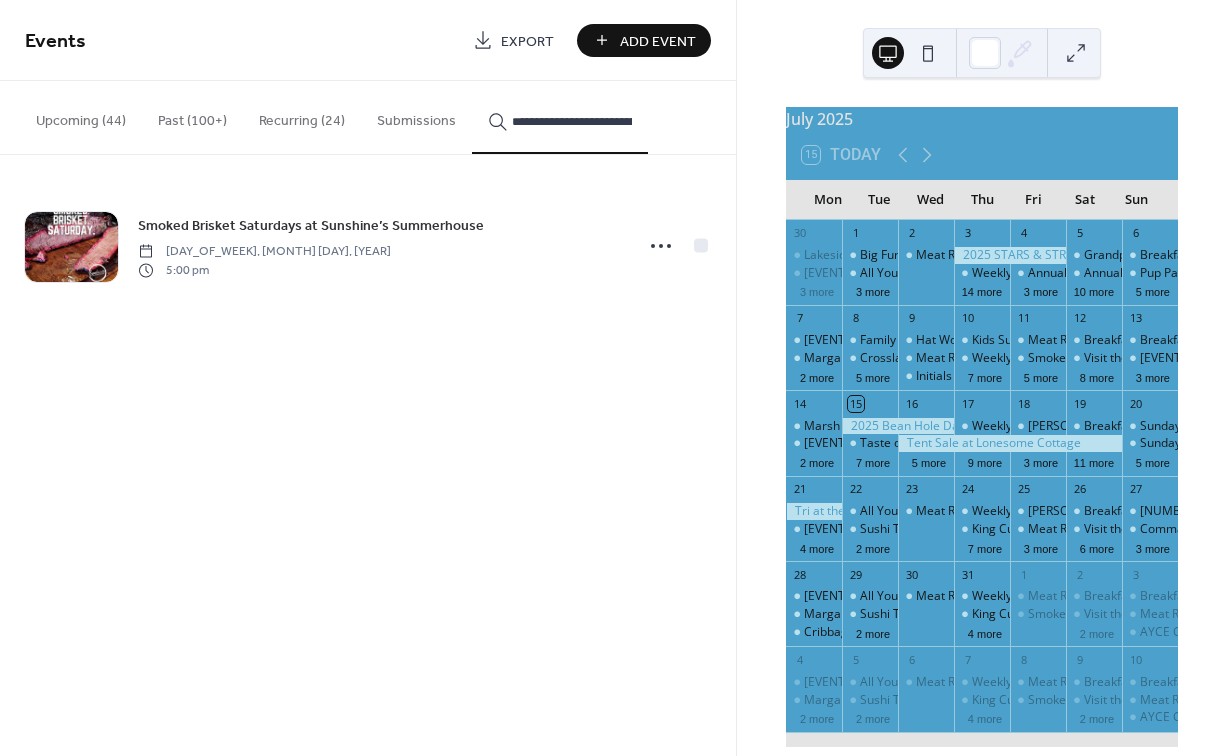 click on "Smoked Brisket Saturdays at Sunshine’s Summerhouse" at bounding box center (311, 226) 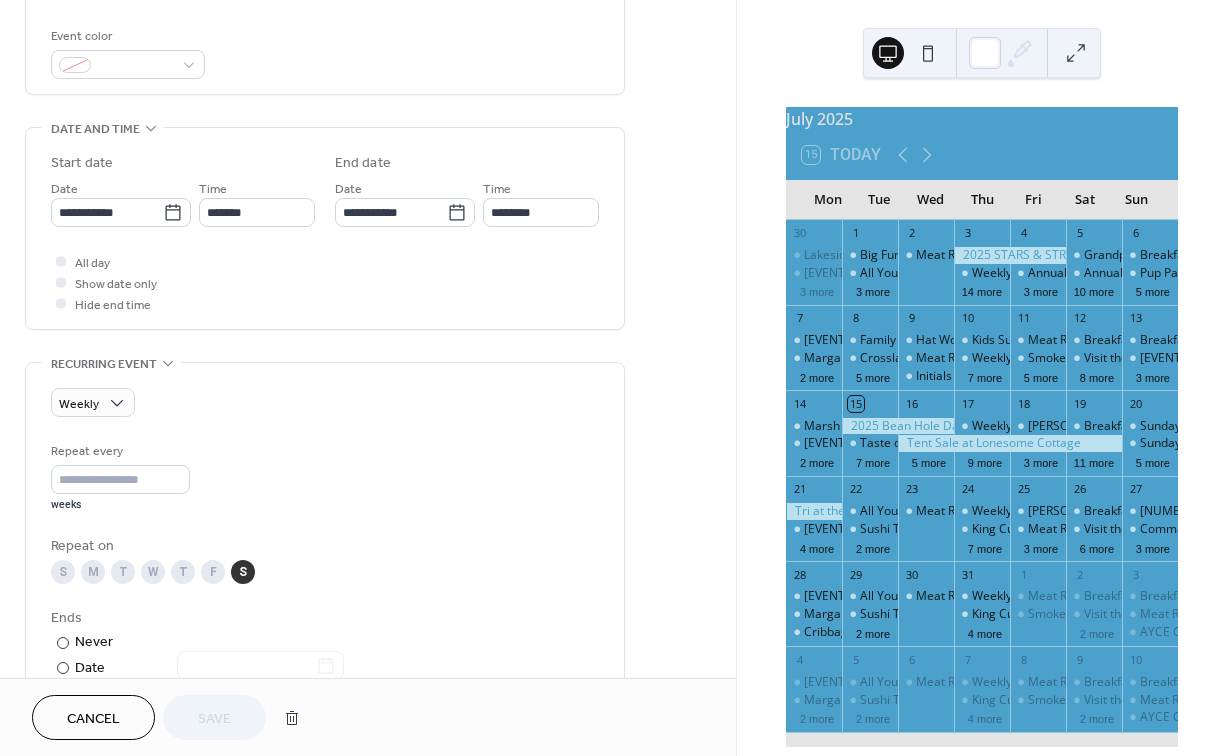 scroll, scrollTop: 525, scrollLeft: 0, axis: vertical 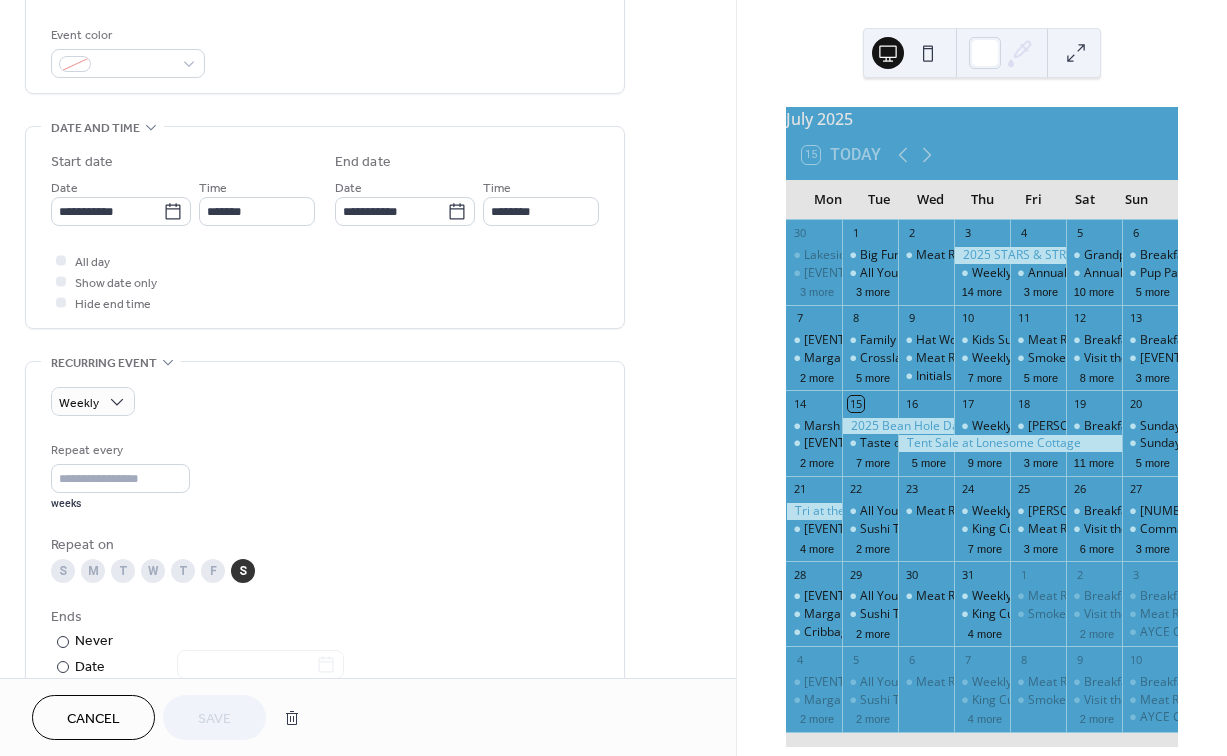 click on "Cancel" at bounding box center (93, 719) 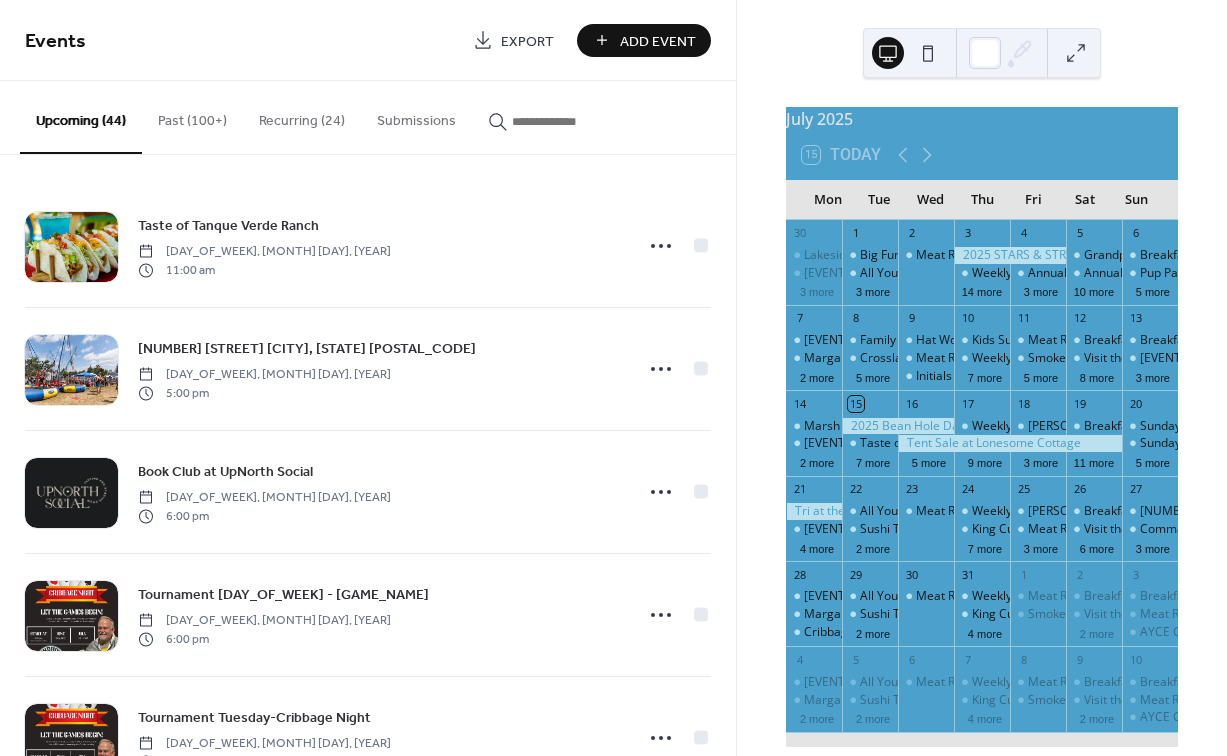 click at bounding box center (572, 121) 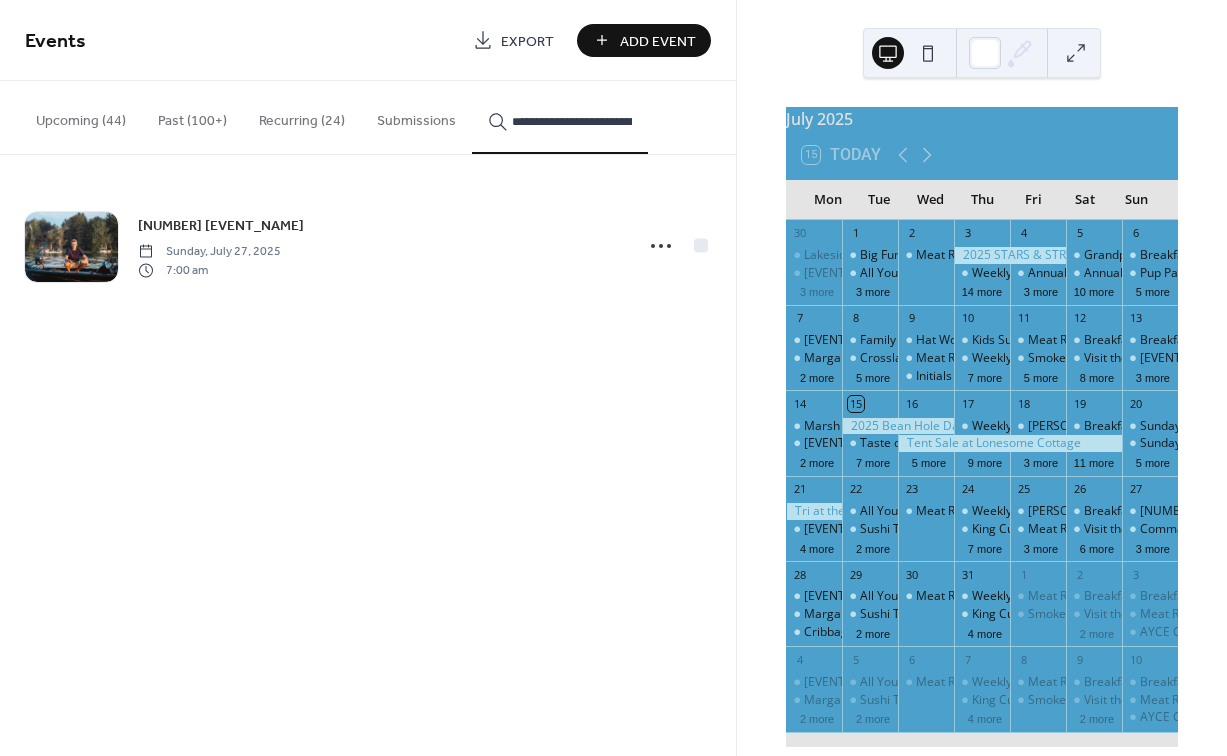 click on "**********" at bounding box center [572, 121] 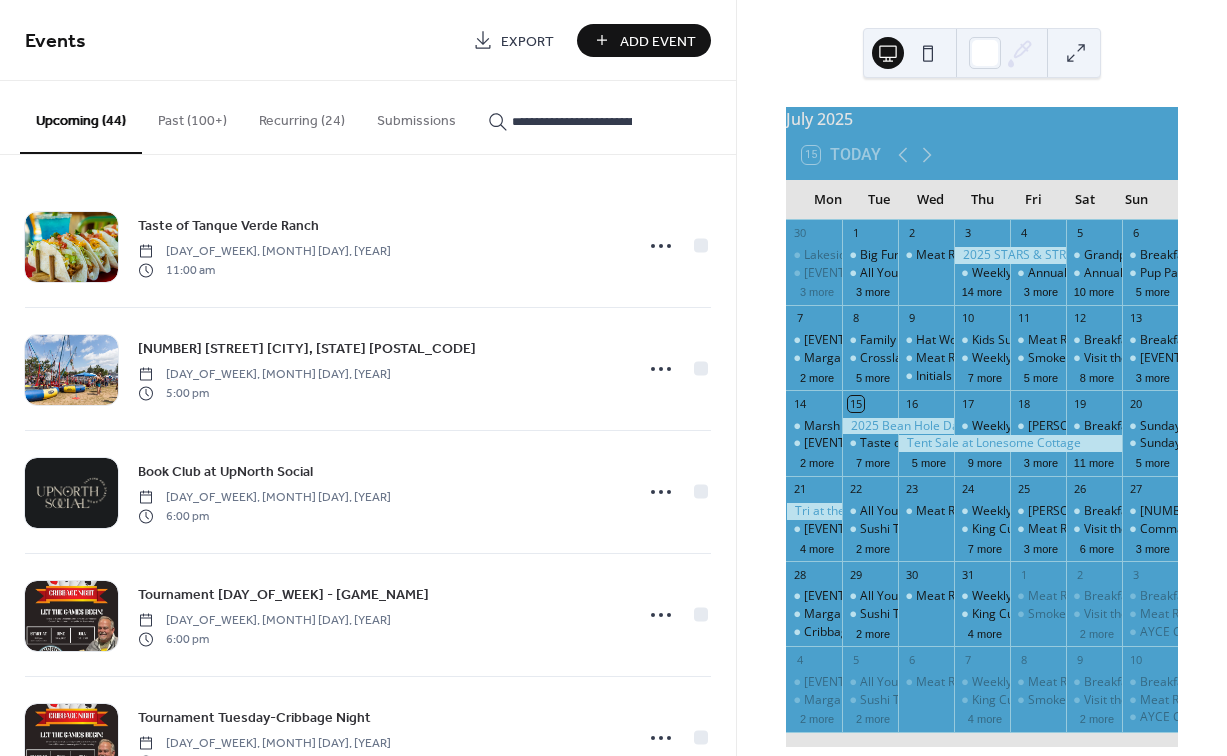 click on "**********" at bounding box center (572, 121) 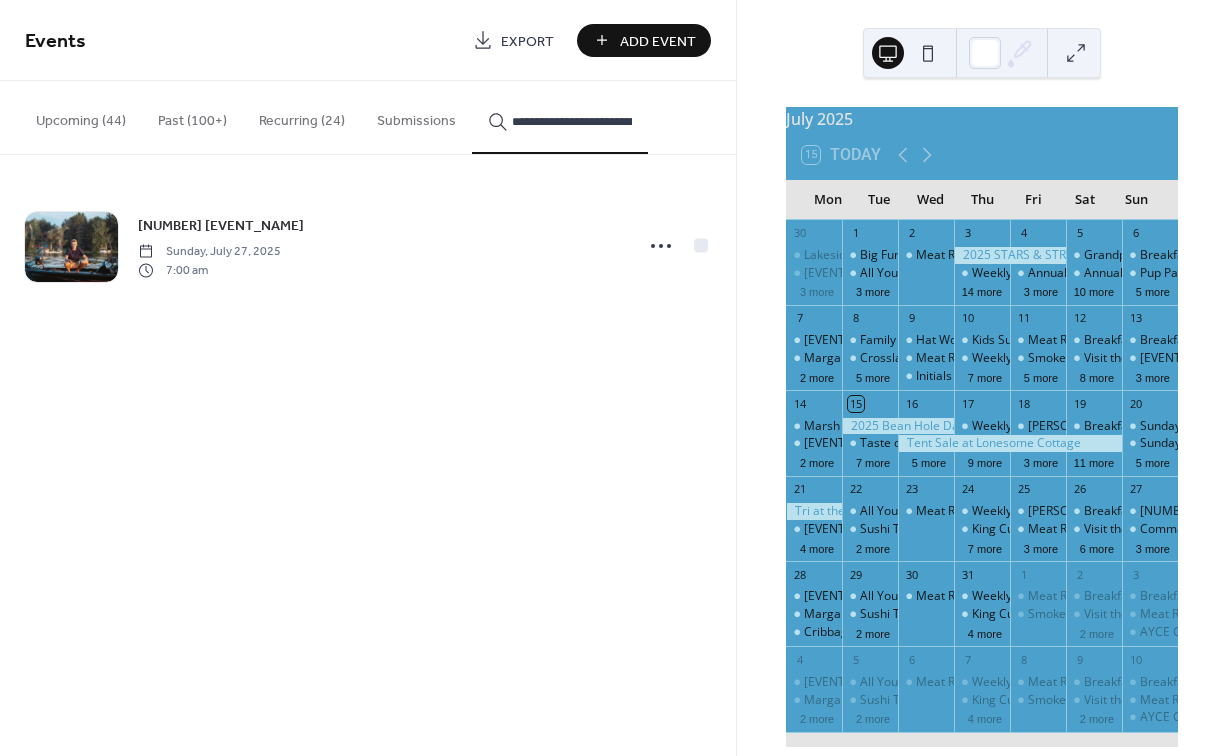 click on "**********" at bounding box center (572, 121) 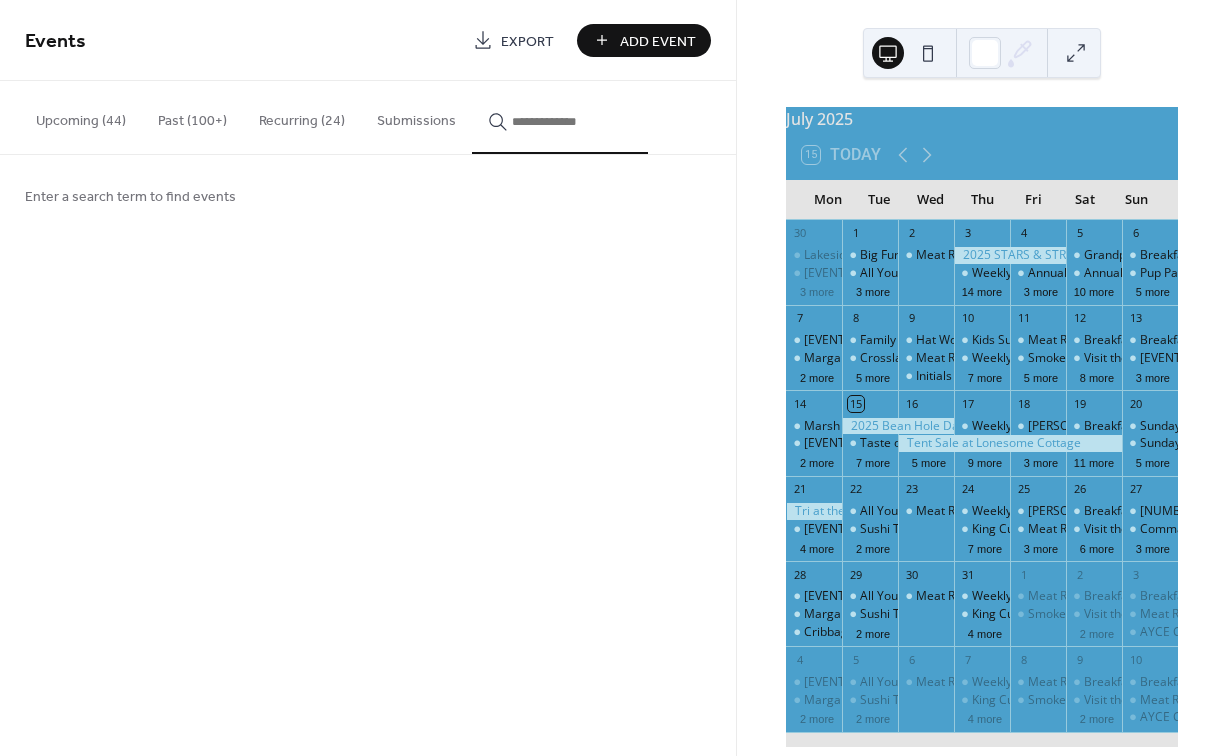 click on "Upcoming (44)" at bounding box center (81, 116) 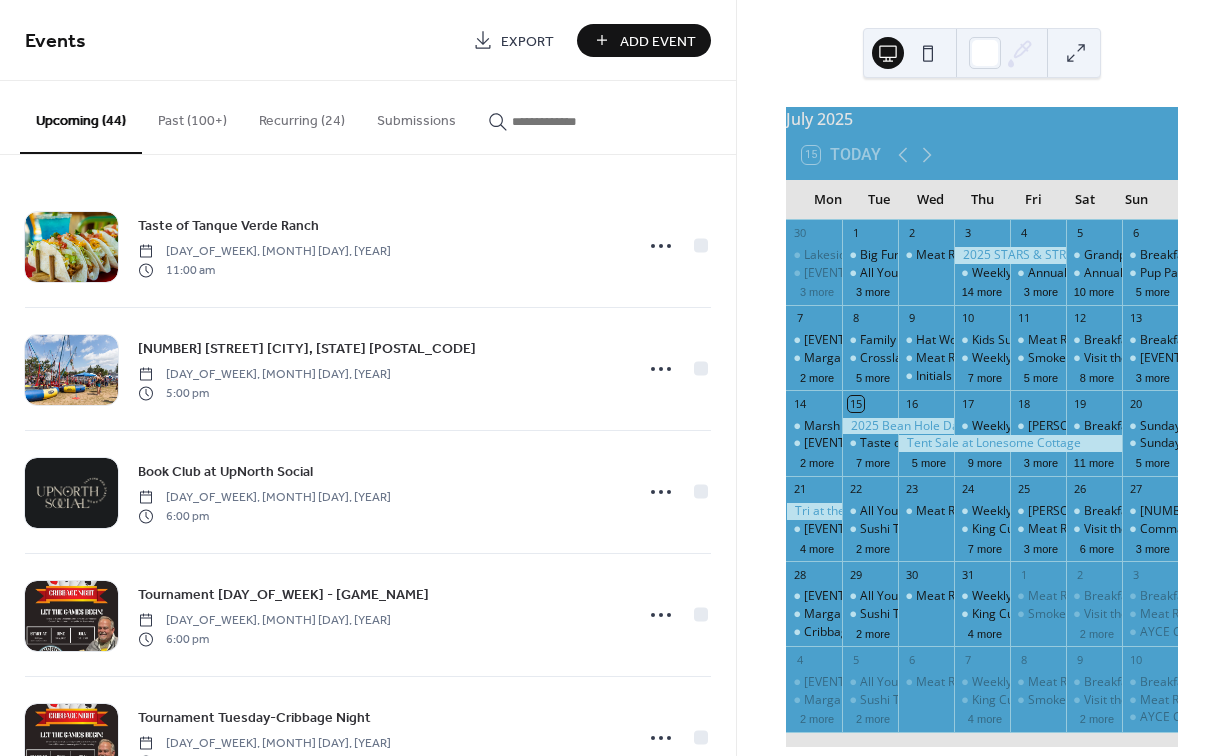 click at bounding box center (572, 121) 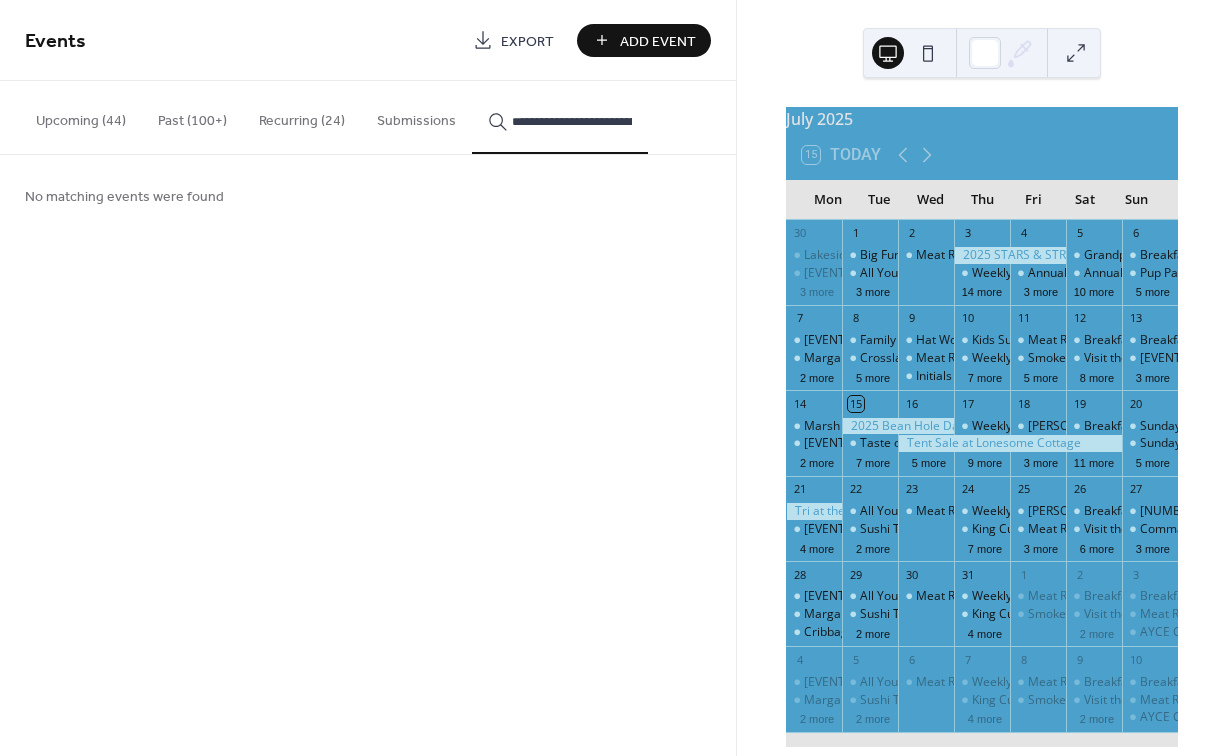 type on "**********" 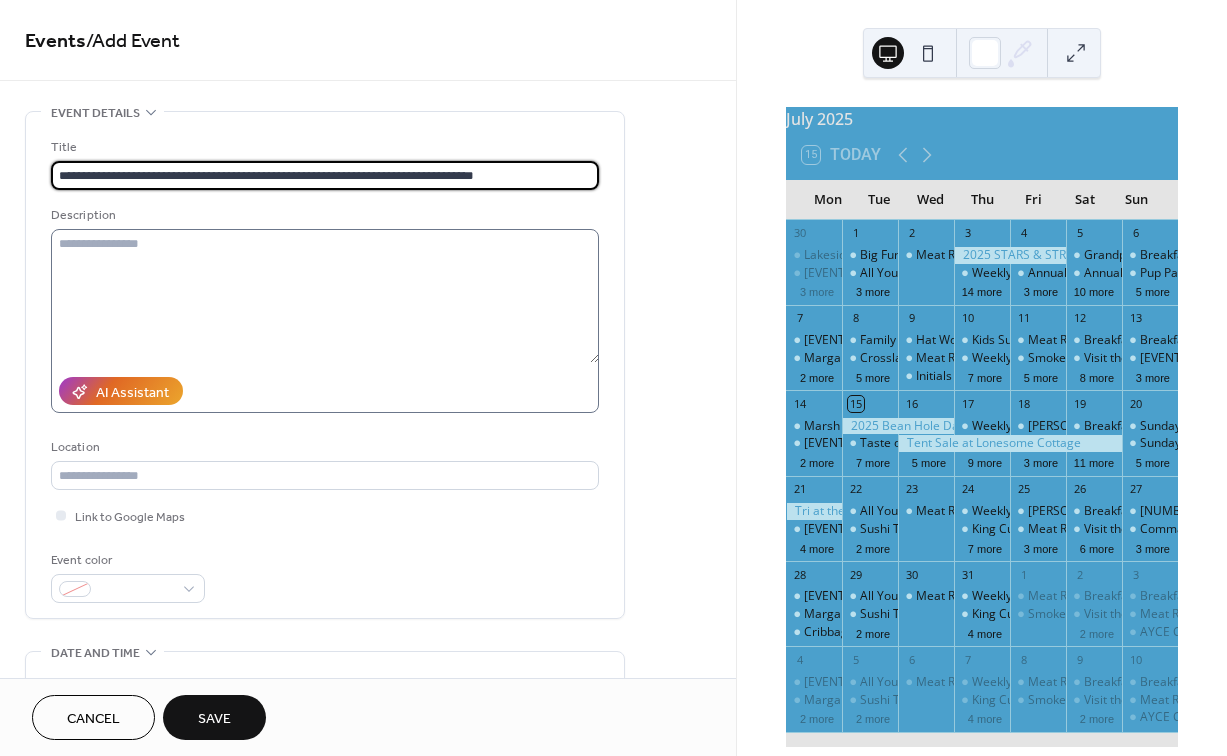 type on "**********" 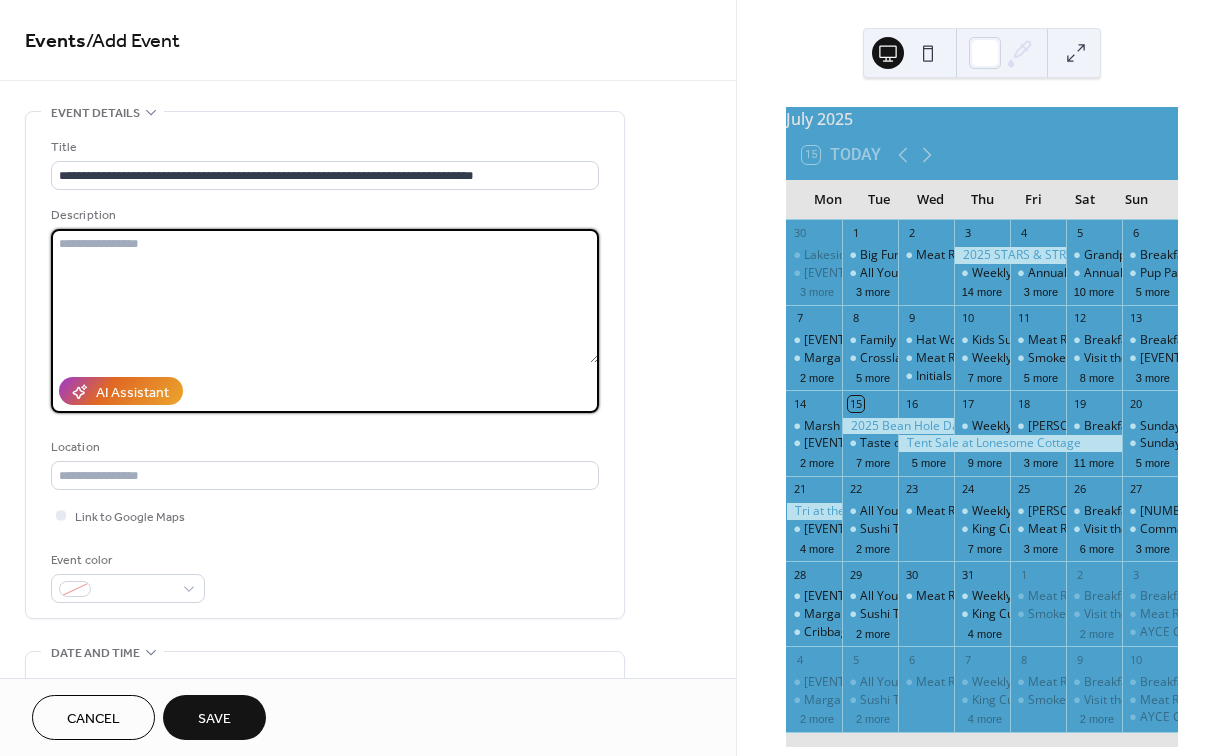 click at bounding box center [325, 296] 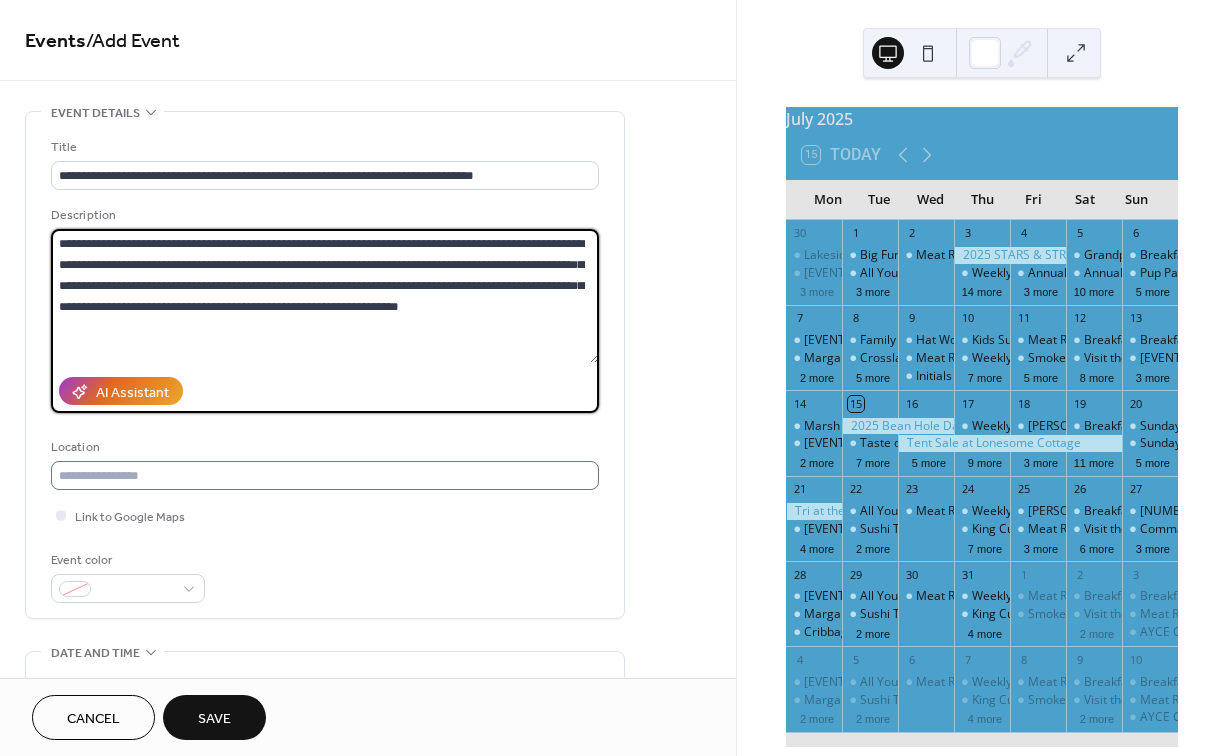 type on "**********" 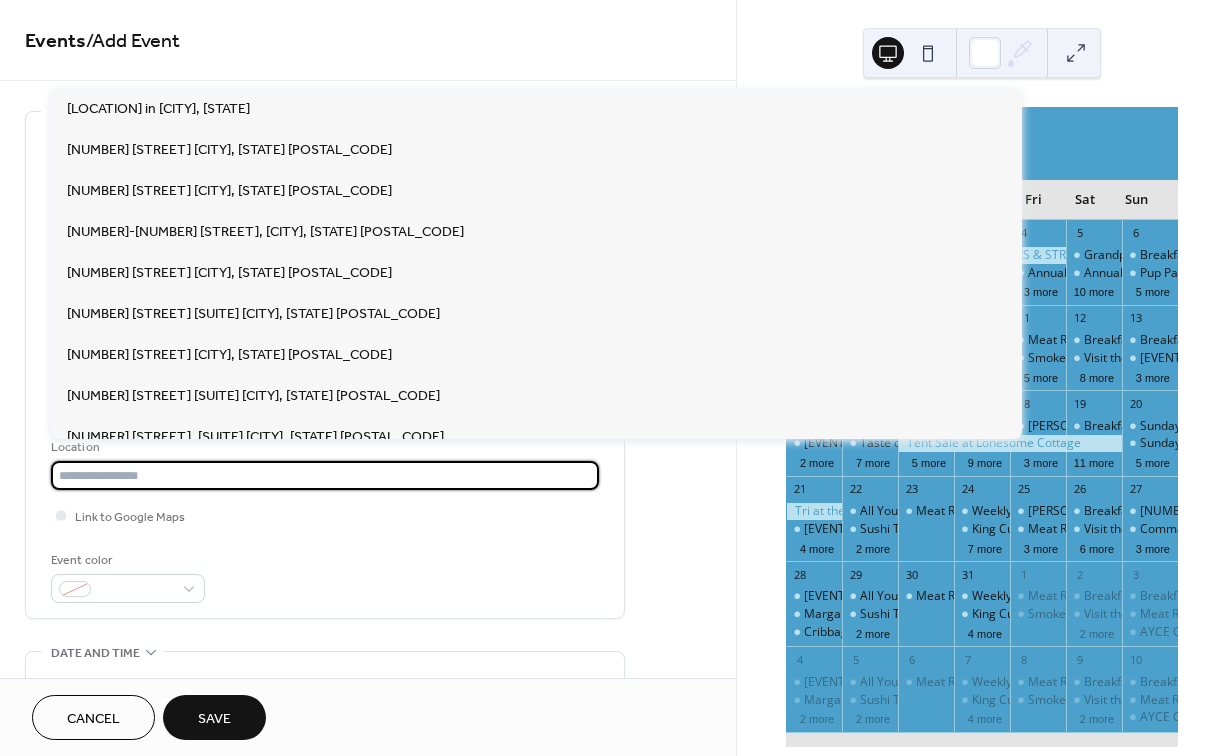 click at bounding box center (325, 475) 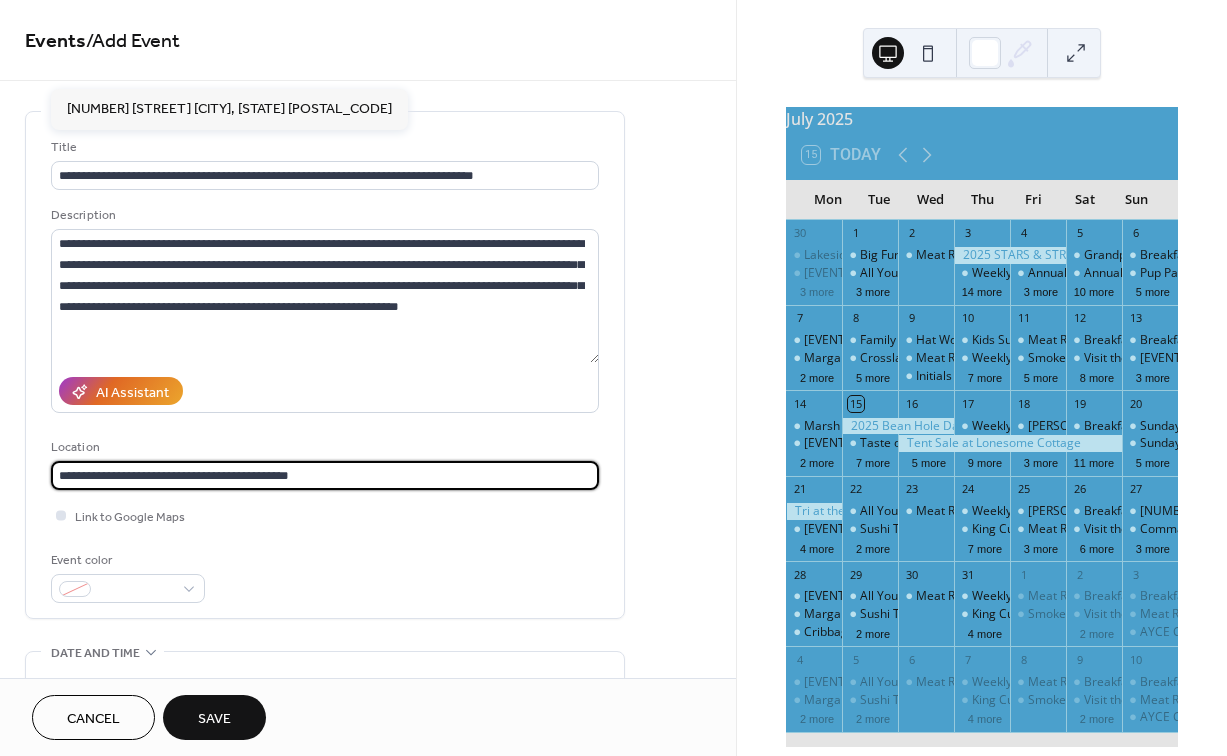 type on "**********" 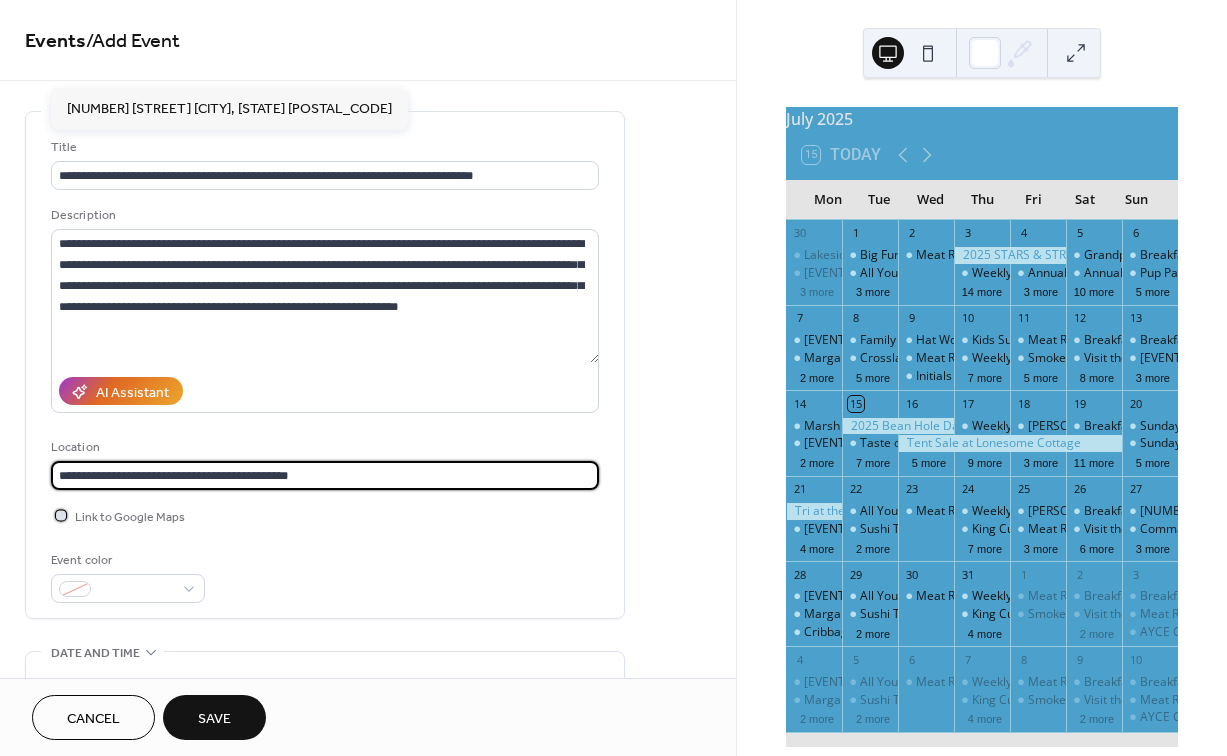 click at bounding box center (61, 515) 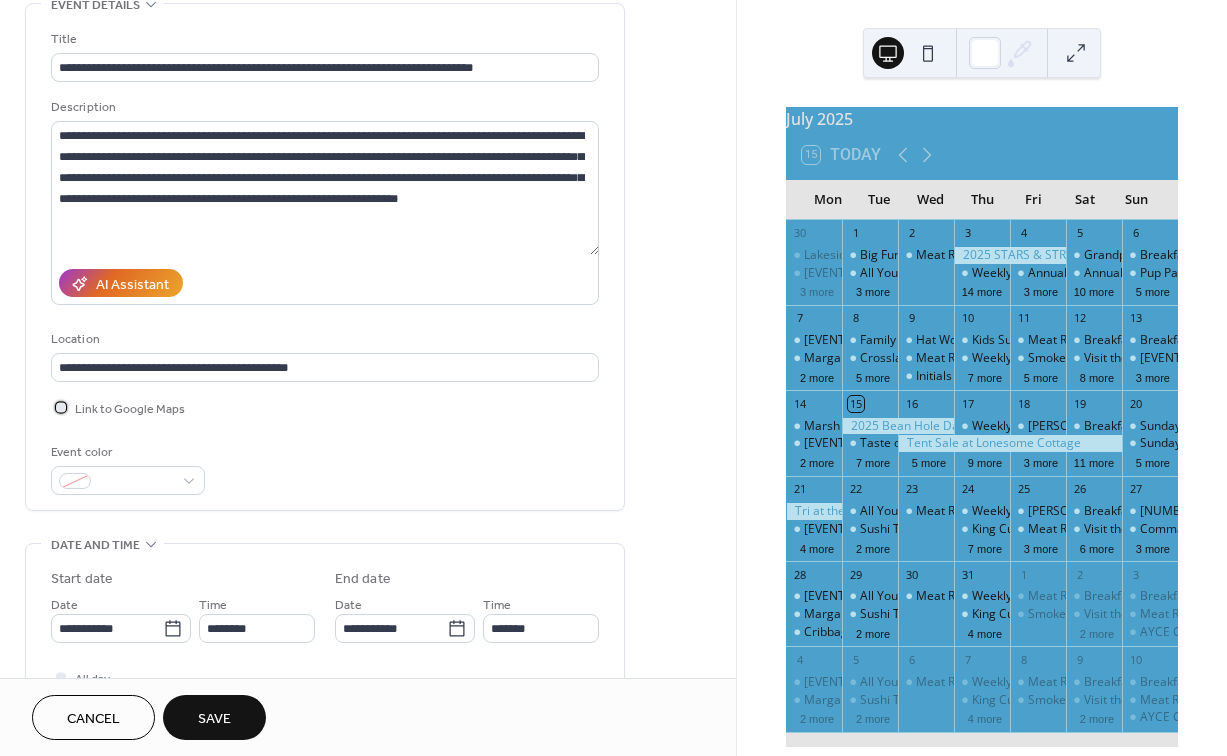 scroll, scrollTop: 138, scrollLeft: 0, axis: vertical 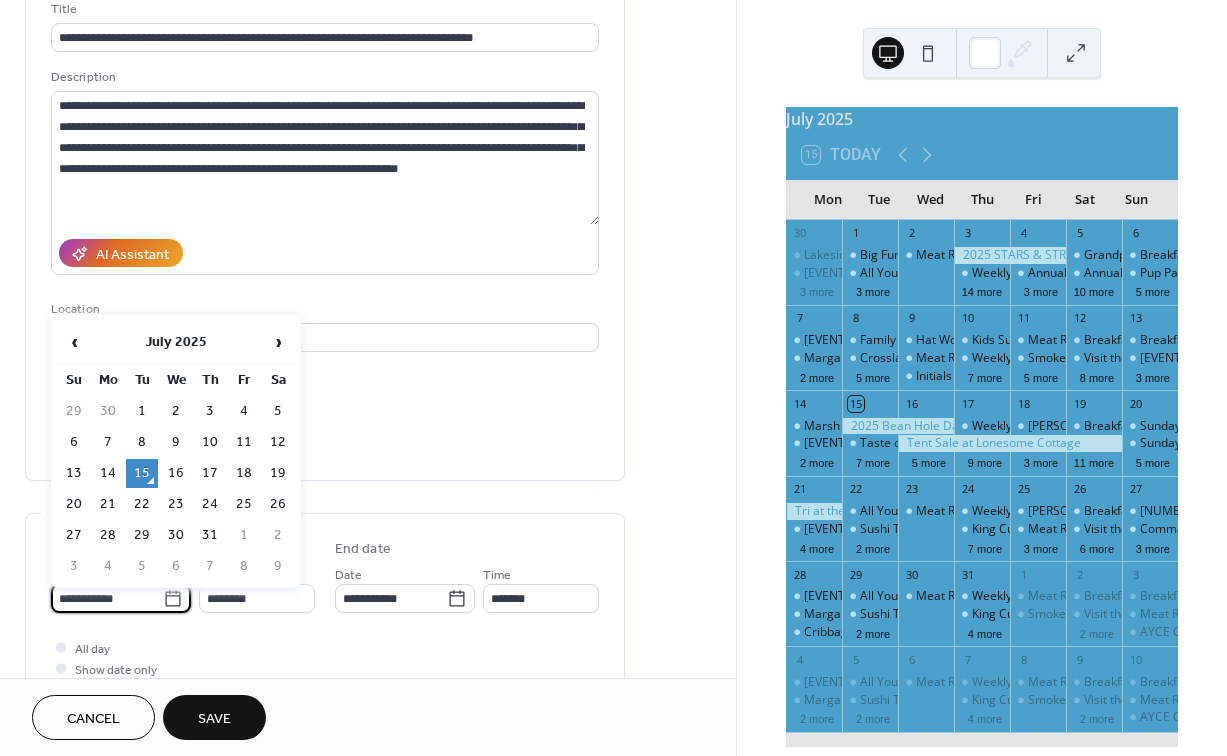 click on "**********" at bounding box center (107, 598) 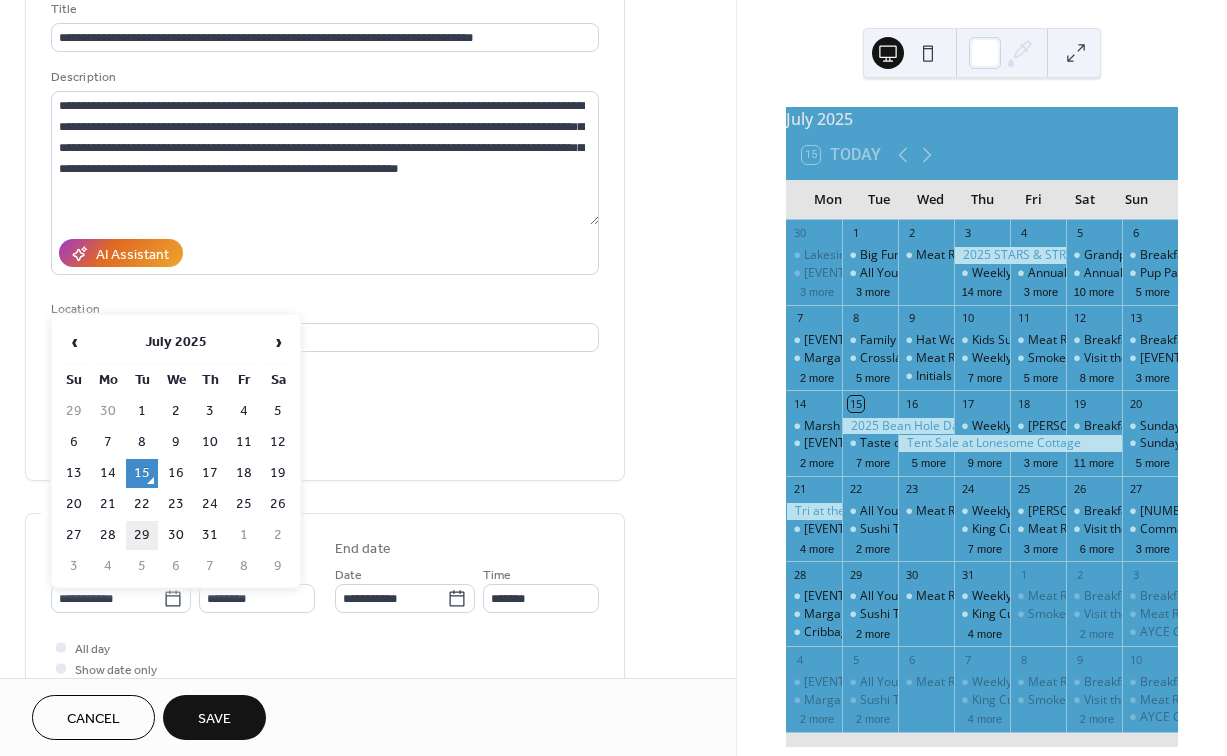 click on "29" at bounding box center [142, 535] 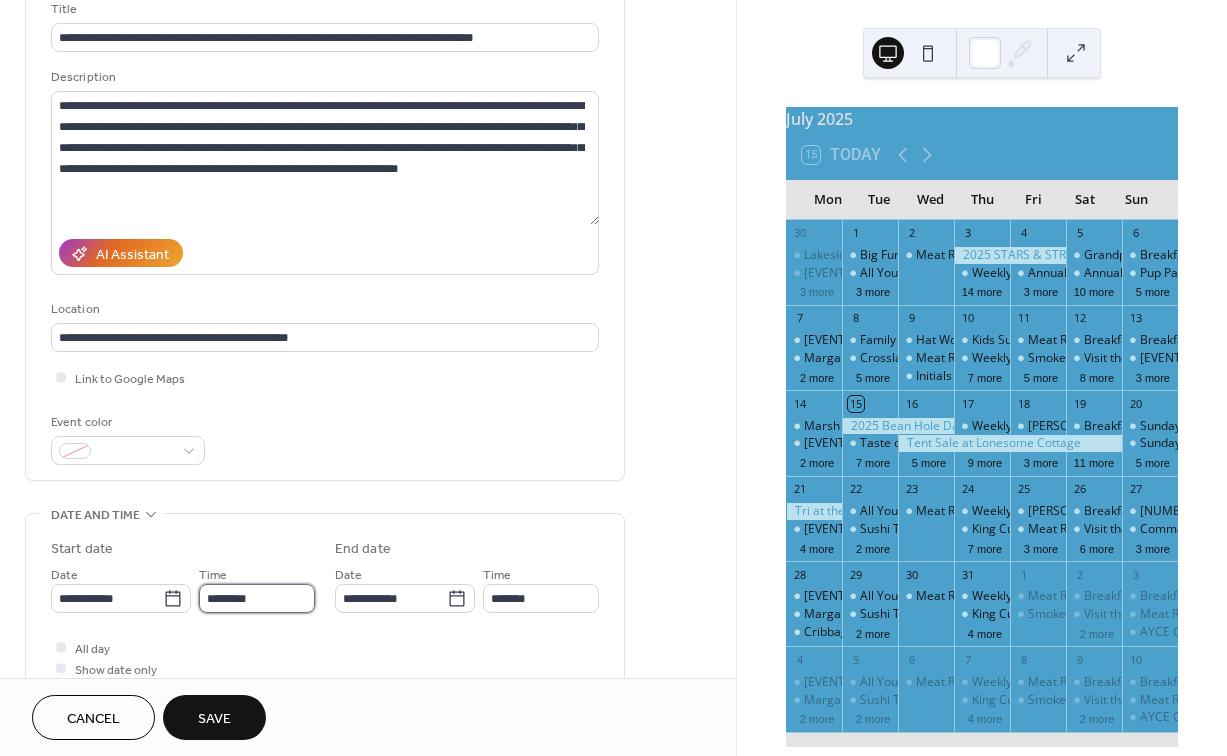 click on "********" at bounding box center (257, 598) 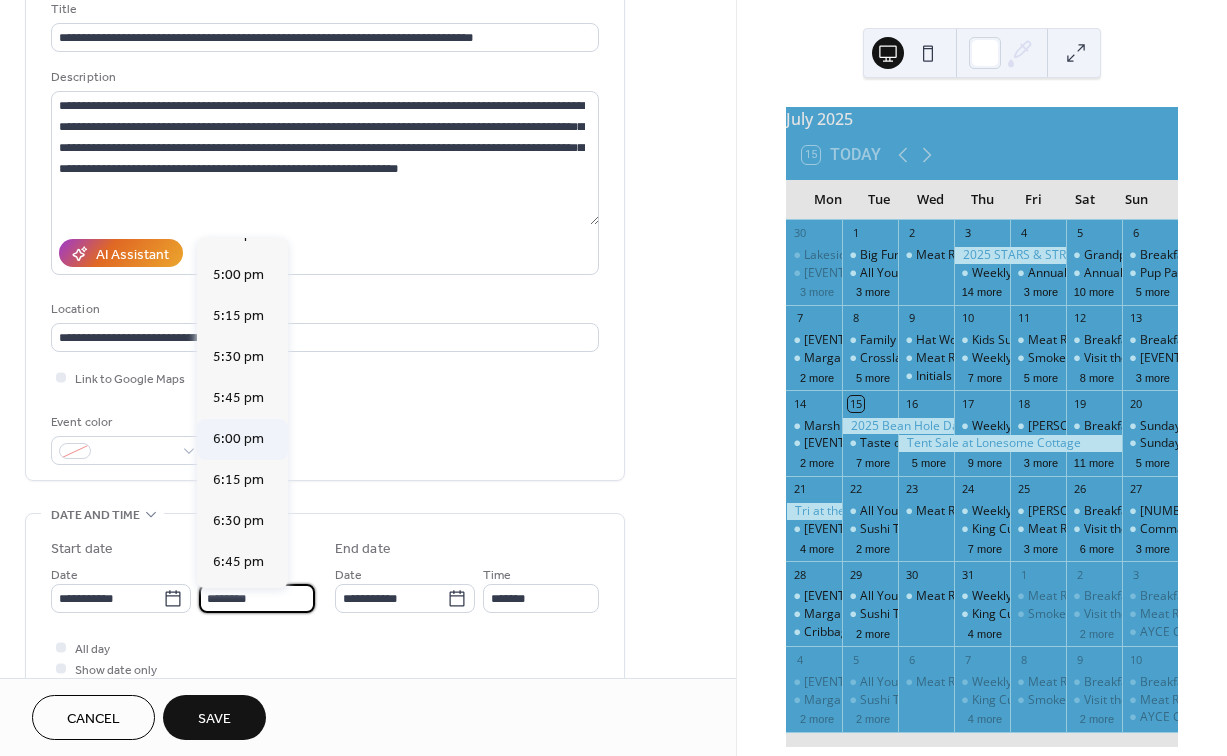 scroll, scrollTop: 2796, scrollLeft: 0, axis: vertical 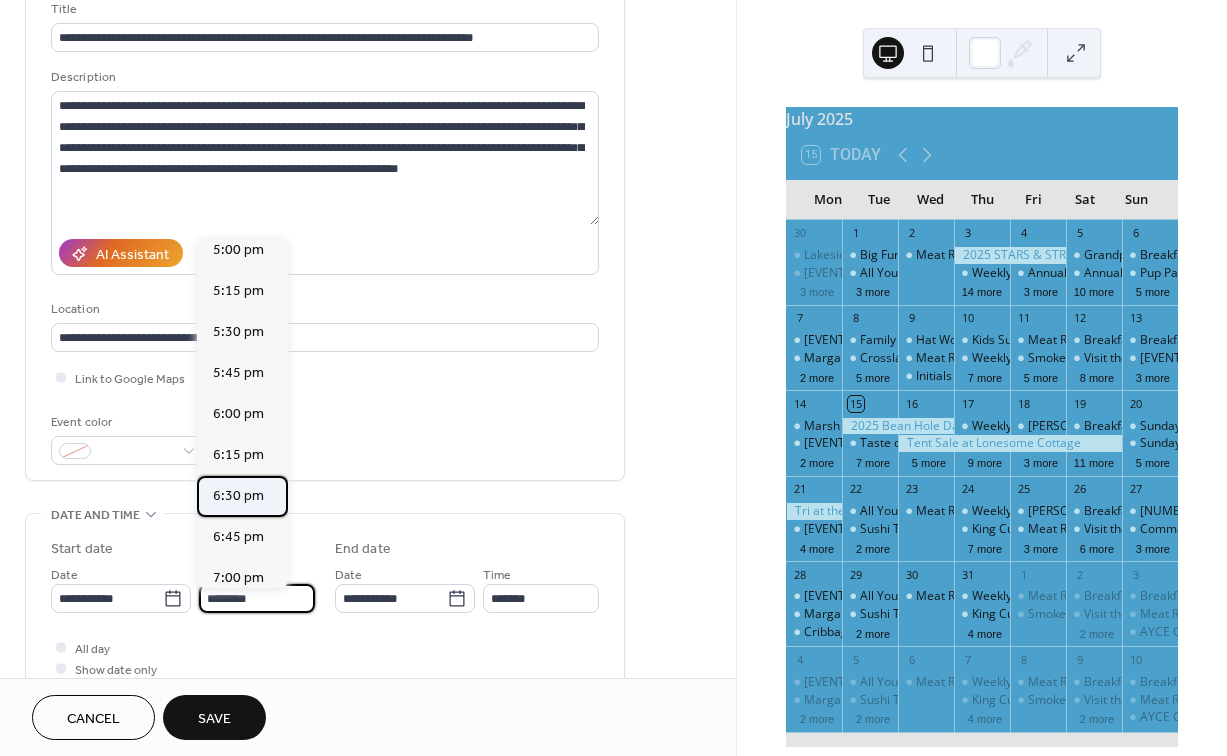 click on "6:30 pm" at bounding box center [238, 496] 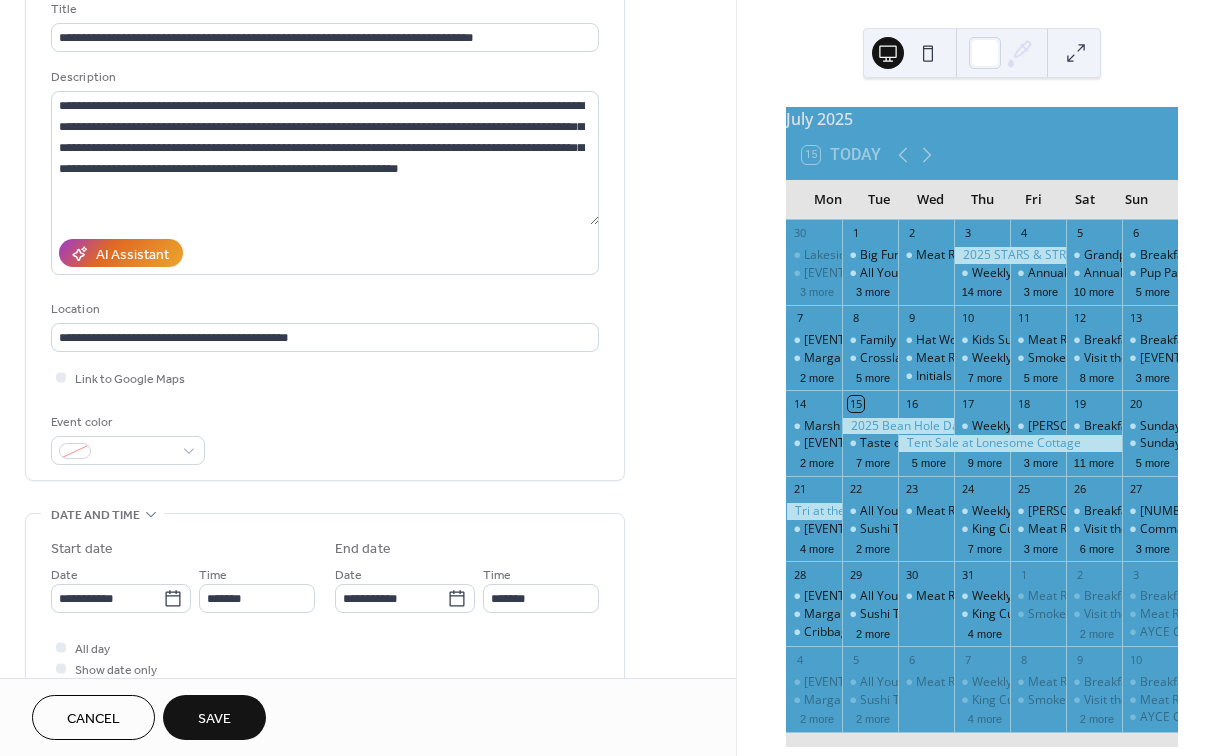 type on "*******" 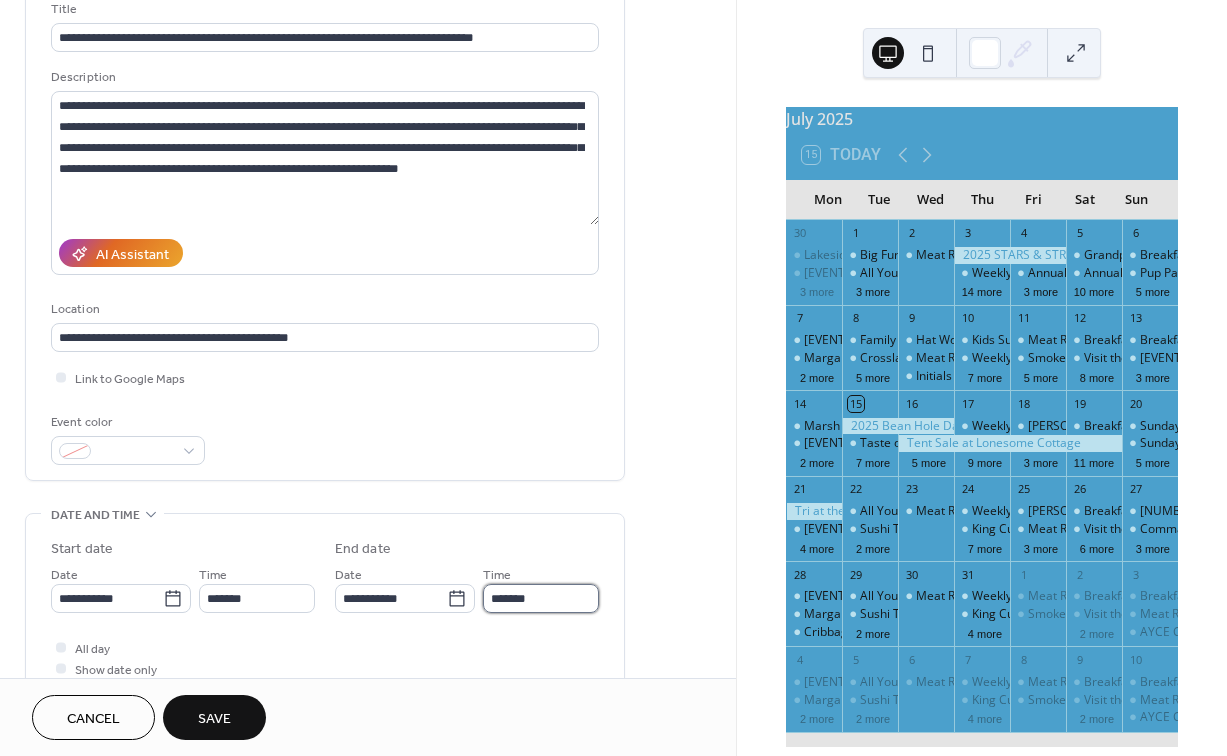 click on "*******" at bounding box center (541, 598) 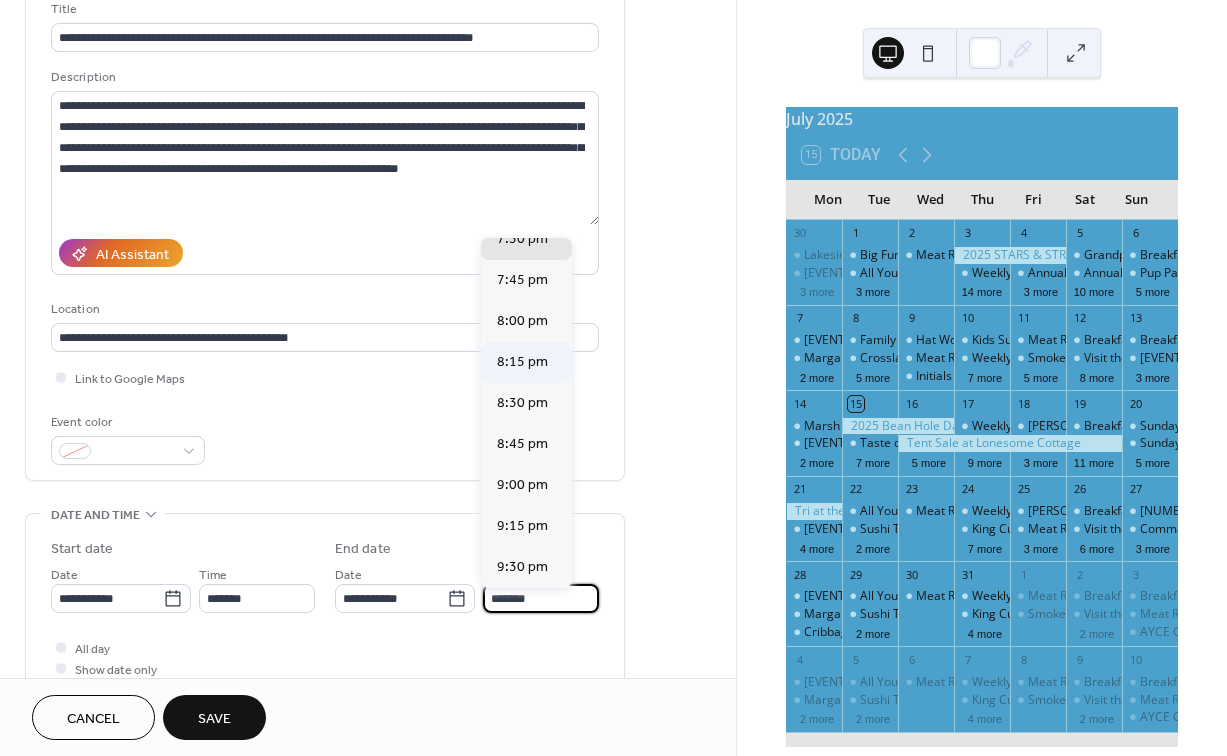 scroll, scrollTop: 158, scrollLeft: 0, axis: vertical 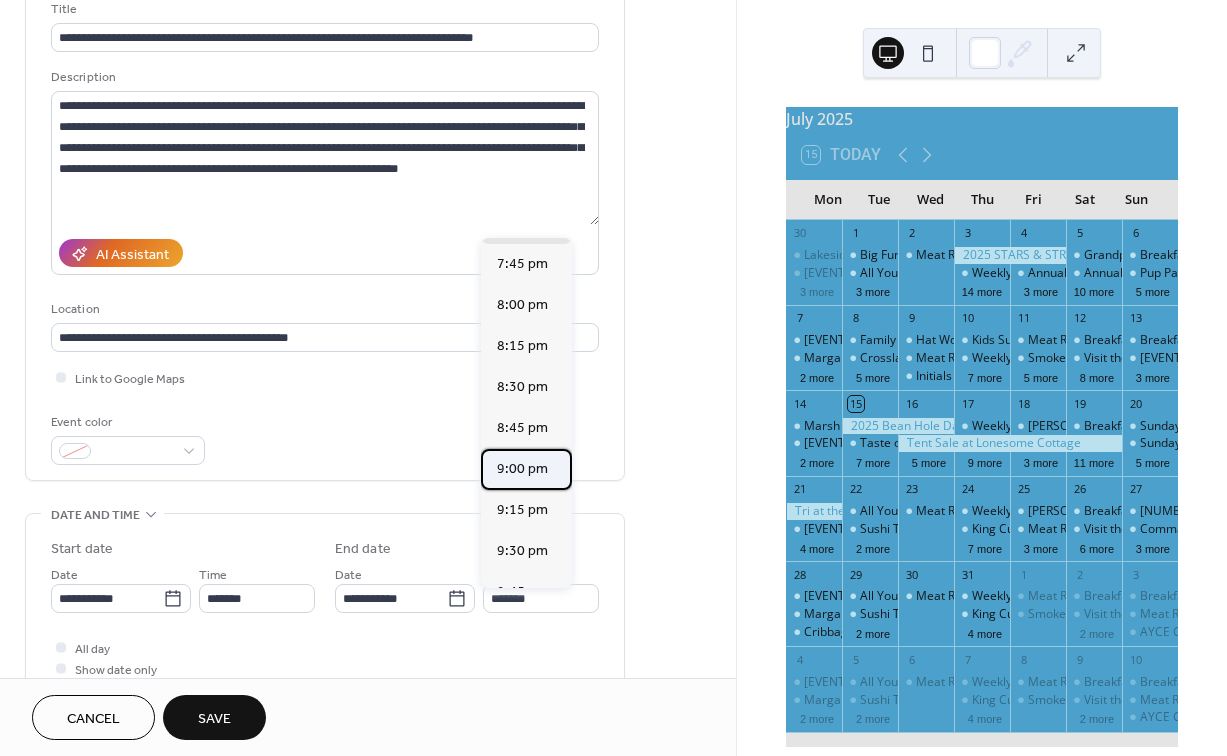 click on "9:00 pm" at bounding box center (522, 469) 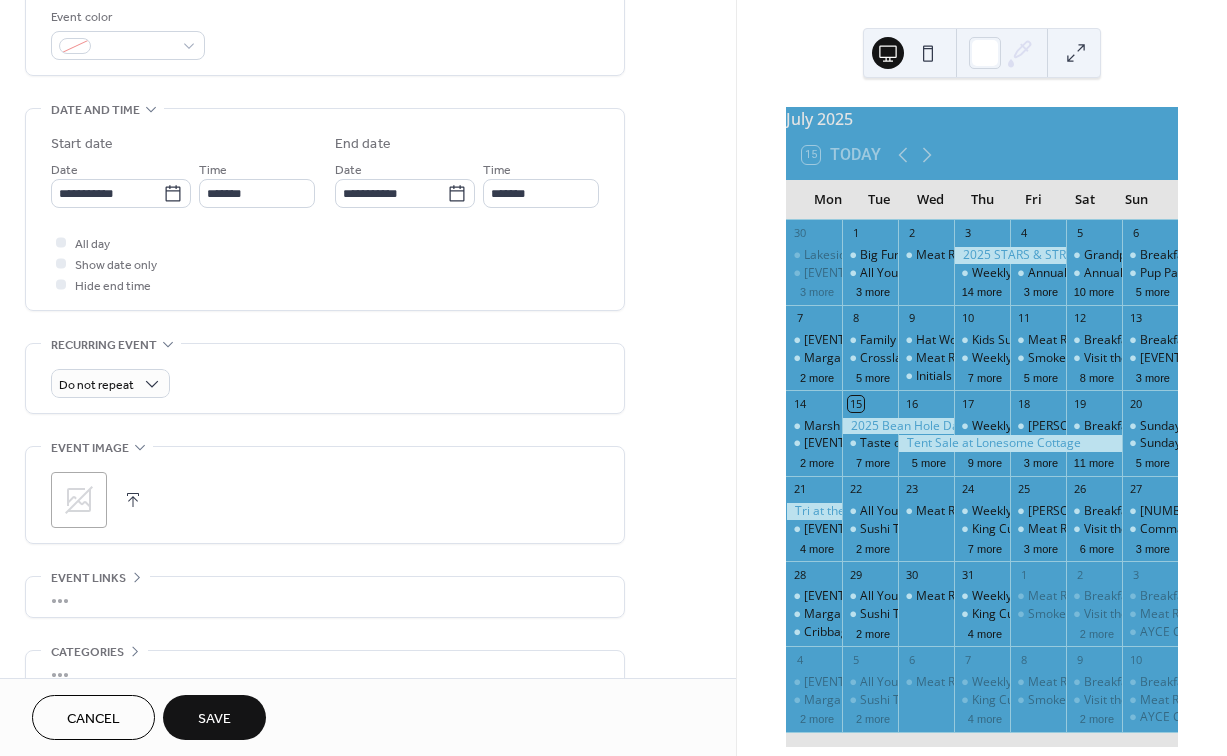scroll, scrollTop: 572, scrollLeft: 0, axis: vertical 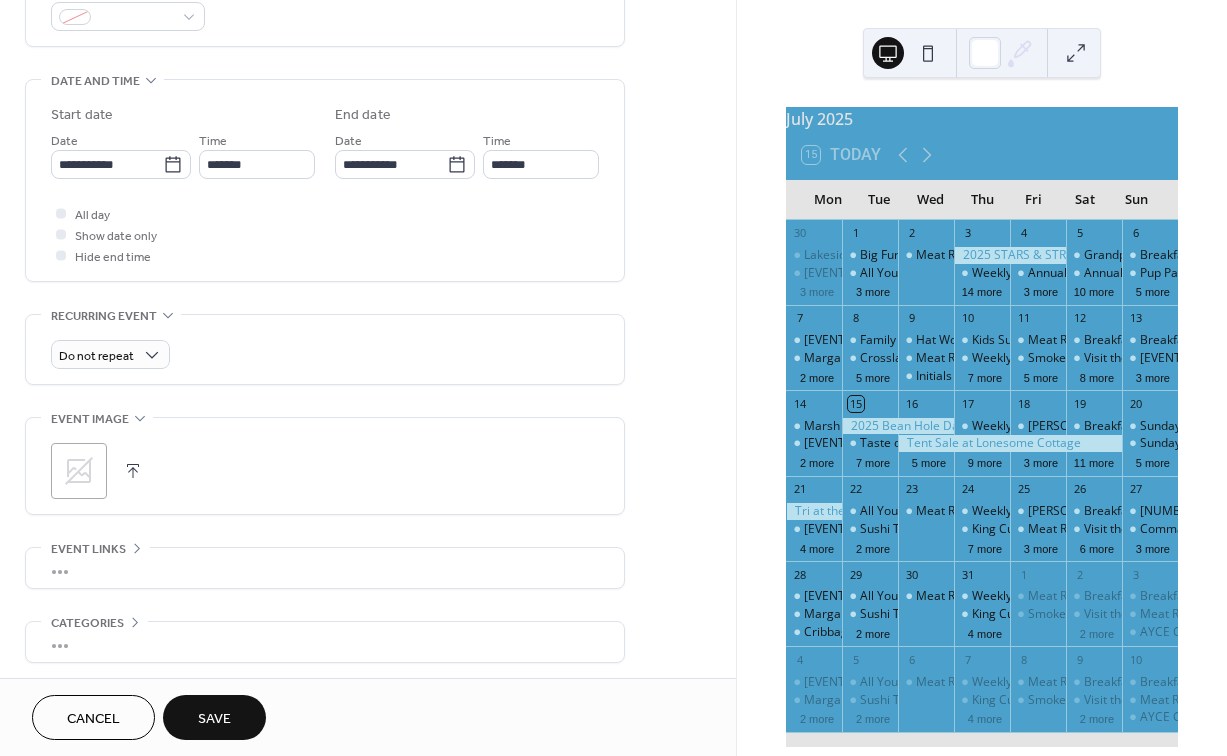 click at bounding box center [133, 471] 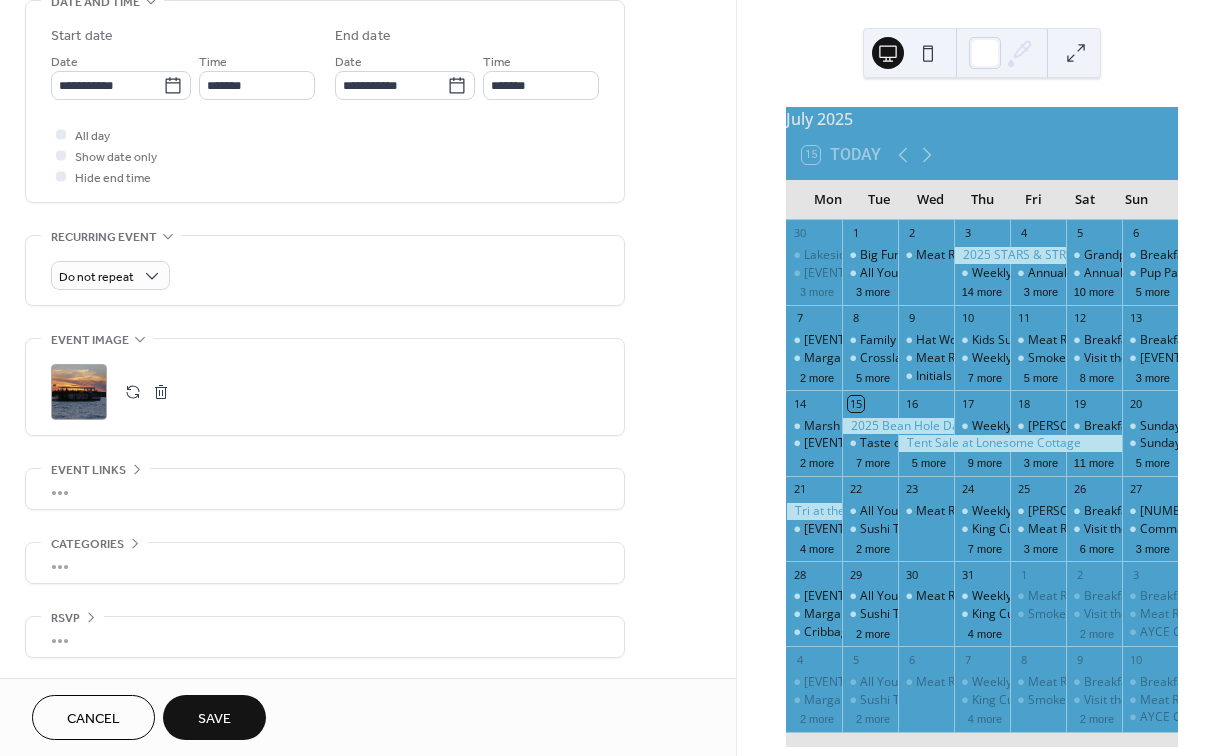 scroll, scrollTop: 657, scrollLeft: 0, axis: vertical 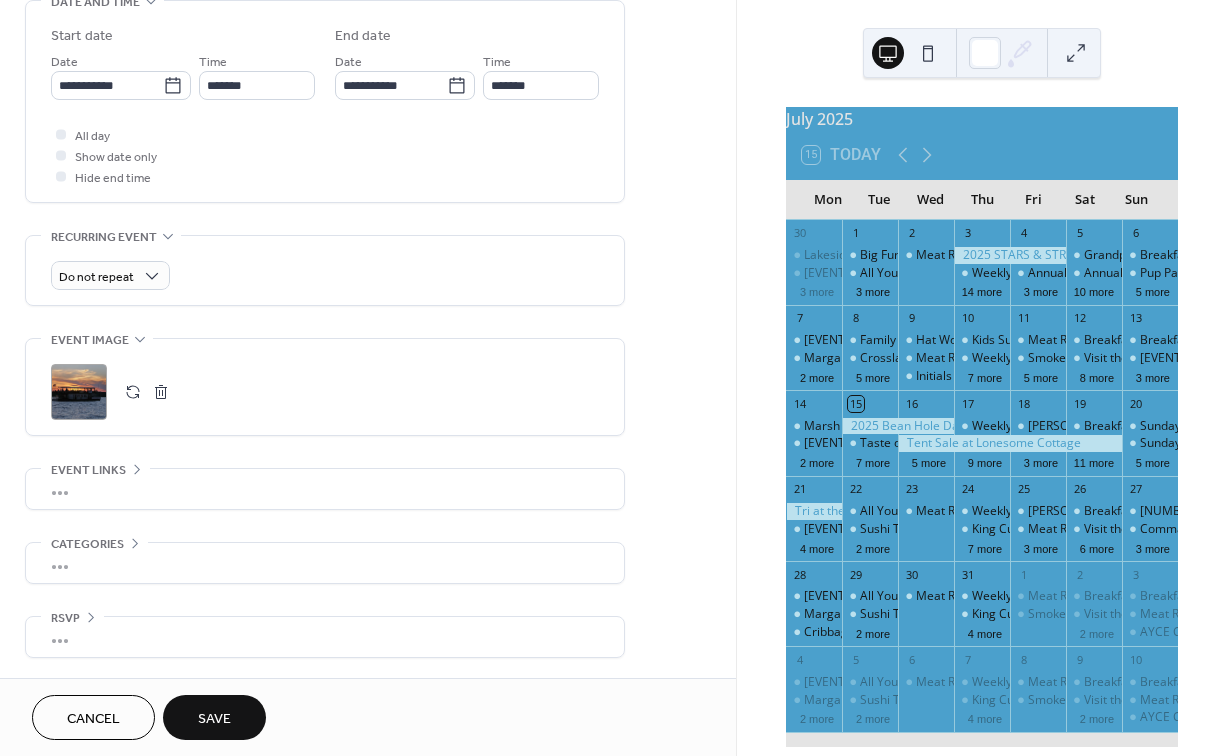 click on "•••" at bounding box center [325, 489] 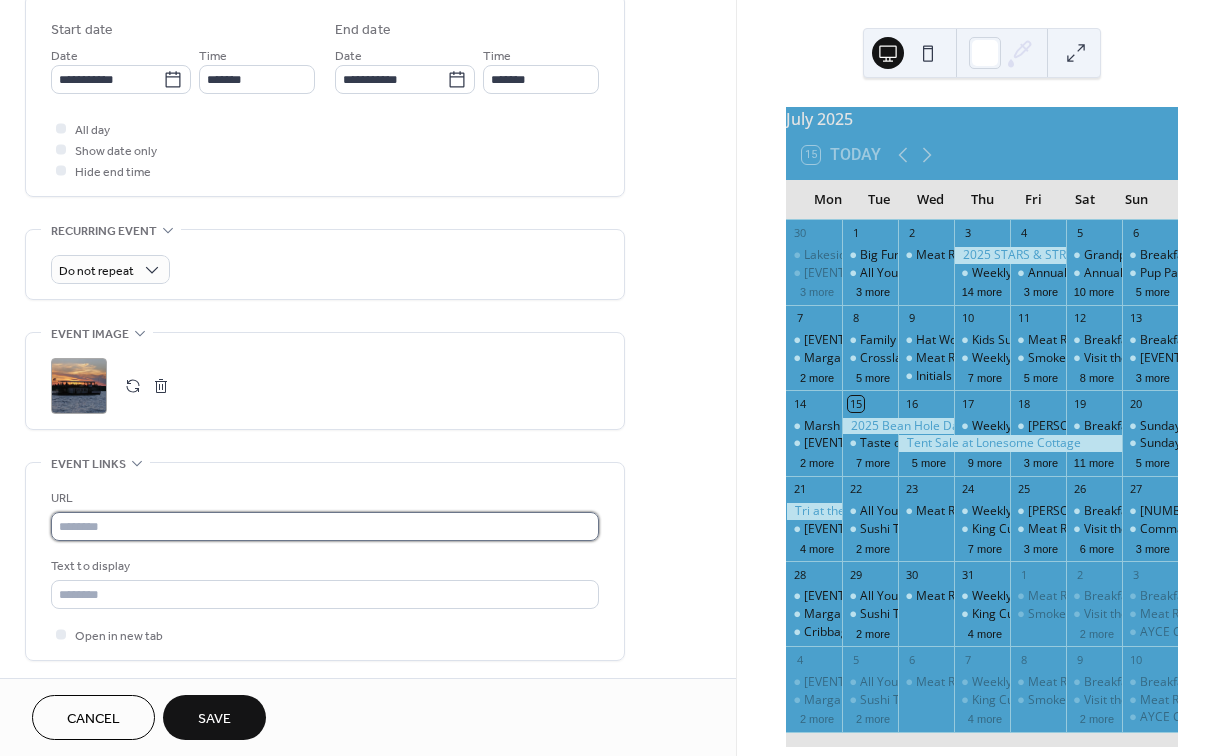 click at bounding box center (325, 526) 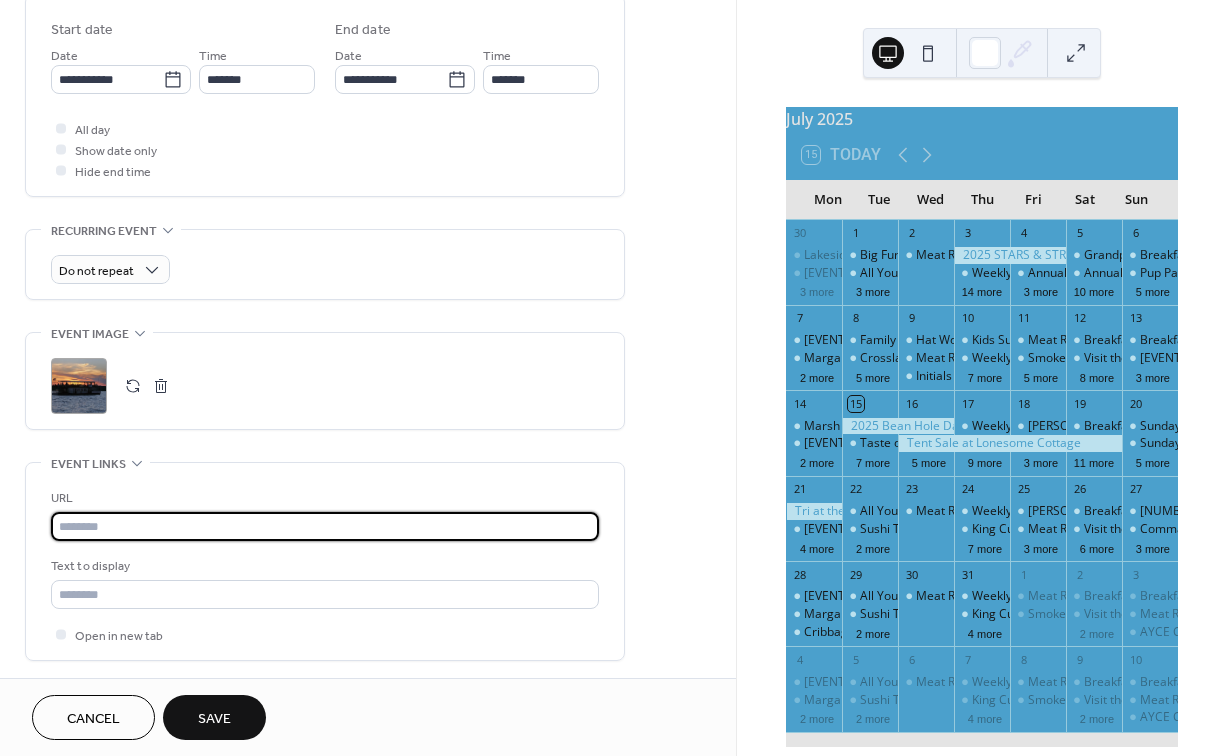 paste on "**********" 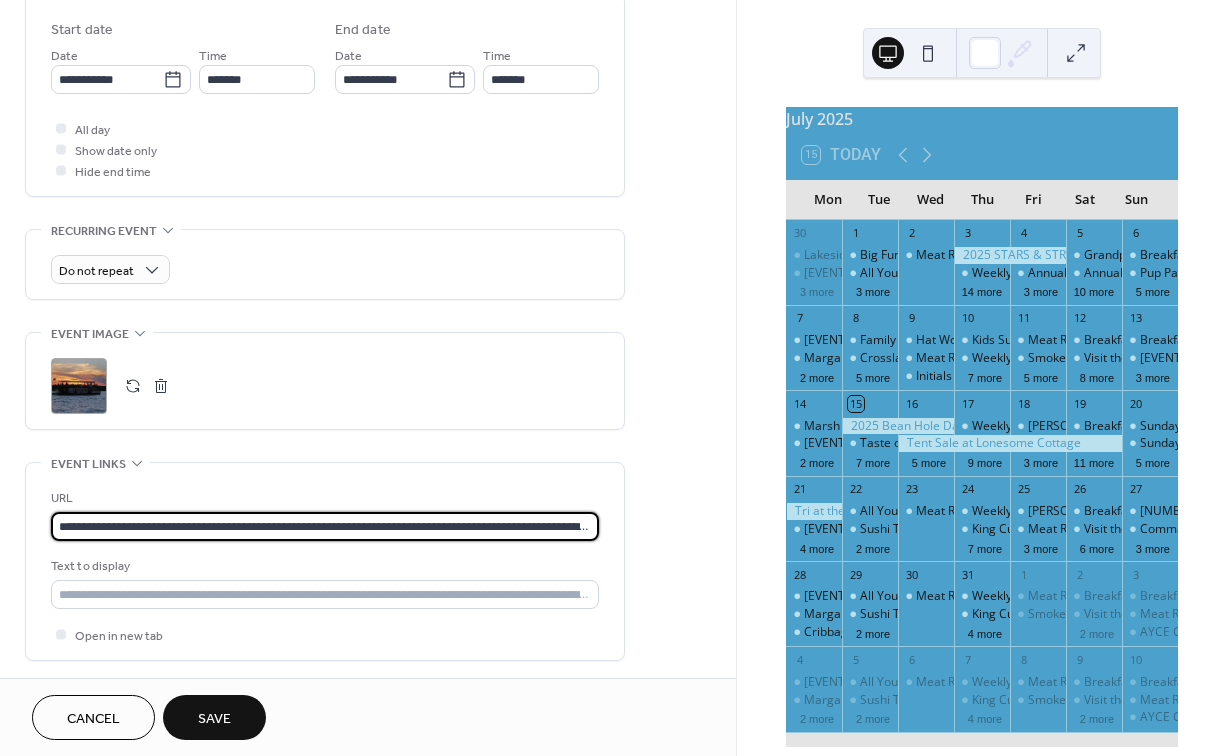type on "**********" 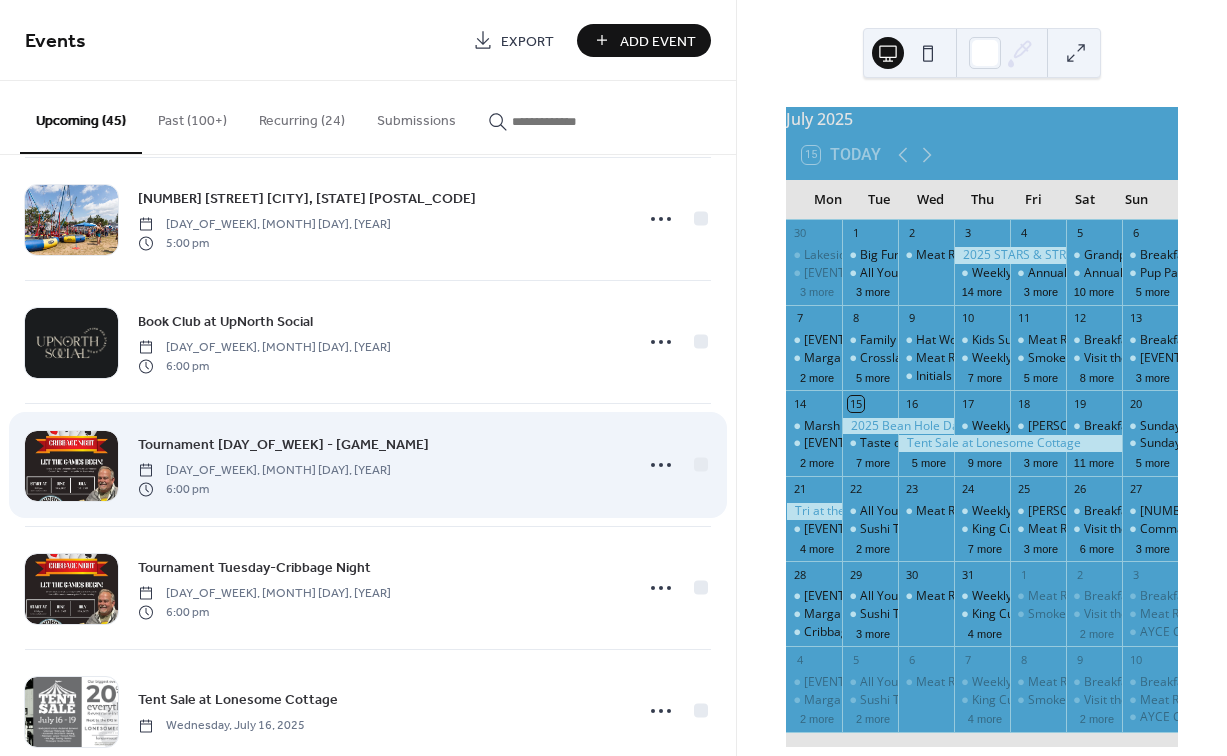 scroll, scrollTop: 150, scrollLeft: 0, axis: vertical 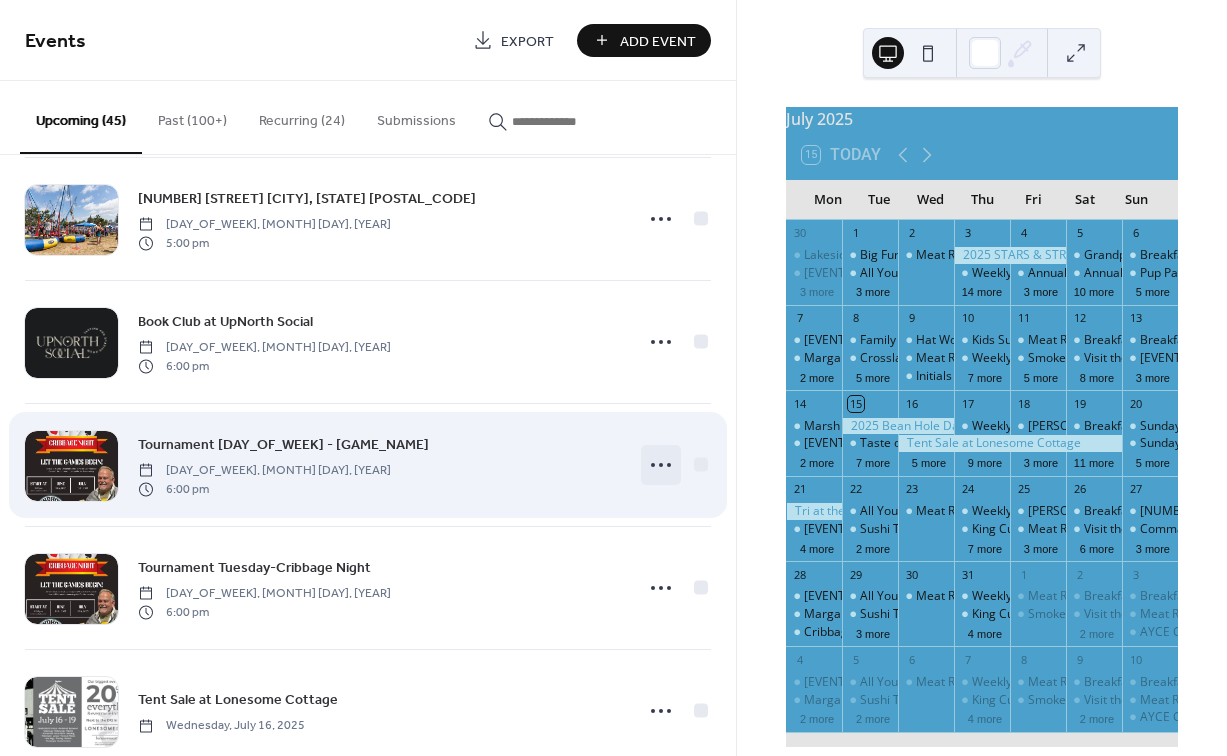 click 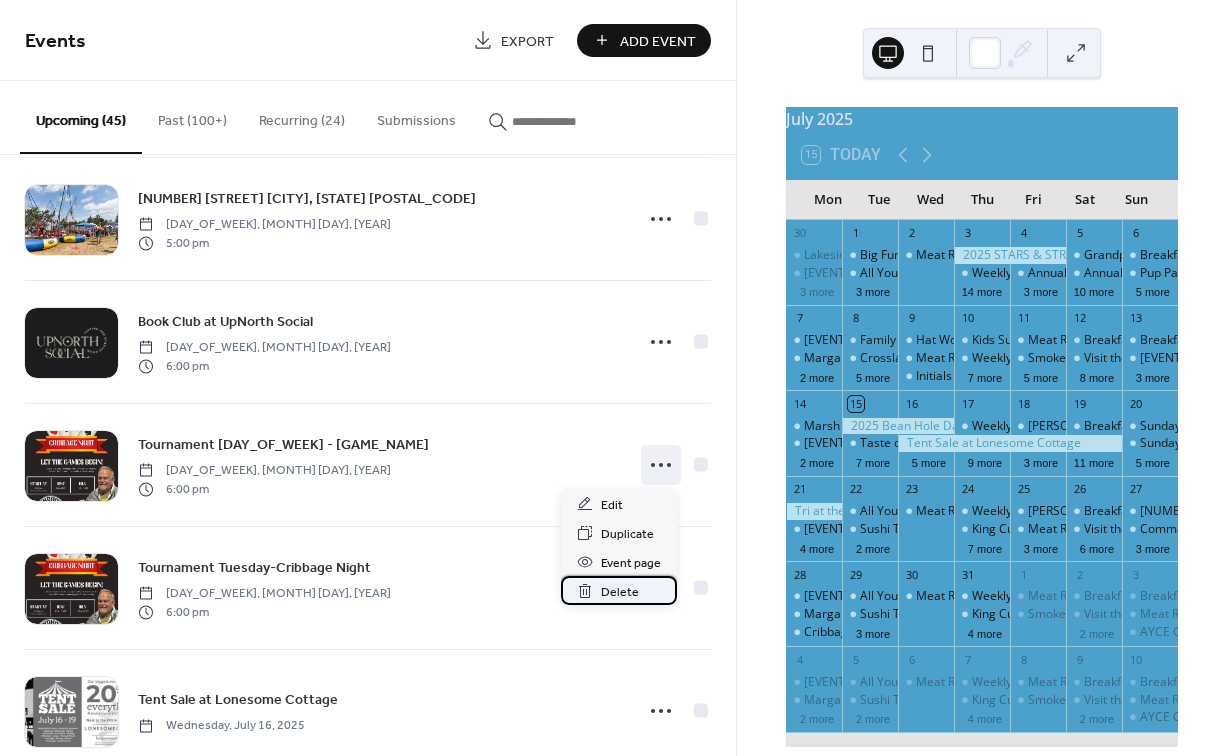 click on "Delete" at bounding box center (620, 592) 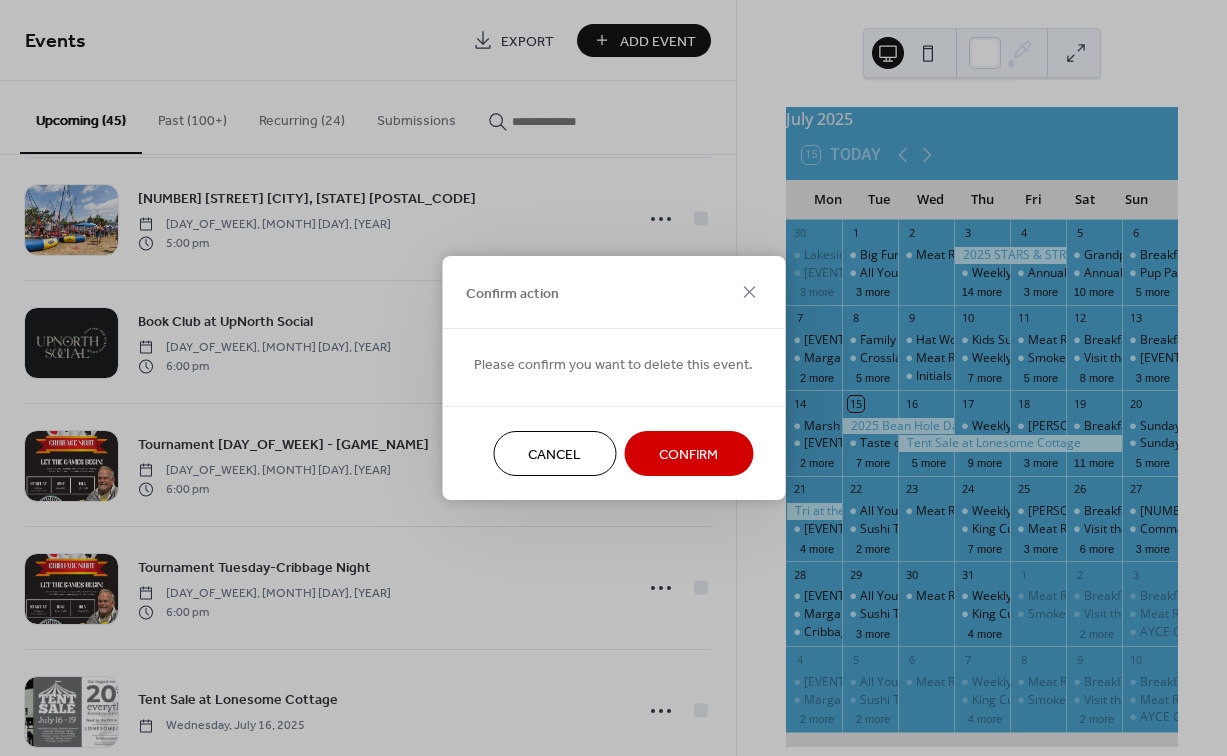 click on "Confirm" at bounding box center [688, 455] 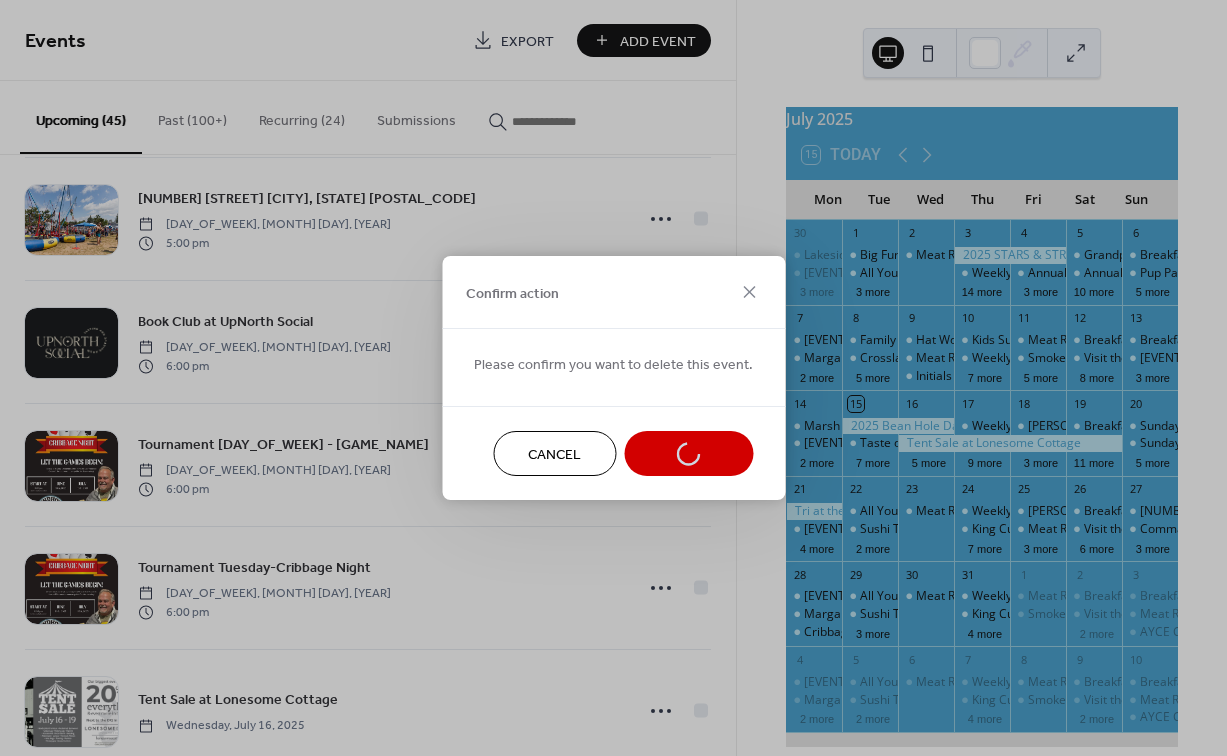 click on "Cancel Confirm" at bounding box center (613, 453) 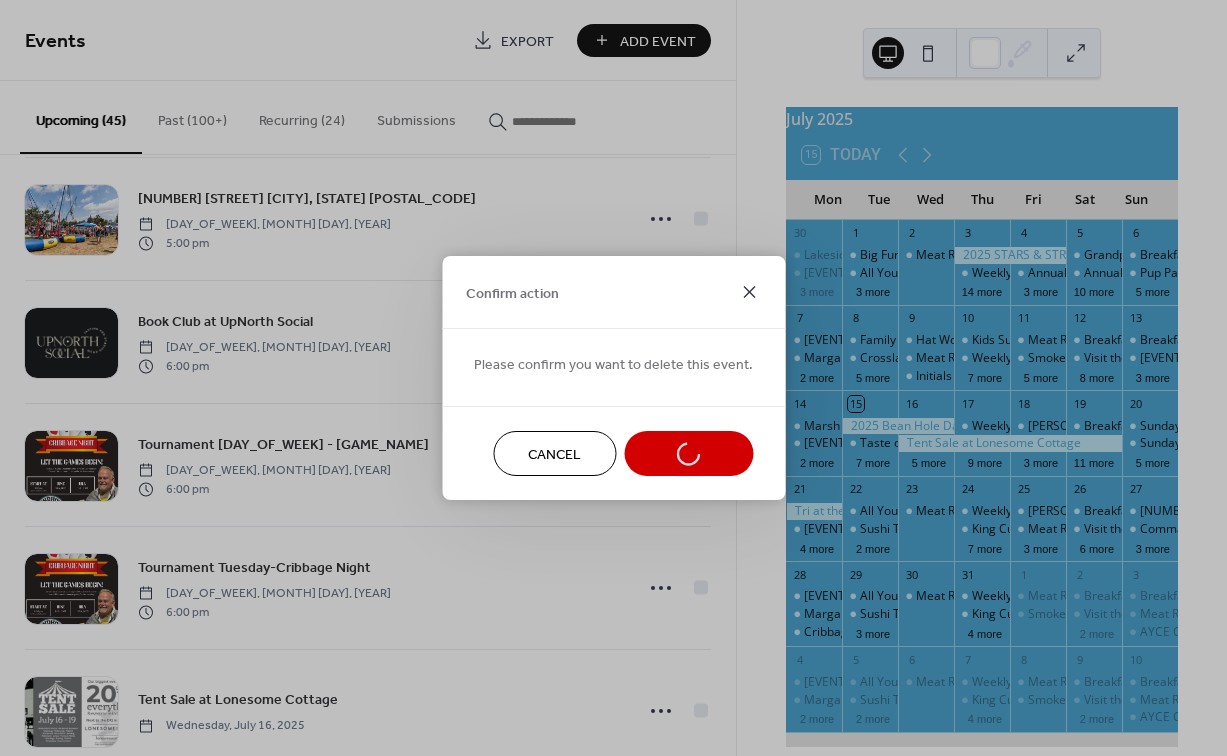 click 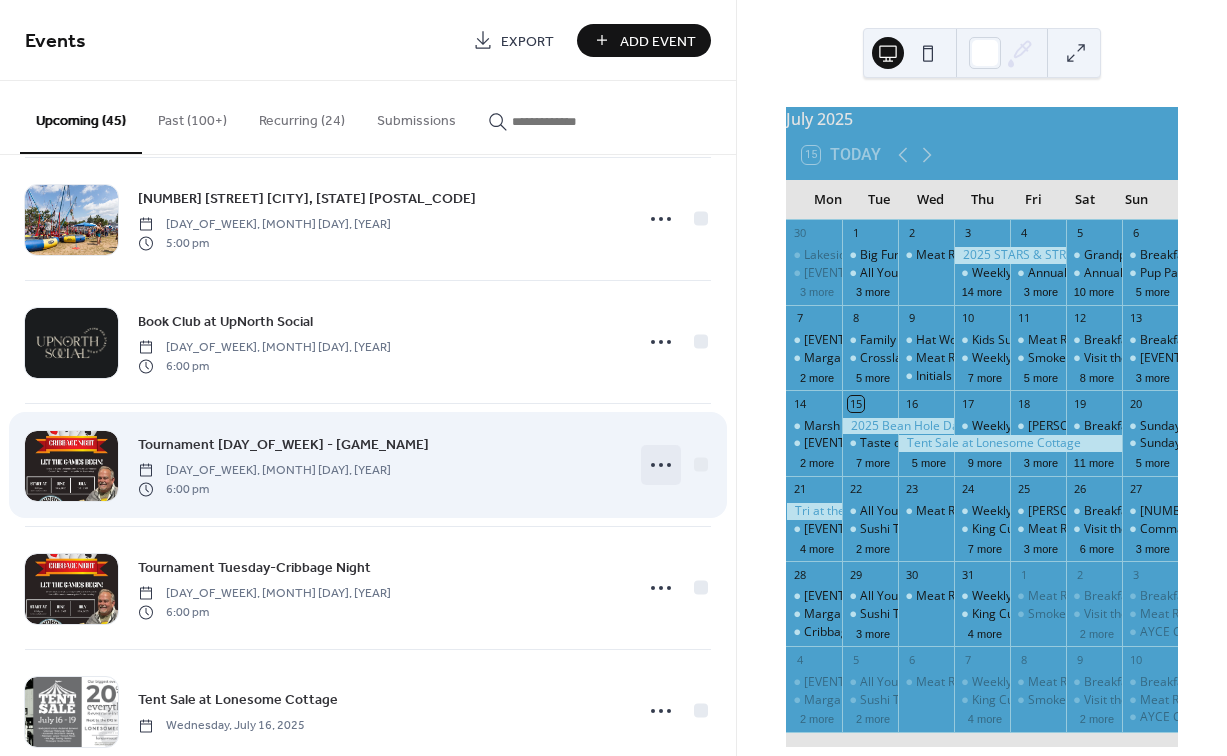 click 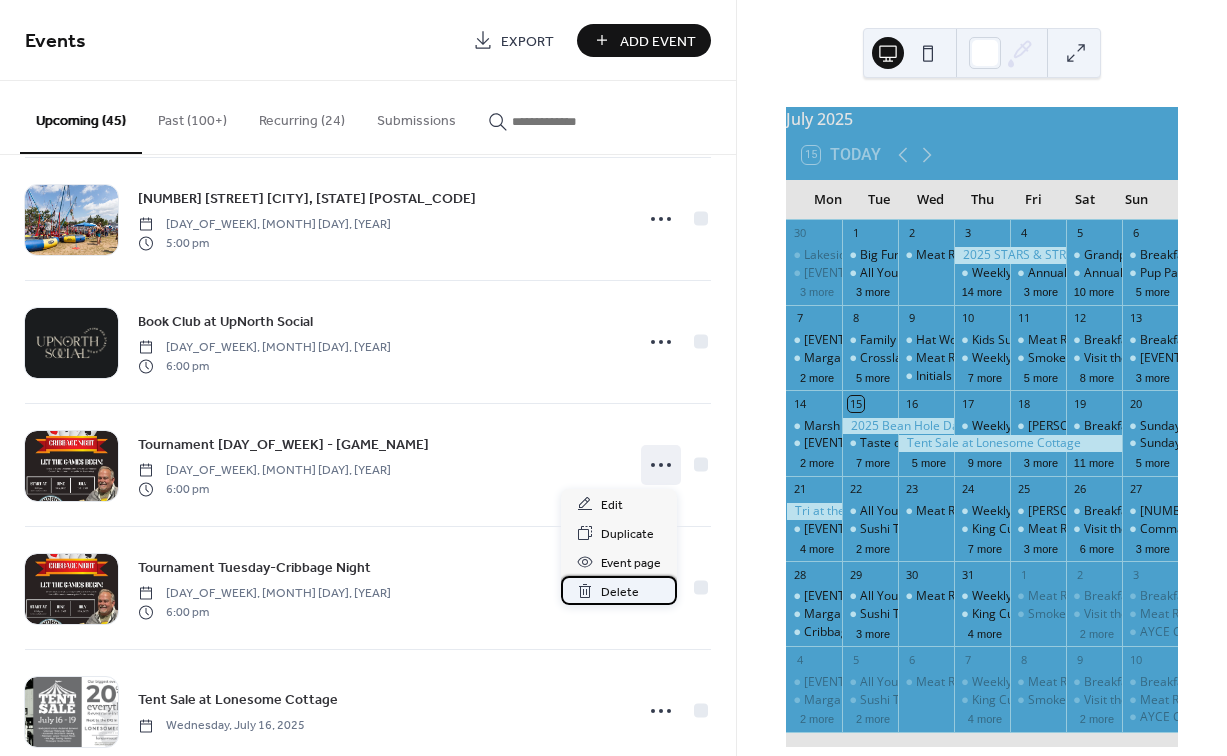 click on "Delete" at bounding box center [620, 592] 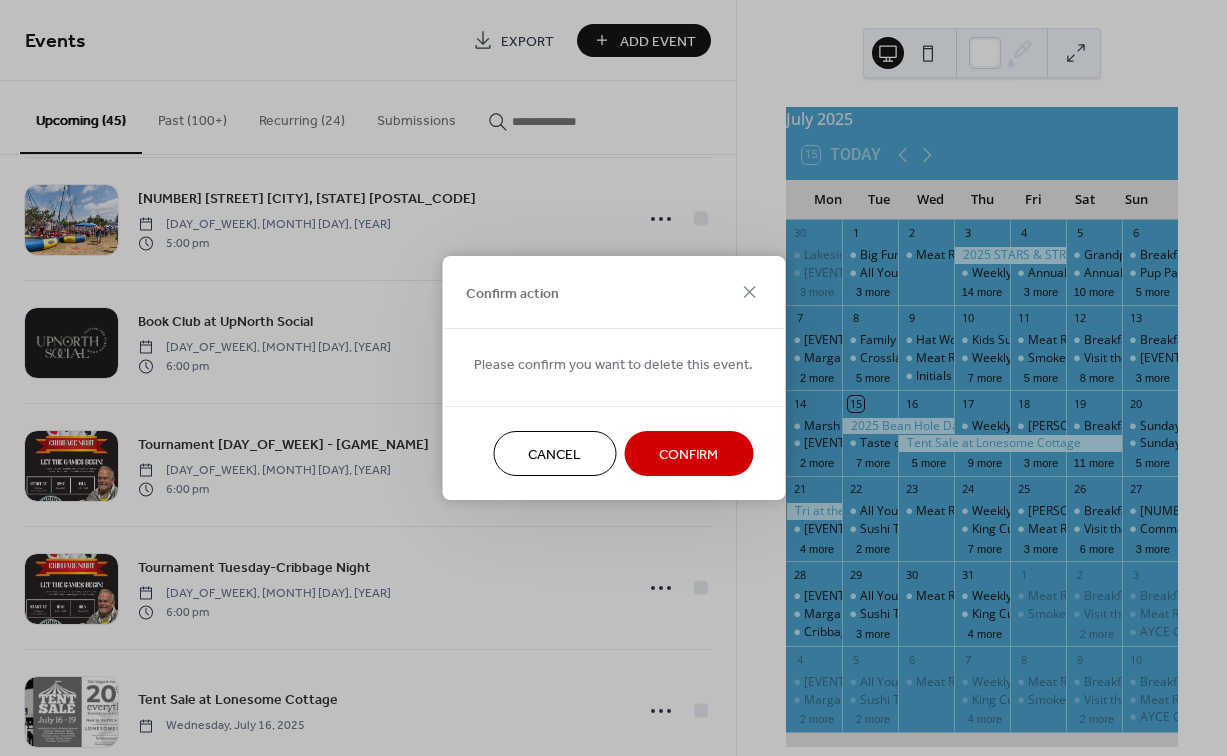 click on "Confirm" at bounding box center [688, 455] 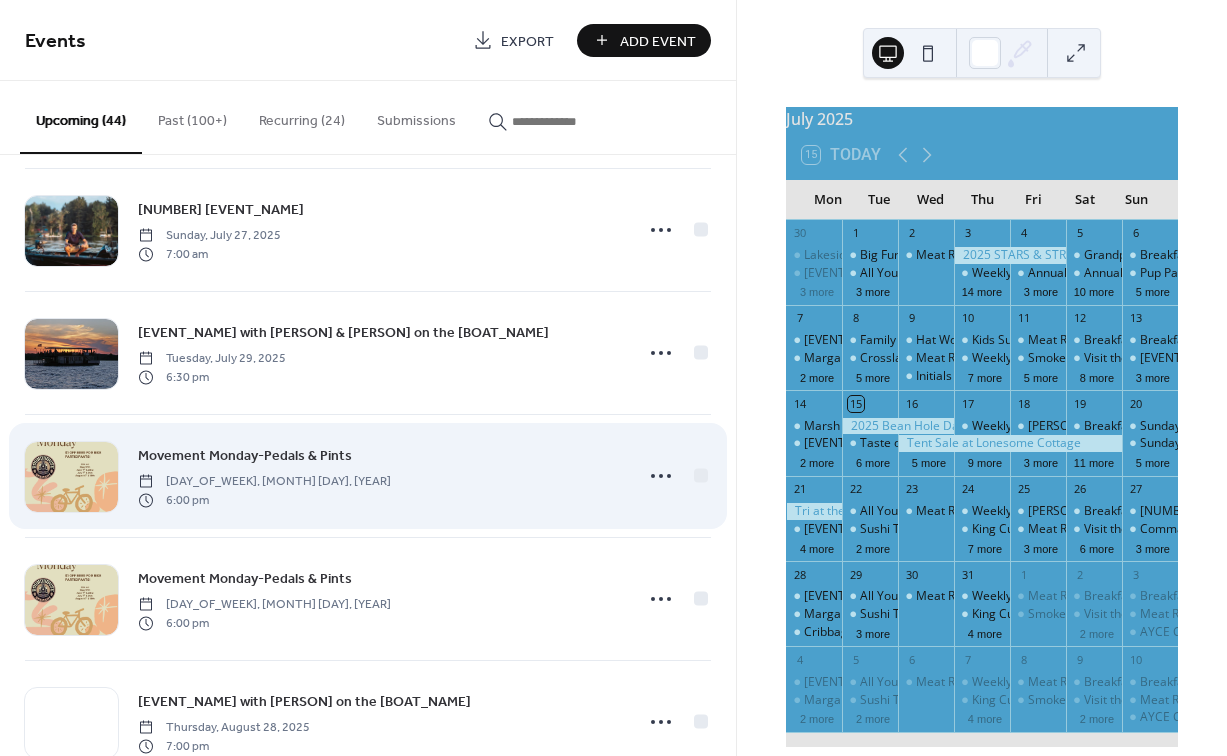 scroll, scrollTop: 4498, scrollLeft: 0, axis: vertical 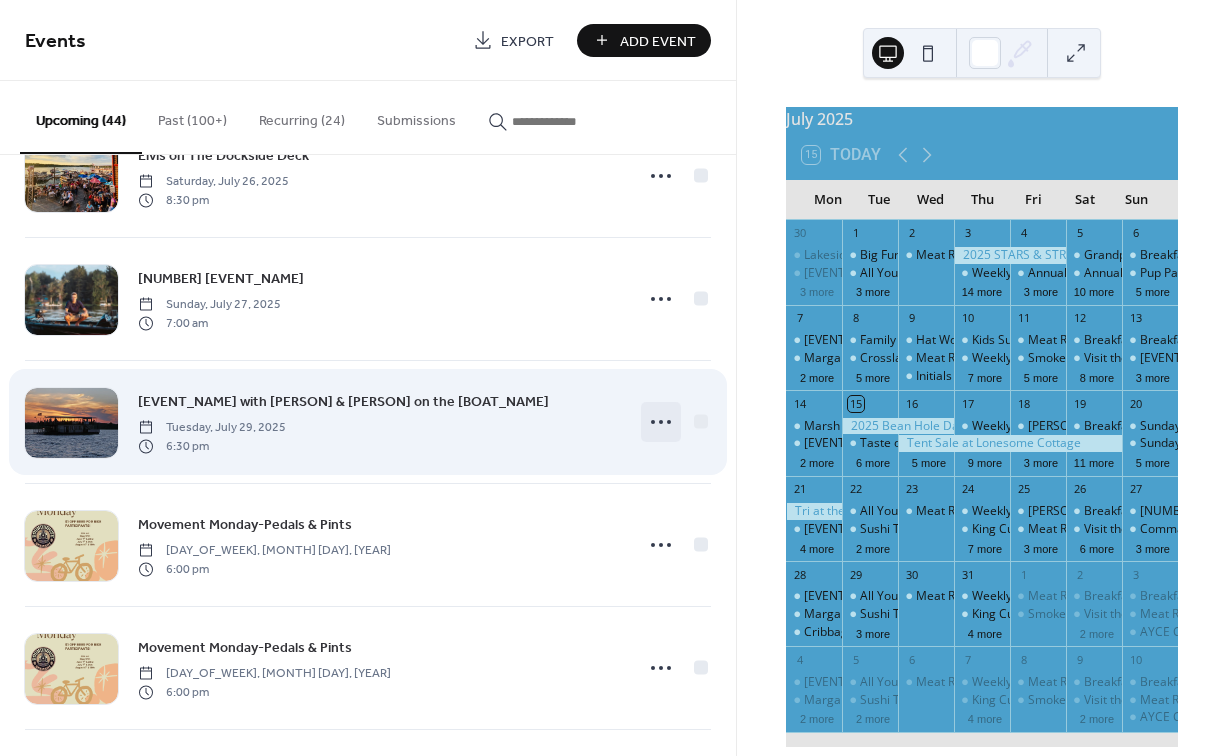click 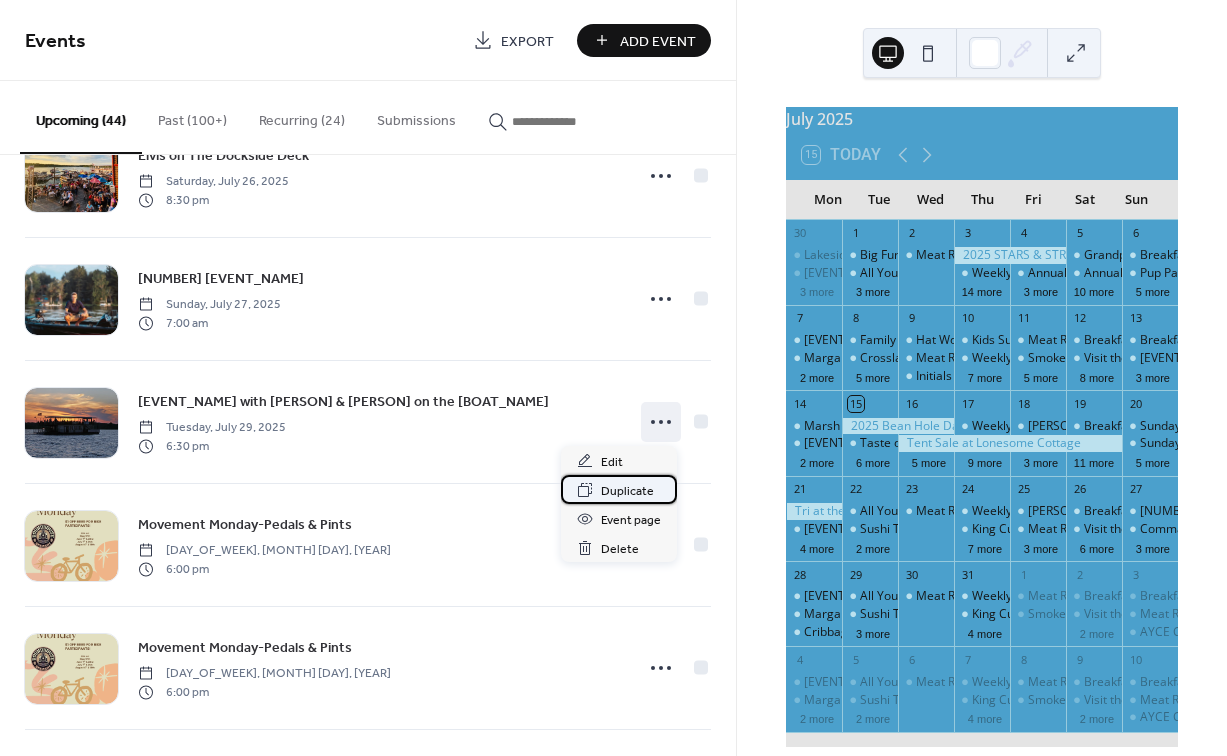 click on "Duplicate" at bounding box center (627, 491) 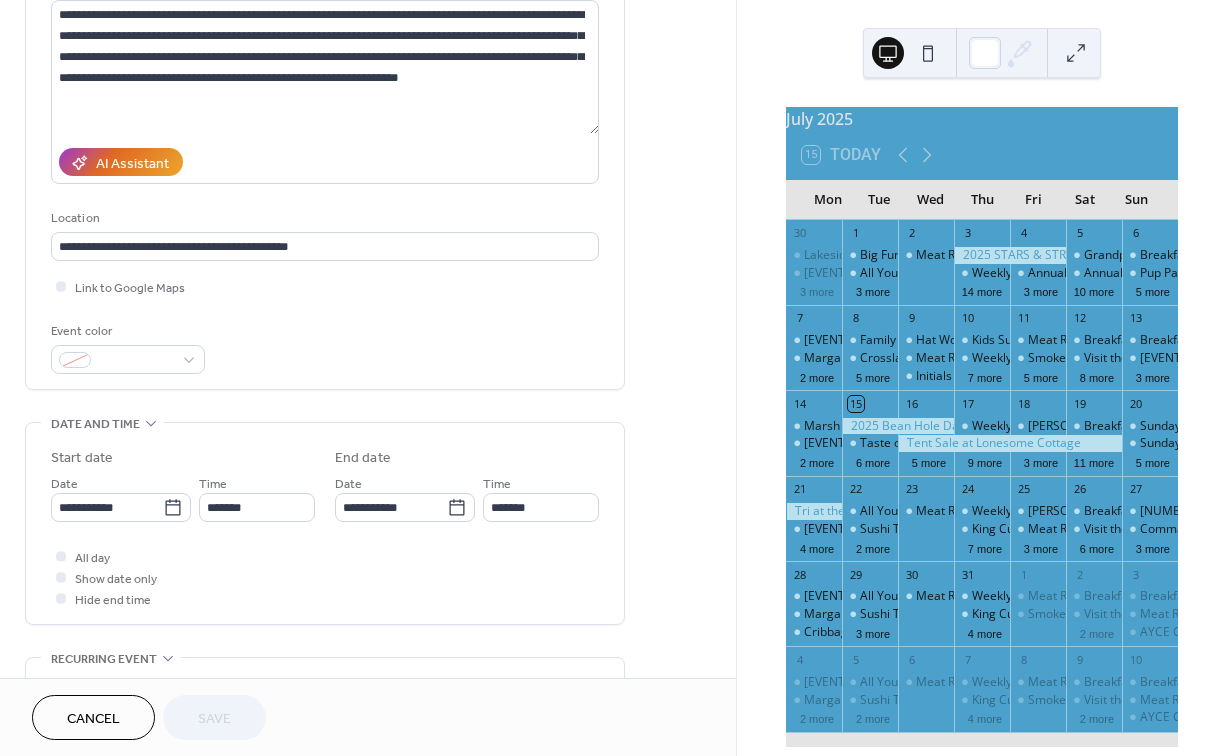 scroll, scrollTop: 229, scrollLeft: 0, axis: vertical 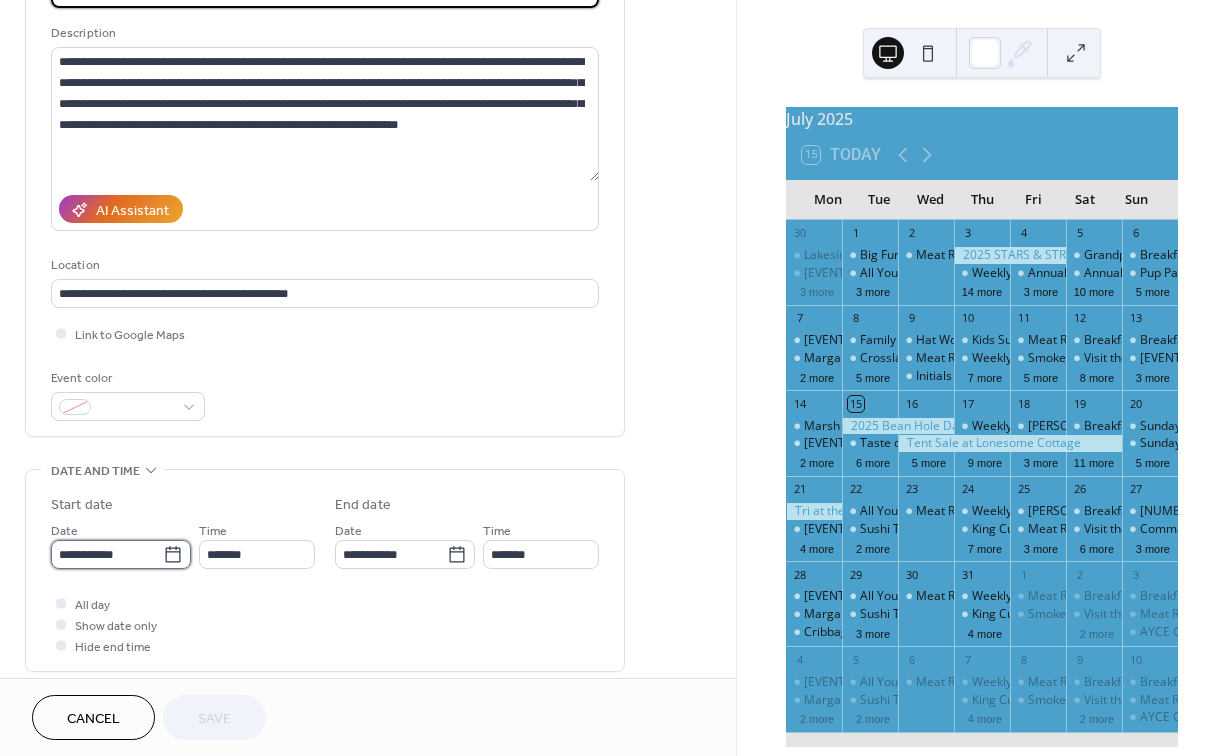 click on "**********" at bounding box center (107, 554) 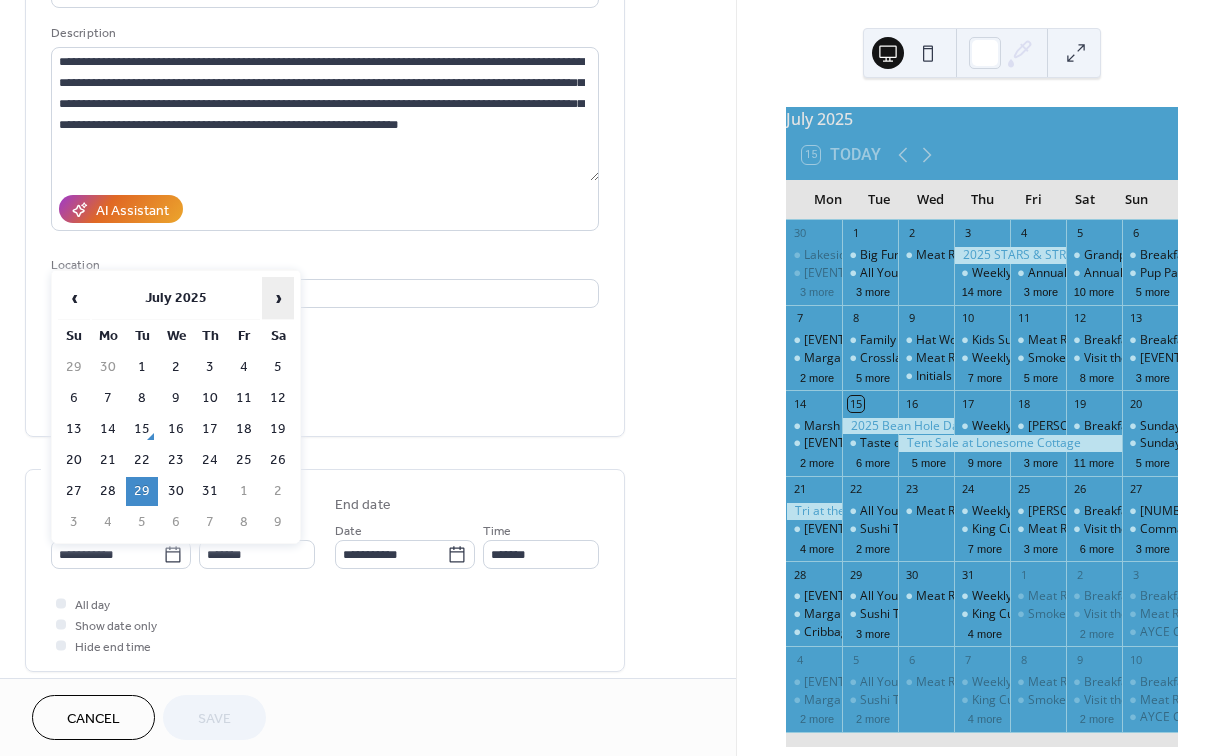 click on "›" at bounding box center (278, 298) 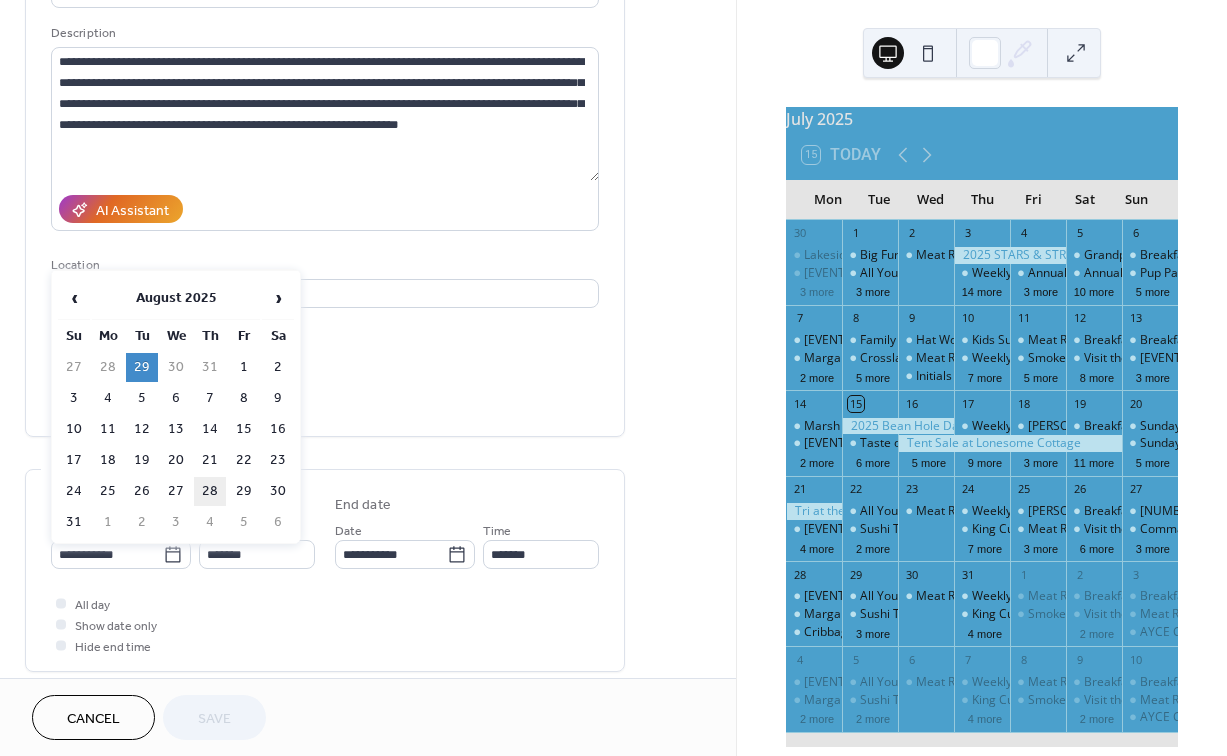 click on "28" at bounding box center (210, 491) 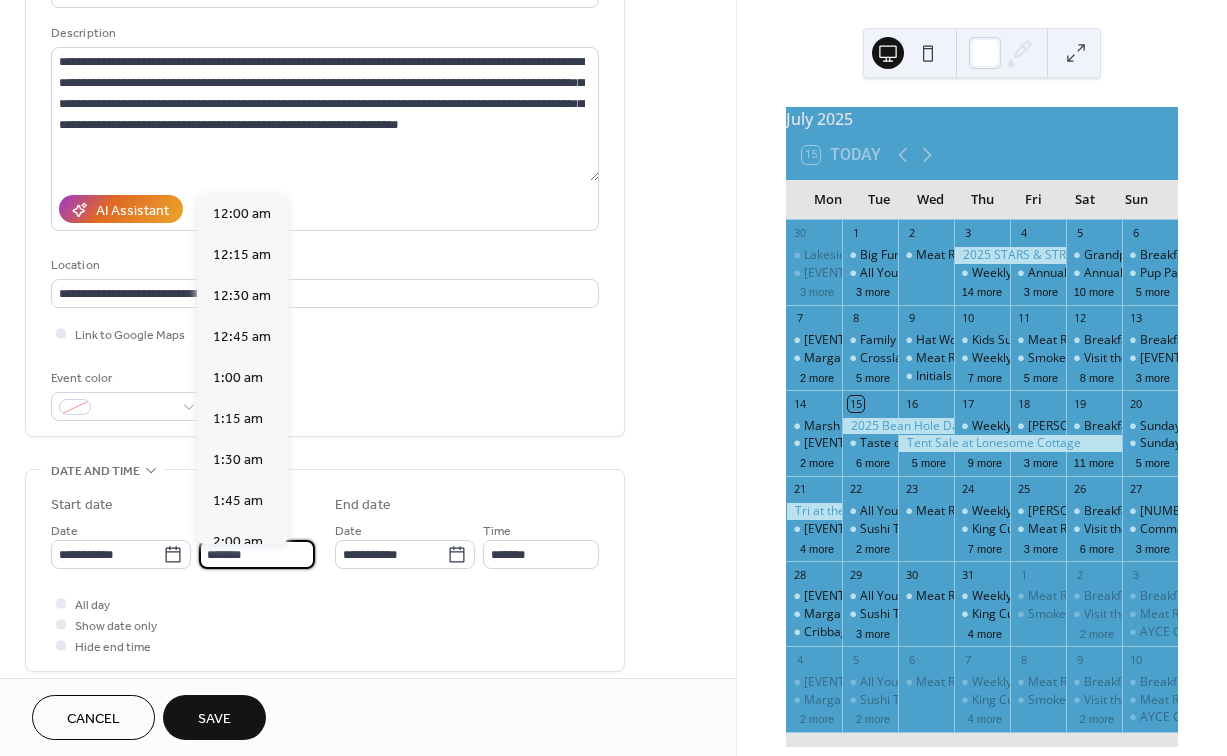 click on "*******" at bounding box center [257, 554] 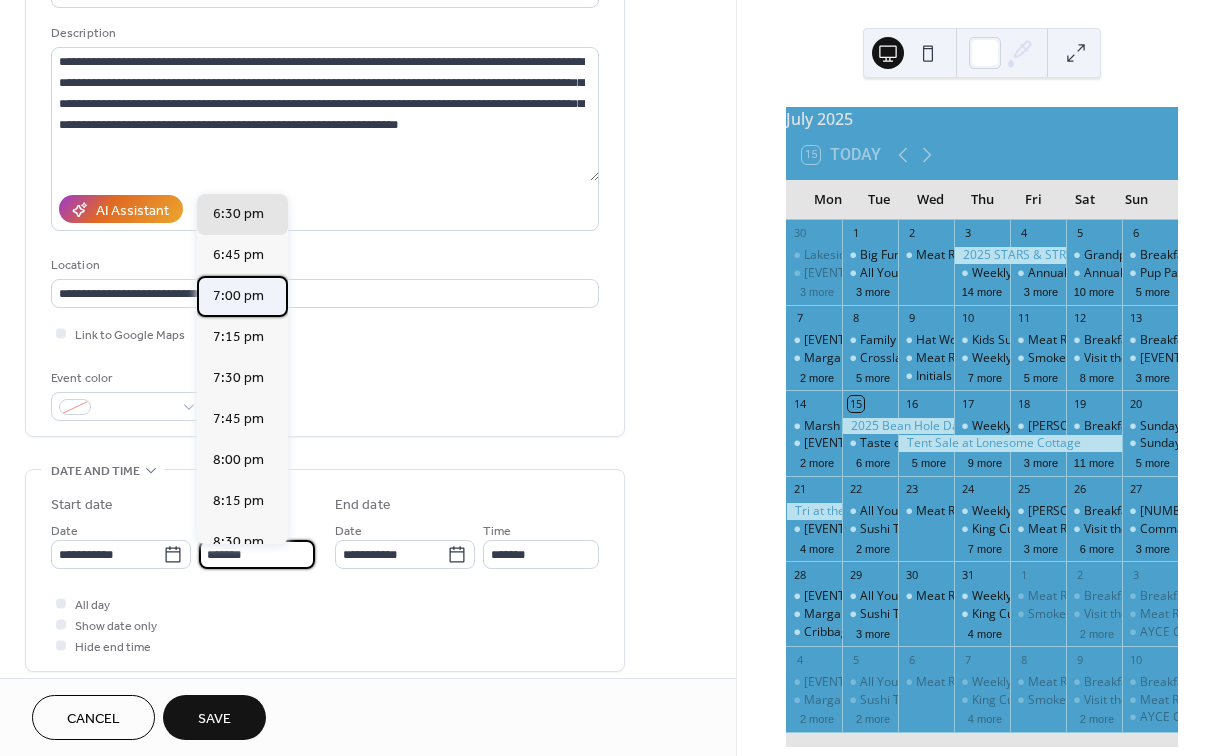 click on "7:00 pm" at bounding box center (238, 296) 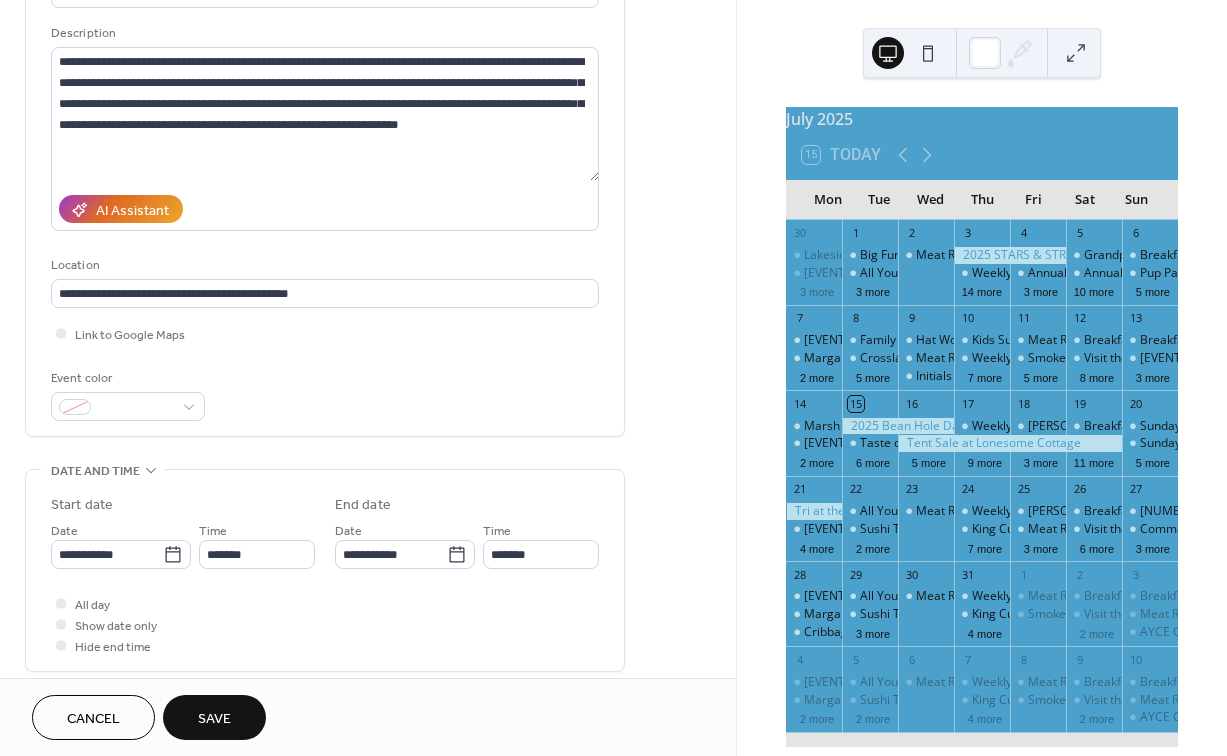 type on "*******" 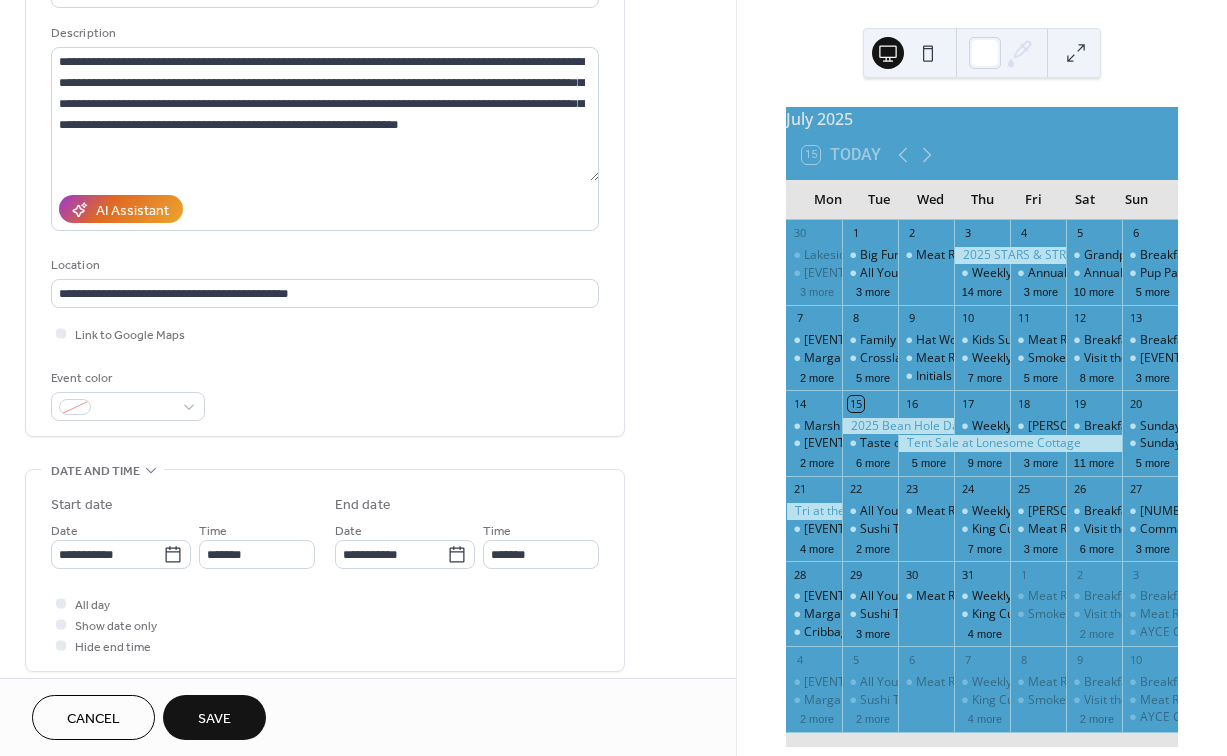 type on "*******" 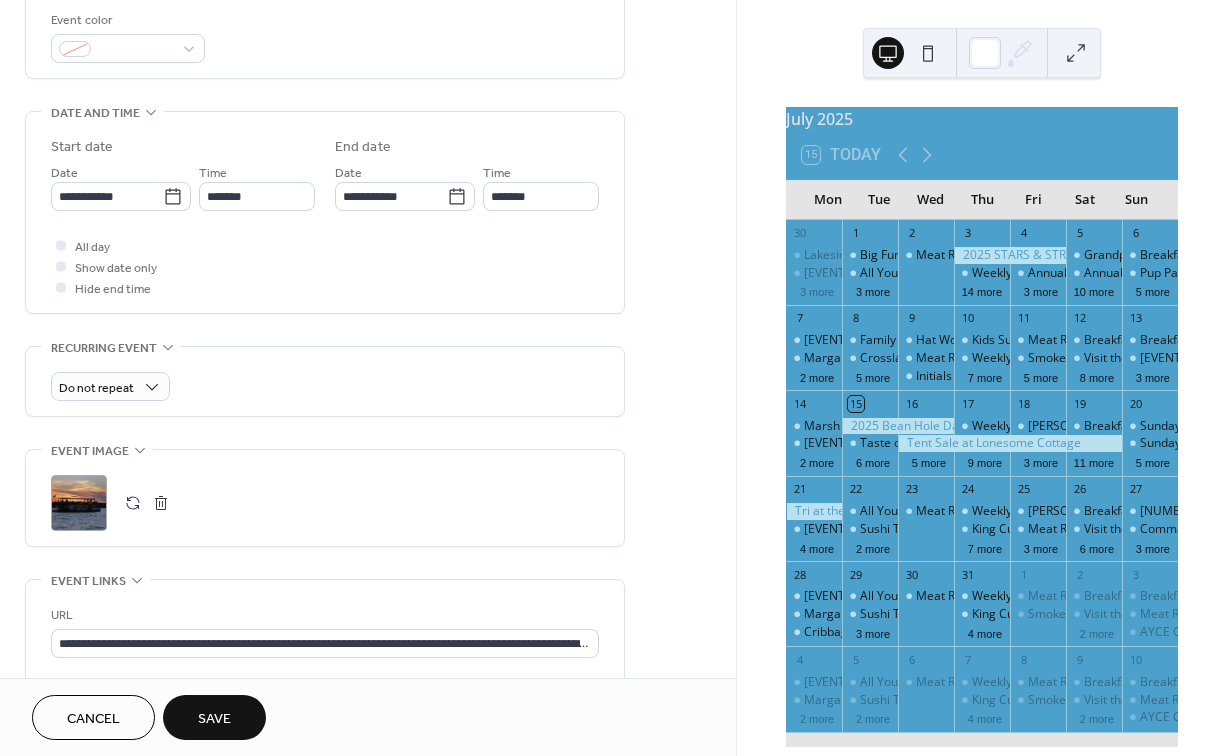 scroll, scrollTop: 546, scrollLeft: 0, axis: vertical 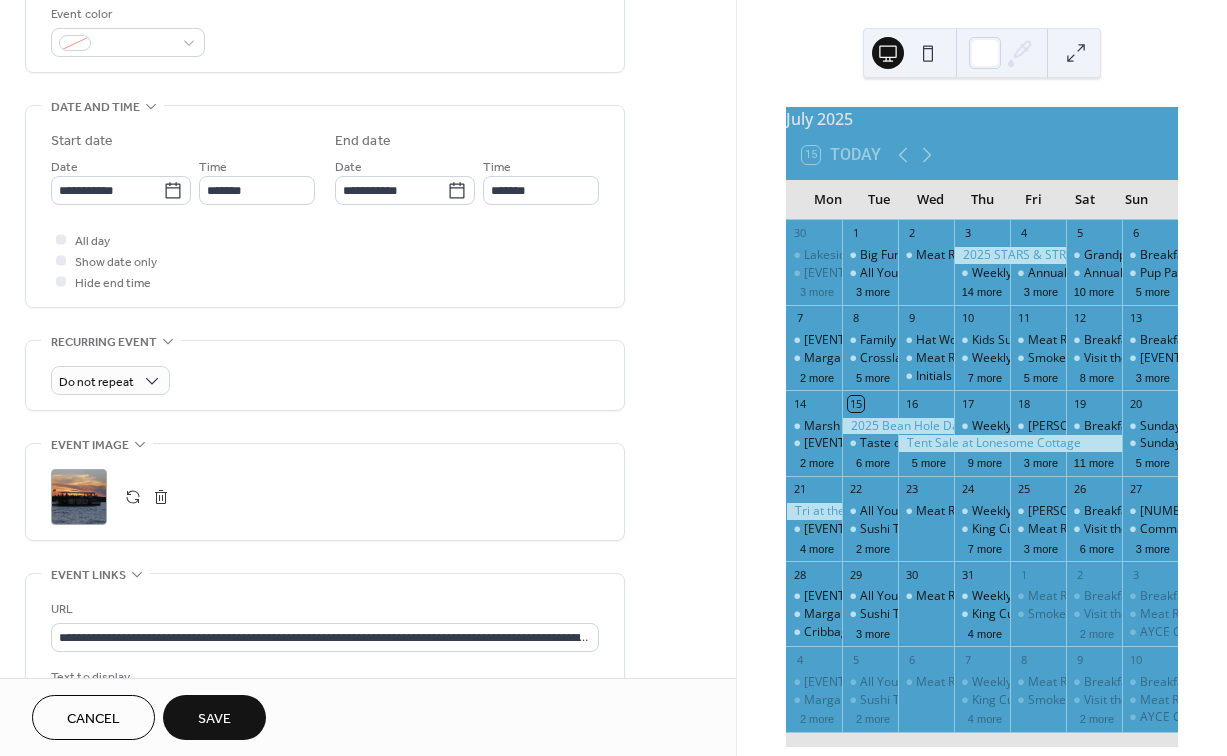 click on "Save" at bounding box center (214, 717) 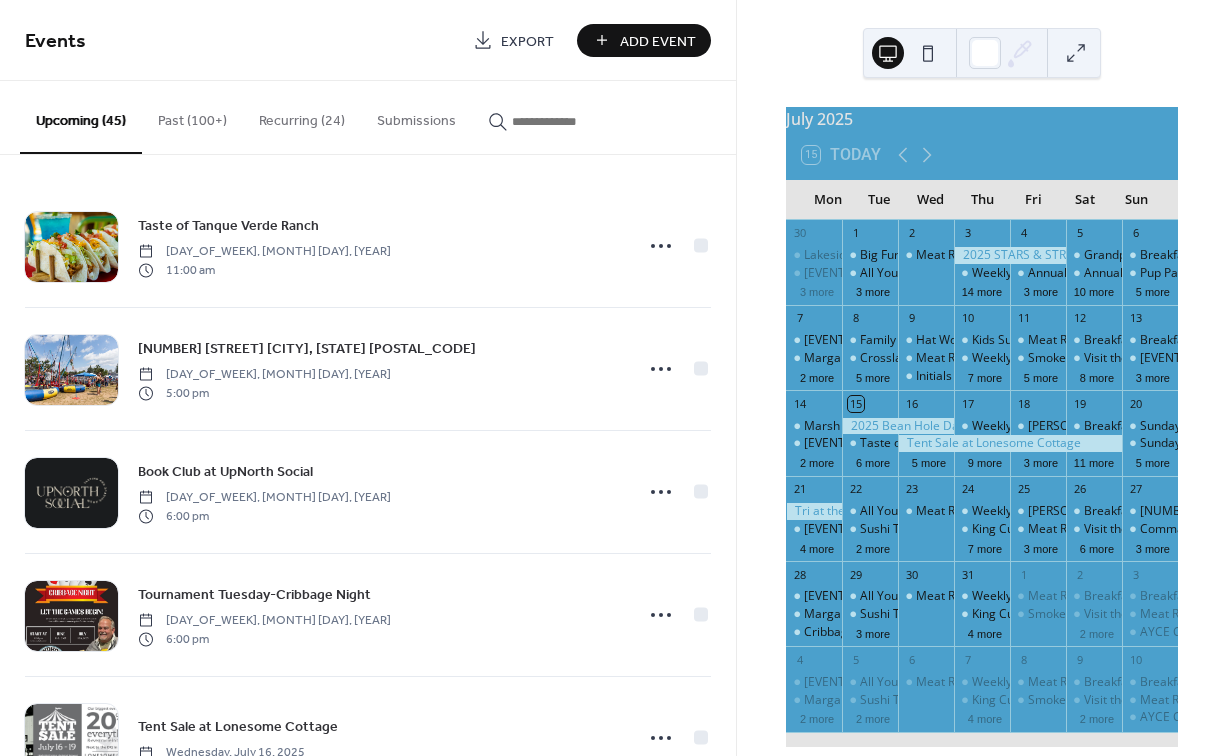 click on "Add Event" at bounding box center [658, 41] 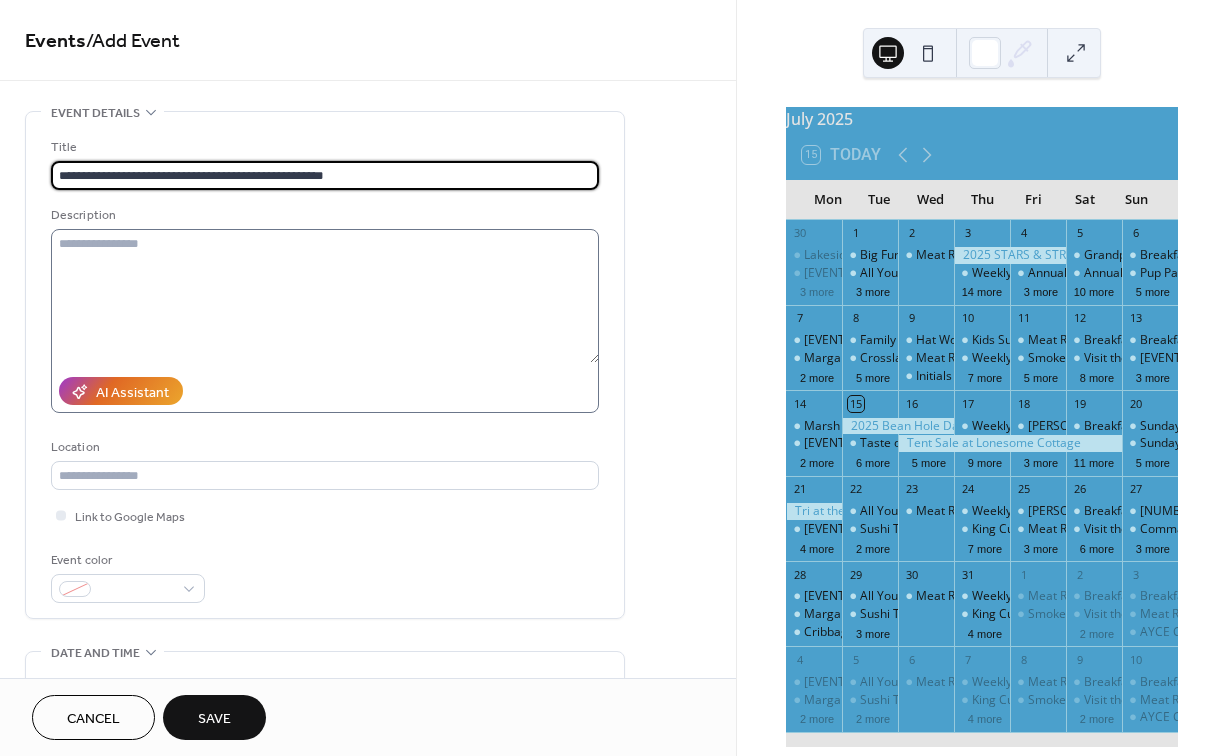 type on "**********" 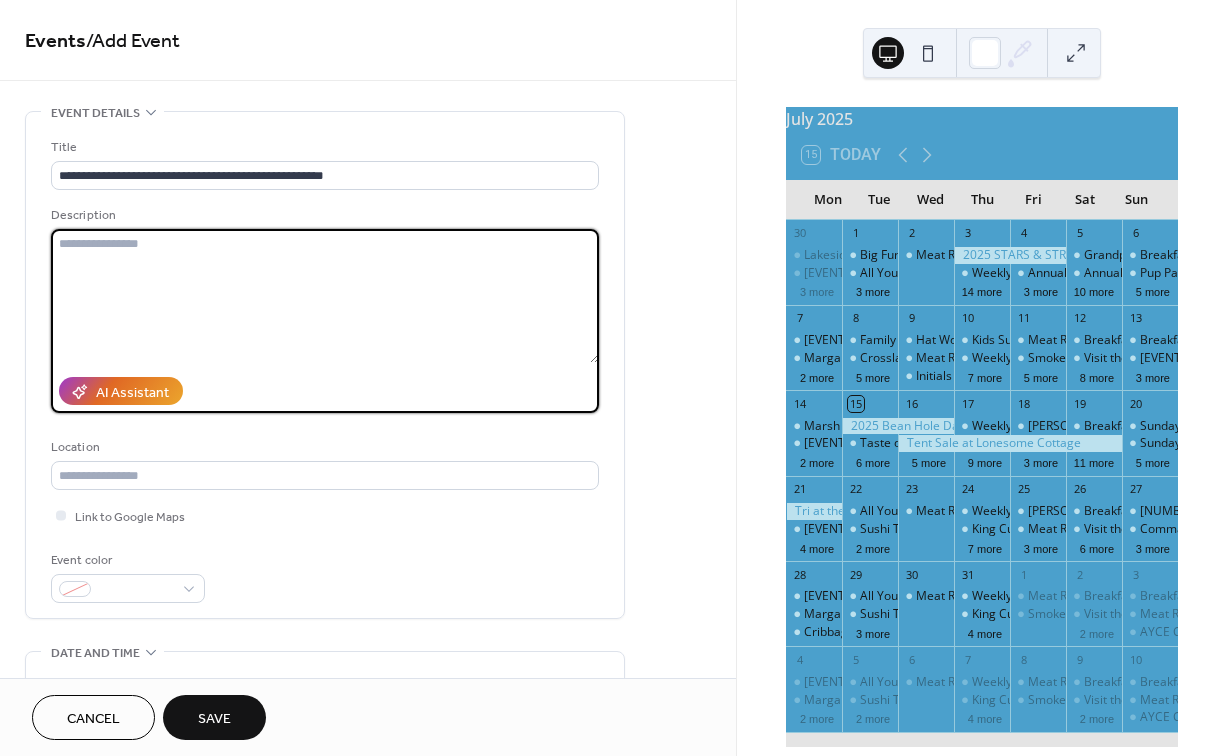 click at bounding box center (325, 296) 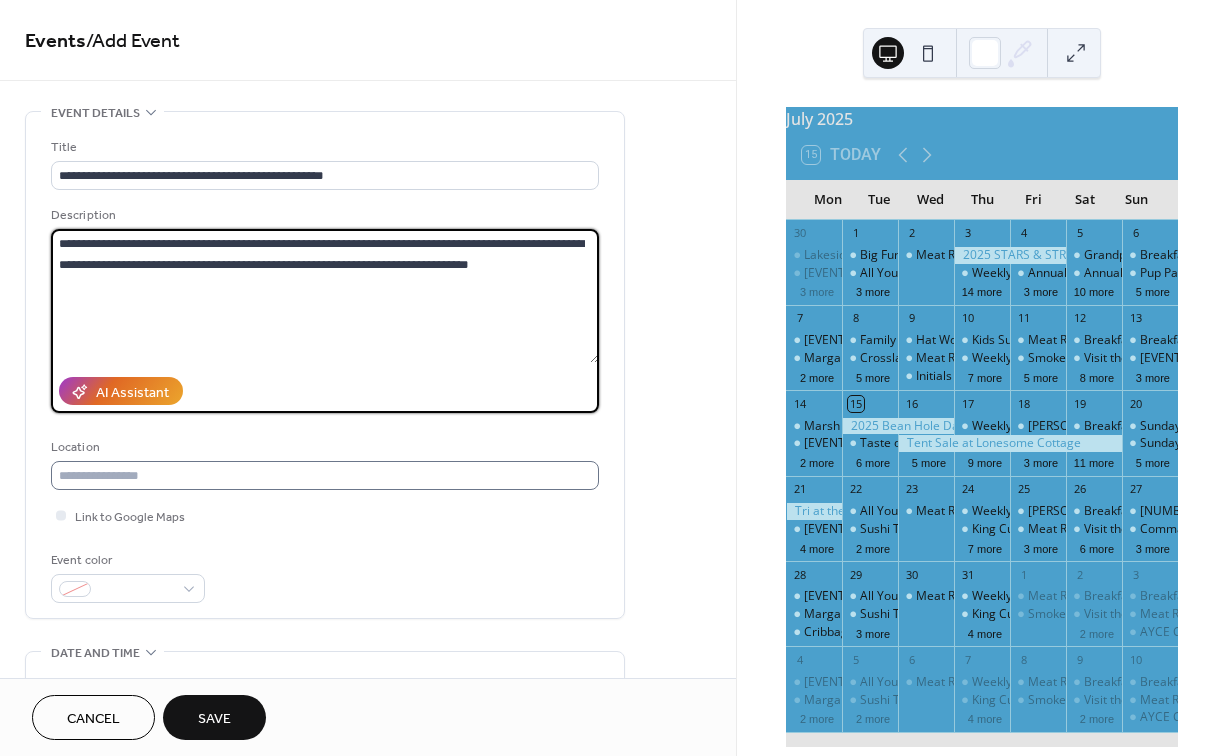 type on "**********" 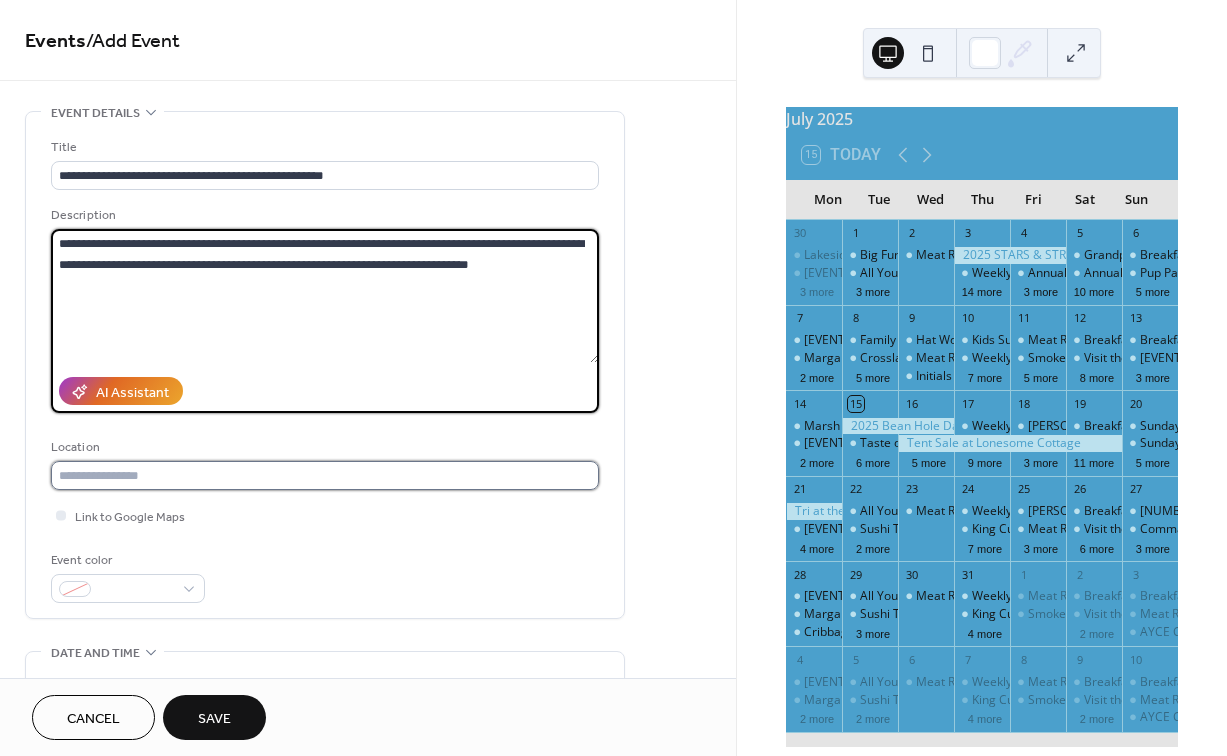 click at bounding box center [325, 475] 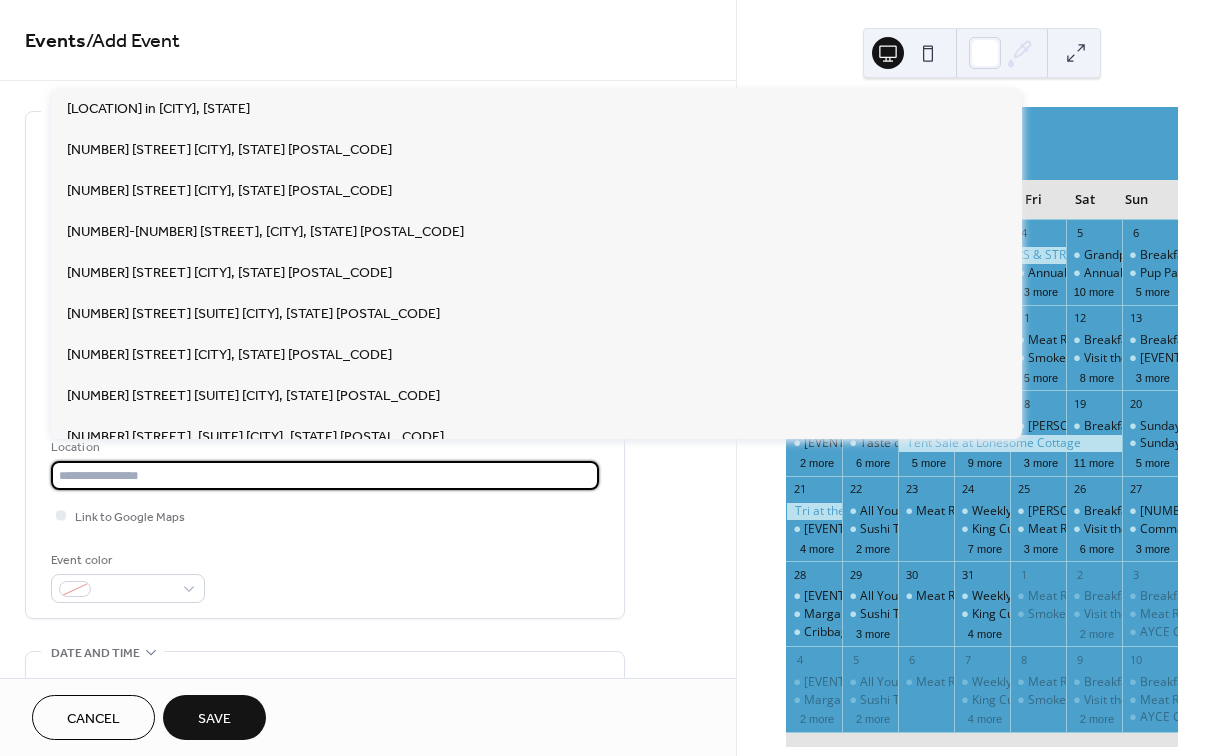 paste on "**********" 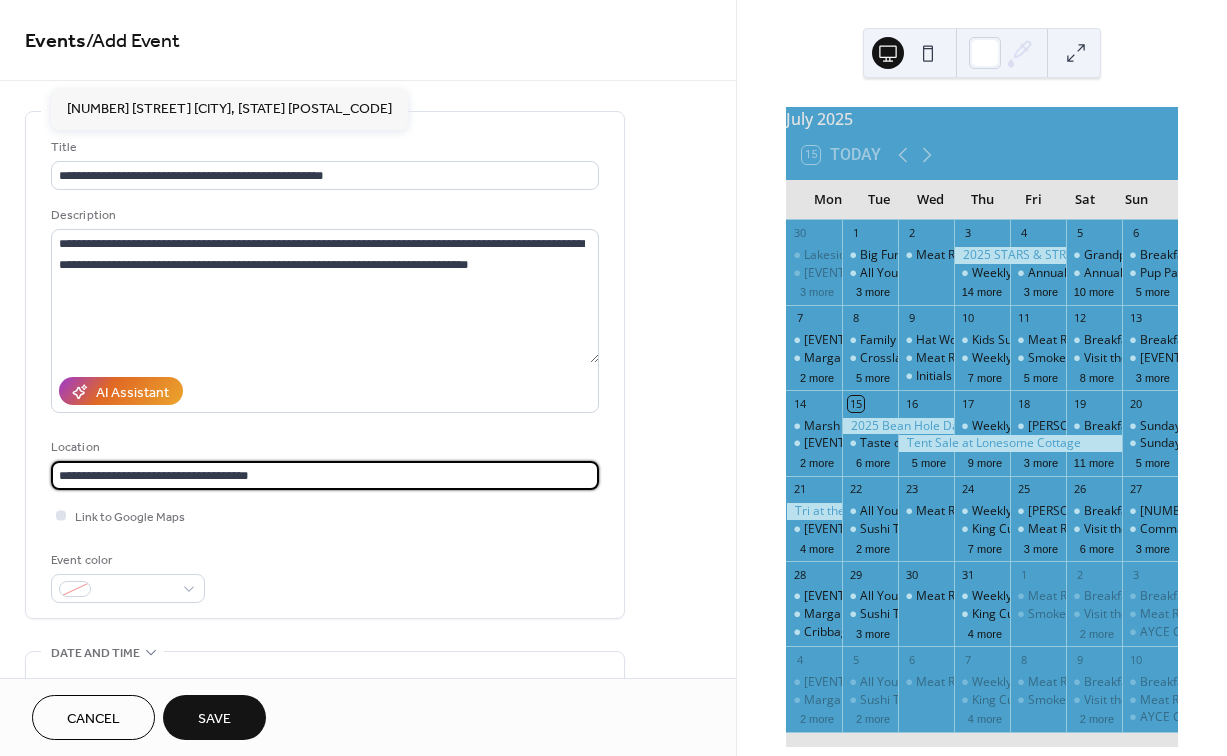 type on "**********" 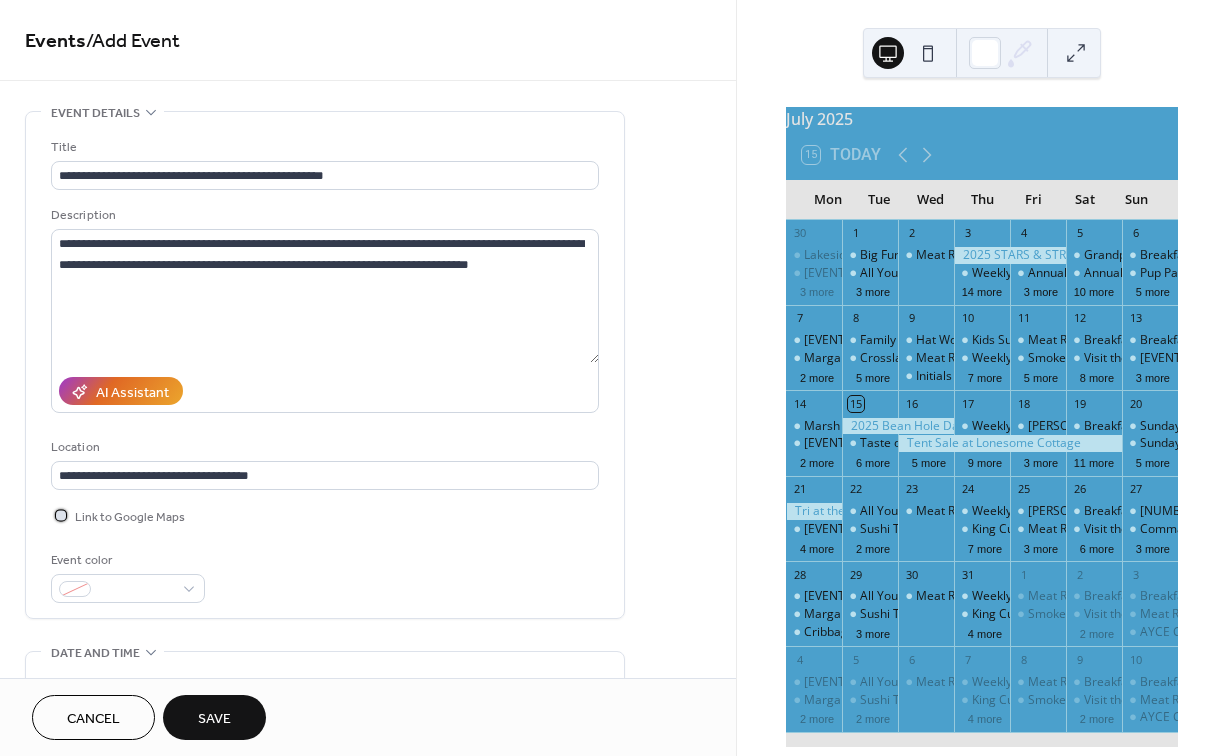 click at bounding box center [61, 515] 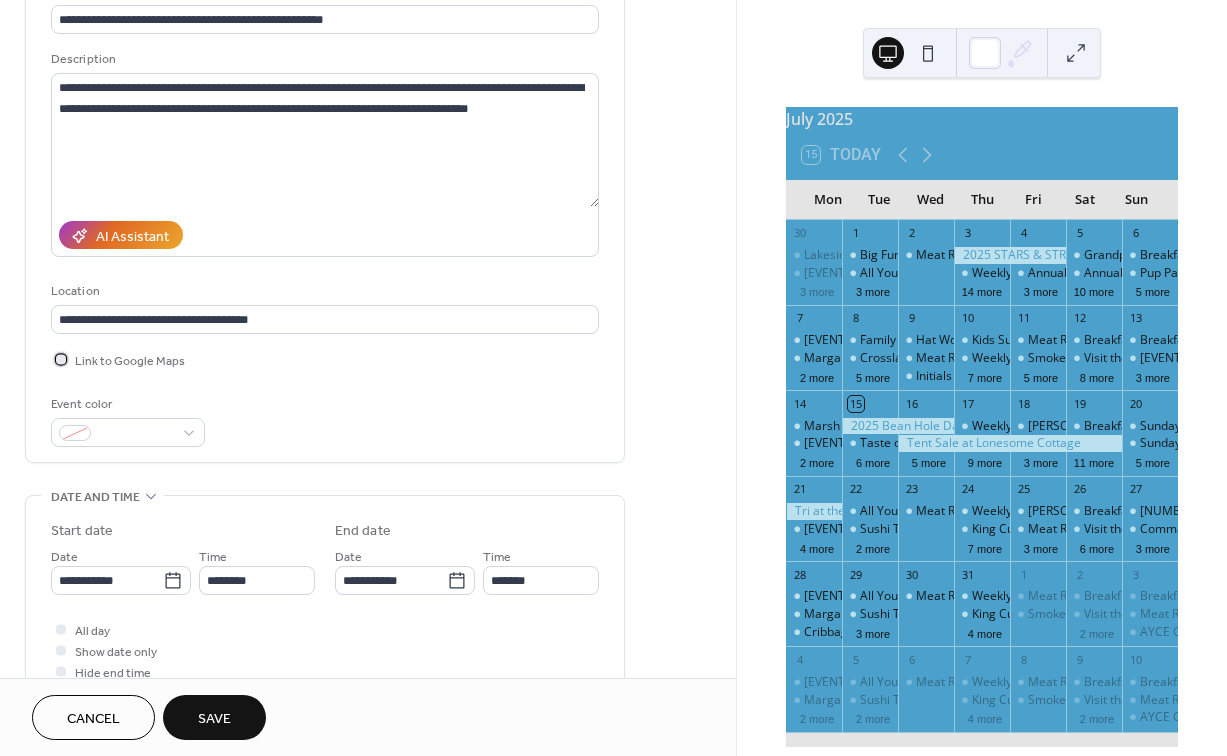 scroll, scrollTop: 162, scrollLeft: 0, axis: vertical 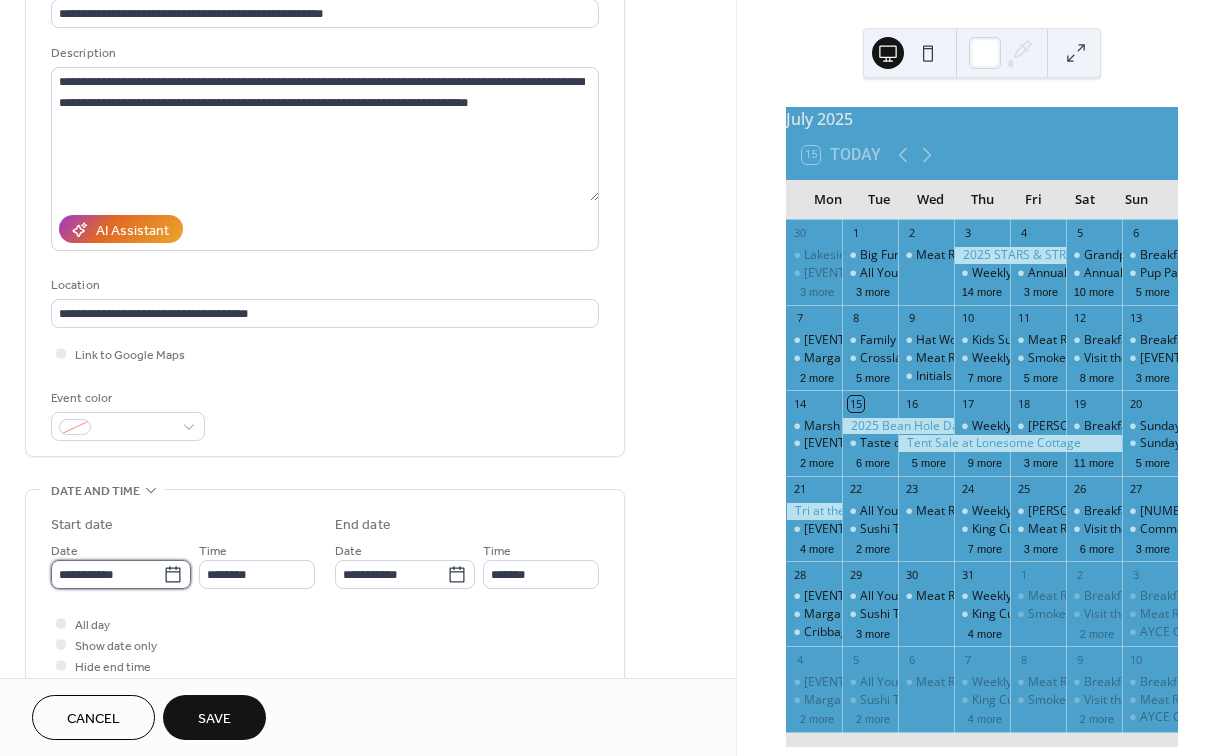 click on "**********" at bounding box center (107, 574) 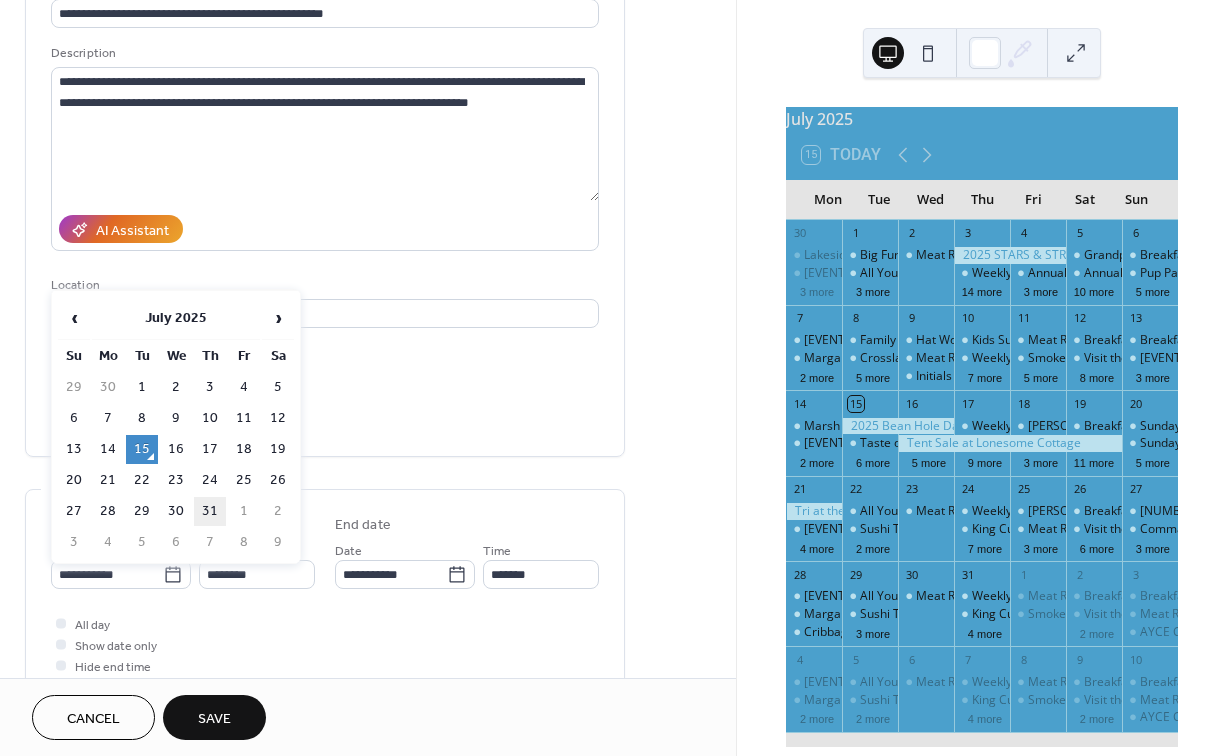click on "31" at bounding box center [210, 511] 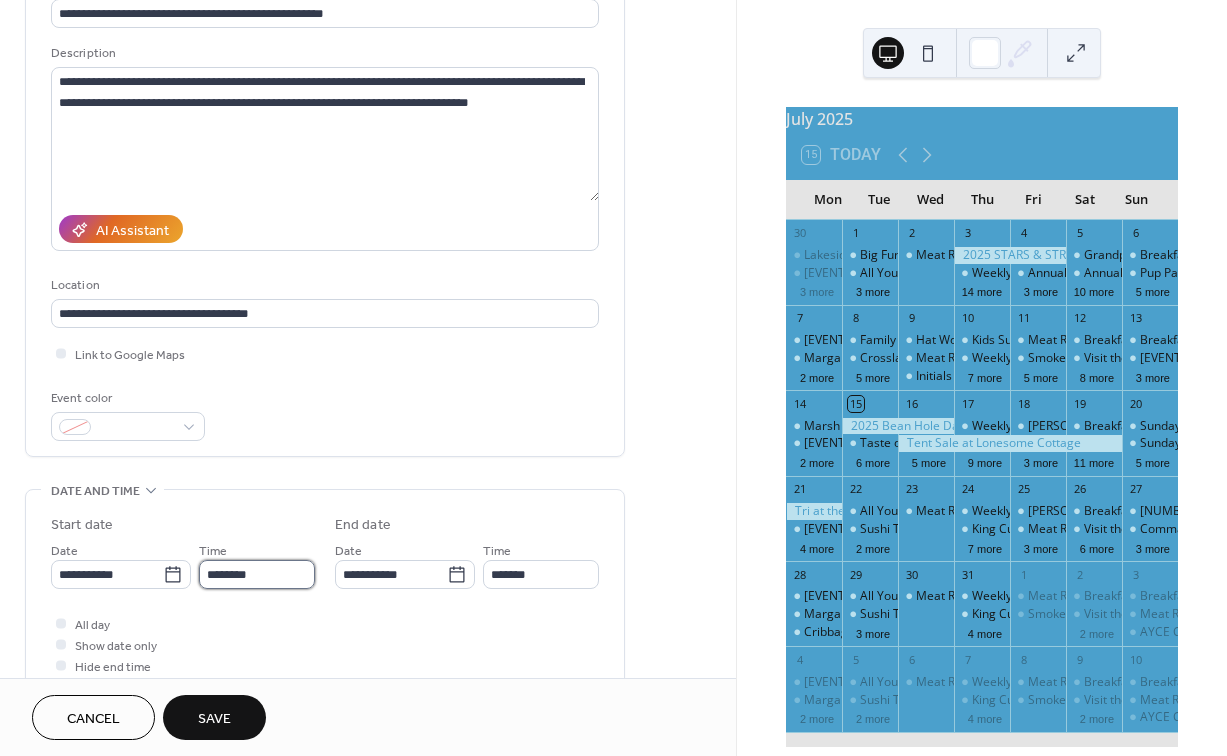 click on "********" at bounding box center (257, 574) 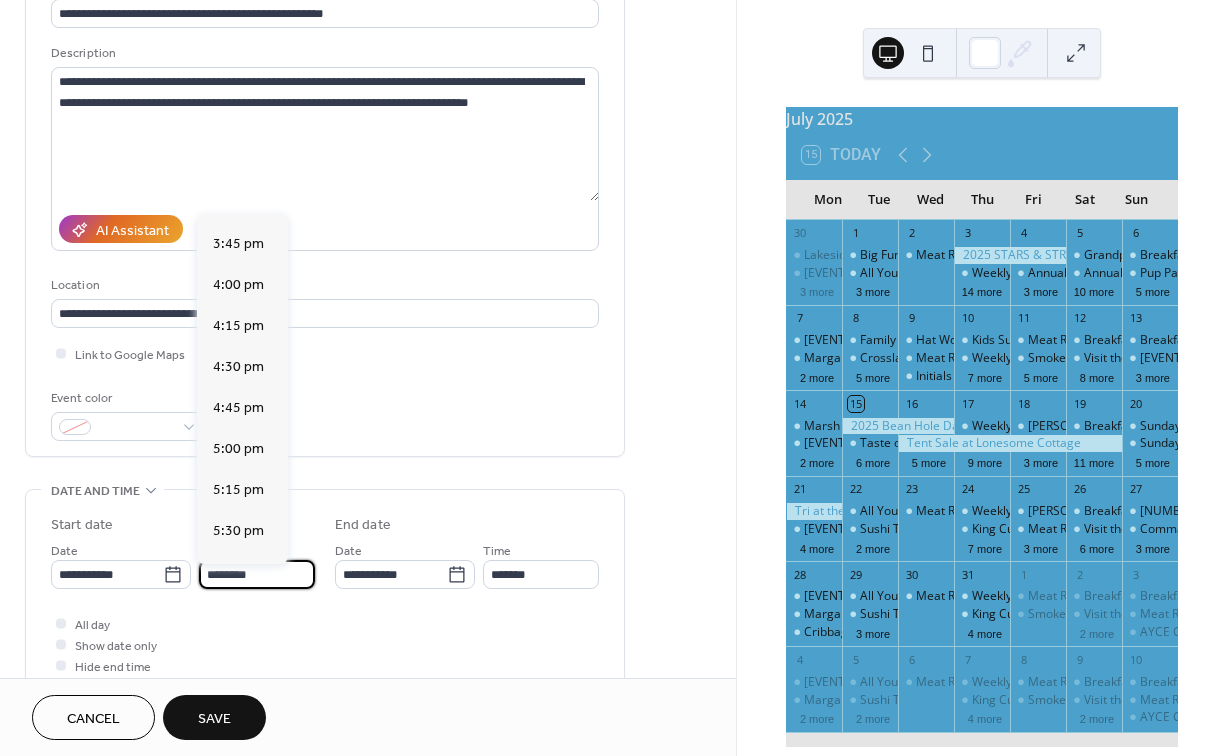 scroll, scrollTop: 2587, scrollLeft: 0, axis: vertical 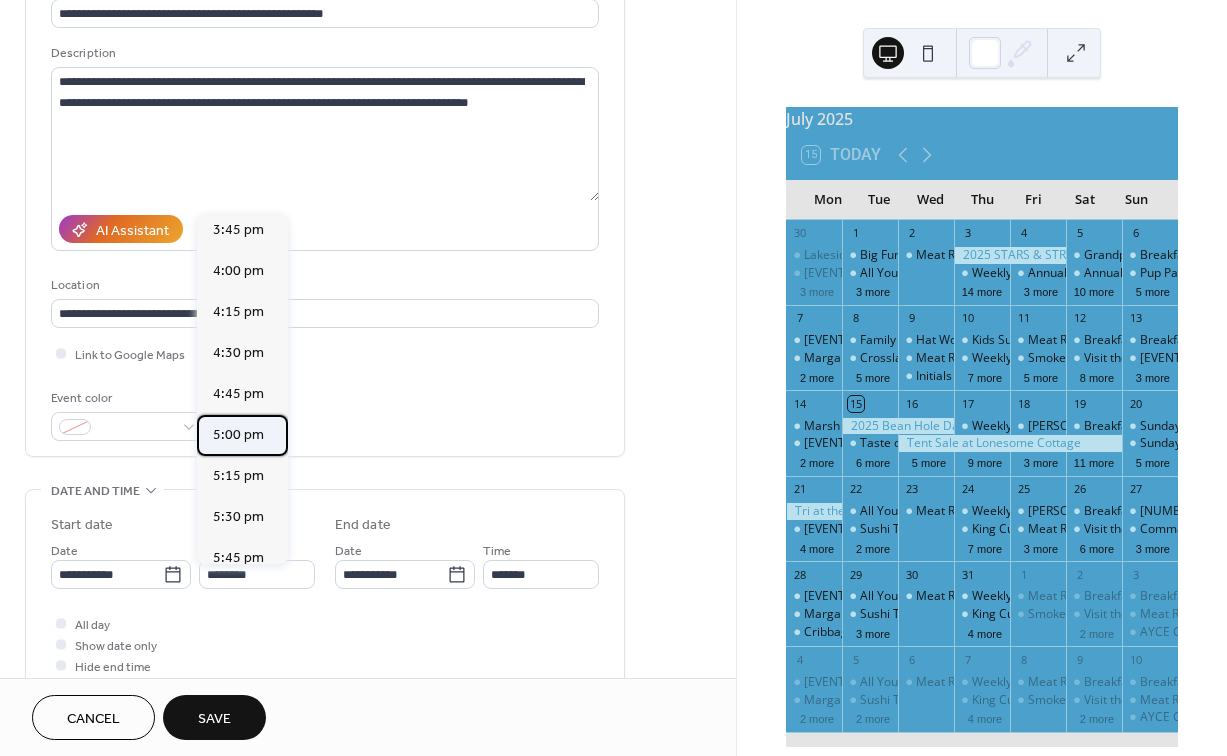 click on "5:00 pm" at bounding box center (238, 435) 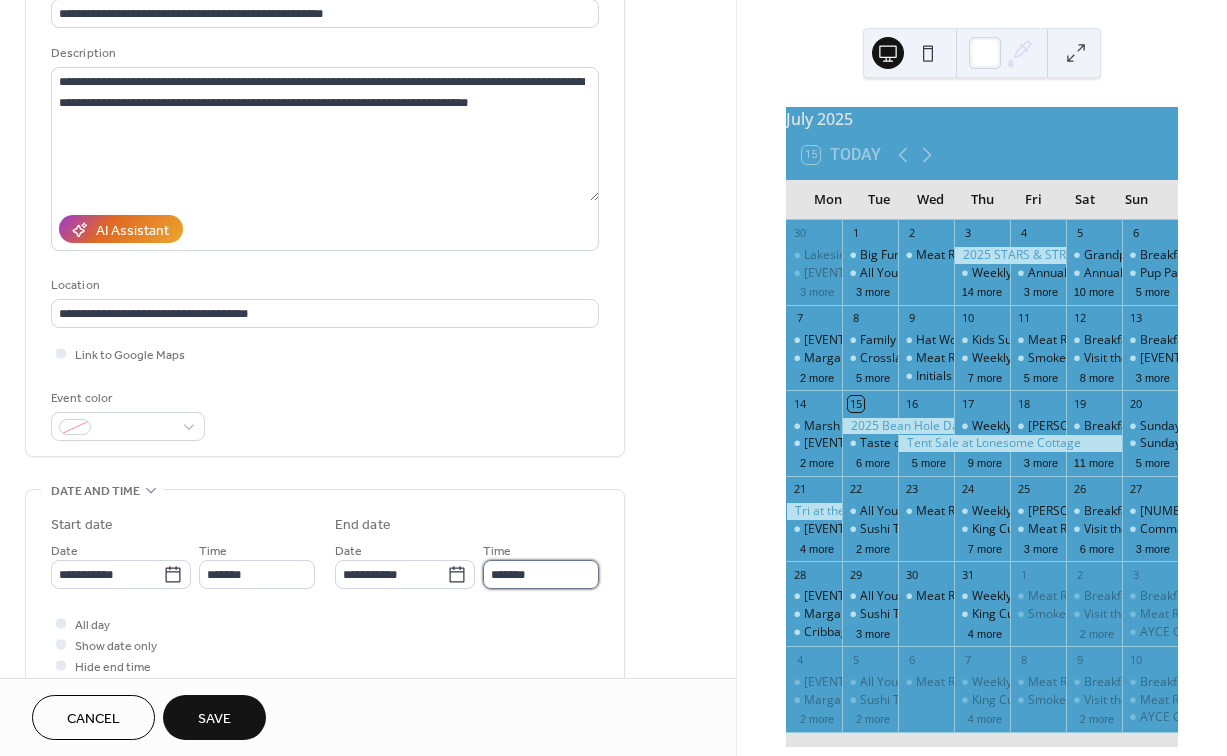 click on "*******" at bounding box center (541, 574) 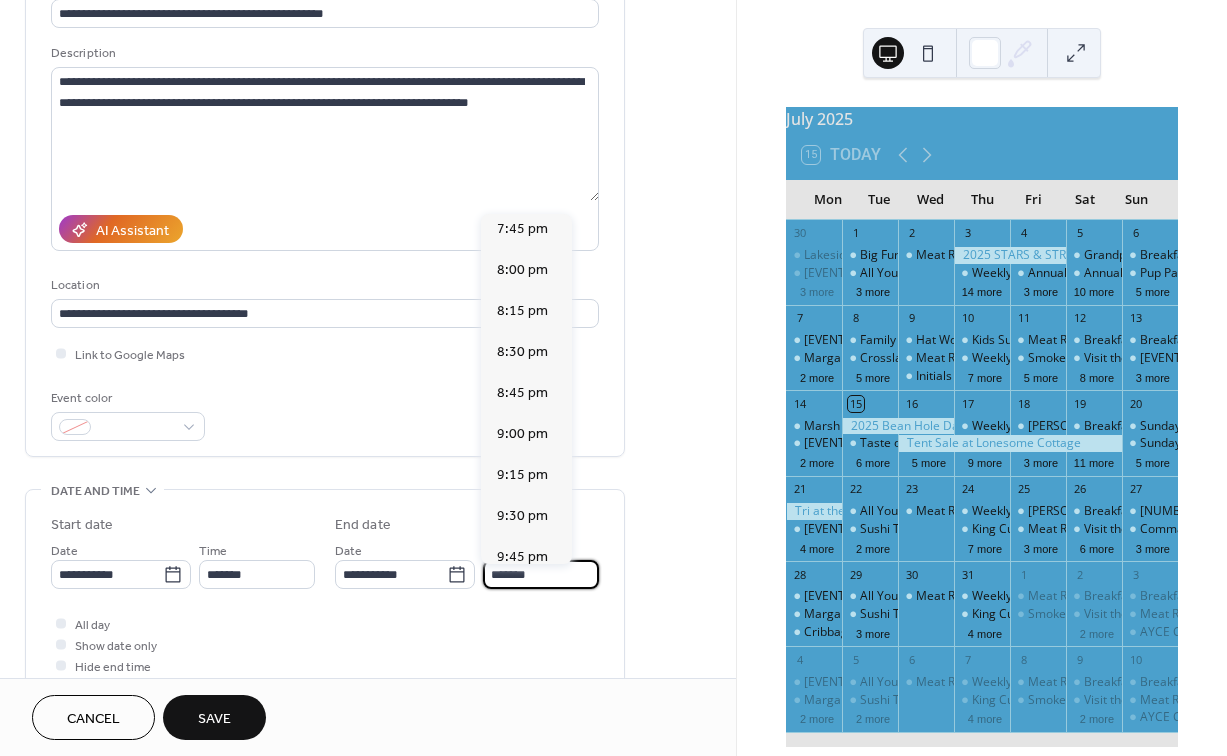 scroll, scrollTop: 416, scrollLeft: 0, axis: vertical 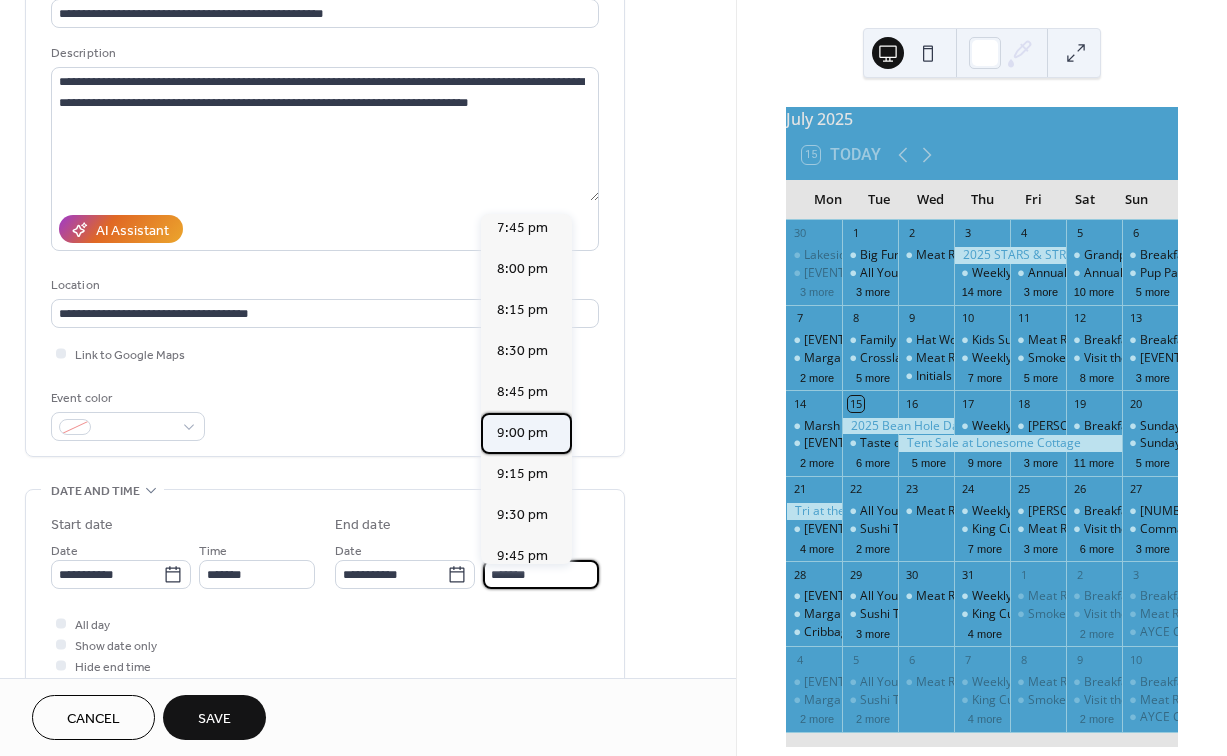 click on "9:00 pm" at bounding box center (522, 433) 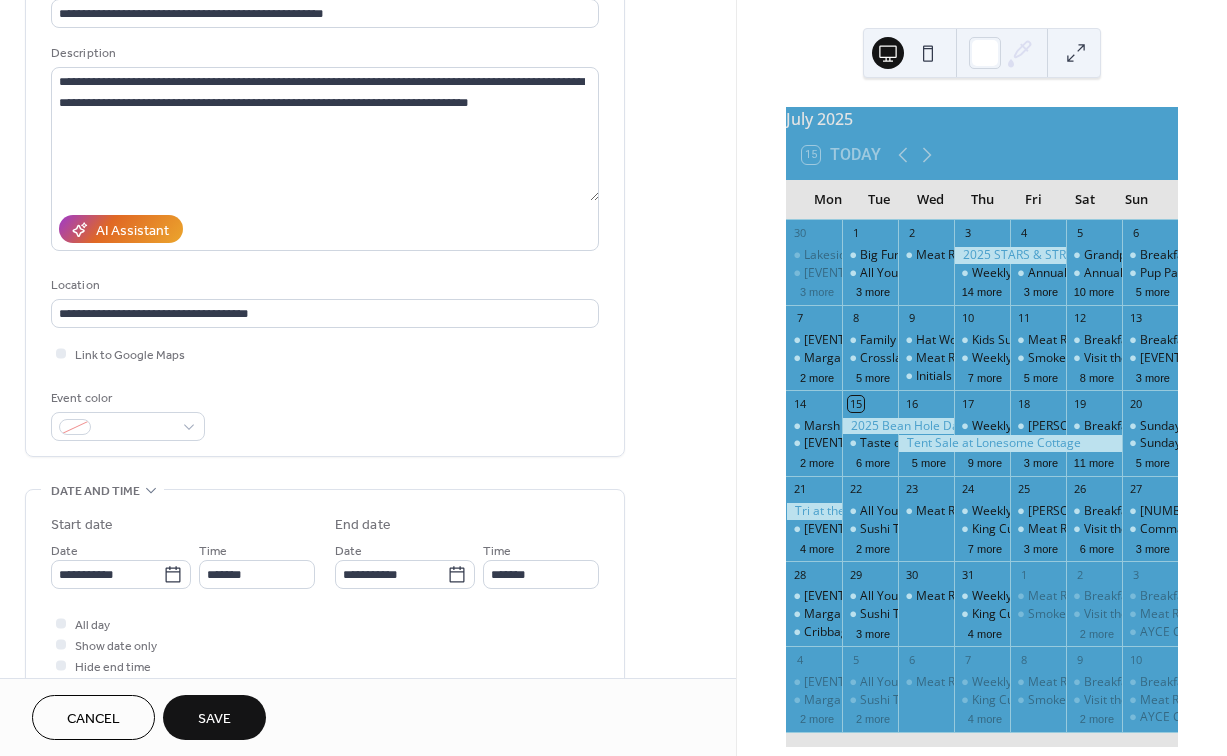 type on "*******" 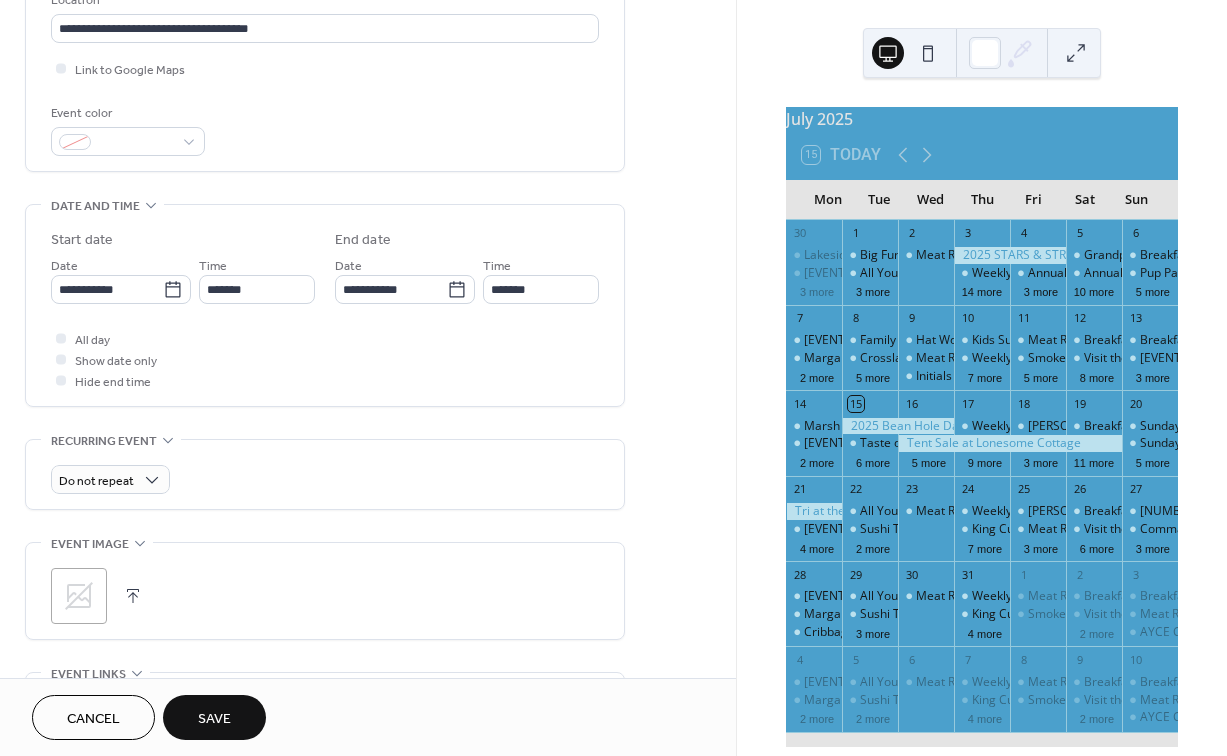 scroll, scrollTop: 478, scrollLeft: 0, axis: vertical 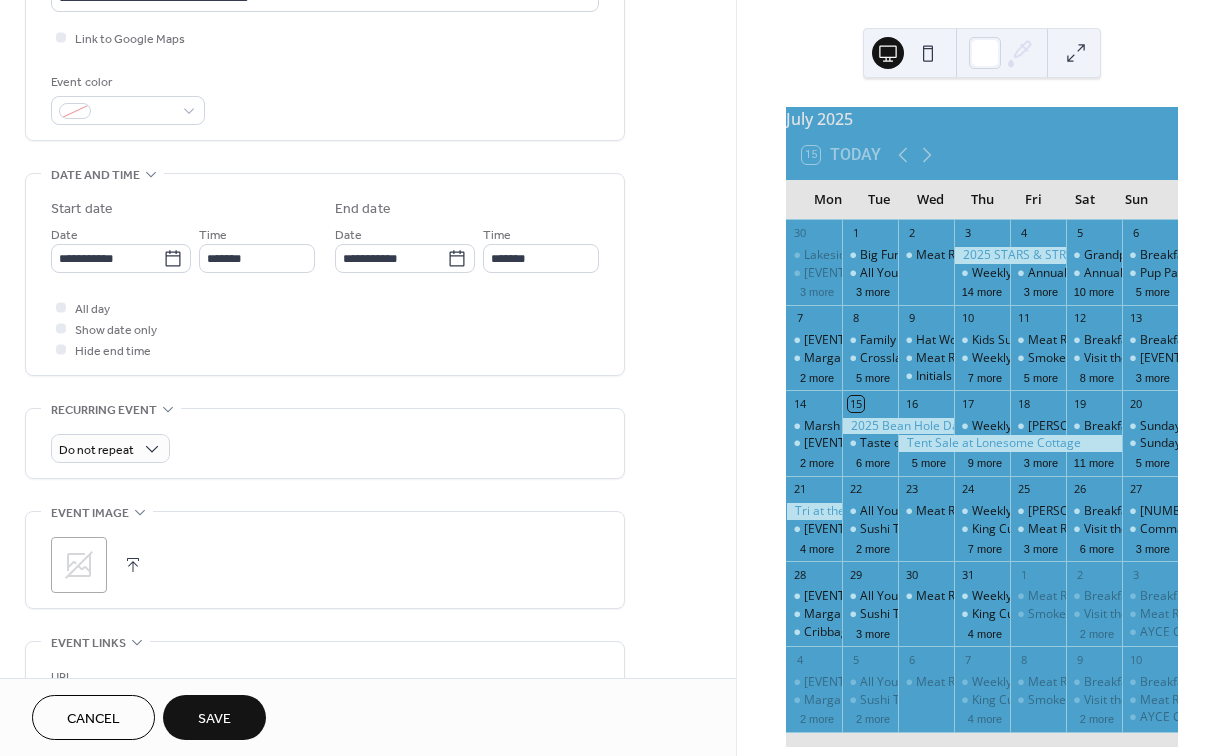 click at bounding box center [133, 565] 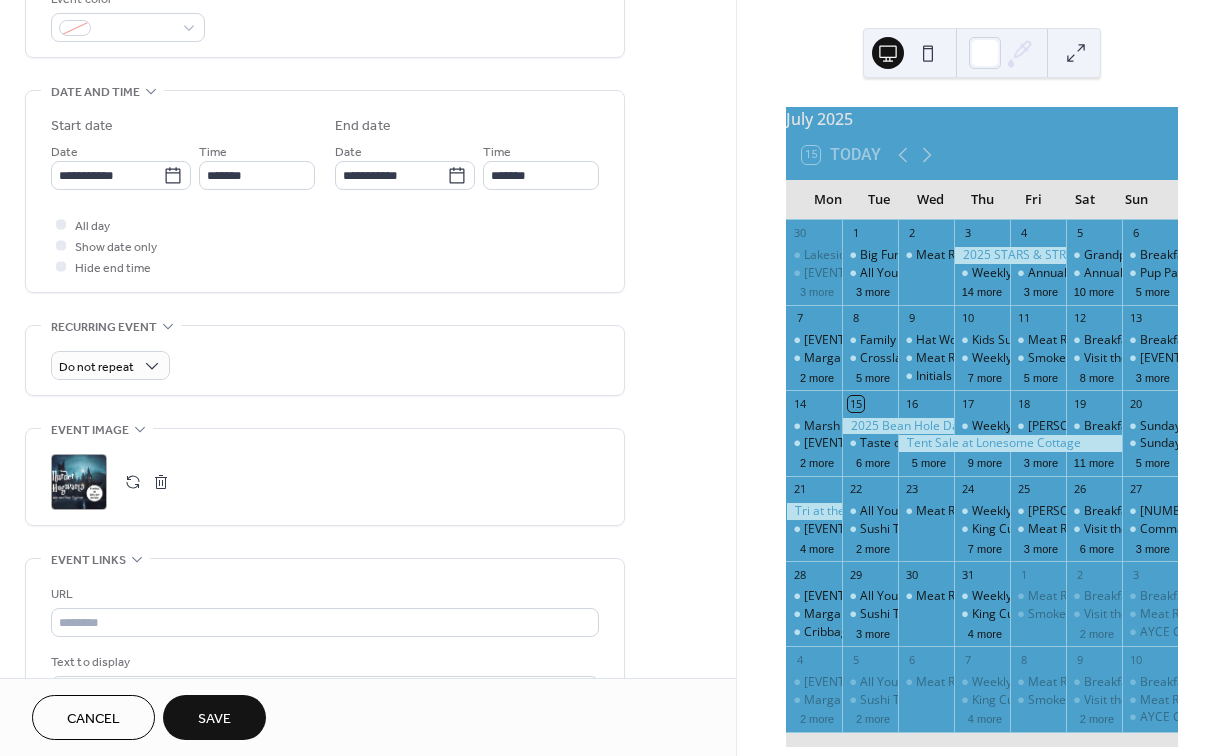 scroll, scrollTop: 607, scrollLeft: 0, axis: vertical 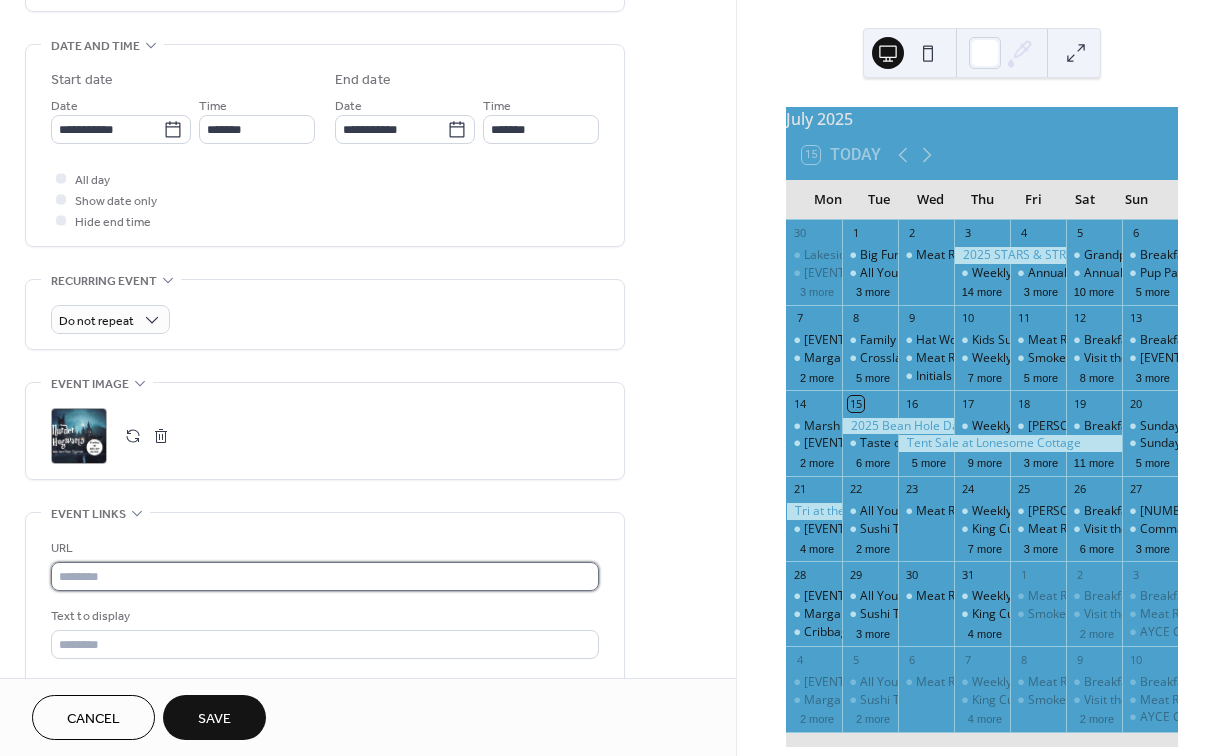 click at bounding box center (325, 576) 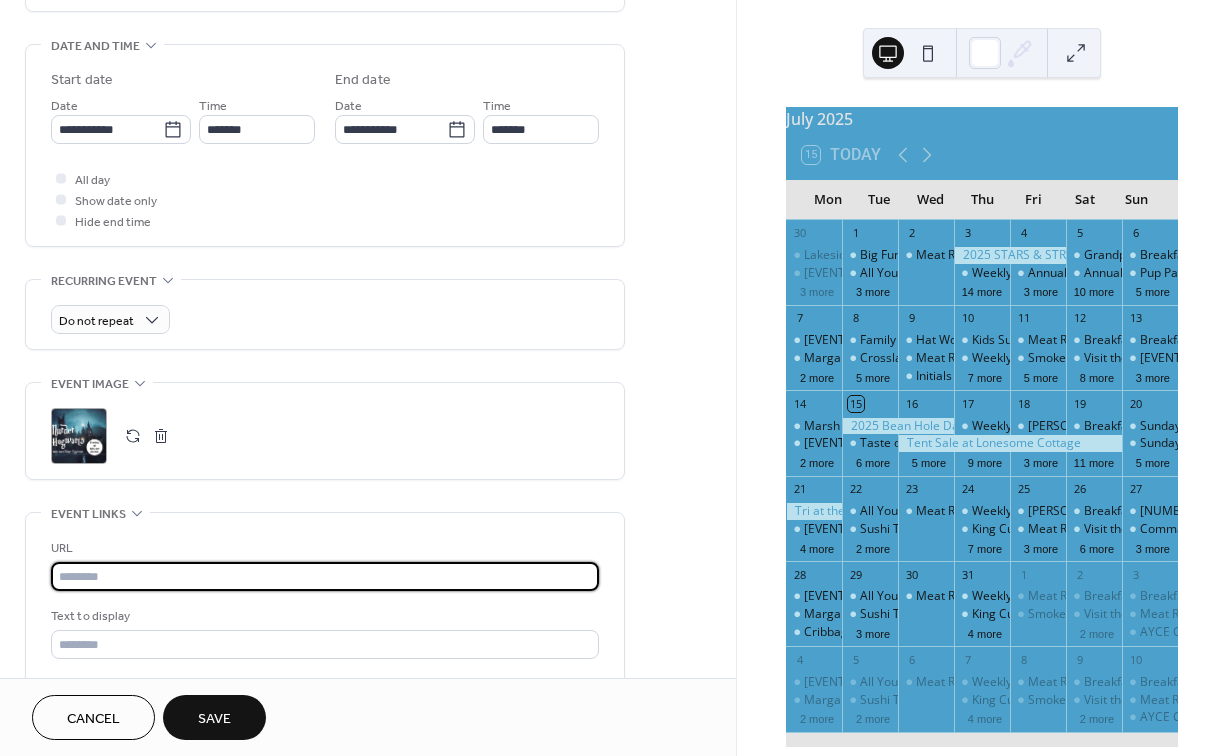 paste on "**********" 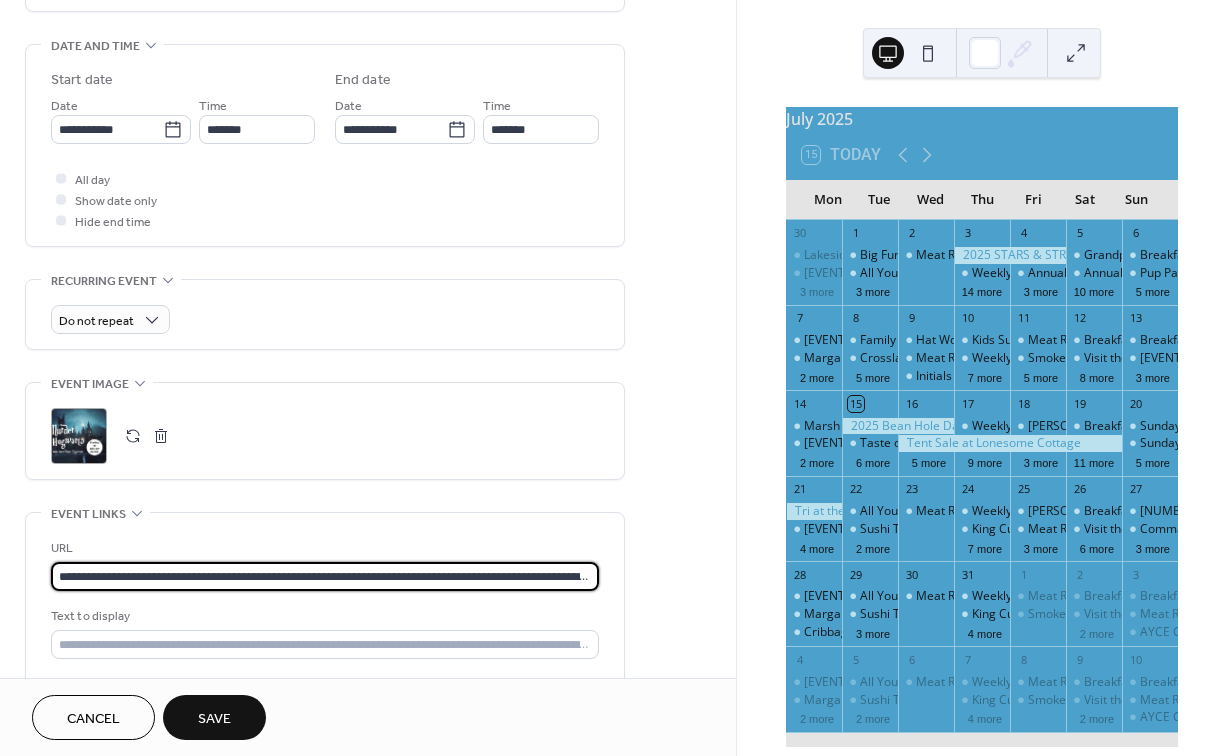 type on "**********" 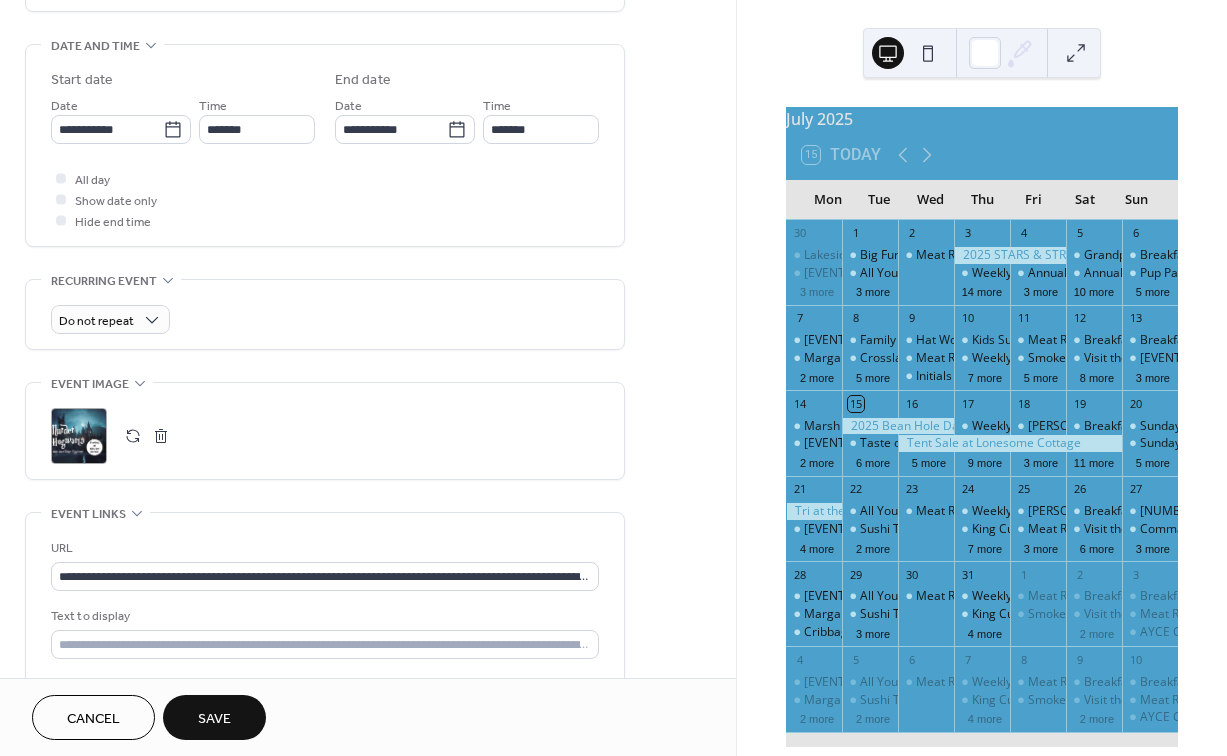 click on "Save" at bounding box center (214, 719) 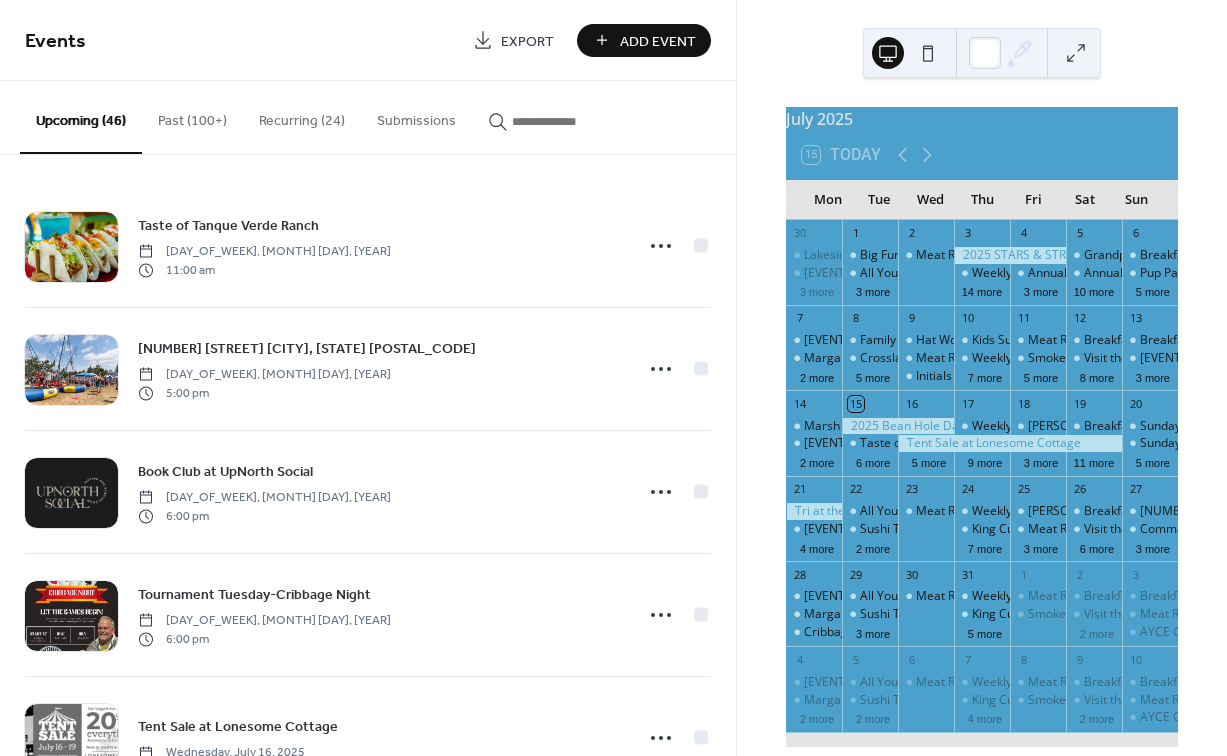 click on "Add Event" at bounding box center (658, 41) 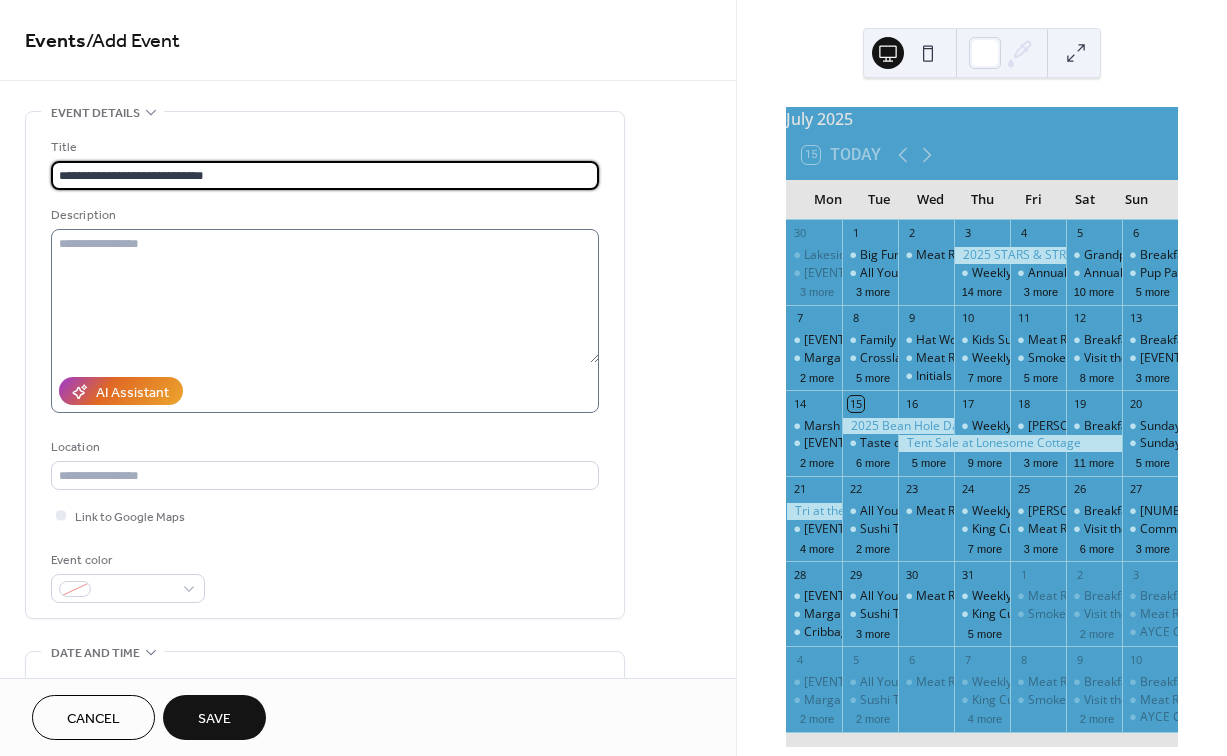 type on "**********" 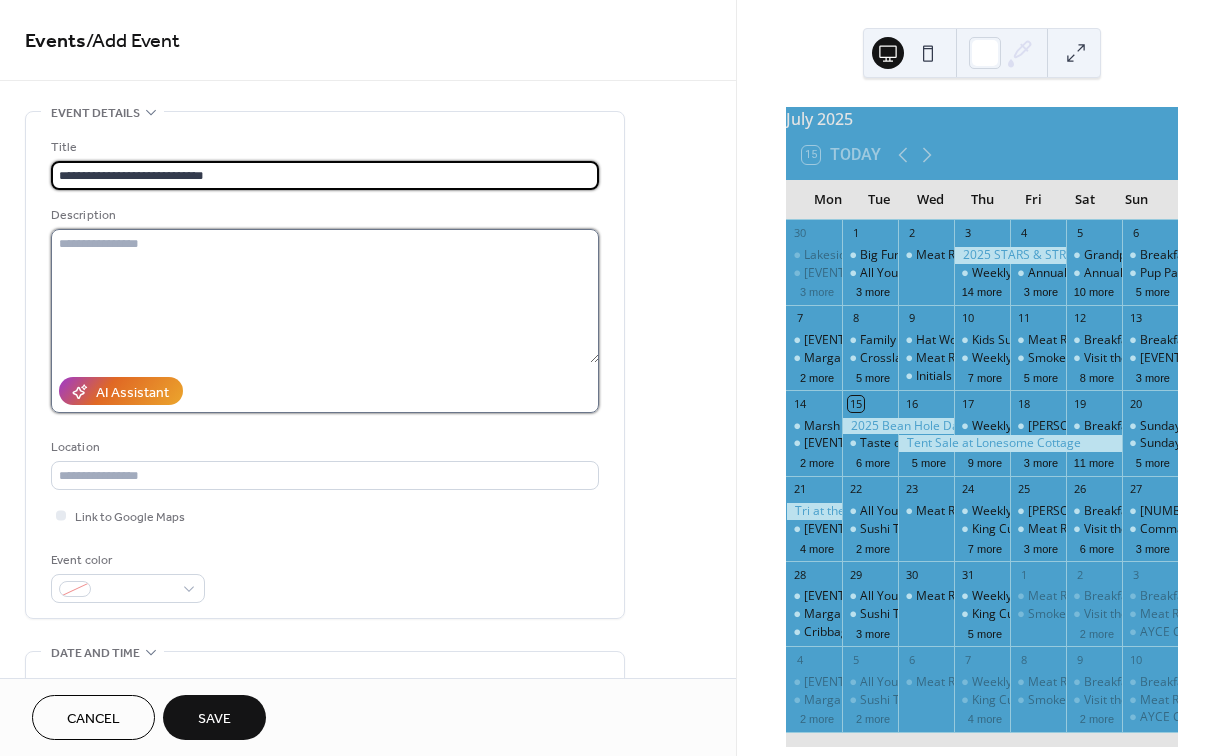 click at bounding box center [325, 296] 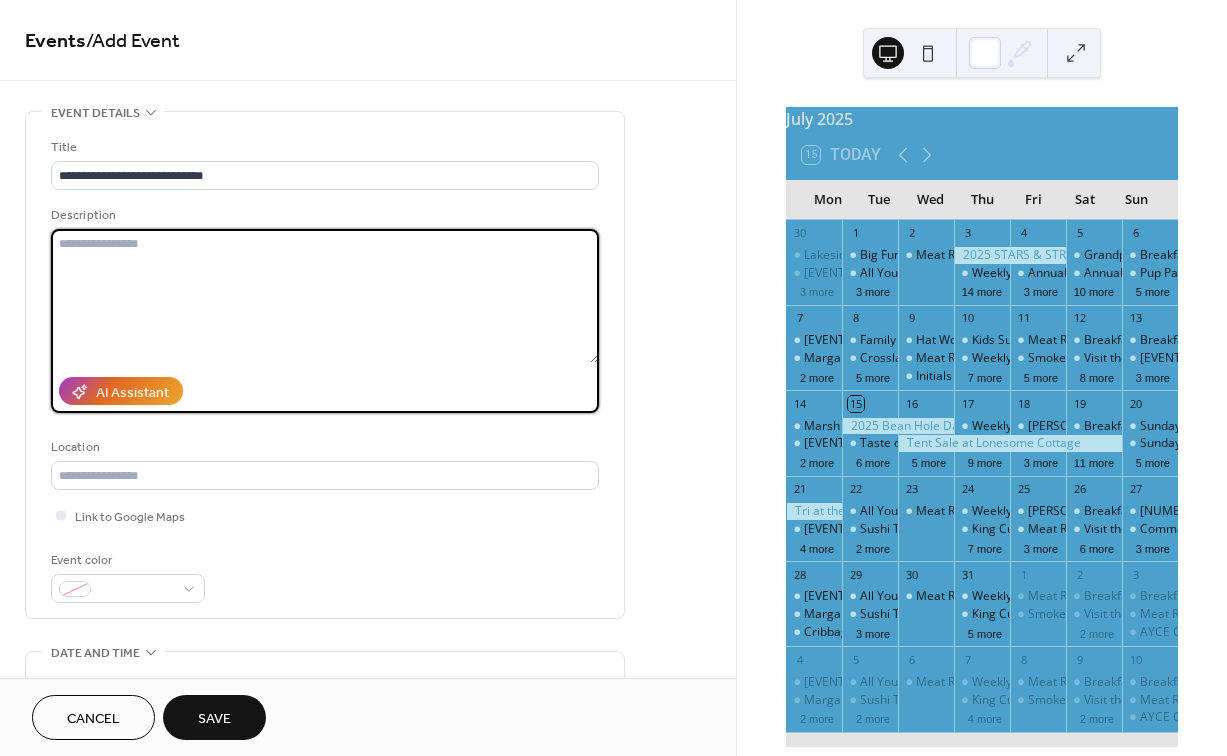 paste on "**********" 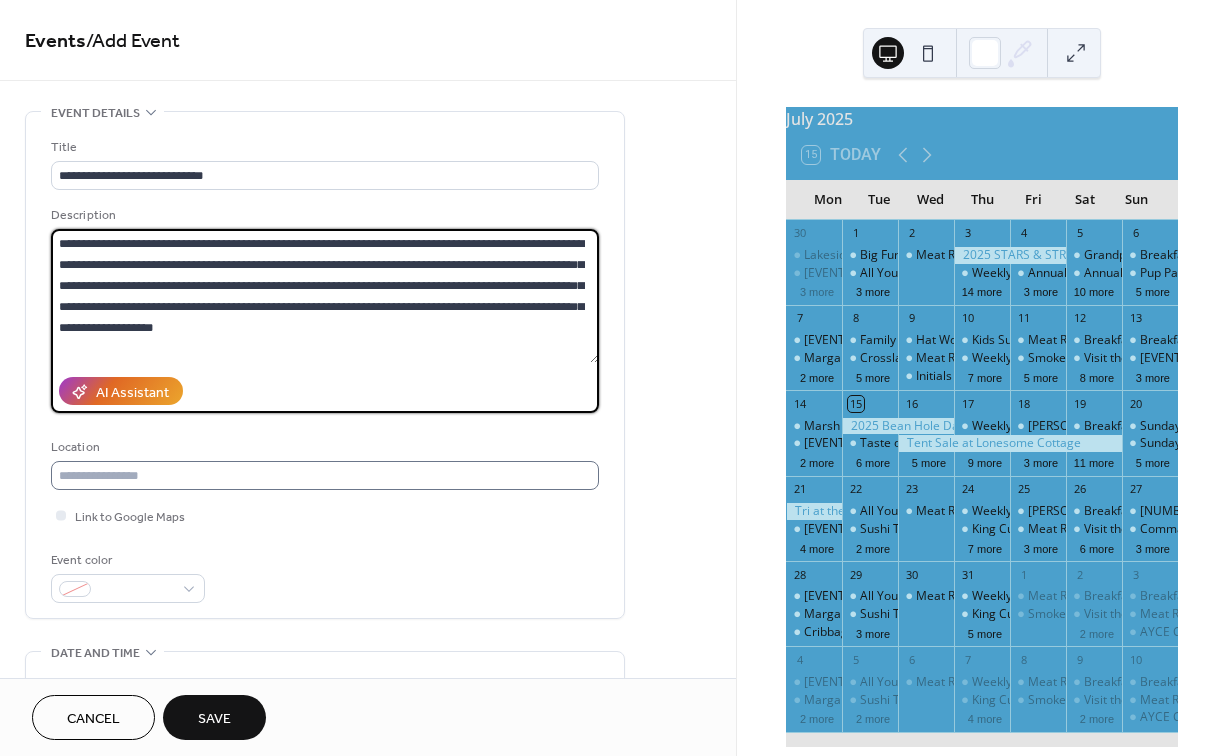 type on "**********" 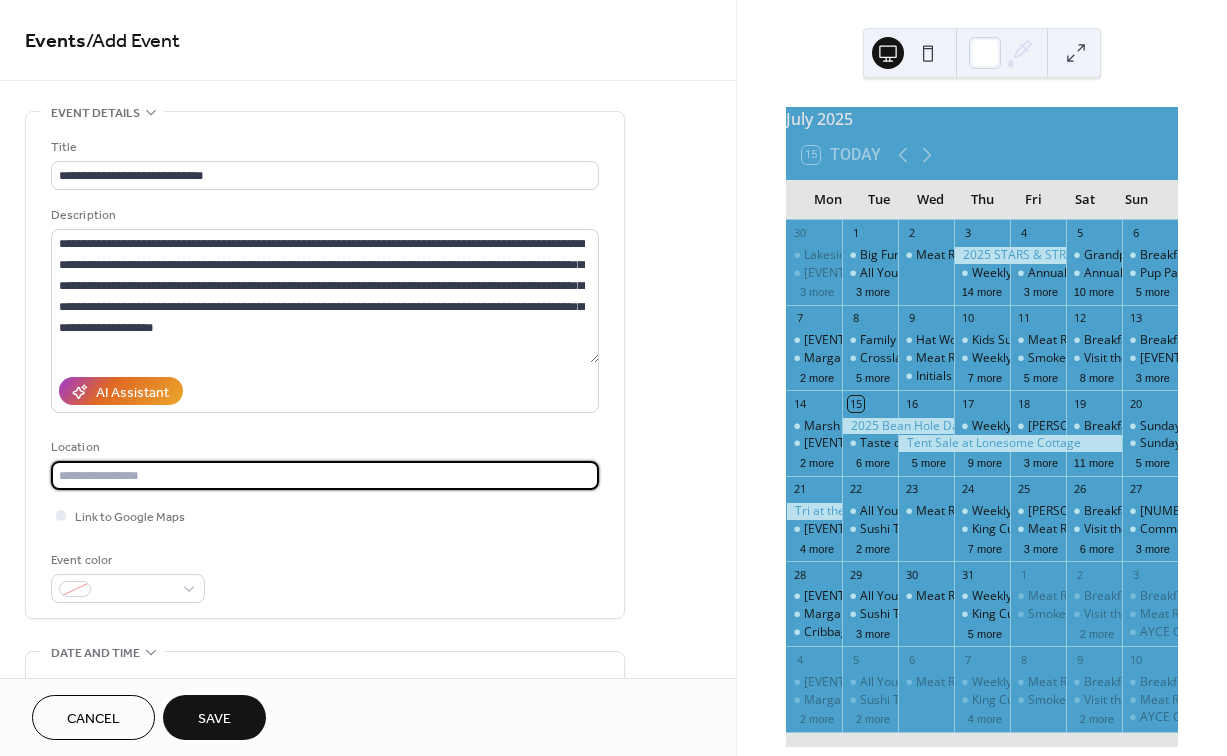 click at bounding box center [325, 475] 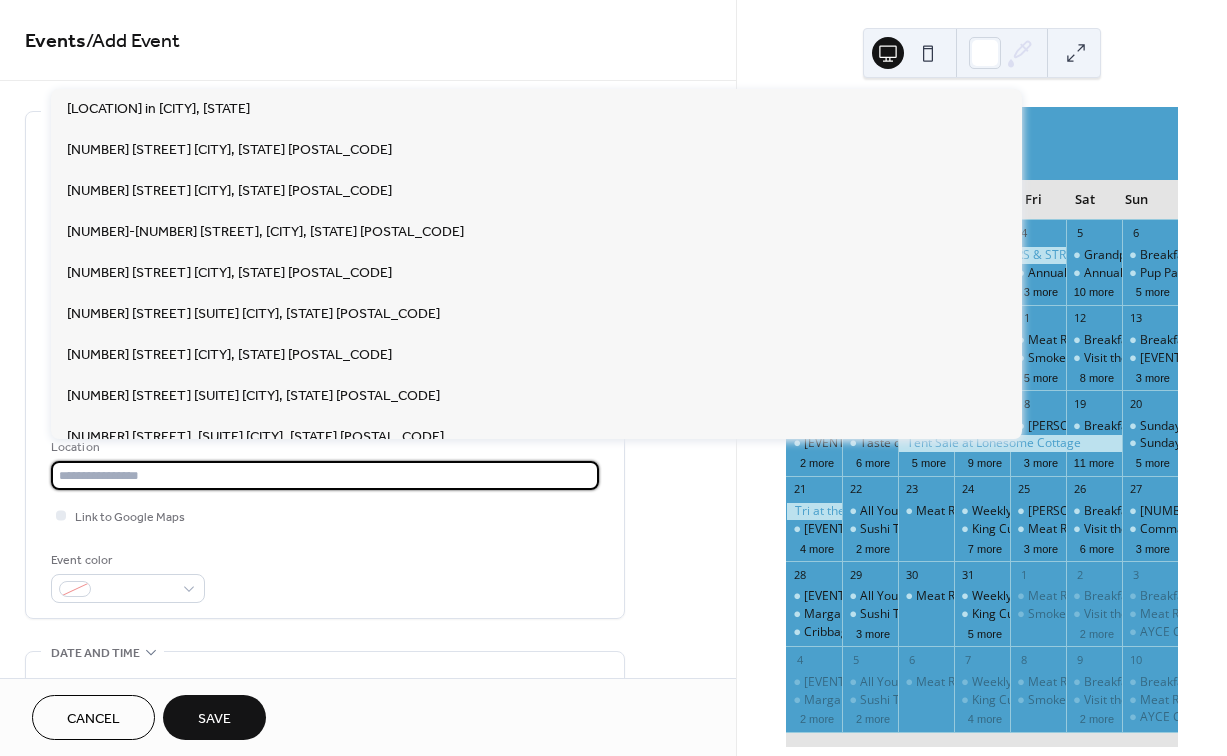 paste on "**********" 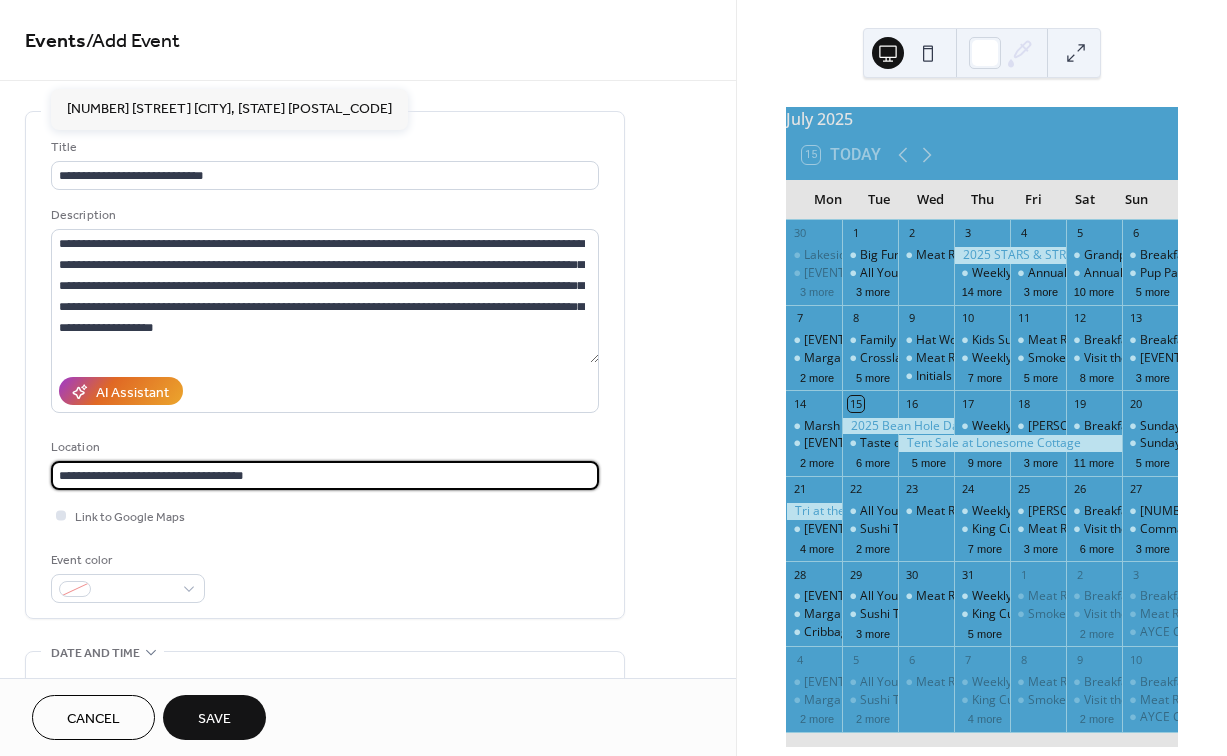 type on "**********" 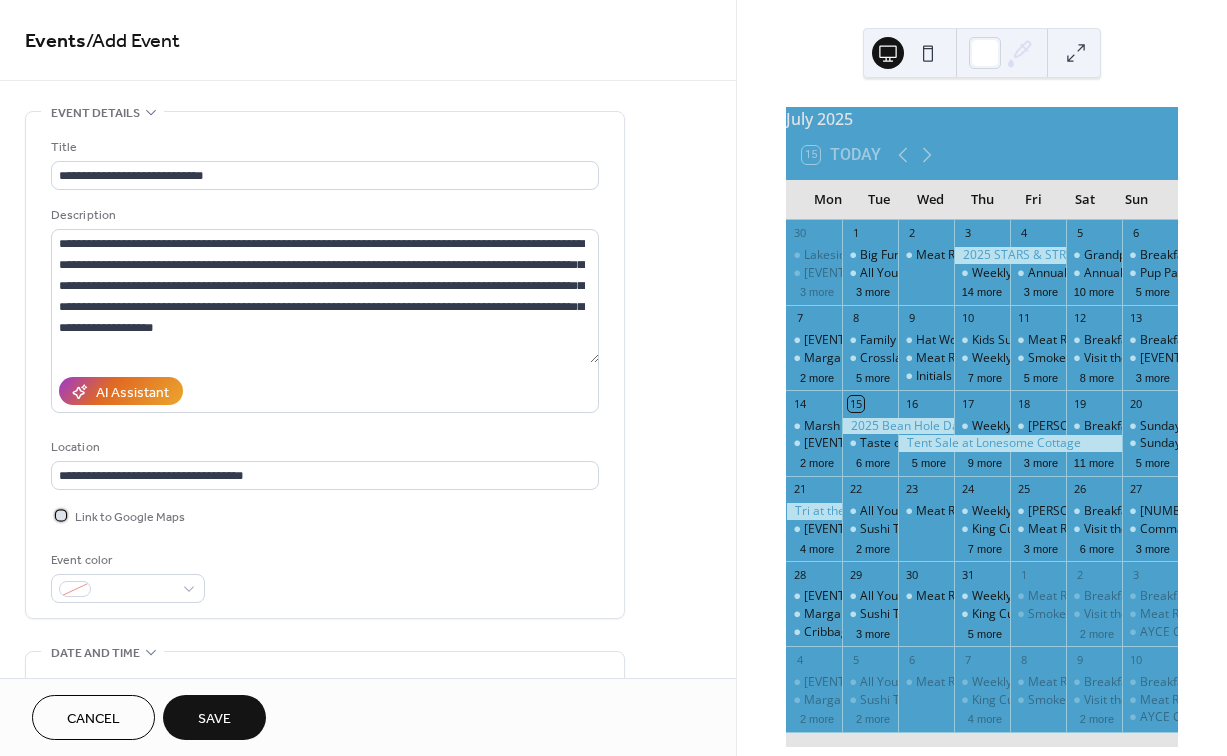 click at bounding box center [61, 515] 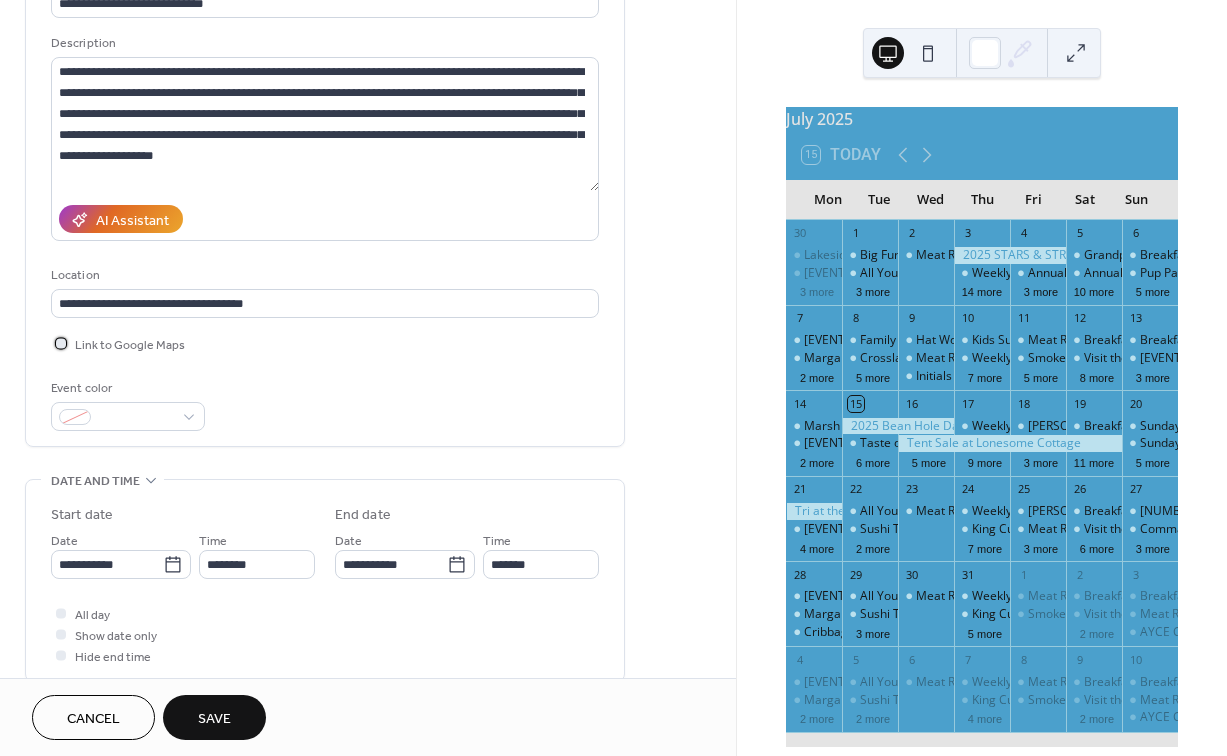 scroll, scrollTop: 173, scrollLeft: 0, axis: vertical 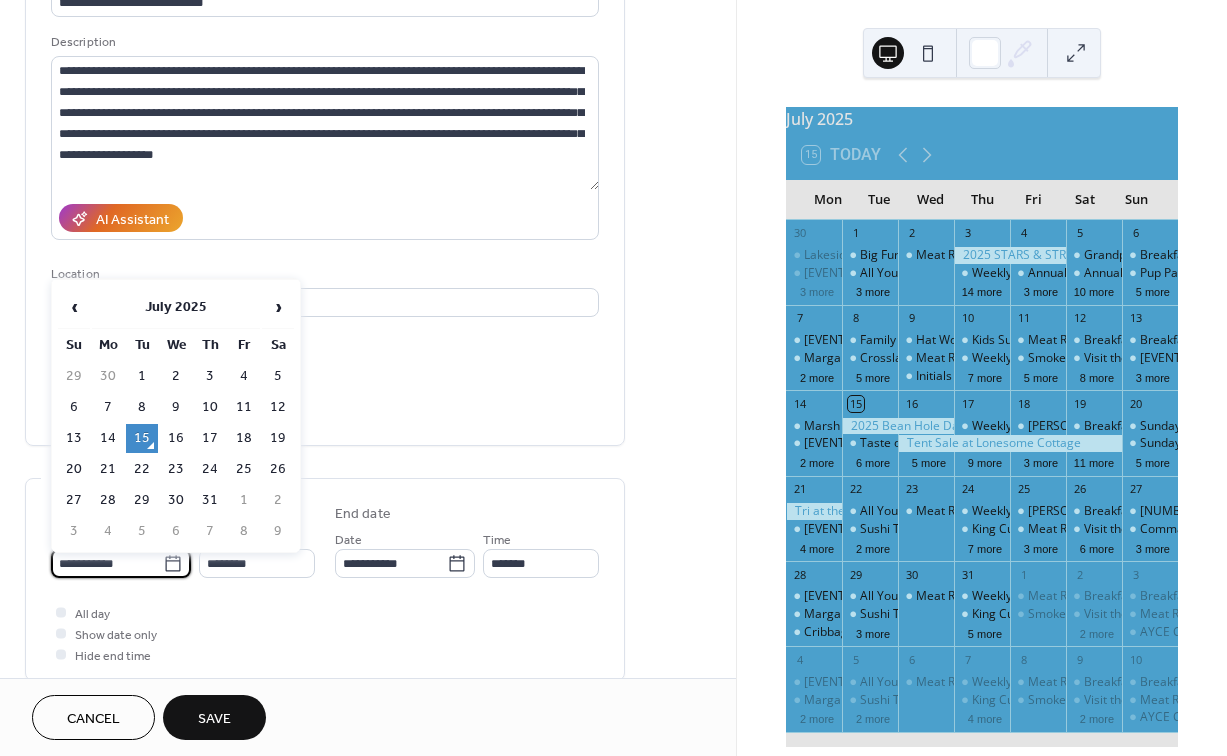 click on "**********" at bounding box center [107, 563] 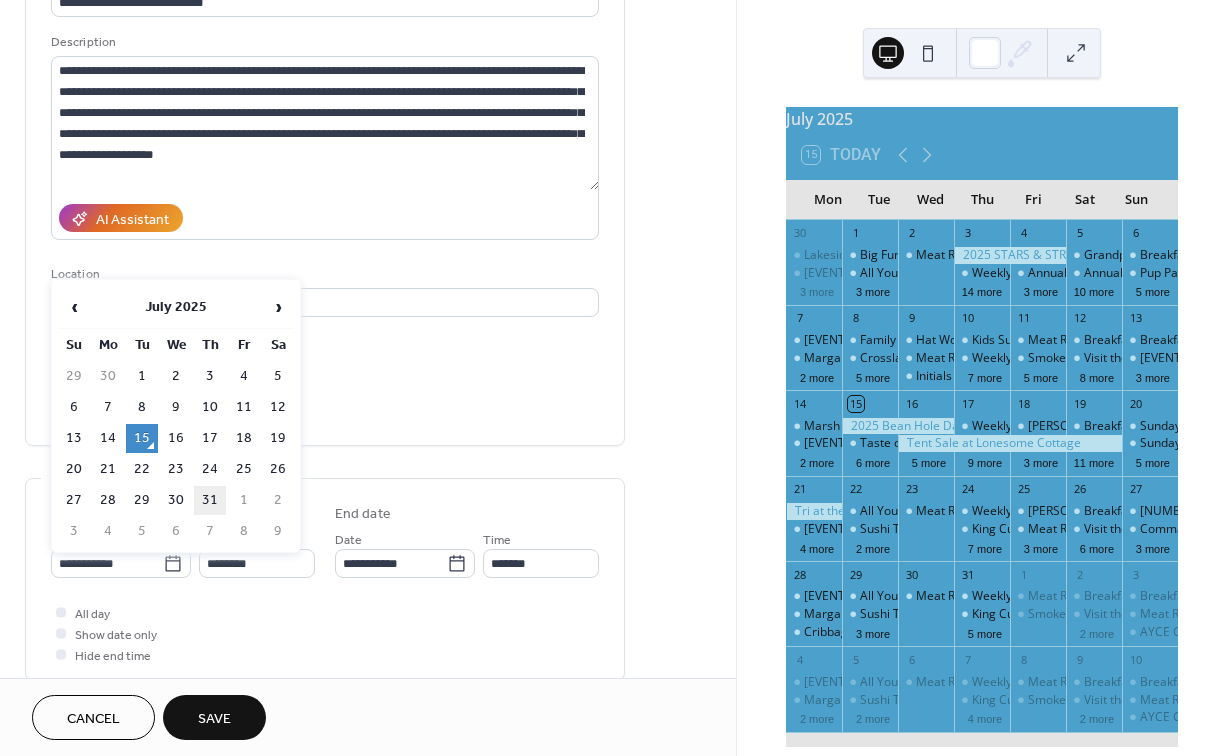 click on "31" at bounding box center (210, 500) 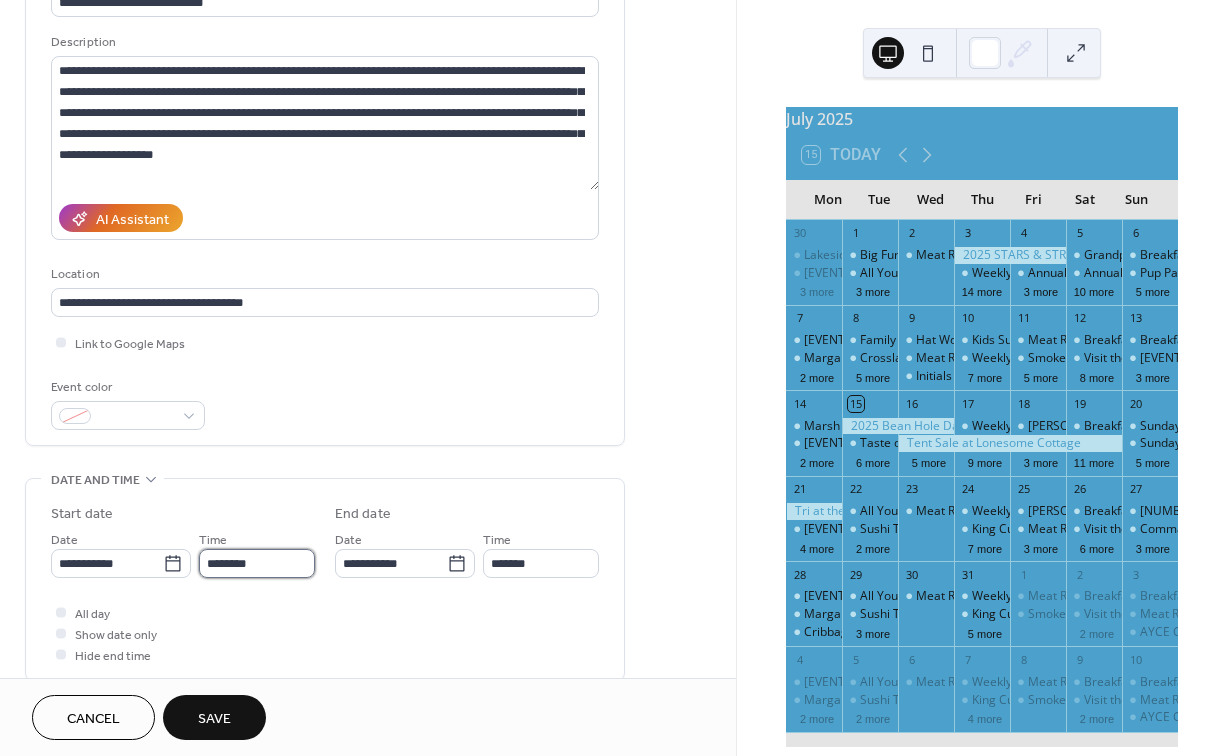 click on "********" at bounding box center [257, 563] 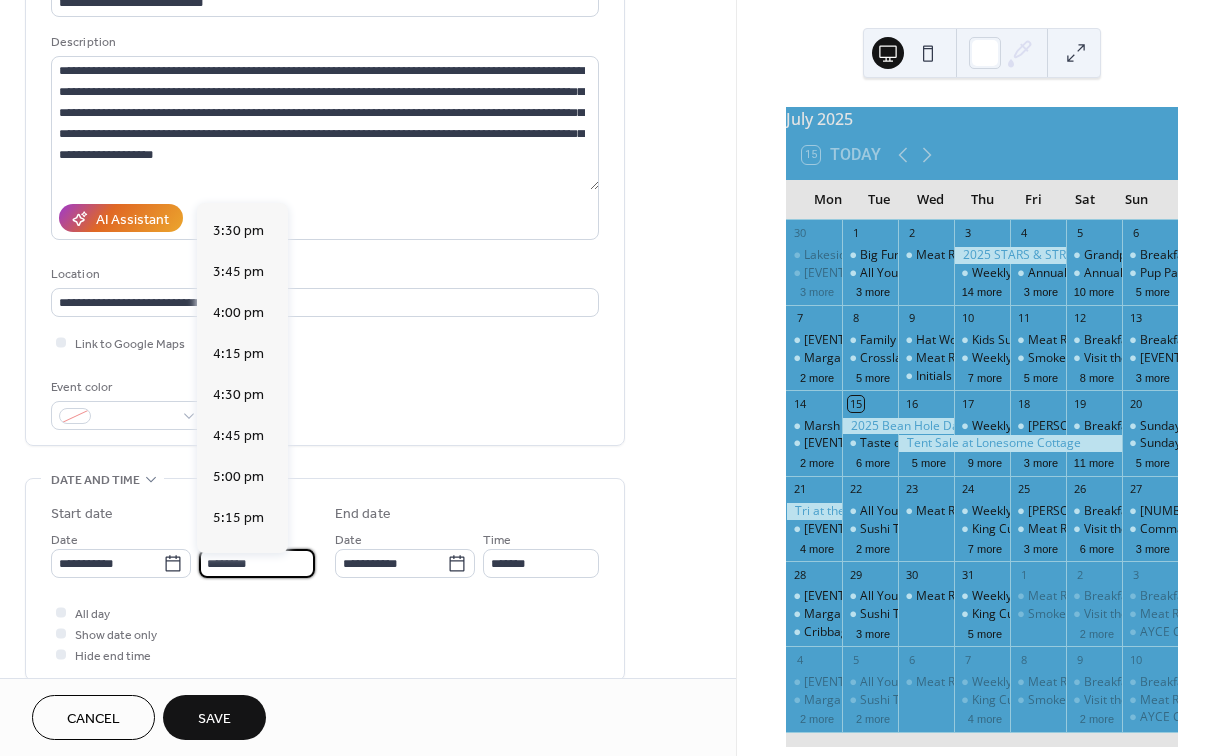 scroll, scrollTop: 2541, scrollLeft: 0, axis: vertical 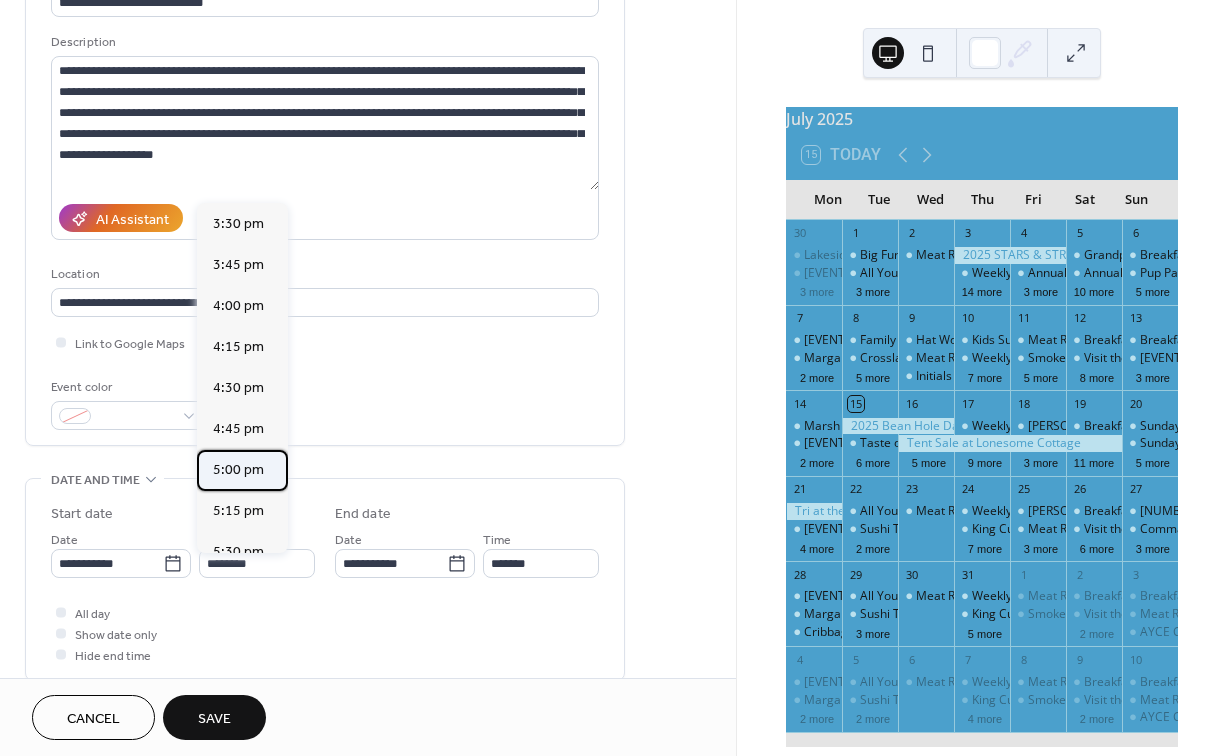 click on "5:00 pm" at bounding box center (238, 470) 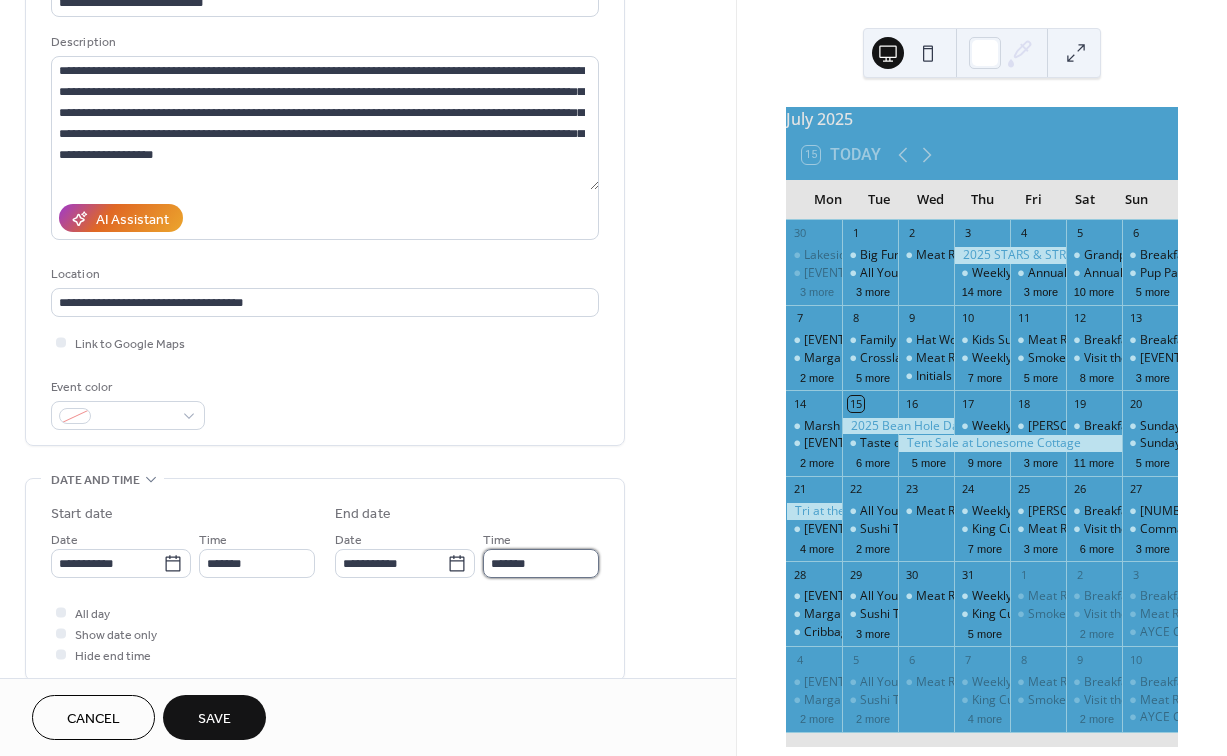click on "*******" at bounding box center [541, 563] 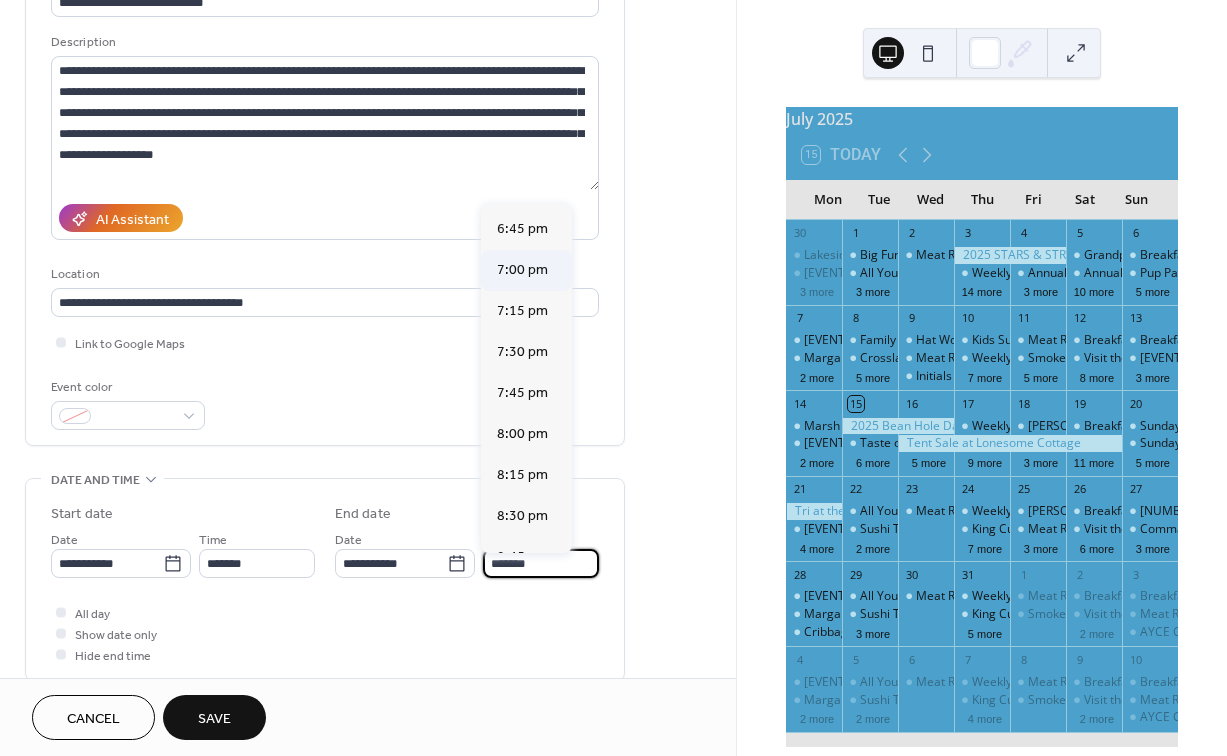 scroll, scrollTop: 250, scrollLeft: 0, axis: vertical 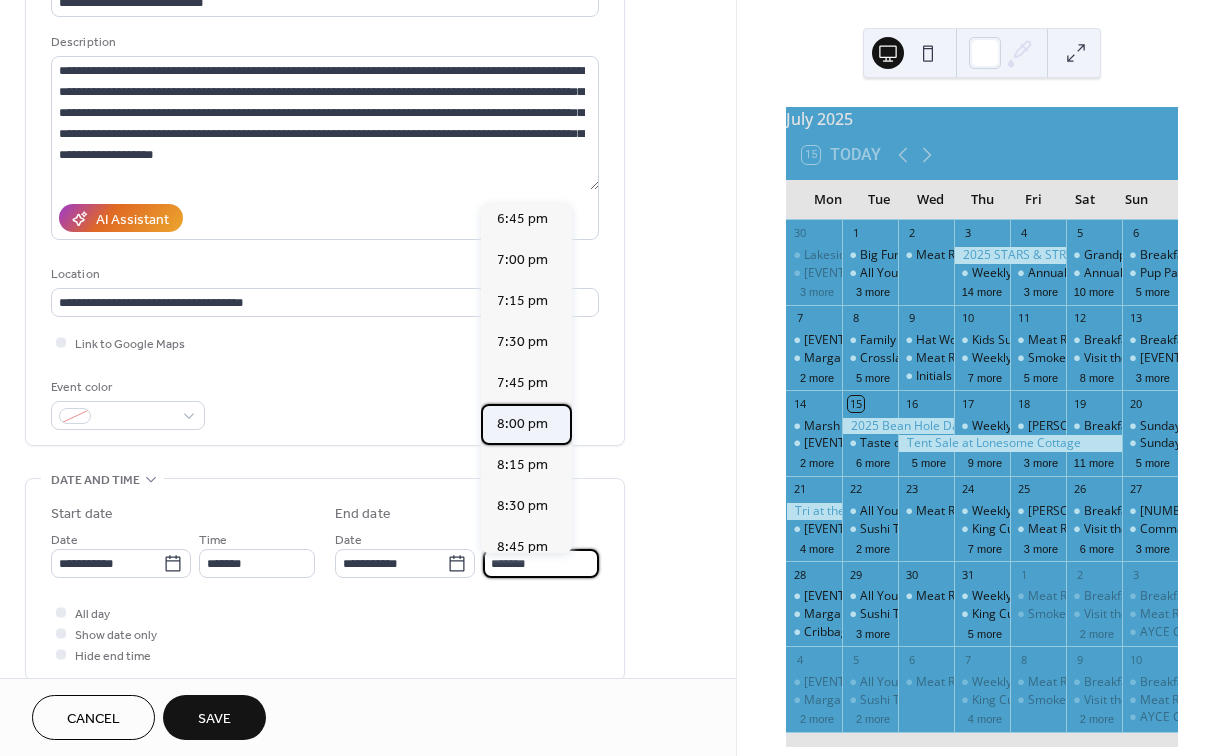 click on "8:00 pm" at bounding box center (522, 424) 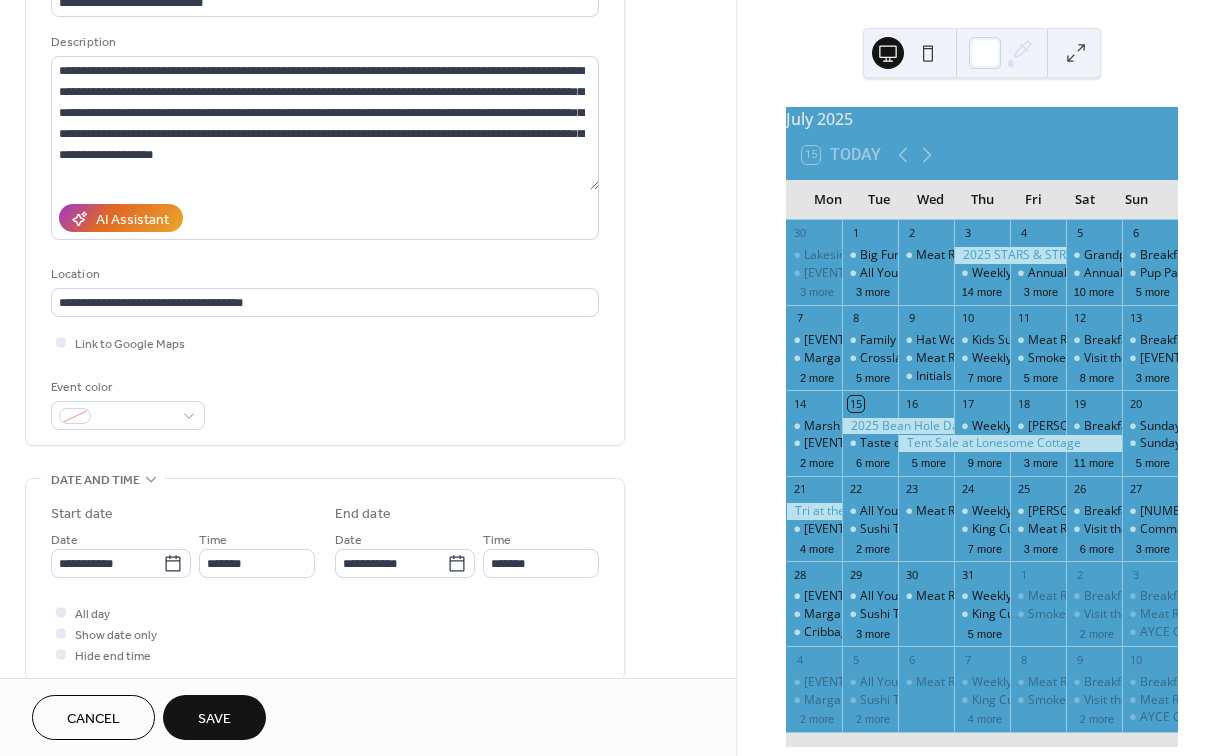 type on "*******" 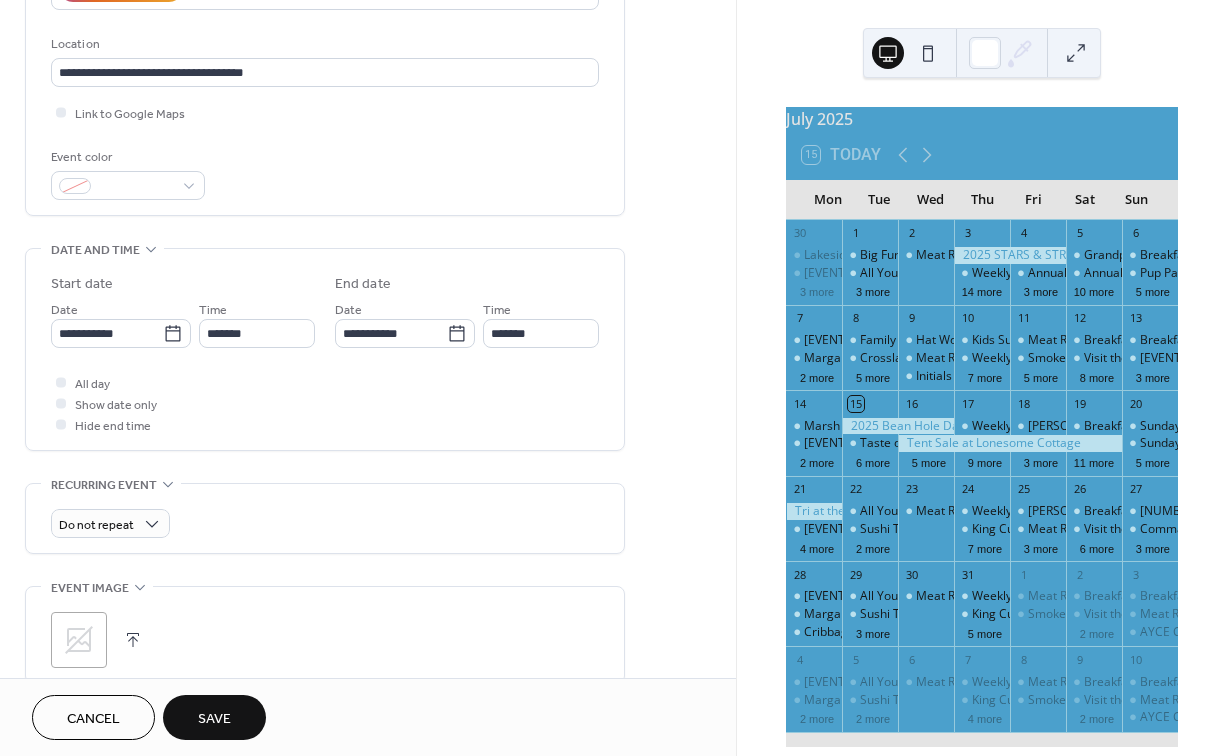 scroll, scrollTop: 419, scrollLeft: 0, axis: vertical 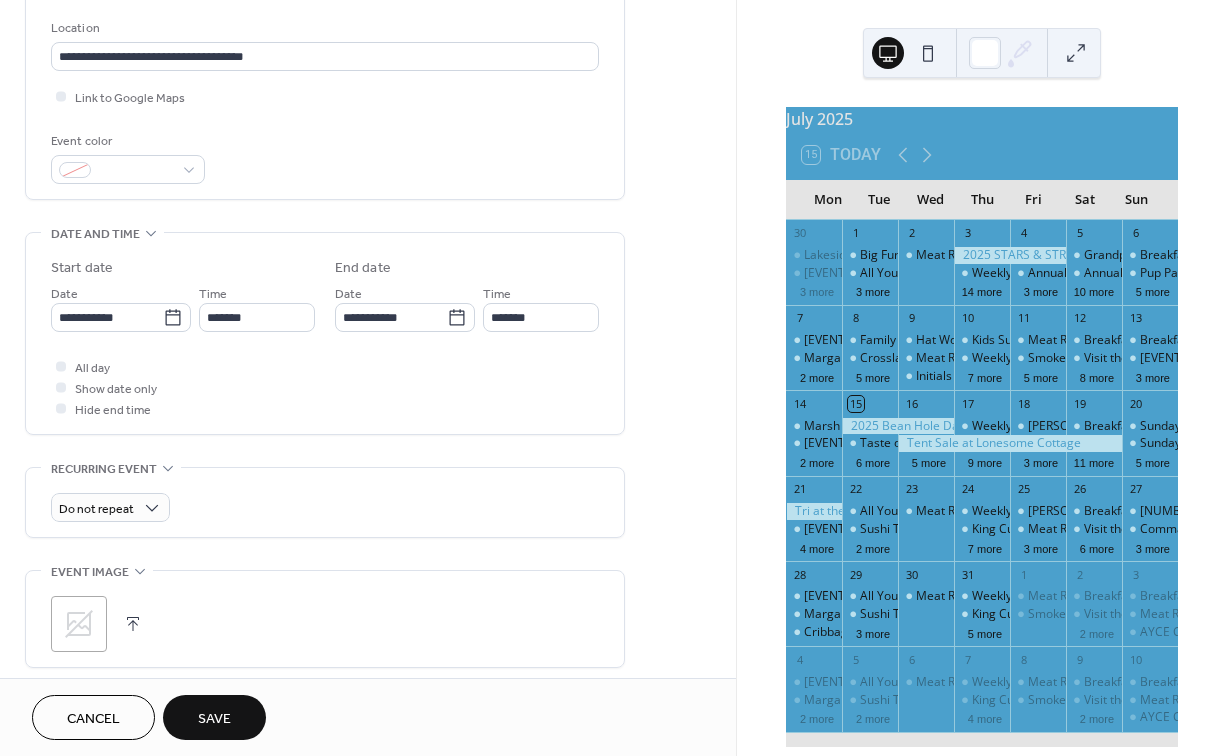 click at bounding box center (133, 624) 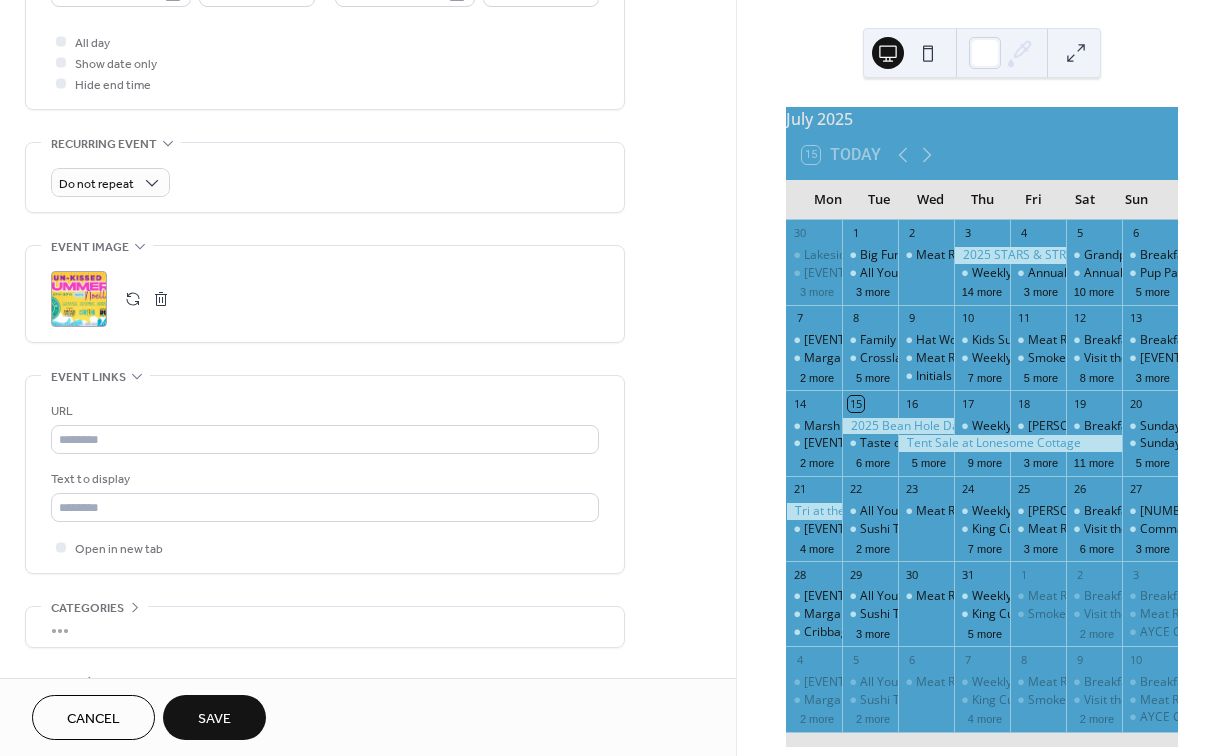 scroll, scrollTop: 749, scrollLeft: 0, axis: vertical 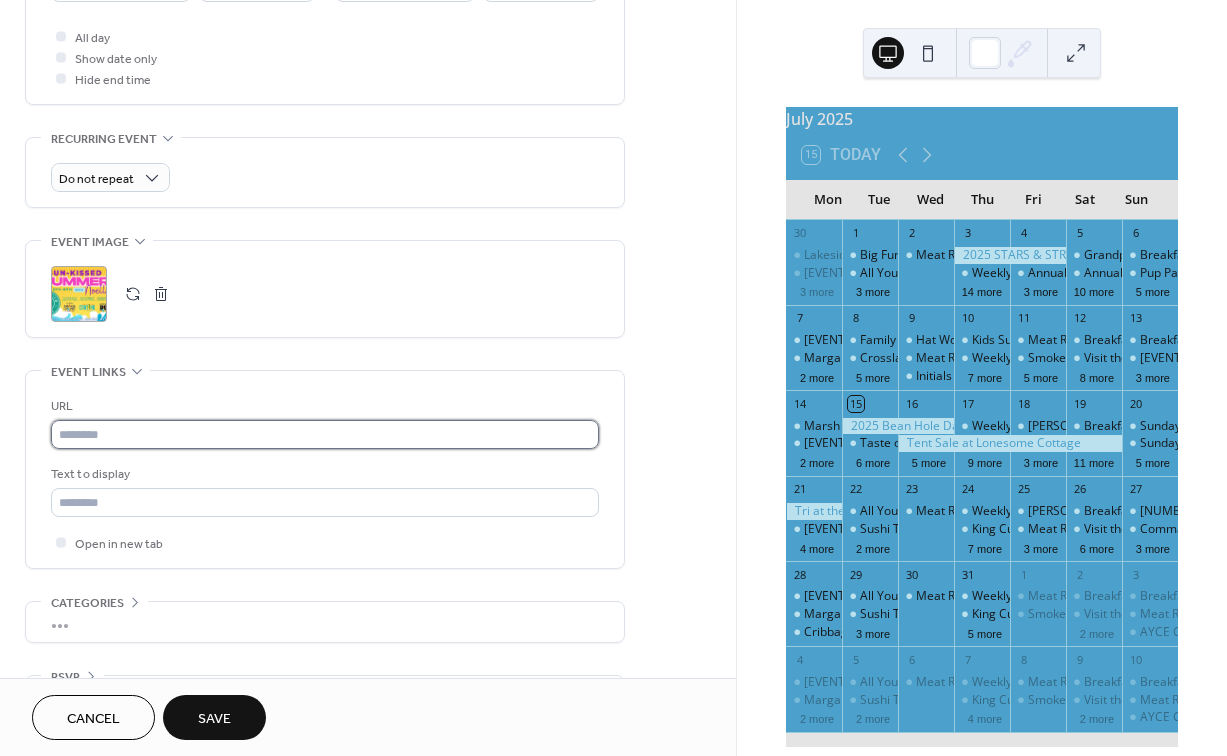 click at bounding box center [325, 434] 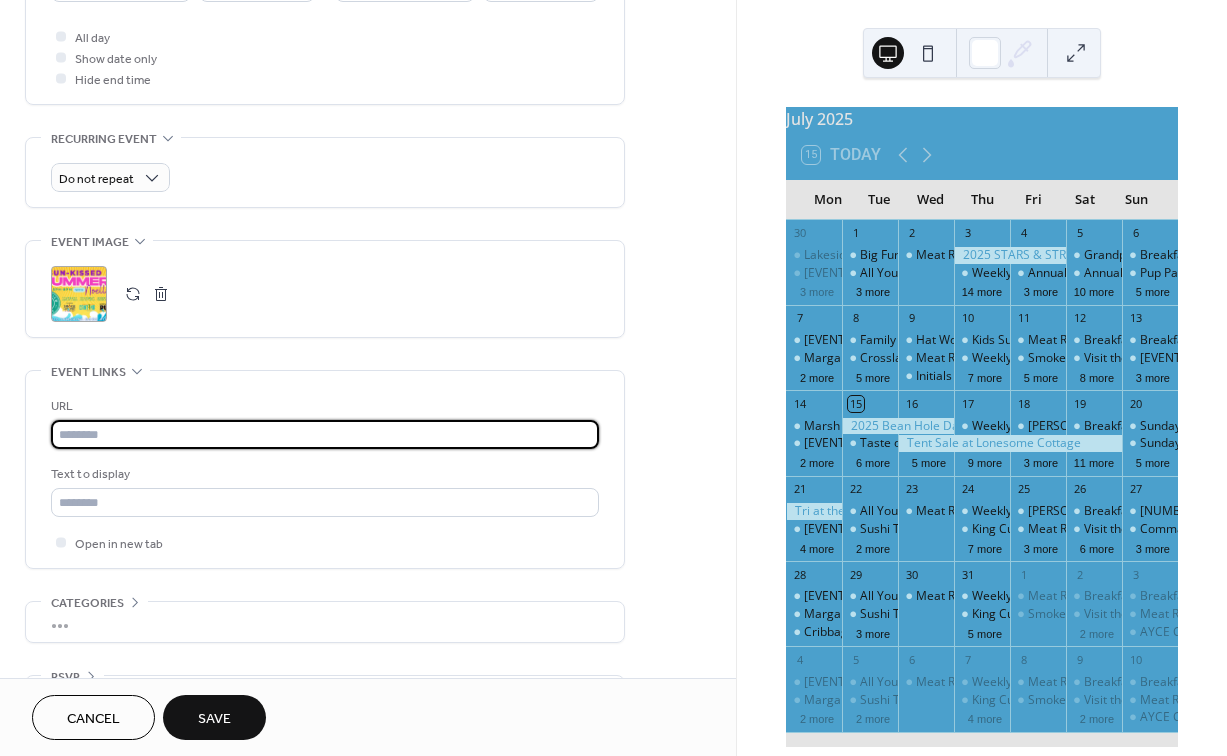 paste on "**********" 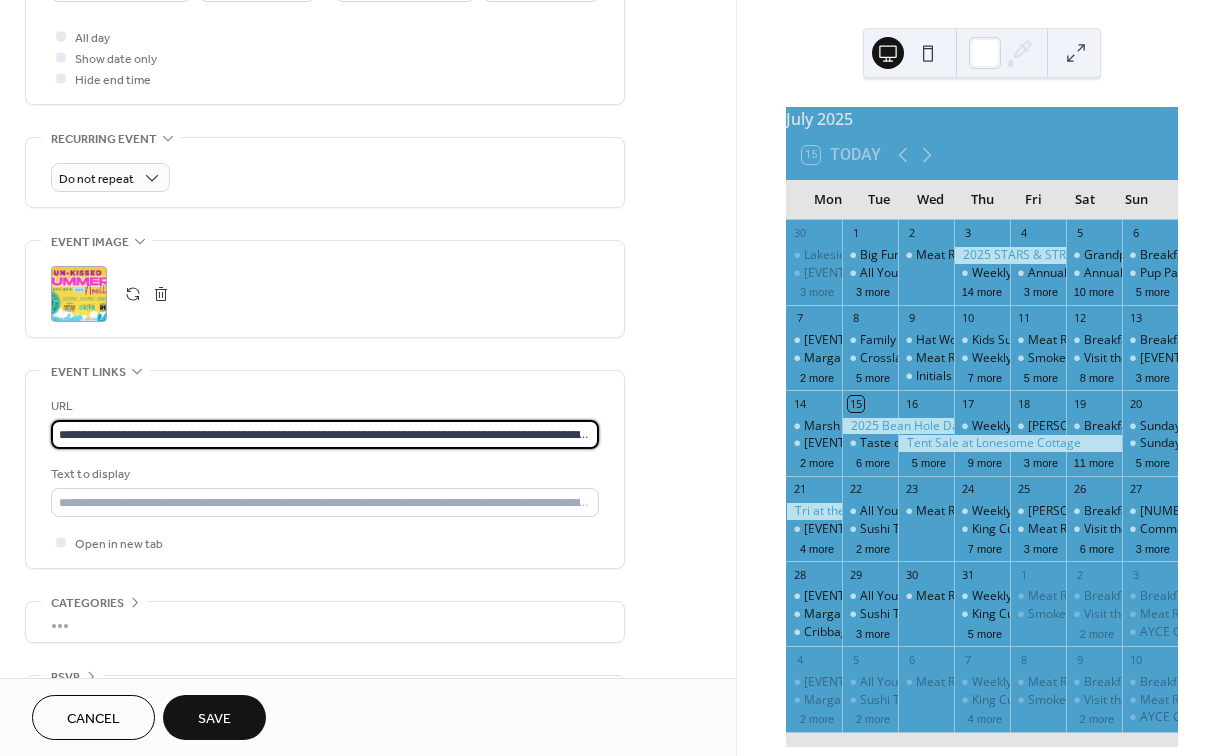 type on "**********" 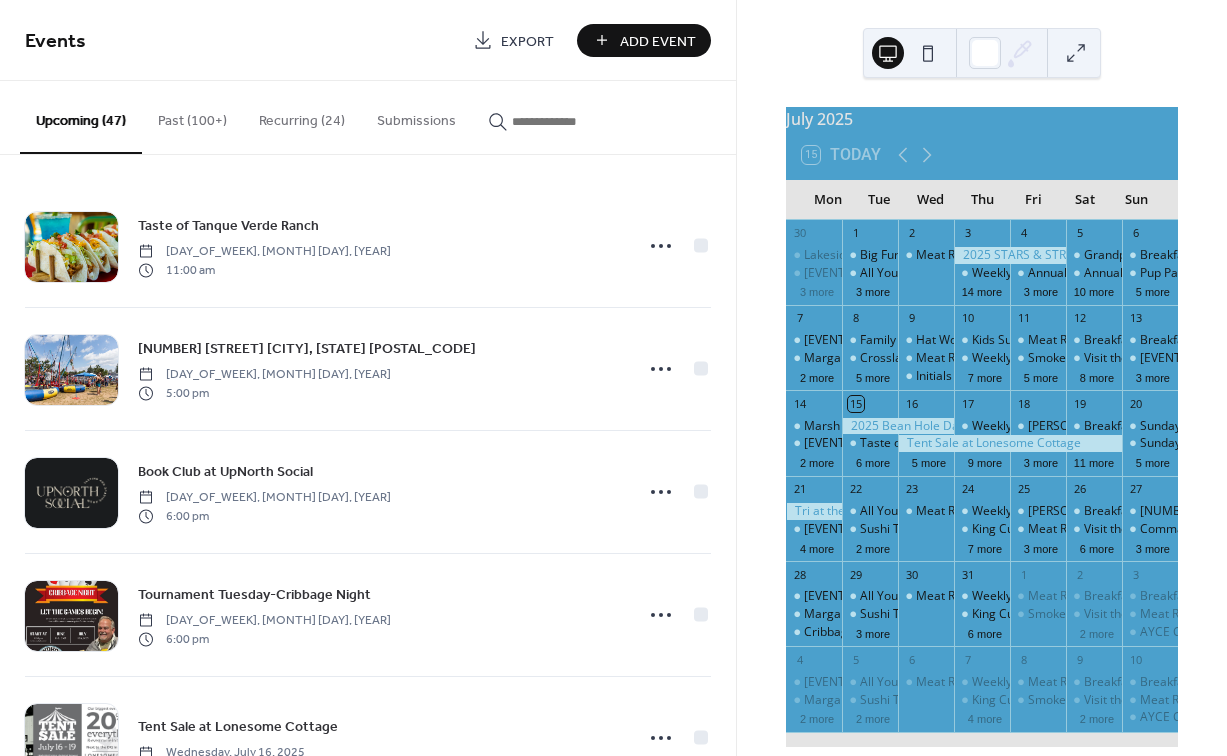 click on "Add Event" at bounding box center [658, 41] 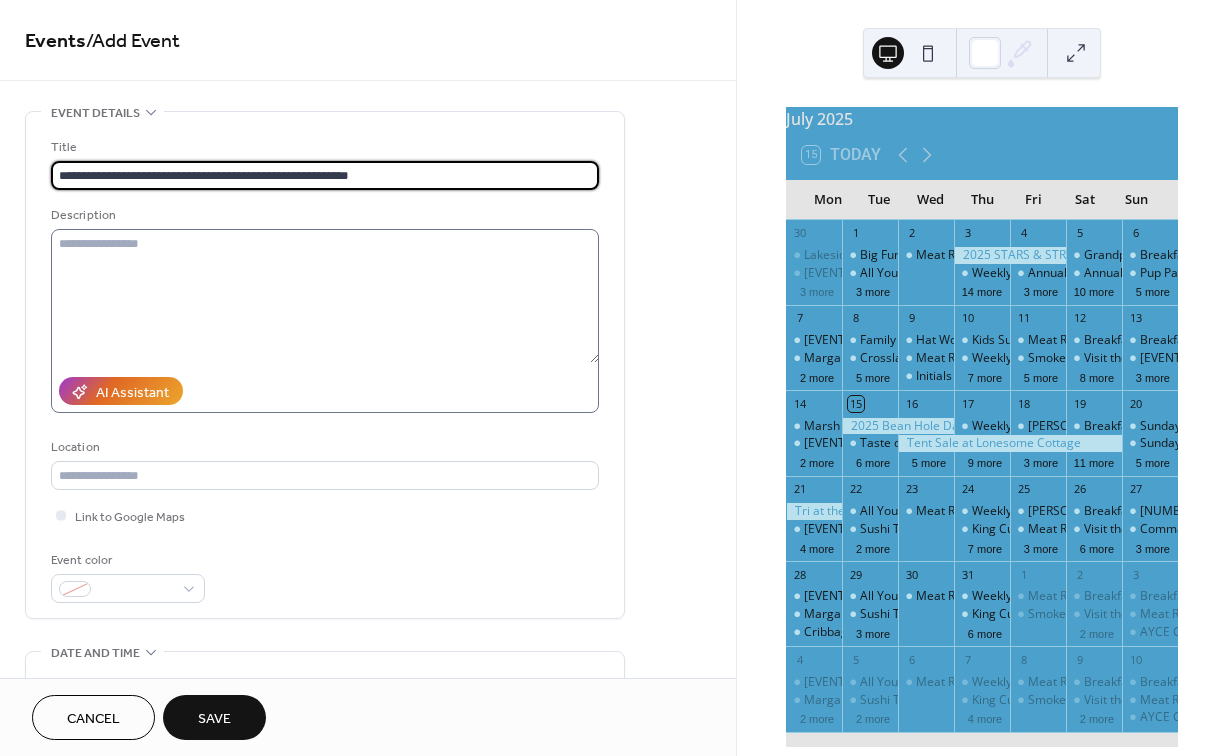 type on "**********" 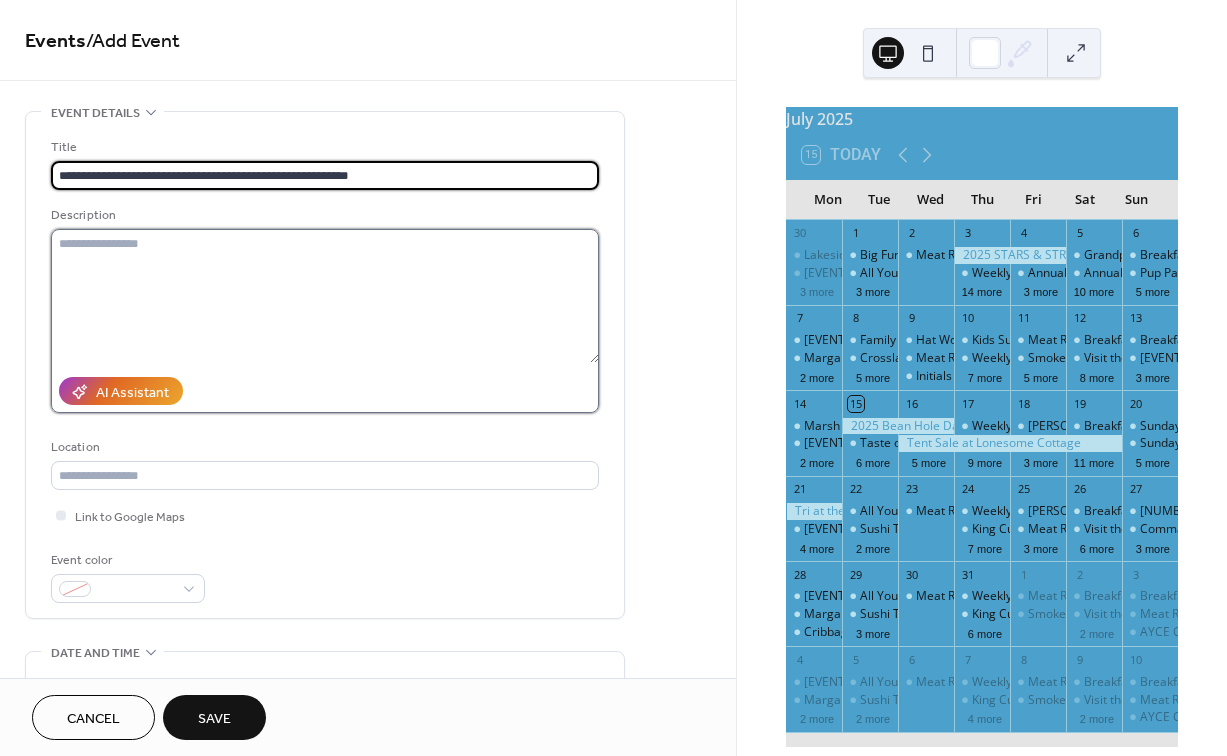 click at bounding box center [325, 296] 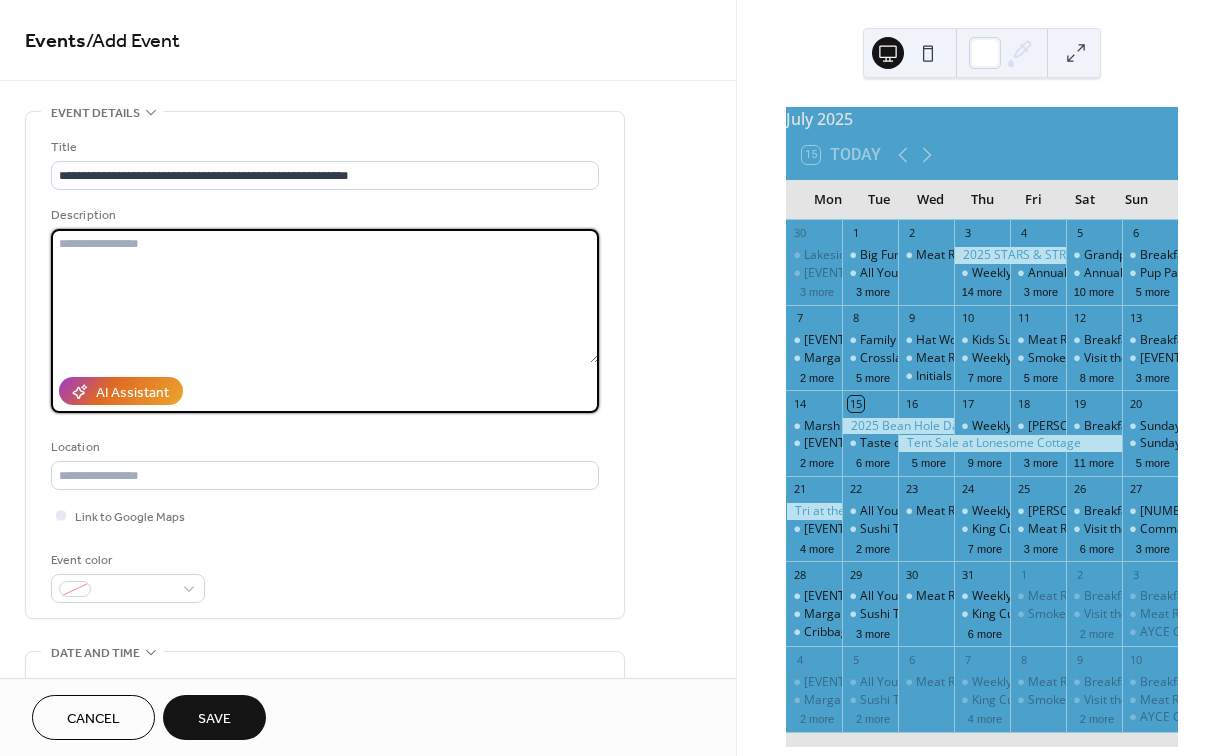 paste on "**********" 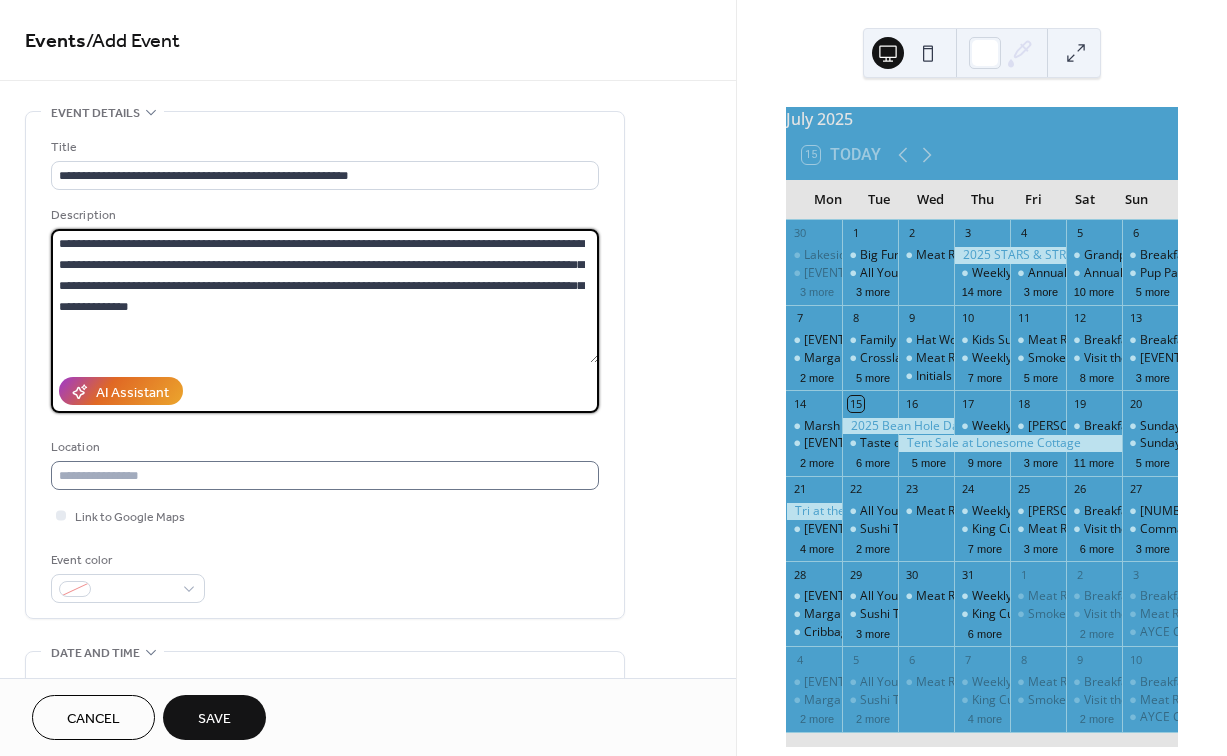 type on "**********" 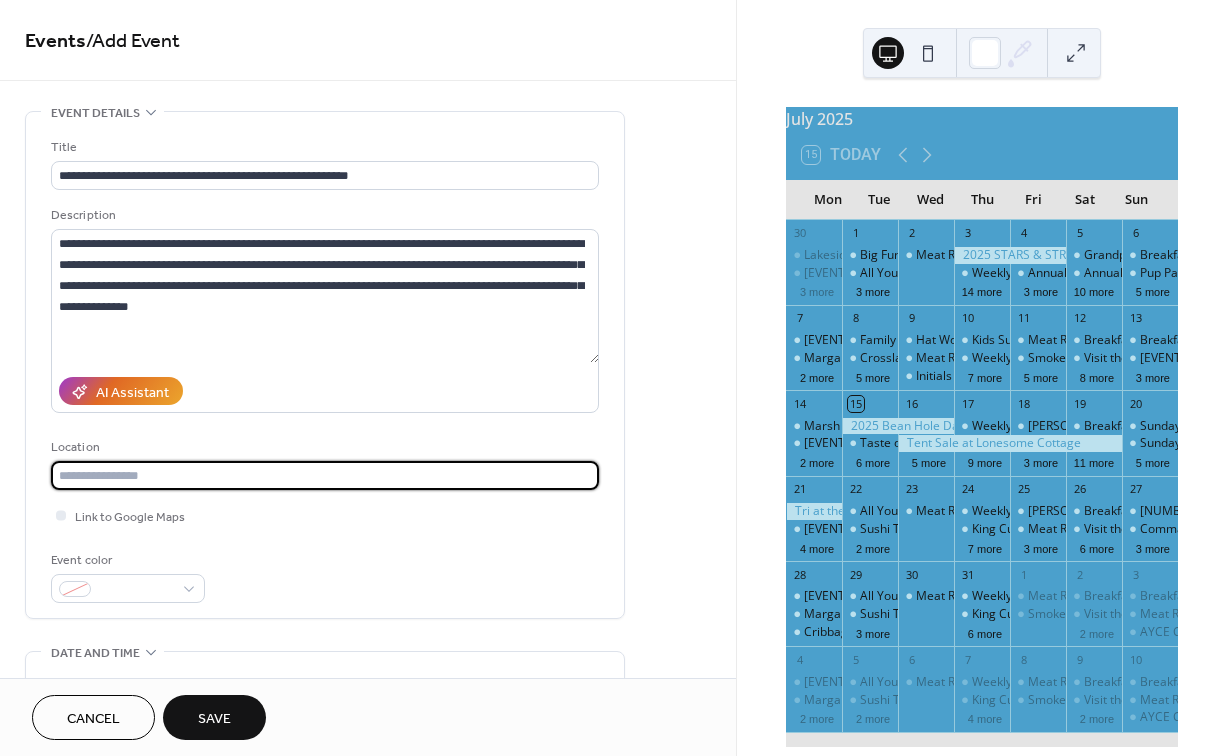 click at bounding box center (325, 475) 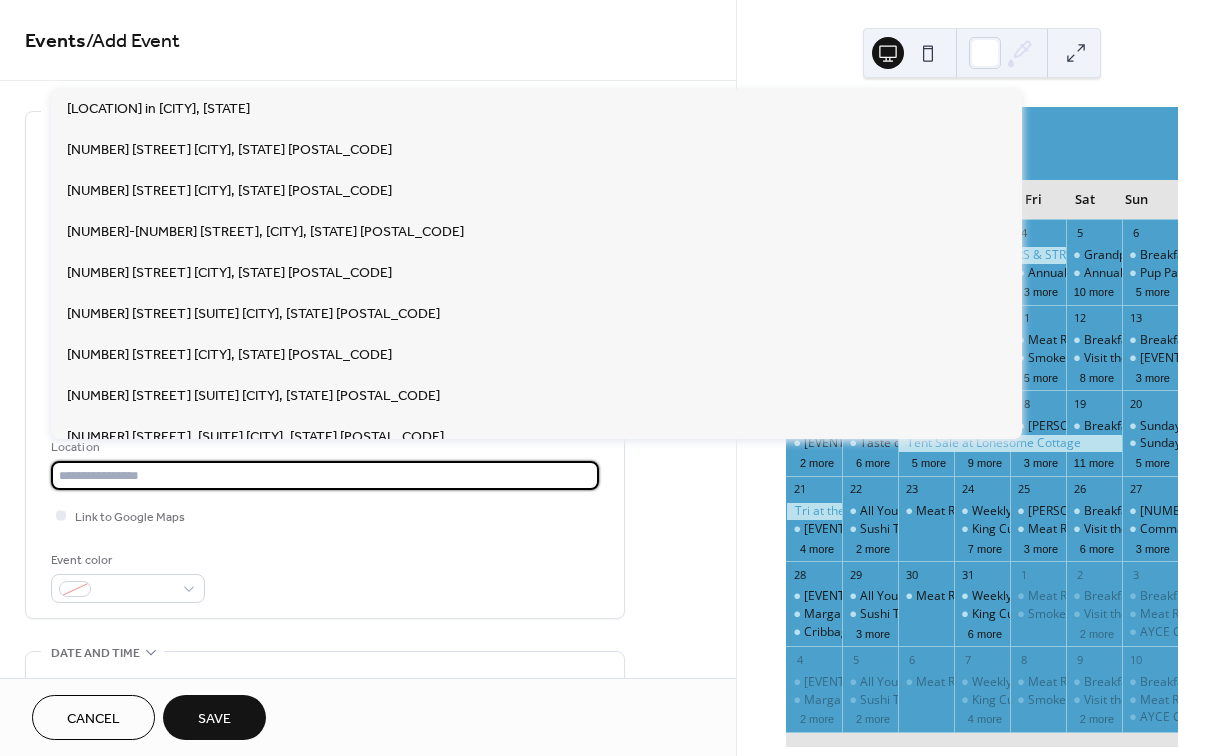 paste on "**********" 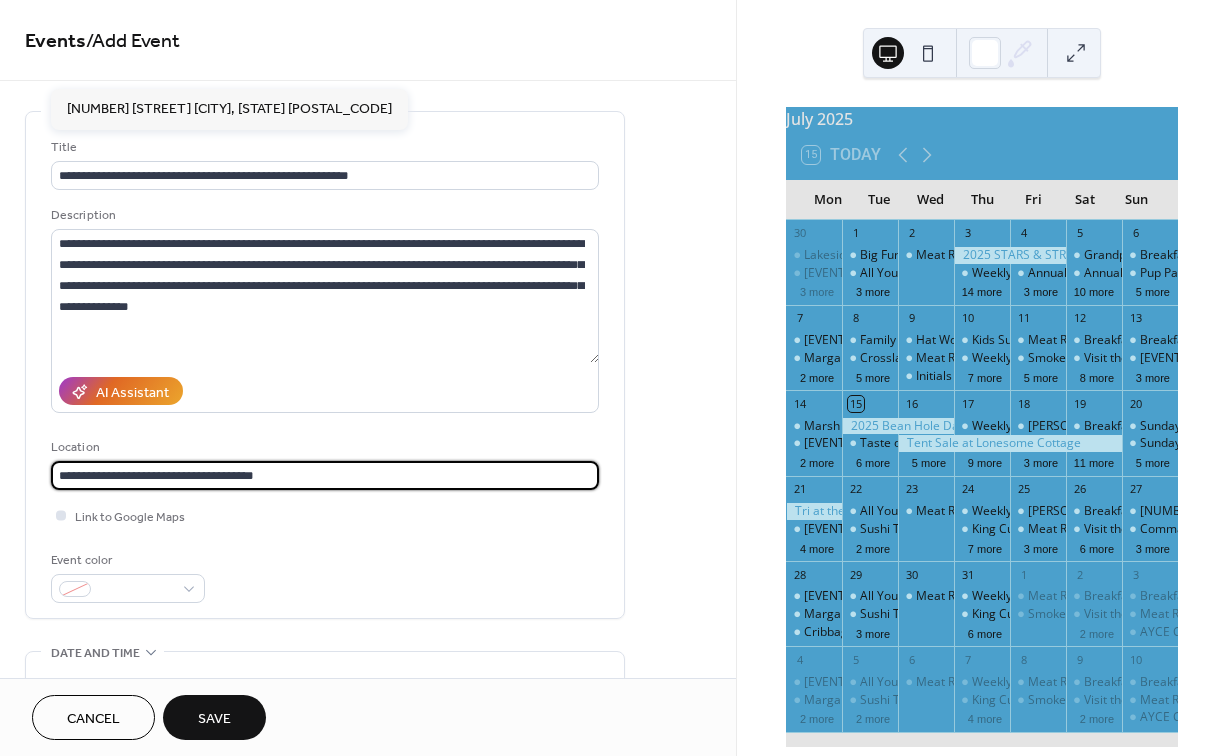 type on "**********" 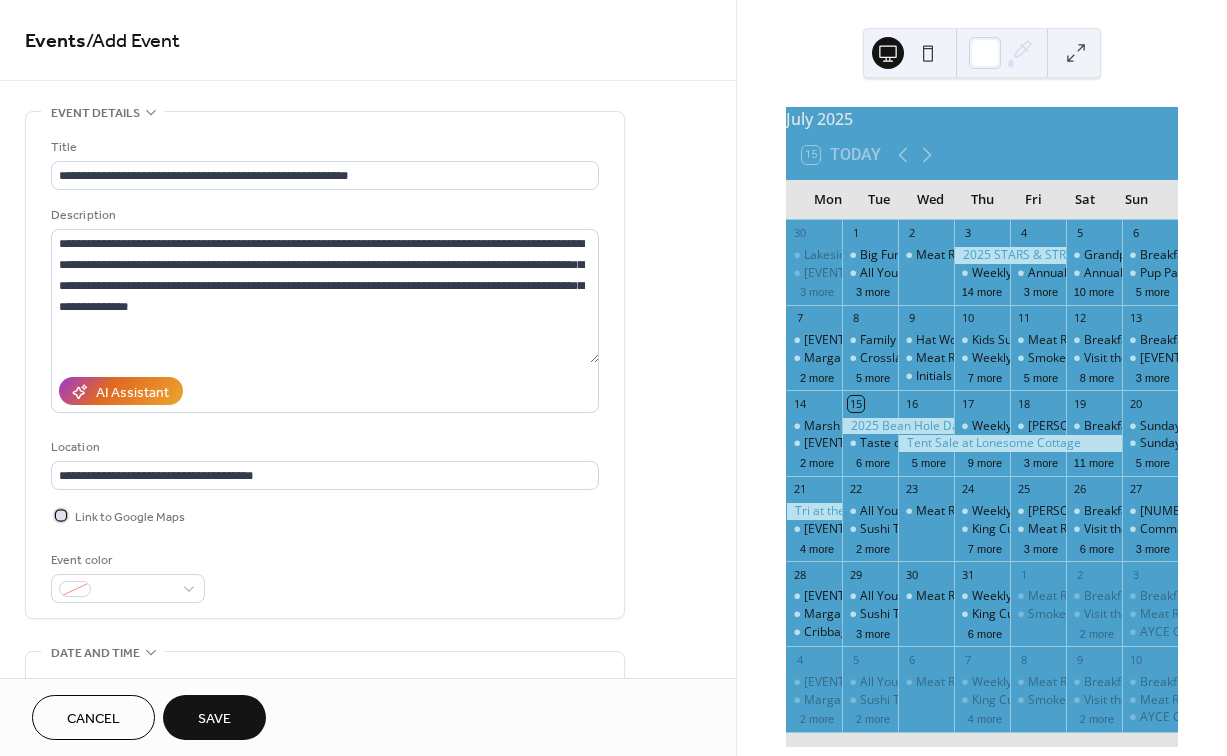 click at bounding box center [61, 515] 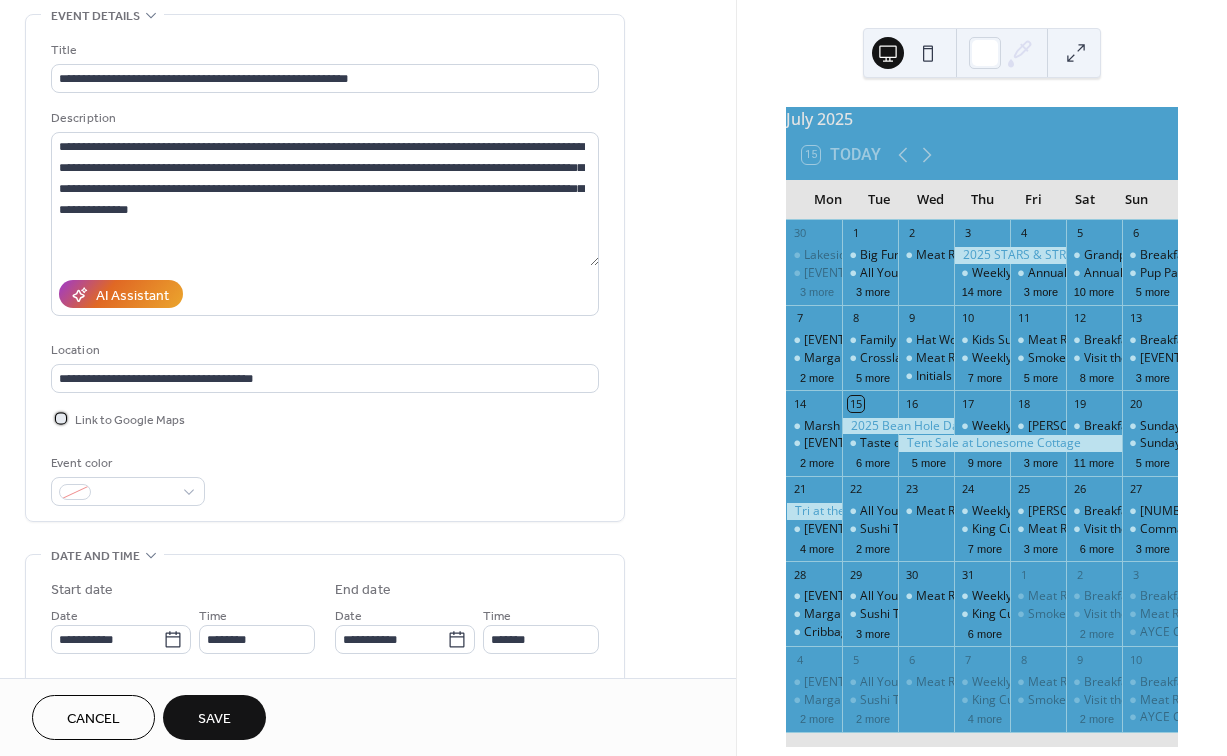 scroll, scrollTop: 117, scrollLeft: 0, axis: vertical 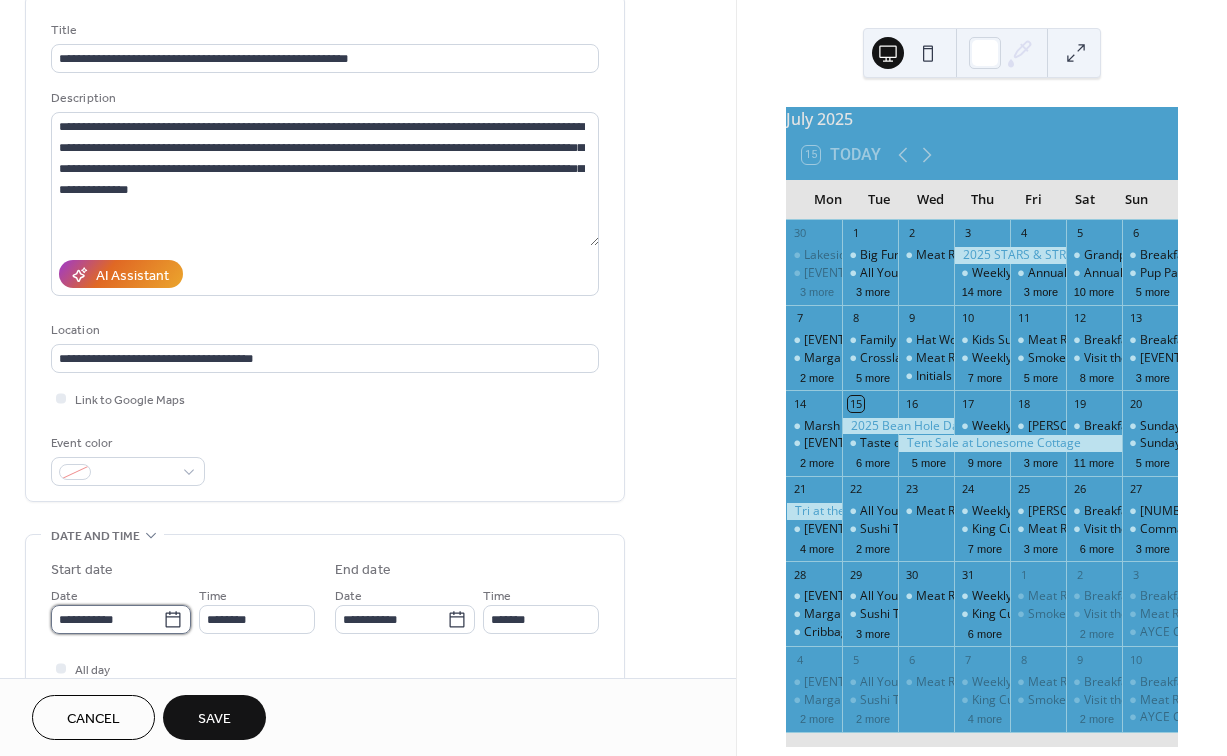 click on "**********" at bounding box center (107, 619) 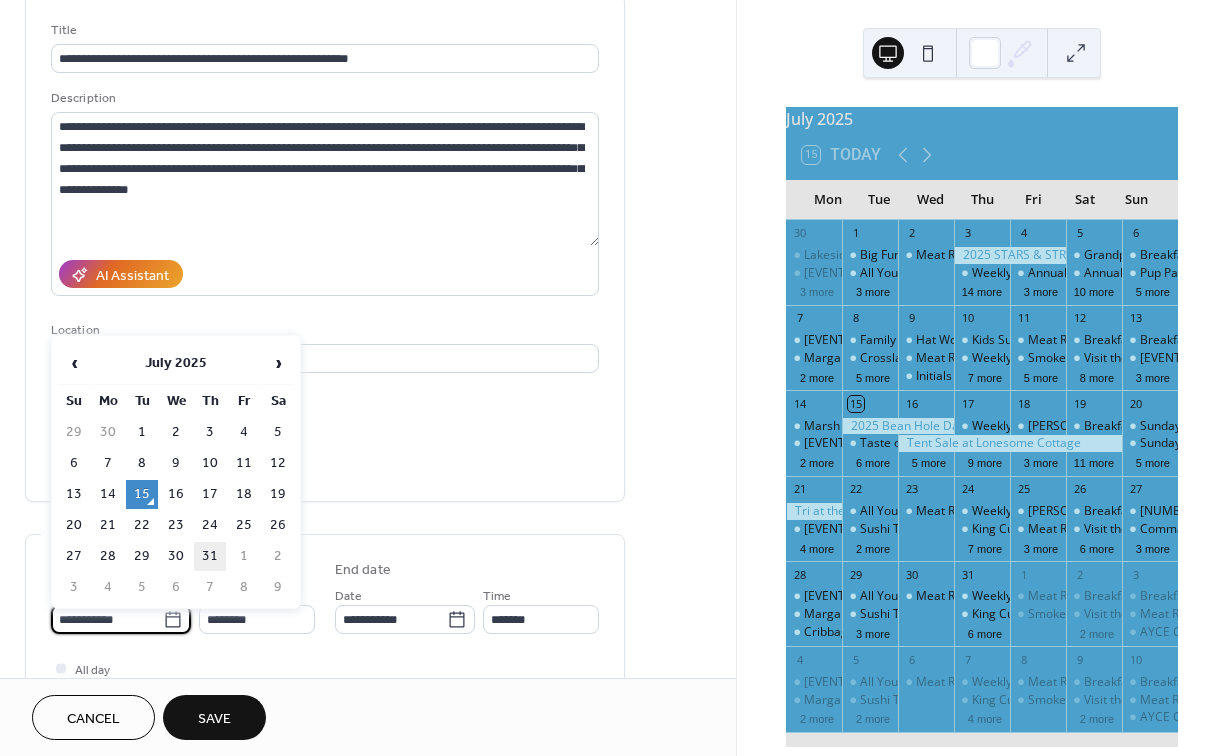 click on "31" at bounding box center [210, 556] 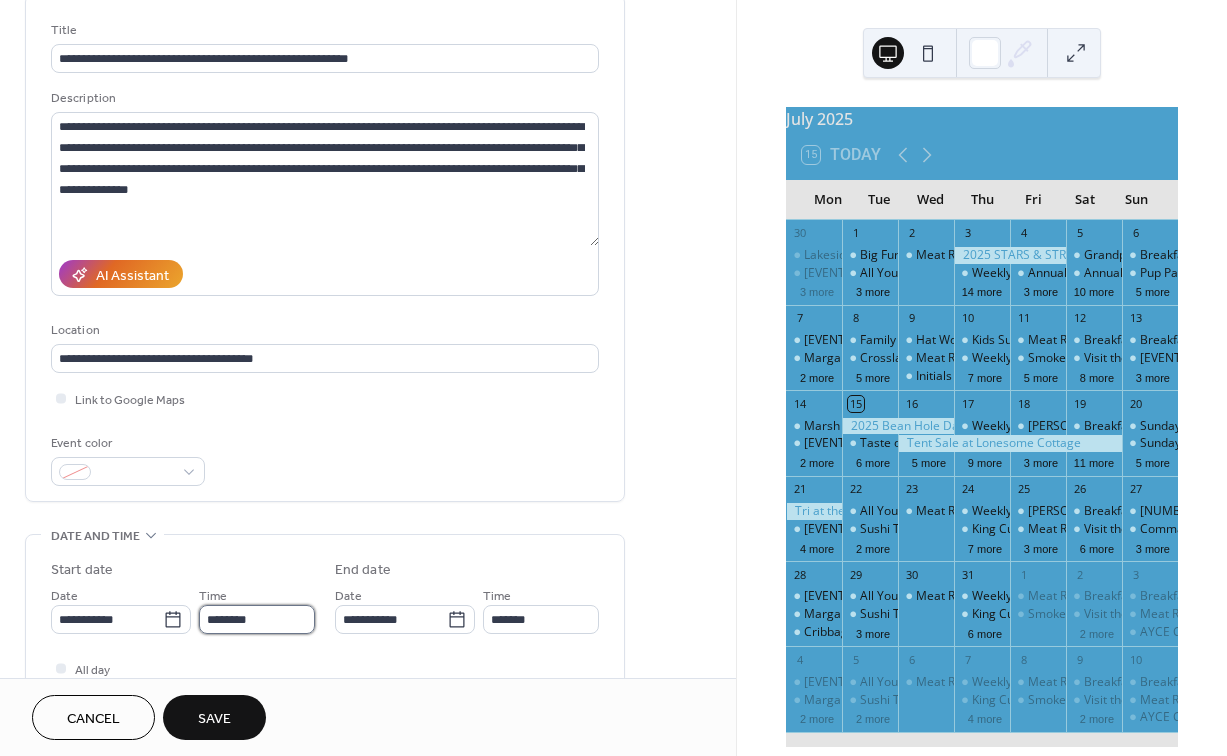 click on "********" at bounding box center (257, 619) 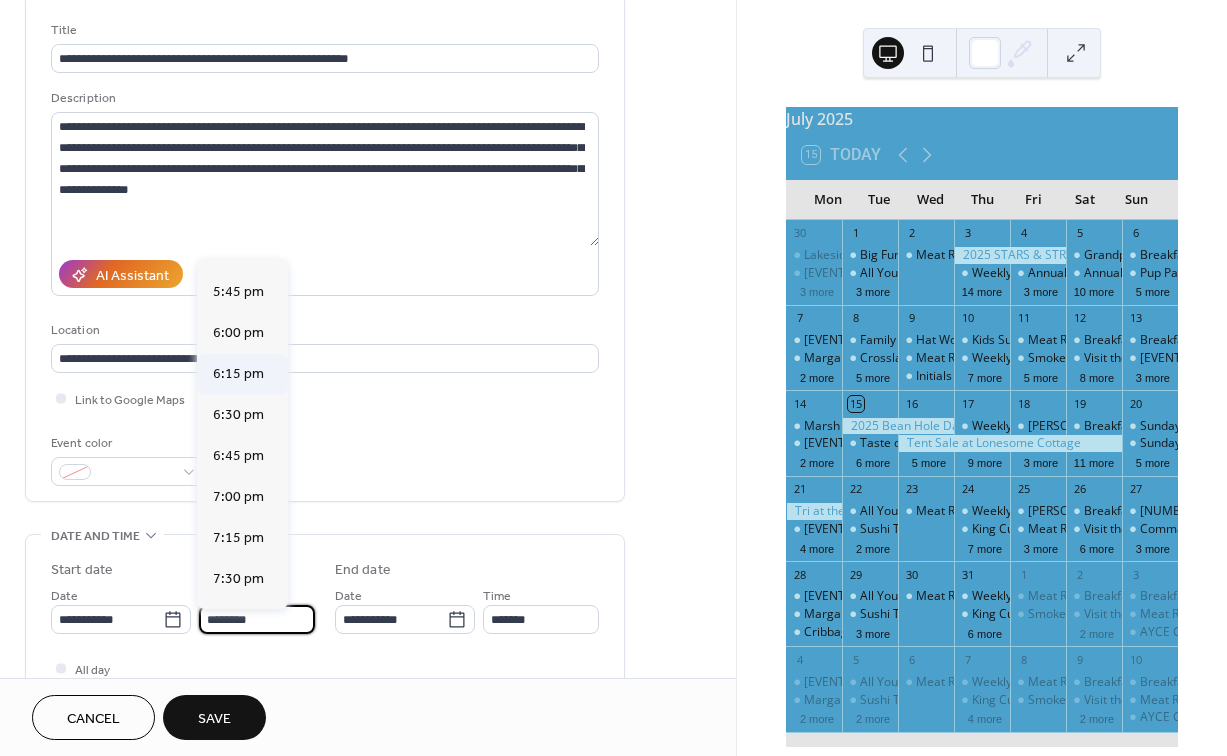 scroll, scrollTop: 2919, scrollLeft: 0, axis: vertical 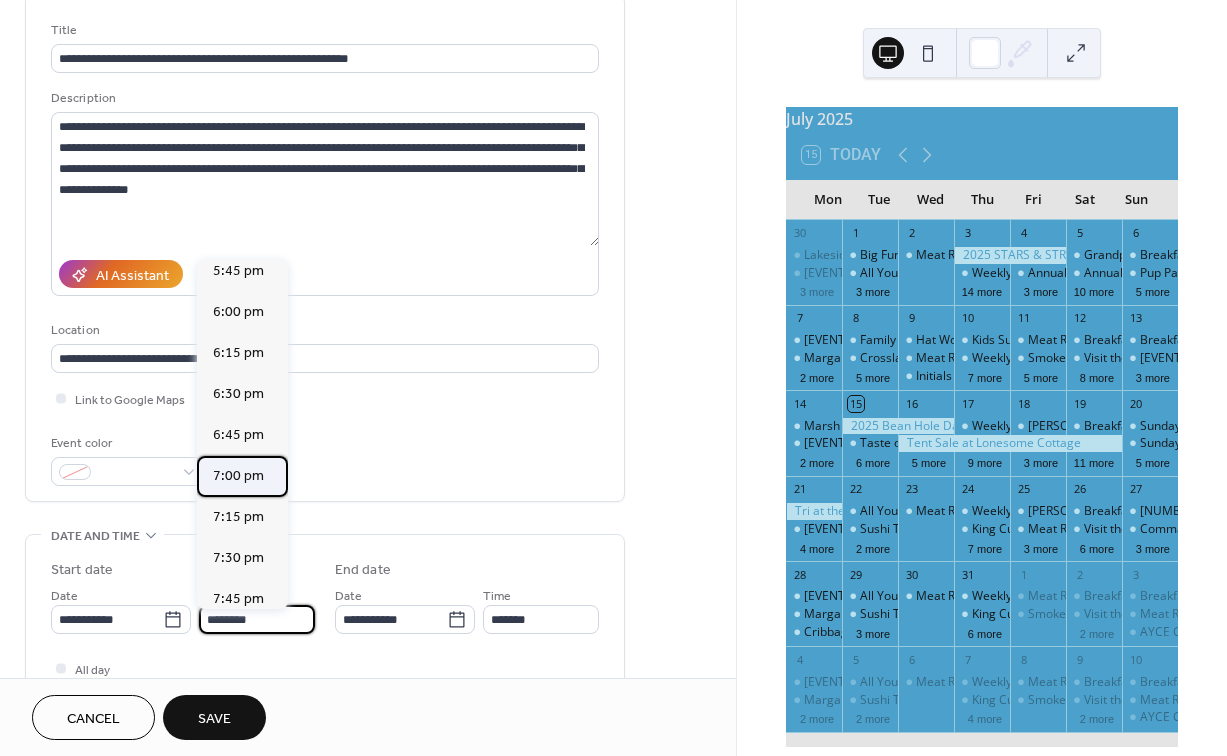 click on "7:00 pm" at bounding box center (238, 476) 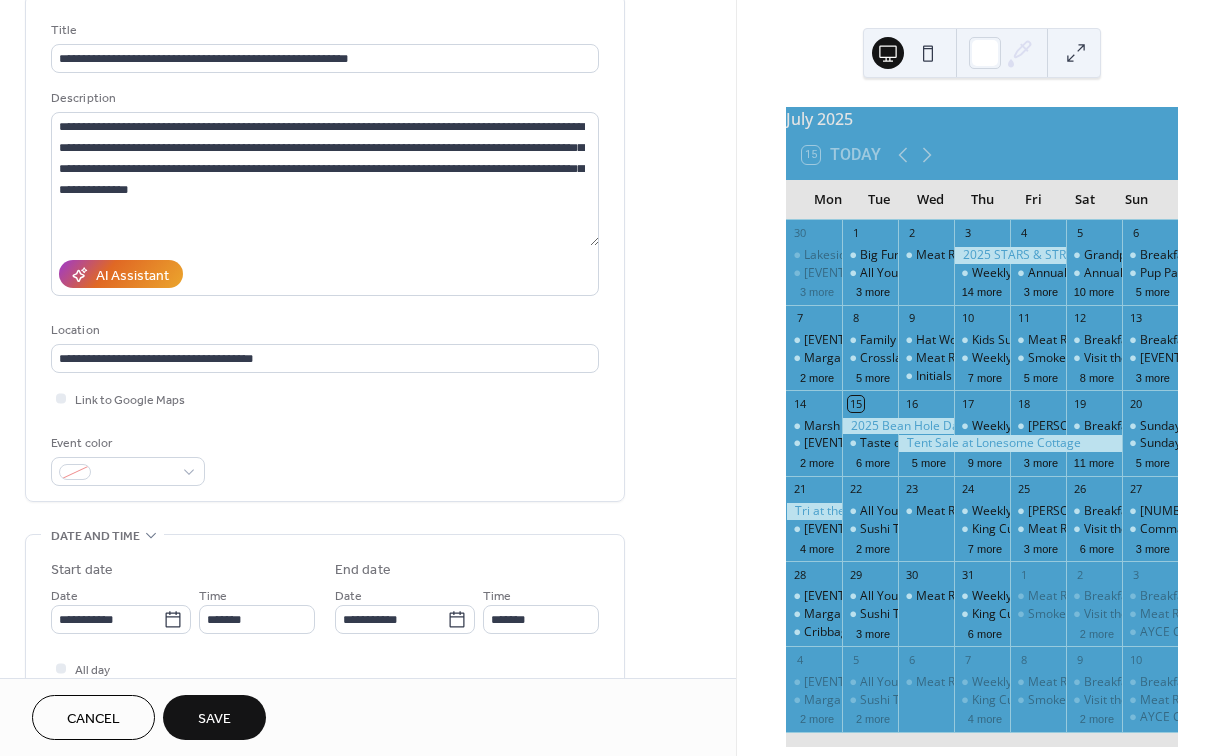 type on "*******" 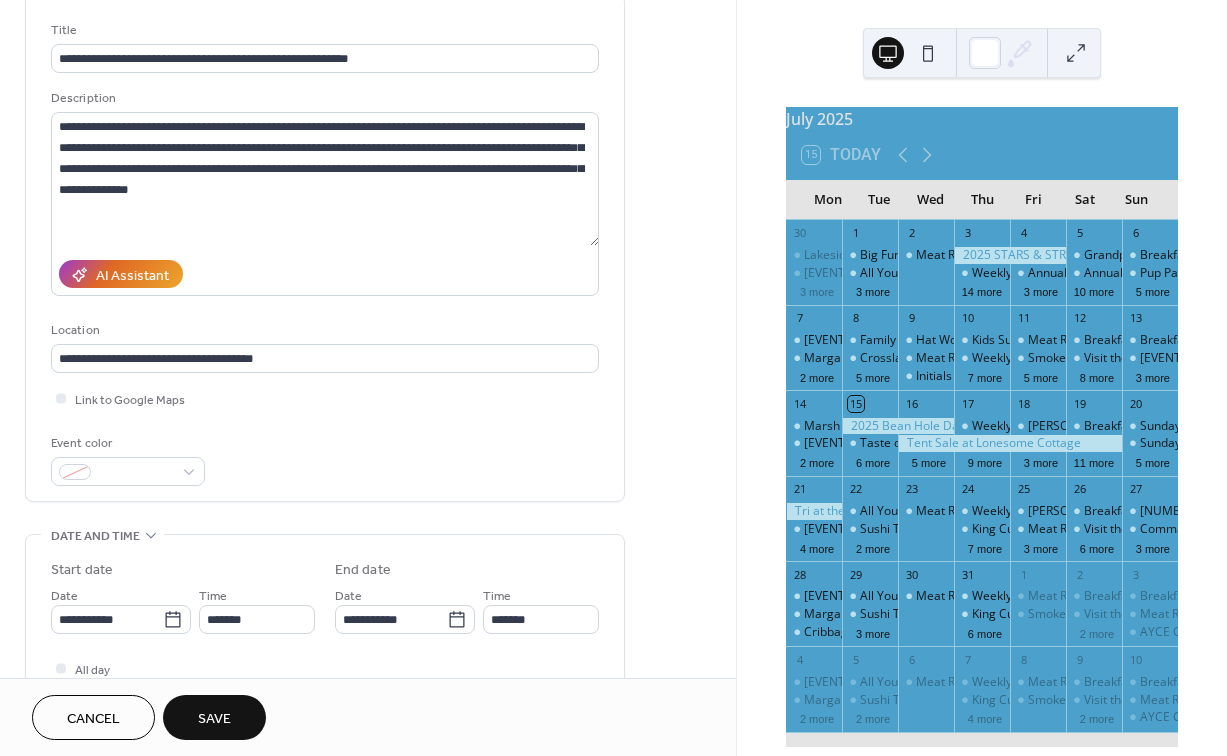 type on "*******" 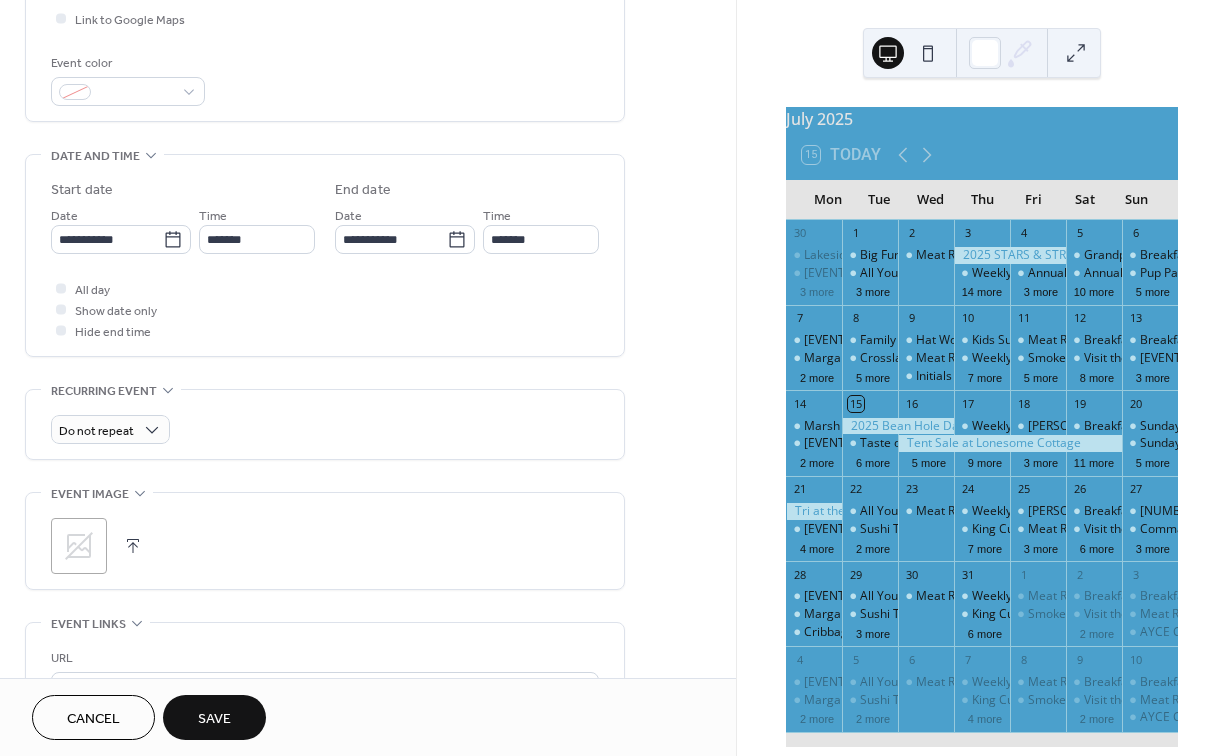 scroll, scrollTop: 509, scrollLeft: 0, axis: vertical 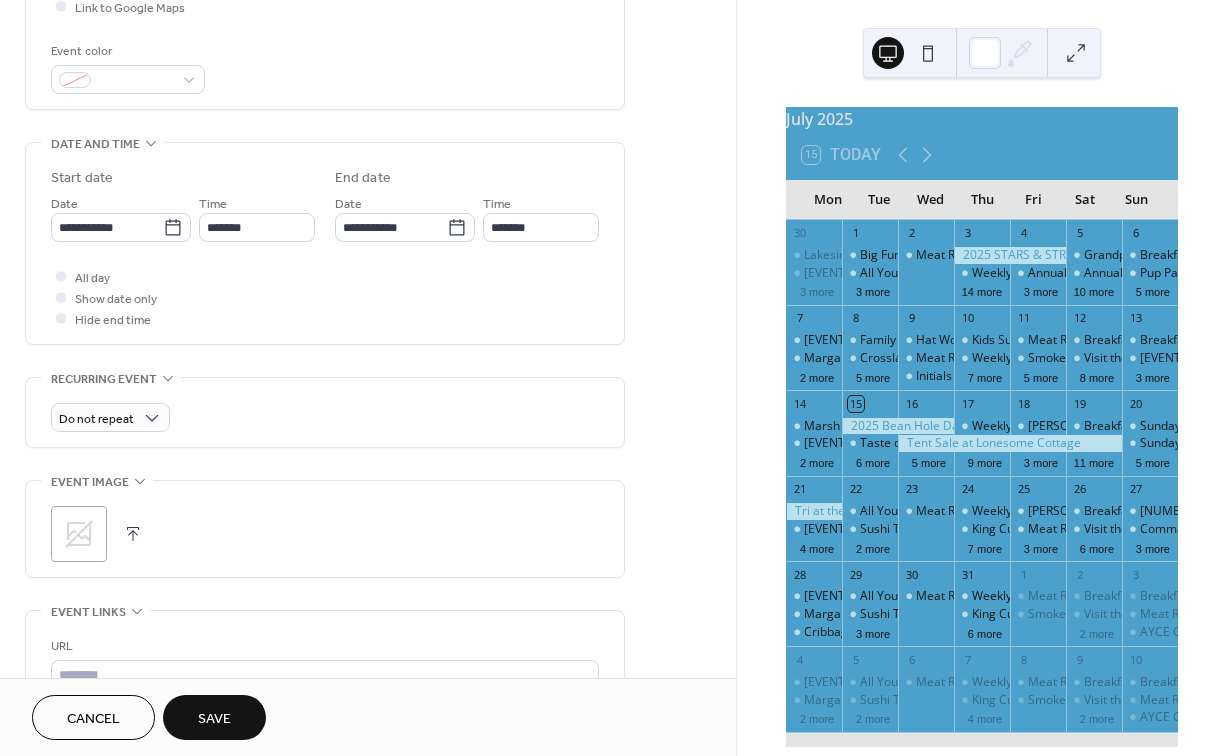 click at bounding box center [133, 534] 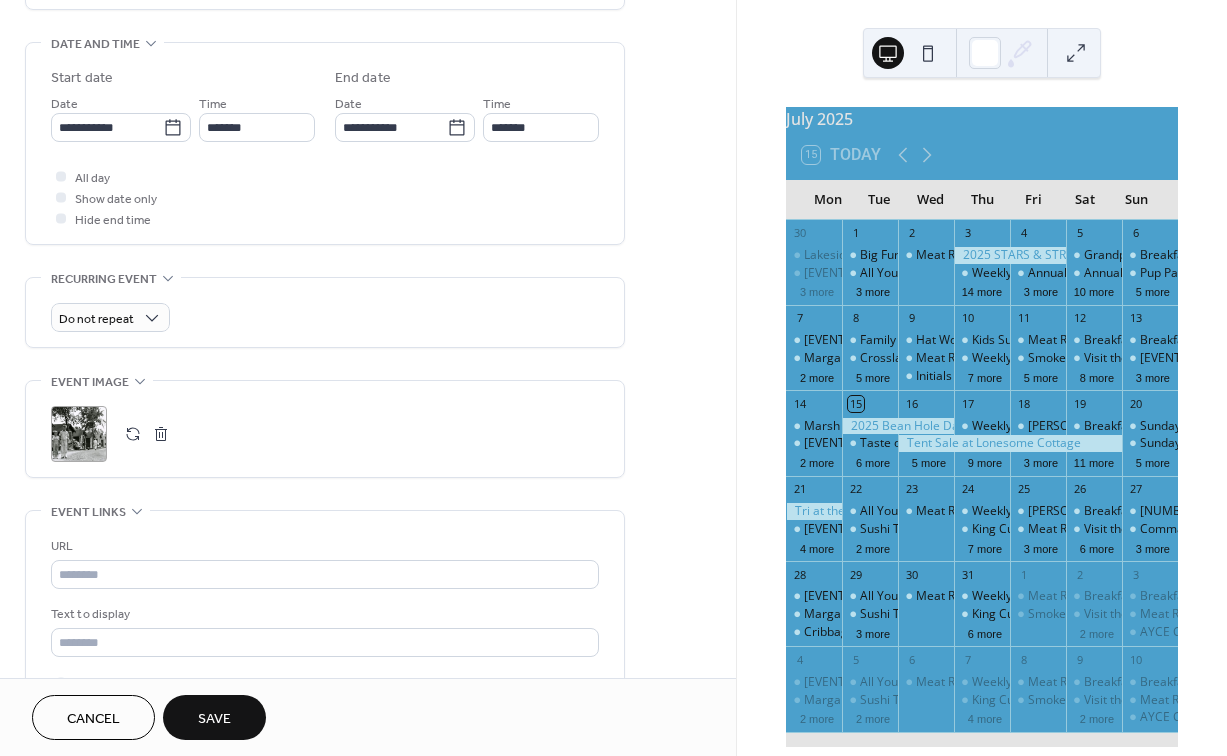 scroll, scrollTop: 613, scrollLeft: 0, axis: vertical 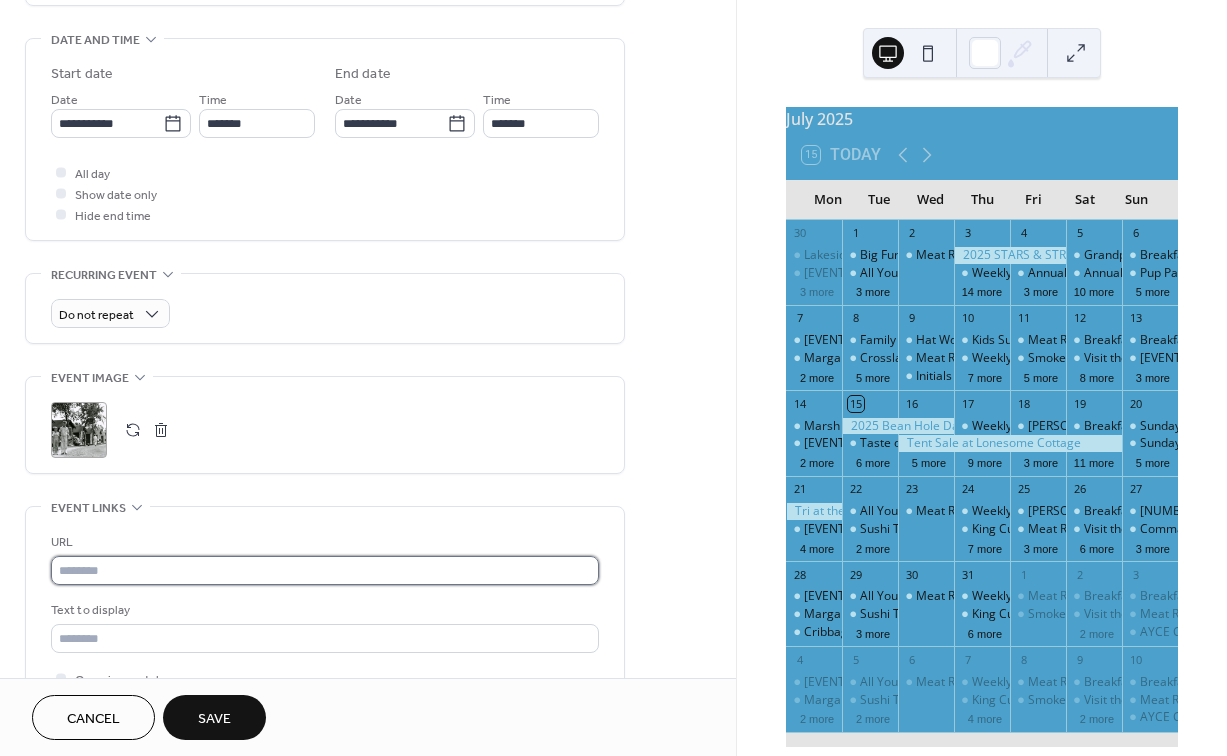 click at bounding box center [325, 570] 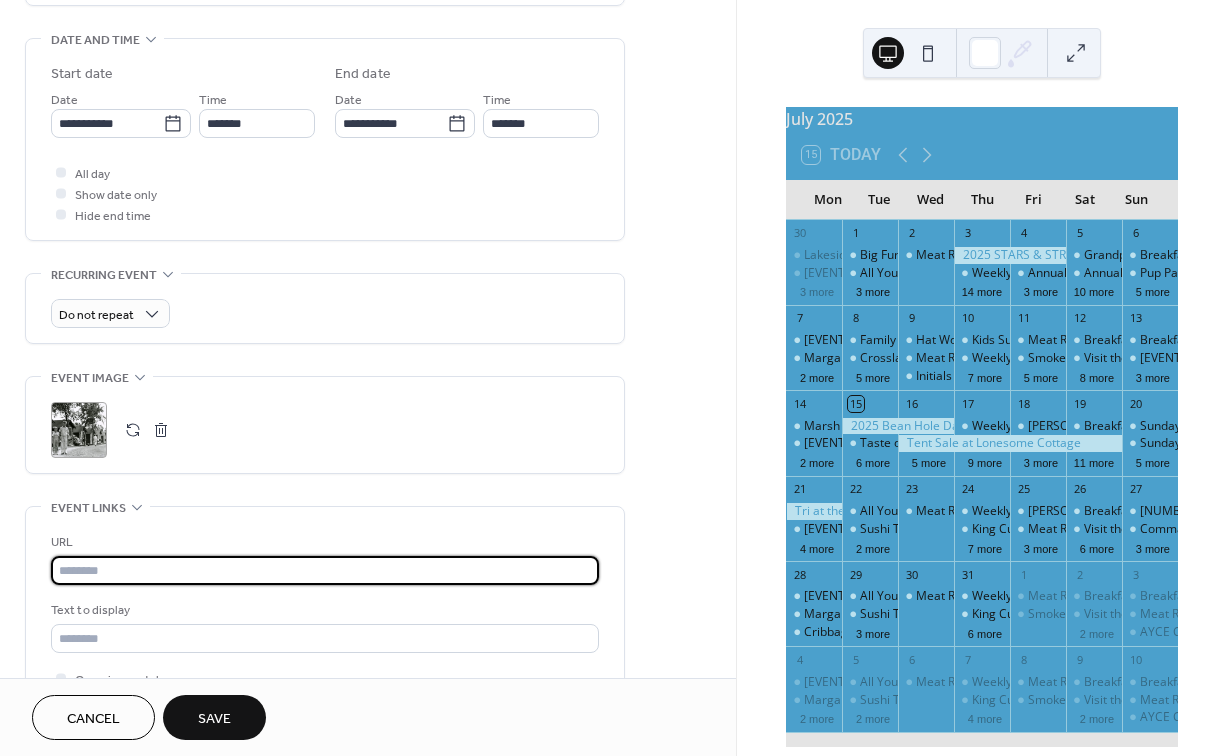 paste on "**********" 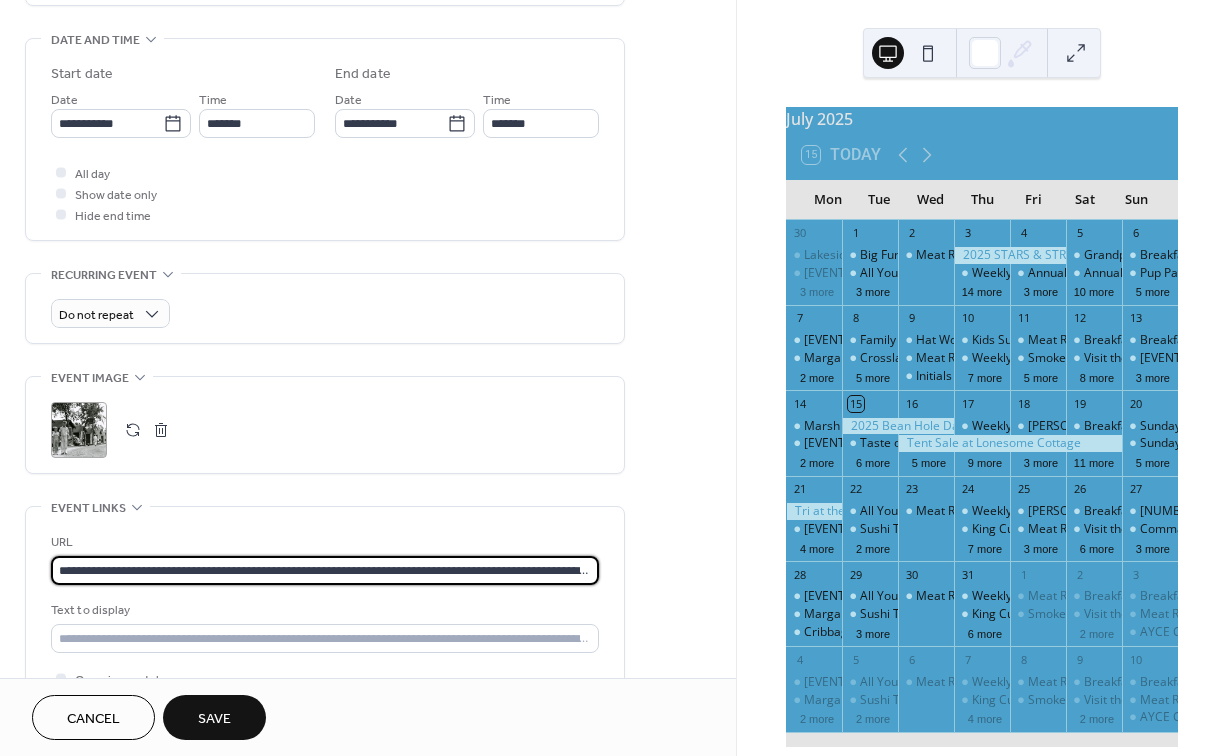 type on "**********" 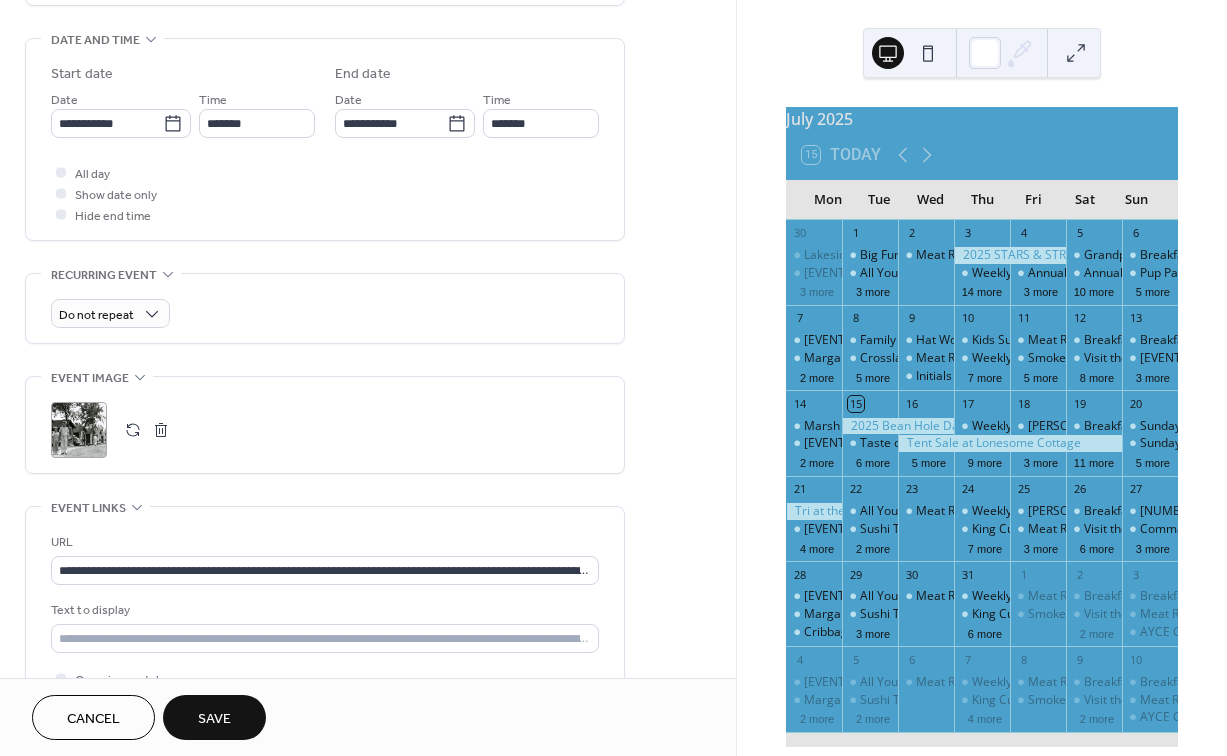click on "Save" at bounding box center (214, 719) 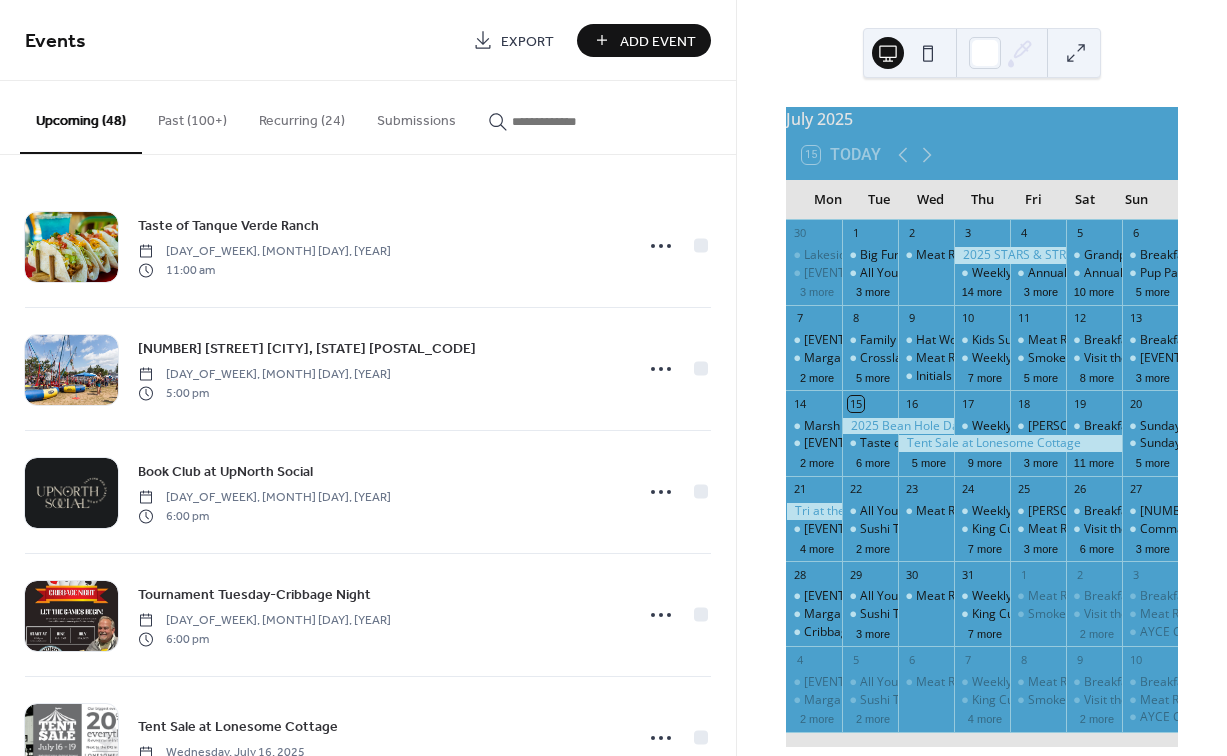 click at bounding box center [572, 121] 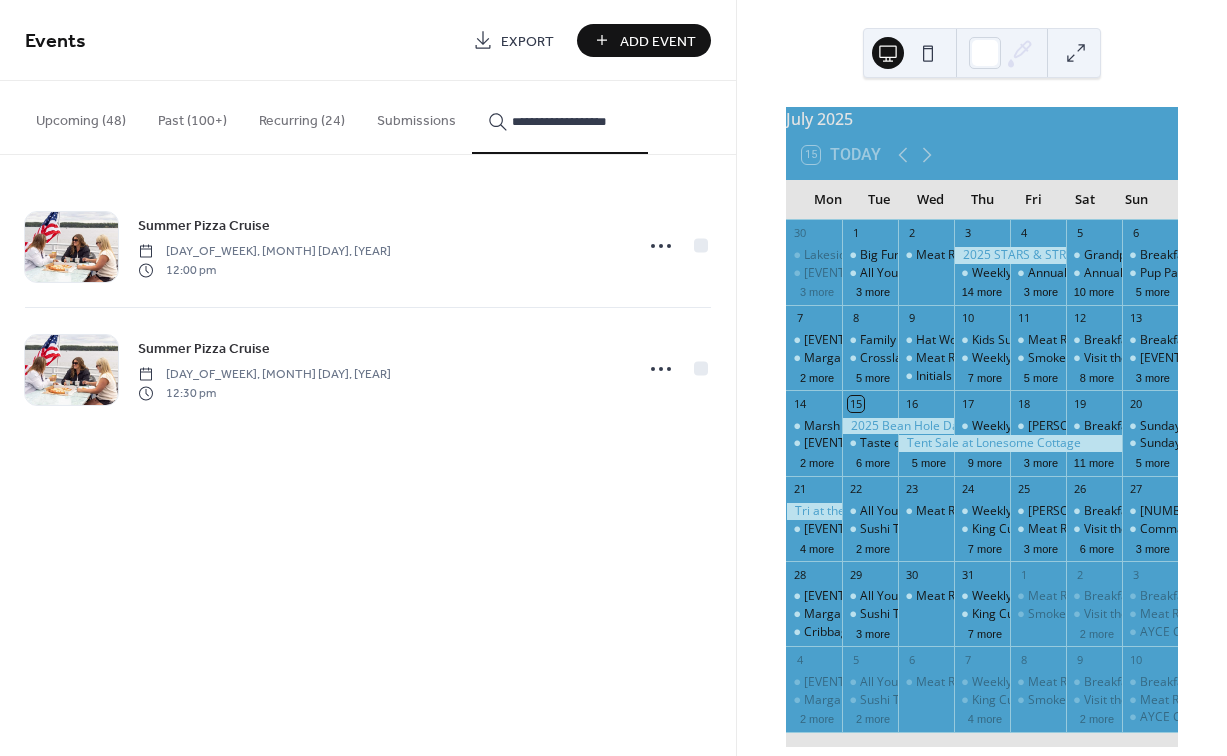 type on "**********" 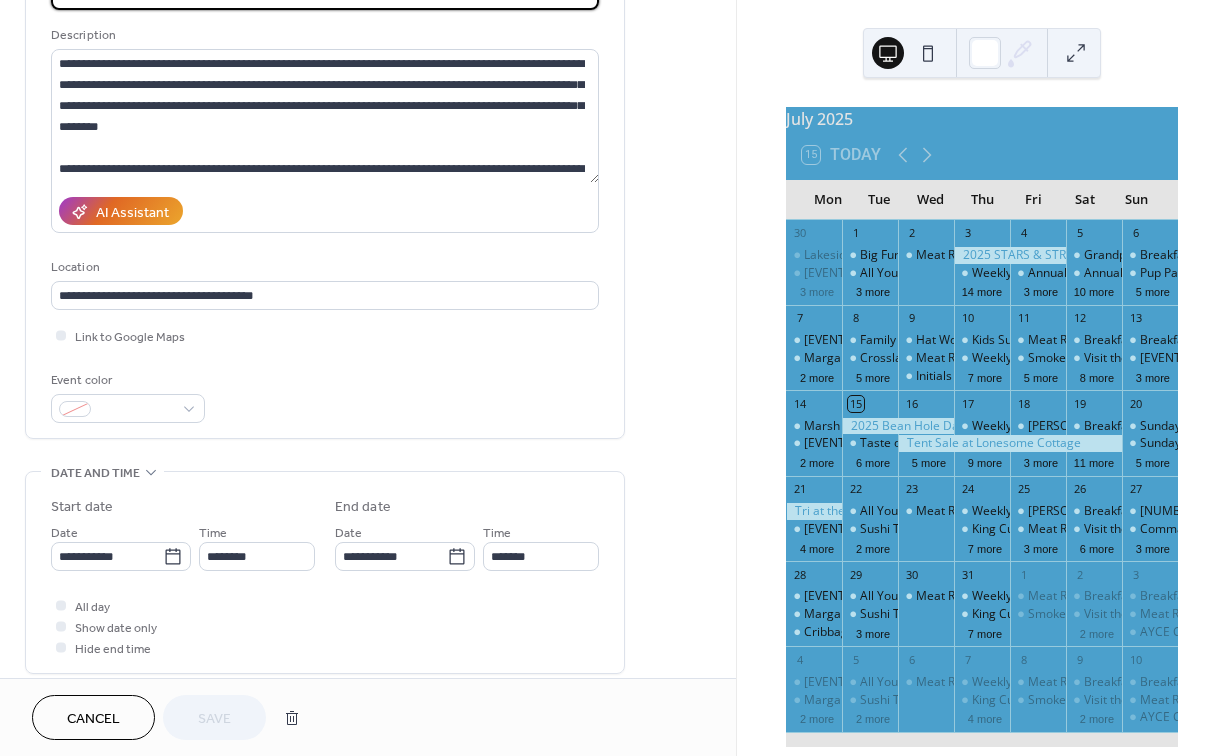 scroll, scrollTop: 194, scrollLeft: 0, axis: vertical 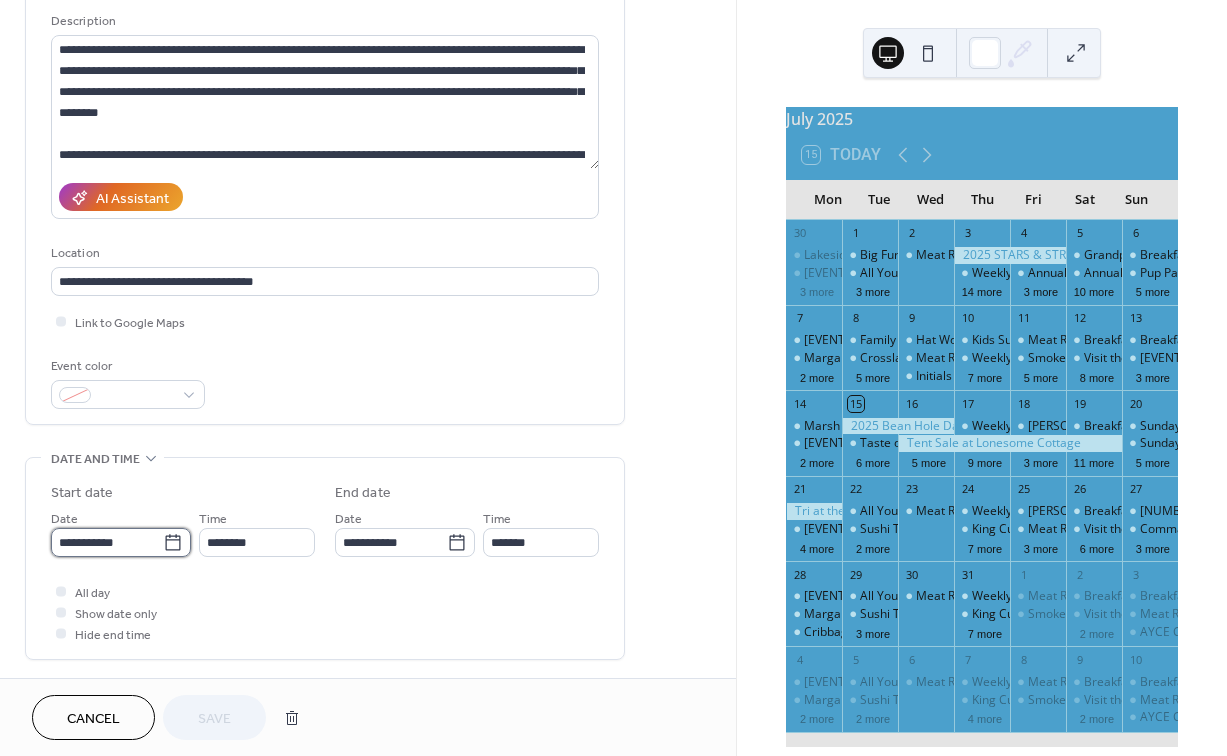click on "**********" at bounding box center [107, 542] 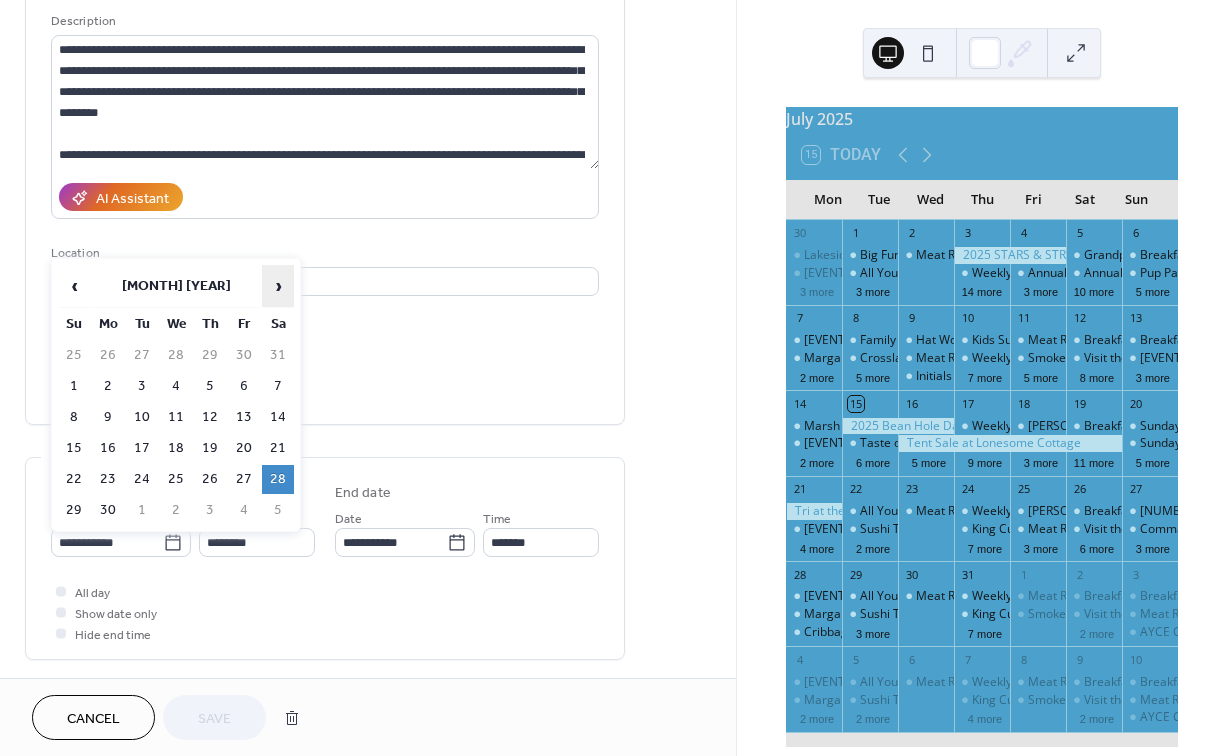 click on "›" at bounding box center [278, 286] 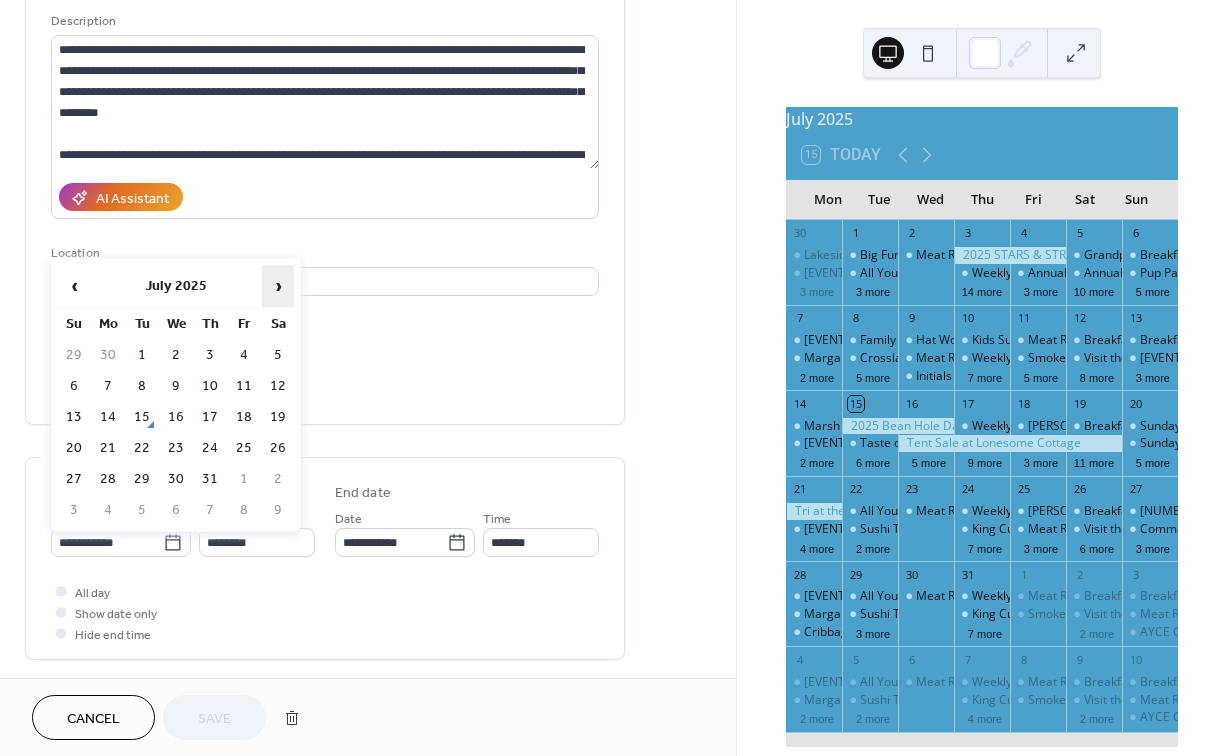 click on "›" at bounding box center [278, 286] 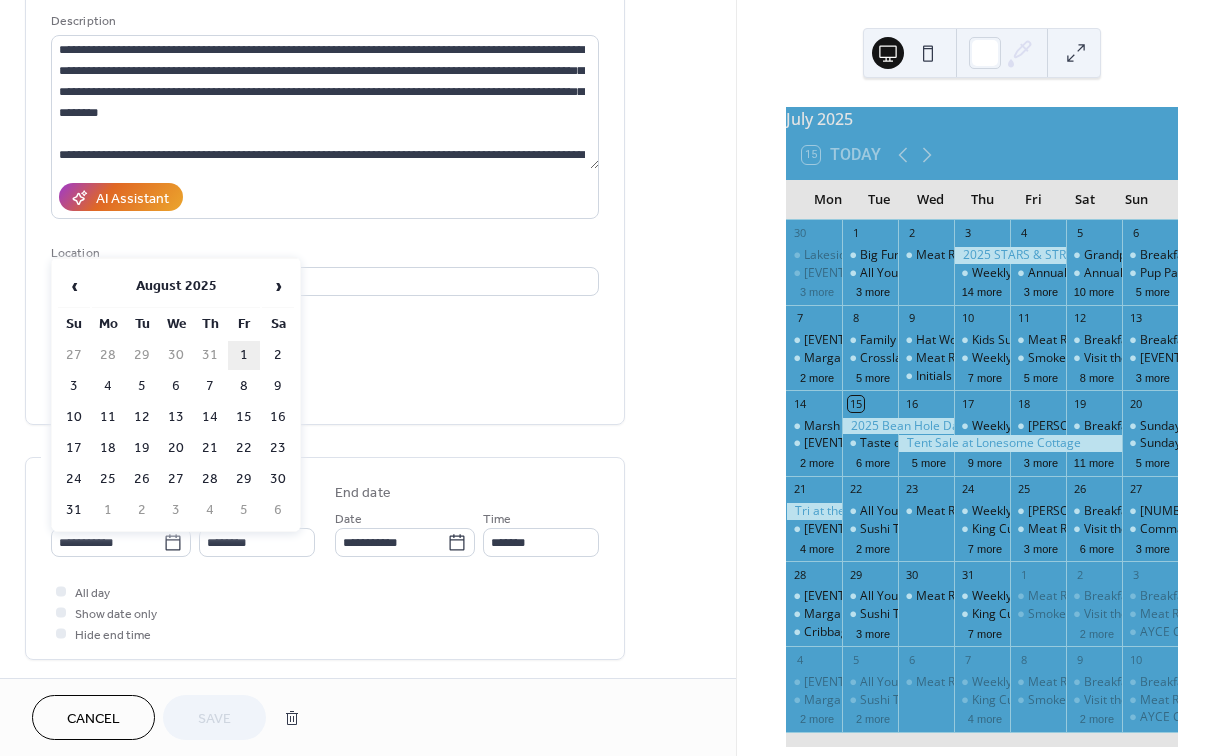 click on "1" at bounding box center [244, 355] 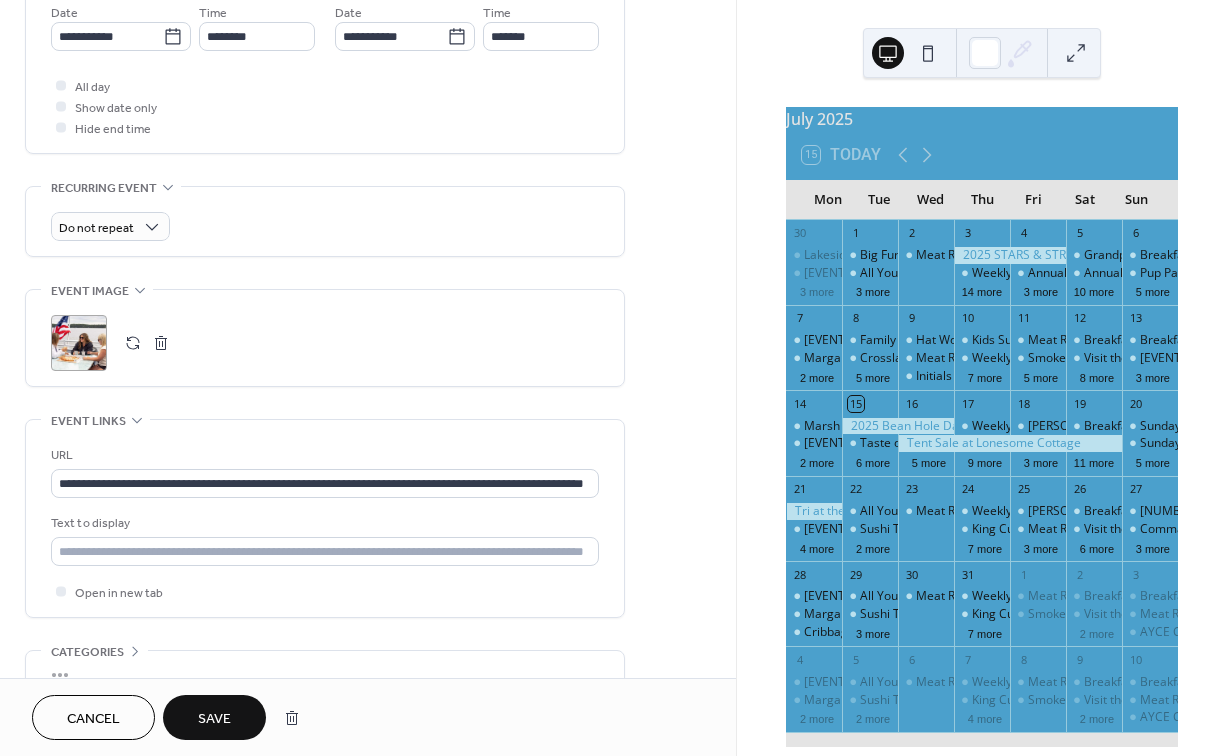 scroll, scrollTop: 705, scrollLeft: 0, axis: vertical 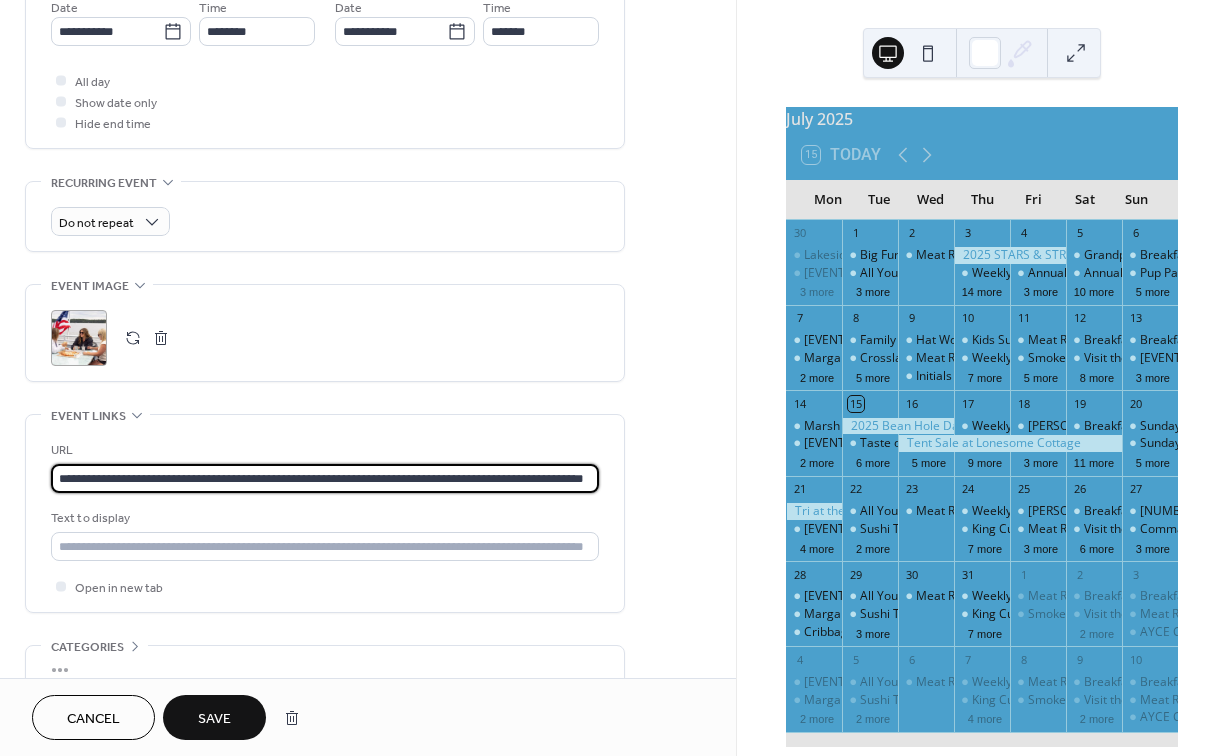 click on "**********" at bounding box center [325, 478] 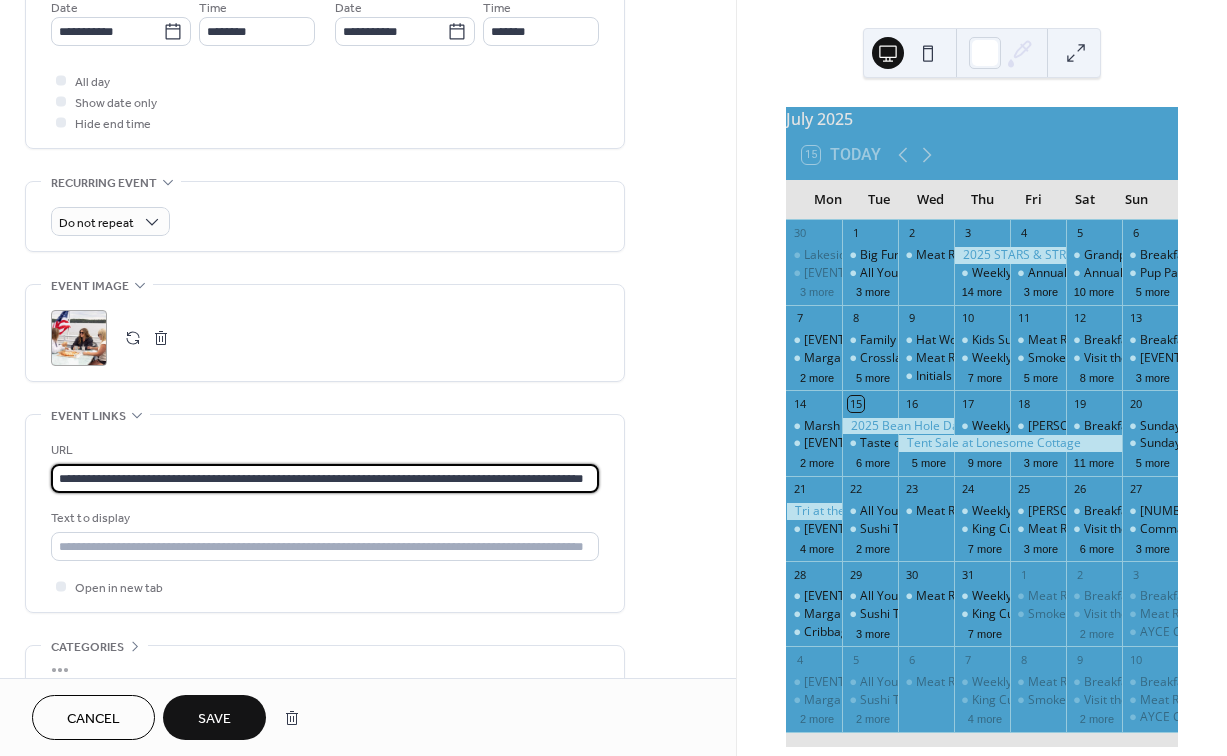 paste 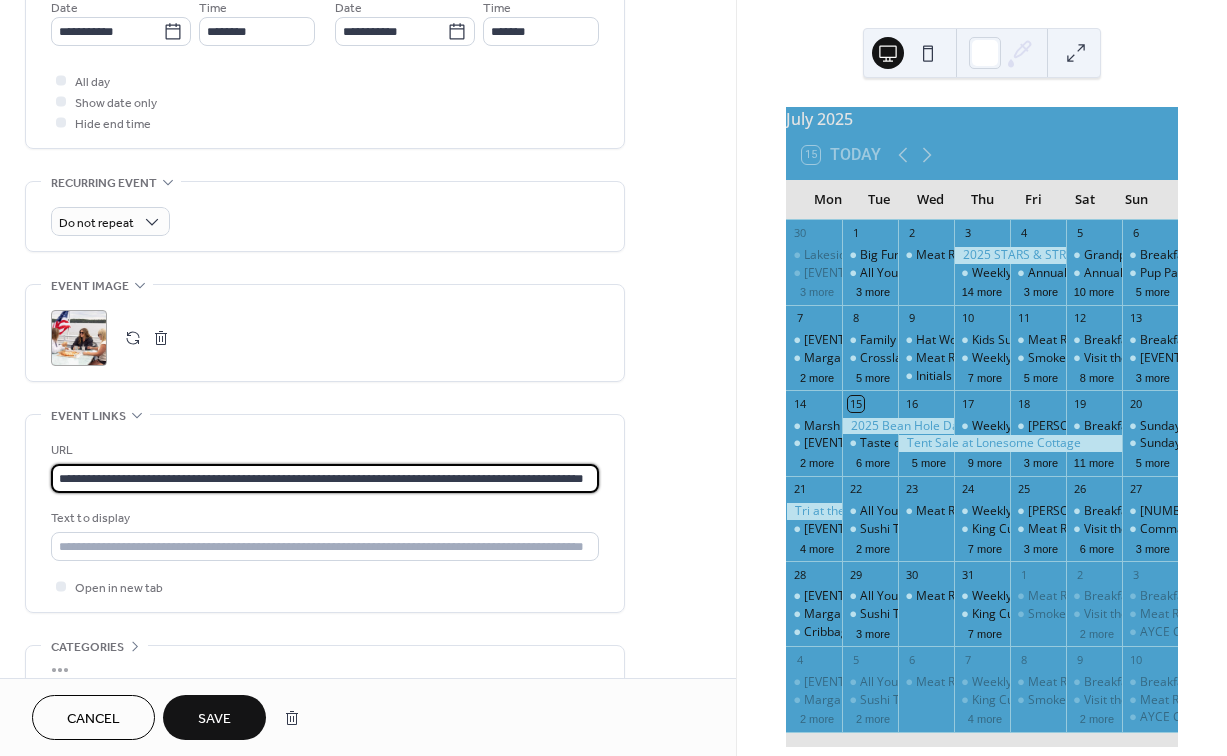 type on "**********" 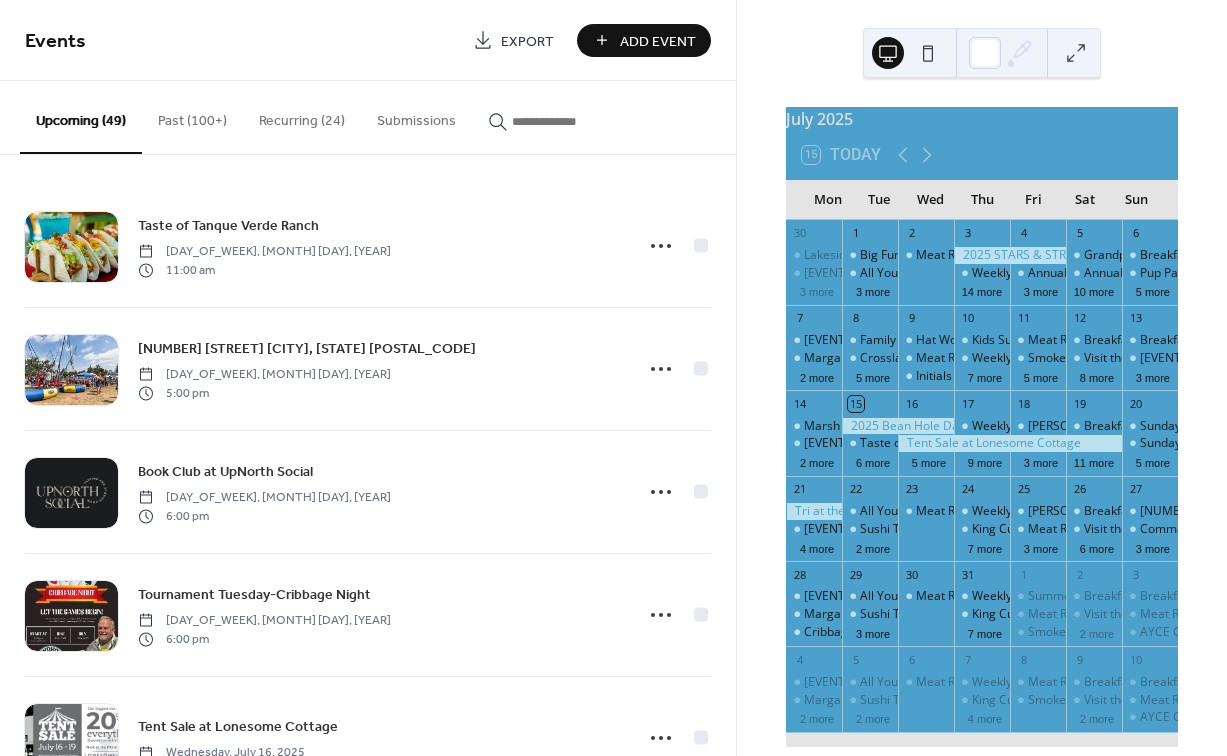 click on "Add Event" at bounding box center (658, 41) 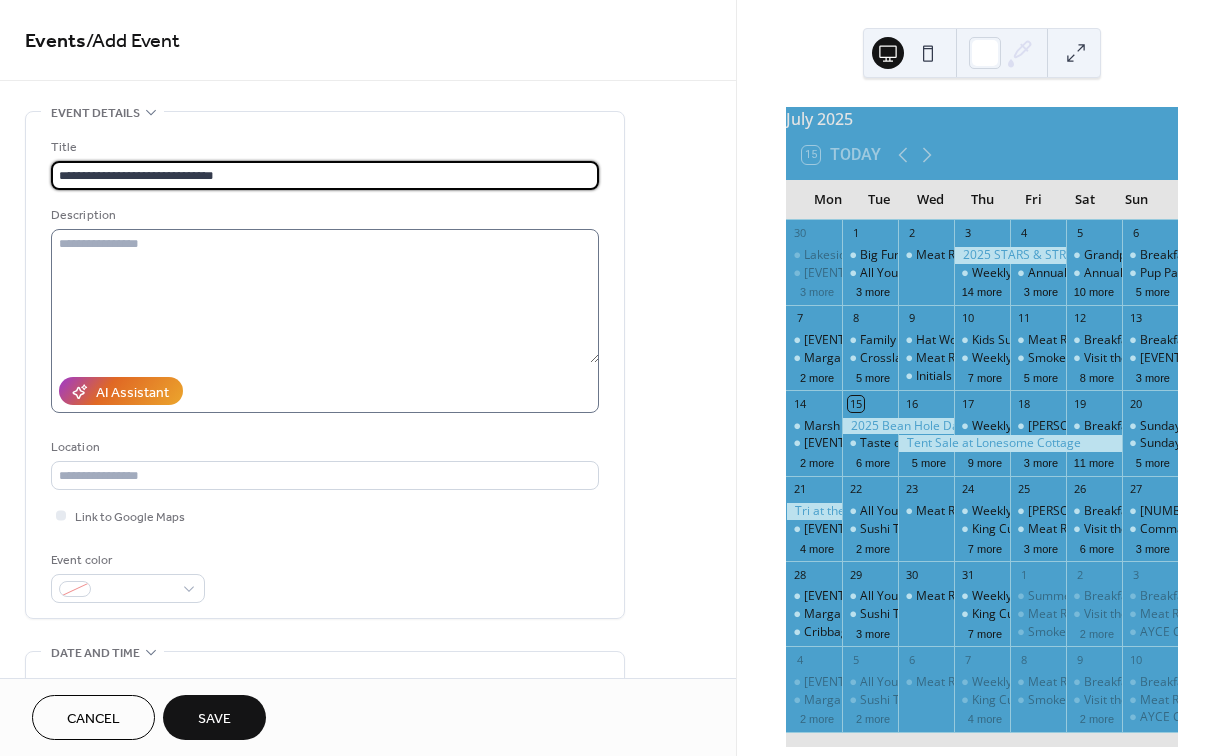 type on "**********" 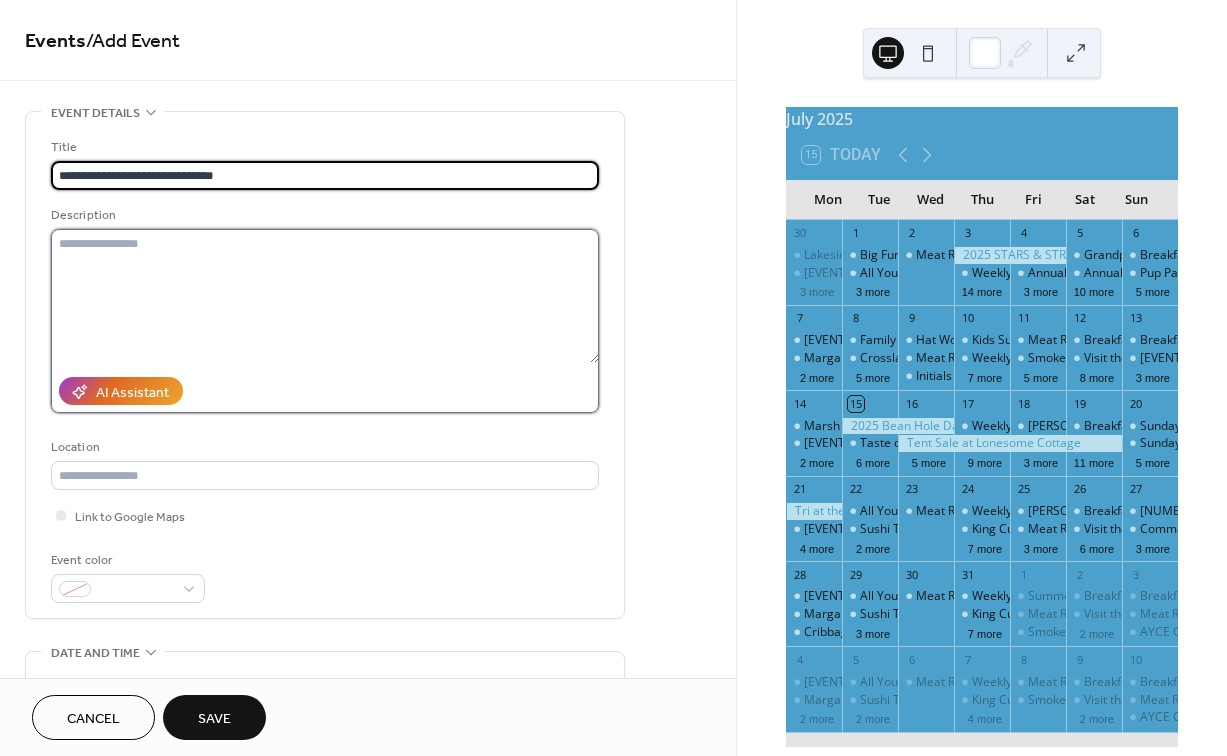 click at bounding box center [325, 296] 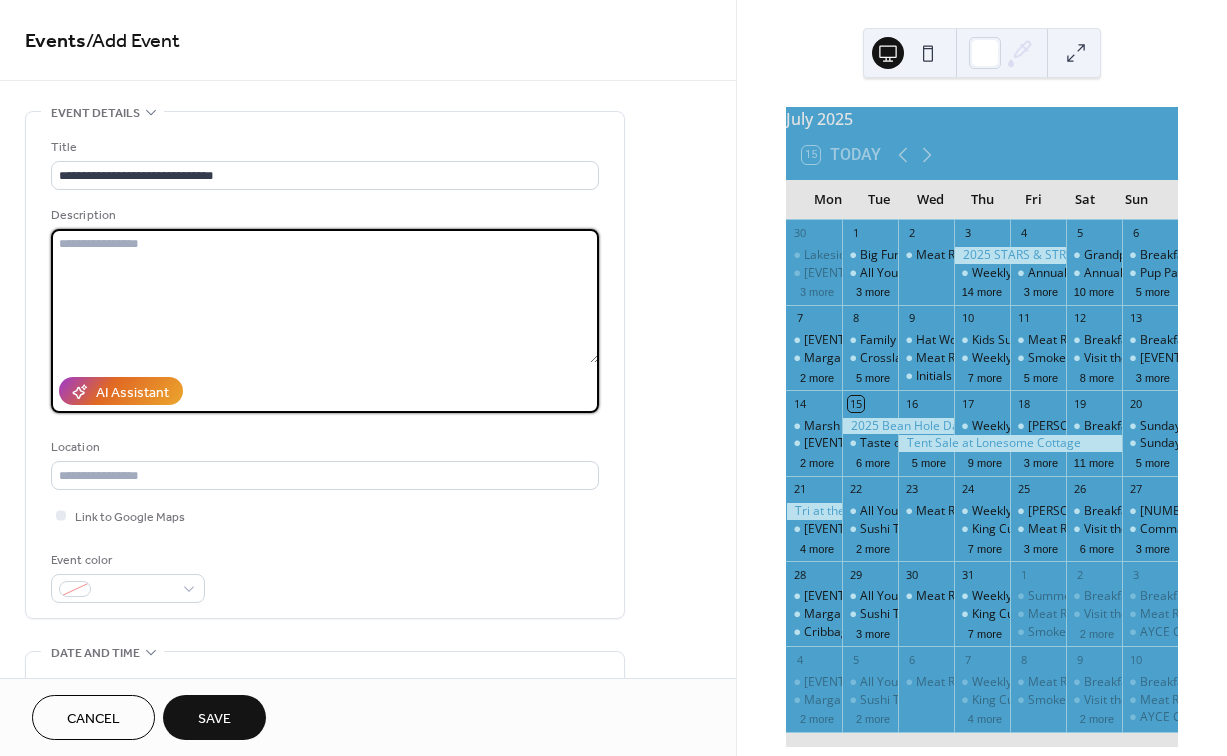 paste on "**********" 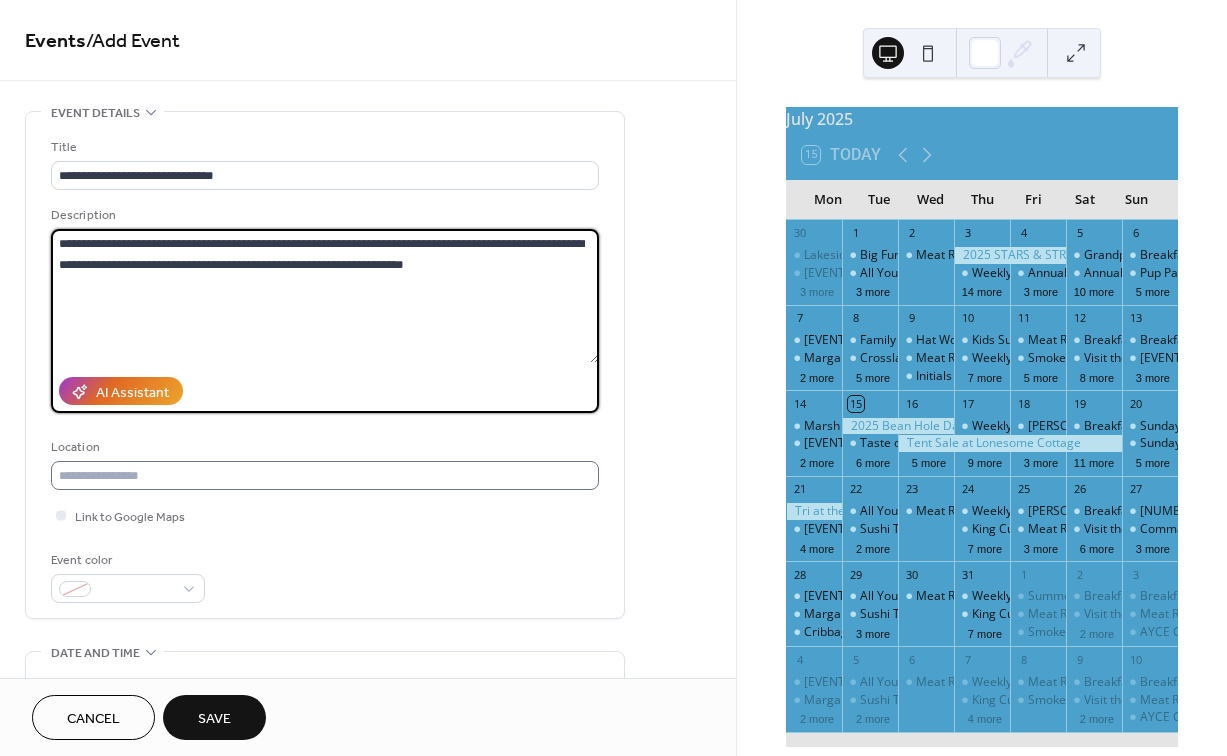 type on "**********" 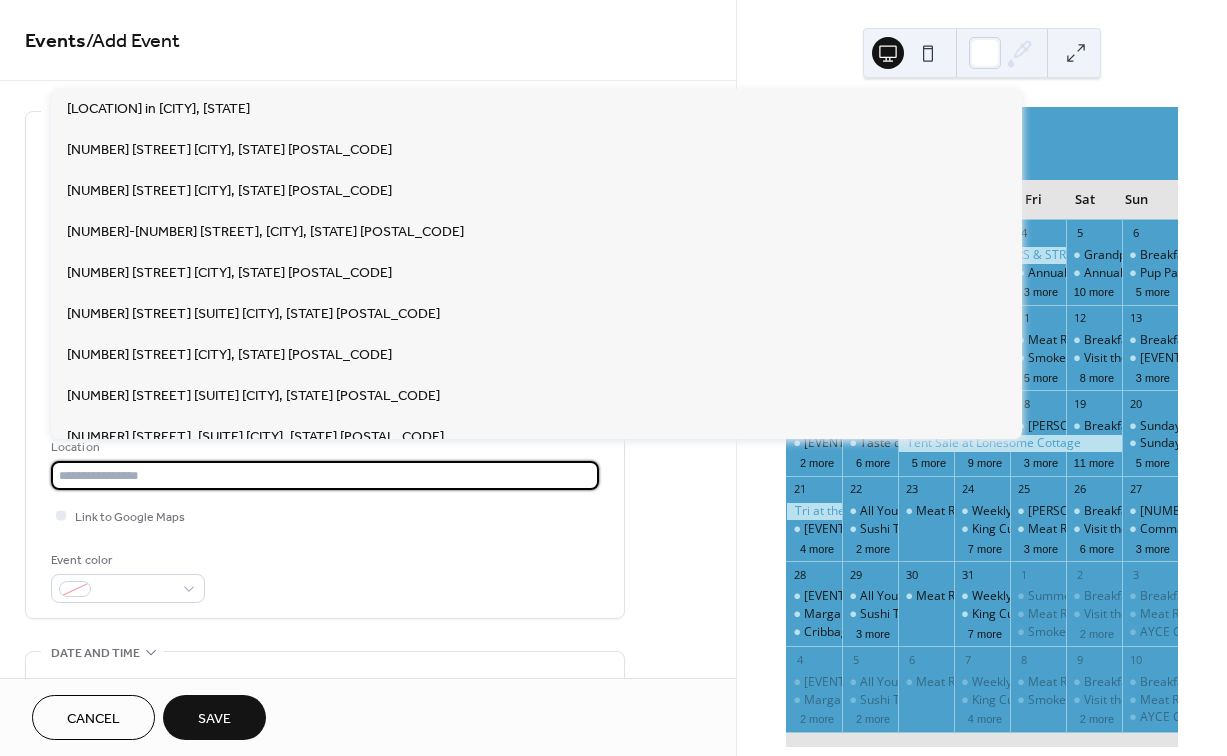 click at bounding box center (325, 475) 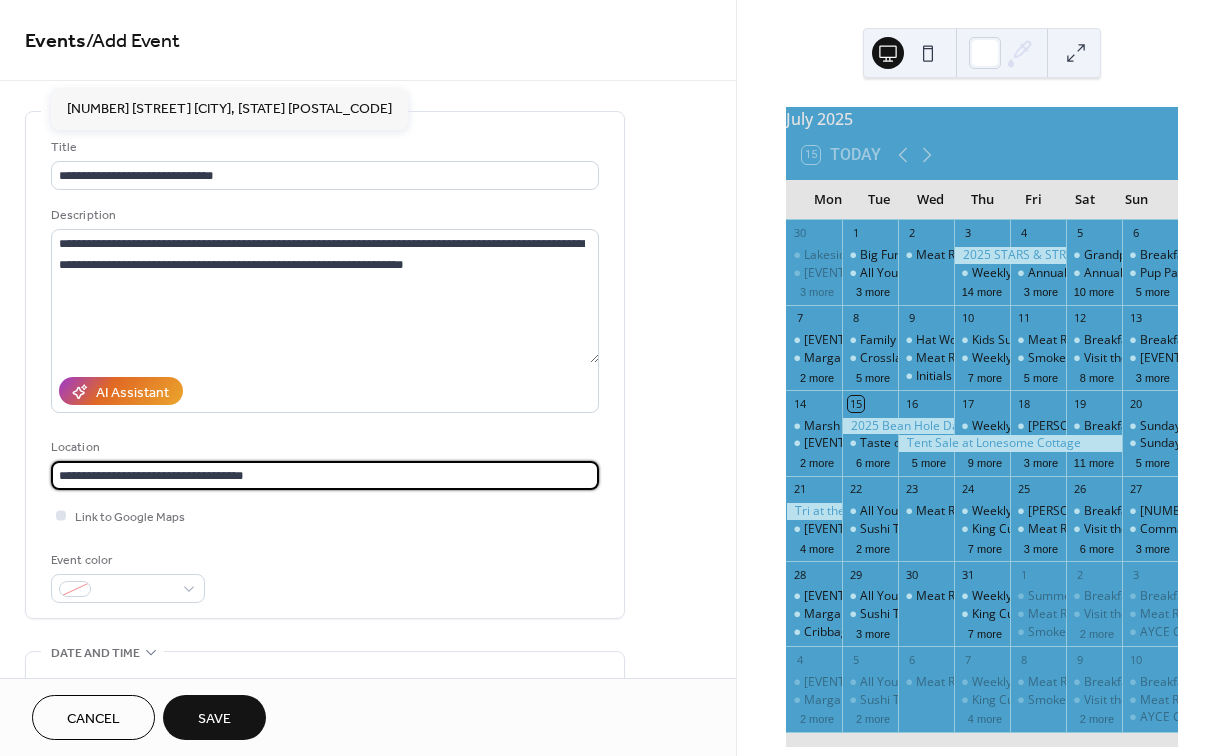 type on "**********" 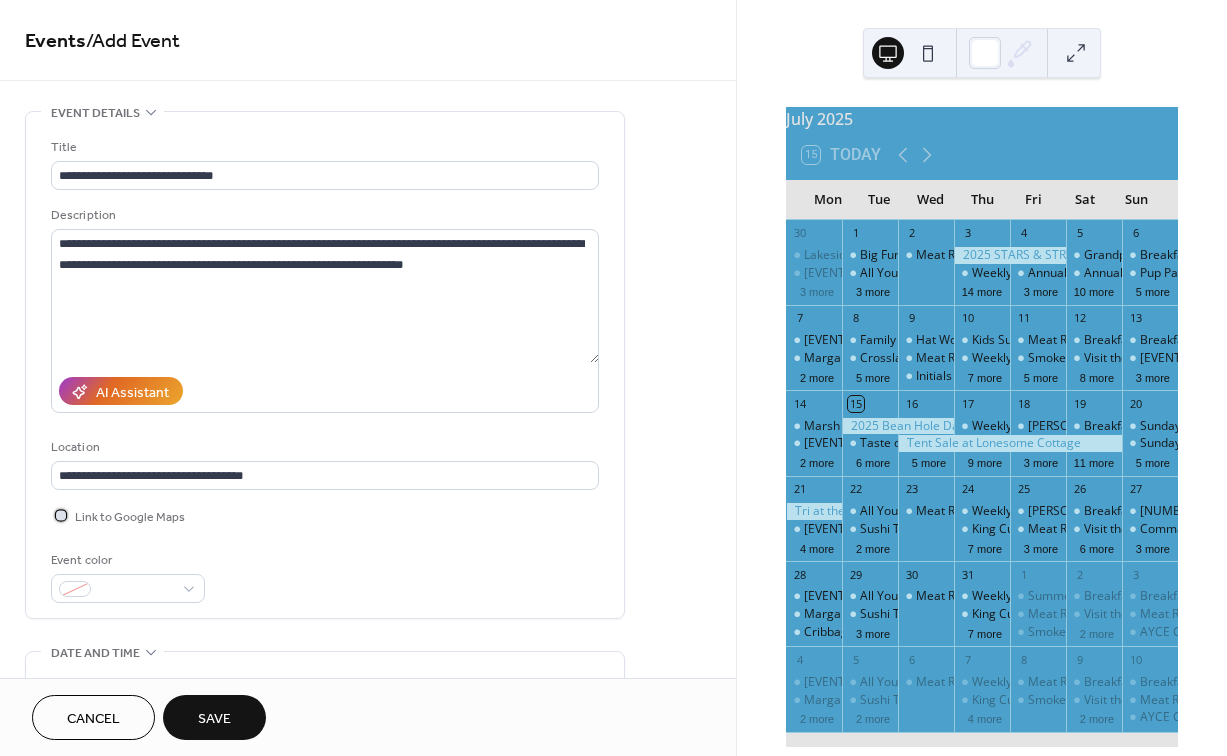 click at bounding box center [61, 515] 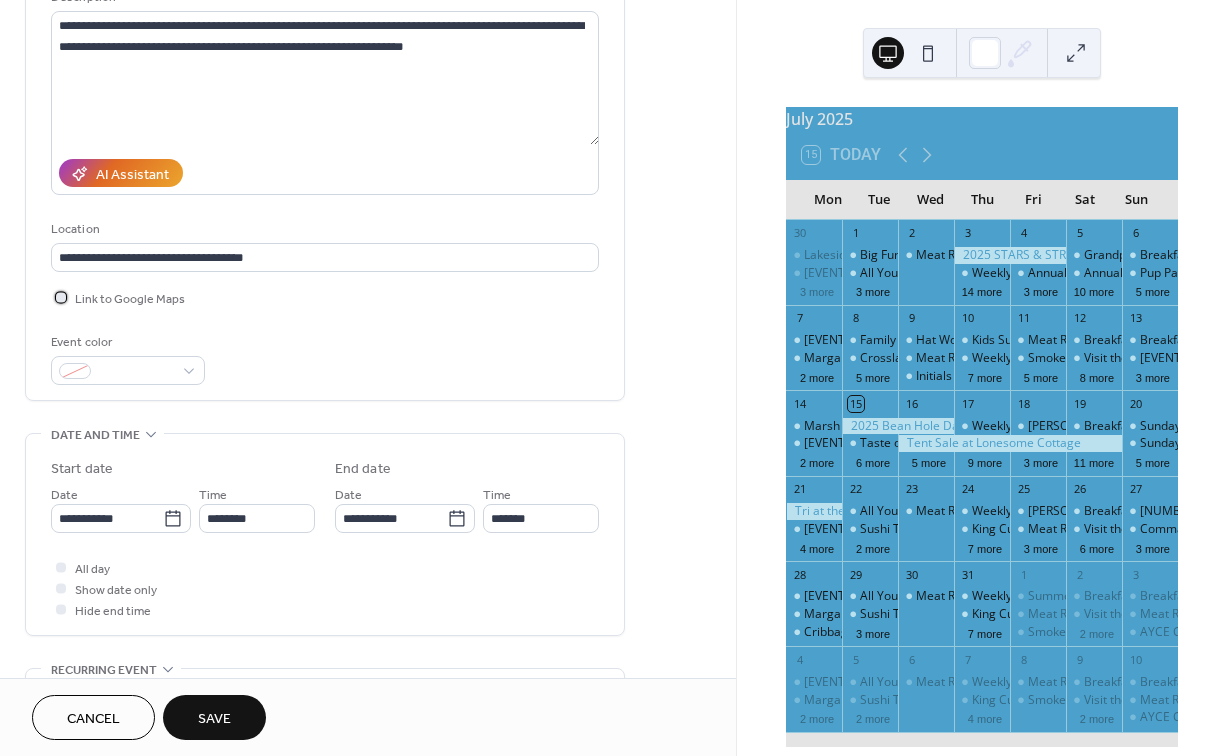 scroll, scrollTop: 221, scrollLeft: 0, axis: vertical 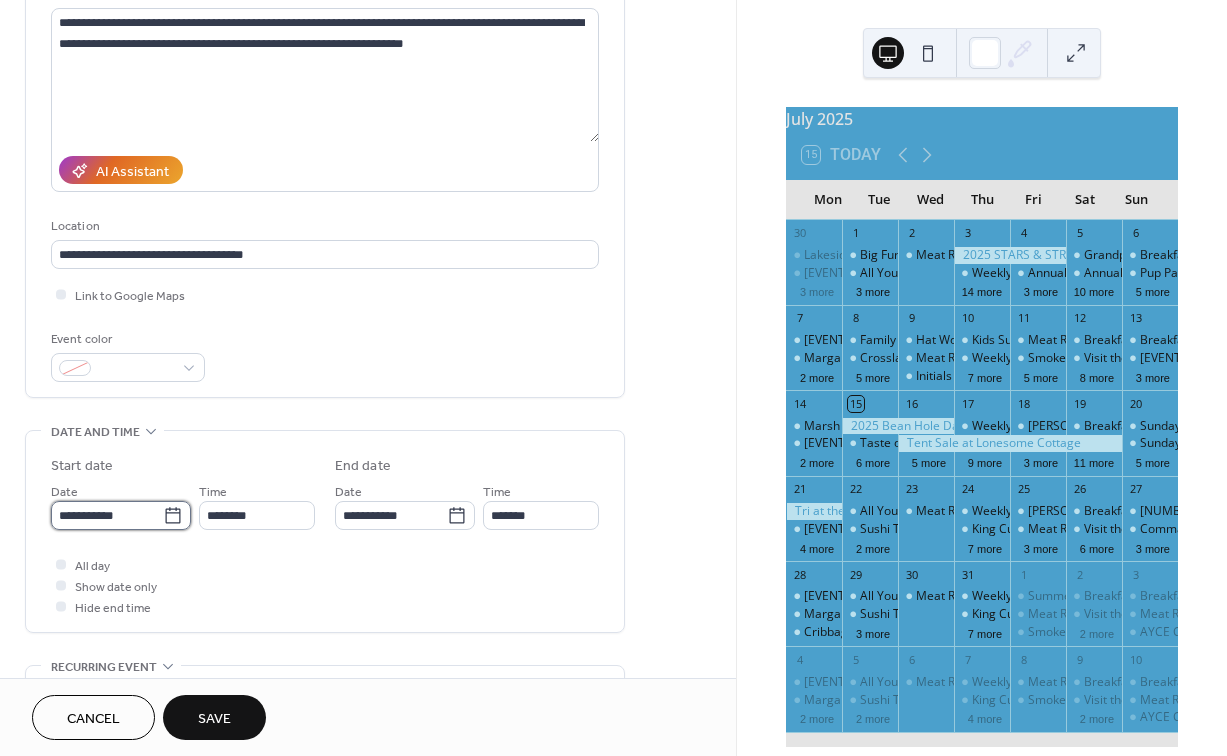click on "**********" at bounding box center [107, 515] 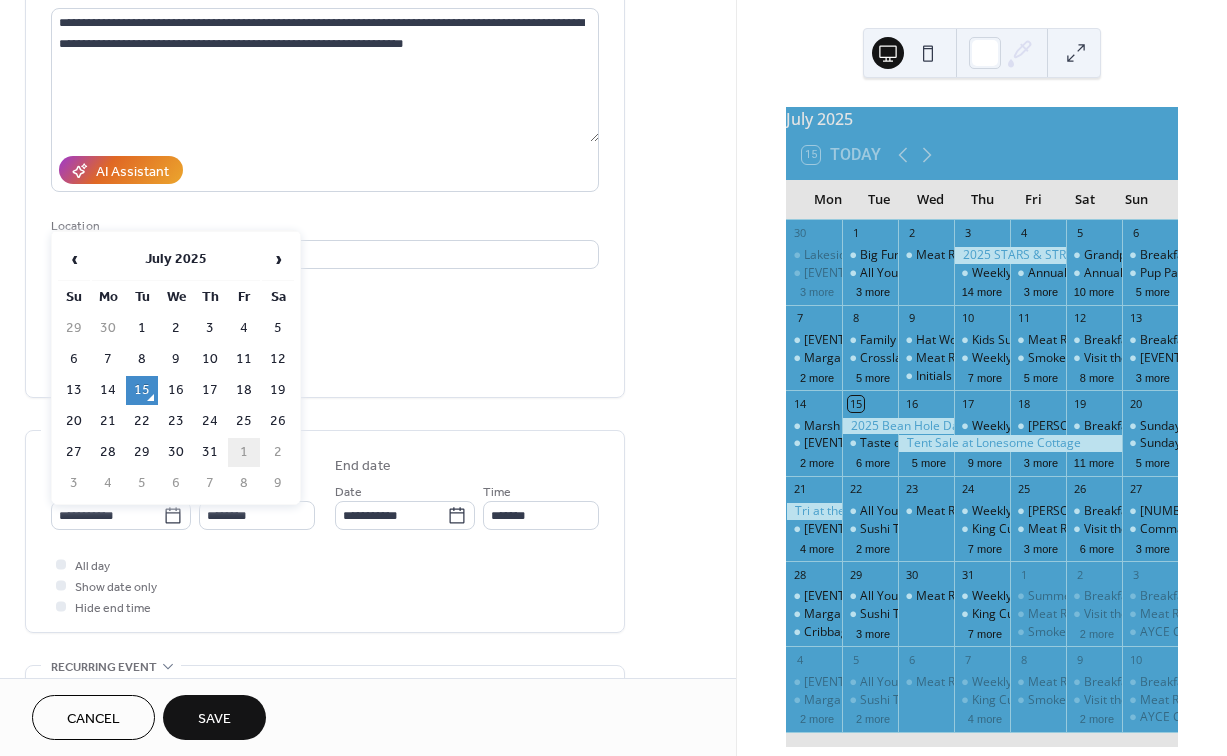 click on "1" at bounding box center (244, 452) 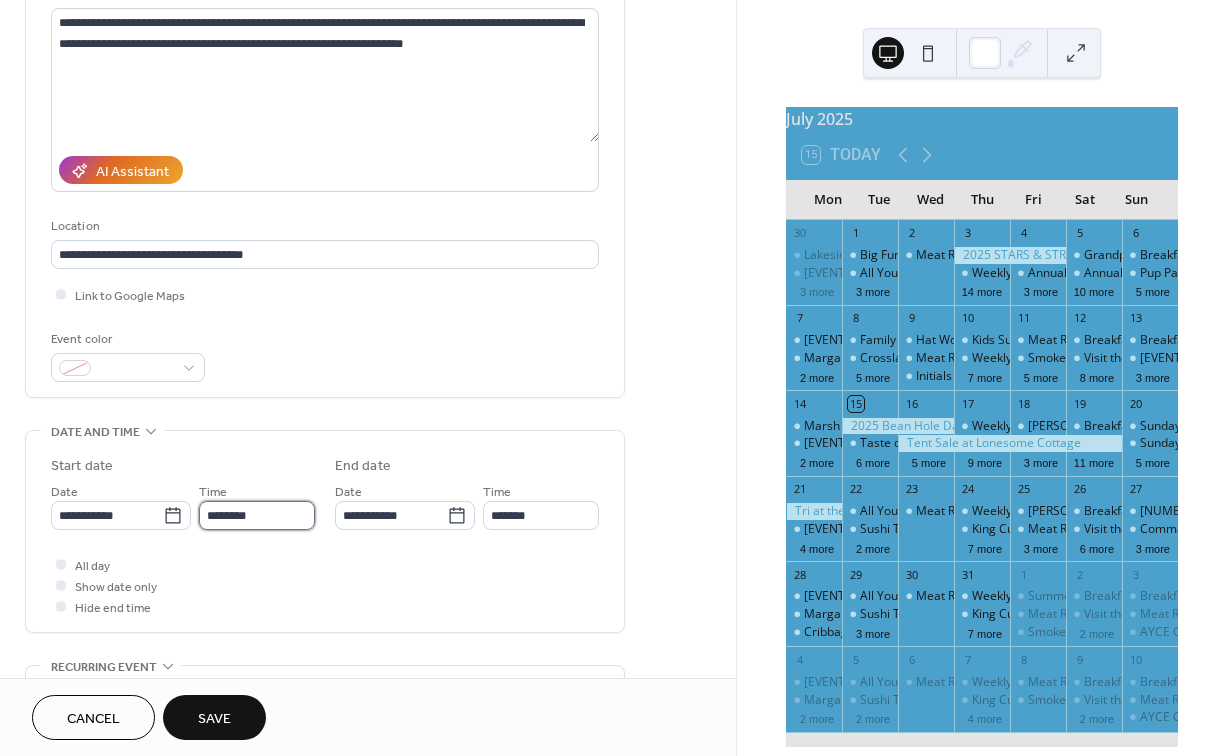 click on "********" at bounding box center [257, 515] 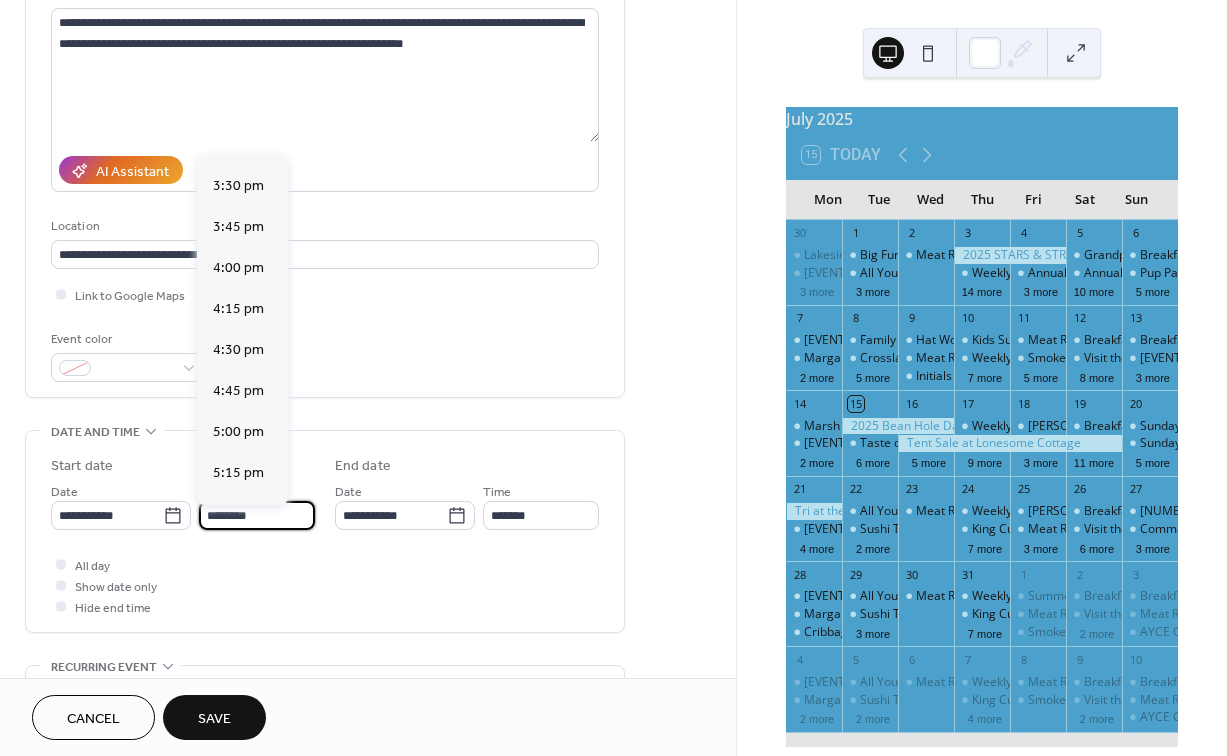 scroll, scrollTop: 2551, scrollLeft: 0, axis: vertical 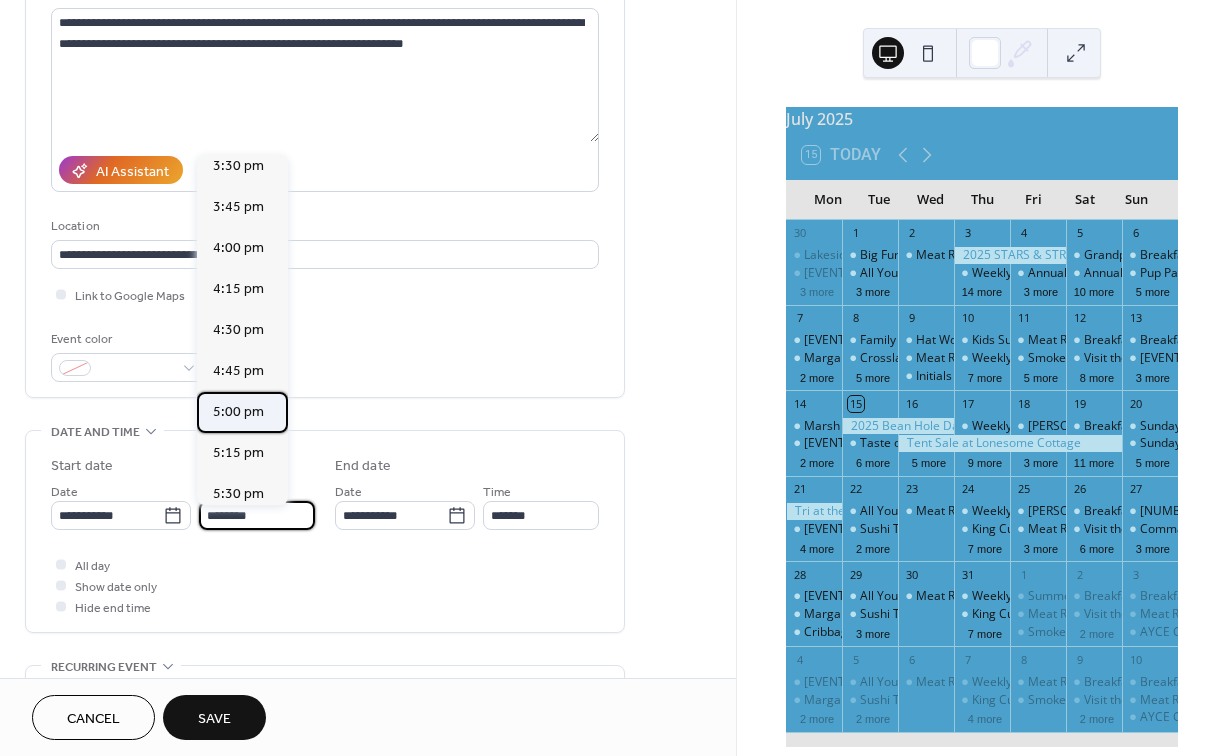 click on "5:00 pm" at bounding box center [238, 412] 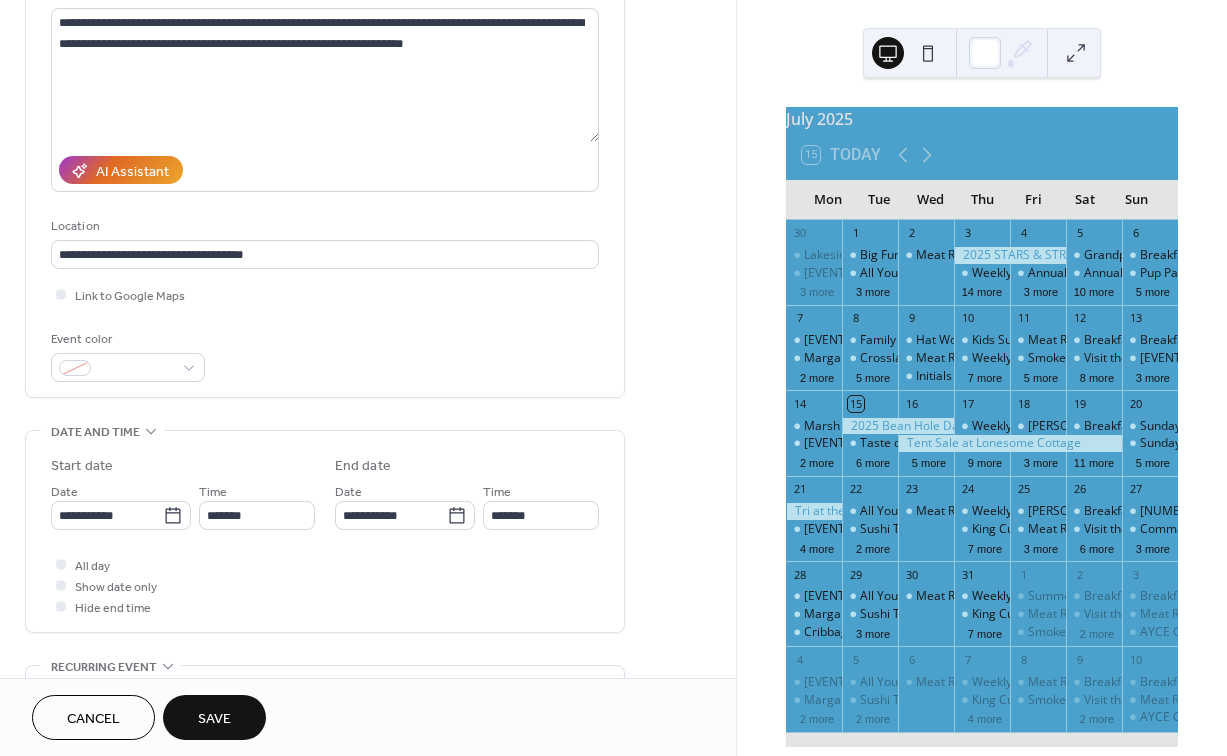 type on "*******" 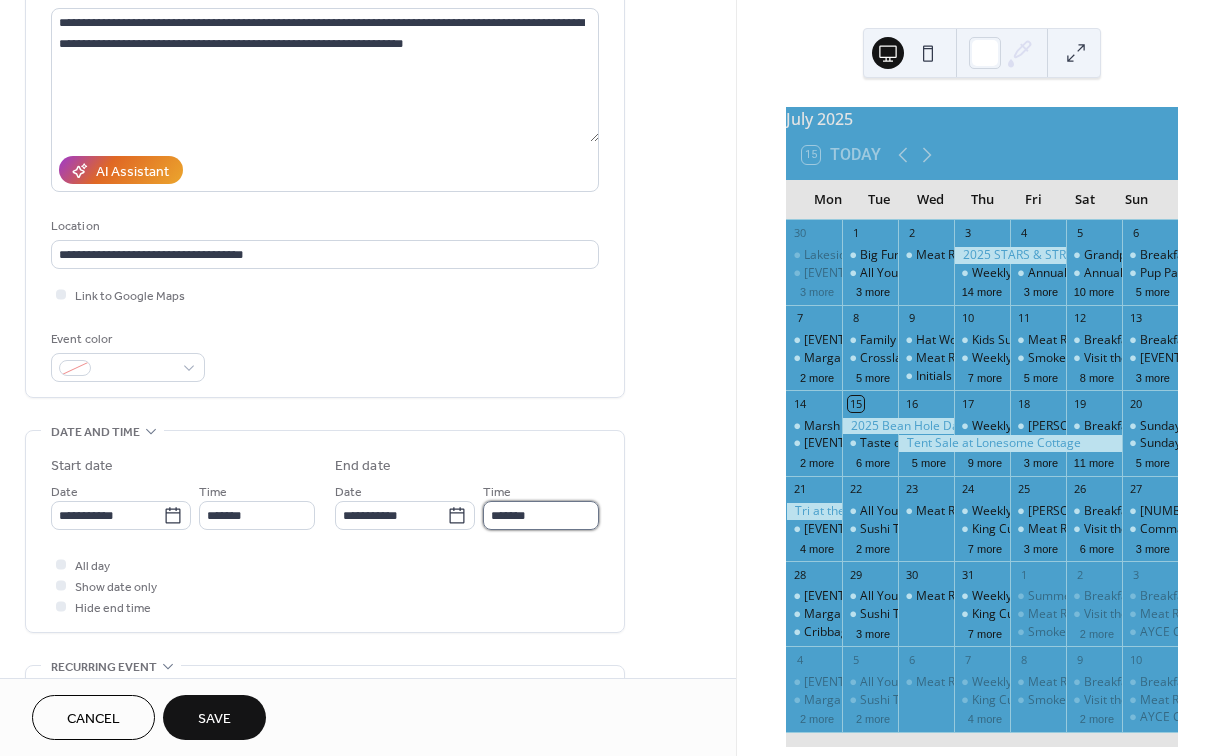 click on "*******" at bounding box center [541, 515] 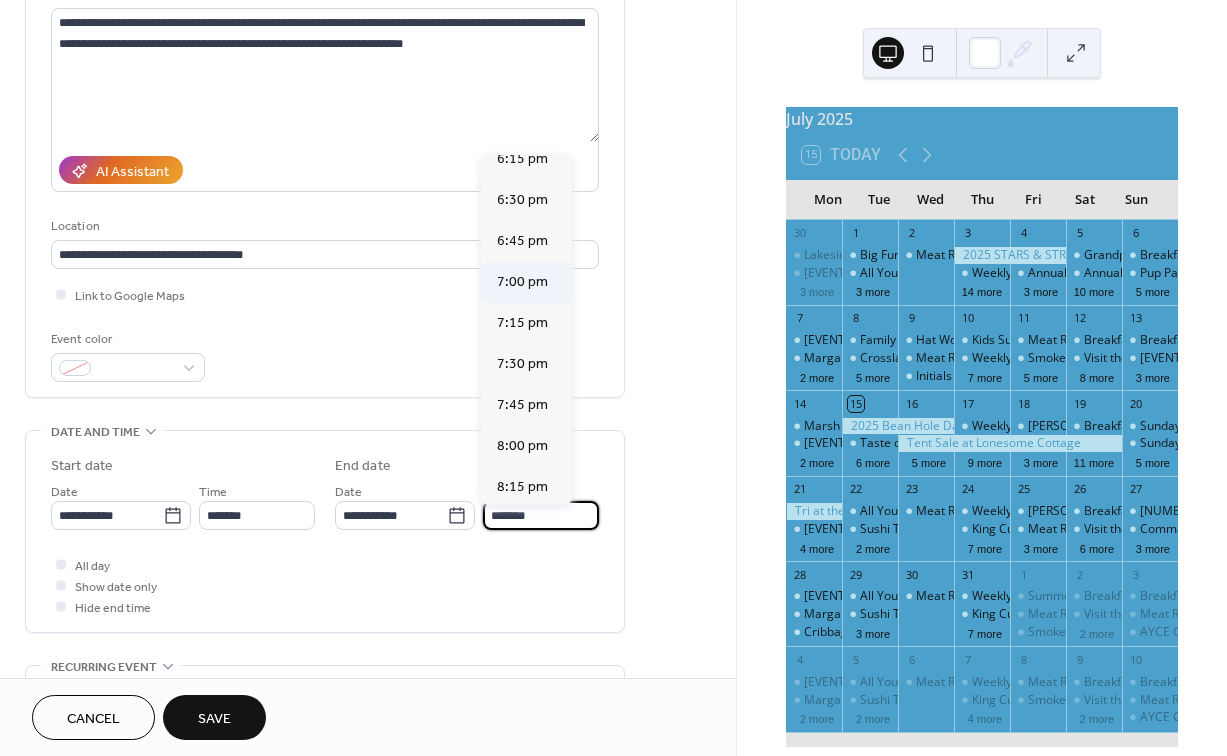 scroll, scrollTop: 181, scrollLeft: 0, axis: vertical 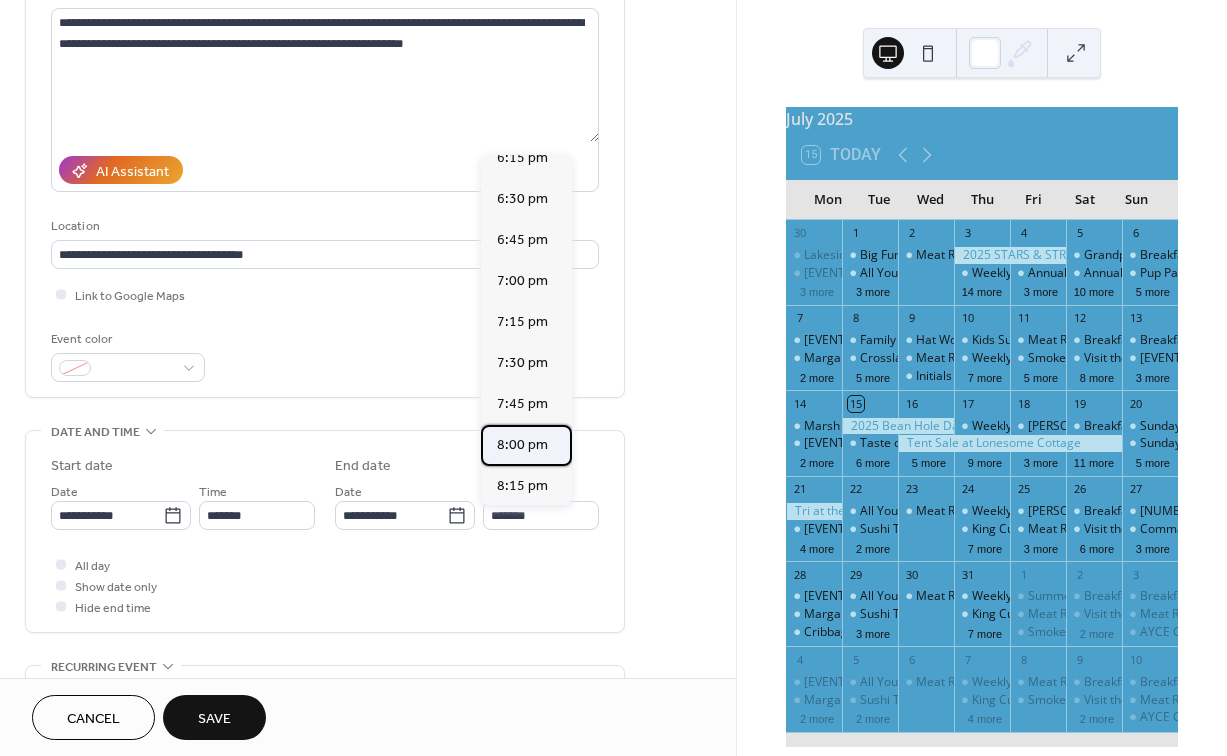 click on "8:00 pm" at bounding box center (522, 445) 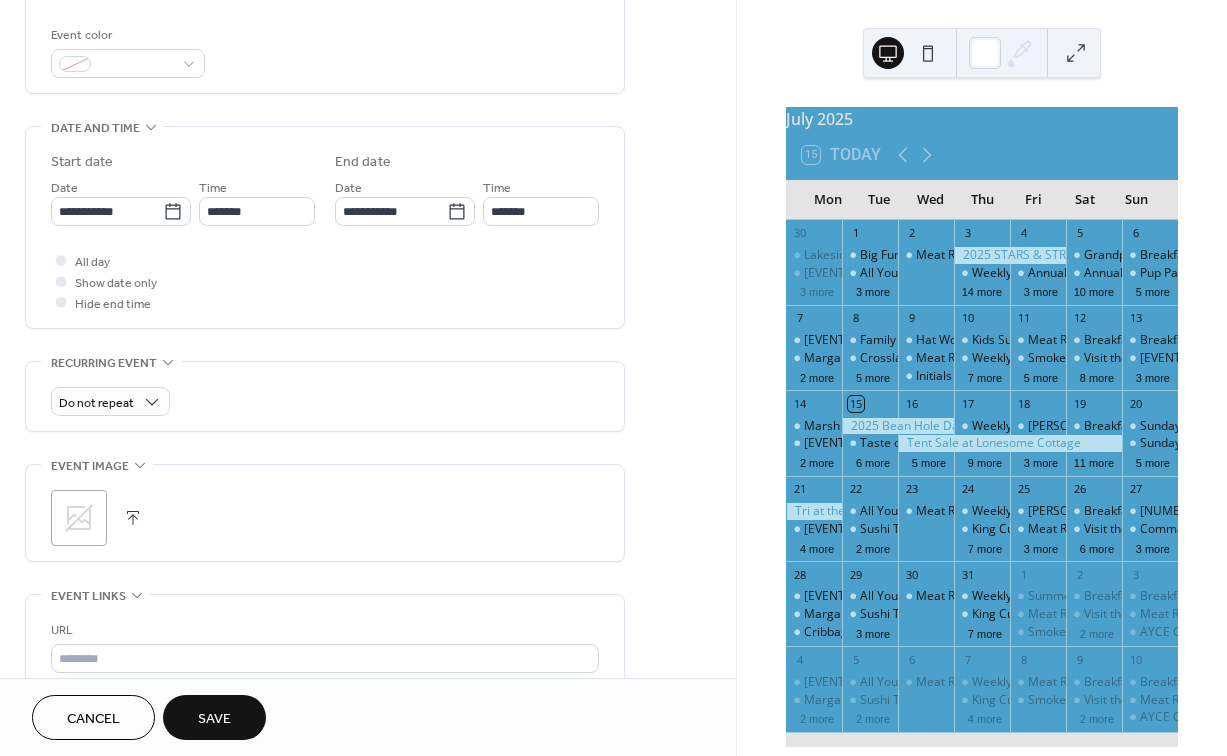 scroll, scrollTop: 526, scrollLeft: 0, axis: vertical 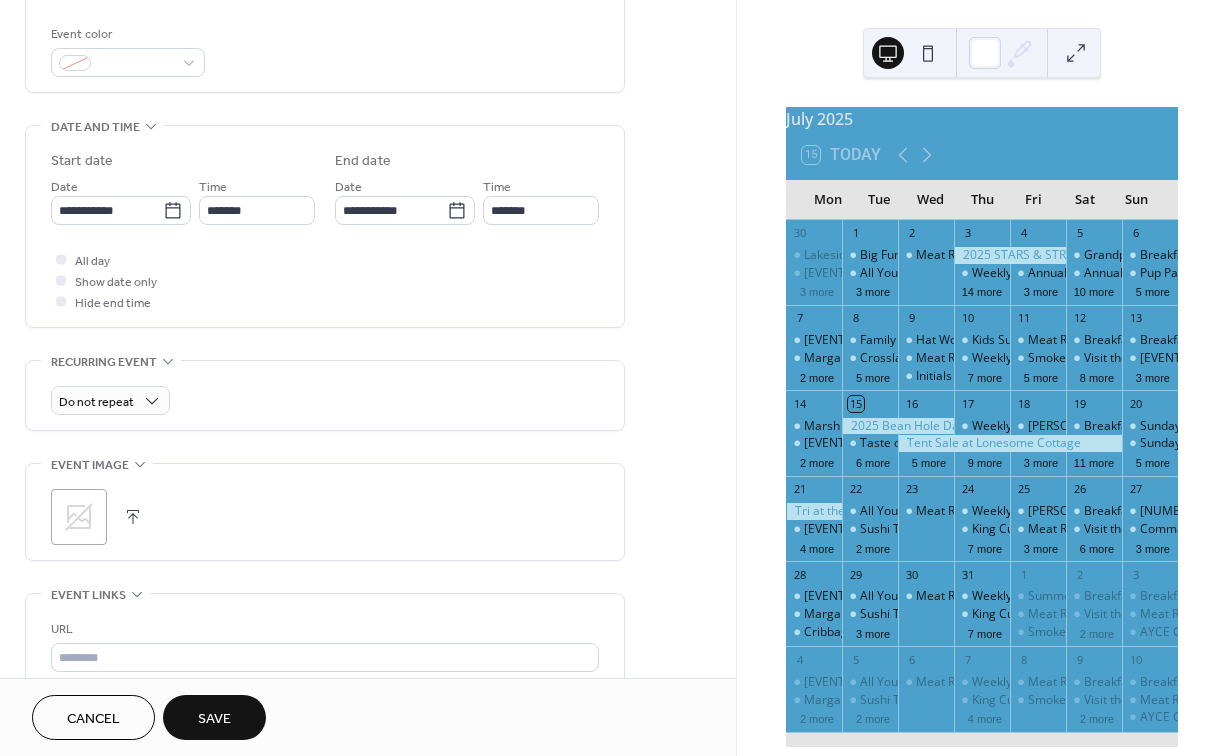 click at bounding box center (133, 517) 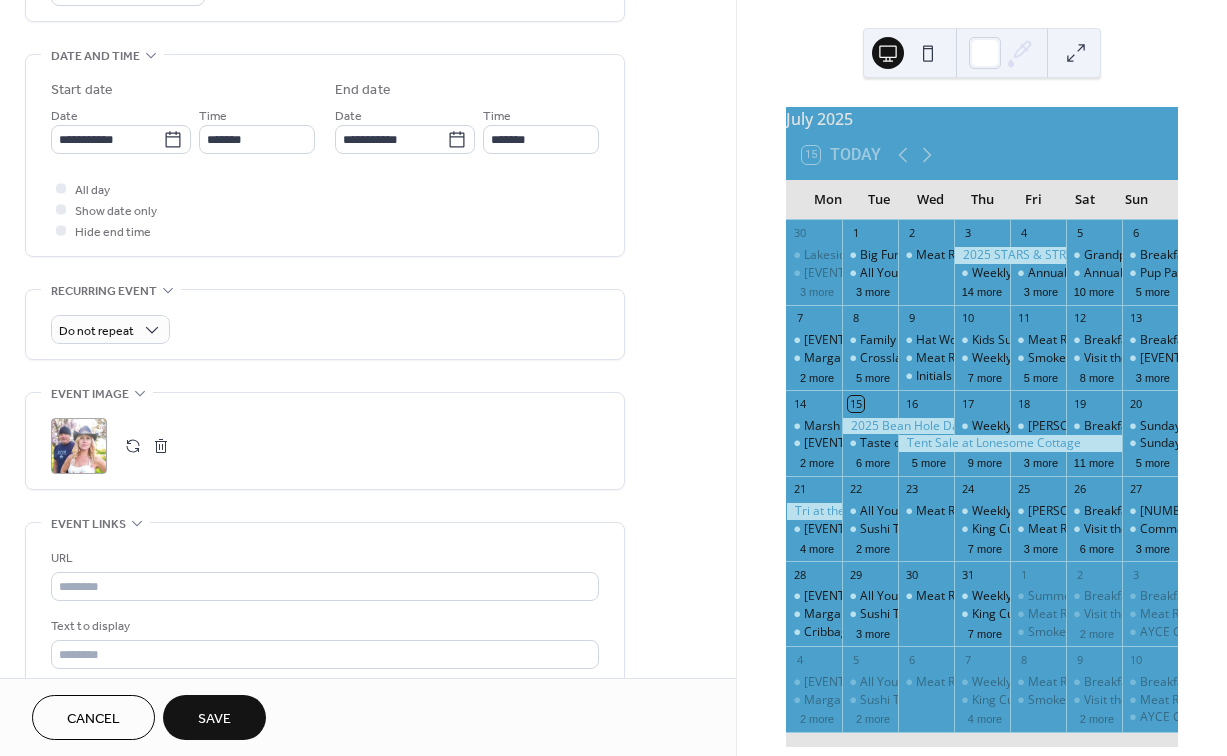 scroll, scrollTop: 608, scrollLeft: 0, axis: vertical 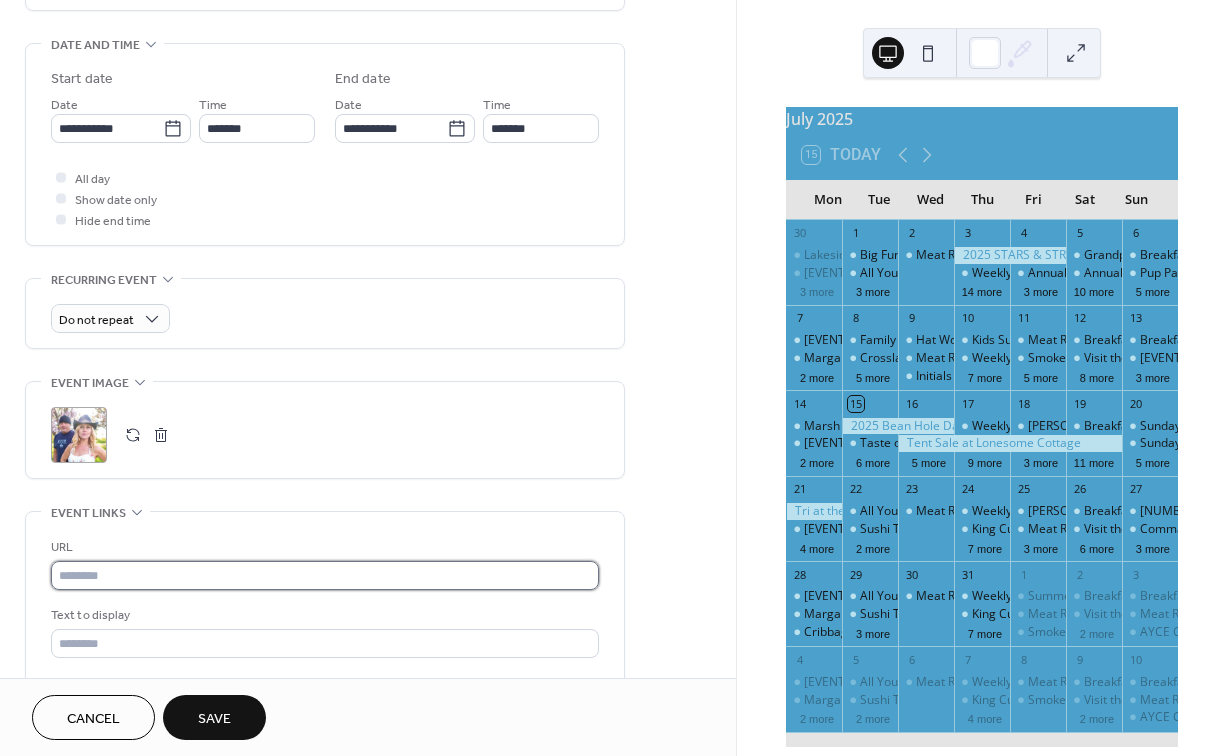 click at bounding box center (325, 575) 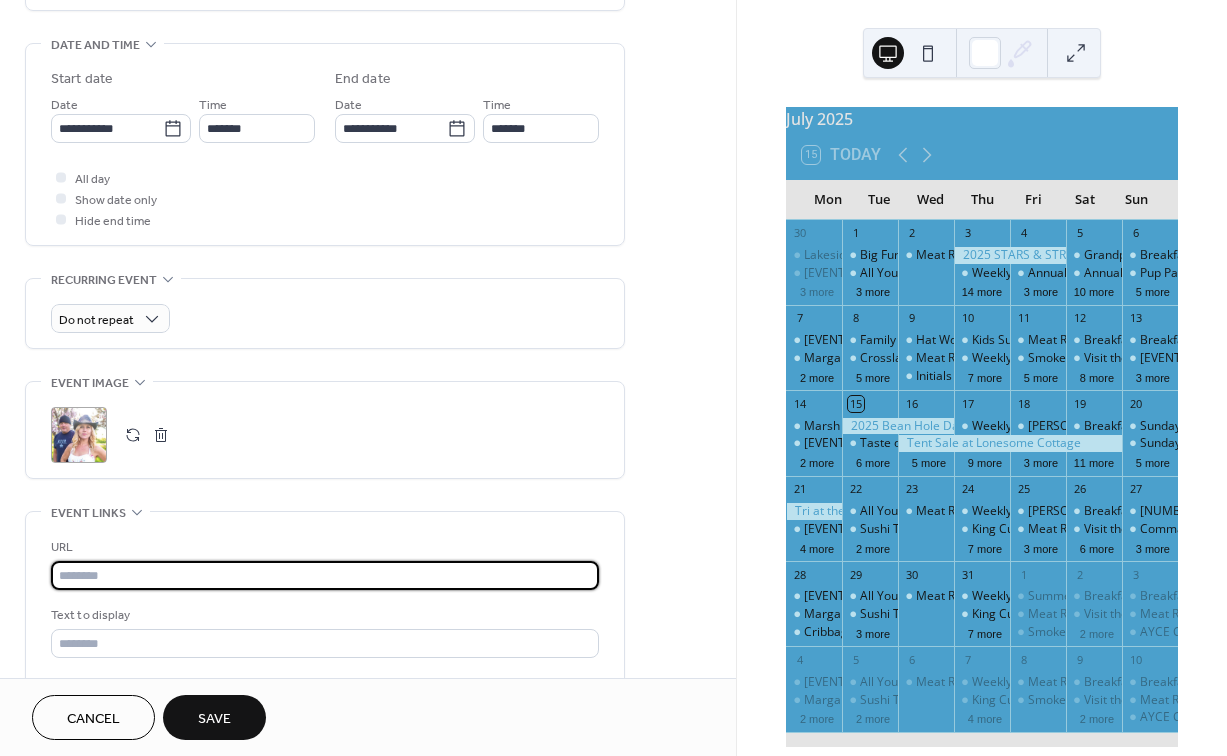 paste on "**********" 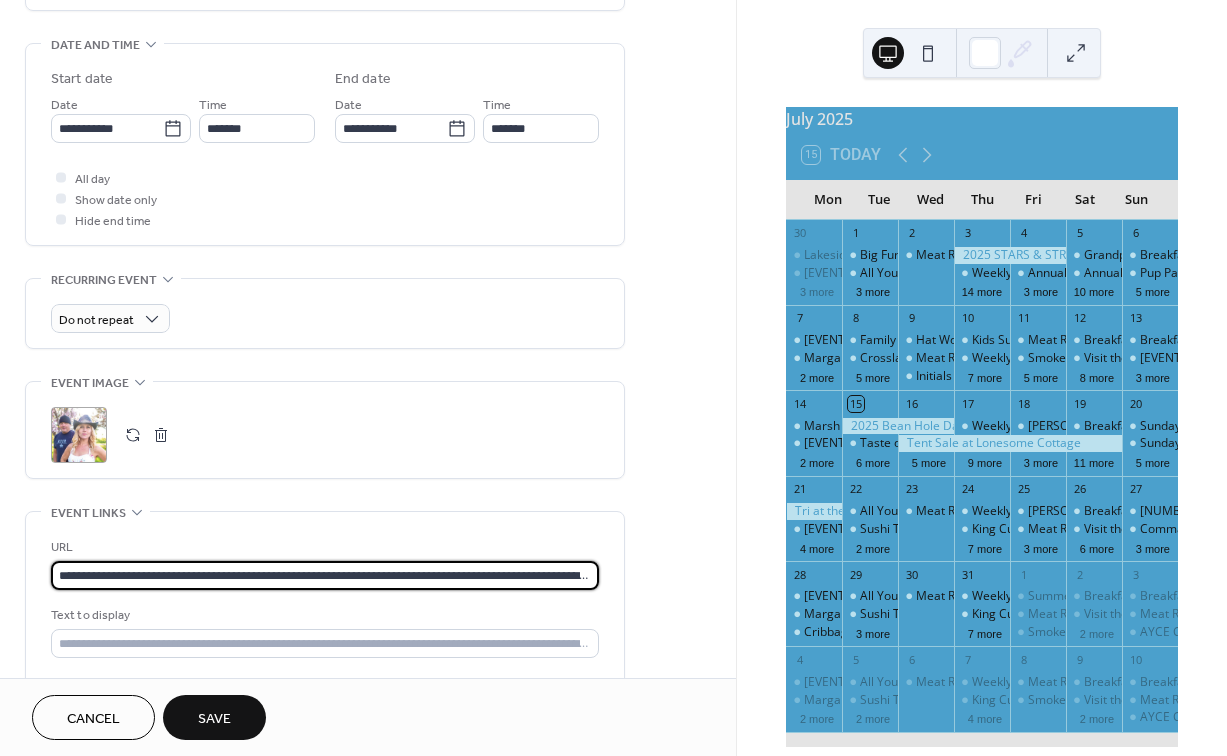 type on "**********" 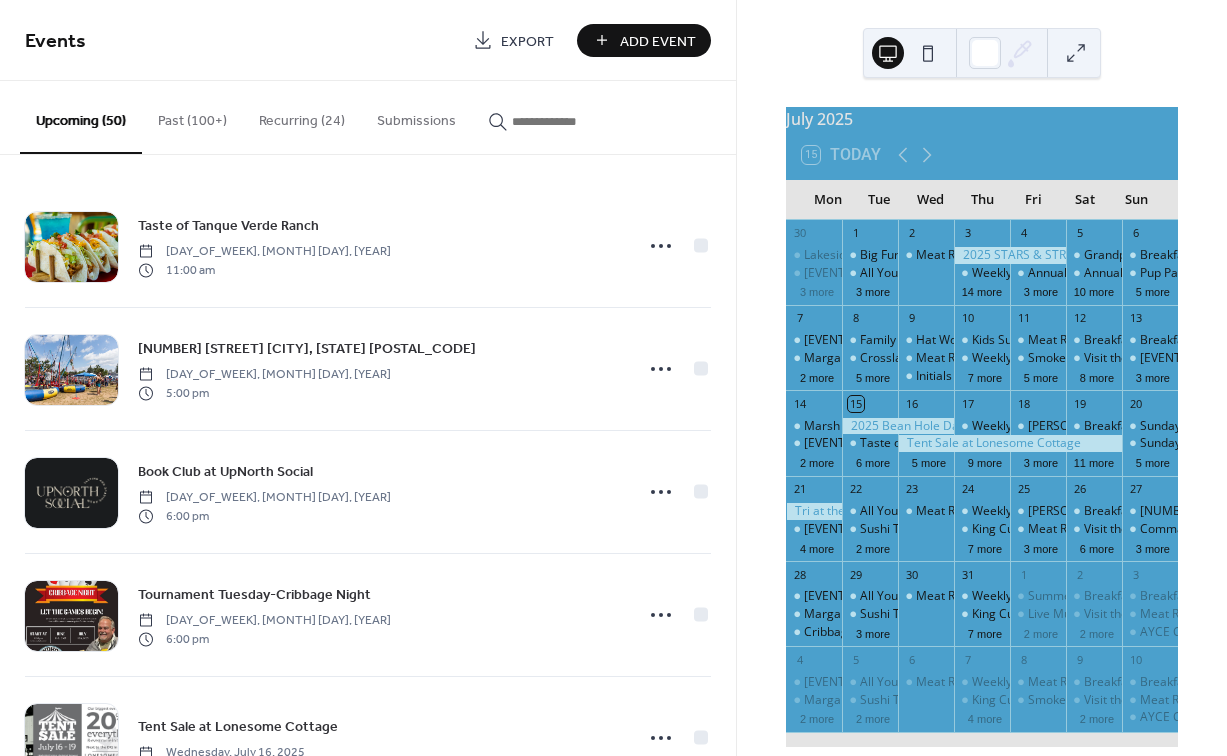 click on "Add Event" at bounding box center (658, 41) 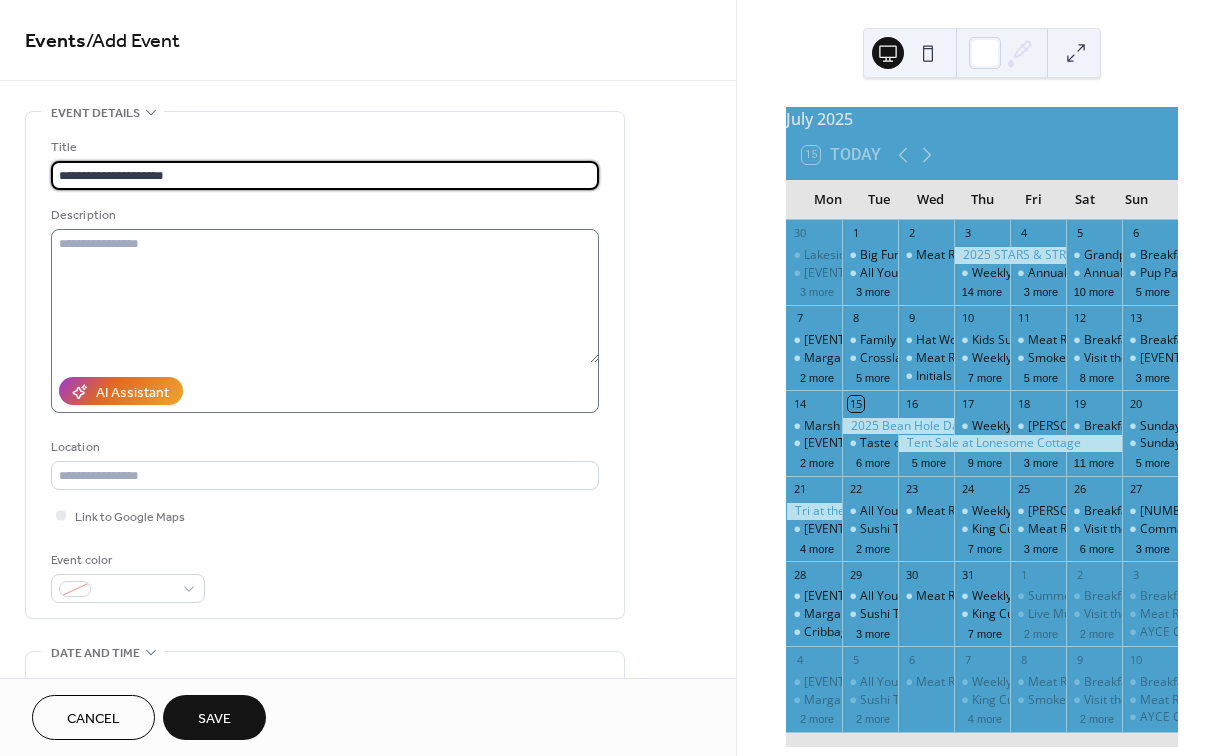 type on "**********" 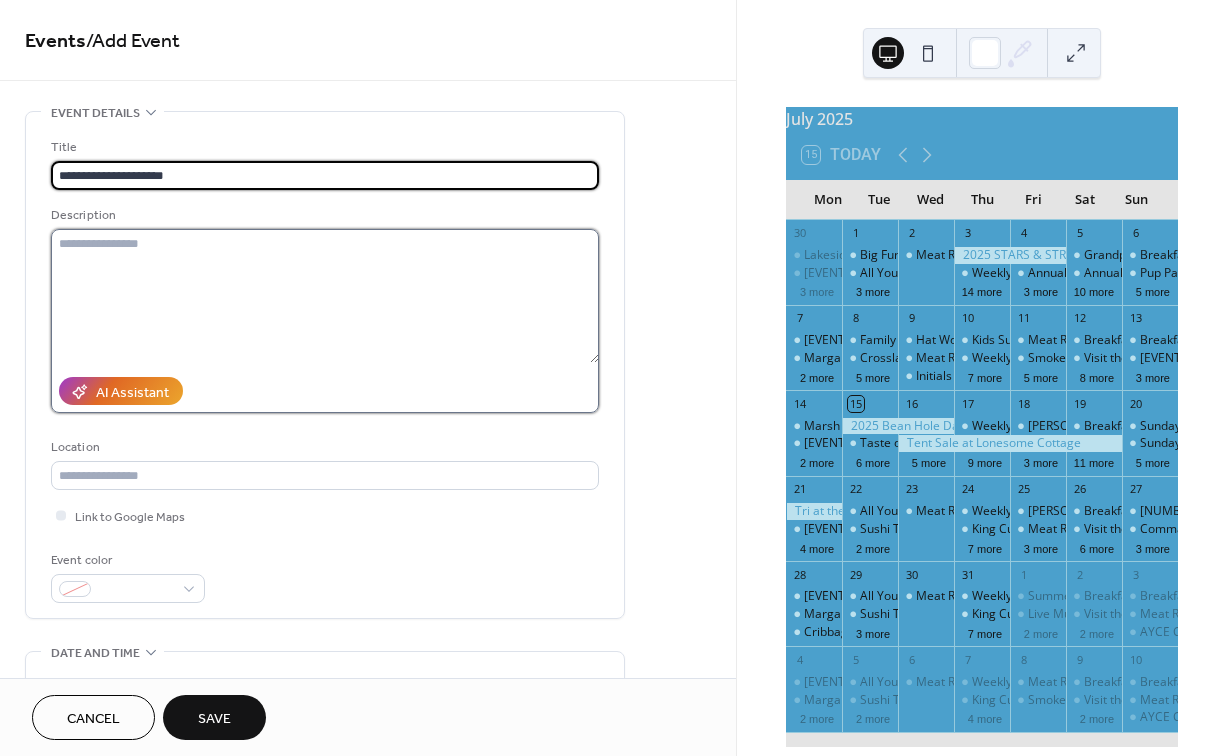 click at bounding box center [325, 296] 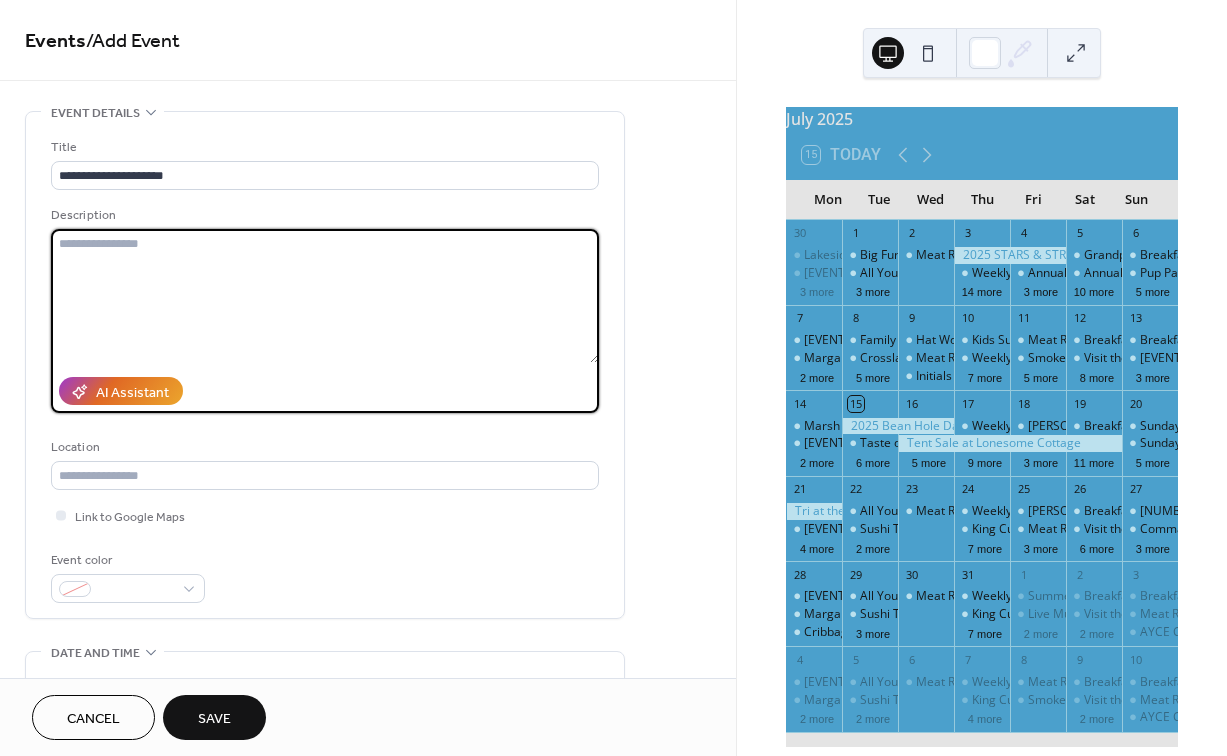 paste on "**********" 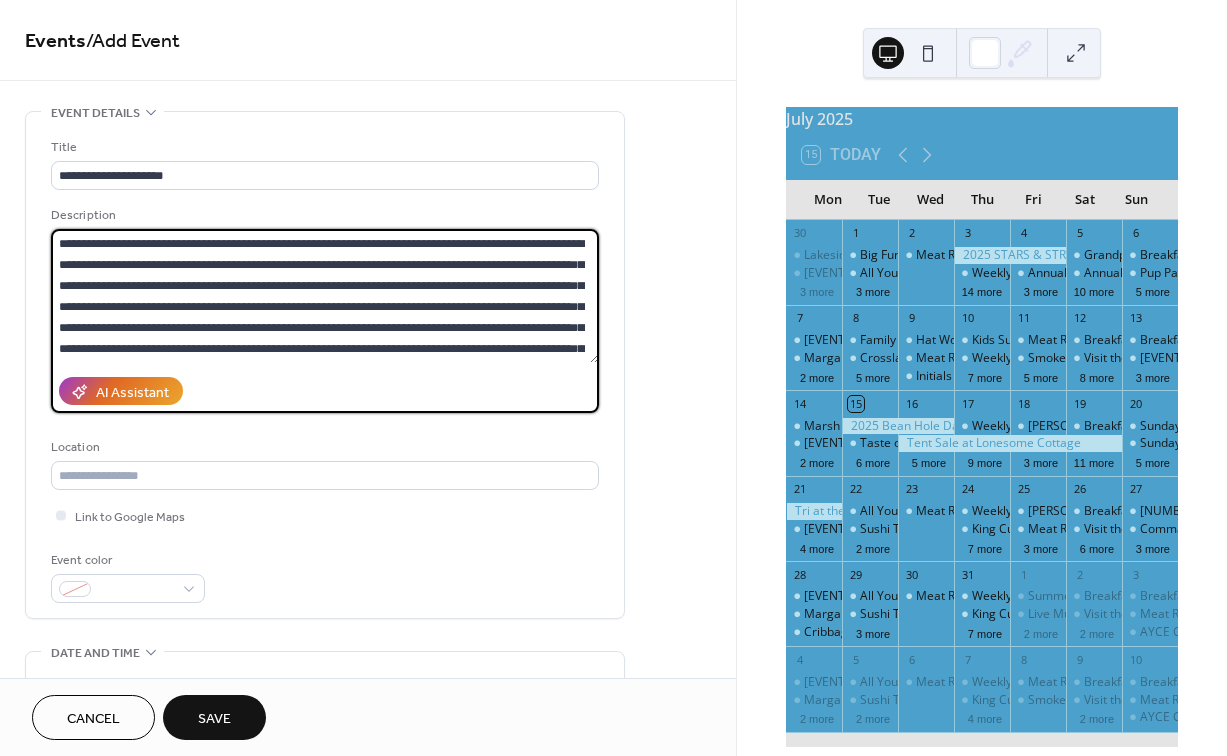 scroll, scrollTop: 378, scrollLeft: 0, axis: vertical 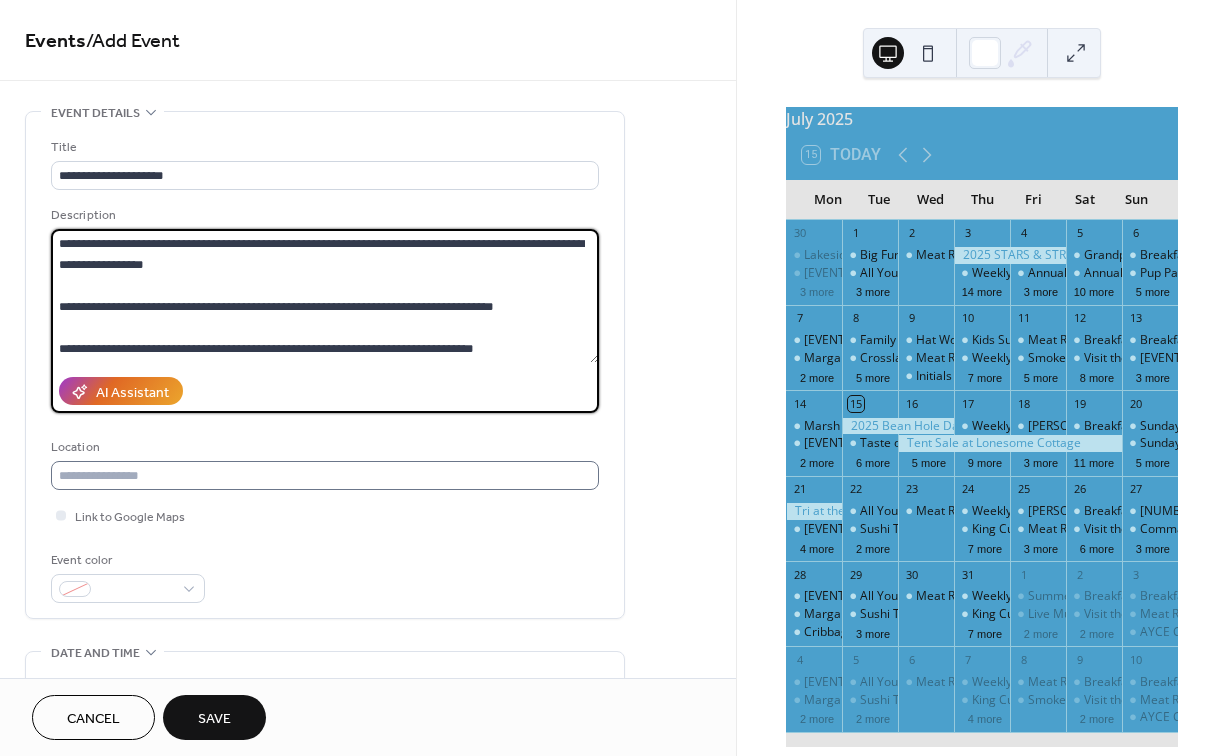type on "**********" 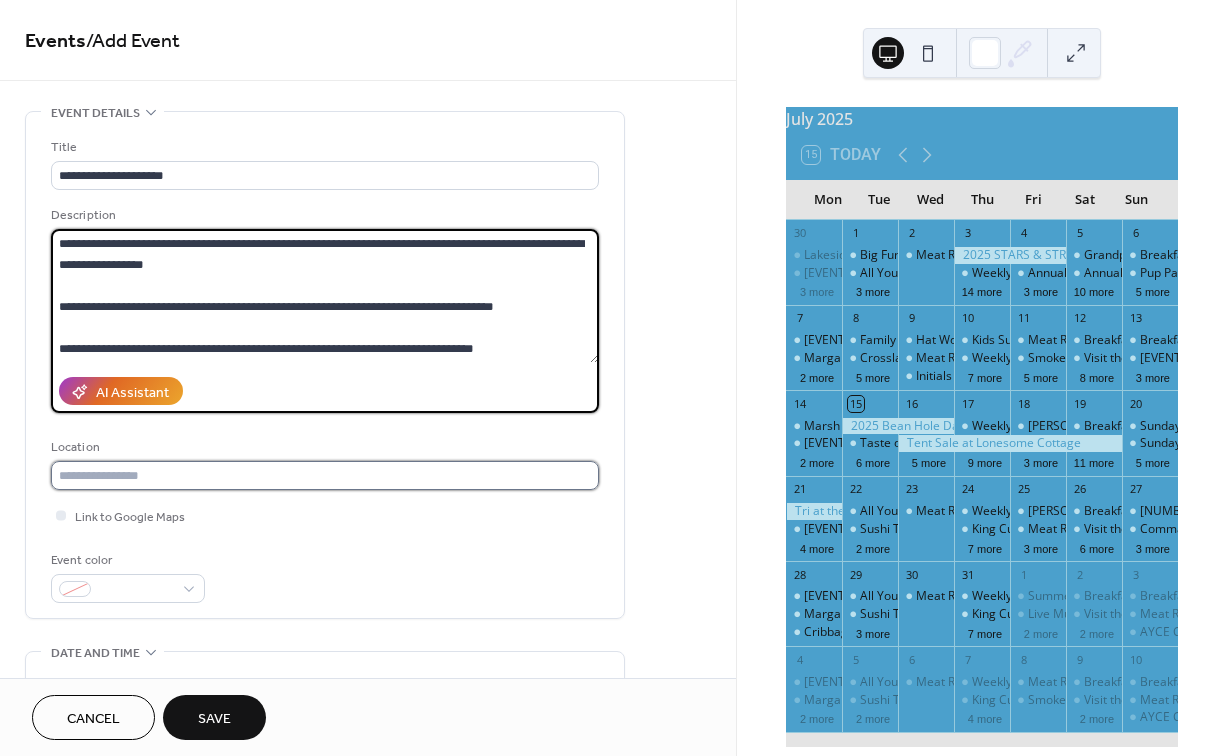 click at bounding box center [325, 475] 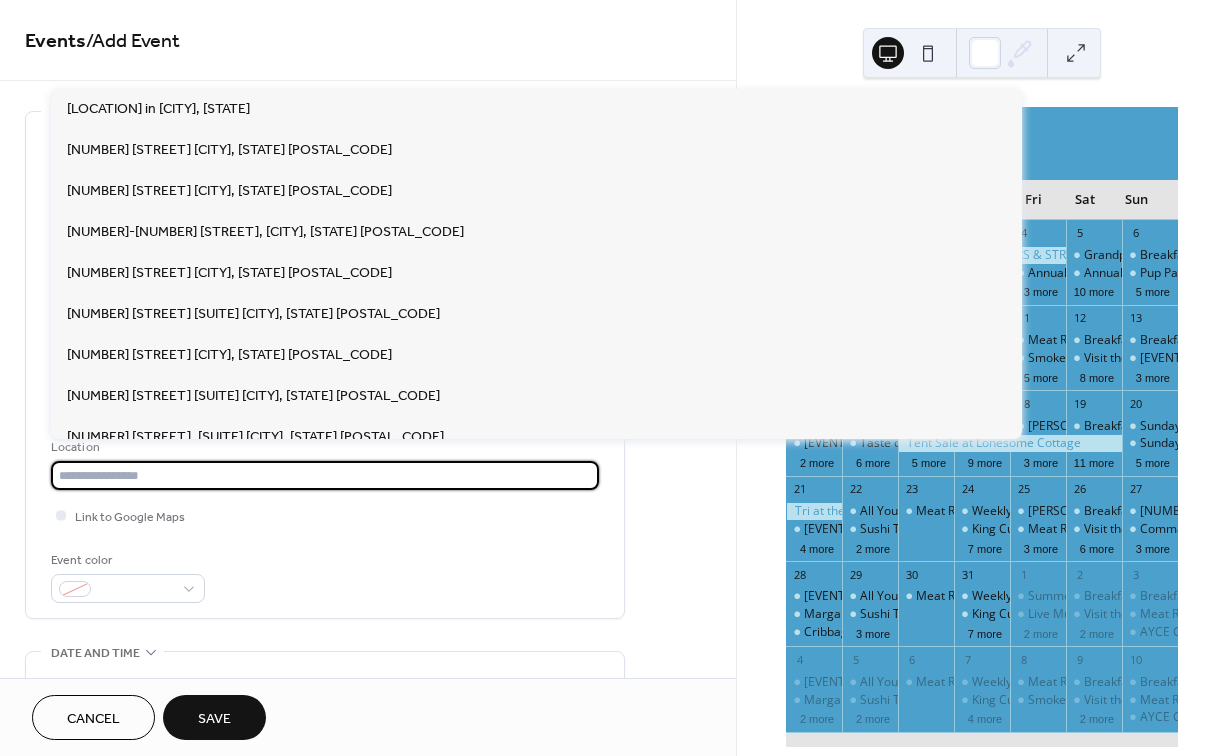 paste on "**********" 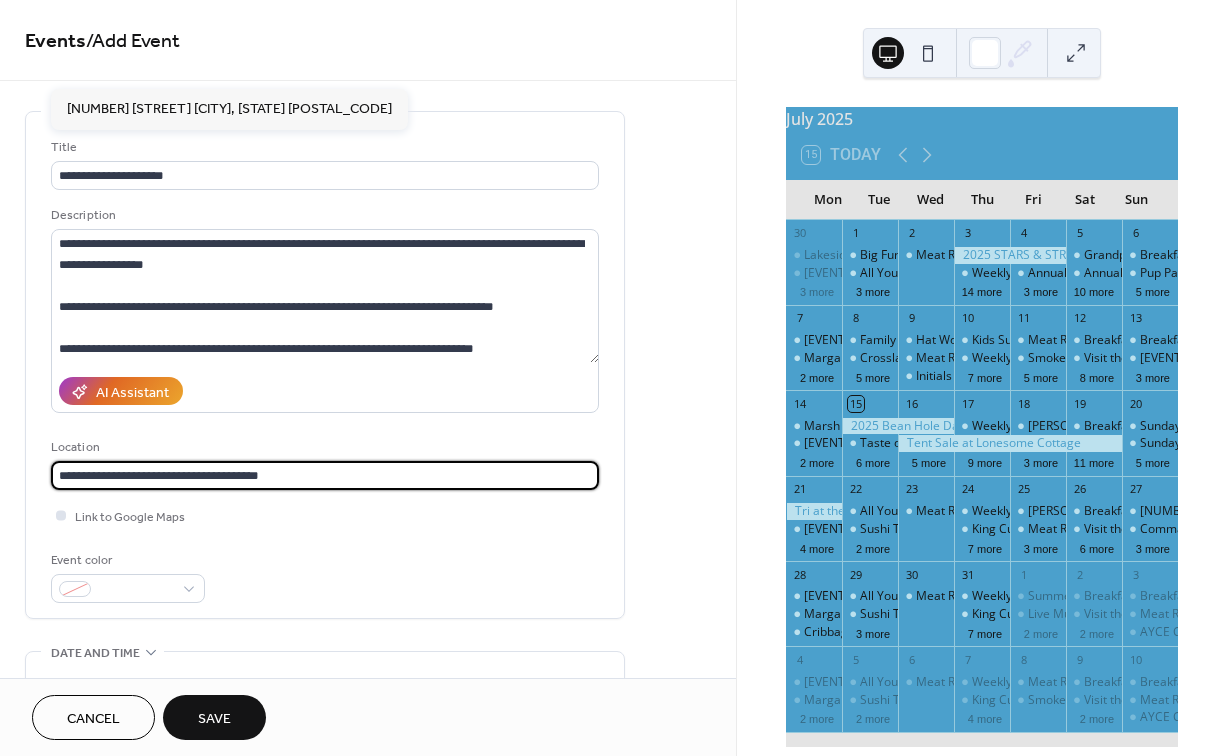 type on "**********" 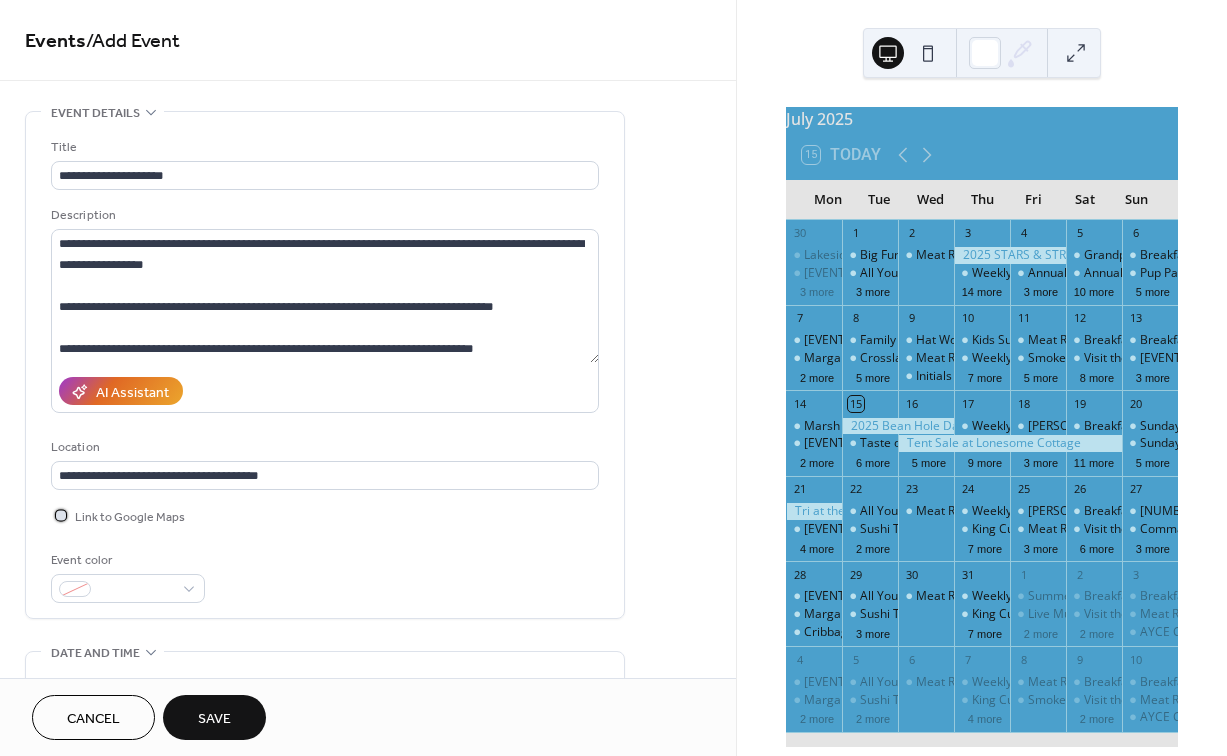 click at bounding box center [61, 515] 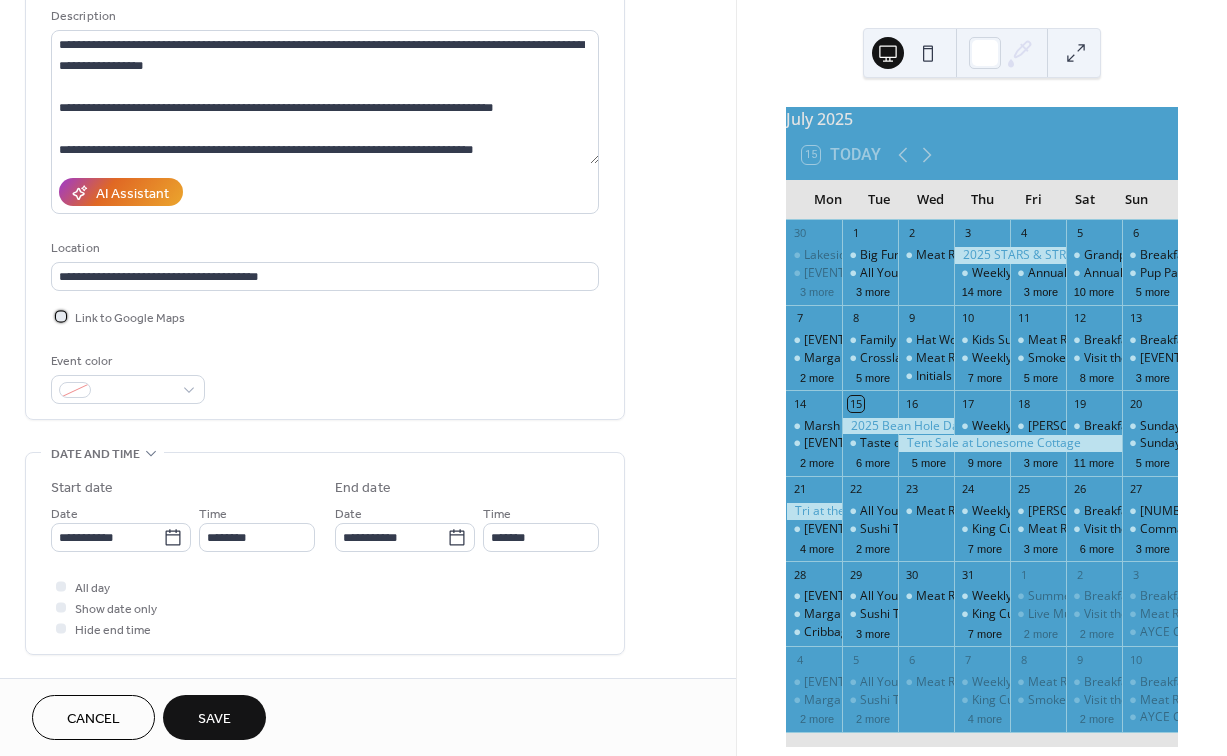 scroll, scrollTop: 238, scrollLeft: 0, axis: vertical 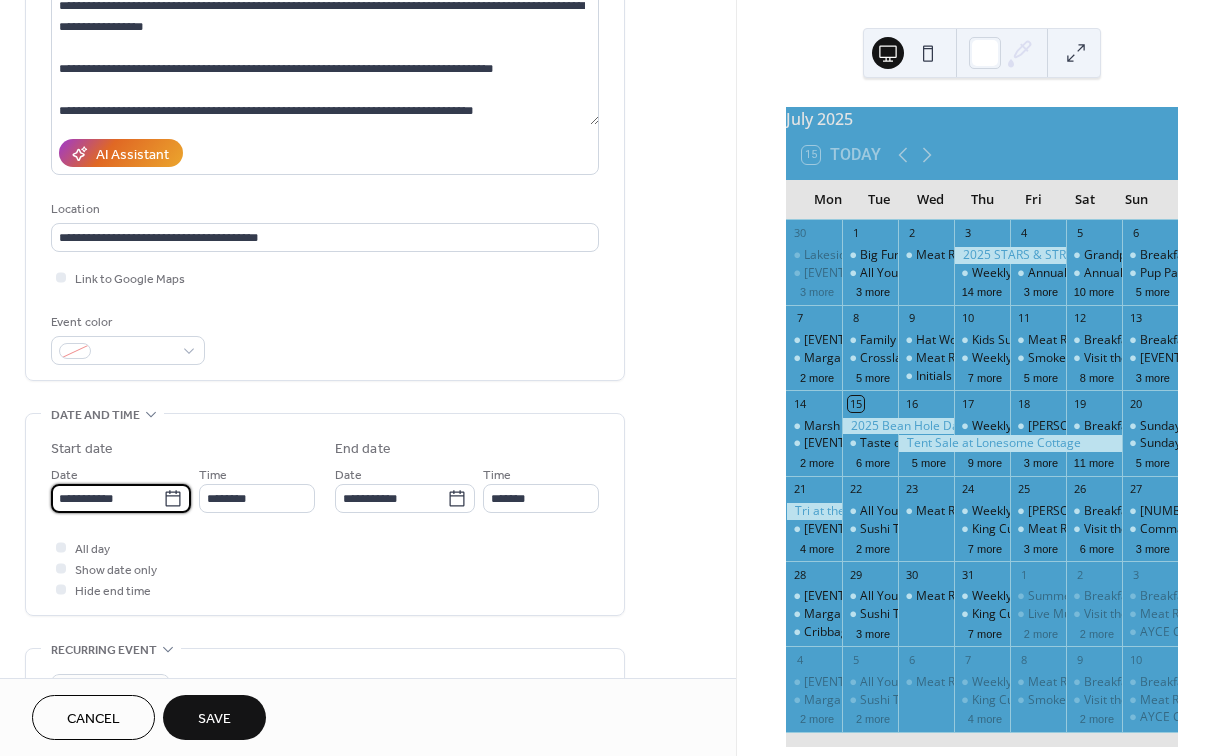 click on "**********" at bounding box center (107, 498) 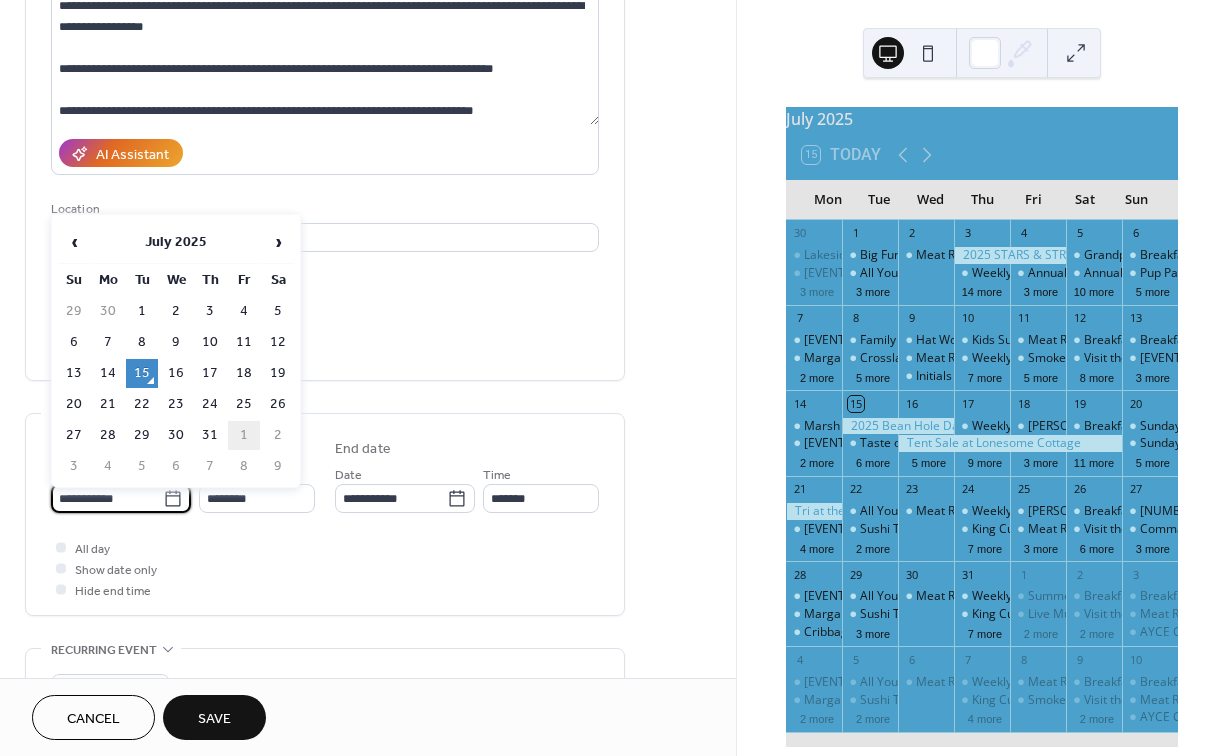 click on "1" at bounding box center [244, 435] 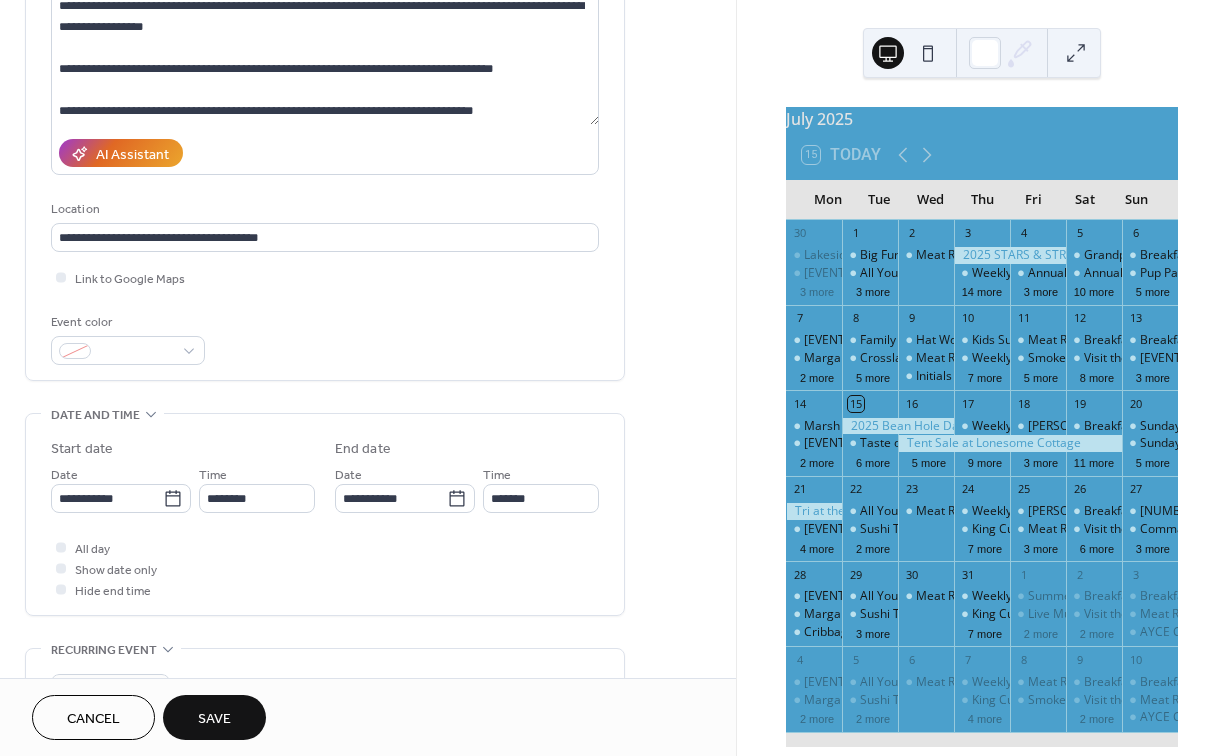 type on "**********" 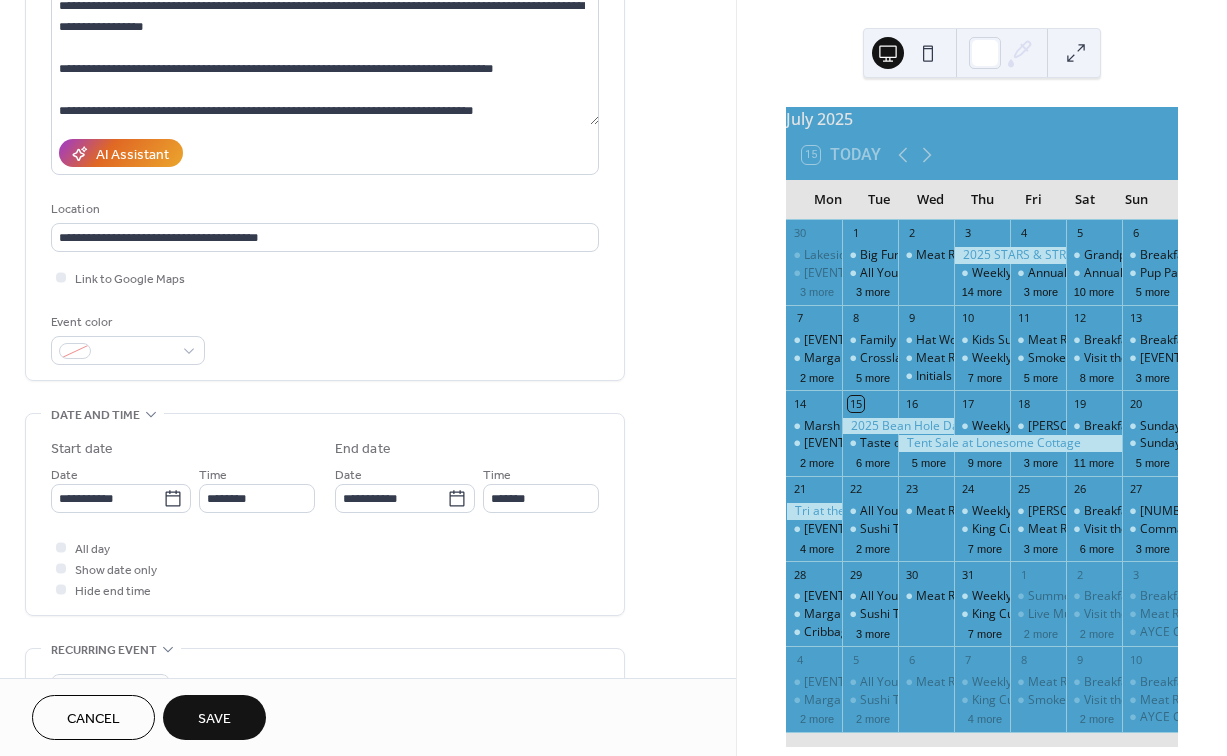 type on "**********" 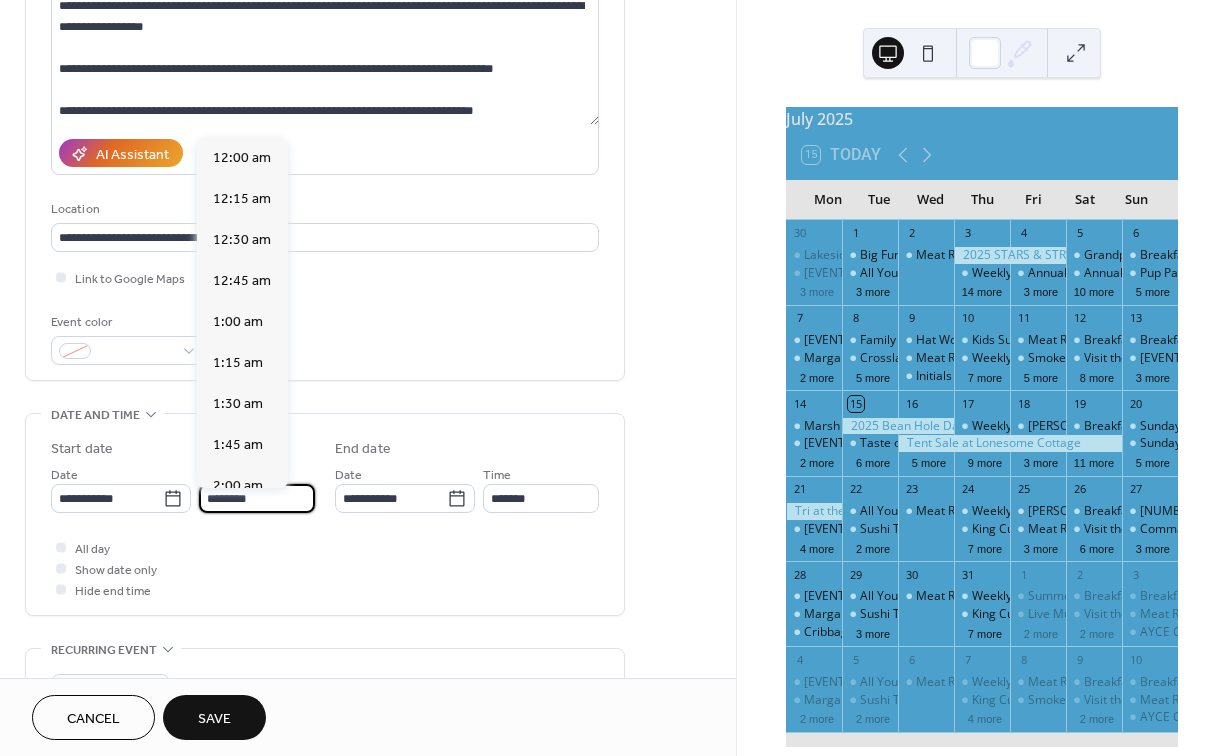 click on "********" at bounding box center [257, 498] 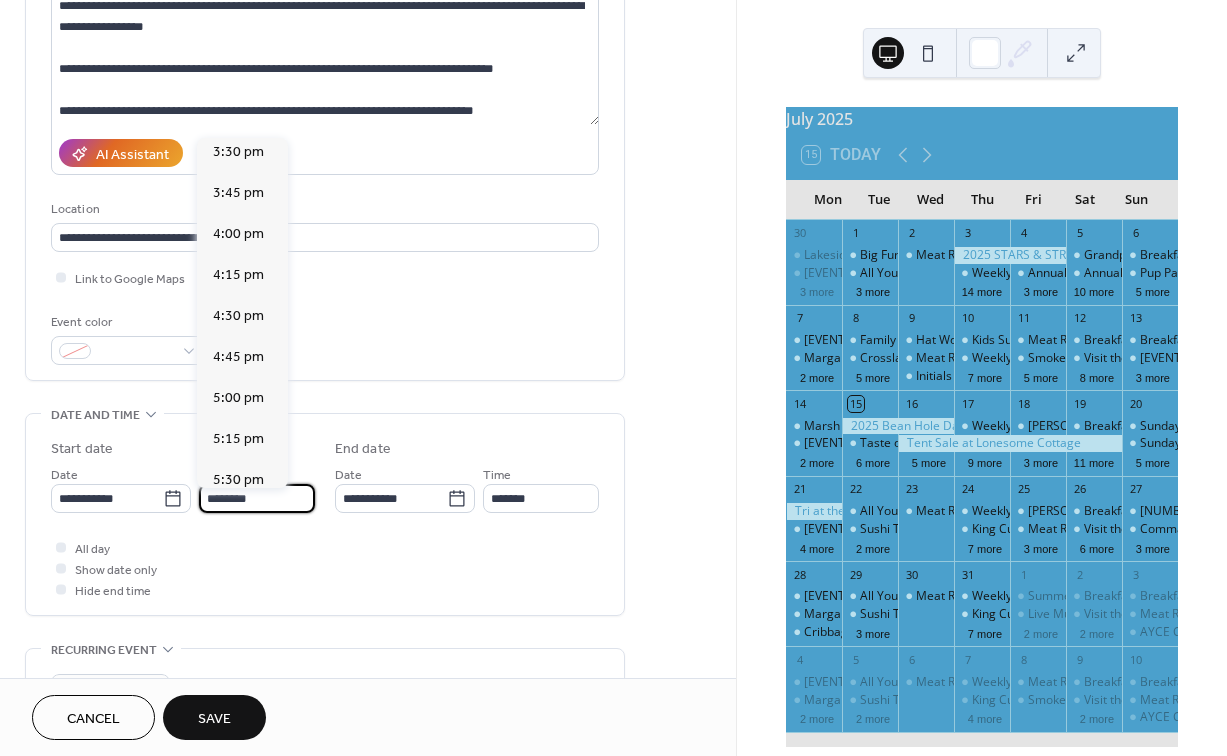 scroll, scrollTop: 2554, scrollLeft: 0, axis: vertical 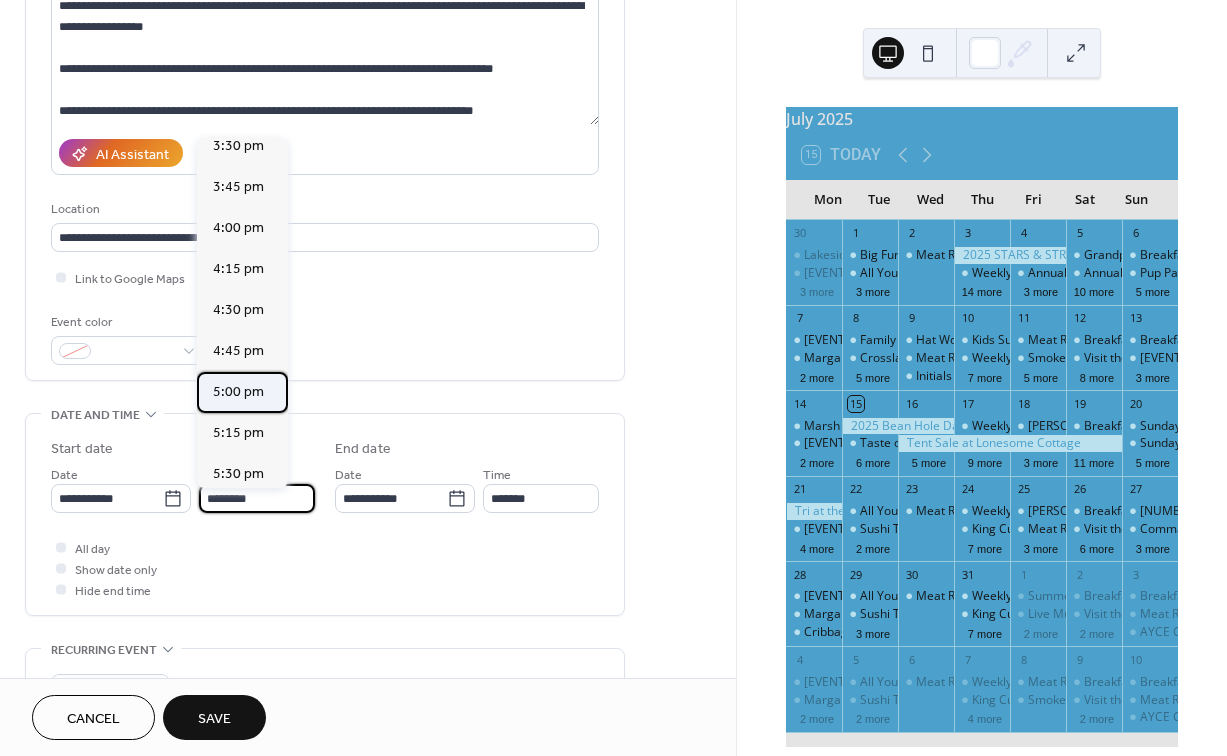 click on "5:00 pm" at bounding box center [238, 392] 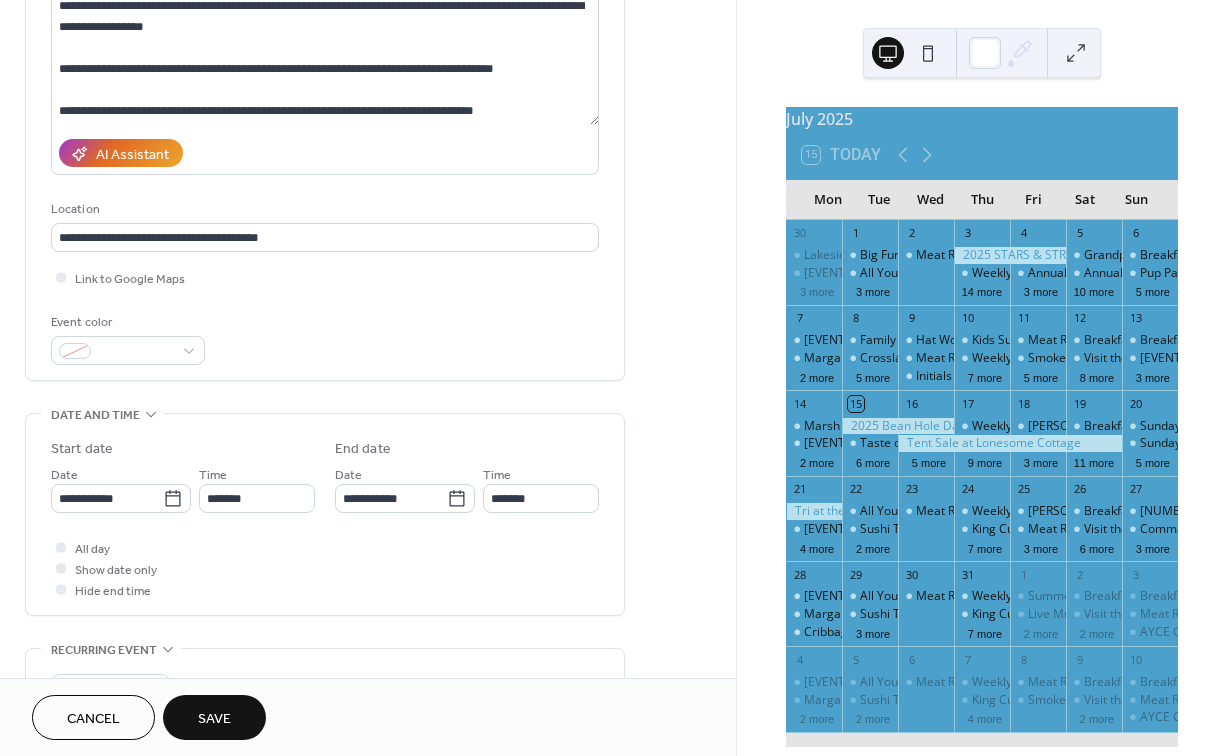 type on "*******" 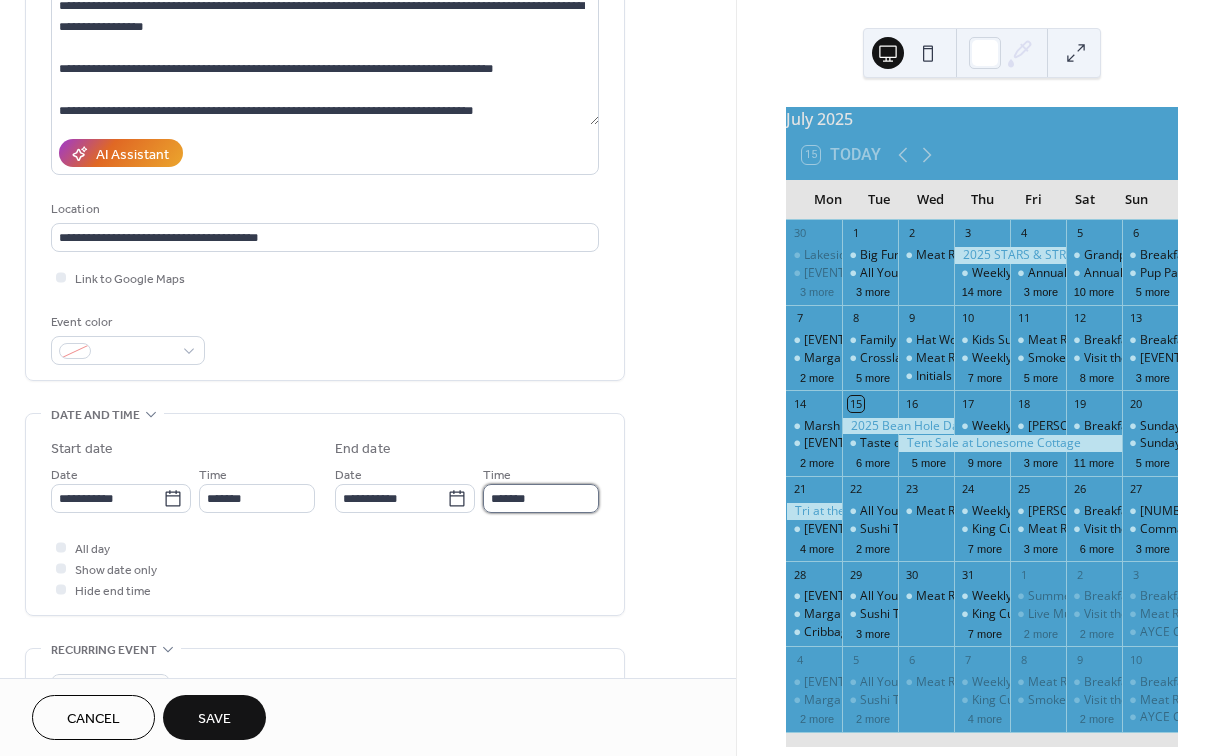 click on "*******" at bounding box center [541, 498] 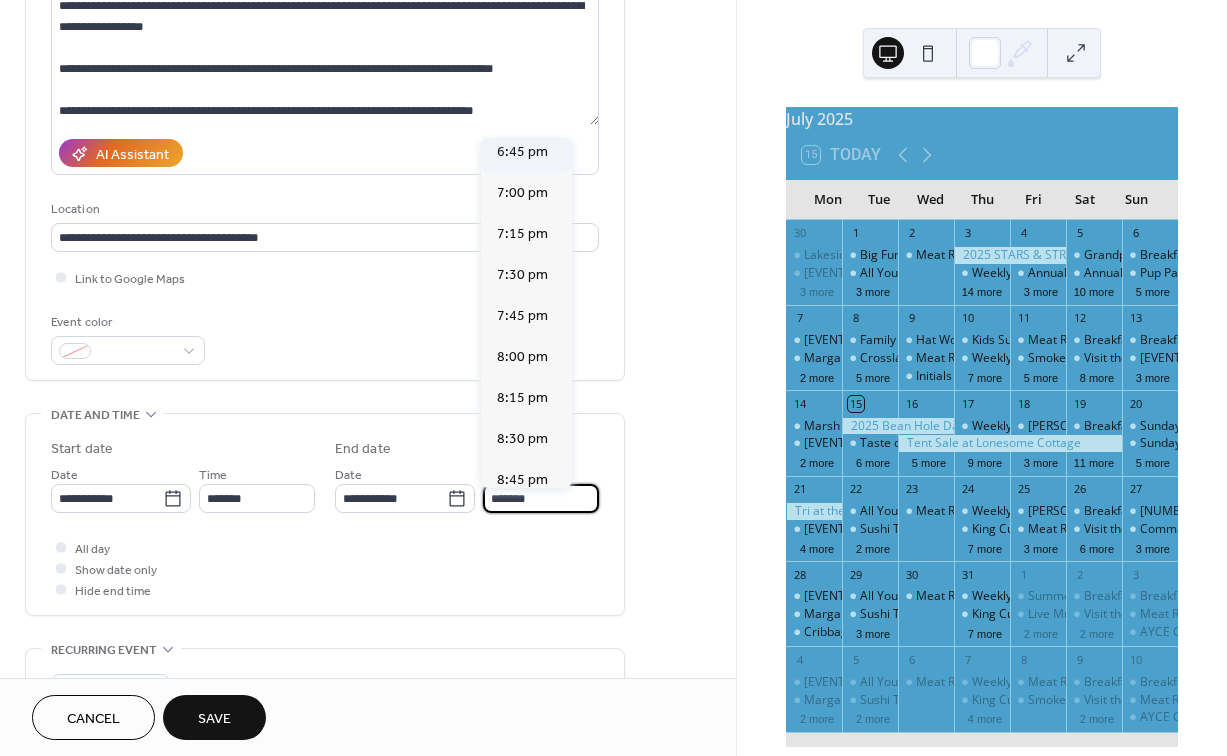 scroll, scrollTop: 253, scrollLeft: 0, axis: vertical 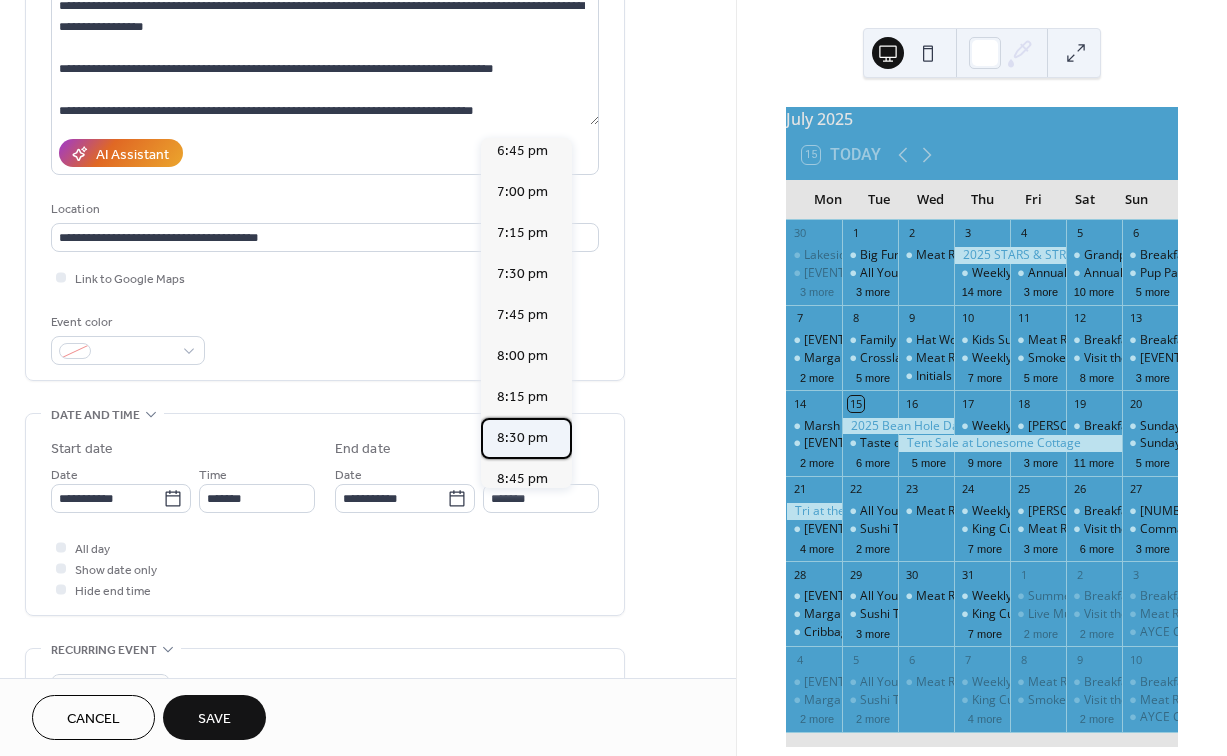 click on "8:30 pm" at bounding box center [522, 438] 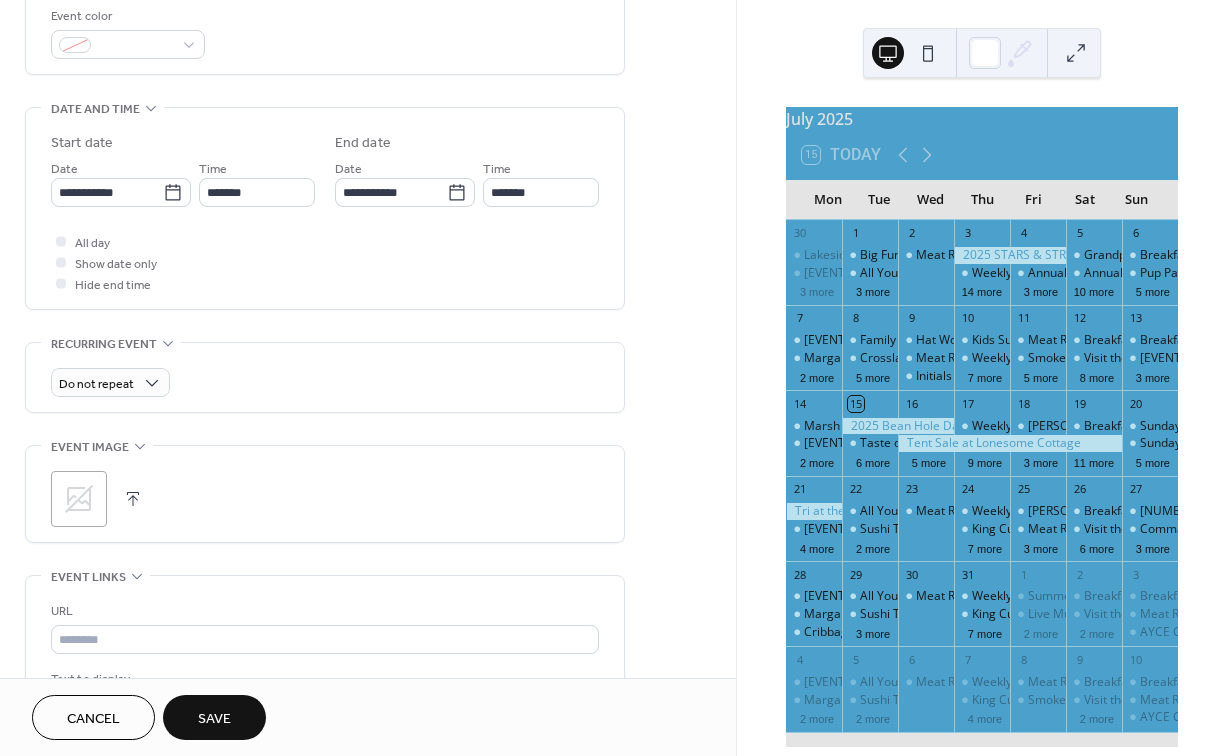 scroll, scrollTop: 581, scrollLeft: 0, axis: vertical 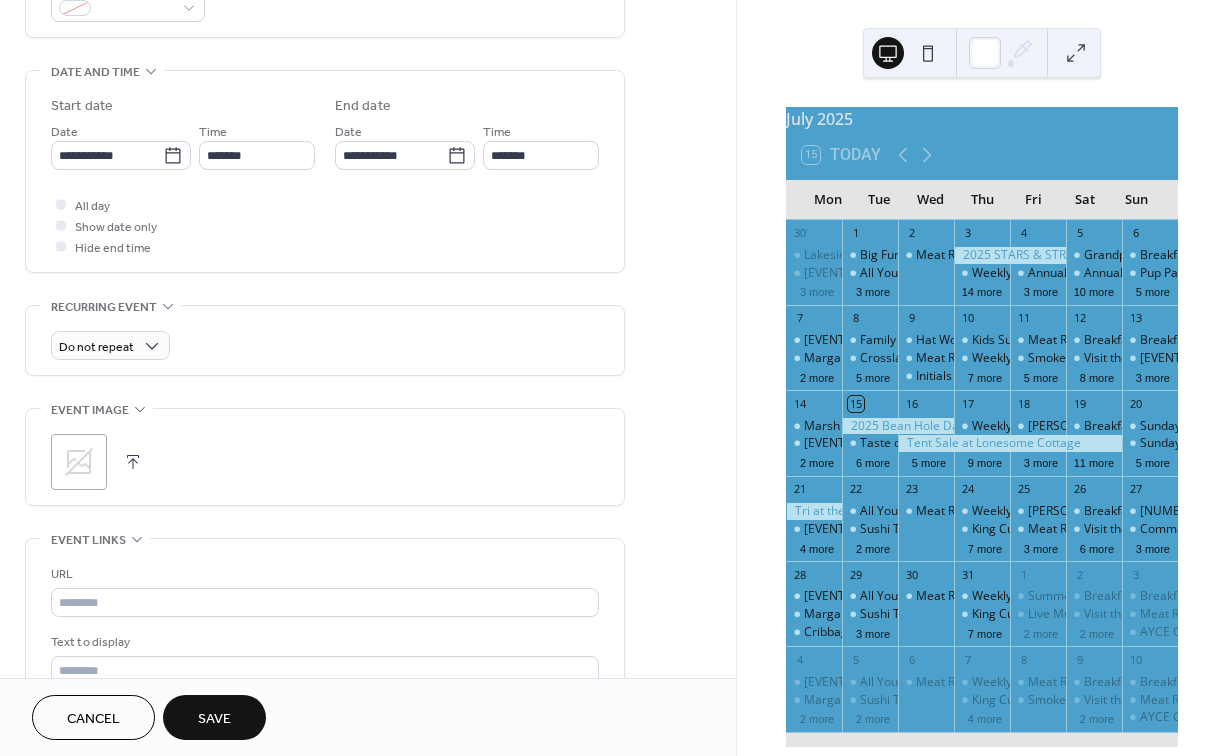 click at bounding box center (133, 462) 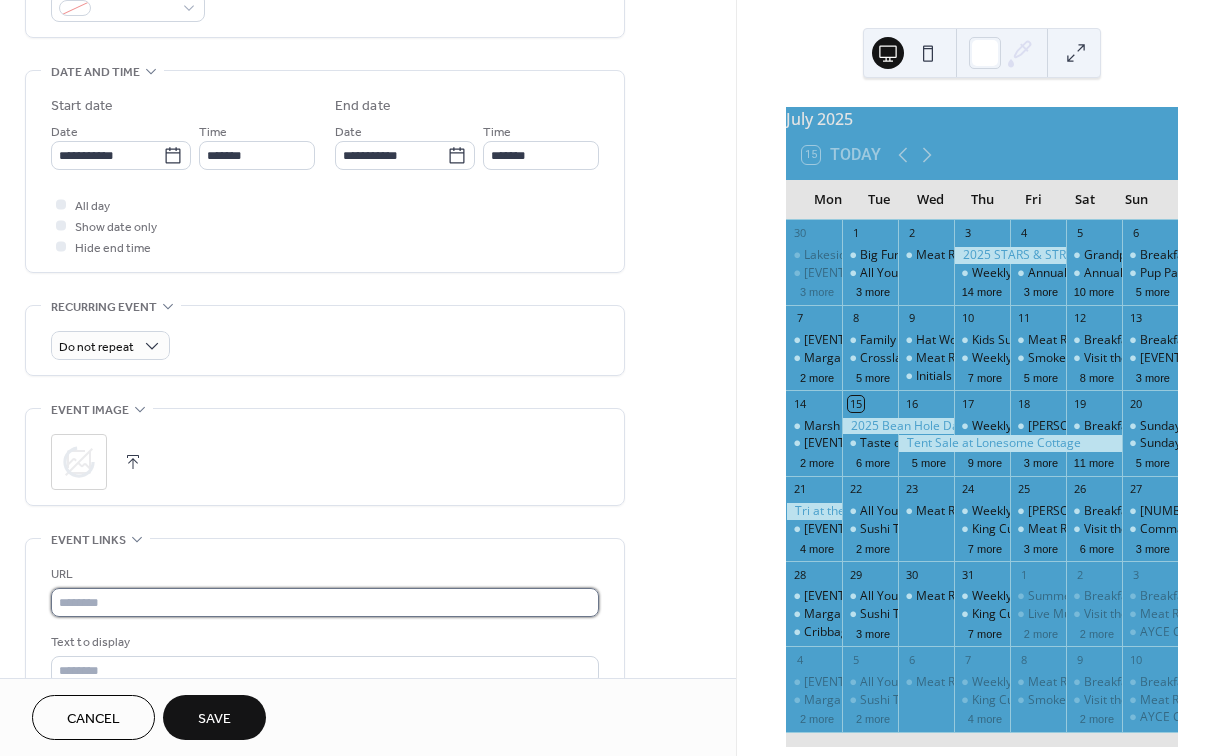 click at bounding box center (325, 602) 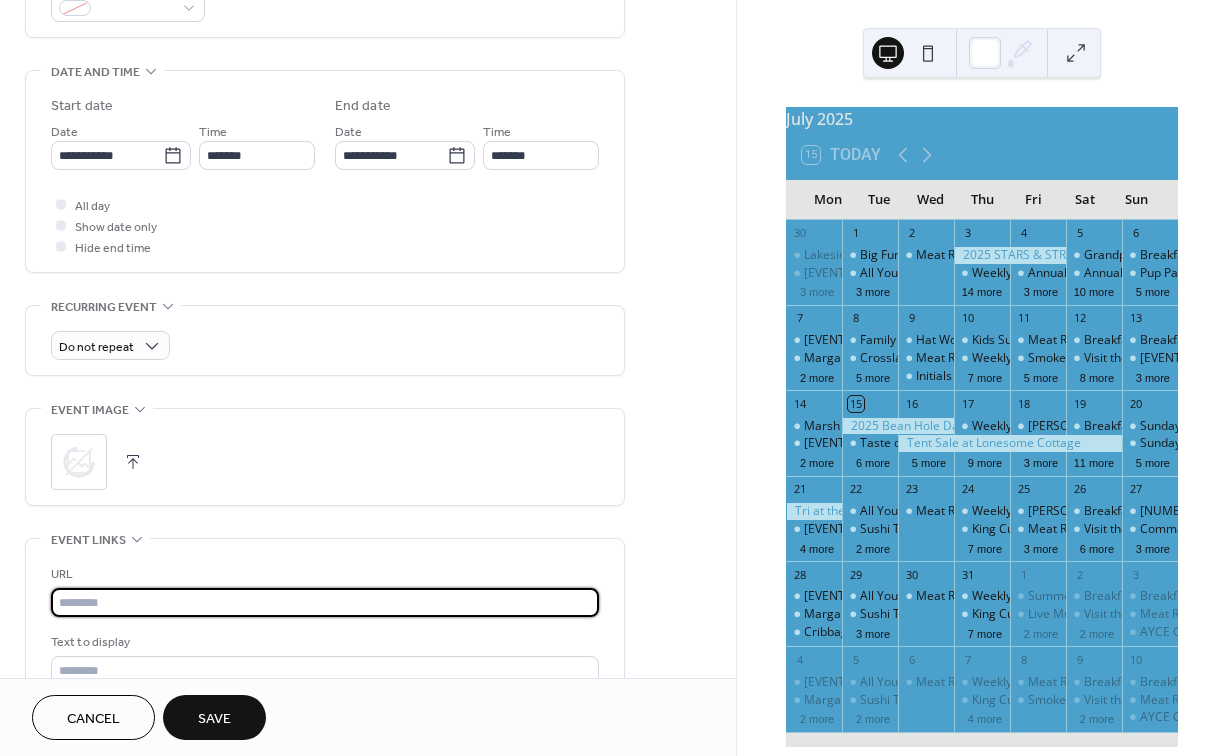 paste on "**********" 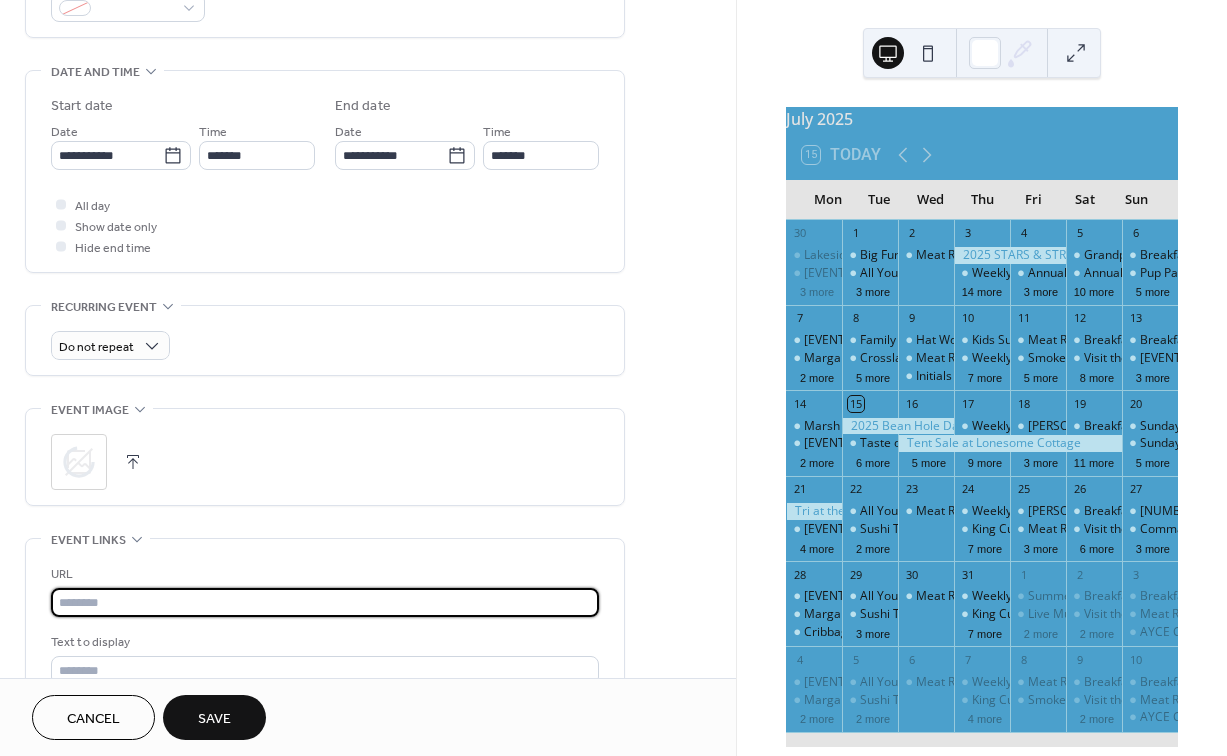 type on "**********" 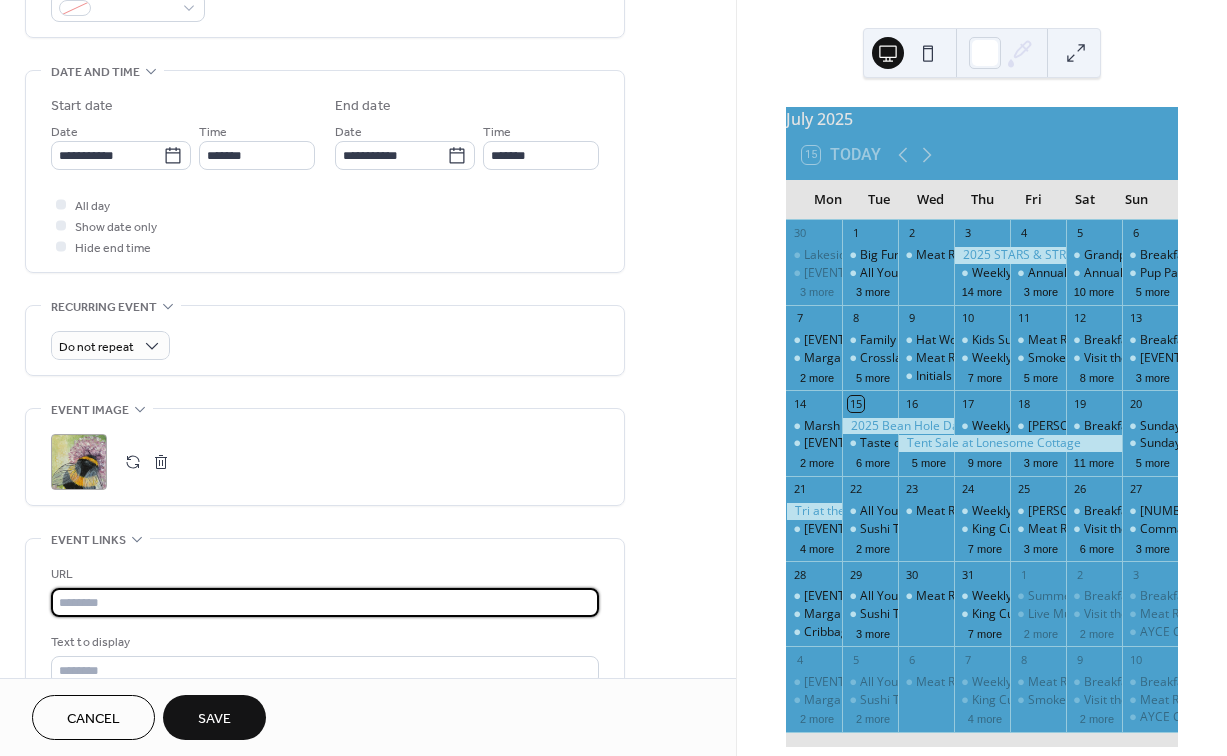 paste on "**********" 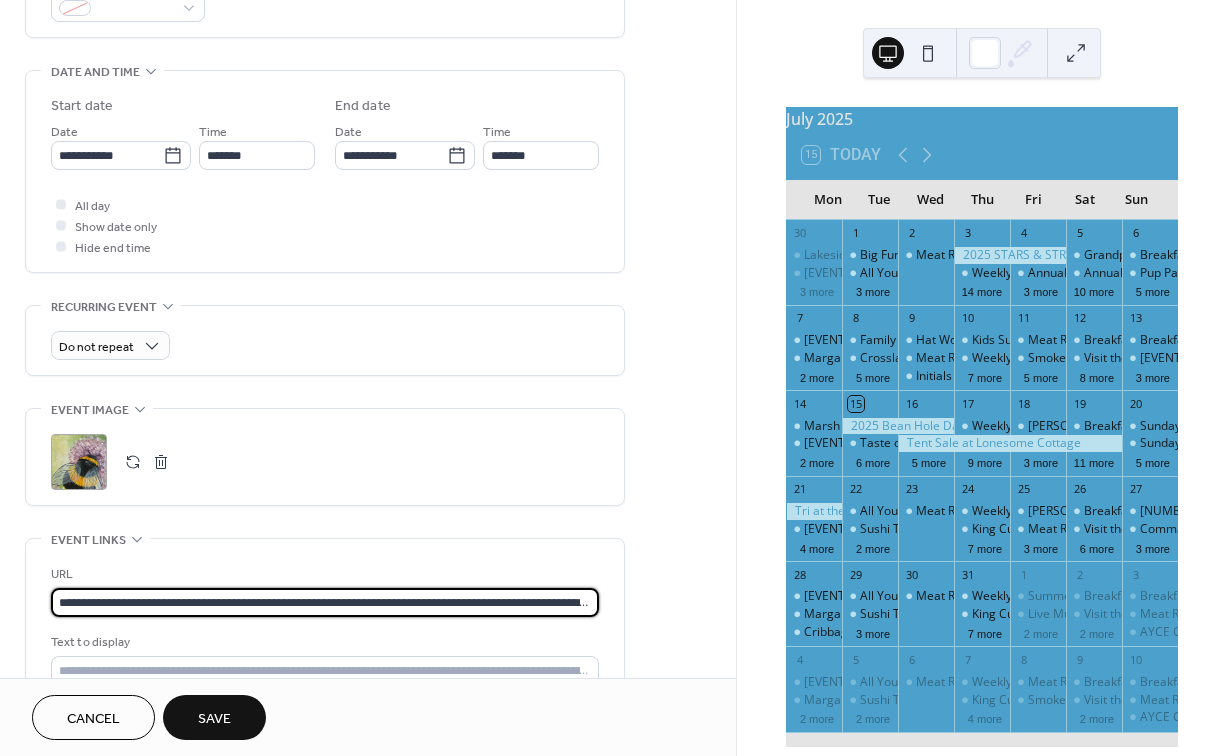 type on "**********" 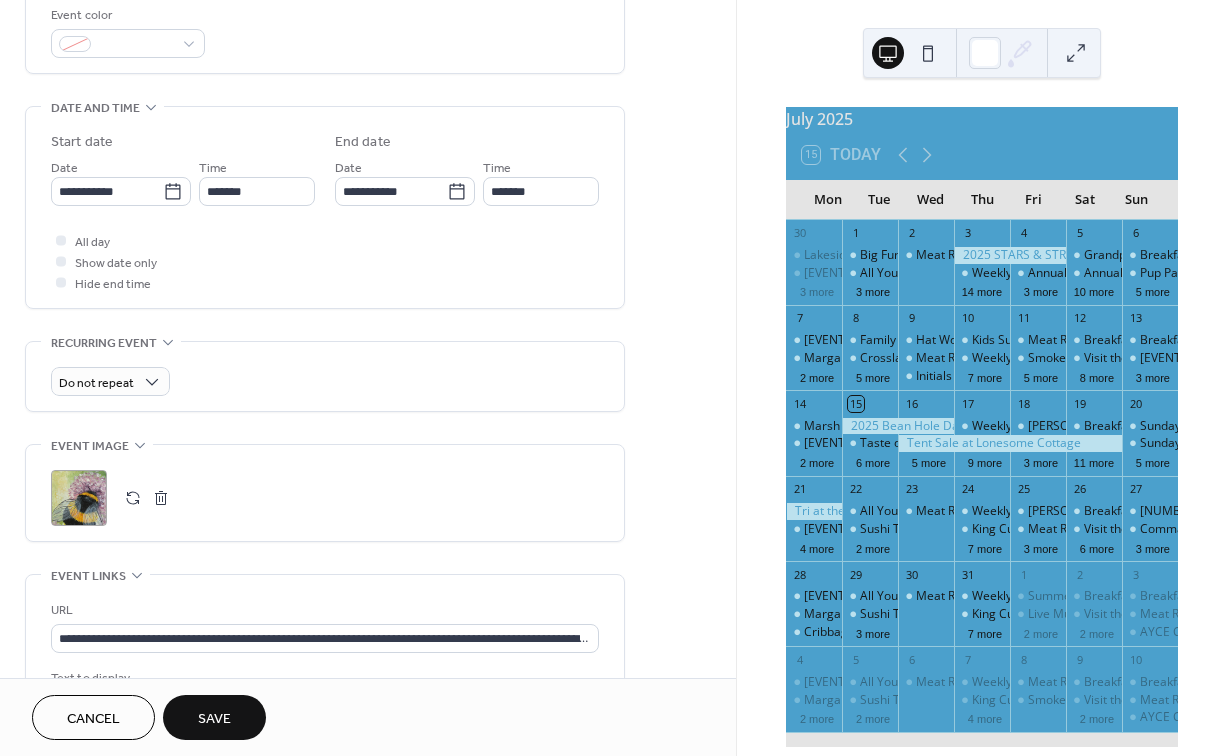scroll, scrollTop: 613, scrollLeft: 0, axis: vertical 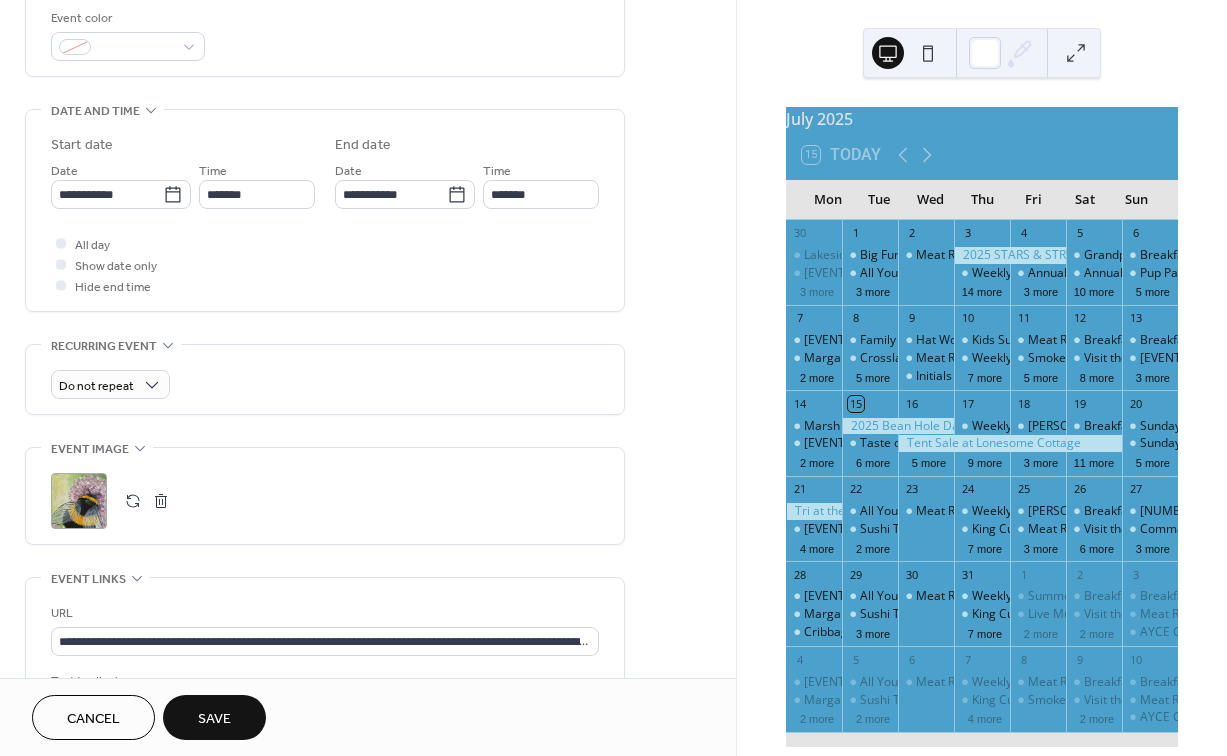 click on "Save" at bounding box center [214, 719] 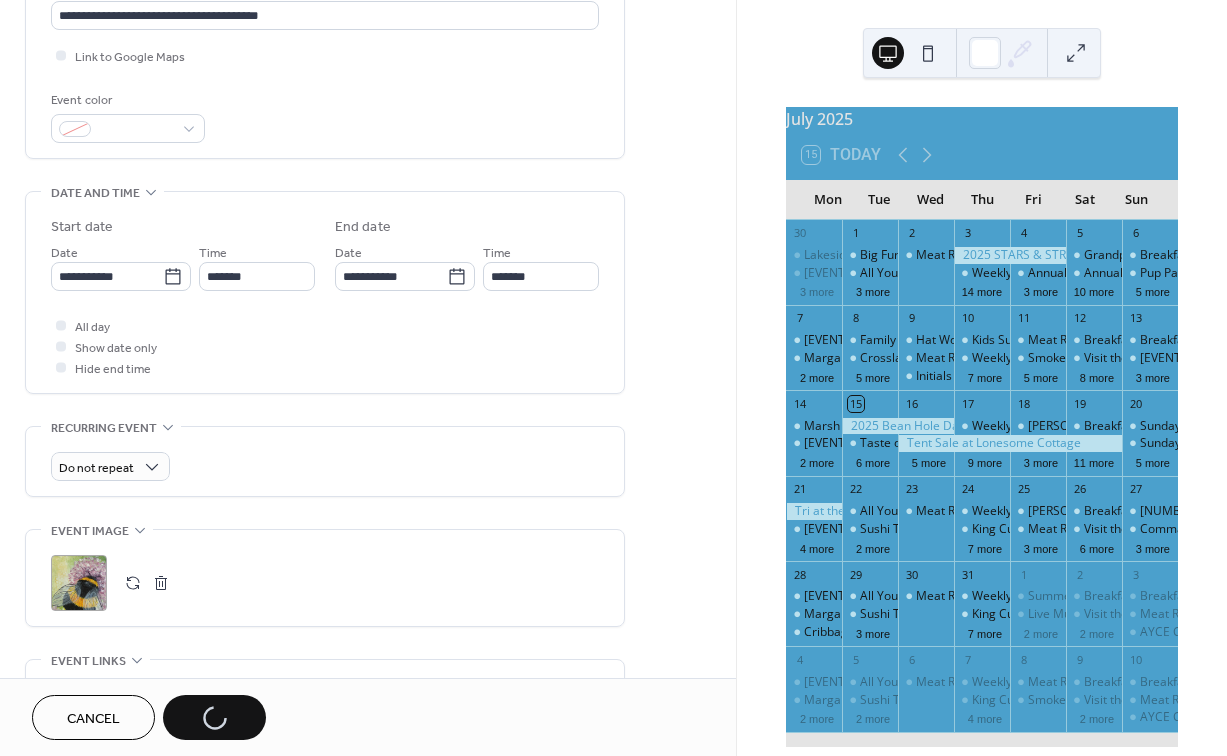 scroll, scrollTop: 512, scrollLeft: 0, axis: vertical 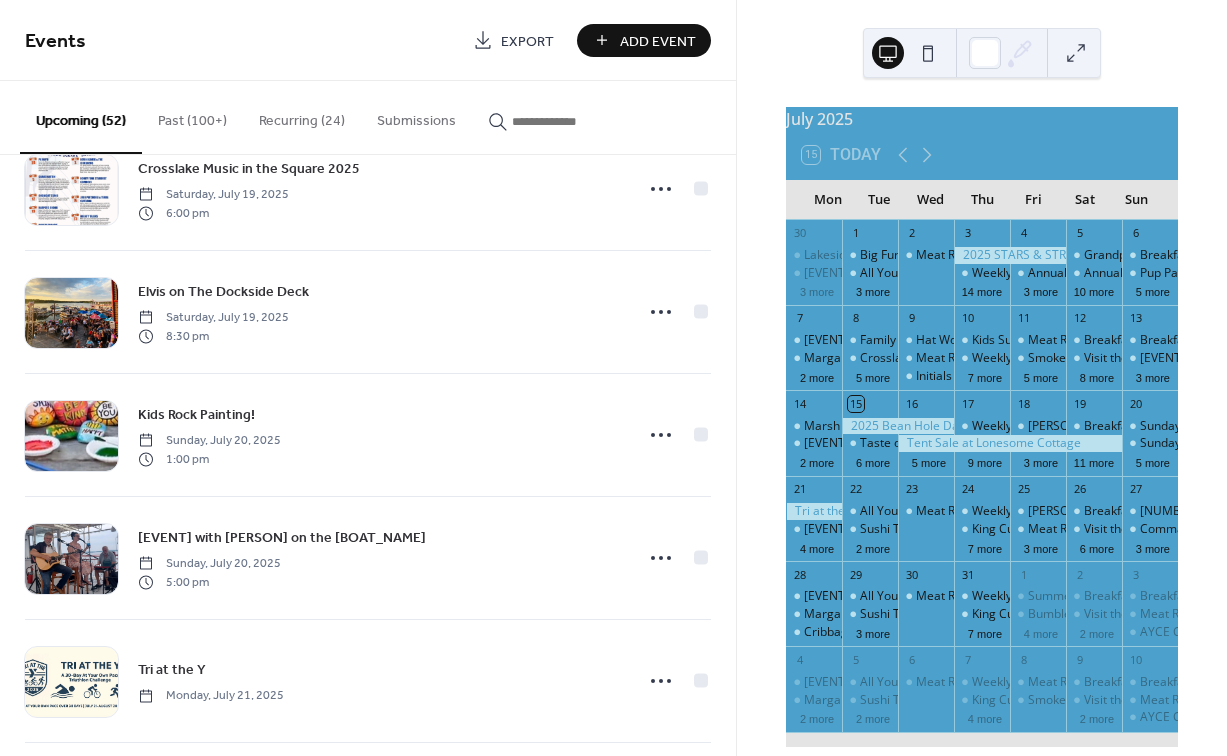 click on "Add Event" at bounding box center [658, 41] 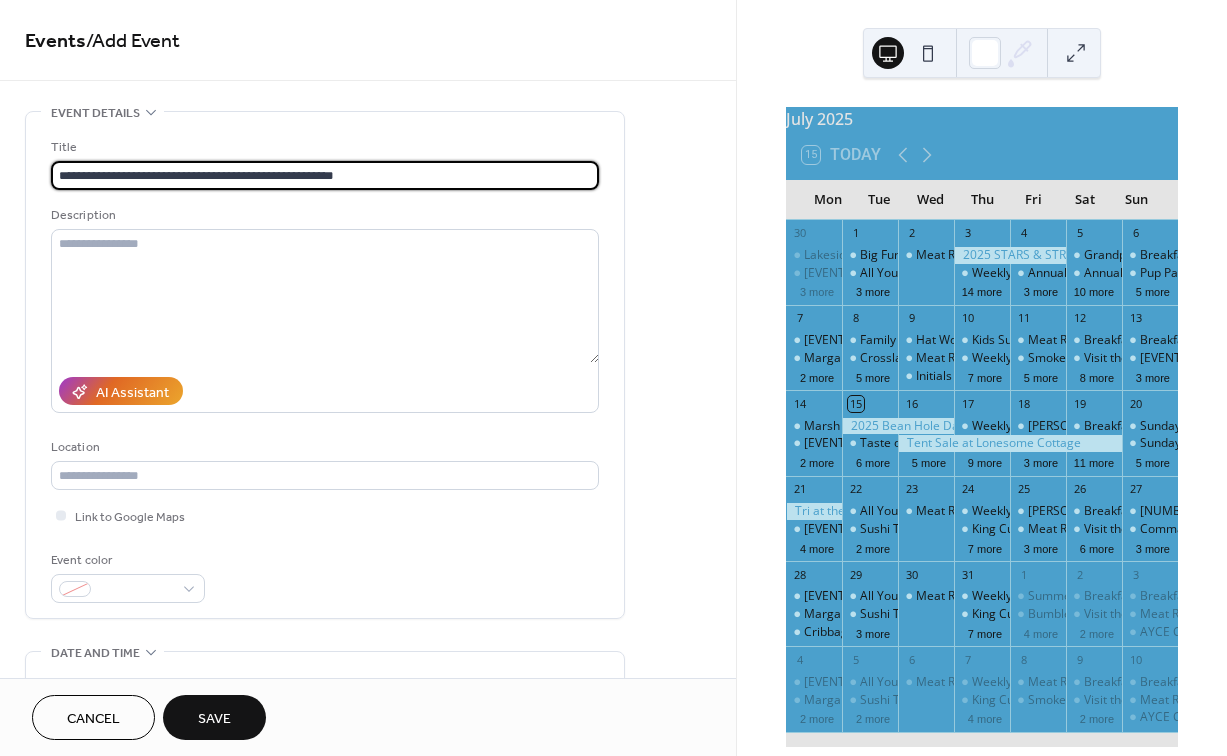 type on "**********" 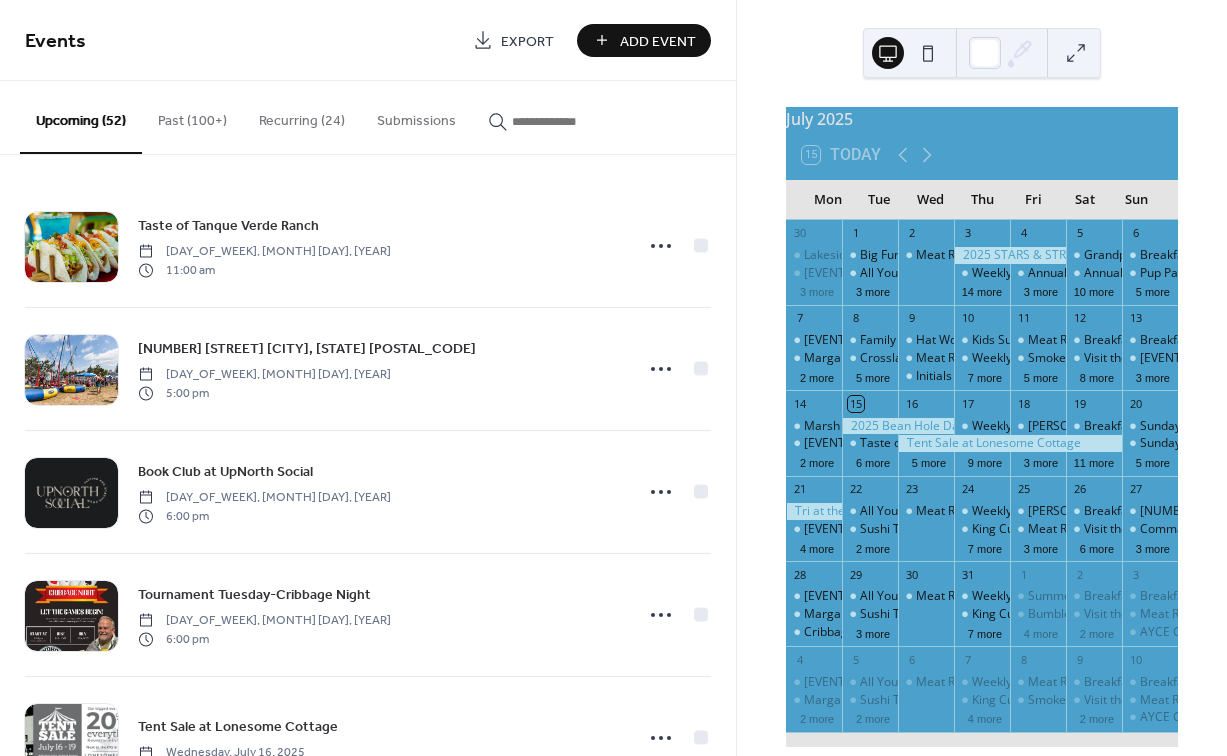click at bounding box center [572, 121] 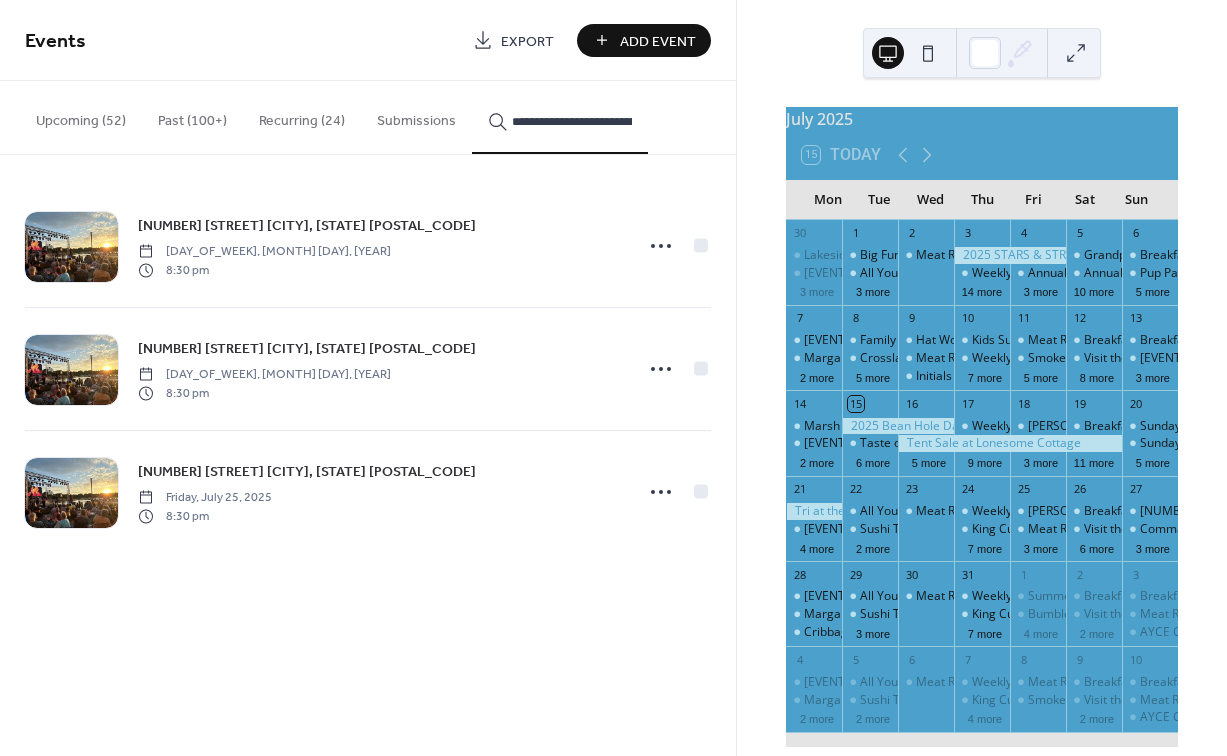 type on "**********" 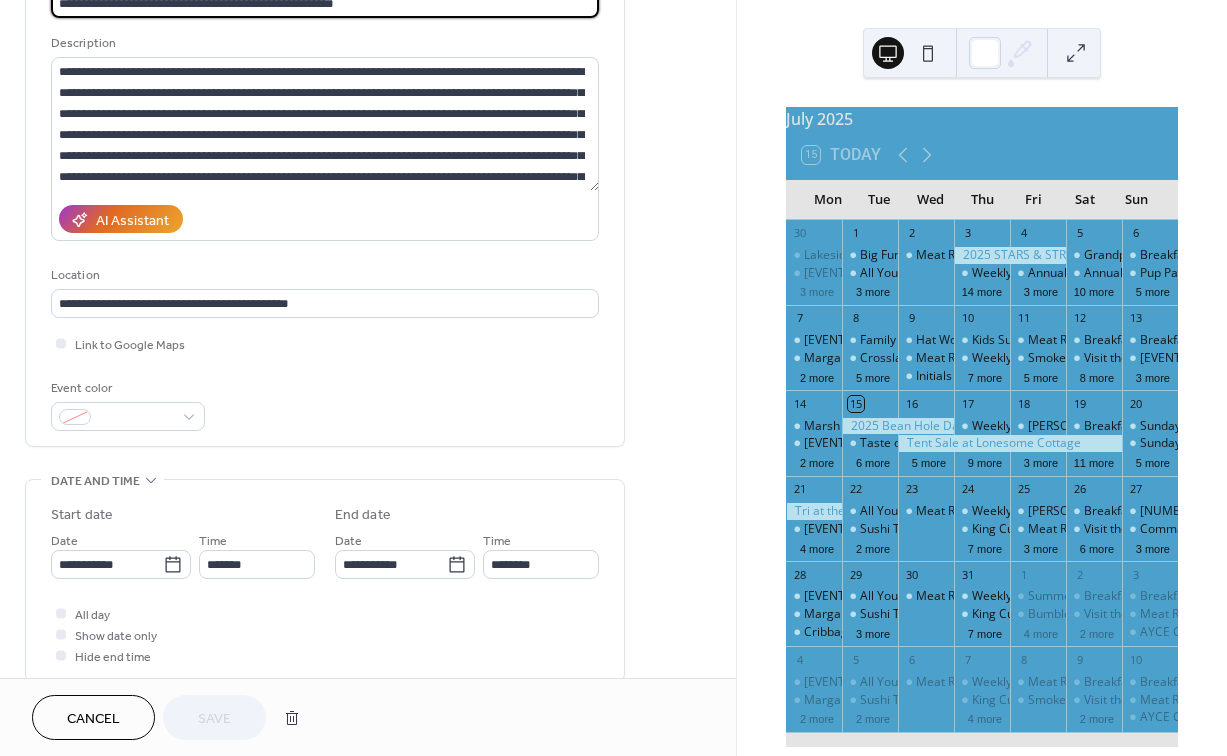 scroll, scrollTop: 172, scrollLeft: 0, axis: vertical 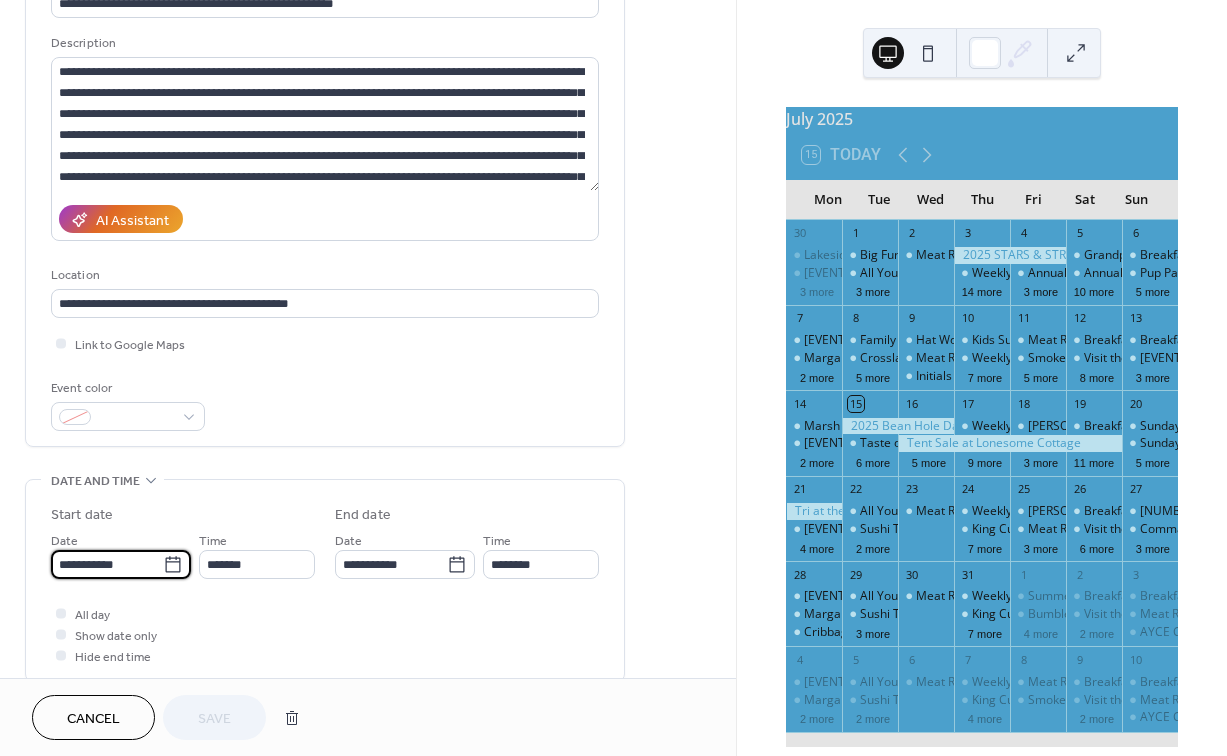 click on "**********" at bounding box center (107, 564) 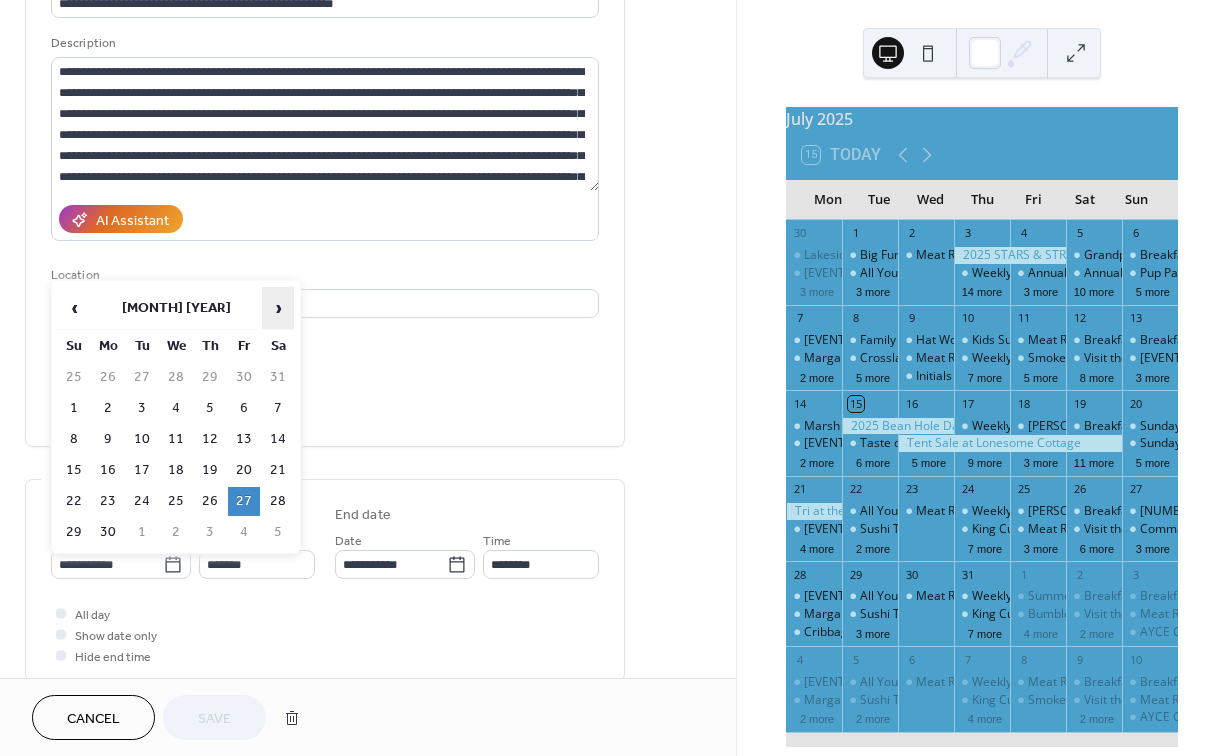 click on "›" at bounding box center (278, 308) 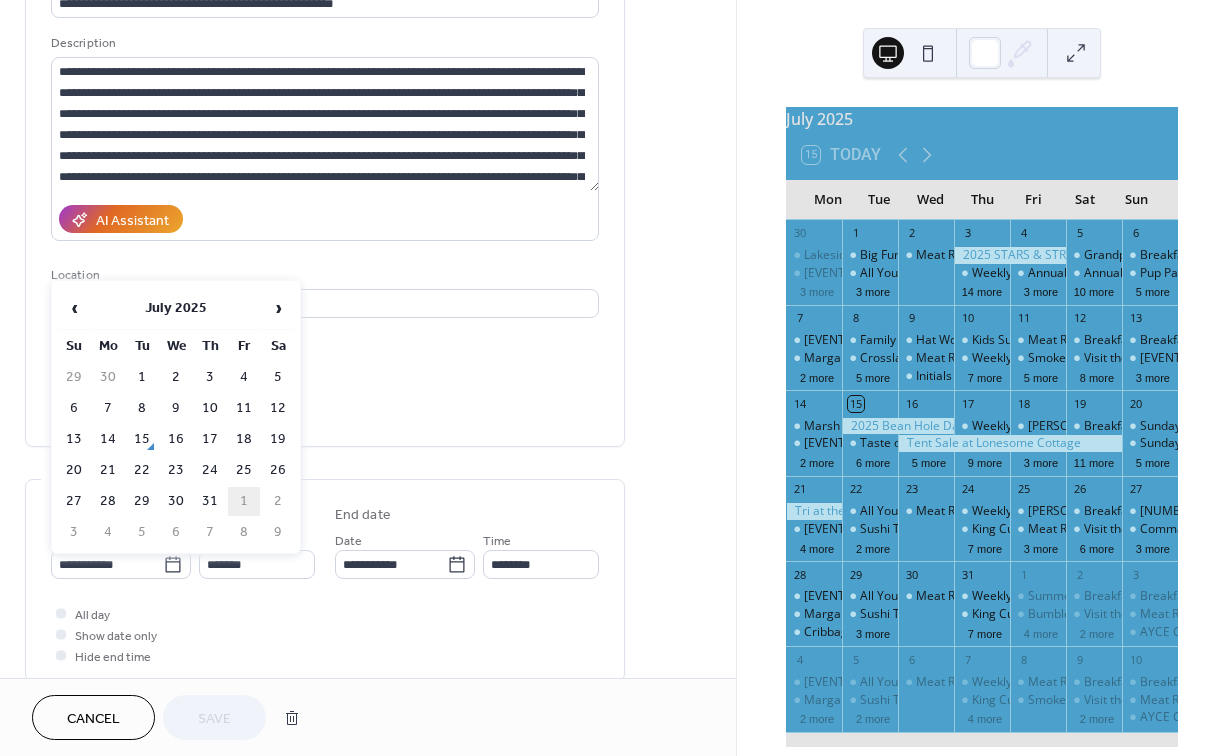 click on "1" at bounding box center [244, 501] 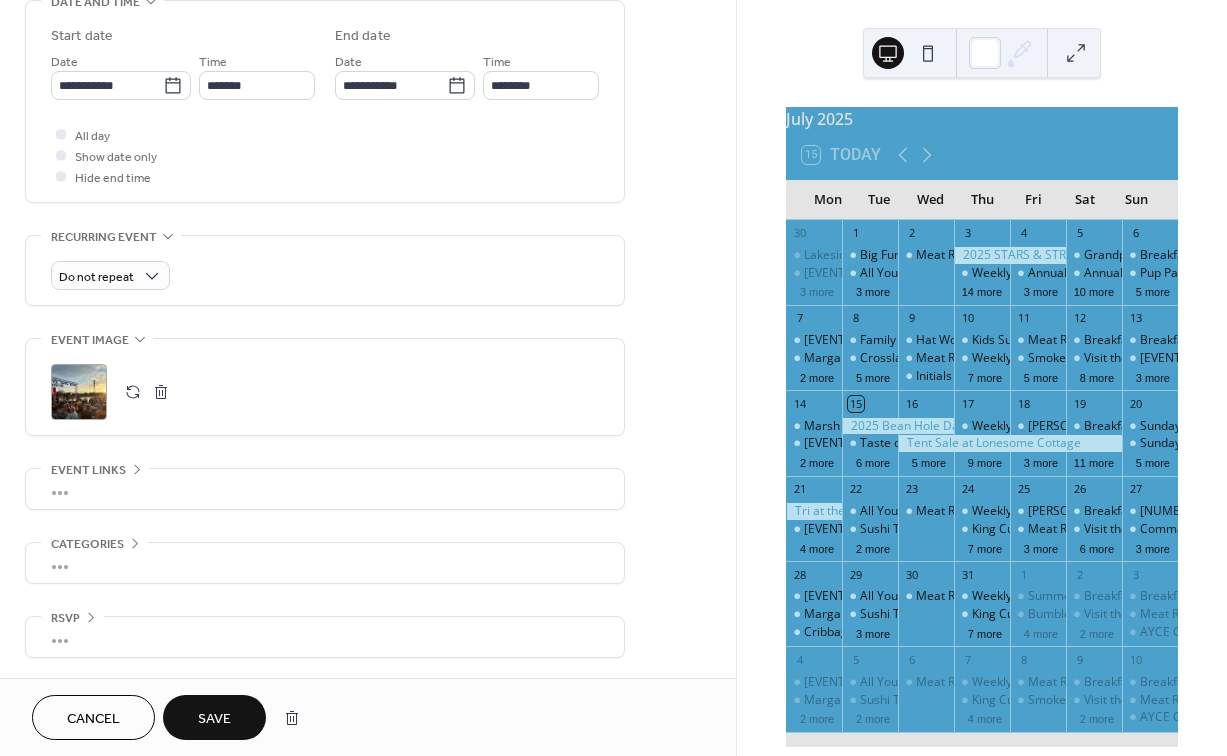 scroll, scrollTop: 657, scrollLeft: 0, axis: vertical 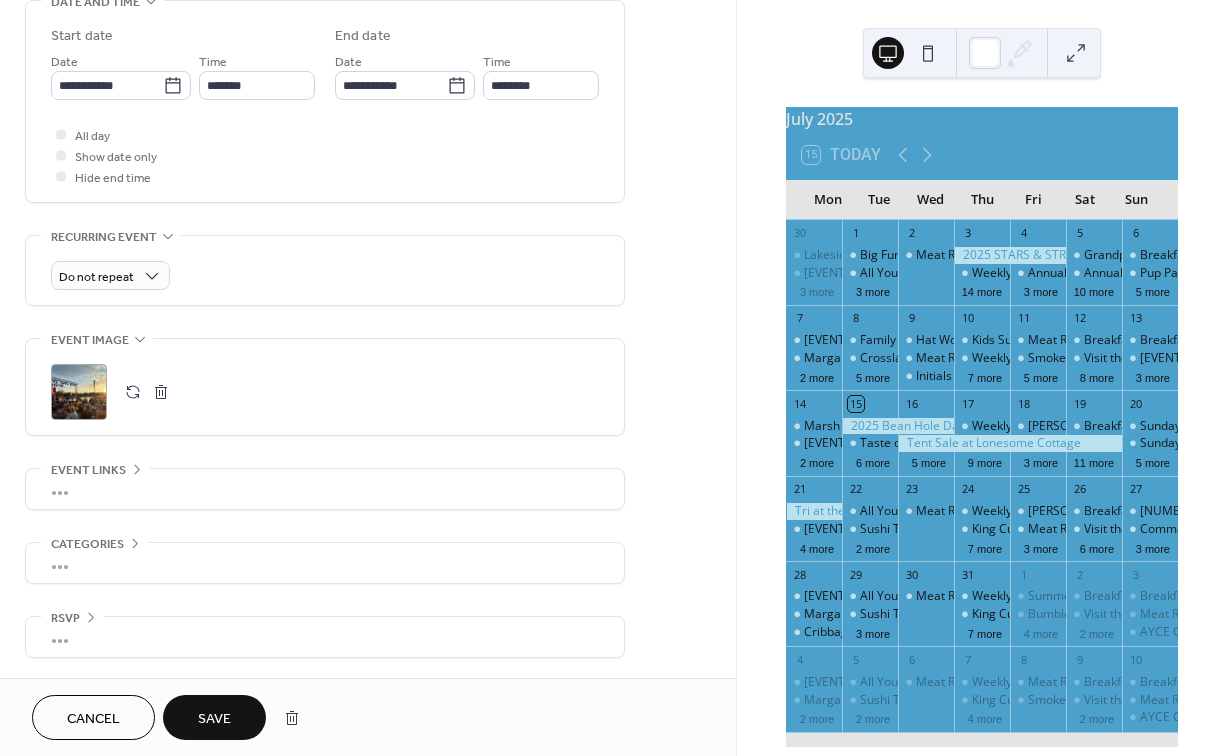 click on "•••" at bounding box center [325, 489] 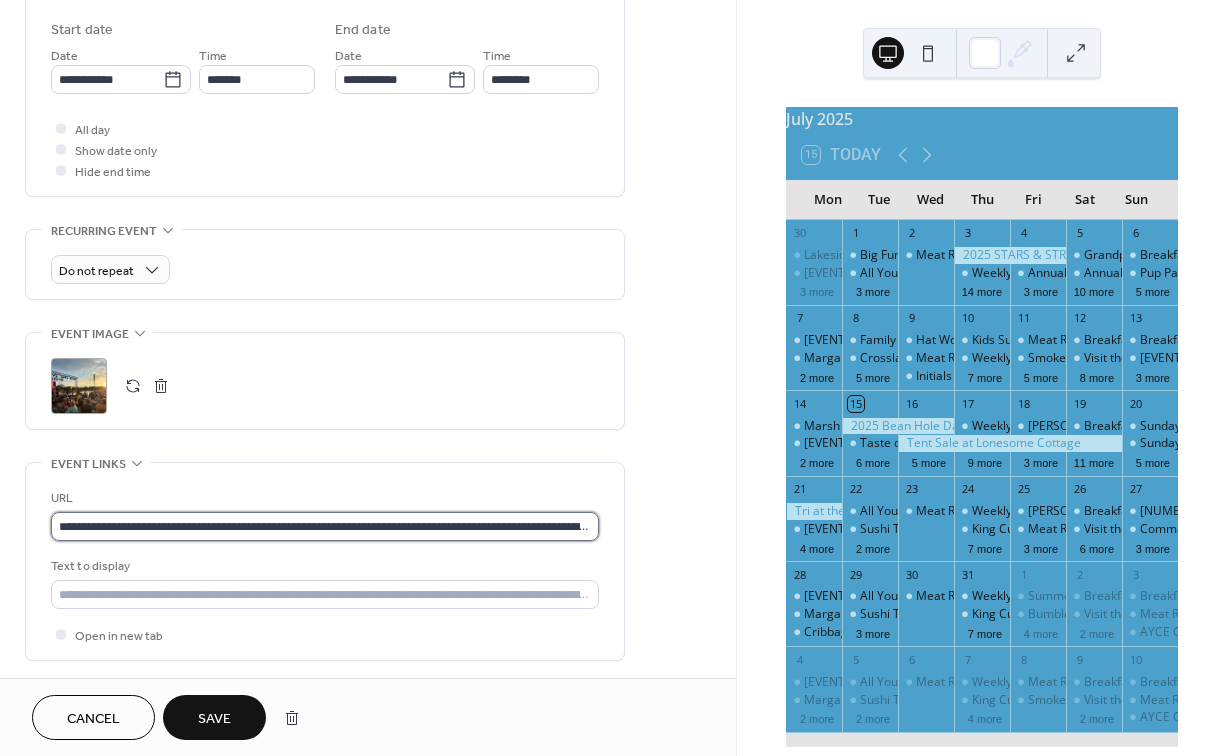 click on "**********" at bounding box center (325, 526) 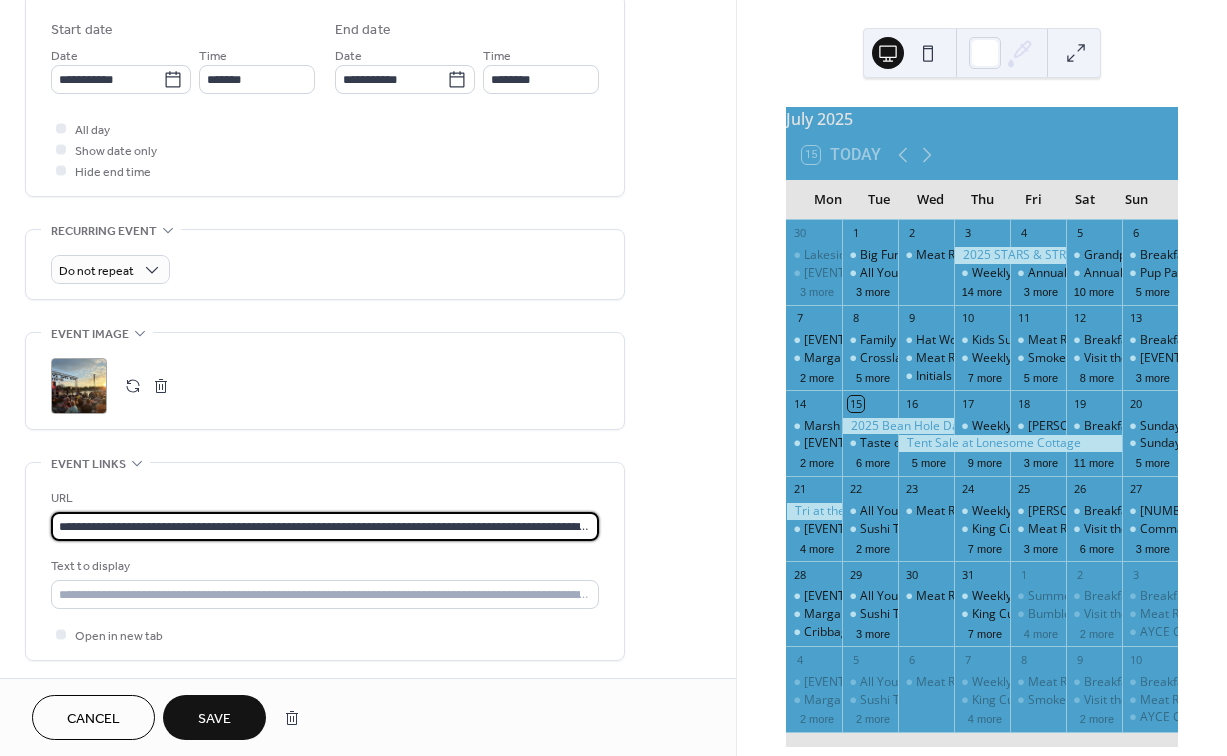 click on "**********" at bounding box center [325, 526] 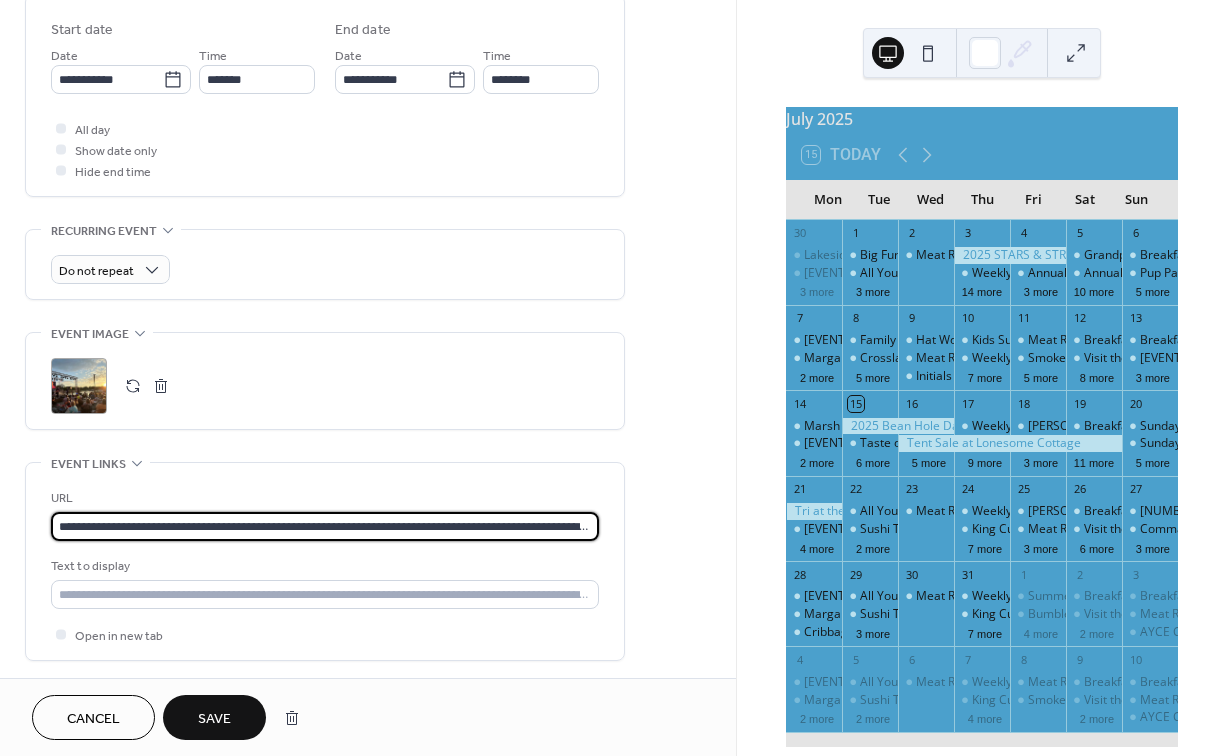 paste 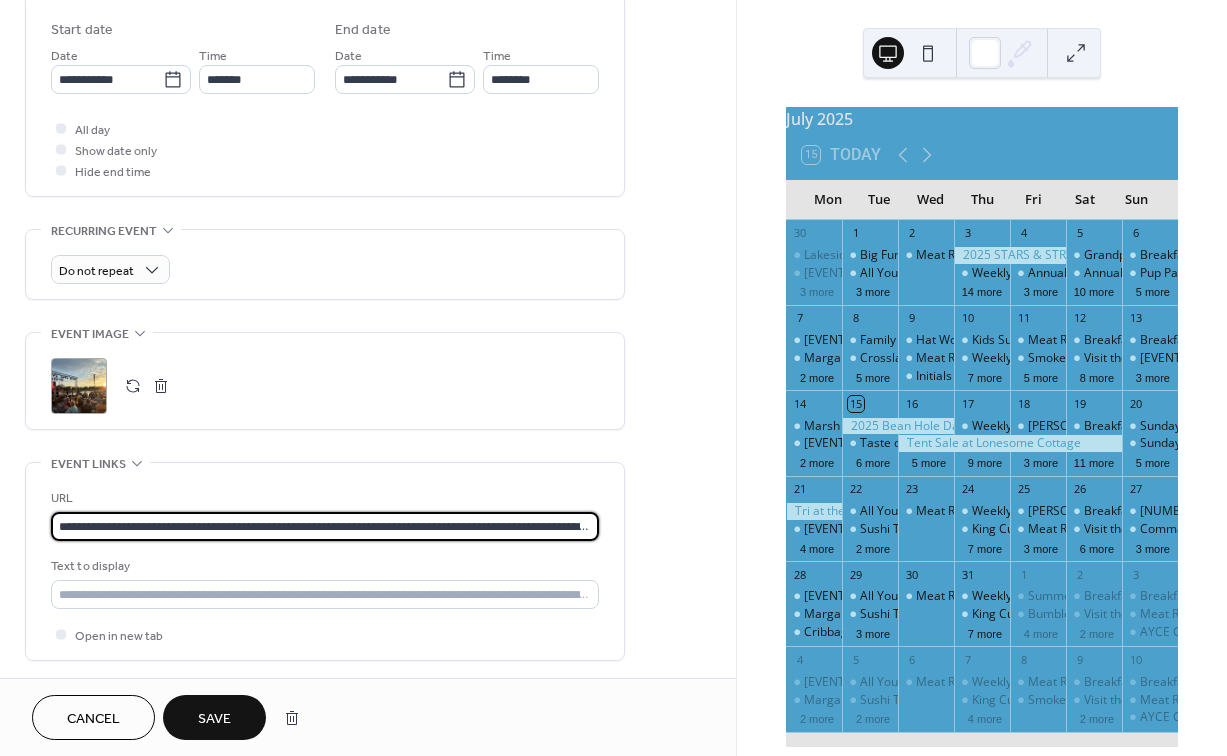 type on "**********" 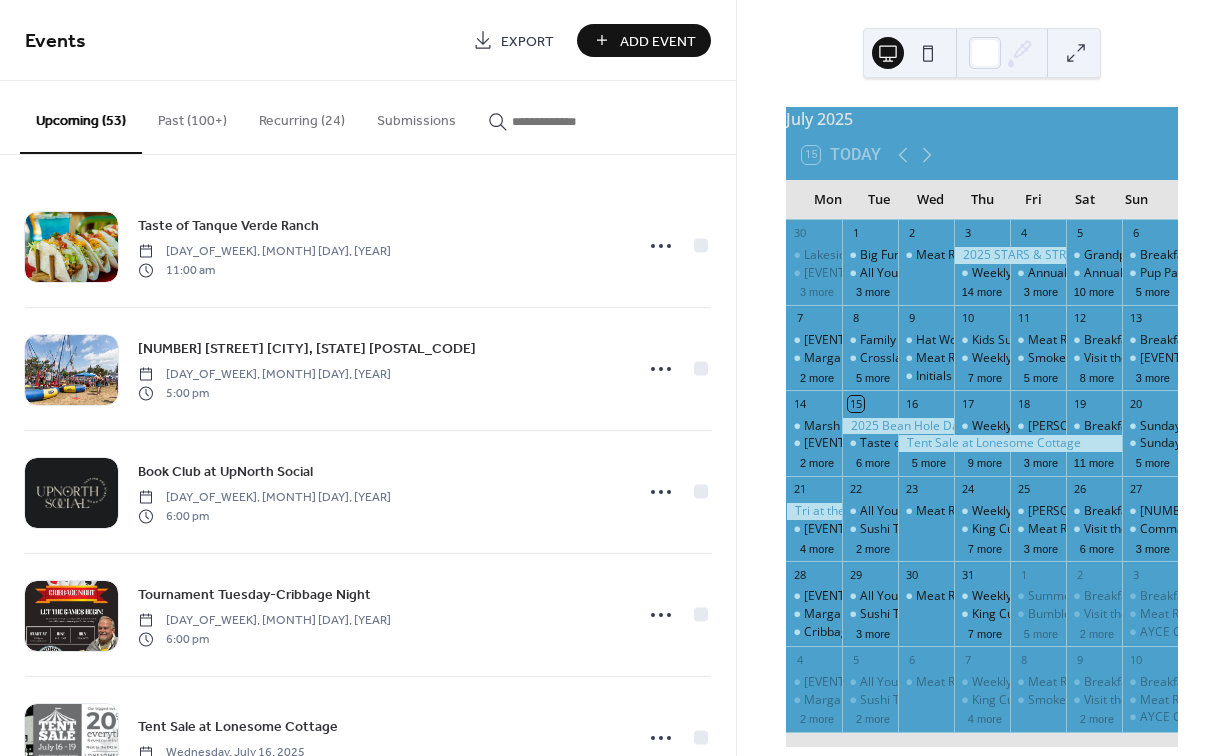 click on "Add Event" at bounding box center [658, 41] 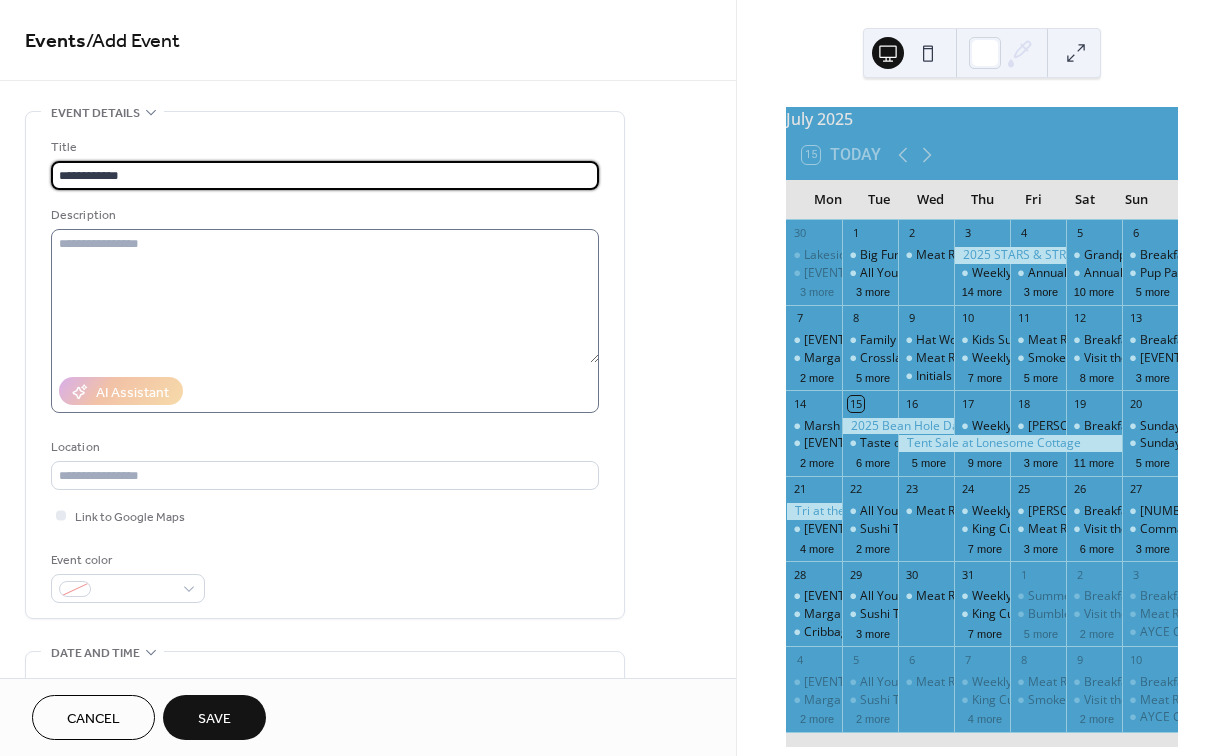 type on "**********" 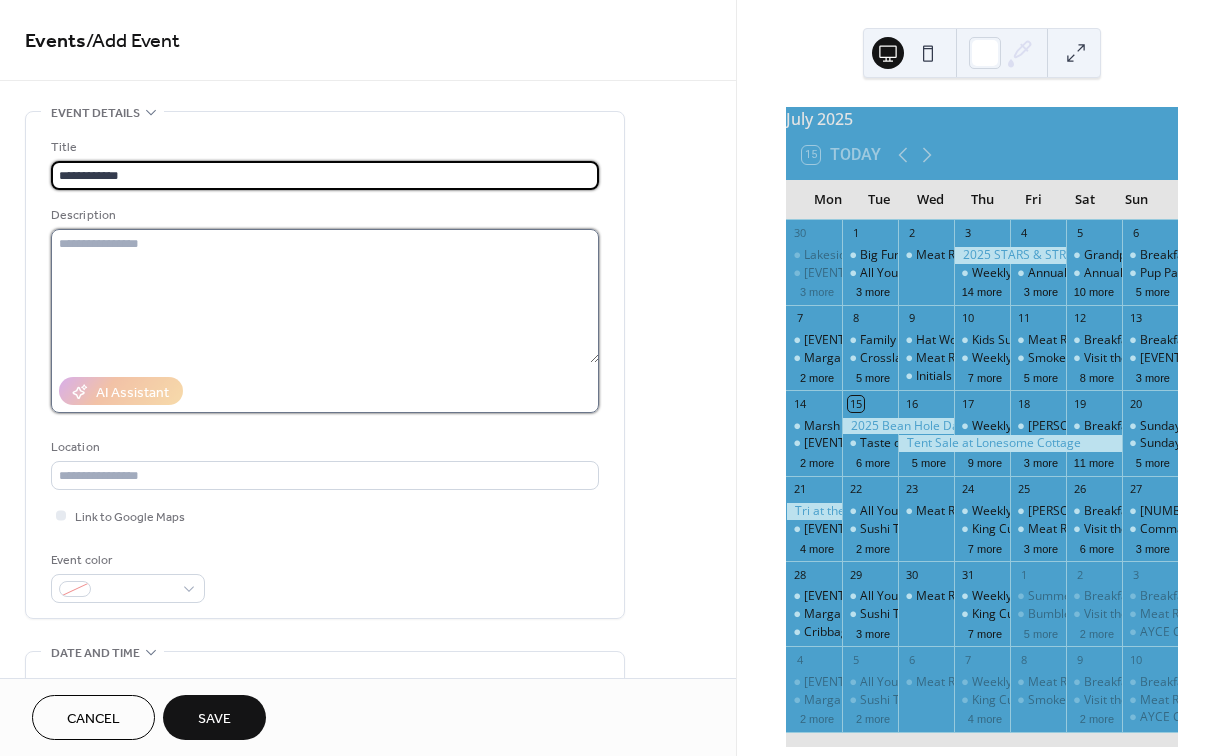 click at bounding box center (325, 296) 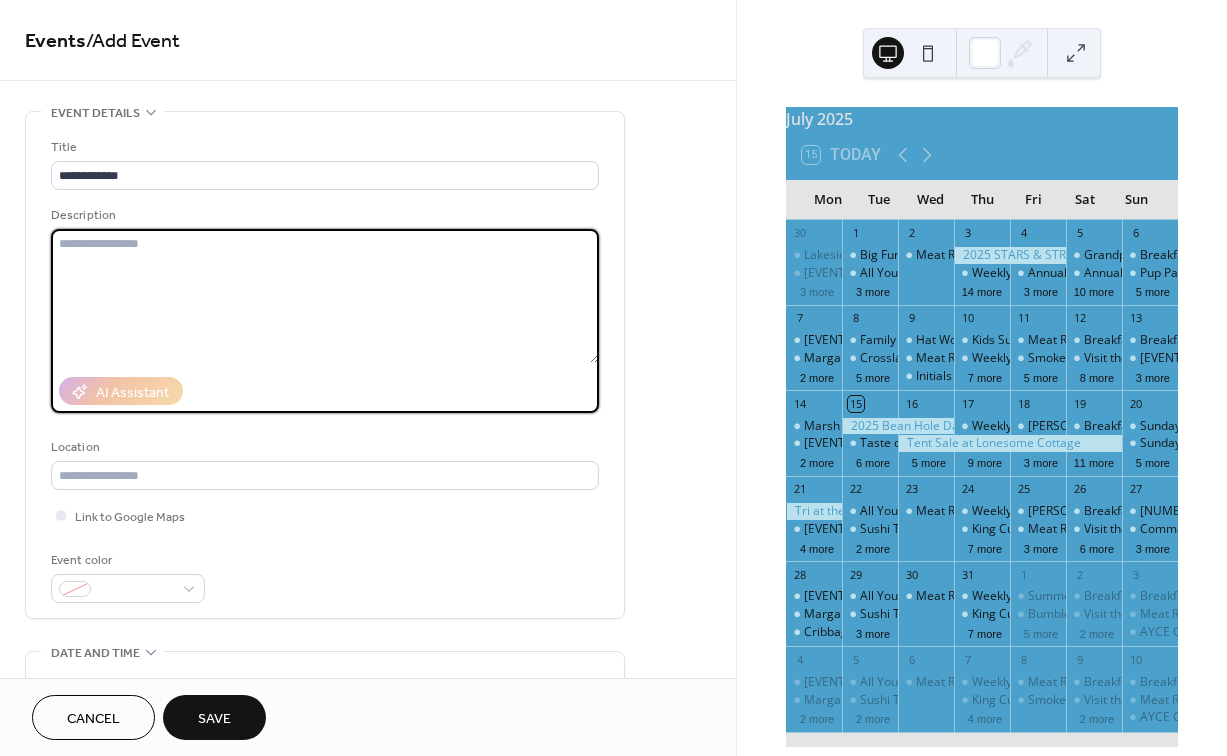paste on "**********" 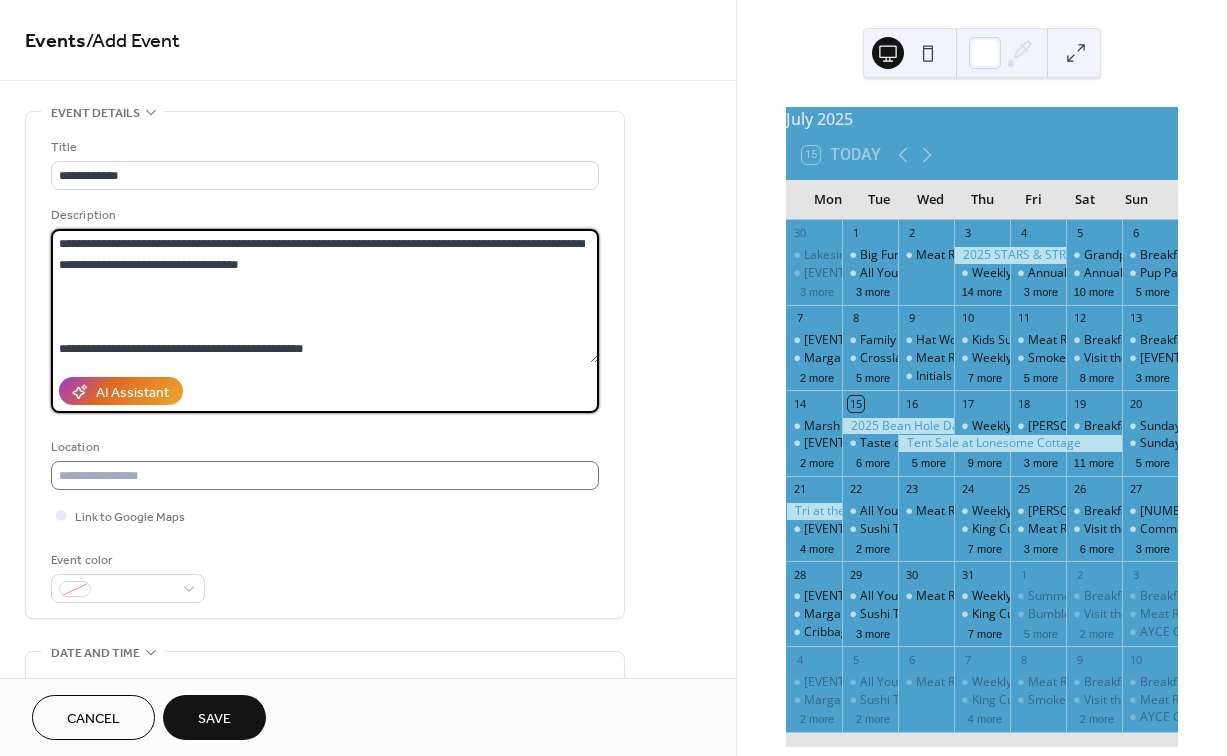 type on "**********" 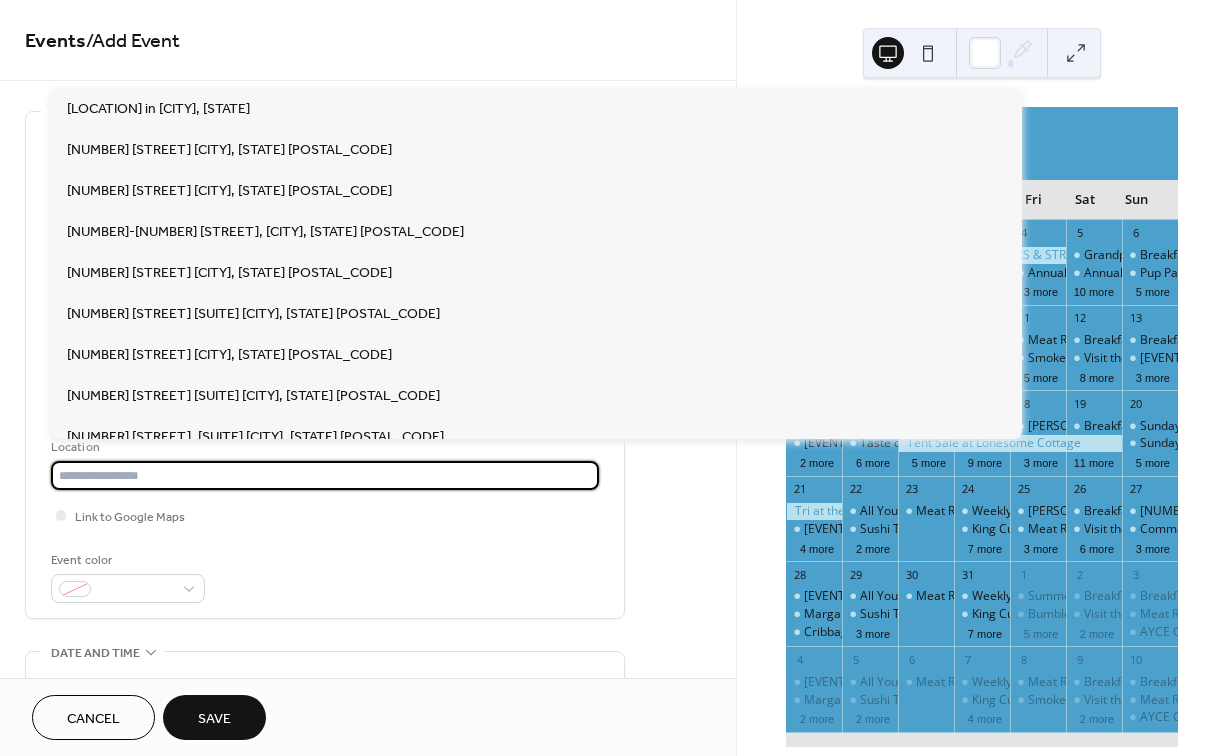 click at bounding box center (325, 475) 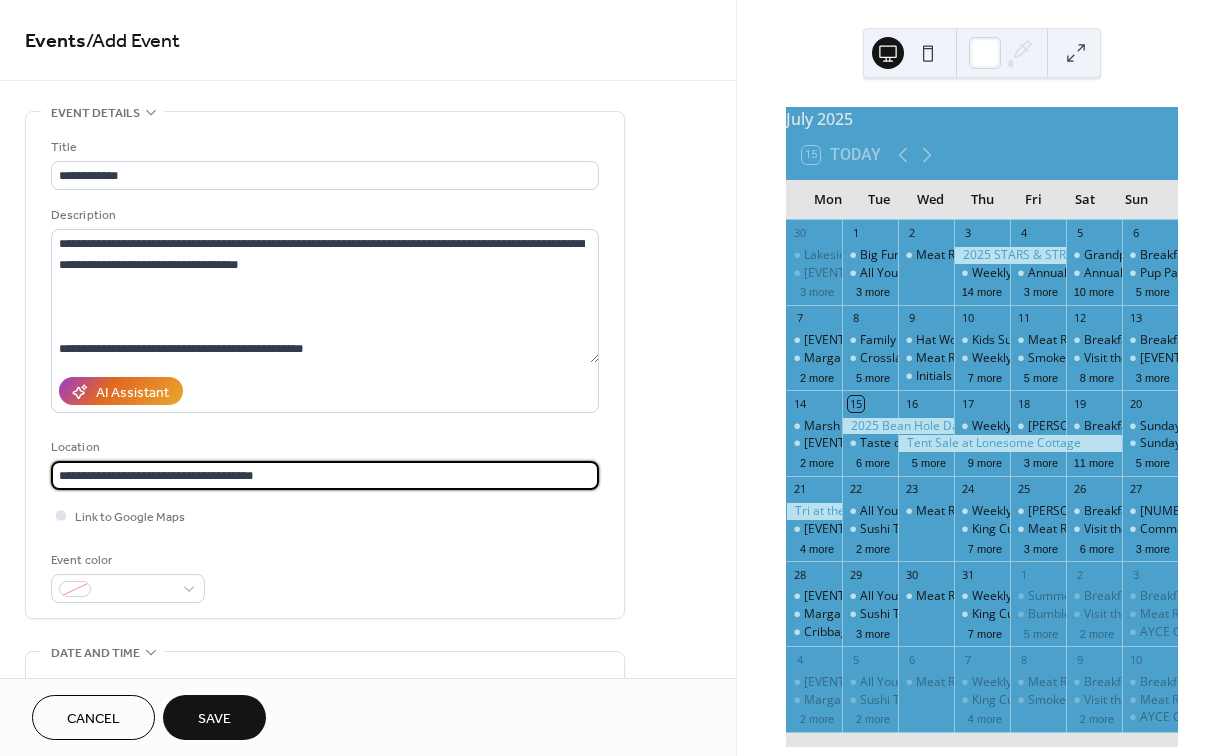 type on "**********" 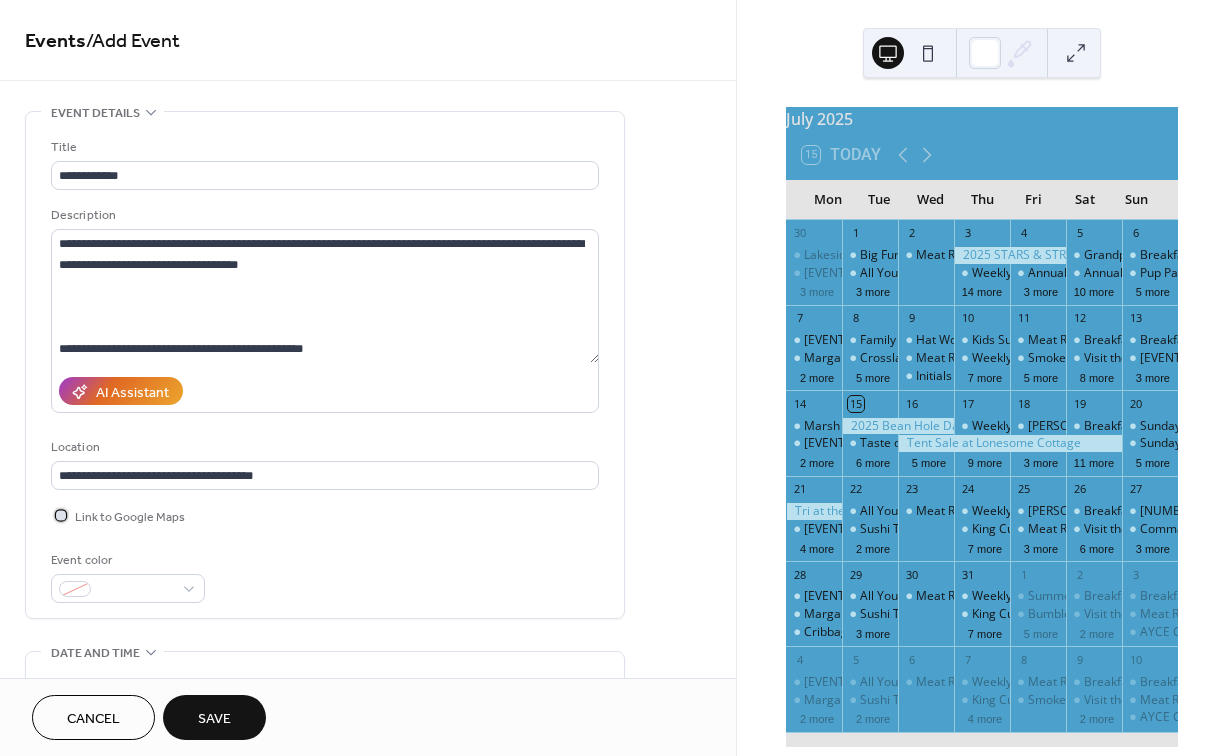 click at bounding box center (61, 515) 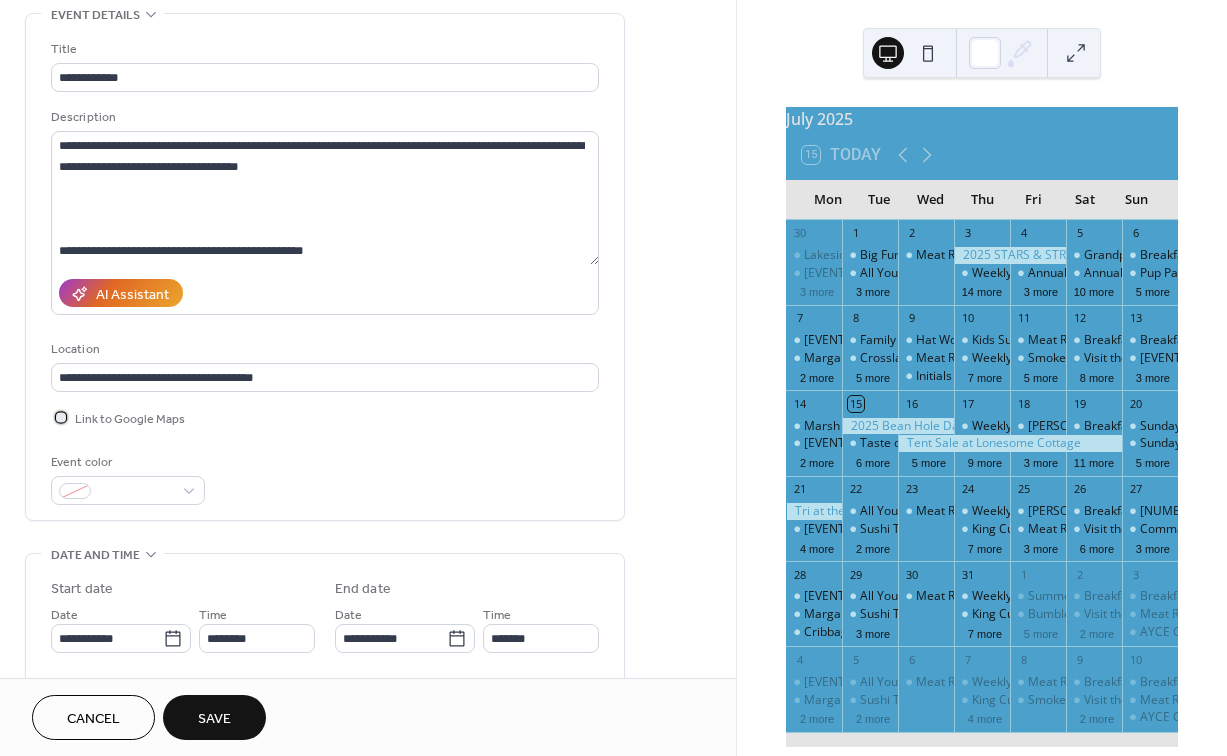 scroll, scrollTop: 111, scrollLeft: 0, axis: vertical 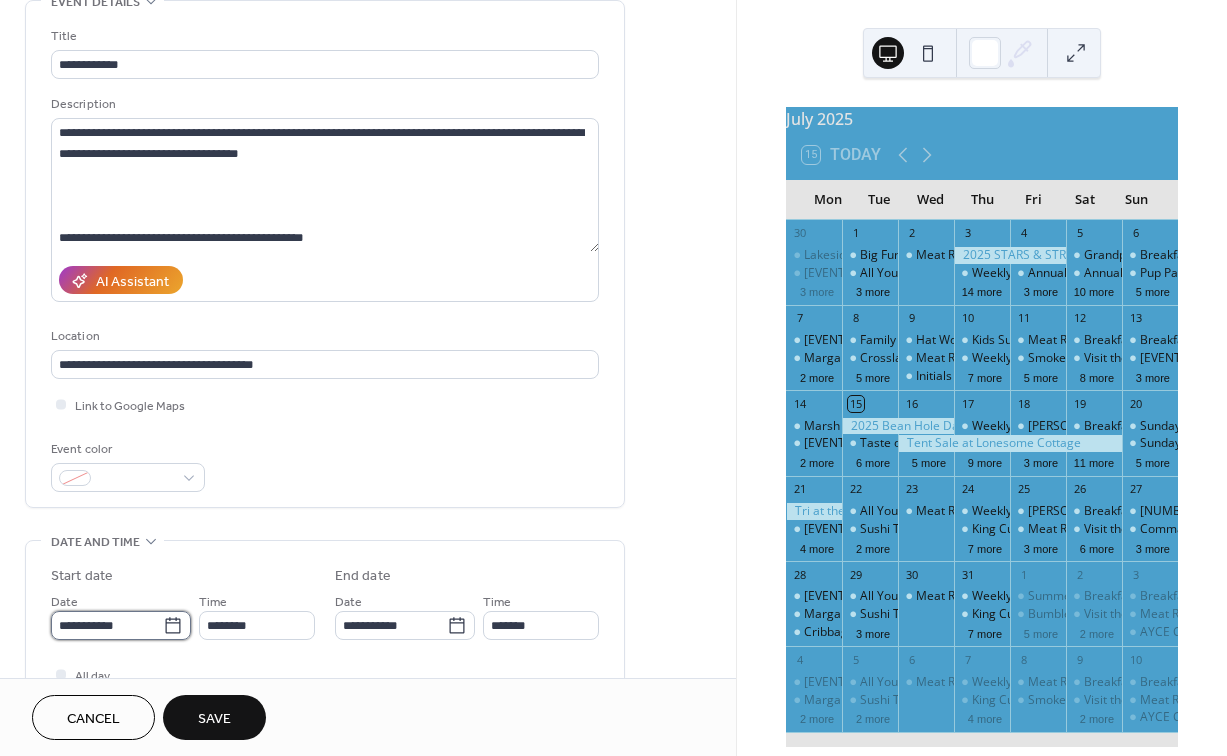 click on "**********" at bounding box center (107, 625) 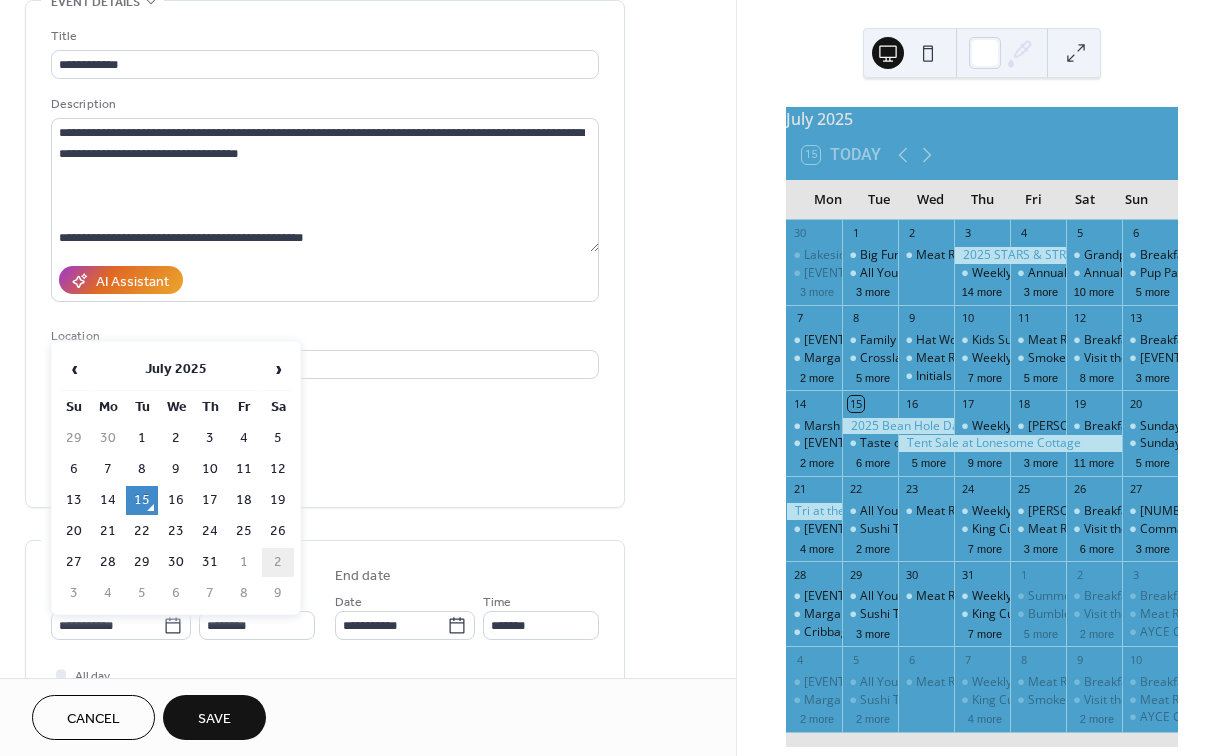 click on "2" at bounding box center [278, 562] 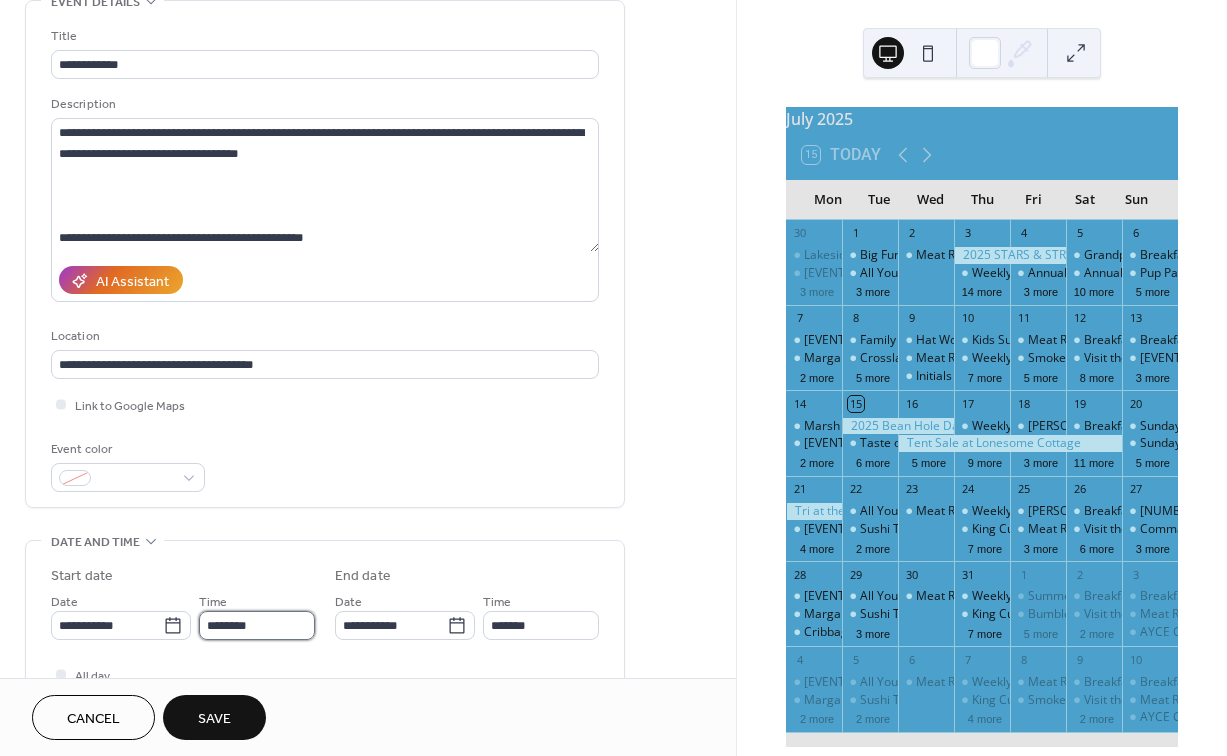 click on "********" at bounding box center [257, 625] 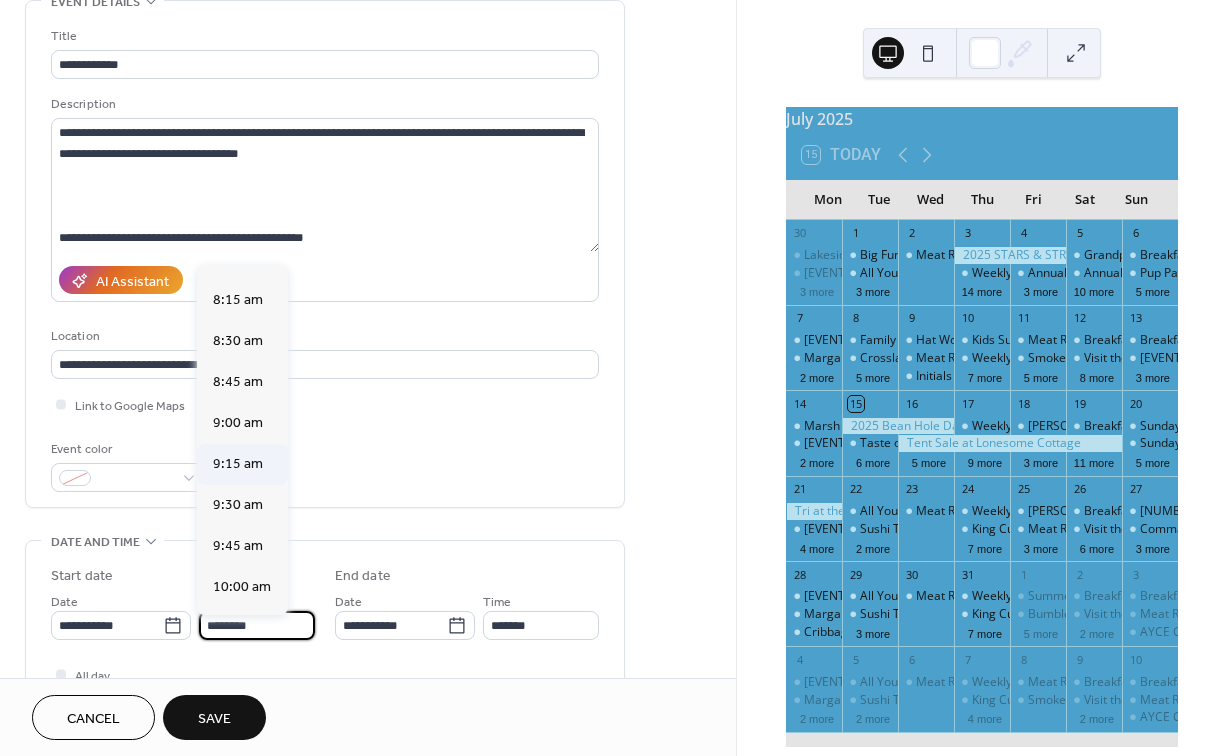 scroll, scrollTop: 1337, scrollLeft: 0, axis: vertical 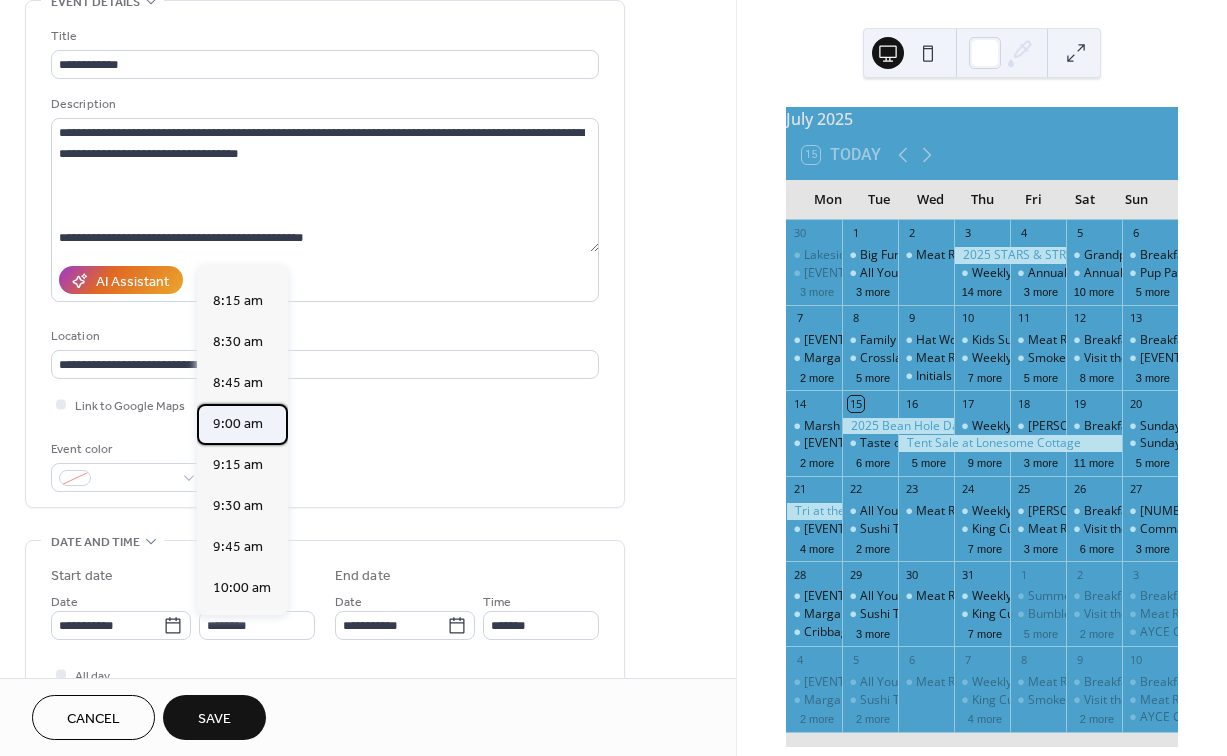 click on "9:00 am" at bounding box center [238, 424] 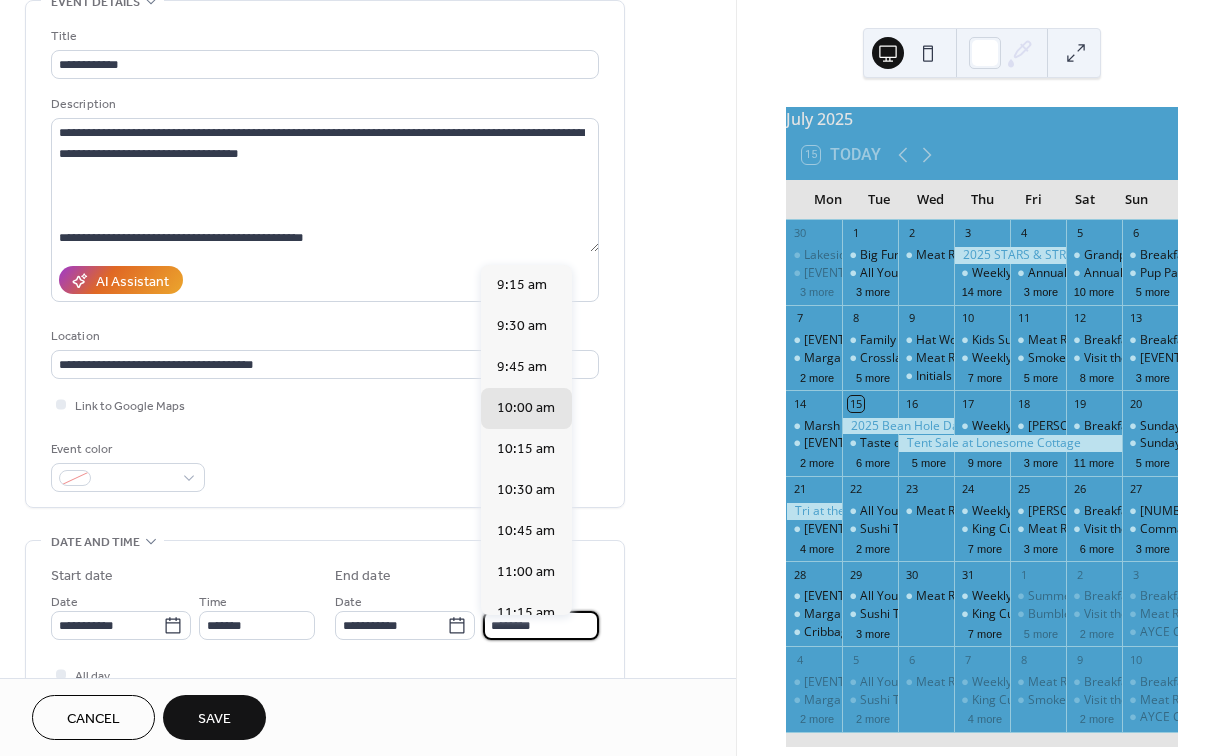 click on "********" at bounding box center [541, 625] 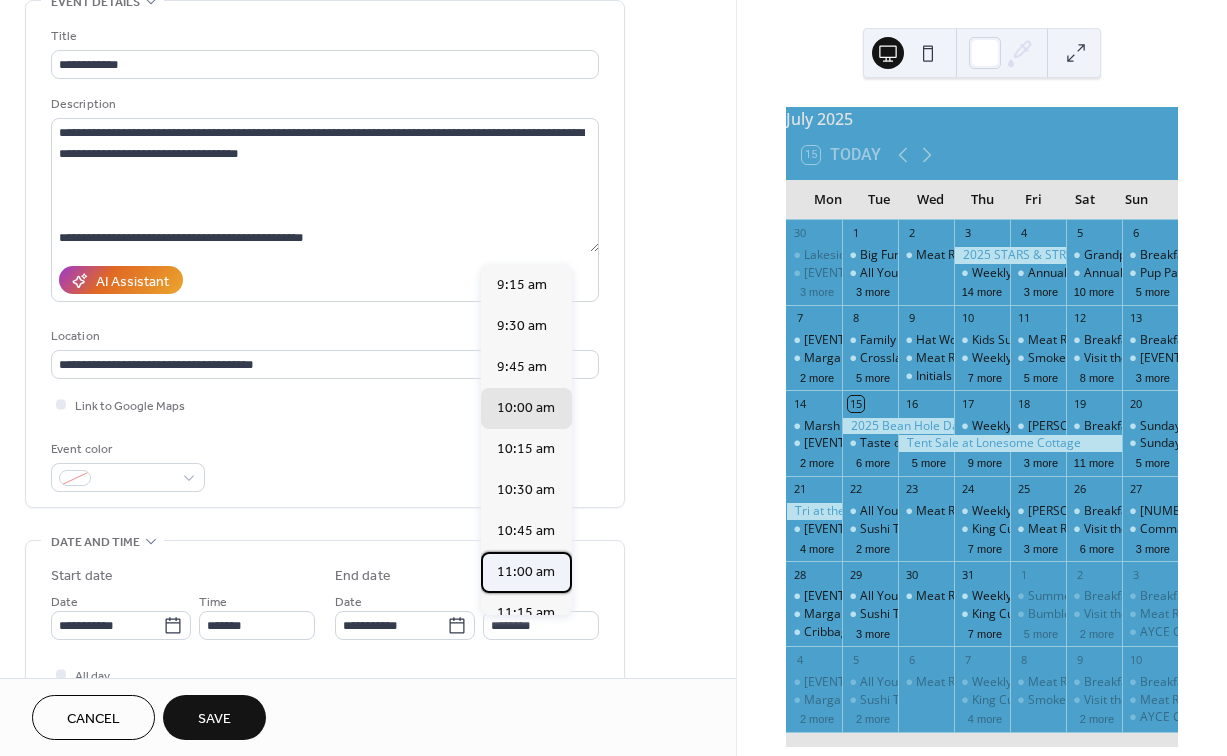 click on "11:00 am" at bounding box center (526, 572) 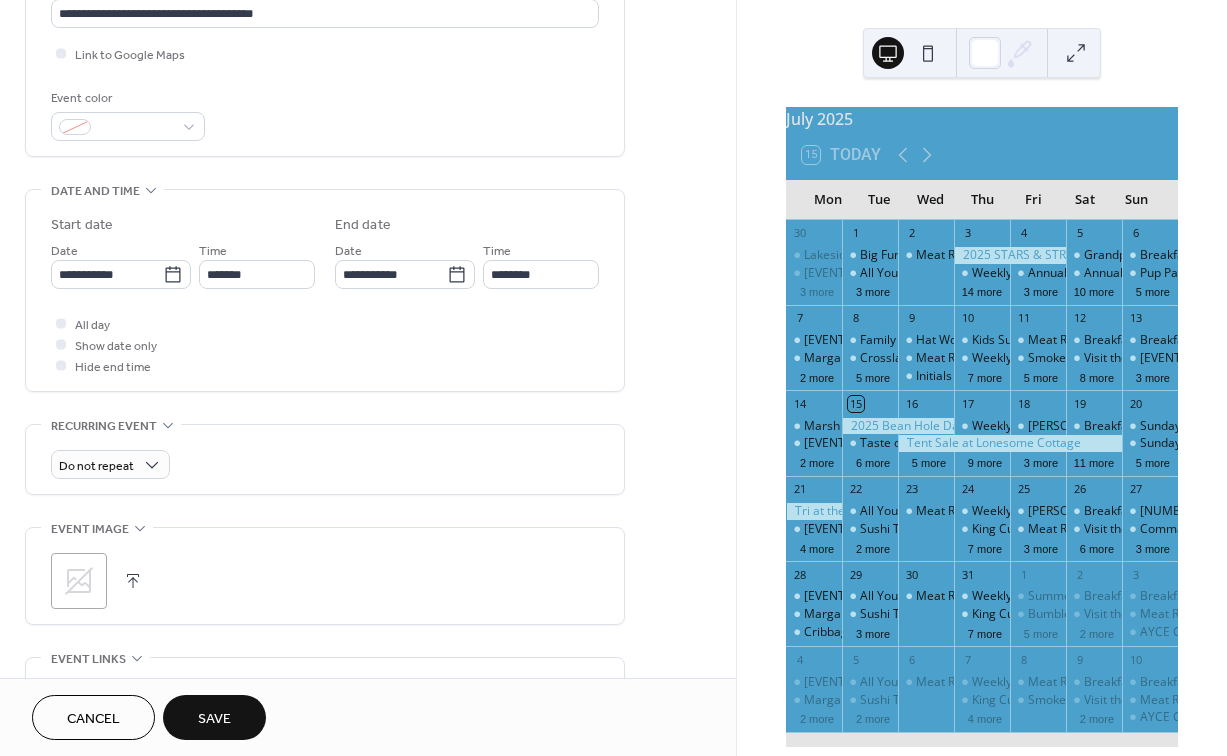 scroll, scrollTop: 472, scrollLeft: 0, axis: vertical 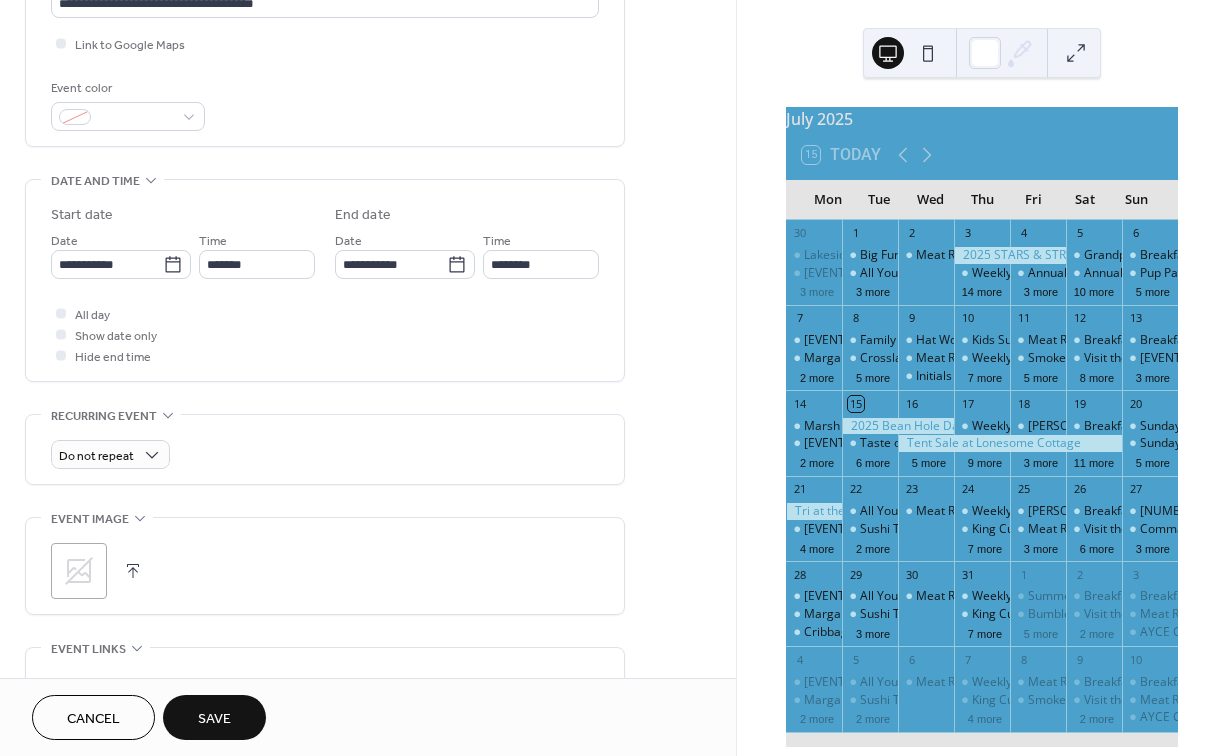 click at bounding box center (133, 571) 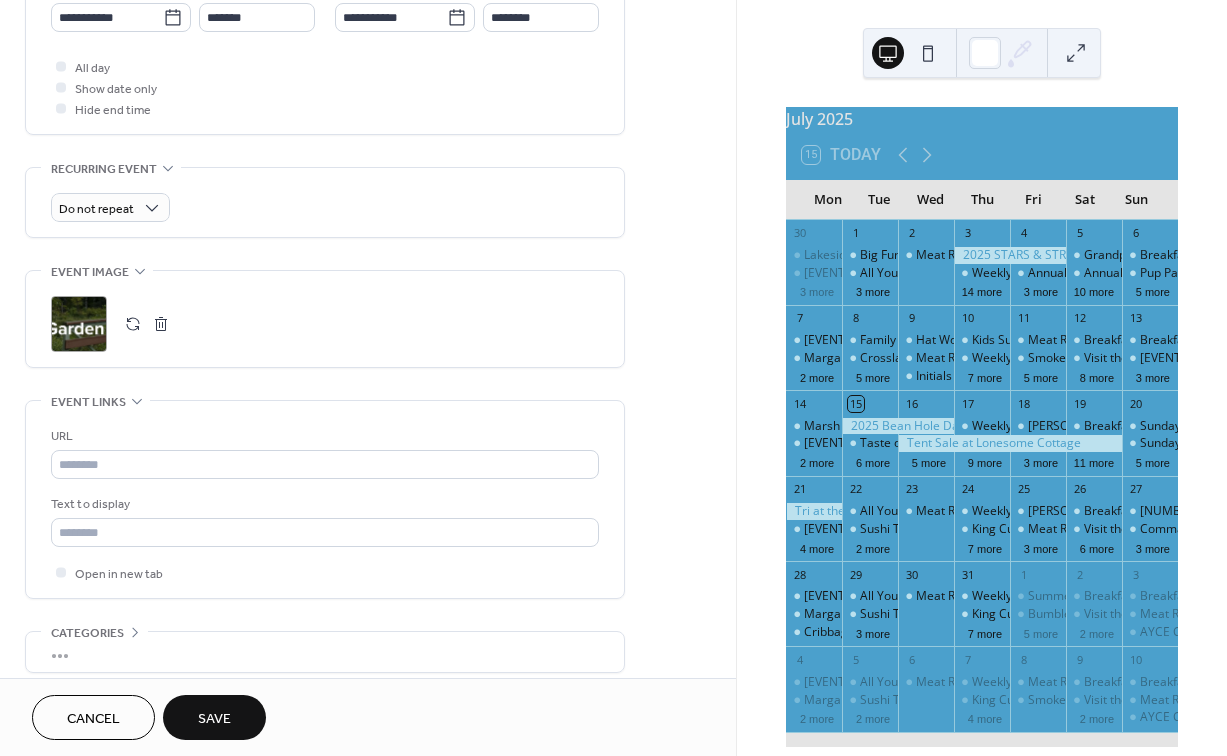 scroll, scrollTop: 722, scrollLeft: 0, axis: vertical 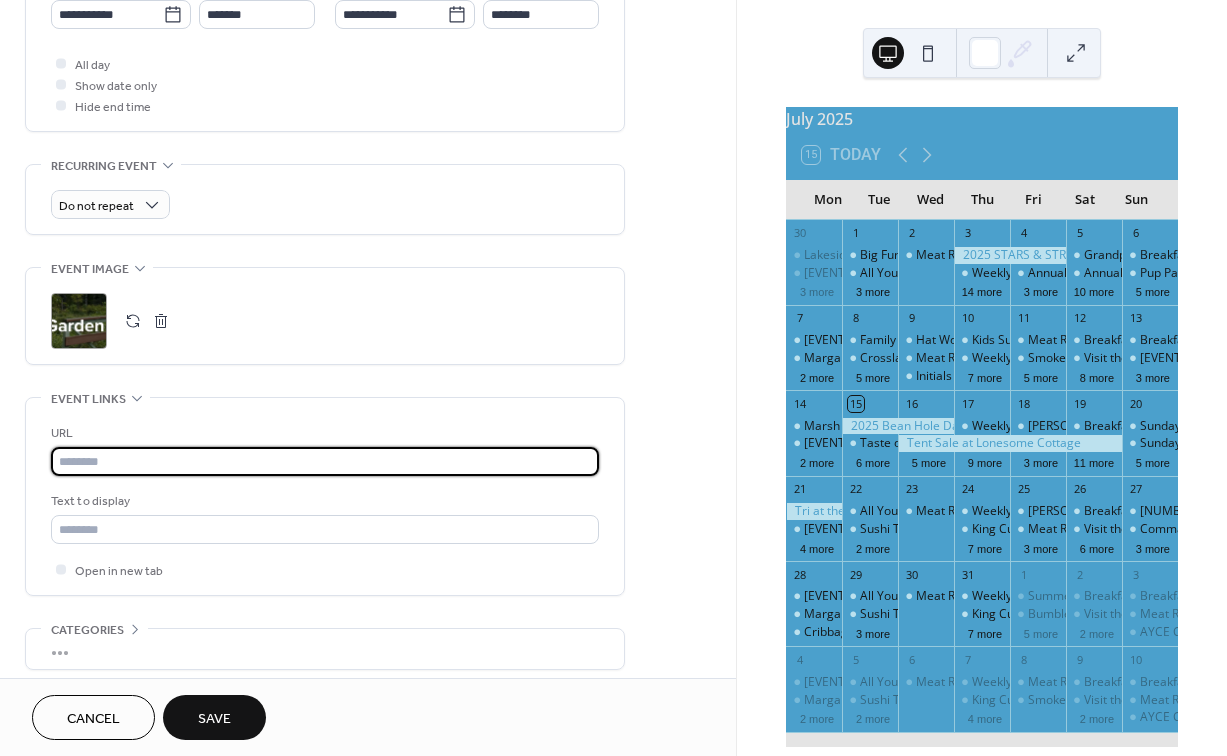 click at bounding box center (325, 461) 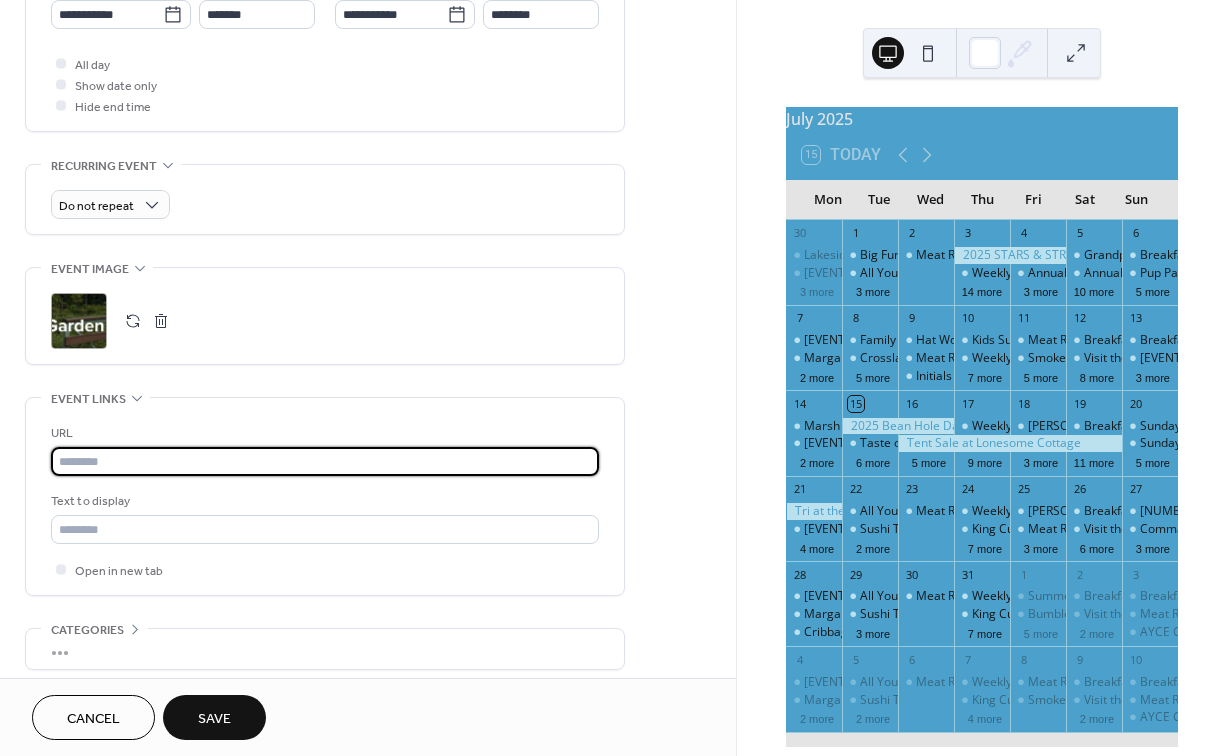 paste on "**********" 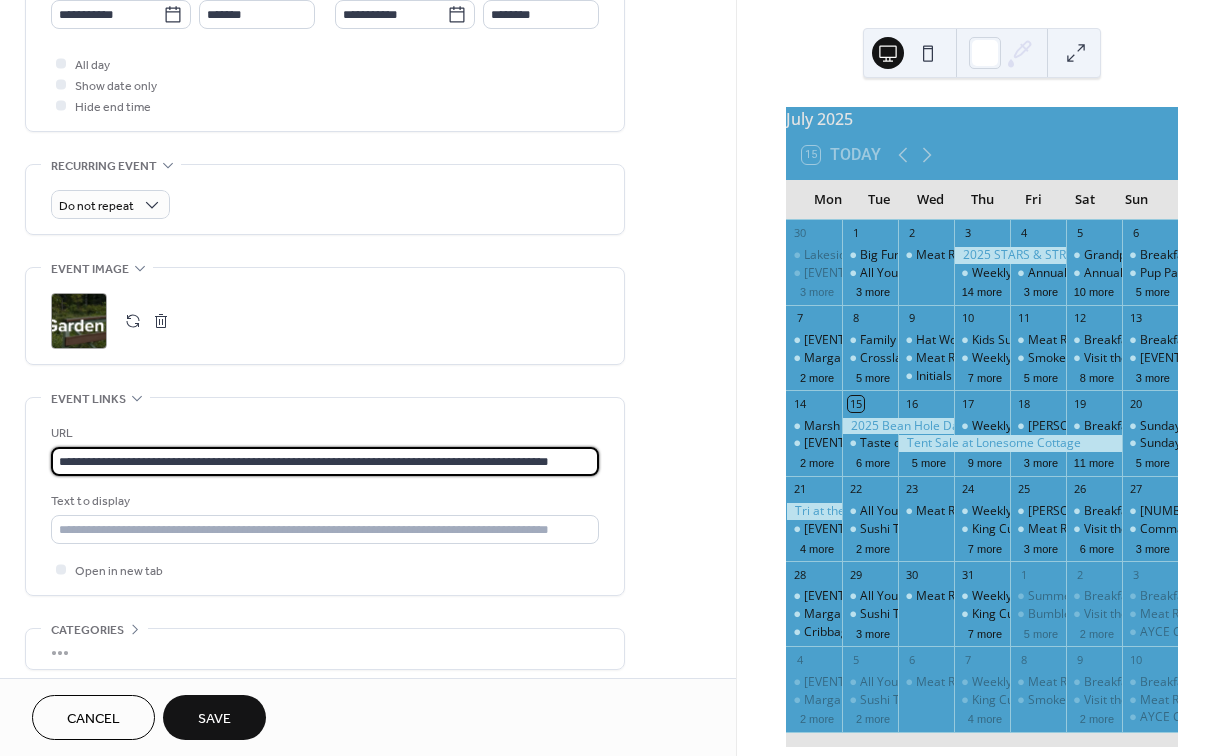 type on "**********" 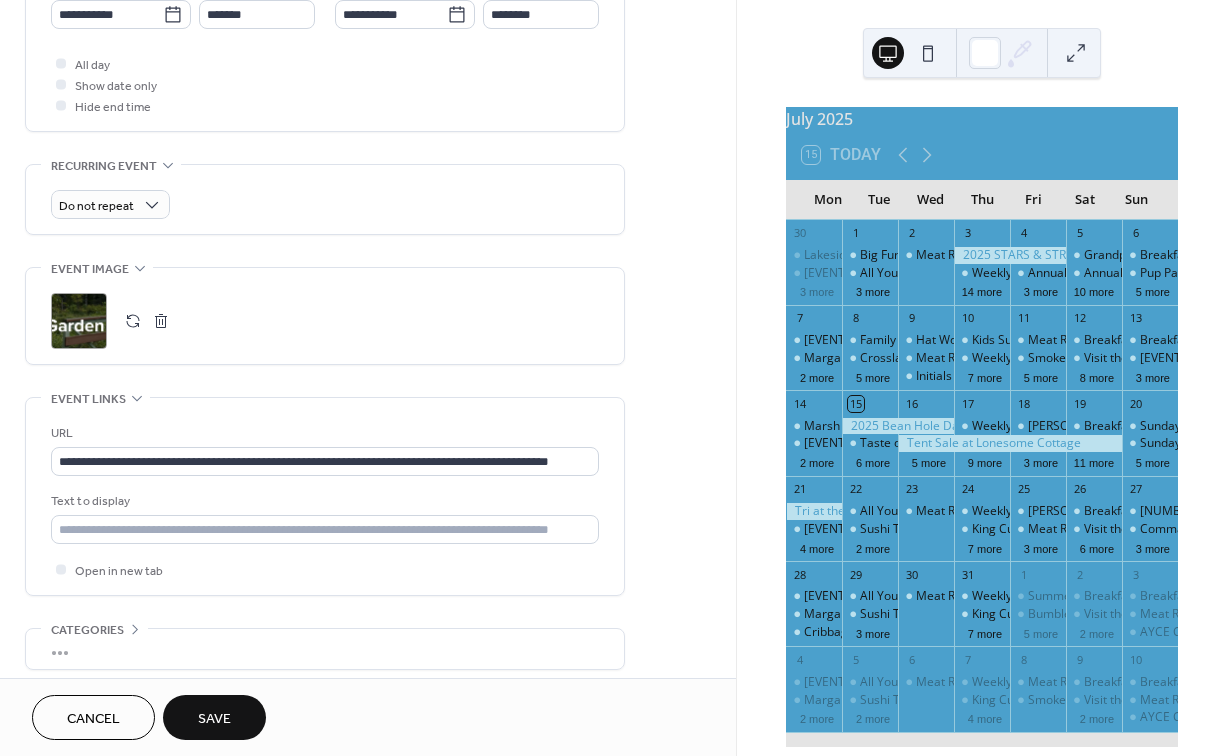 click on "Save" at bounding box center [214, 719] 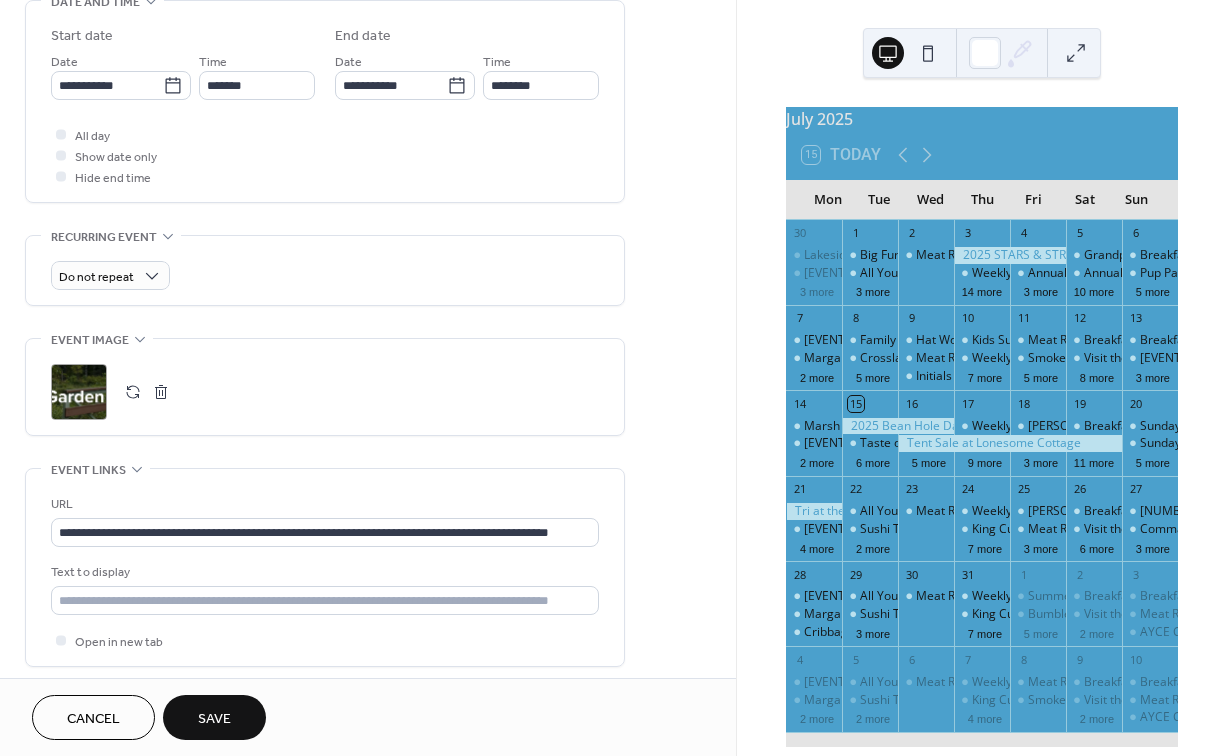 click on "Save" at bounding box center (214, 719) 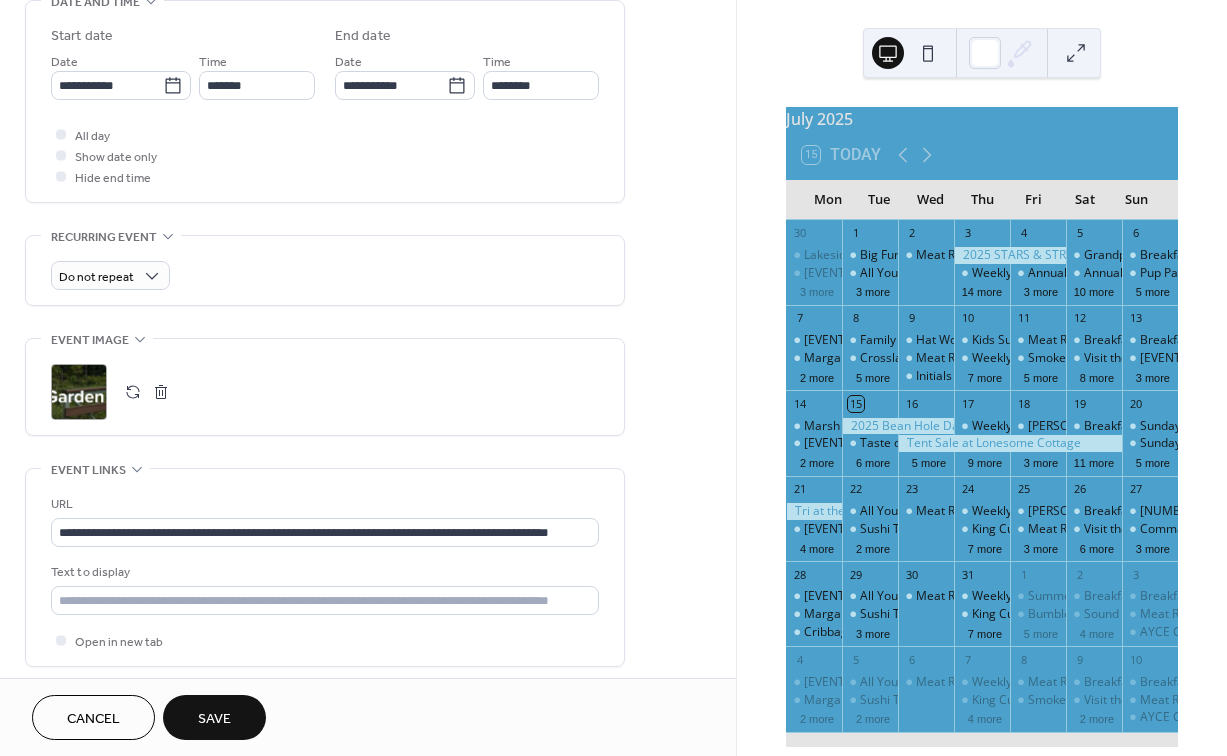 scroll, scrollTop: 575, scrollLeft: 0, axis: vertical 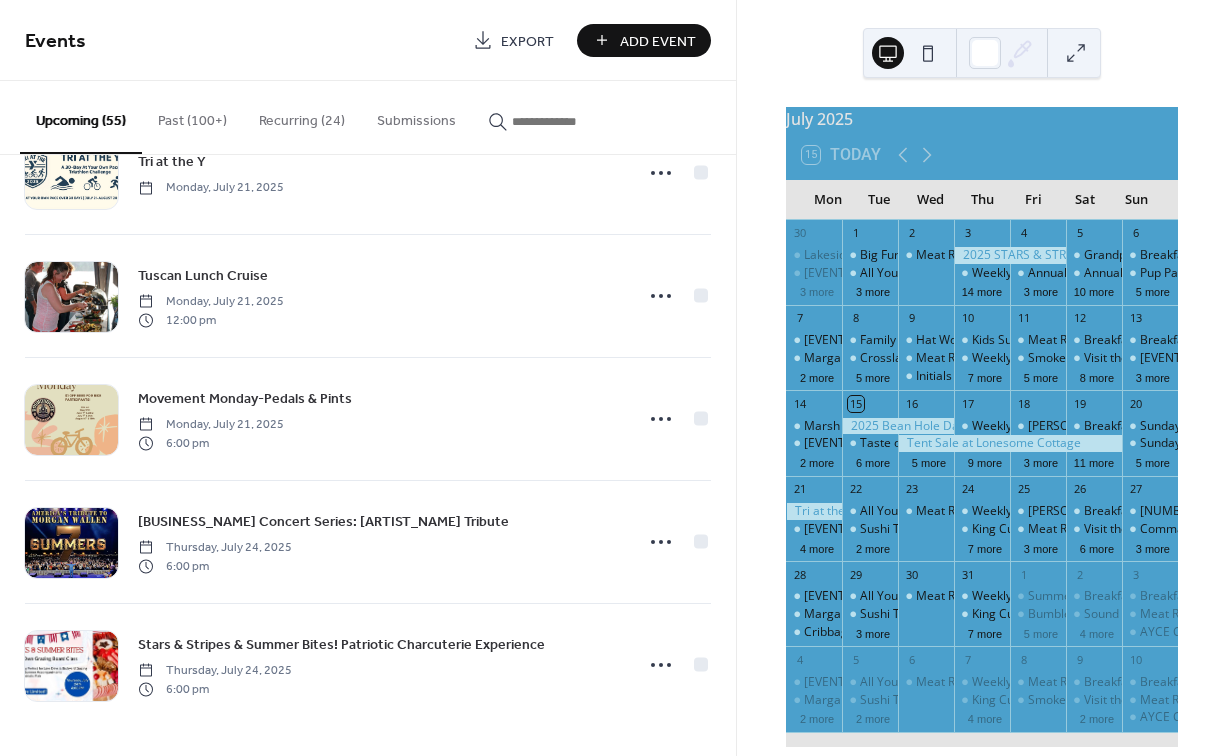 click on "Add Event" at bounding box center (658, 41) 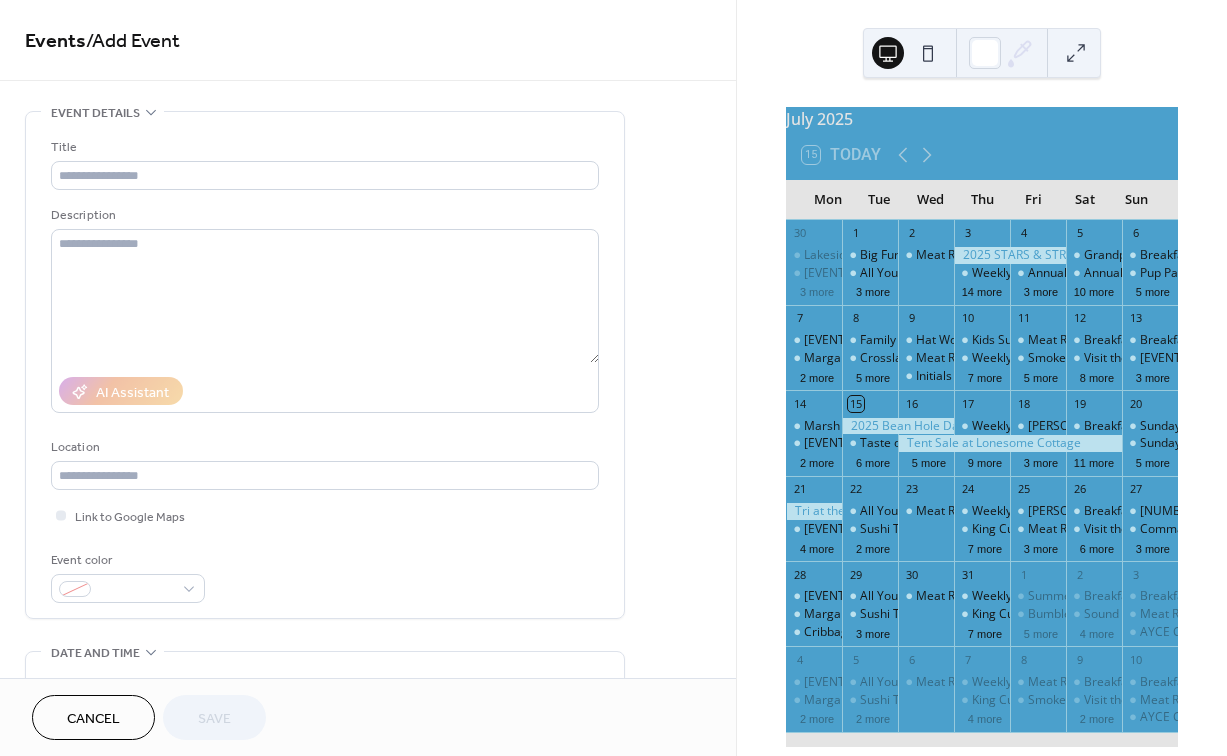 click on "Cancel" at bounding box center (93, 719) 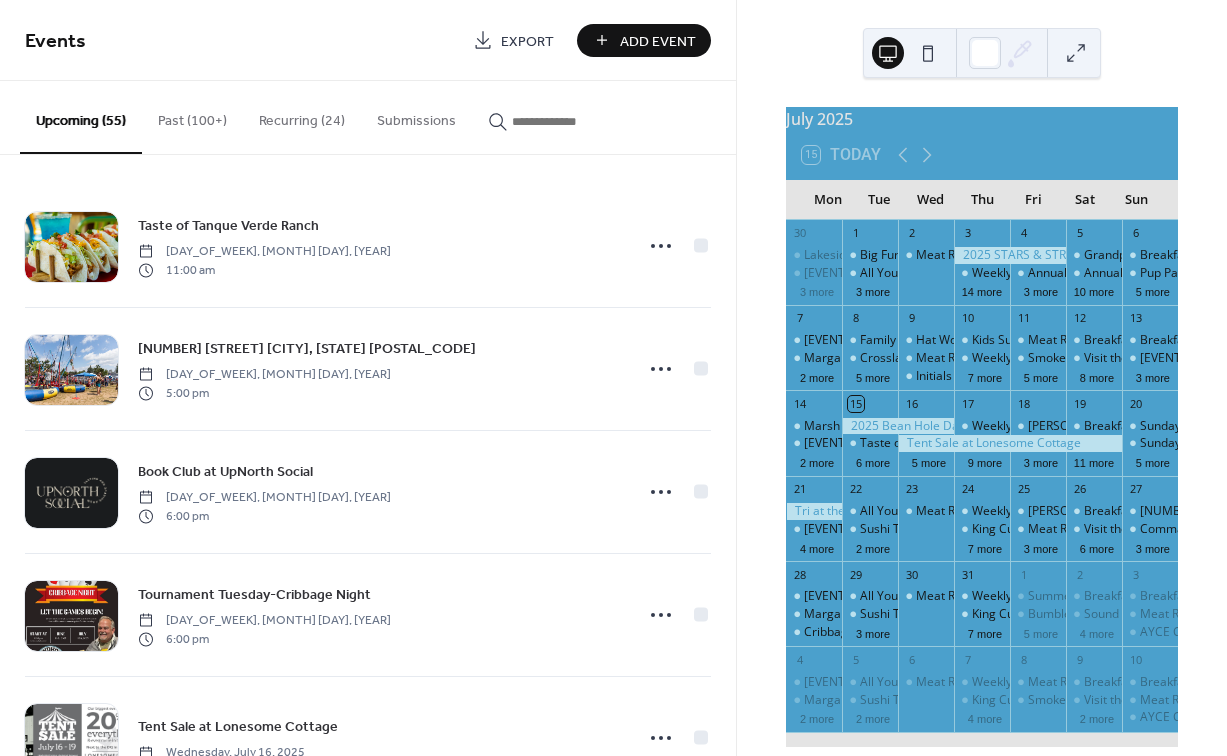 click at bounding box center (572, 121) 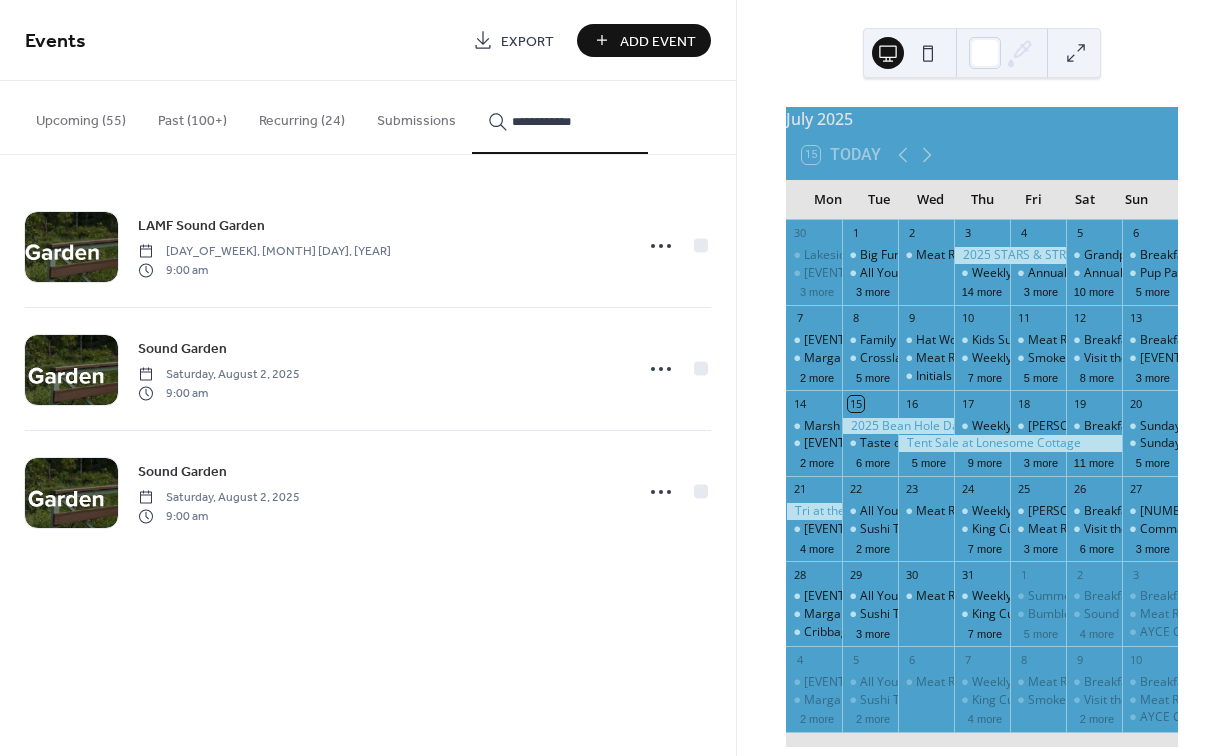 type on "**********" 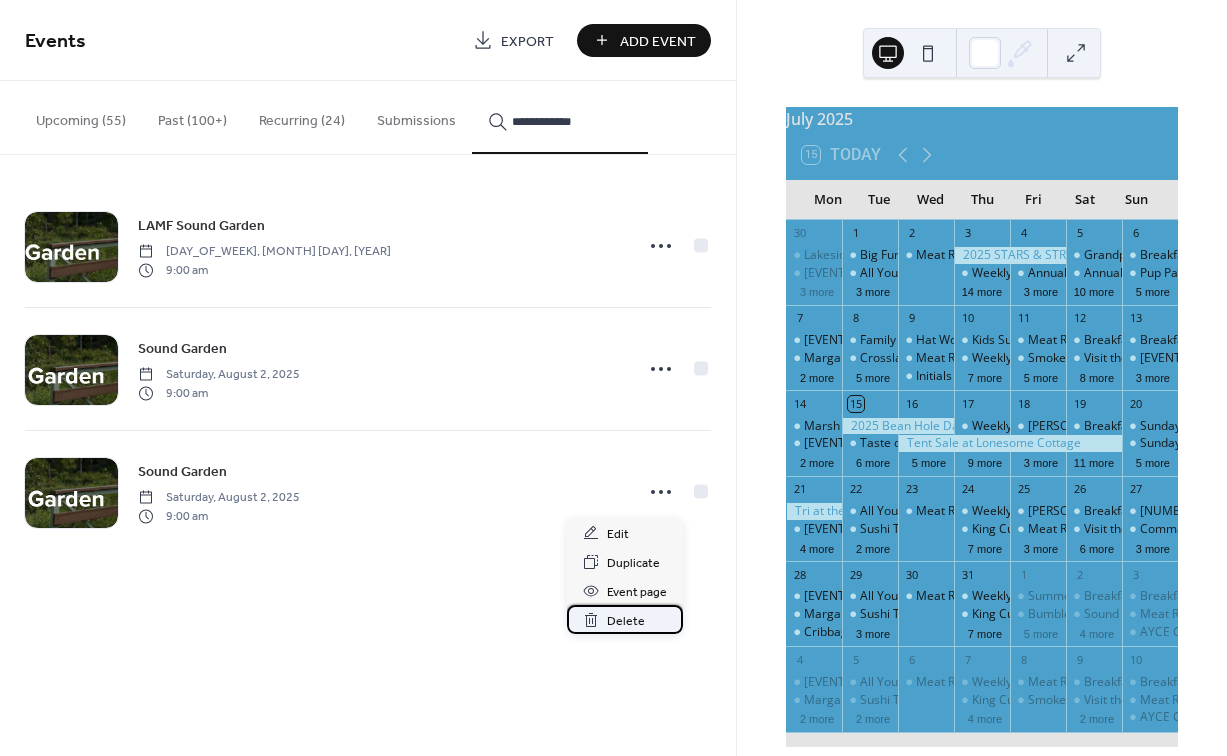 click on "Delete" at bounding box center [626, 621] 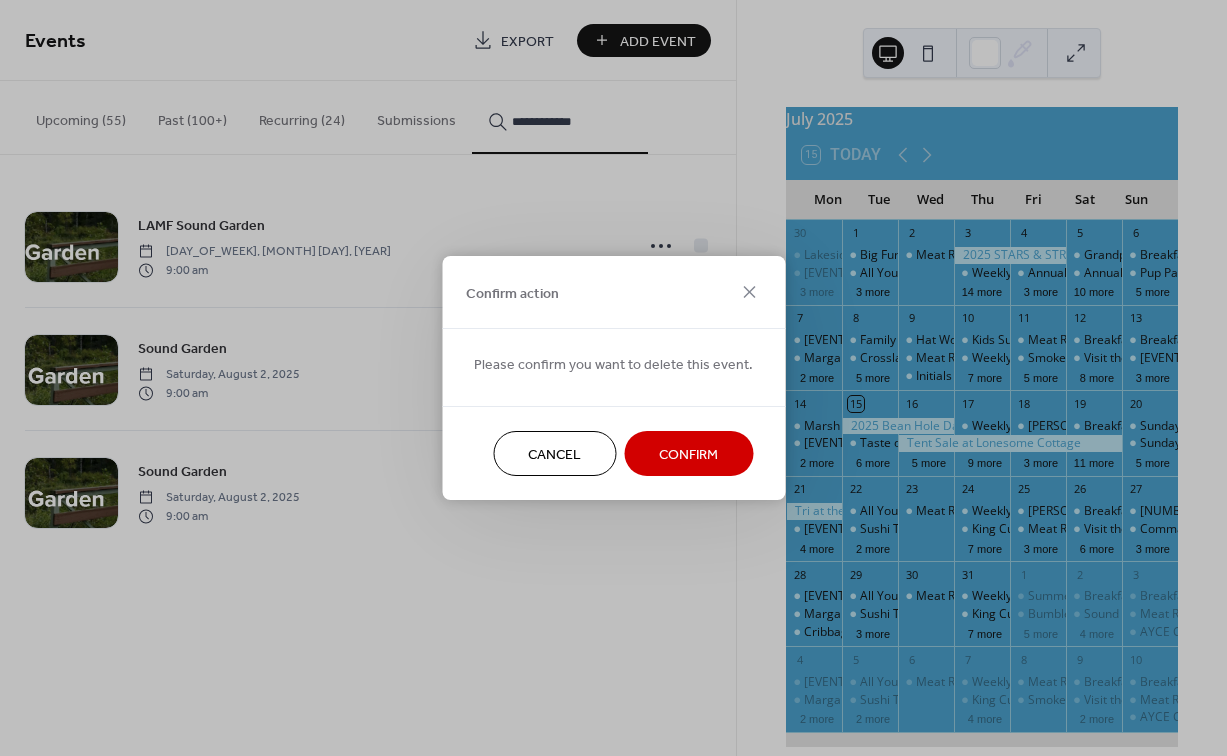 click on "Confirm" at bounding box center (688, 455) 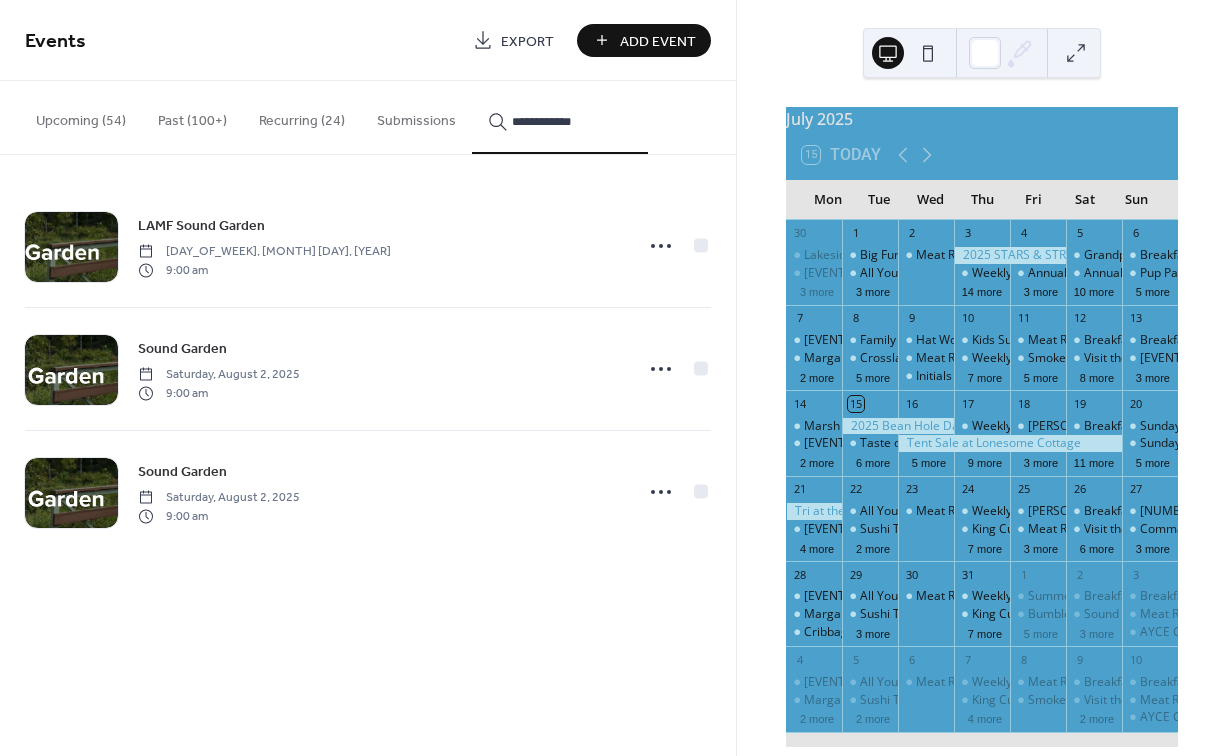 click on "Upcoming (54)" at bounding box center [81, 116] 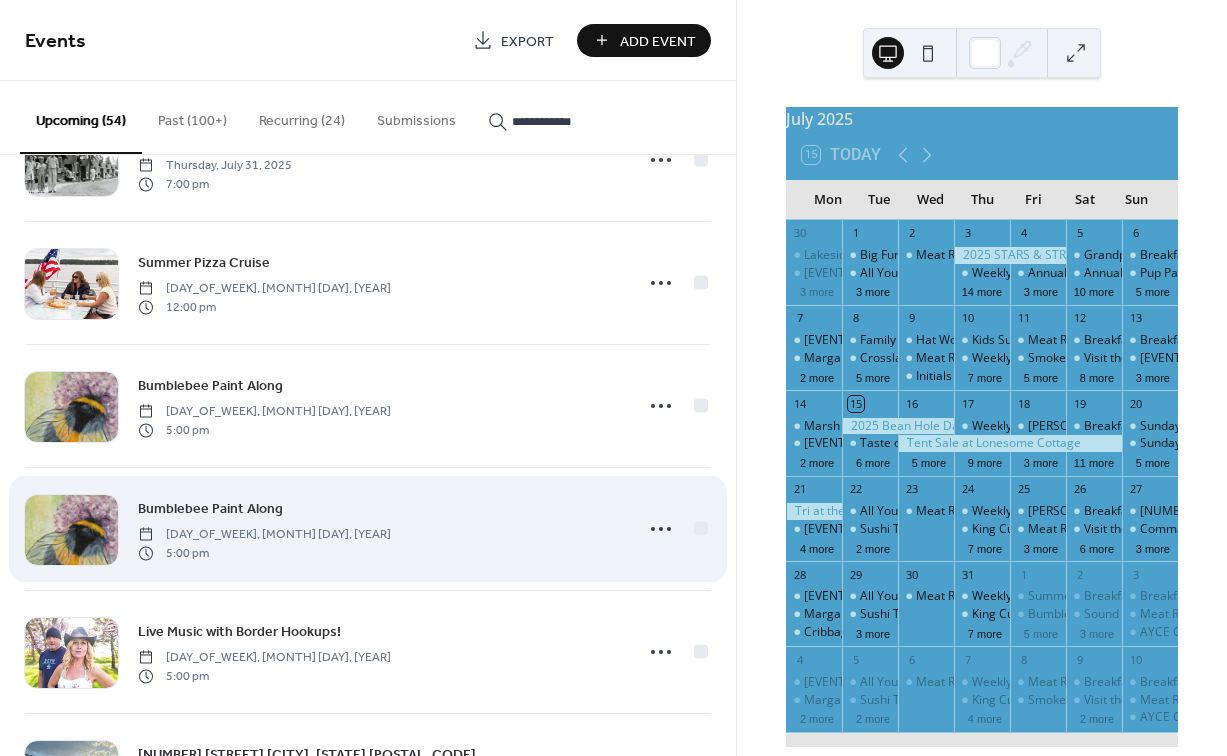 scroll, scrollTop: 5254, scrollLeft: 0, axis: vertical 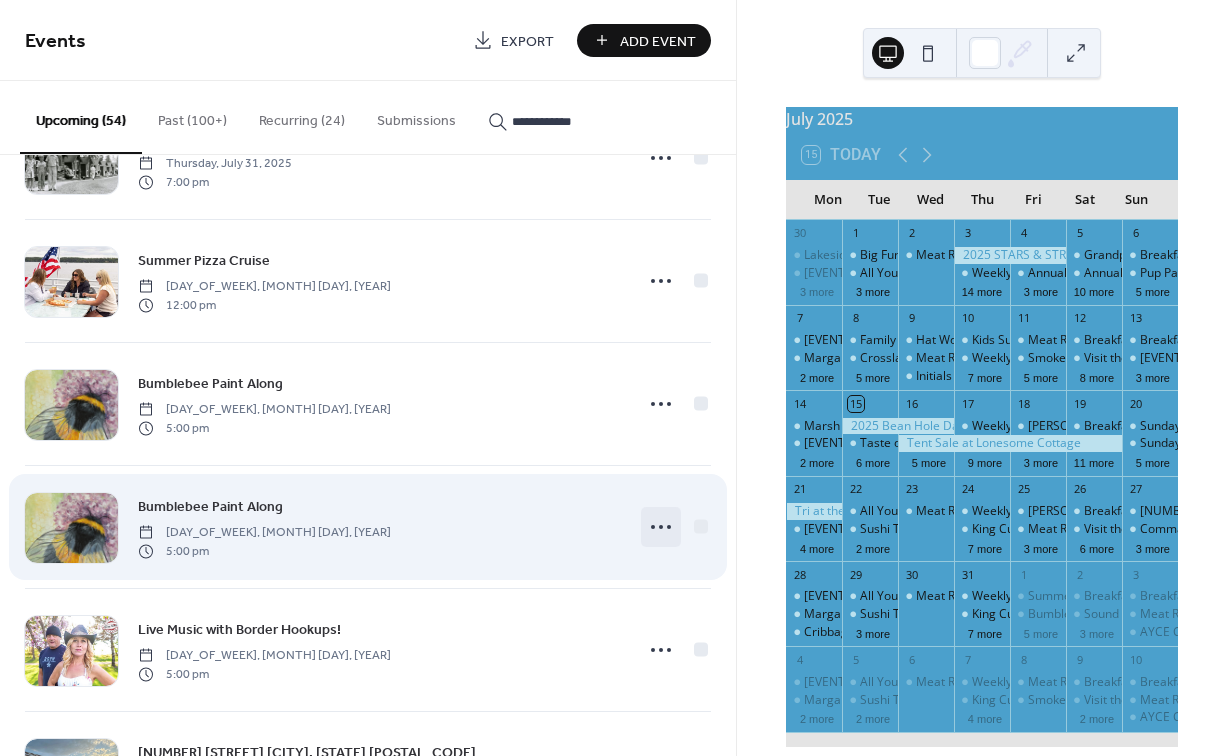 click 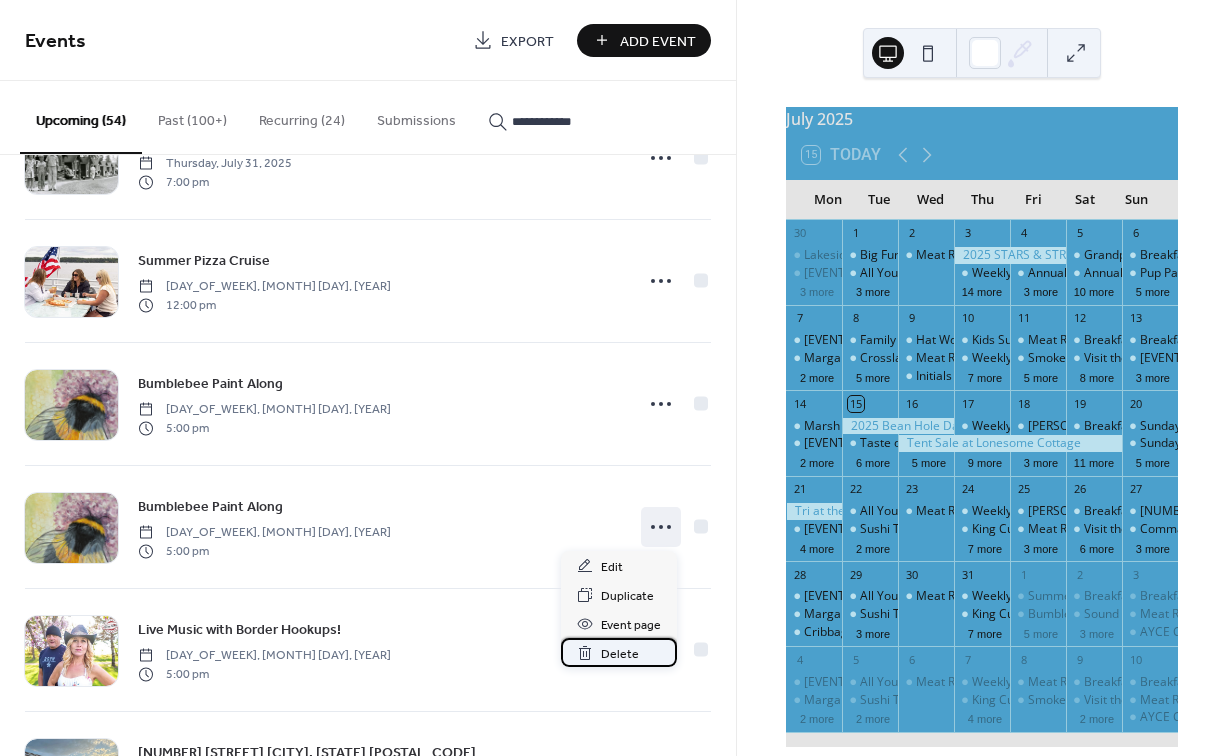 click on "Delete" at bounding box center [620, 654] 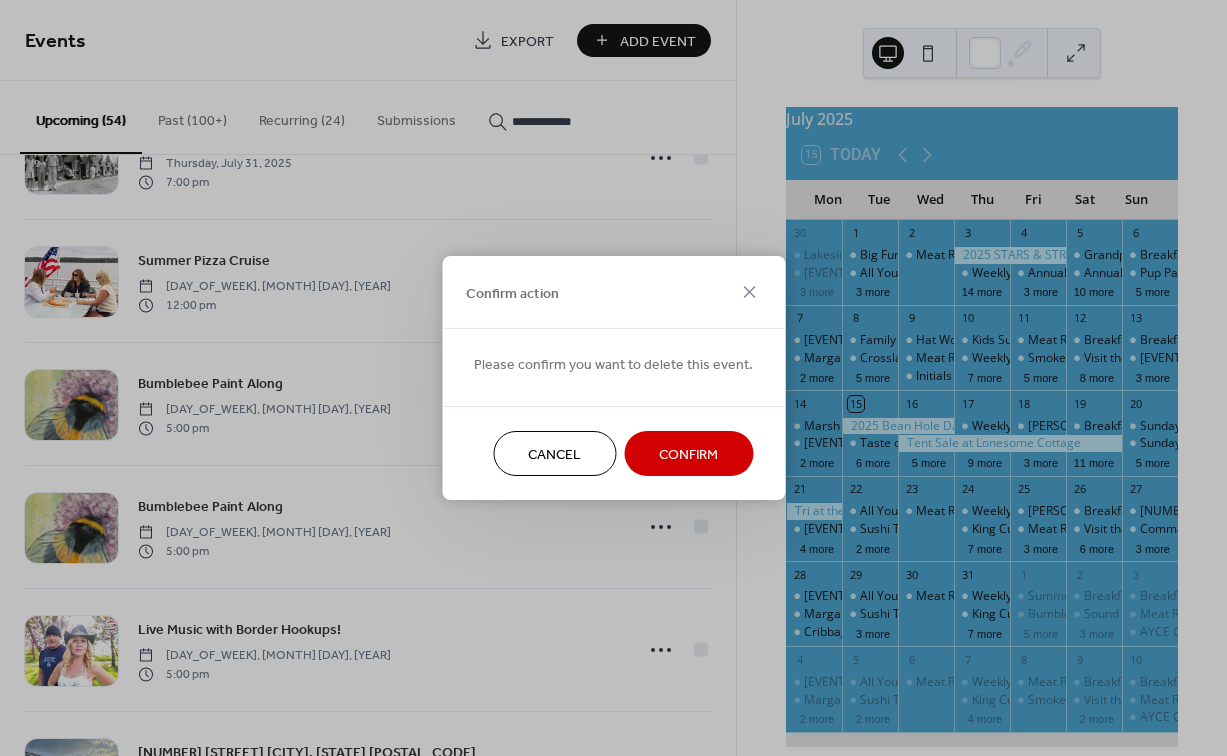 click on "Confirm" at bounding box center [688, 455] 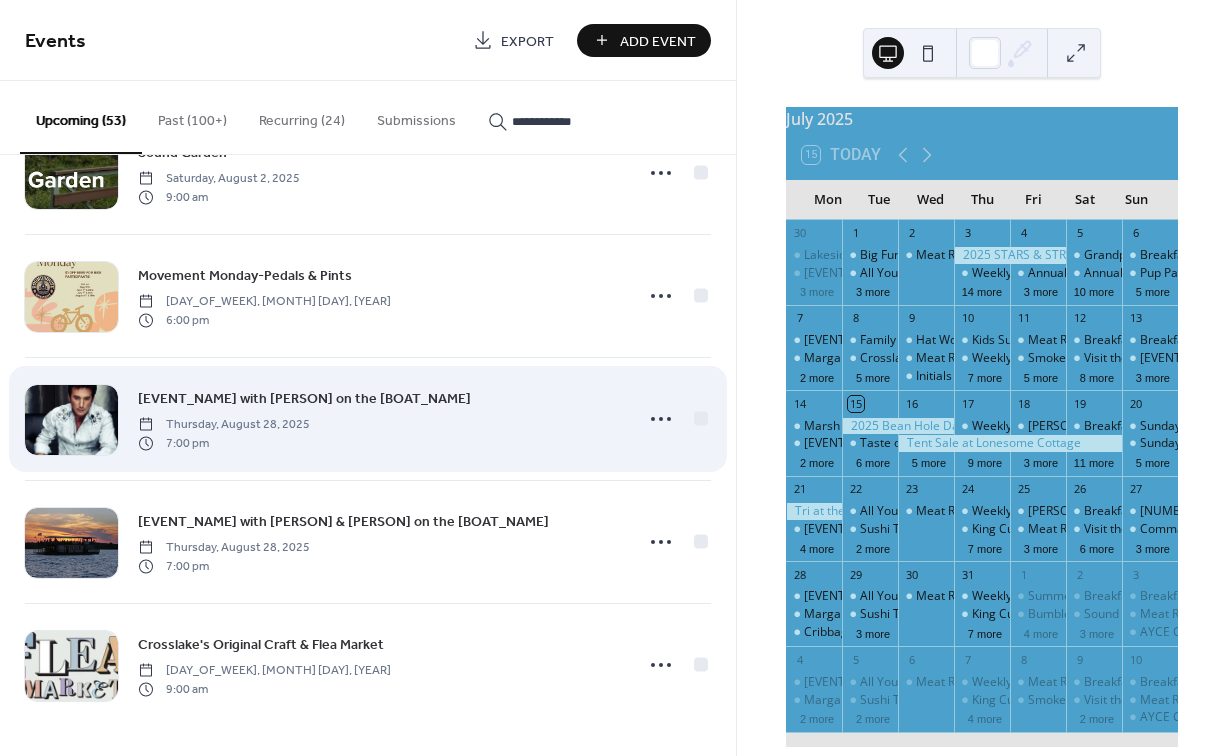 scroll, scrollTop: 5854, scrollLeft: 0, axis: vertical 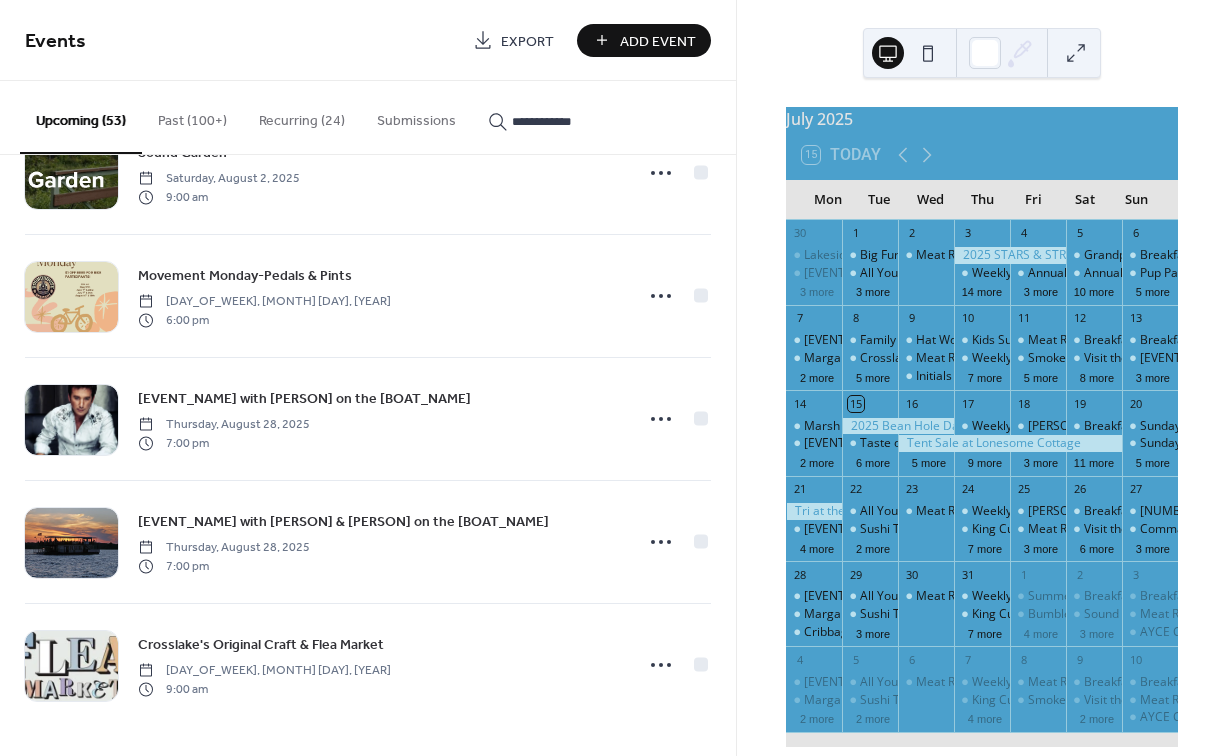 click on "Add Event" at bounding box center (658, 41) 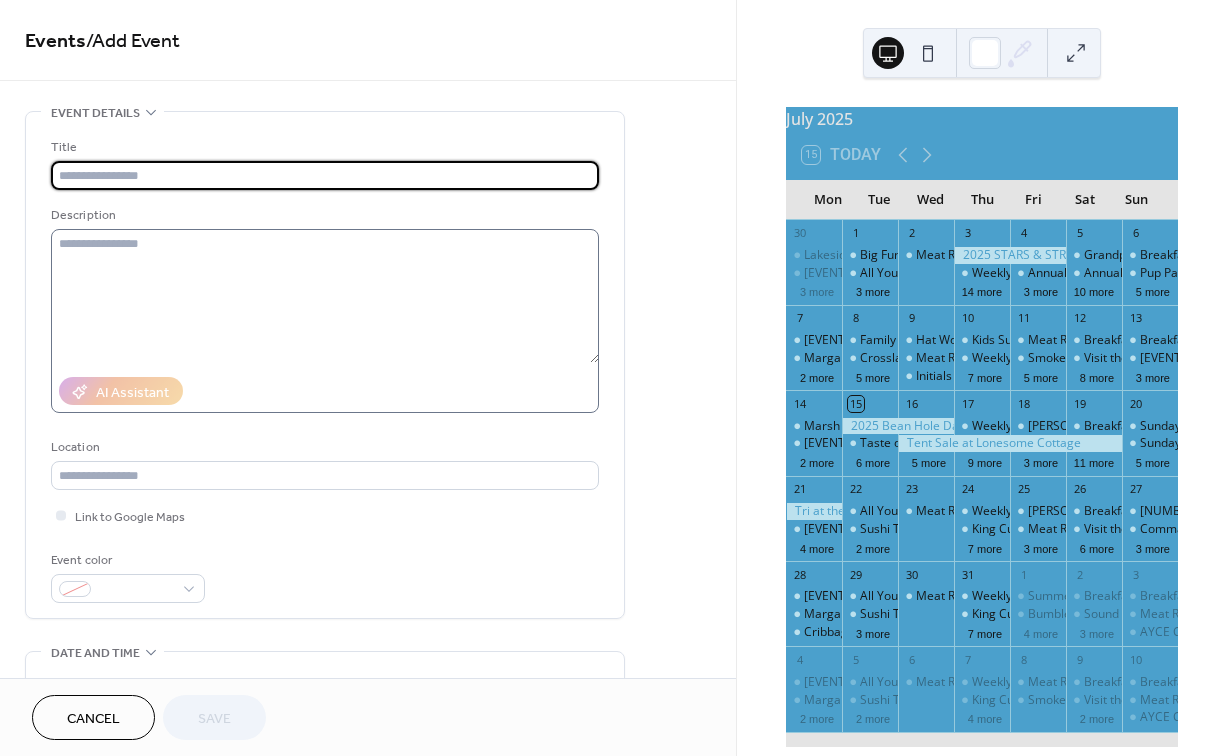 paste on "**********" 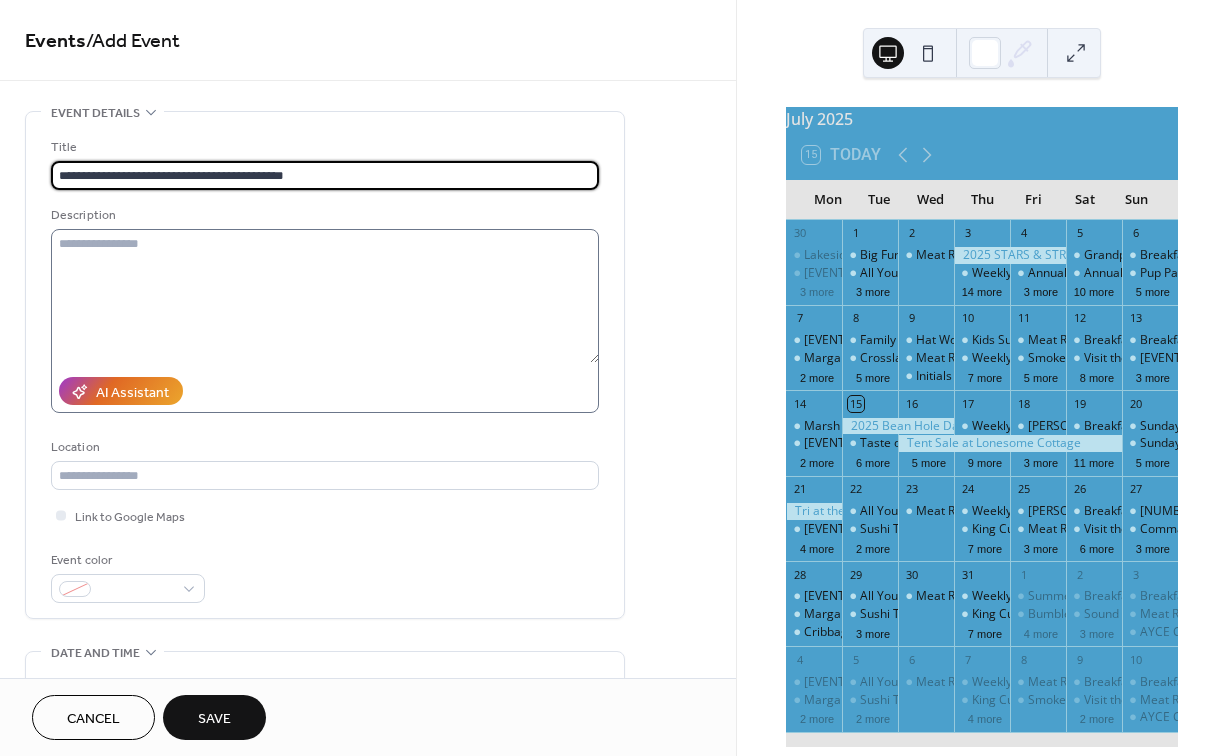 type on "**********" 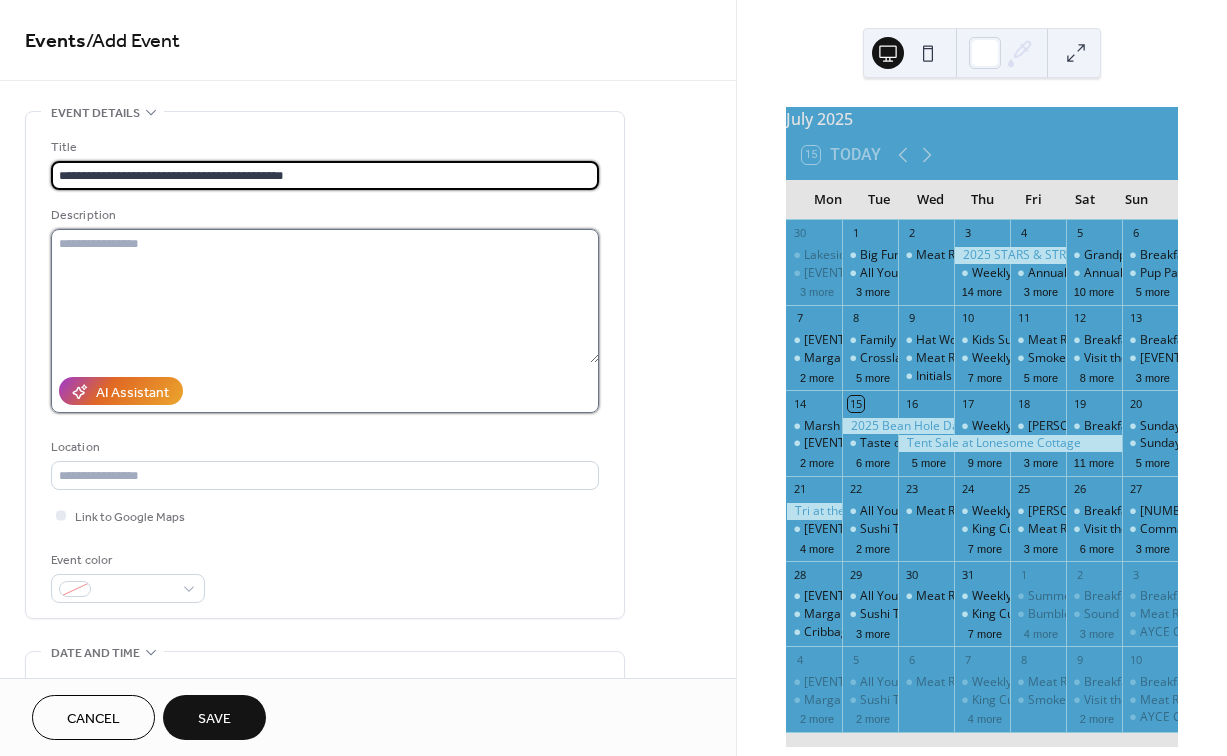 click at bounding box center (325, 296) 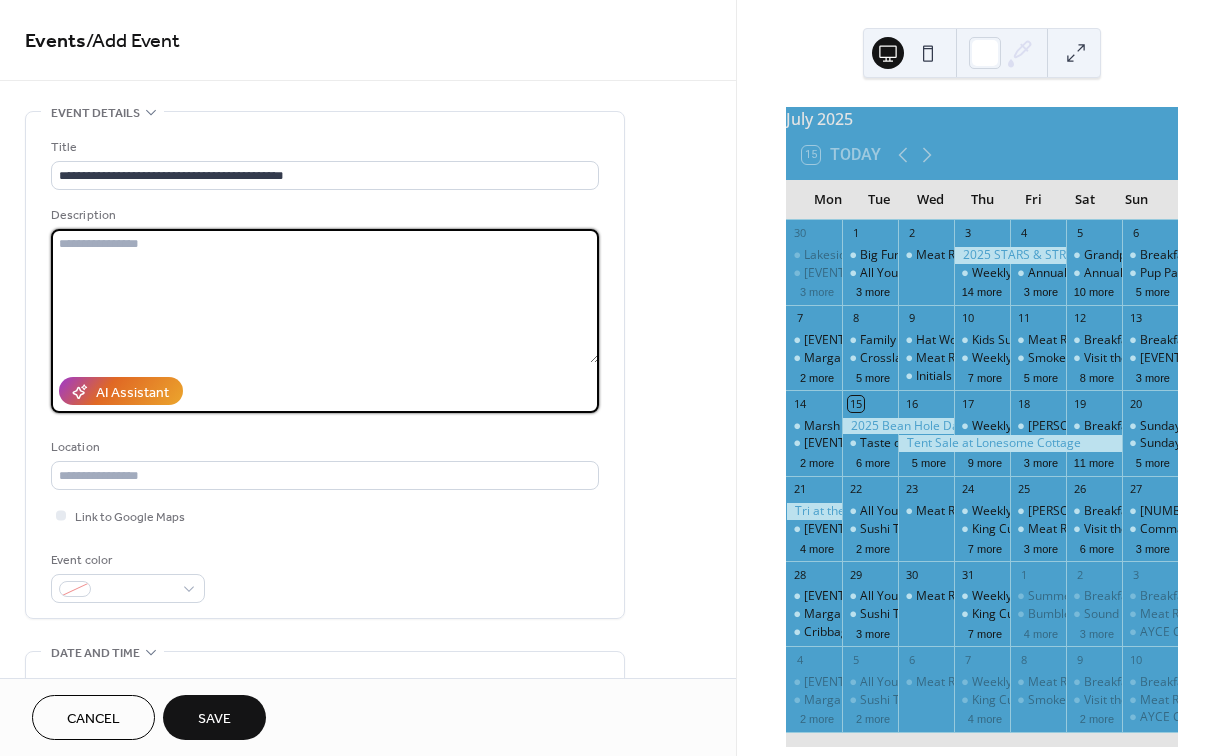paste on "**********" 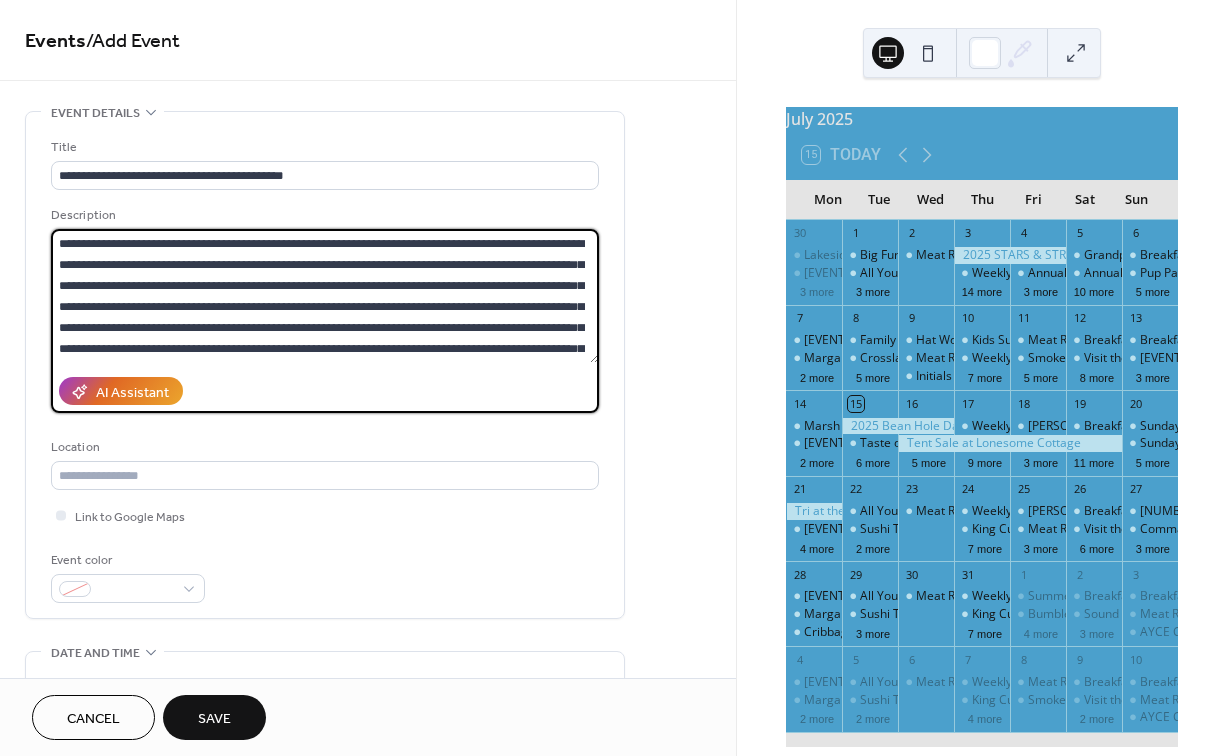 scroll, scrollTop: 84, scrollLeft: 0, axis: vertical 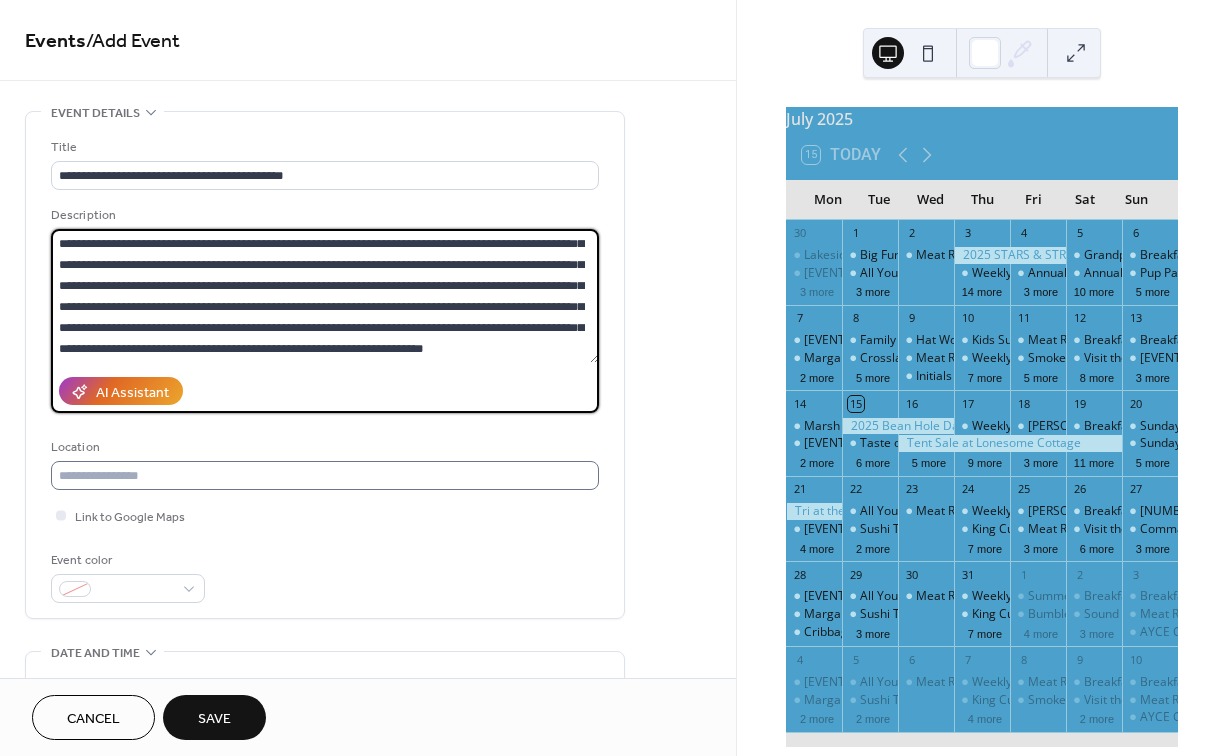 type on "**********" 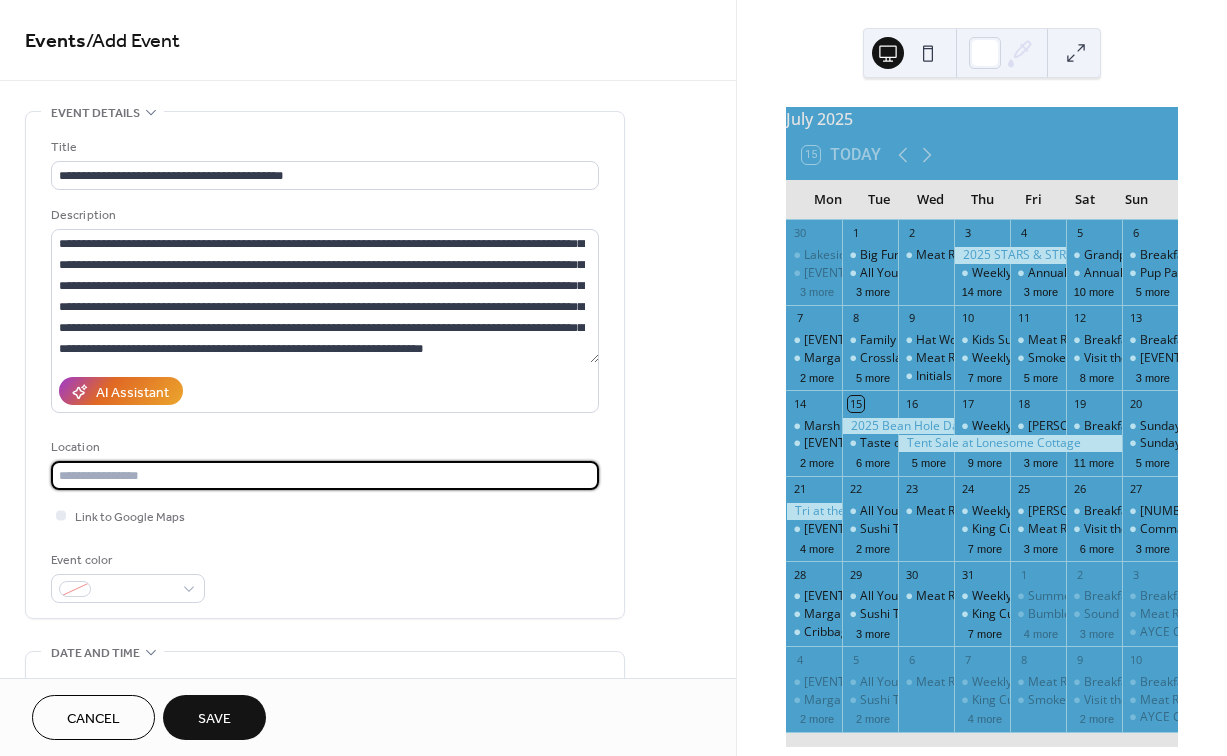click at bounding box center [325, 475] 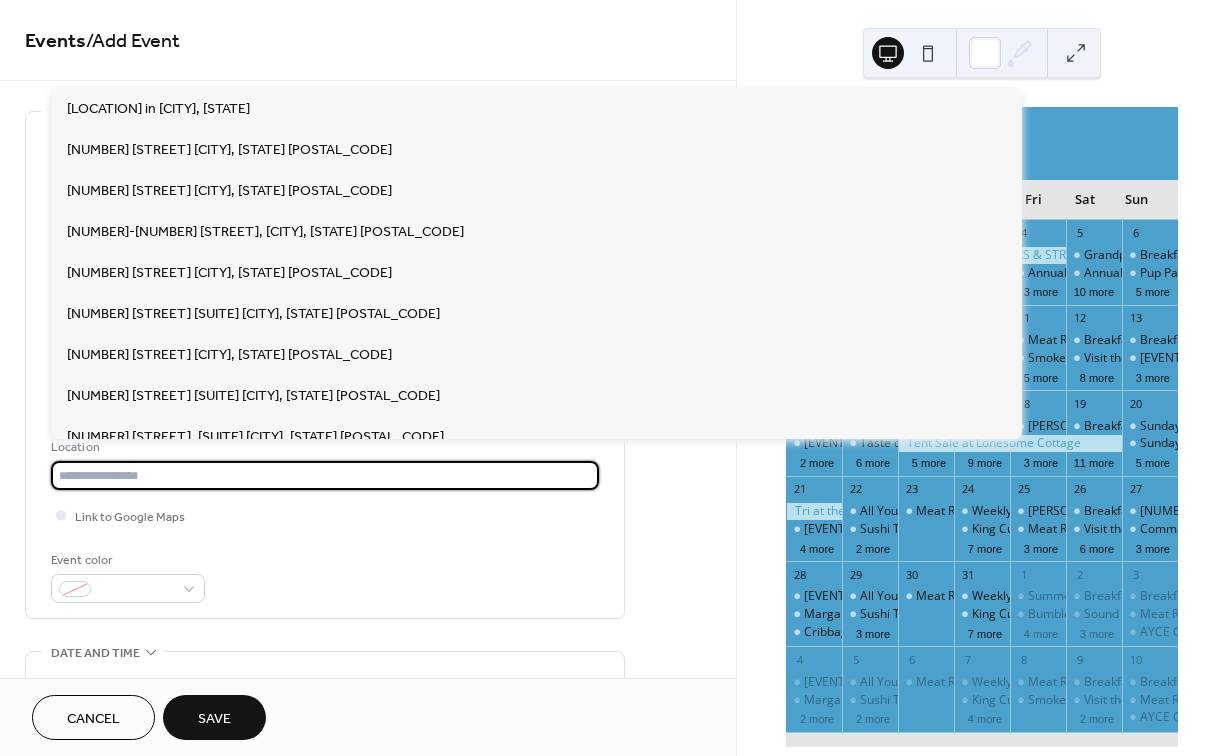 paste on "**********" 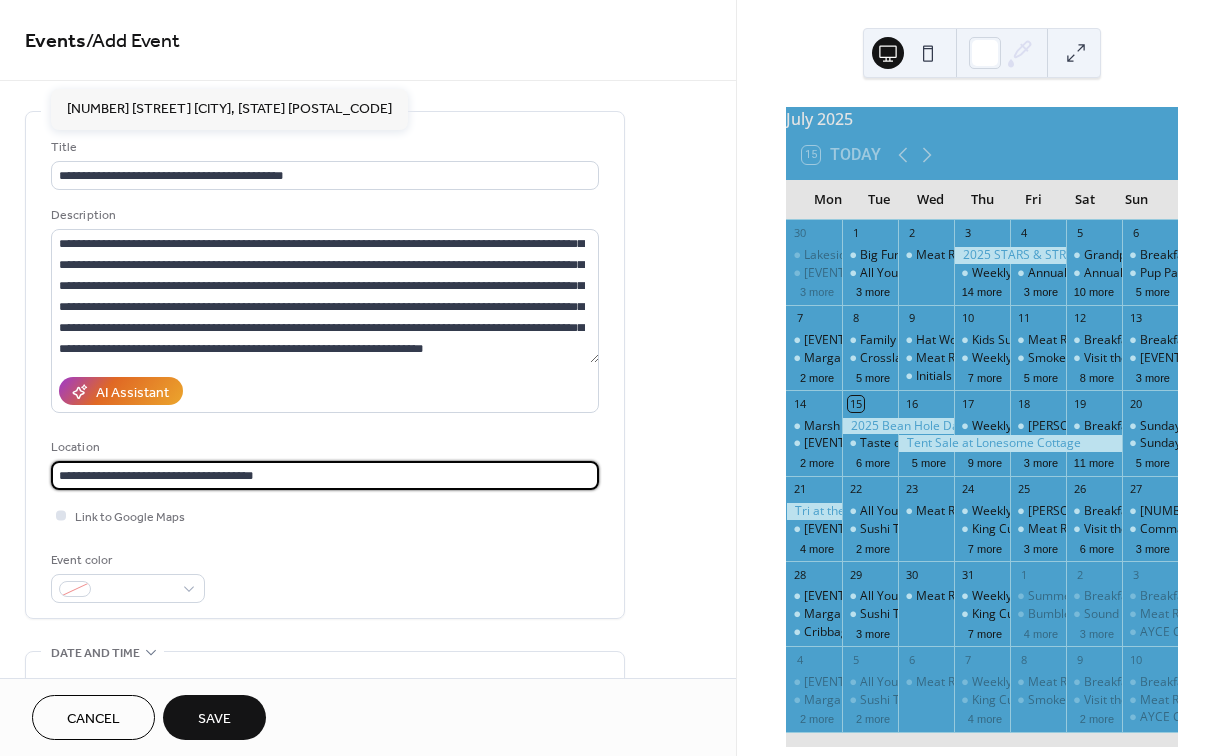 type on "**********" 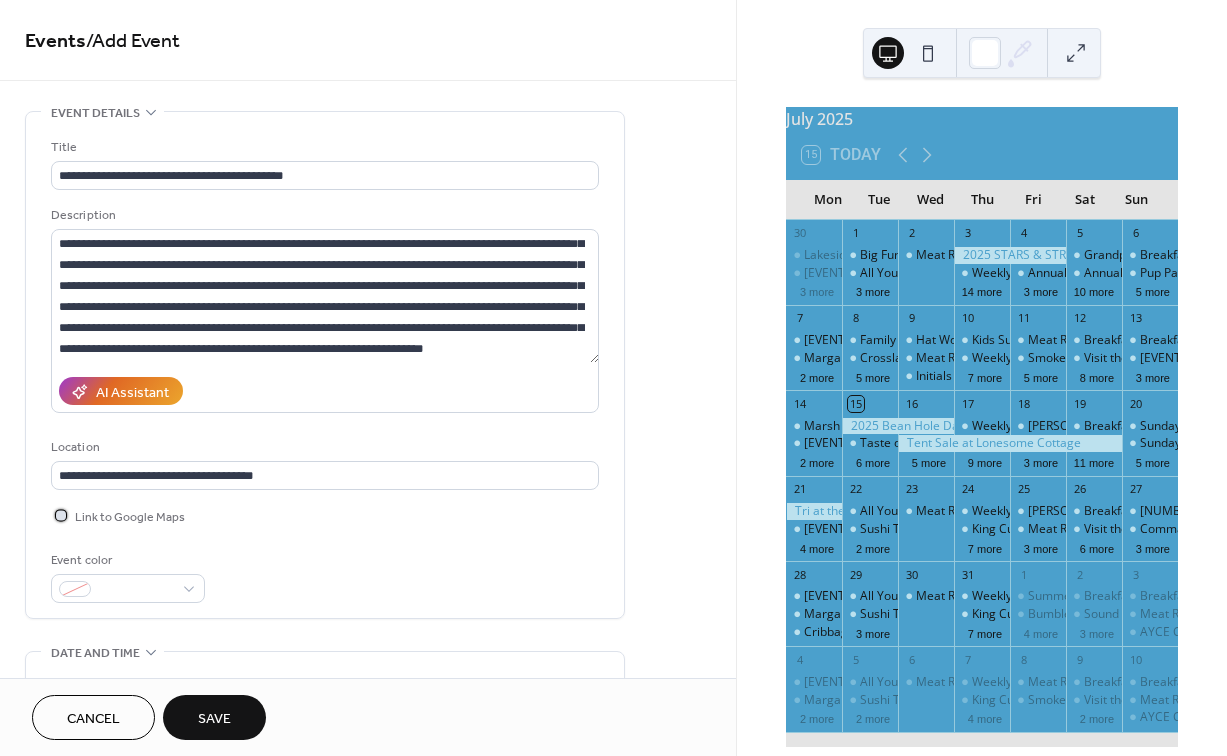 click at bounding box center (61, 515) 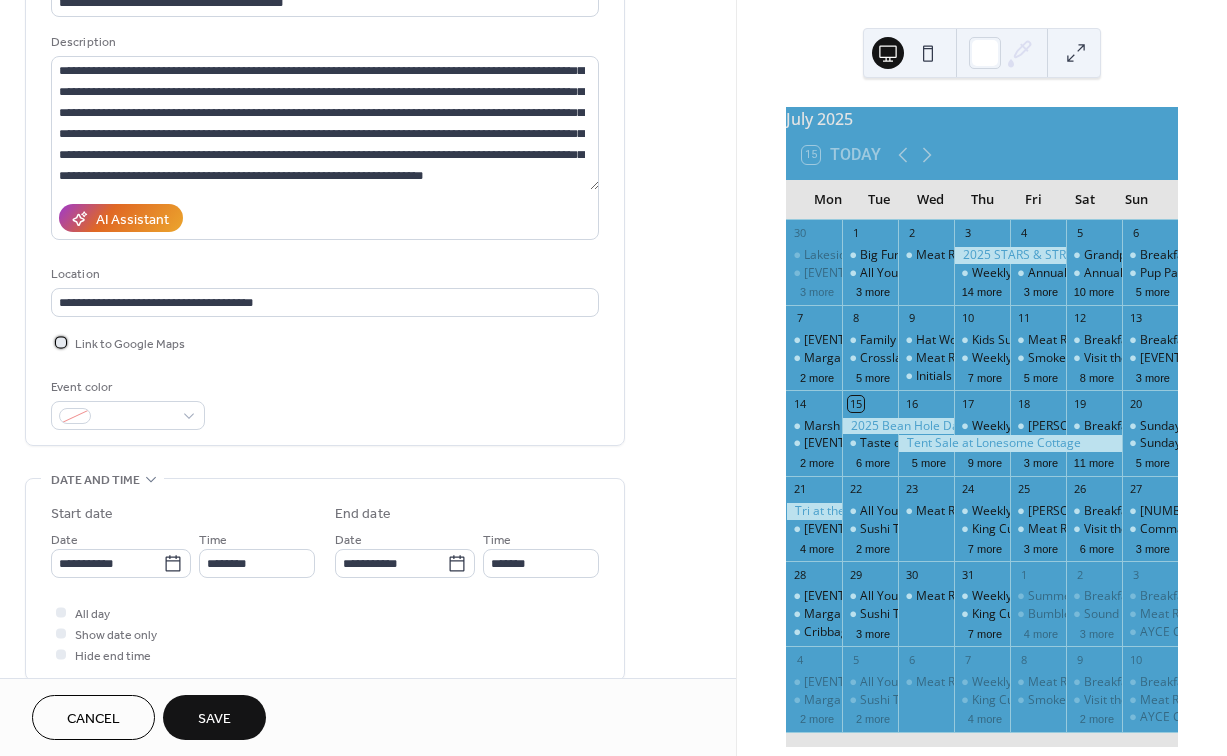 scroll, scrollTop: 184, scrollLeft: 0, axis: vertical 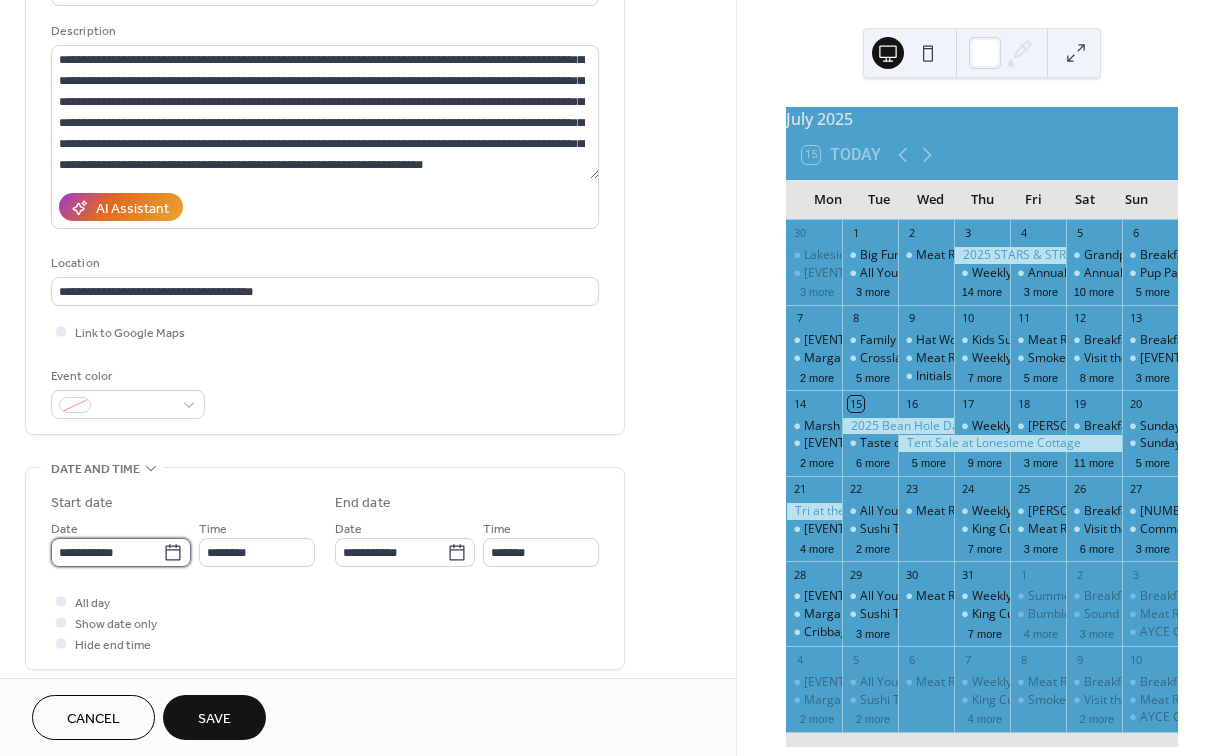 click on "**********" at bounding box center (107, 552) 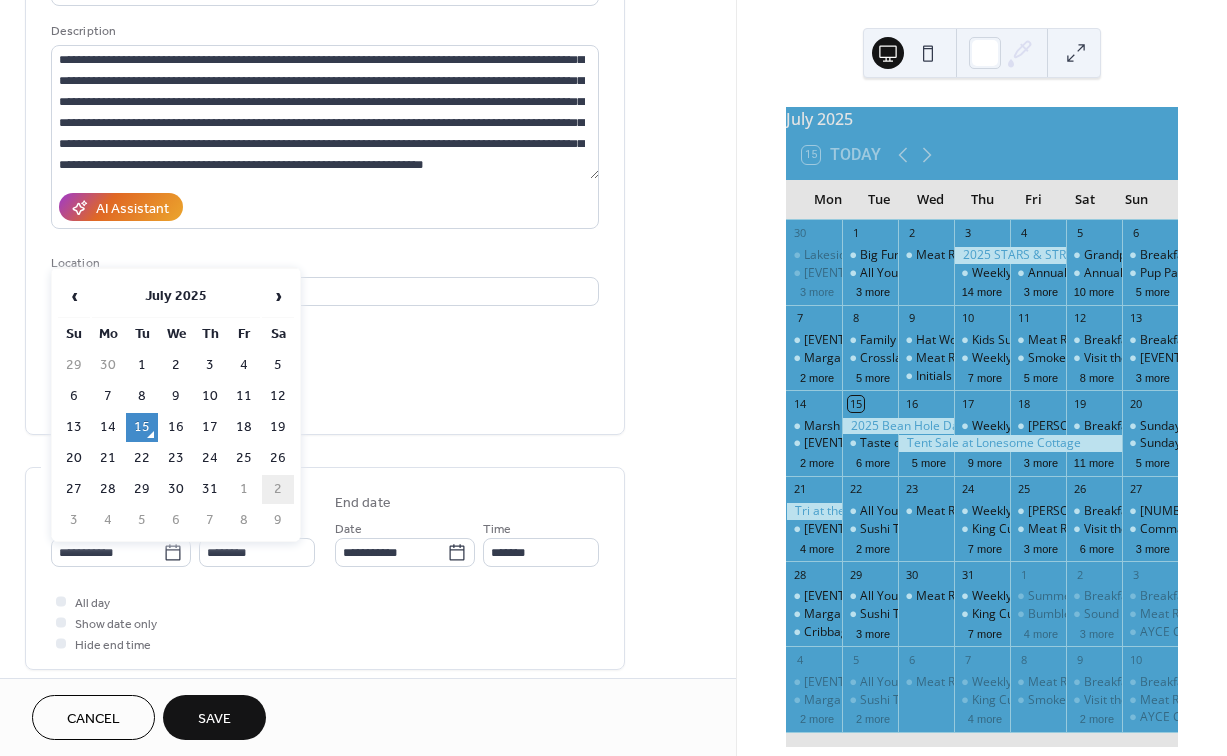 click on "2" at bounding box center (278, 489) 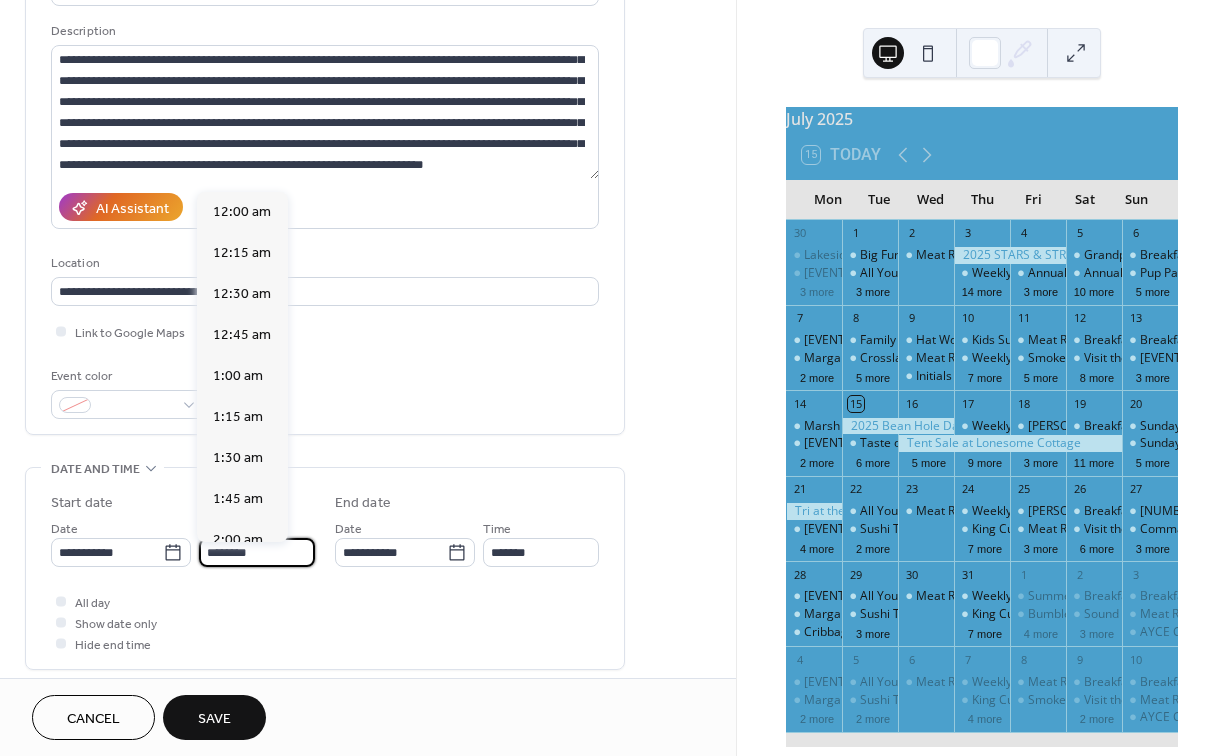 click on "********" at bounding box center (257, 552) 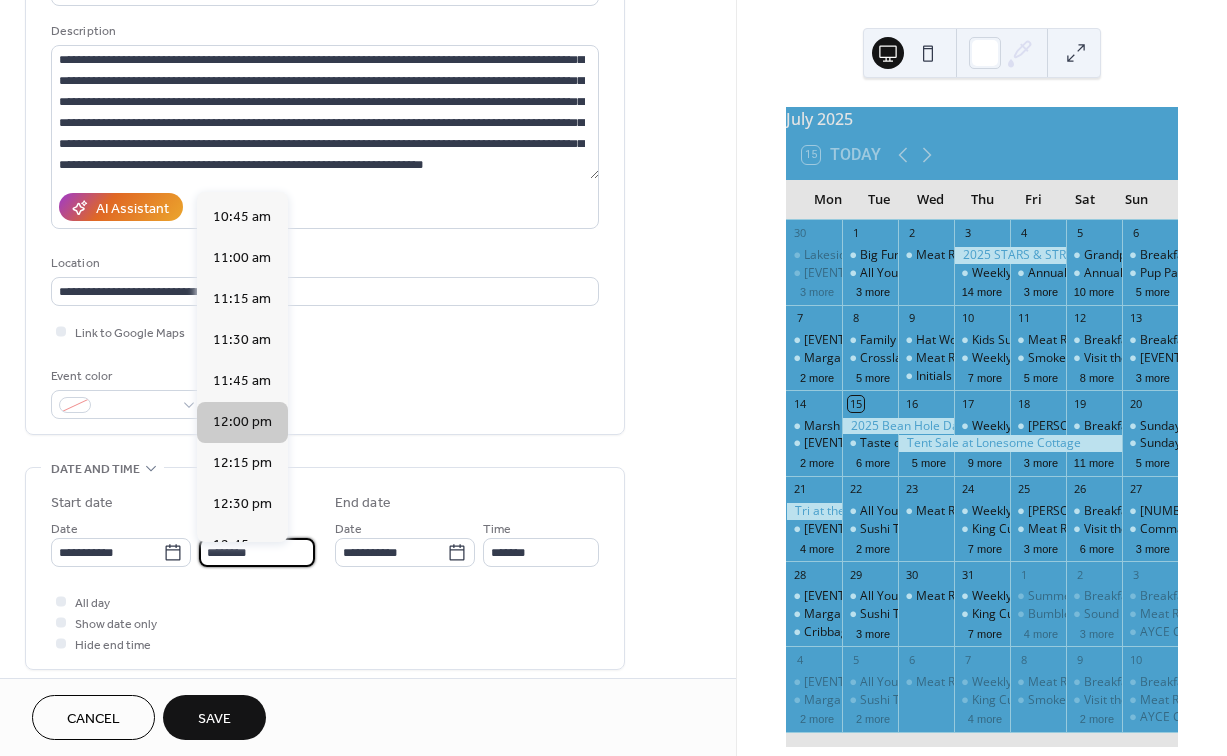 scroll, scrollTop: 1756, scrollLeft: 0, axis: vertical 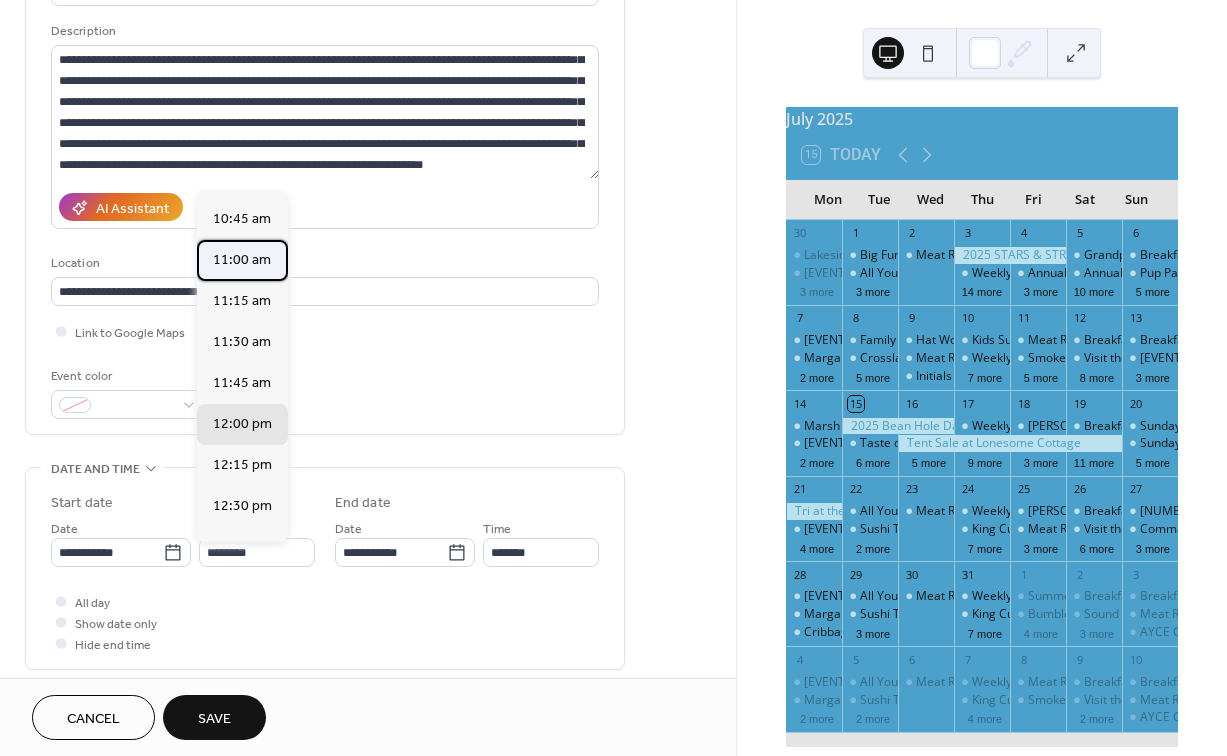click on "11:00 am" at bounding box center [242, 260] 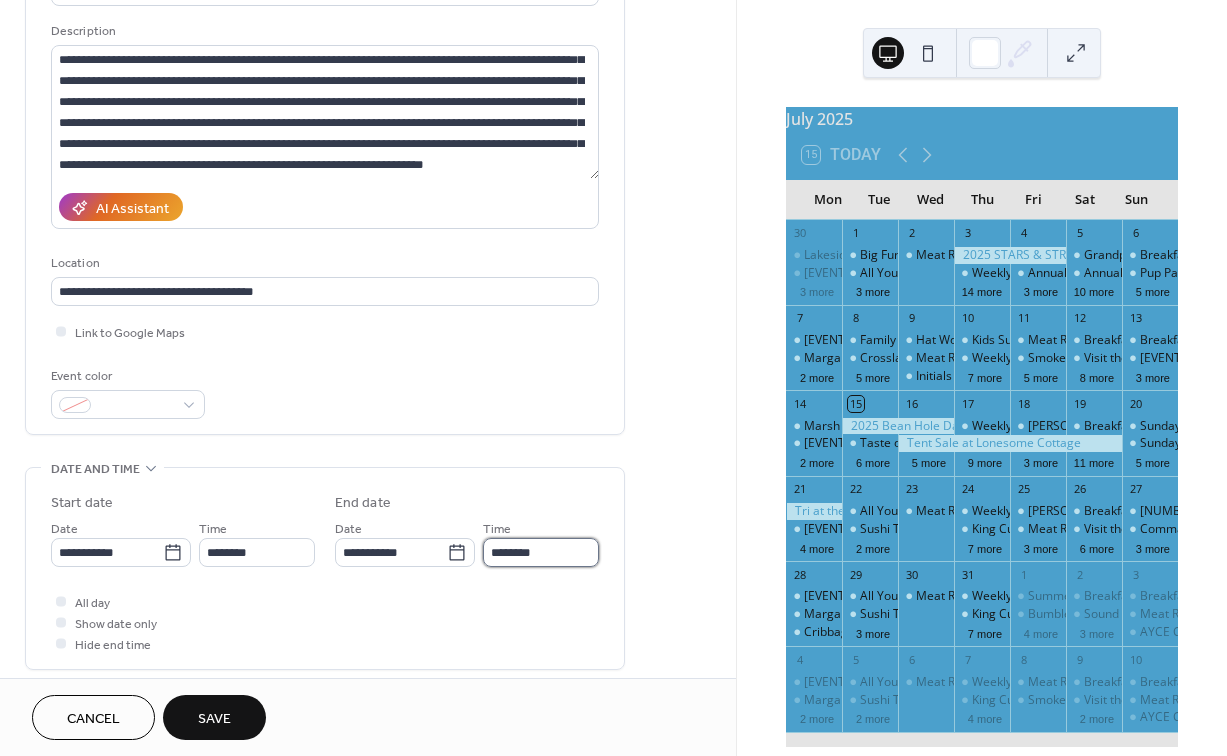 click on "********" at bounding box center (541, 552) 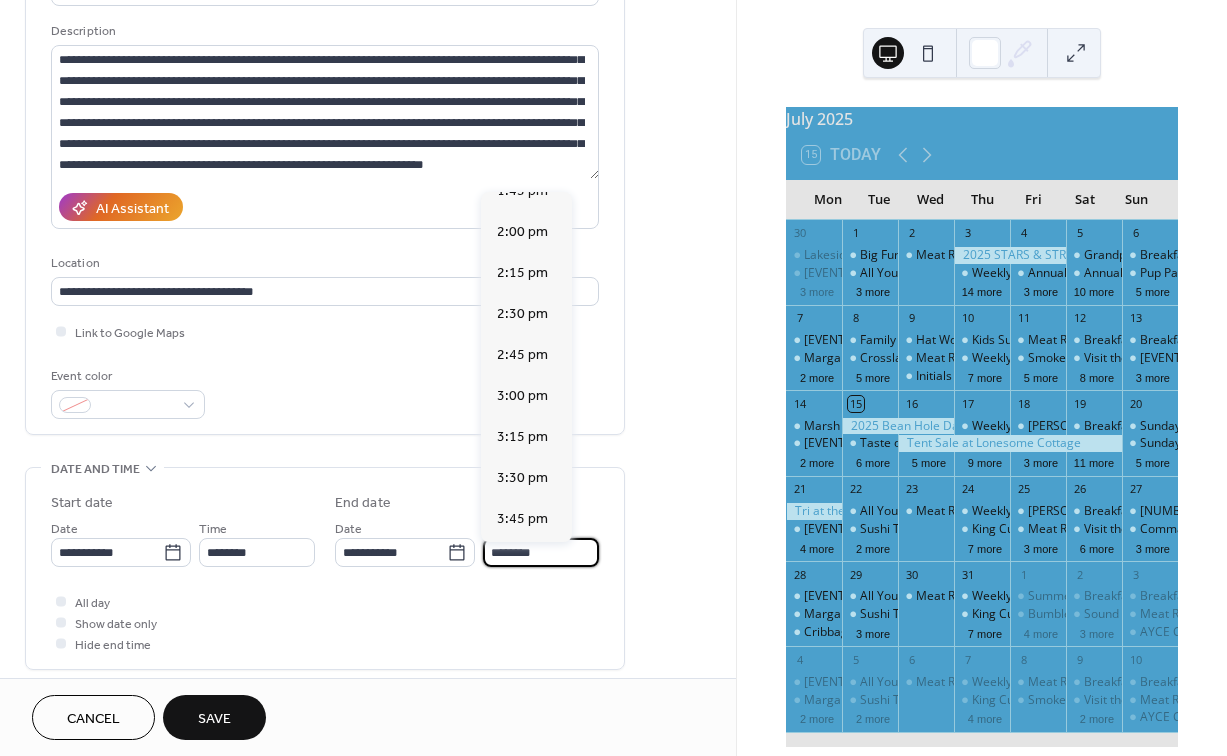 scroll, scrollTop: 555, scrollLeft: 0, axis: vertical 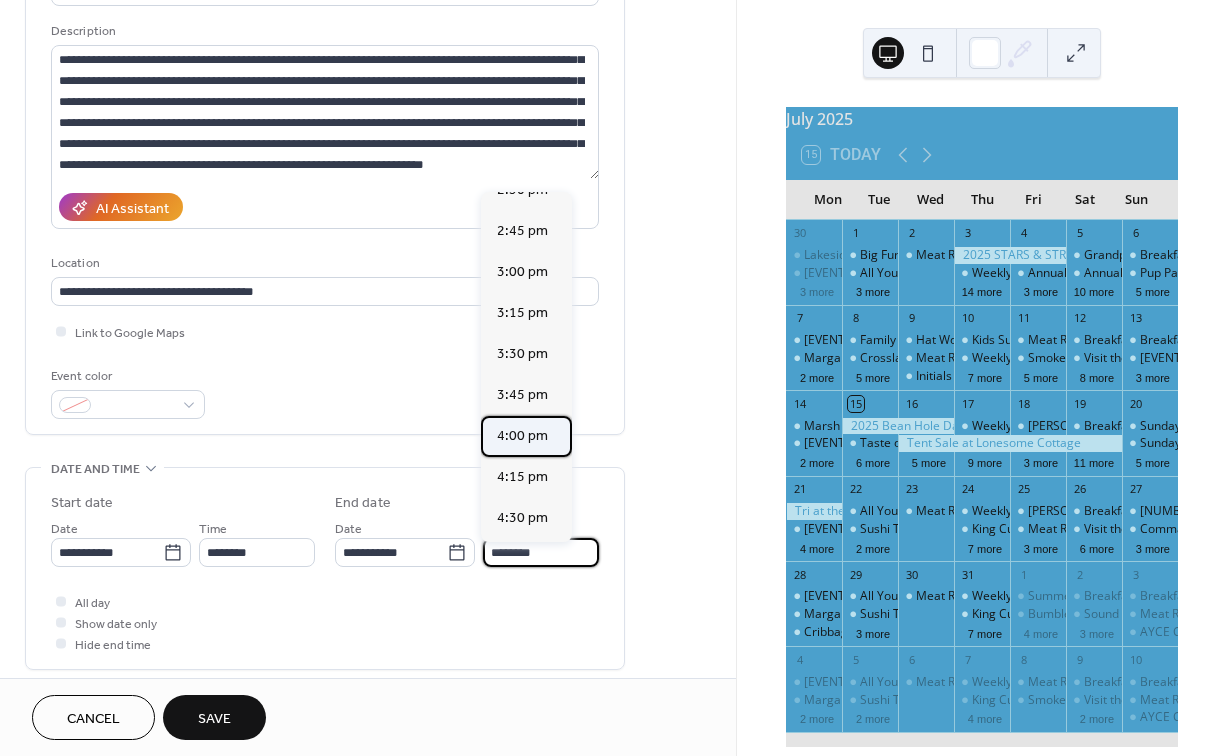 click on "4:00 pm" at bounding box center (522, 436) 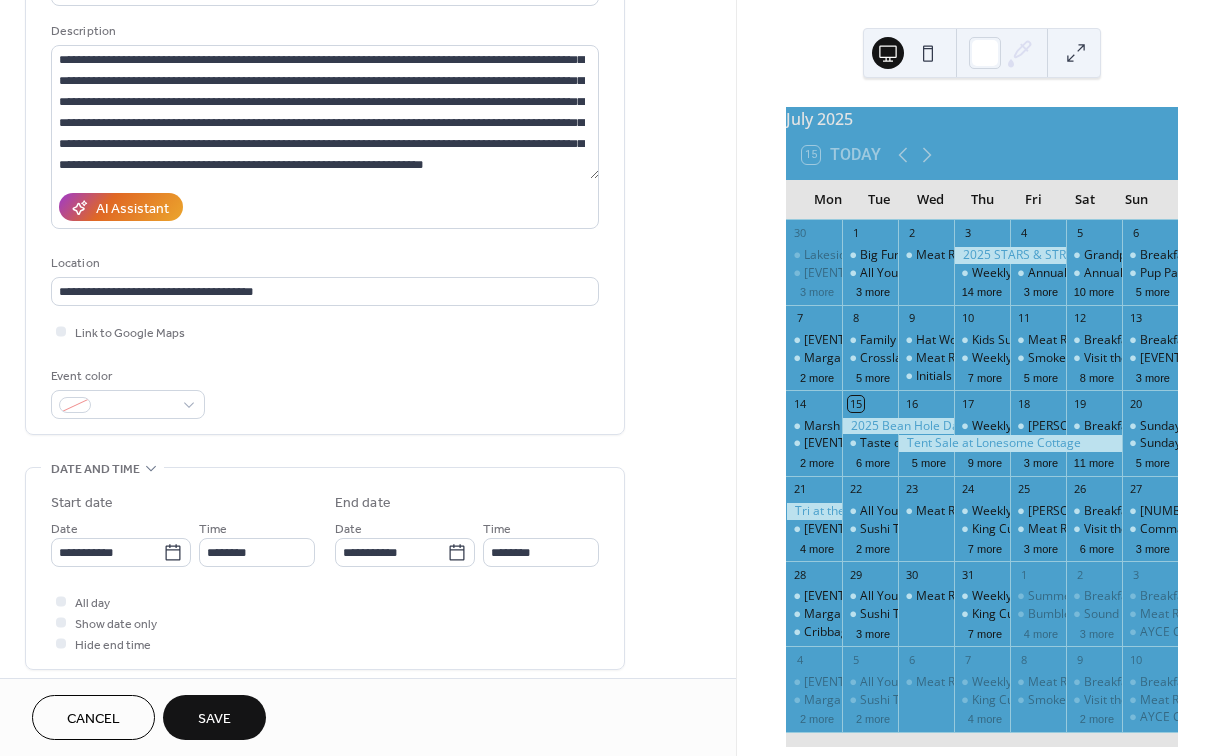 type on "*******" 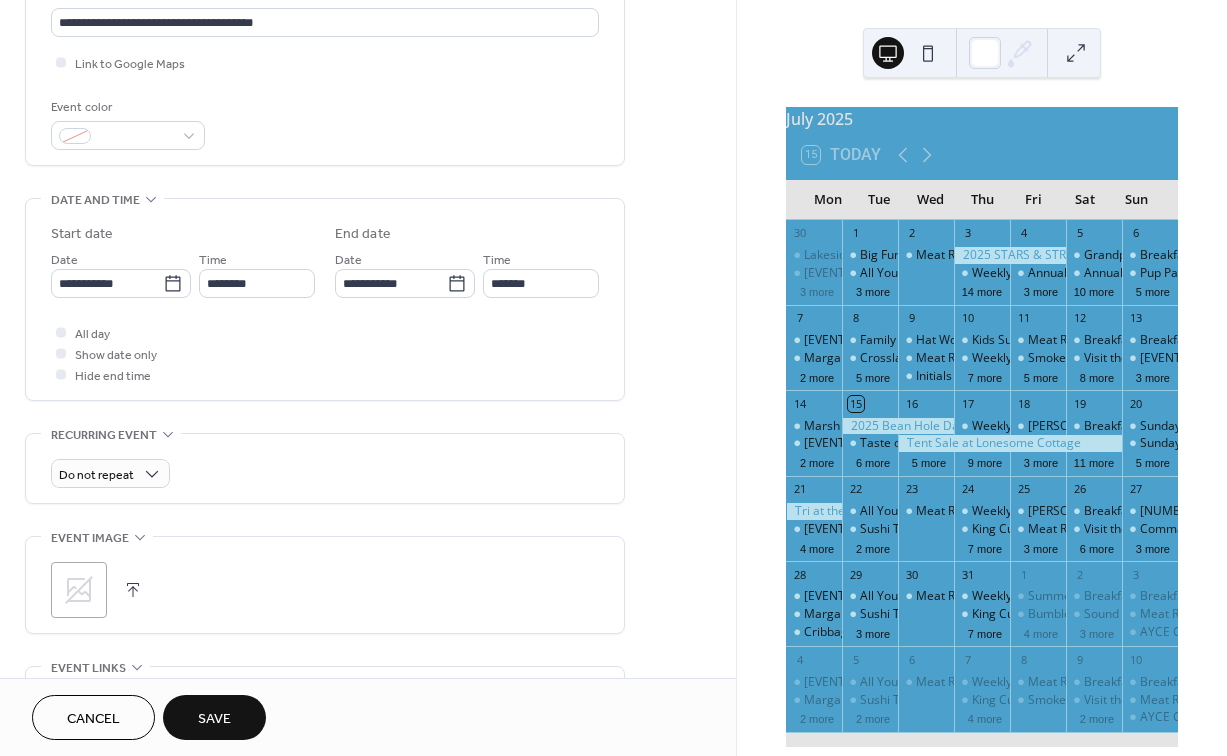 scroll, scrollTop: 463, scrollLeft: 0, axis: vertical 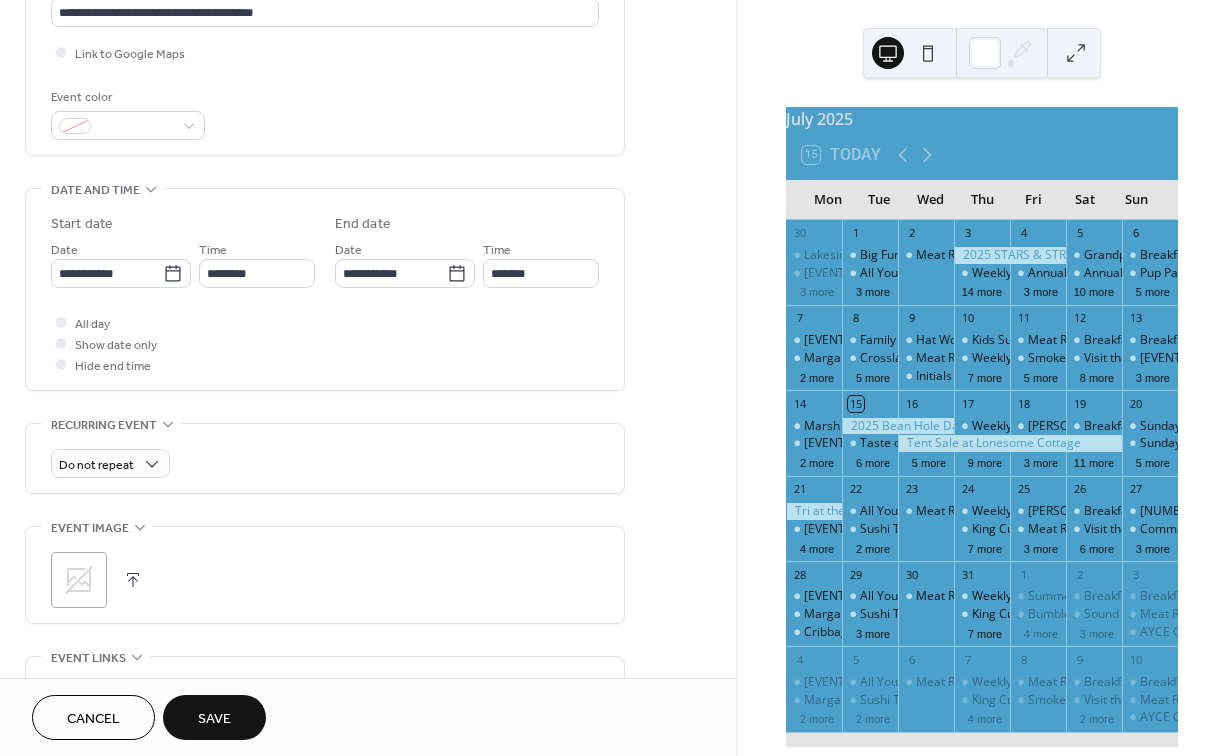 click at bounding box center [133, 580] 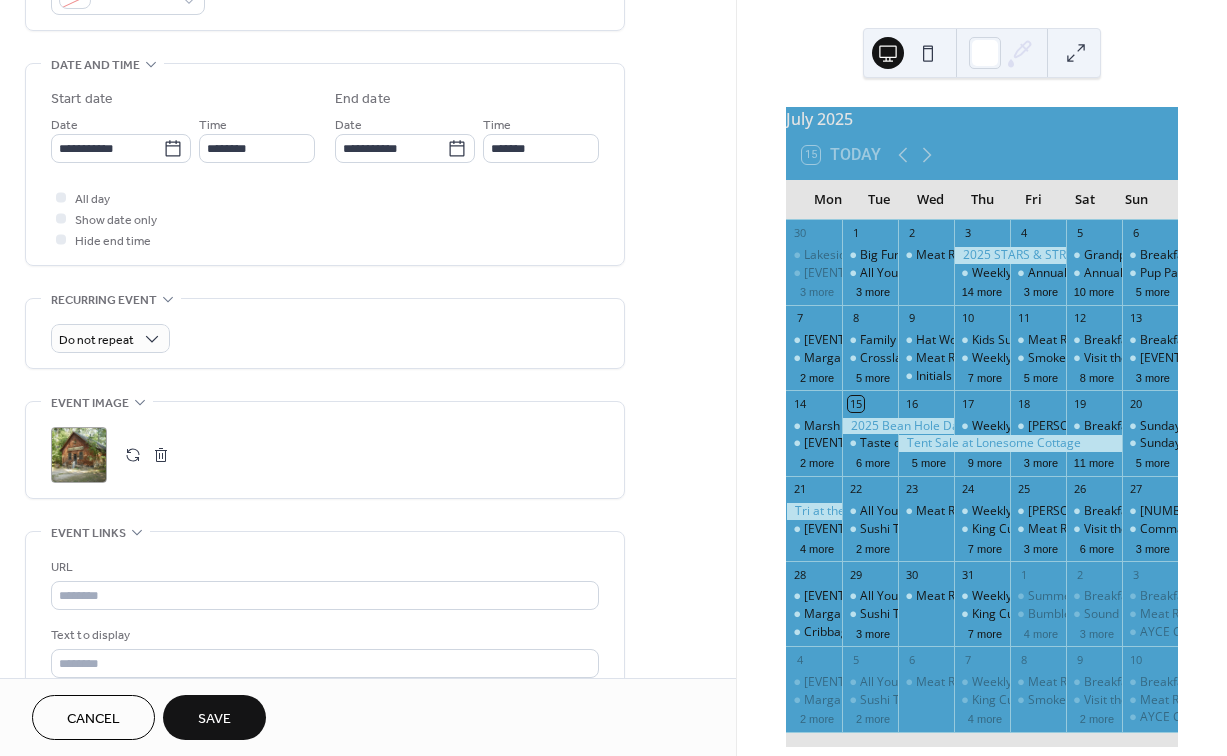 scroll, scrollTop: 597, scrollLeft: 0, axis: vertical 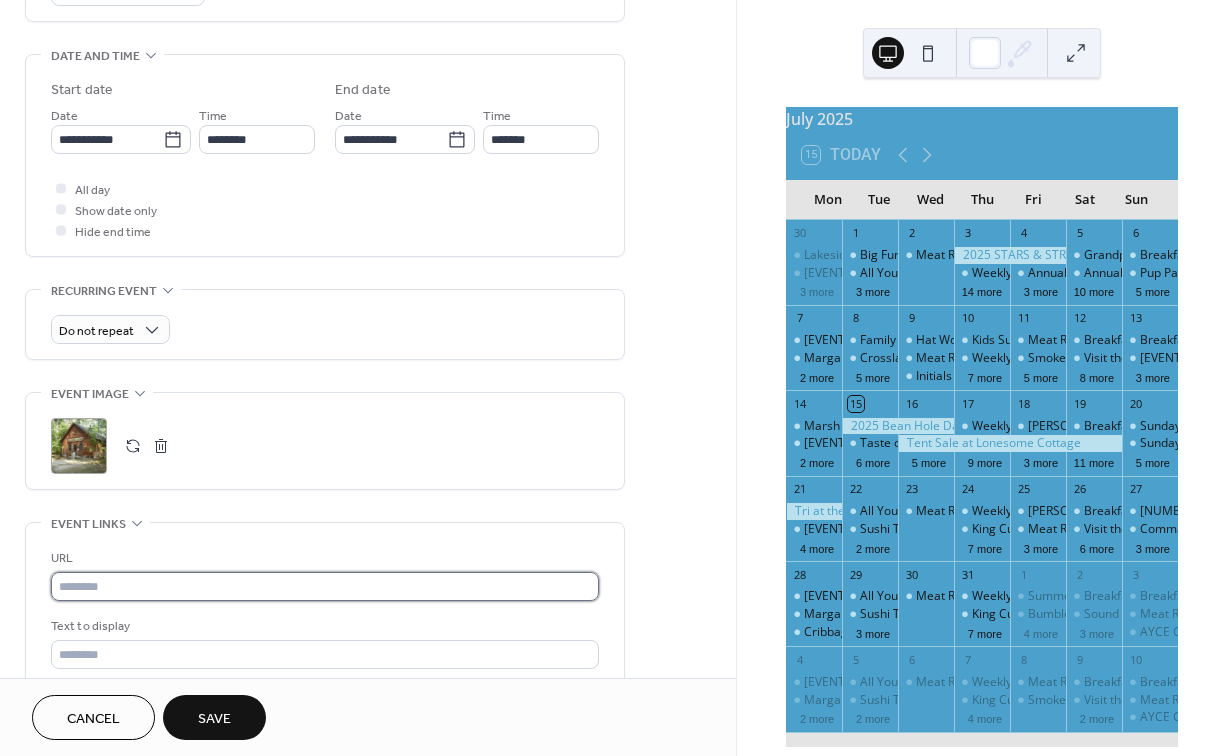 click at bounding box center [325, 586] 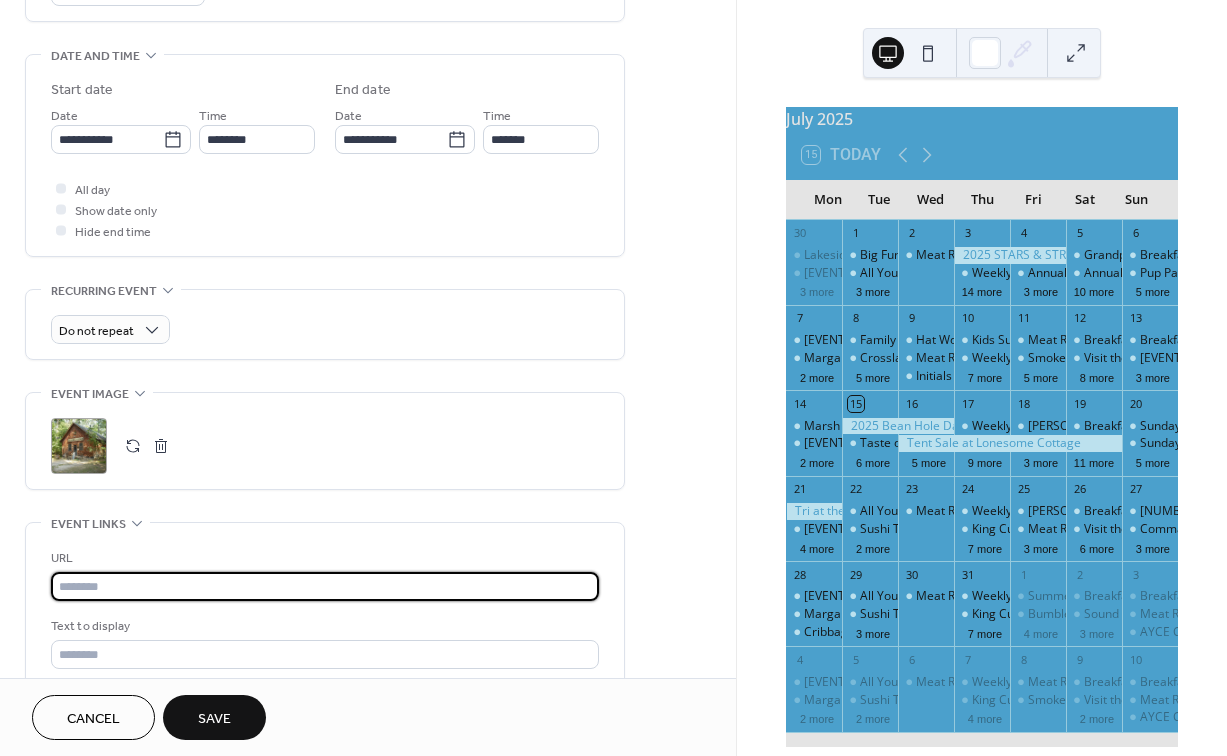paste on "**********" 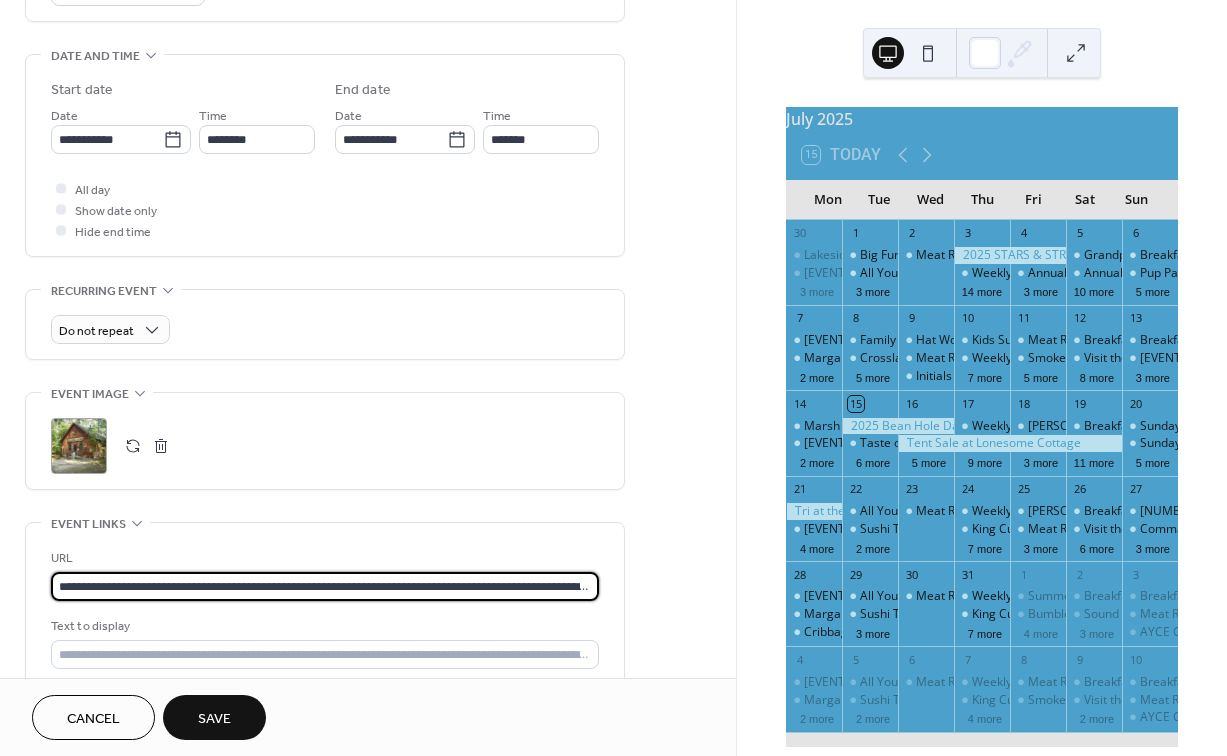 type on "**********" 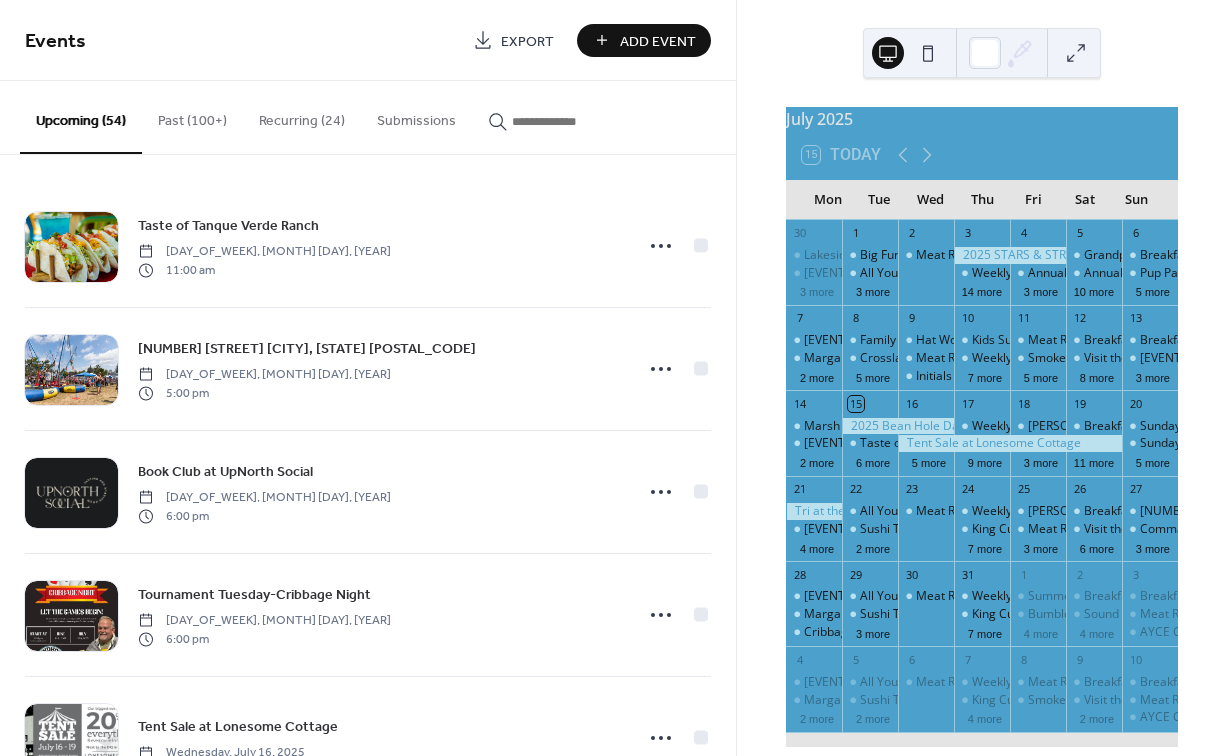 click on "Add Event" at bounding box center [658, 41] 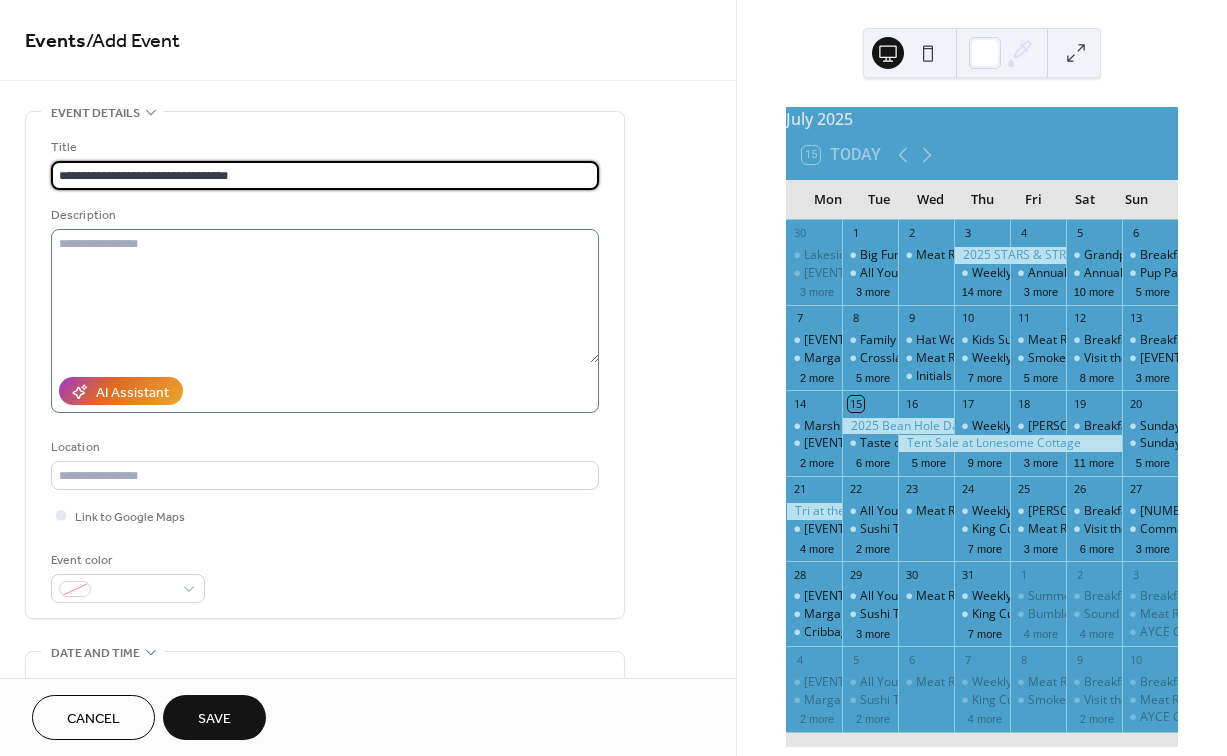 type on "**********" 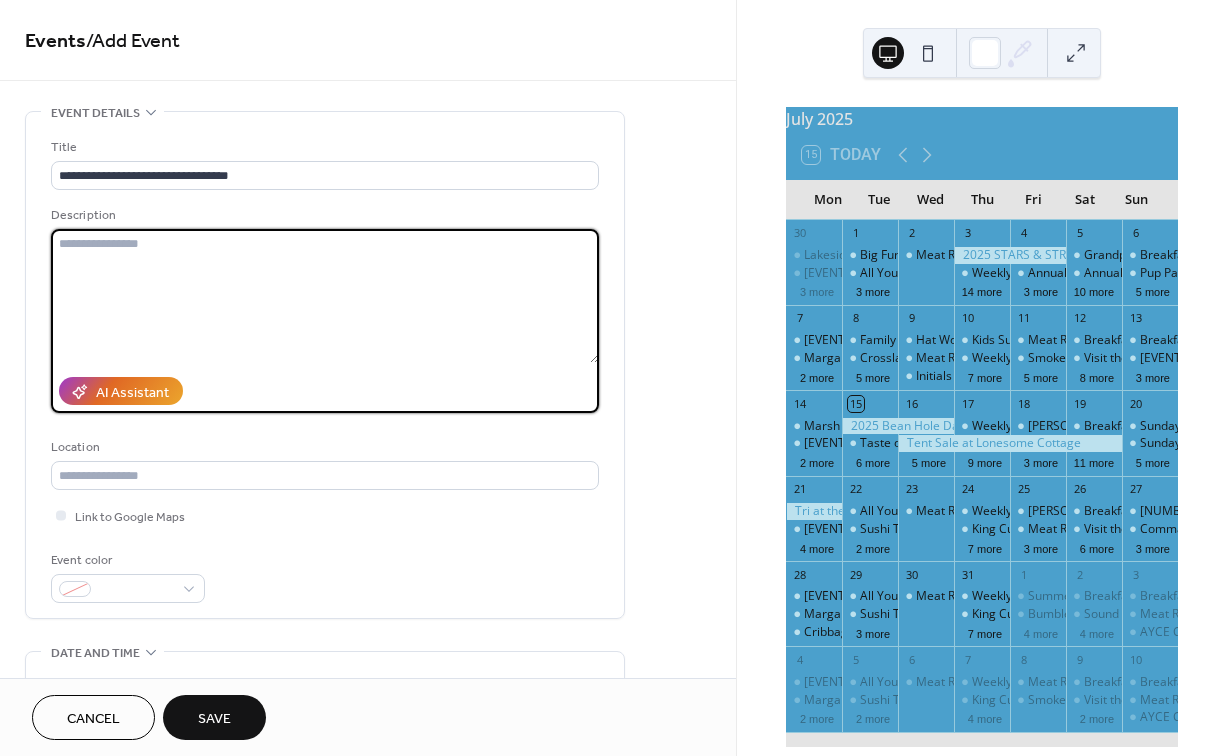 click at bounding box center (325, 296) 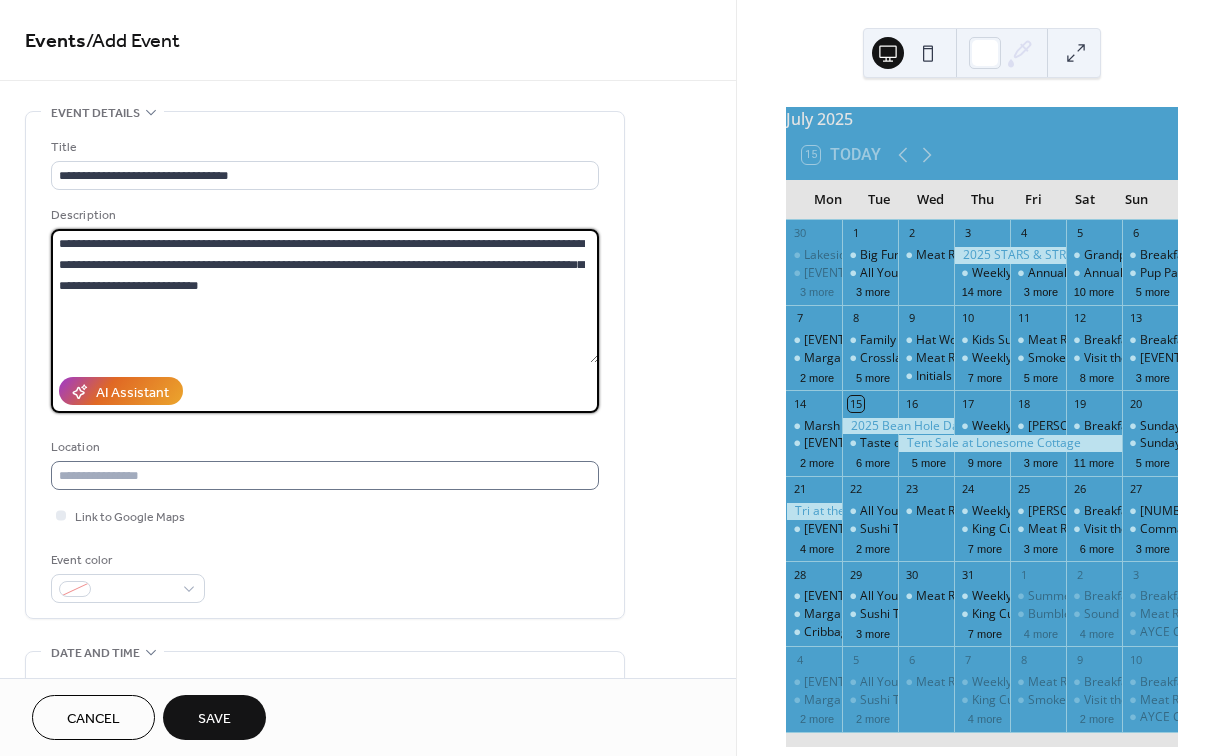 type on "**********" 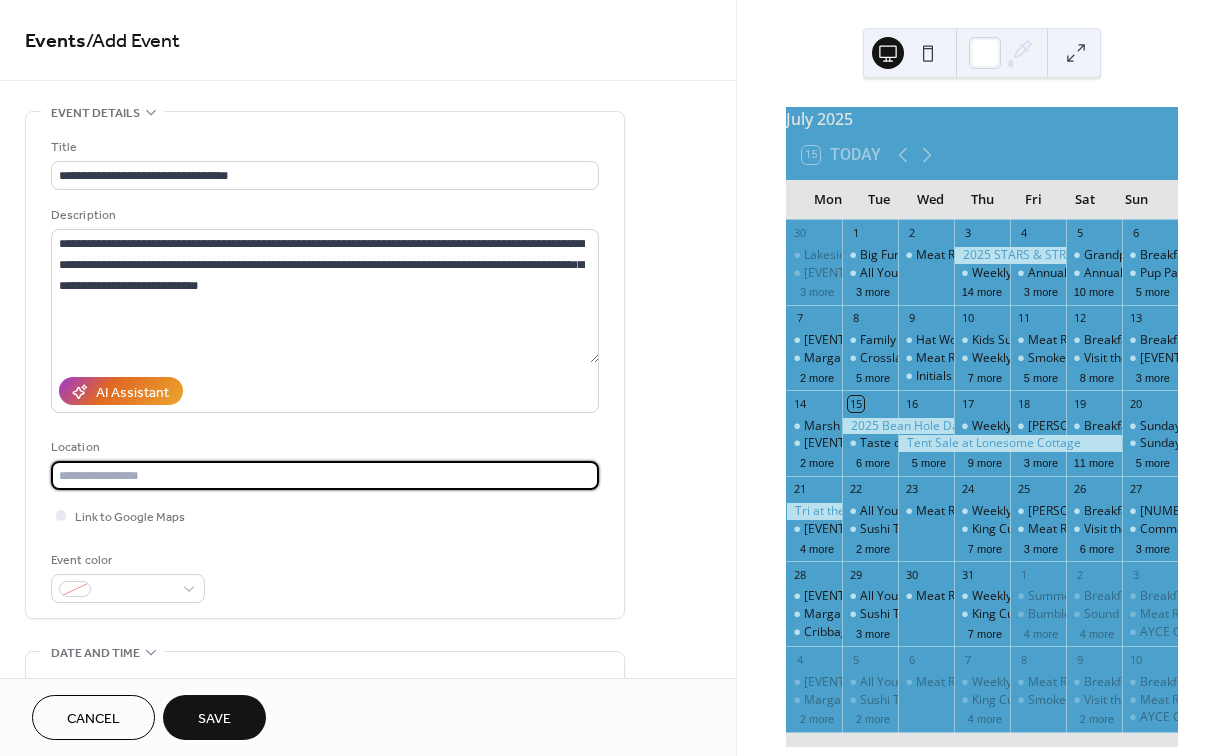 click at bounding box center [325, 475] 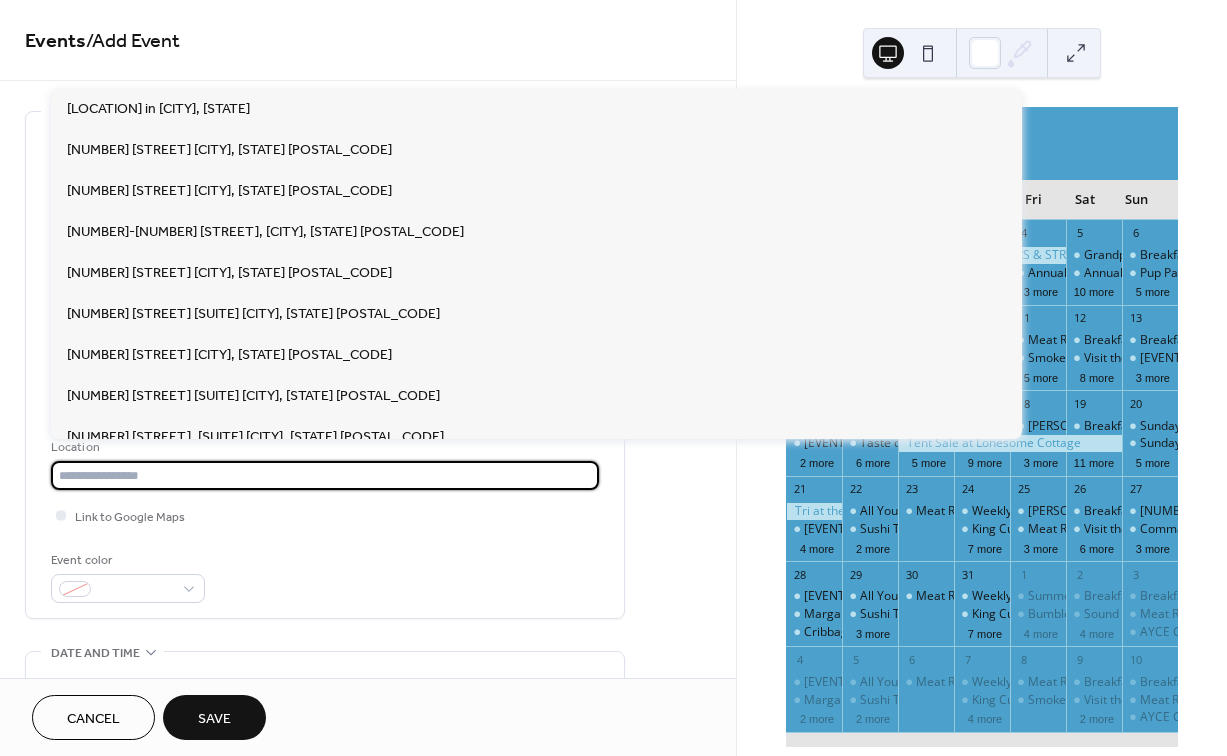 paste on "**********" 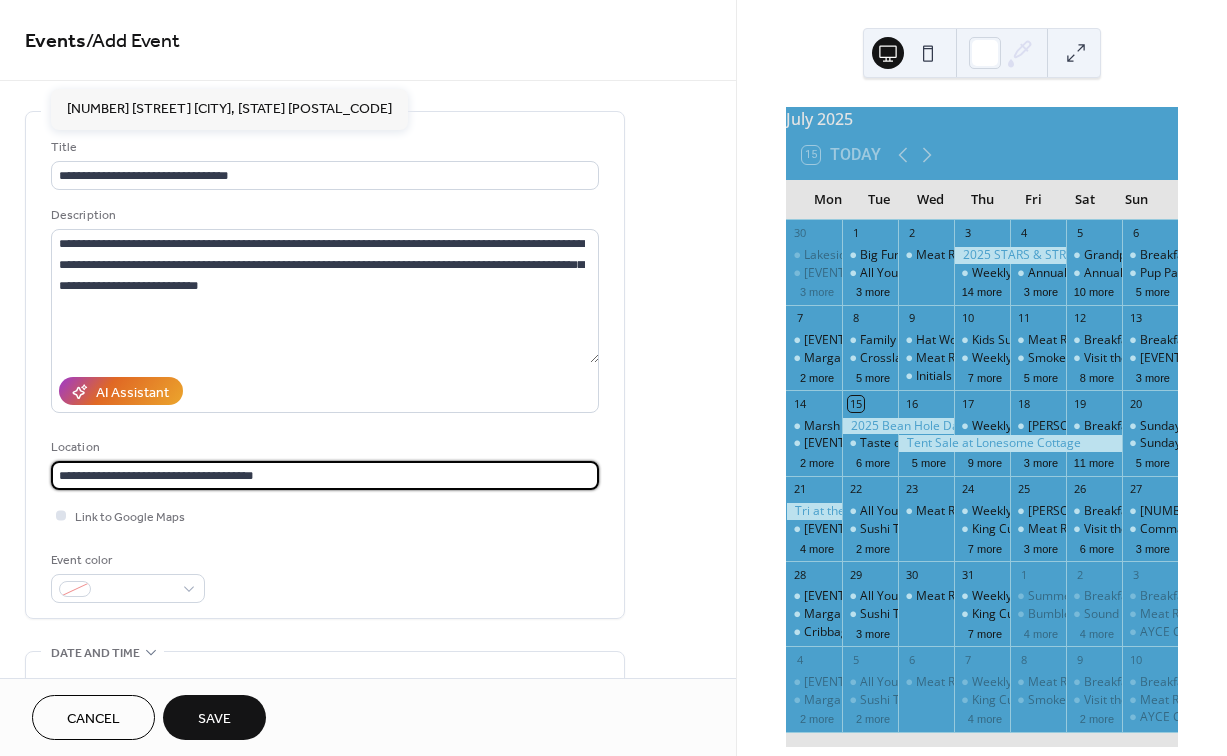 type on "**********" 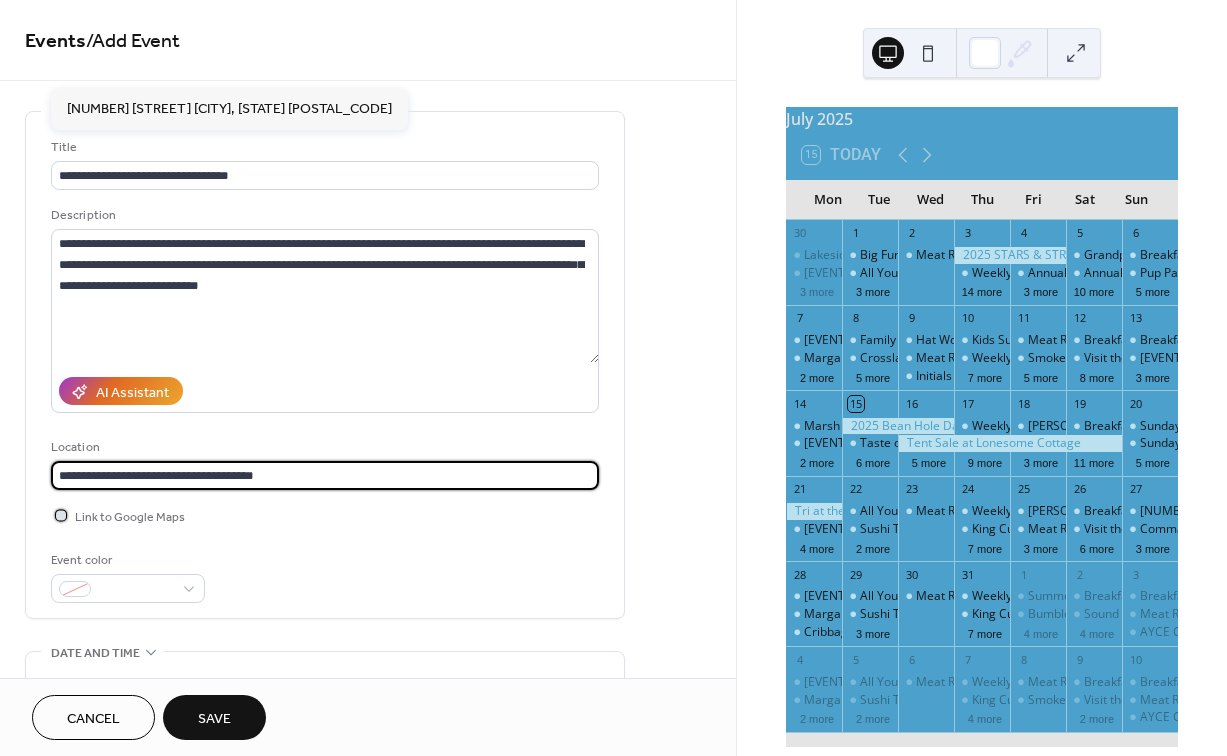 click at bounding box center [61, 515] 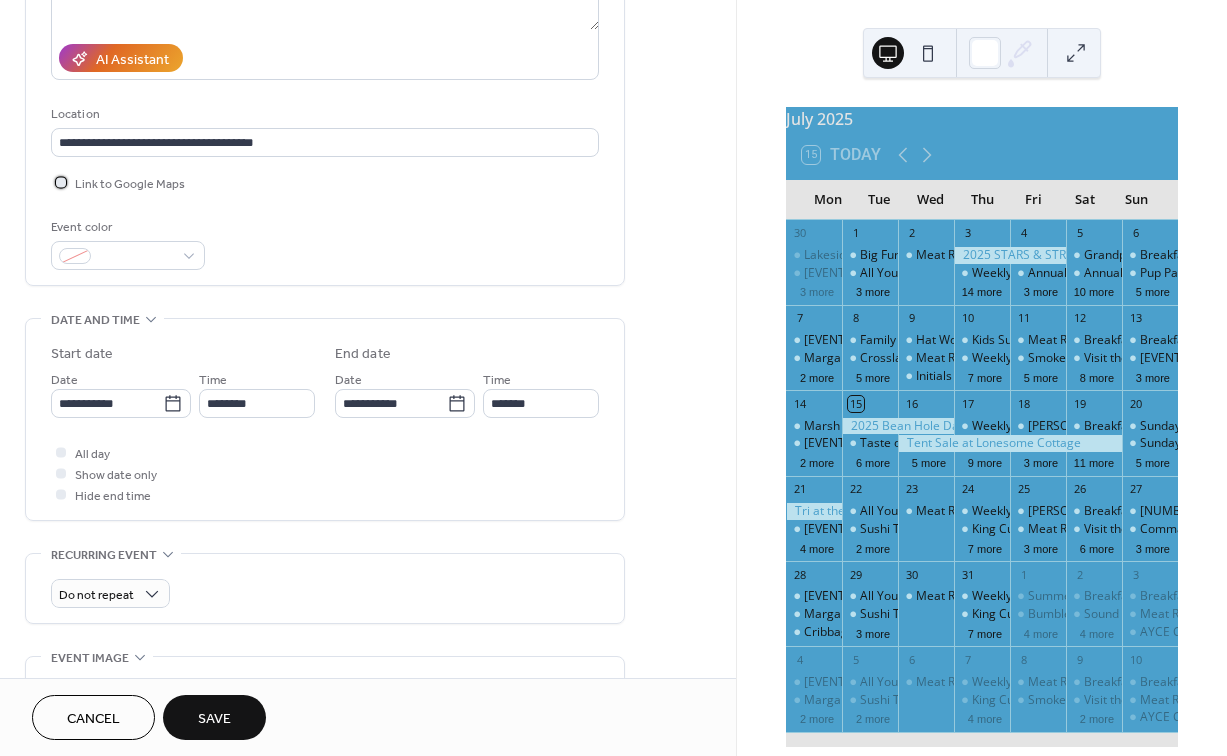 scroll, scrollTop: 341, scrollLeft: 0, axis: vertical 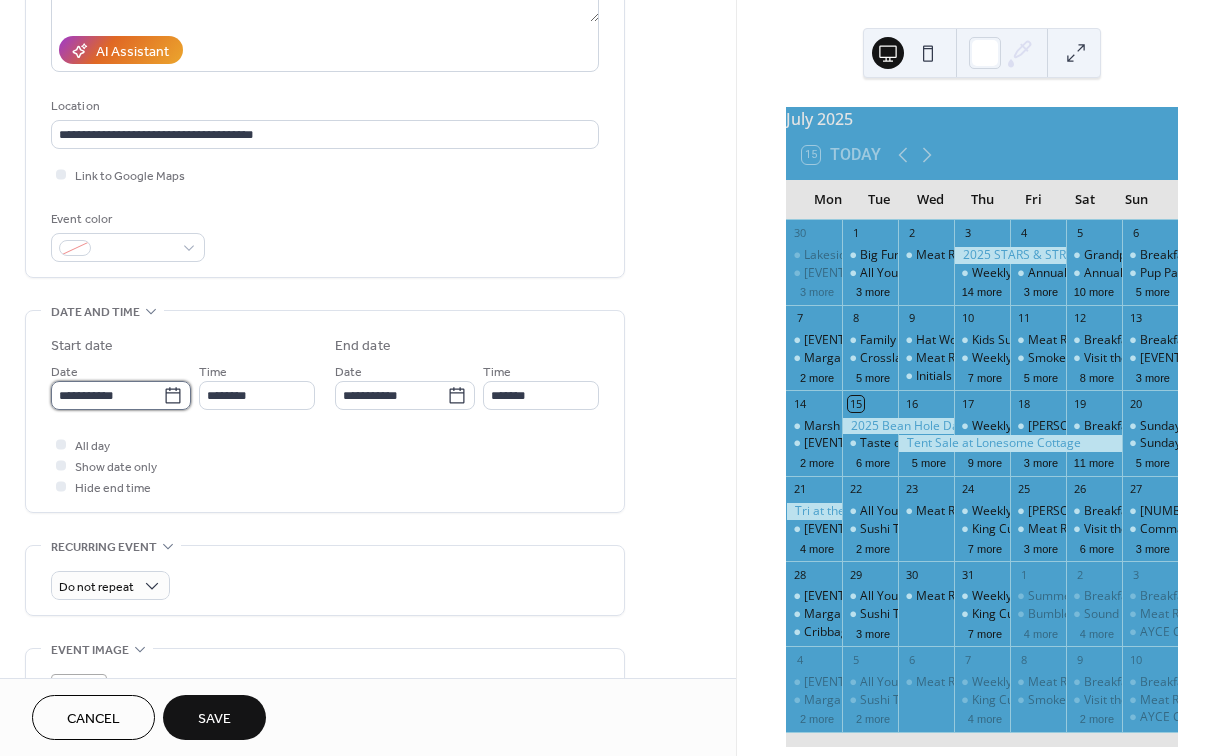 click on "**********" at bounding box center [107, 395] 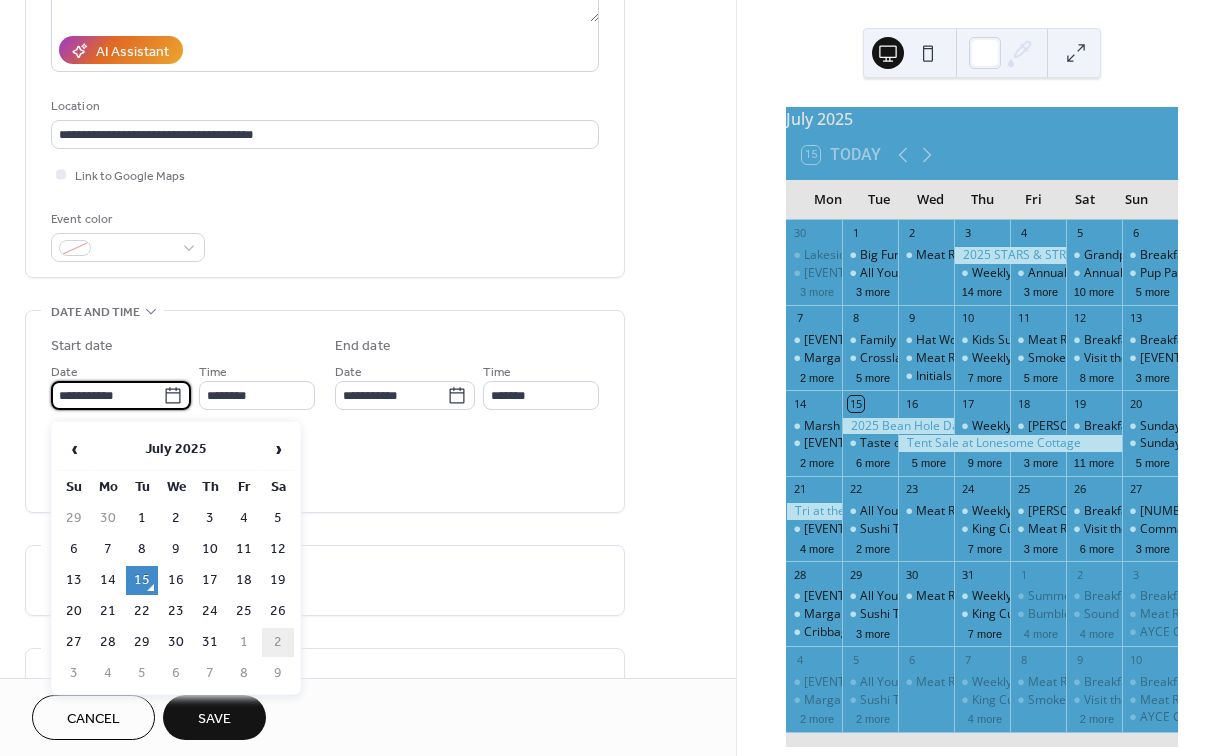 click on "2" at bounding box center (278, 642) 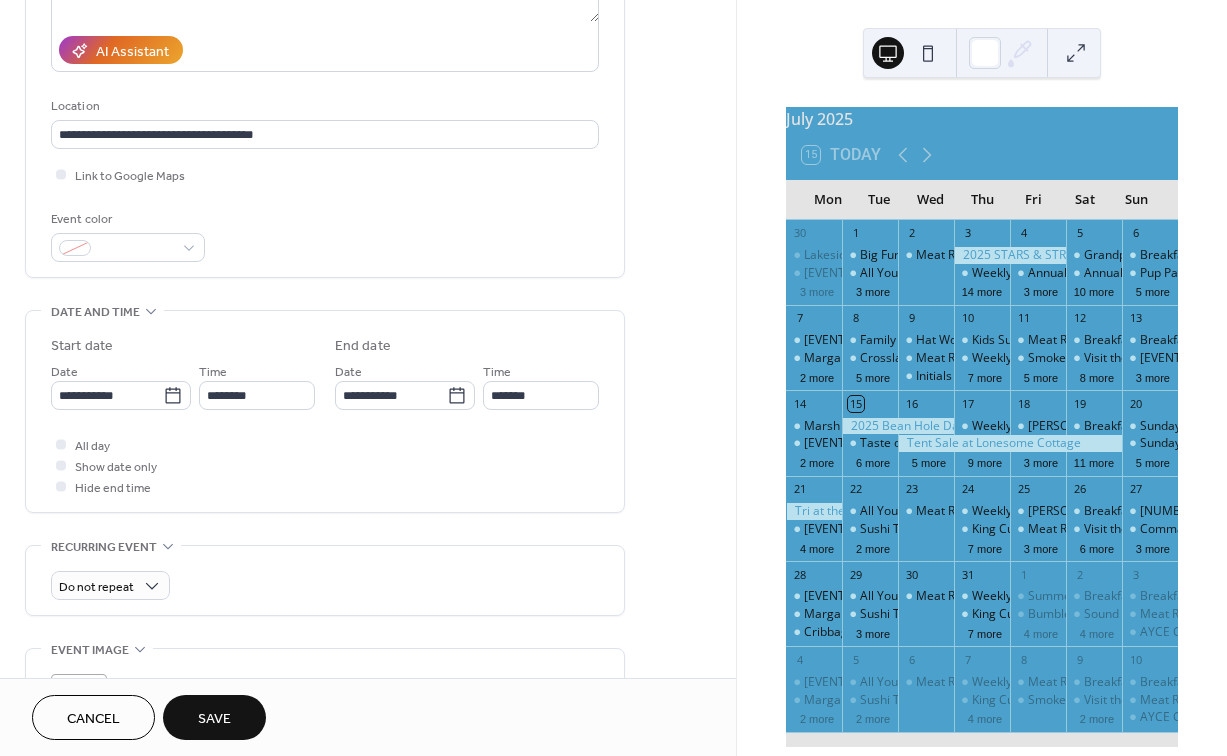 type on "**********" 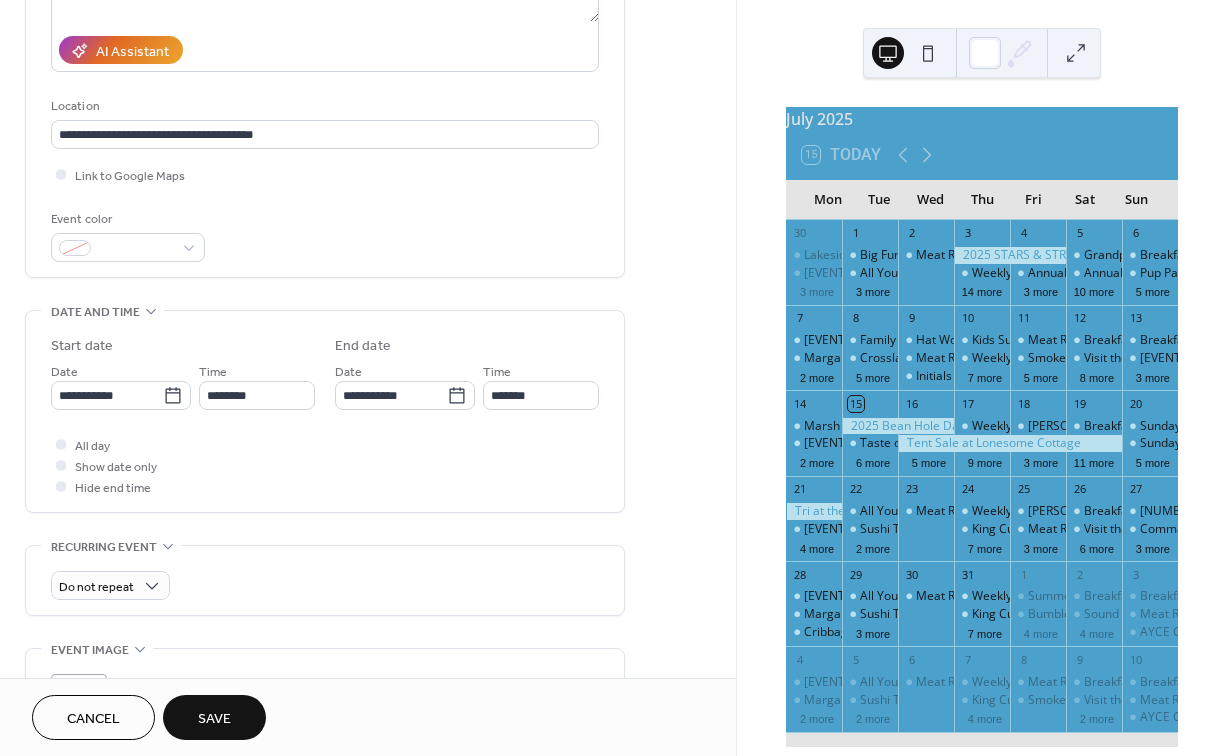 type on "**********" 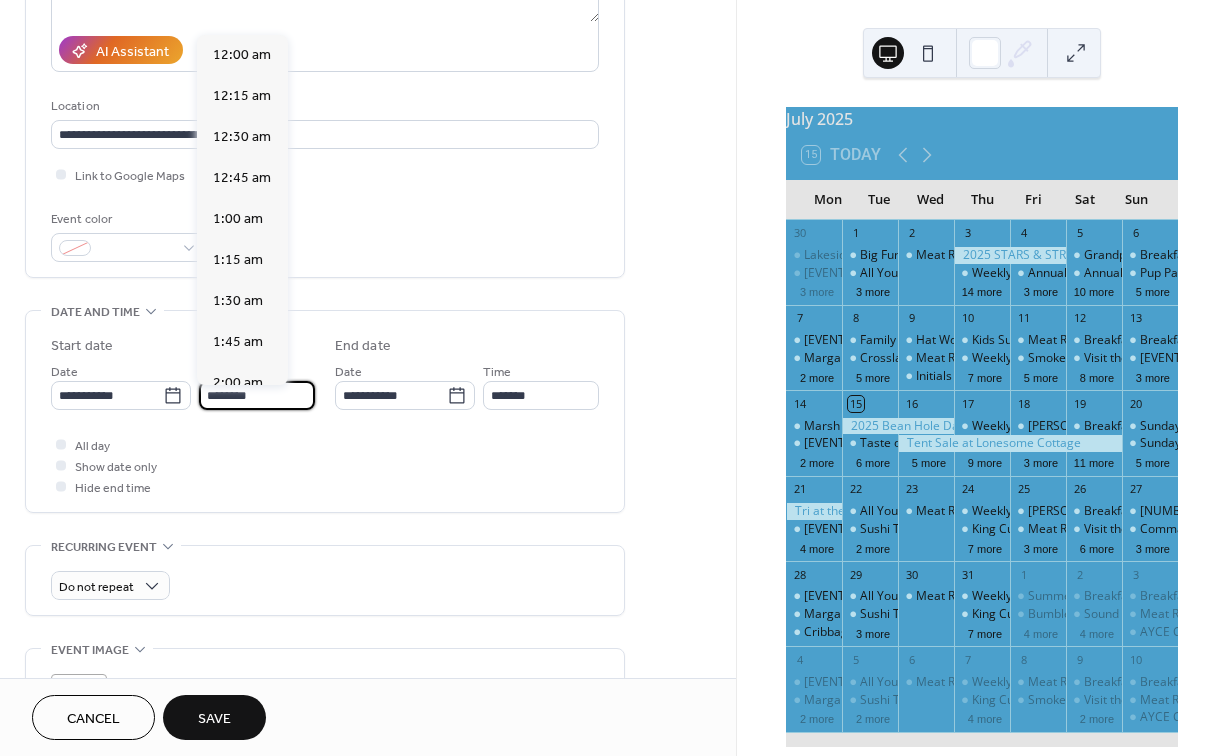 click on "********" at bounding box center (257, 395) 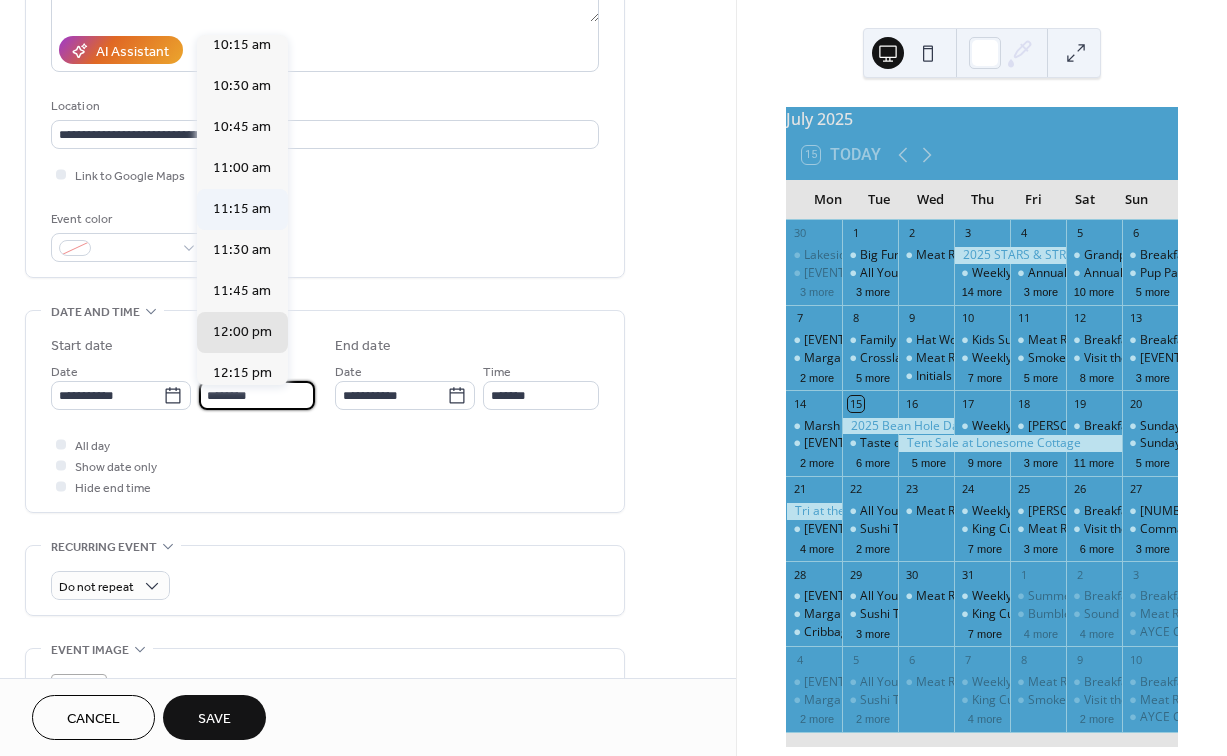 scroll, scrollTop: 1688, scrollLeft: 0, axis: vertical 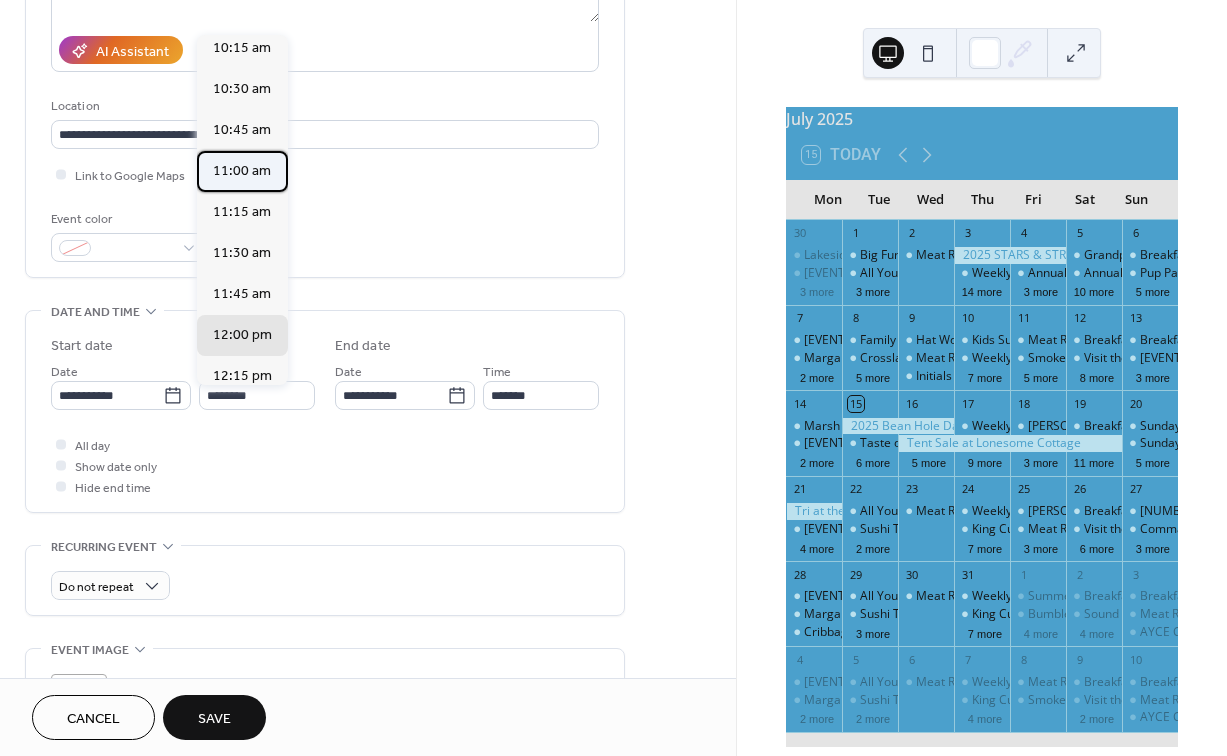 click on "11:00 am" at bounding box center (242, 171) 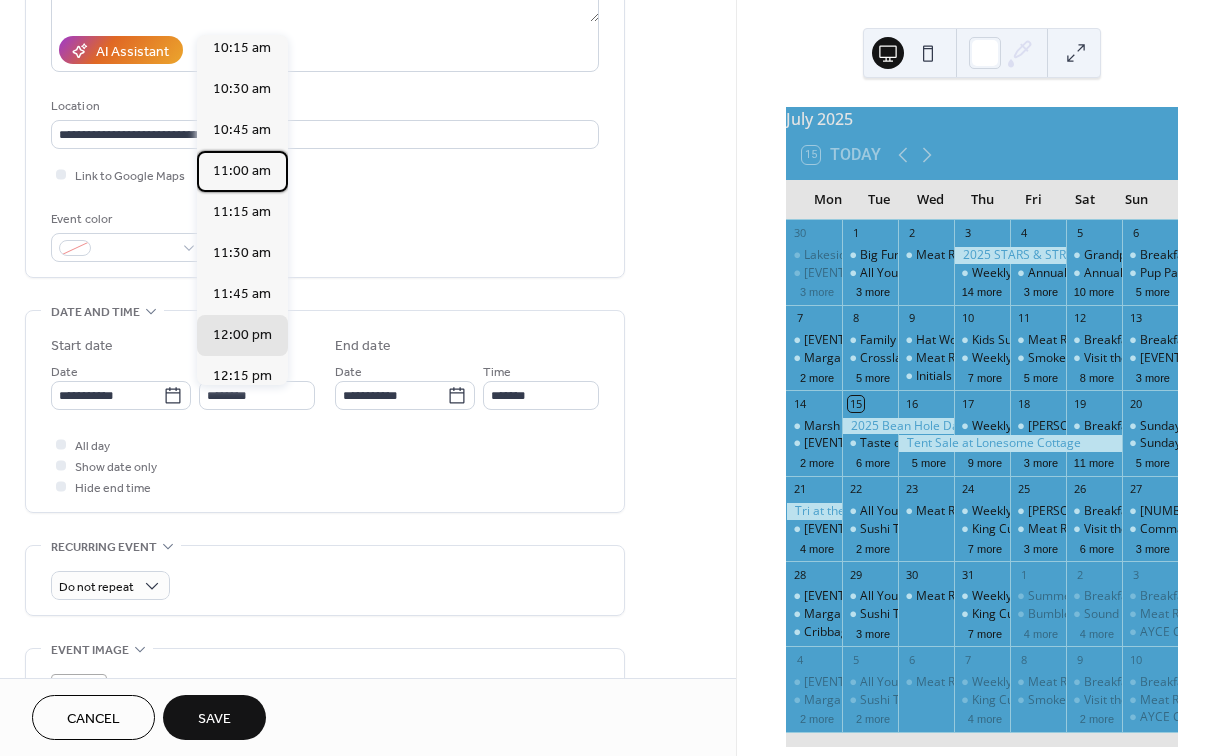 type on "********" 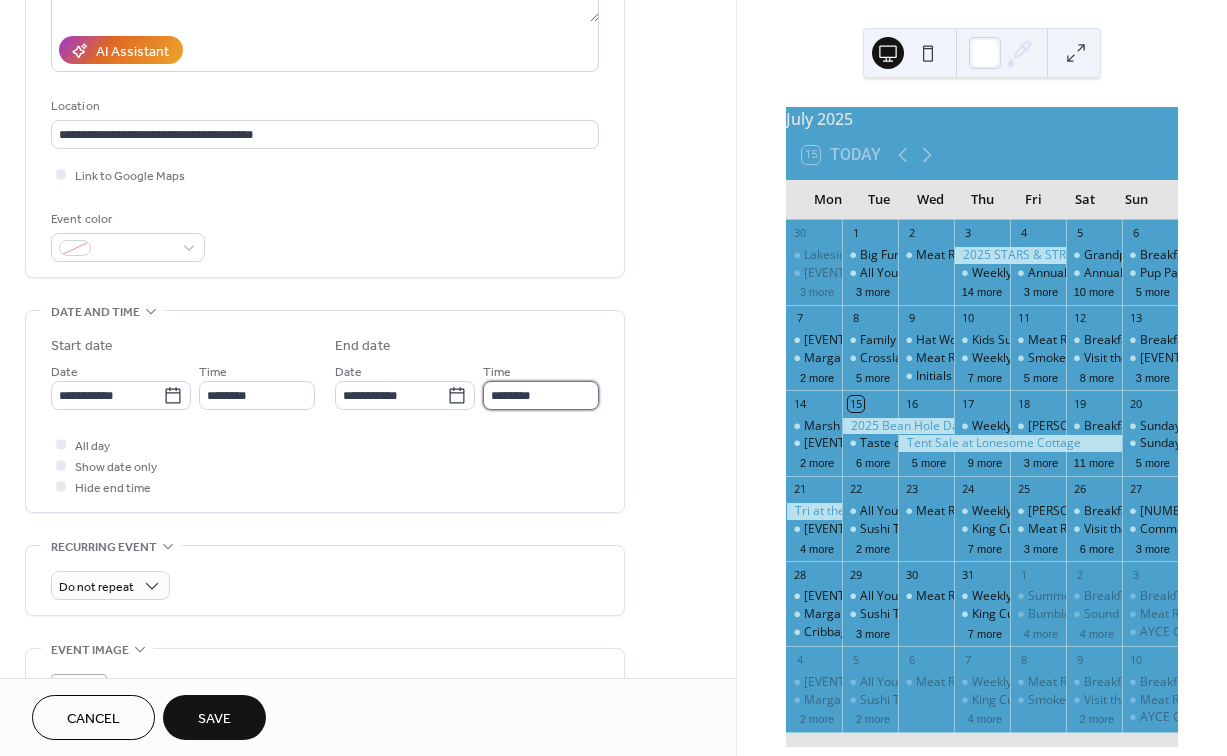 click on "********" at bounding box center [541, 395] 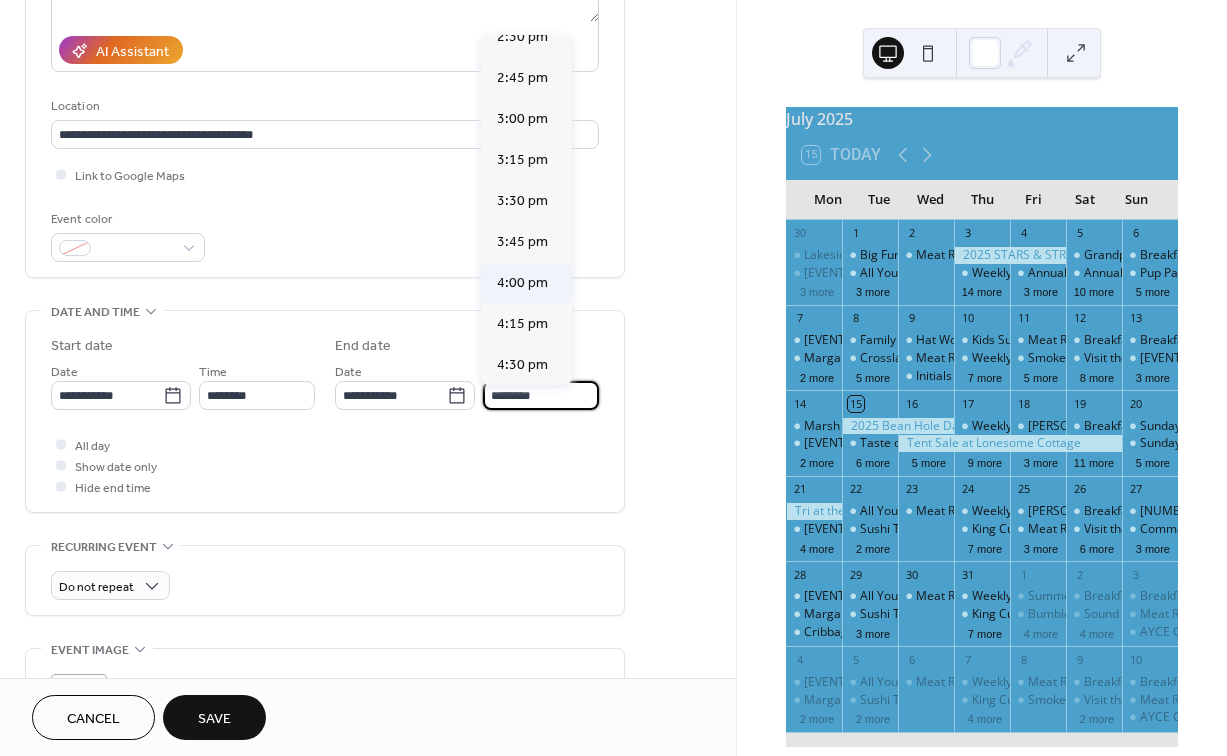 scroll, scrollTop: 554, scrollLeft: 0, axis: vertical 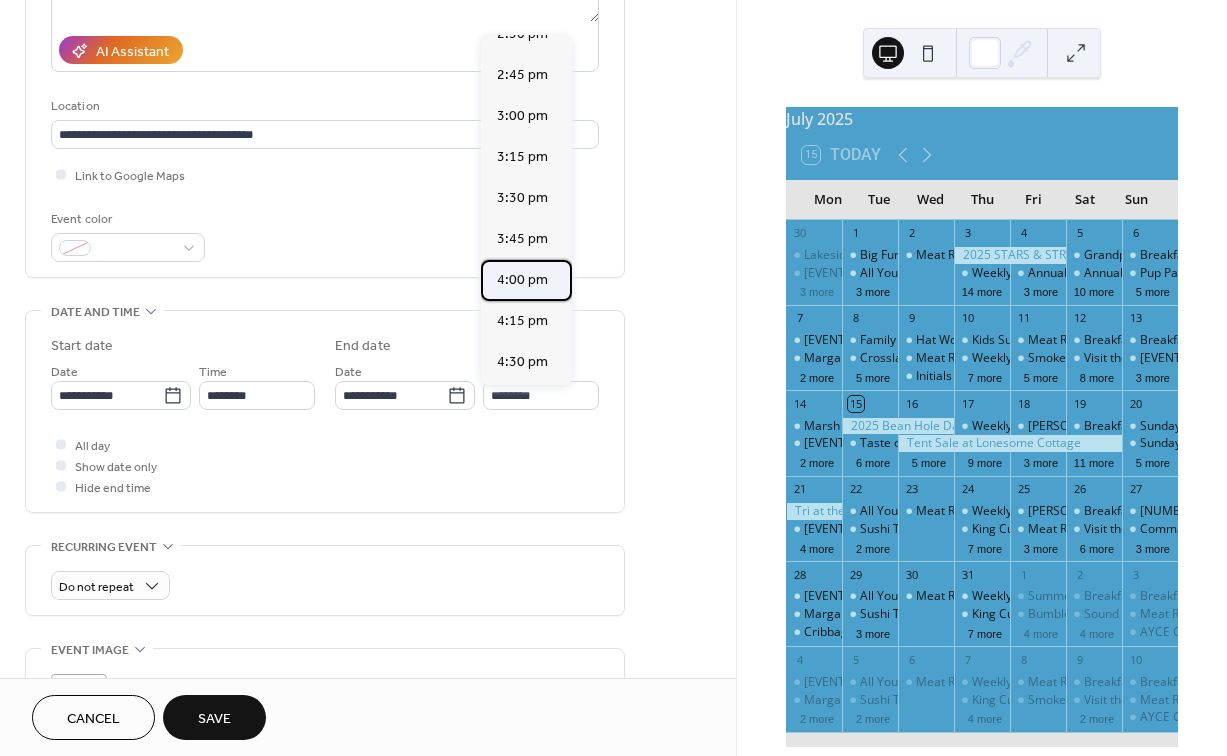 click on "4:00 pm" at bounding box center [522, 280] 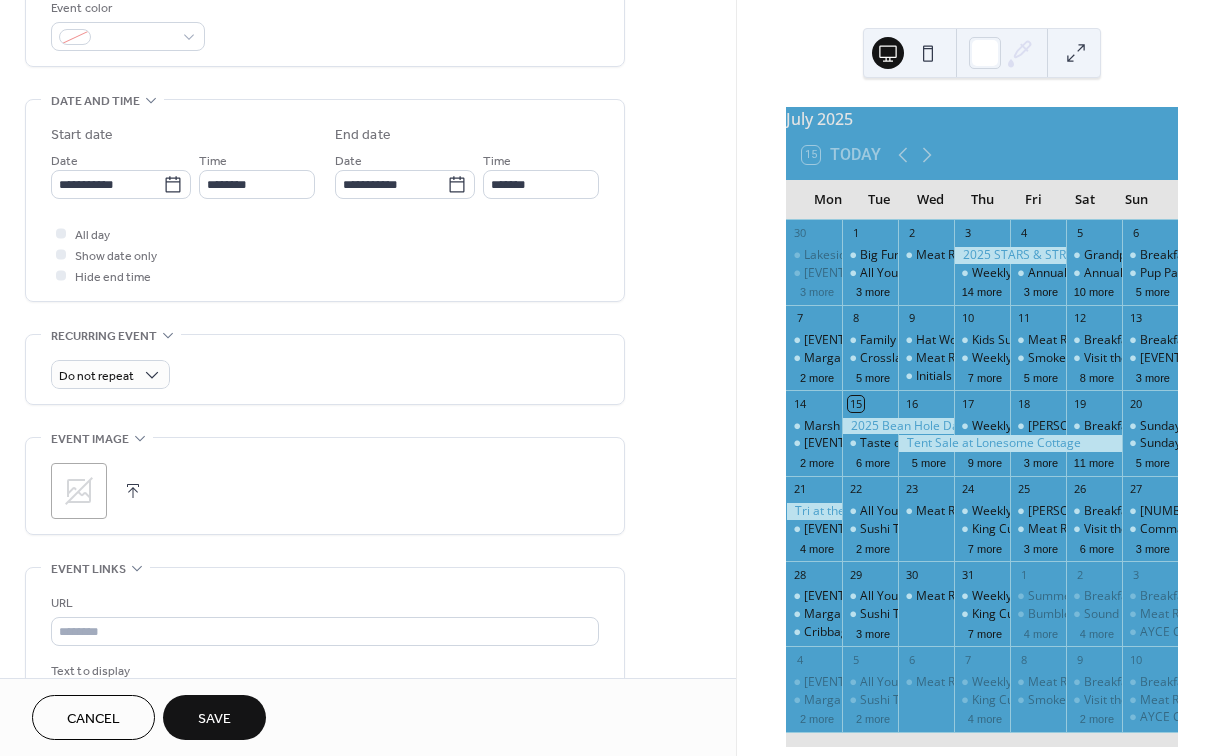 scroll, scrollTop: 557, scrollLeft: 0, axis: vertical 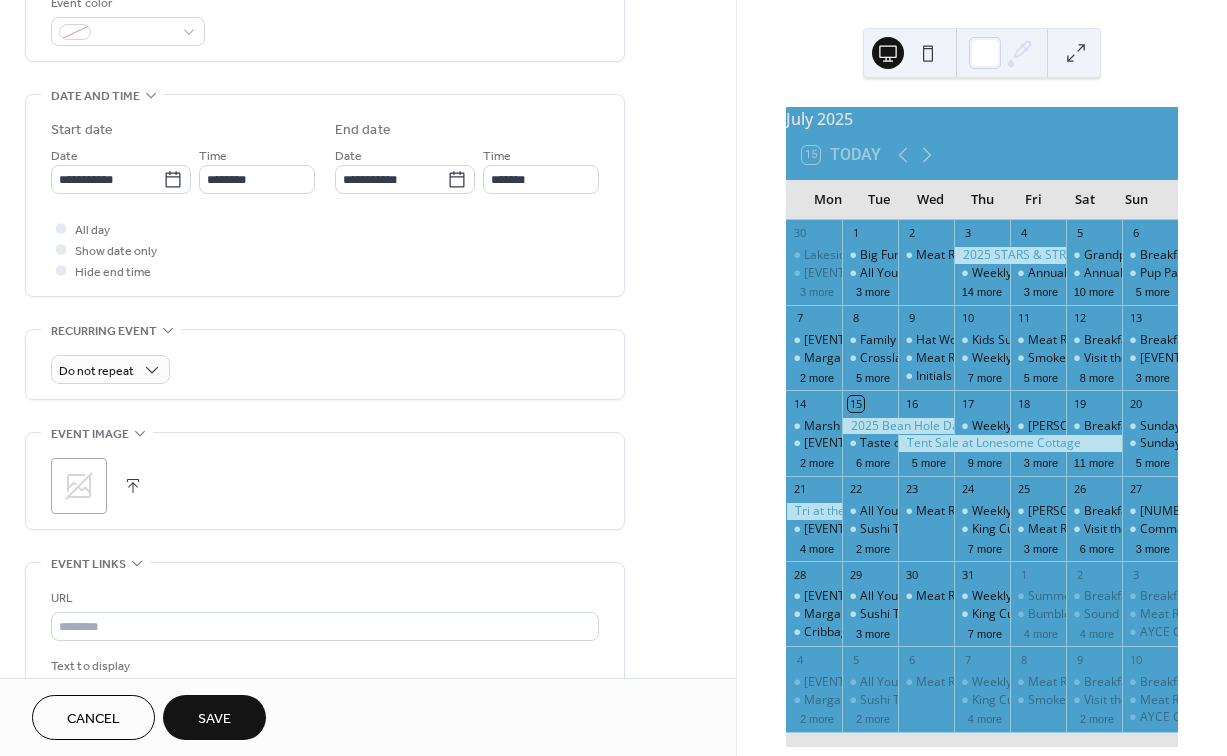 click at bounding box center (133, 486) 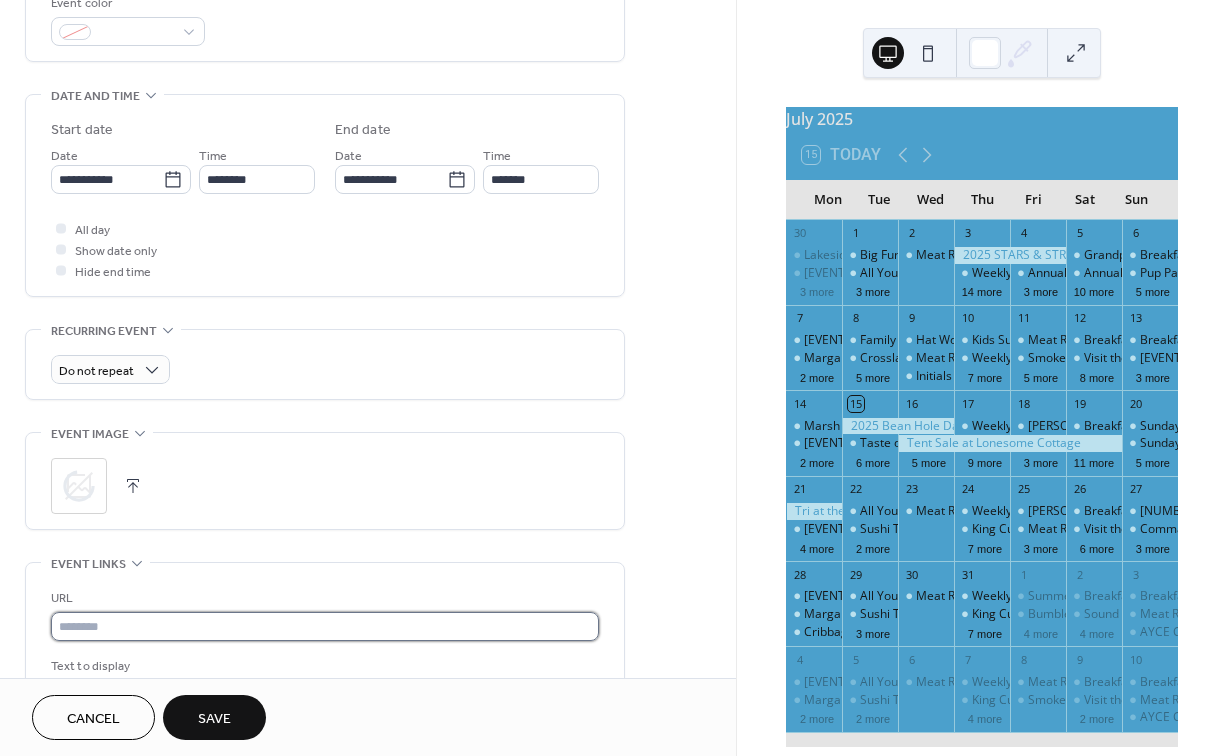 click at bounding box center [325, 626] 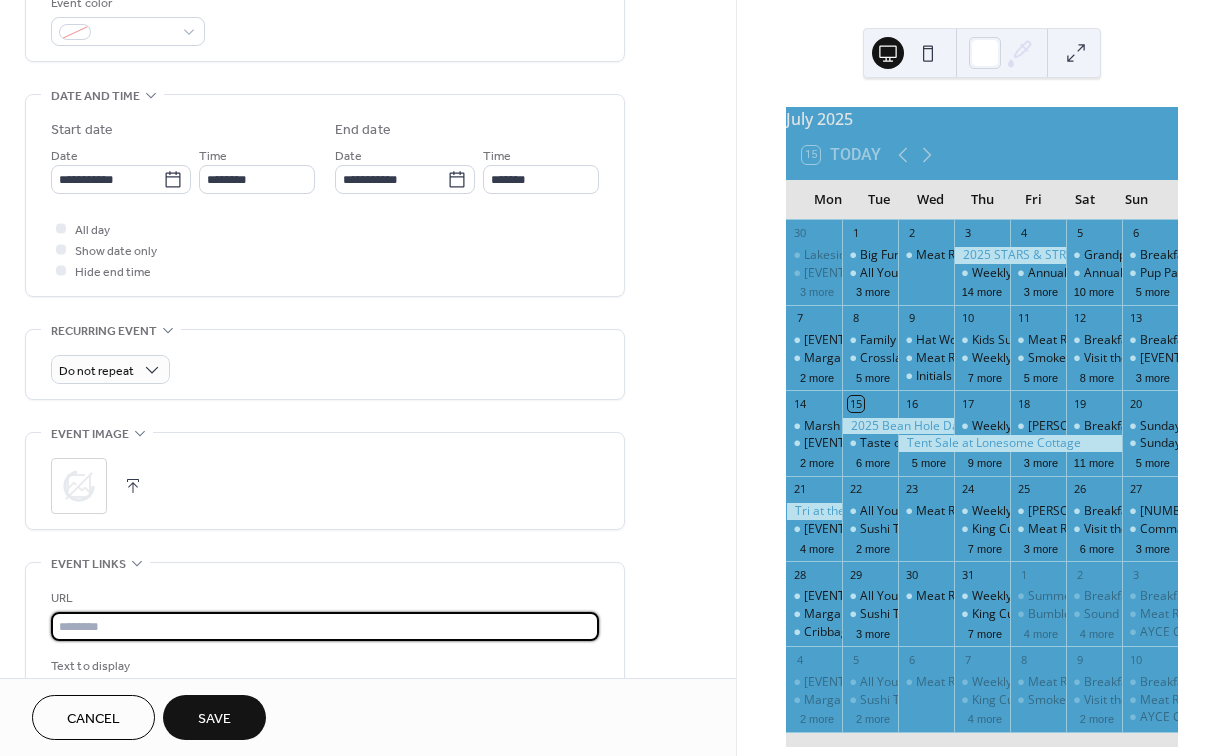 paste on "**********" 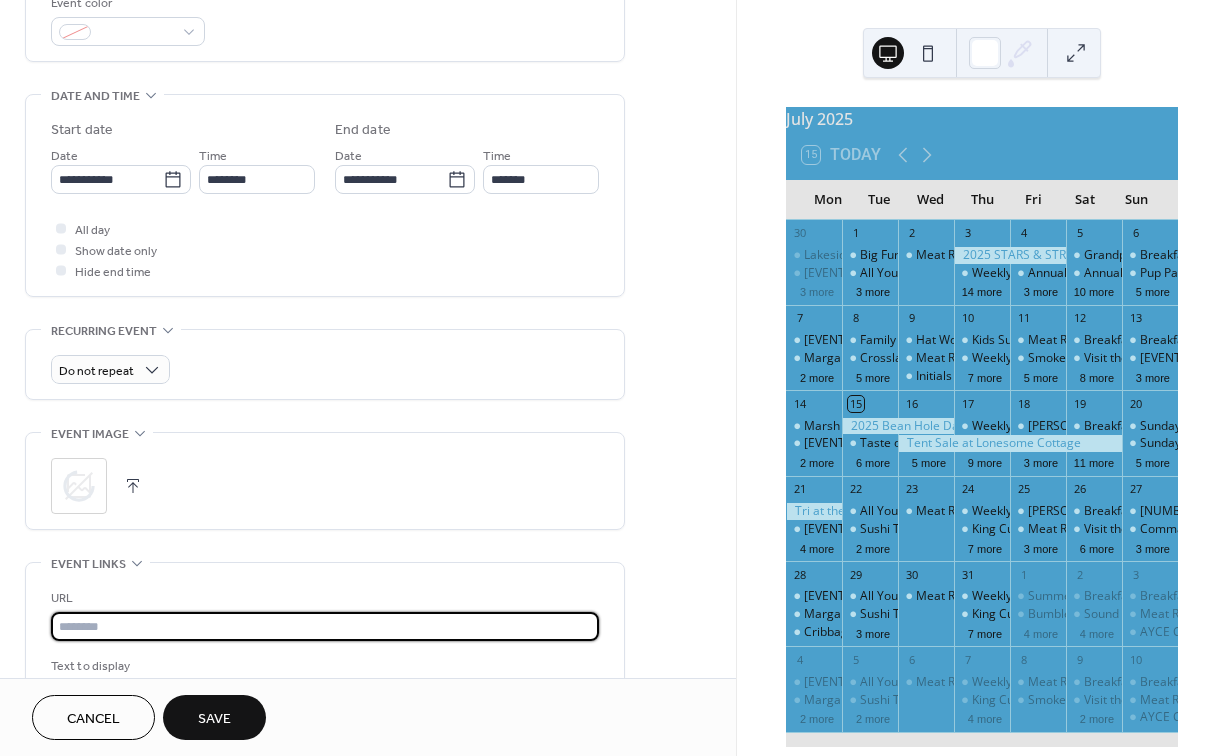 type on "**********" 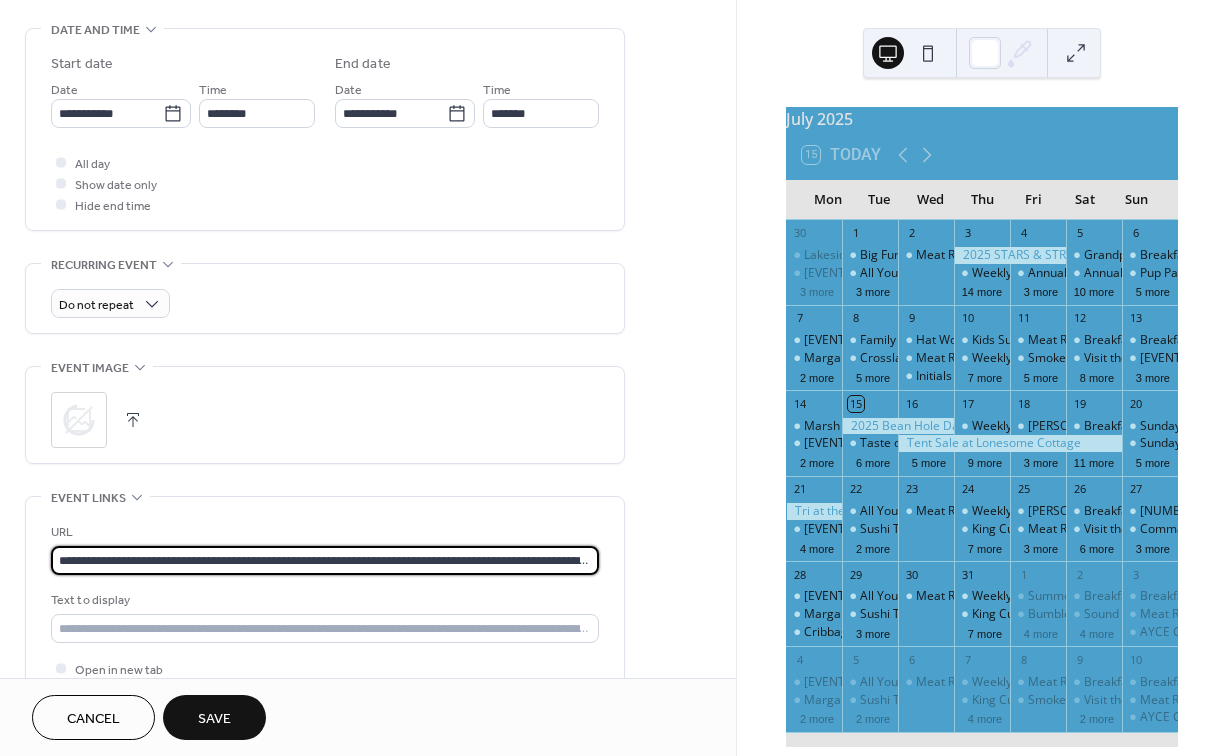 scroll, scrollTop: 624, scrollLeft: 0, axis: vertical 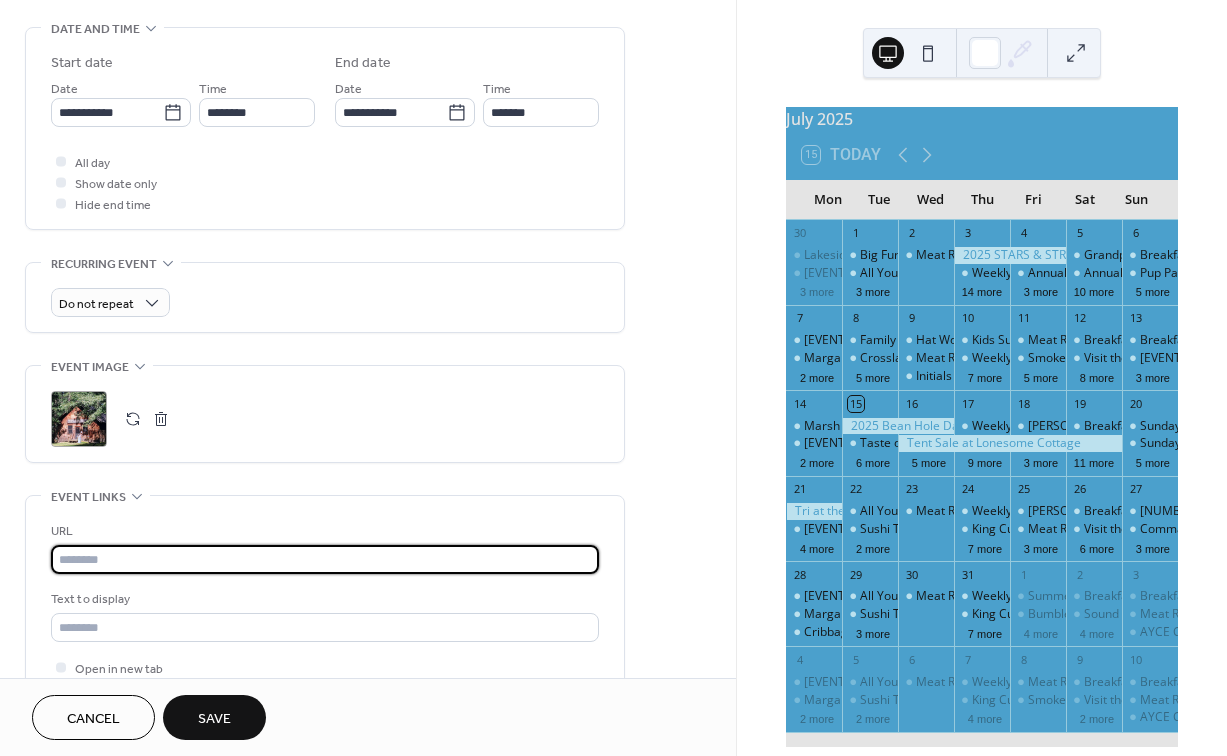paste on "**********" 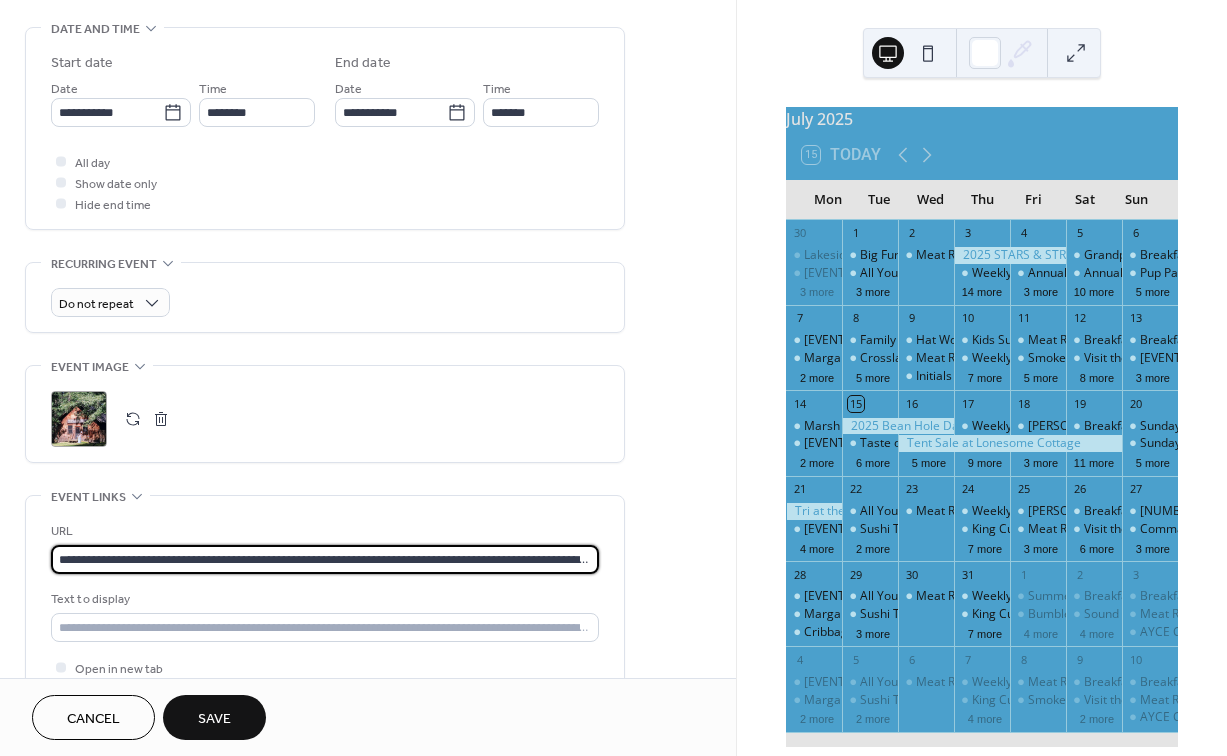 type on "**********" 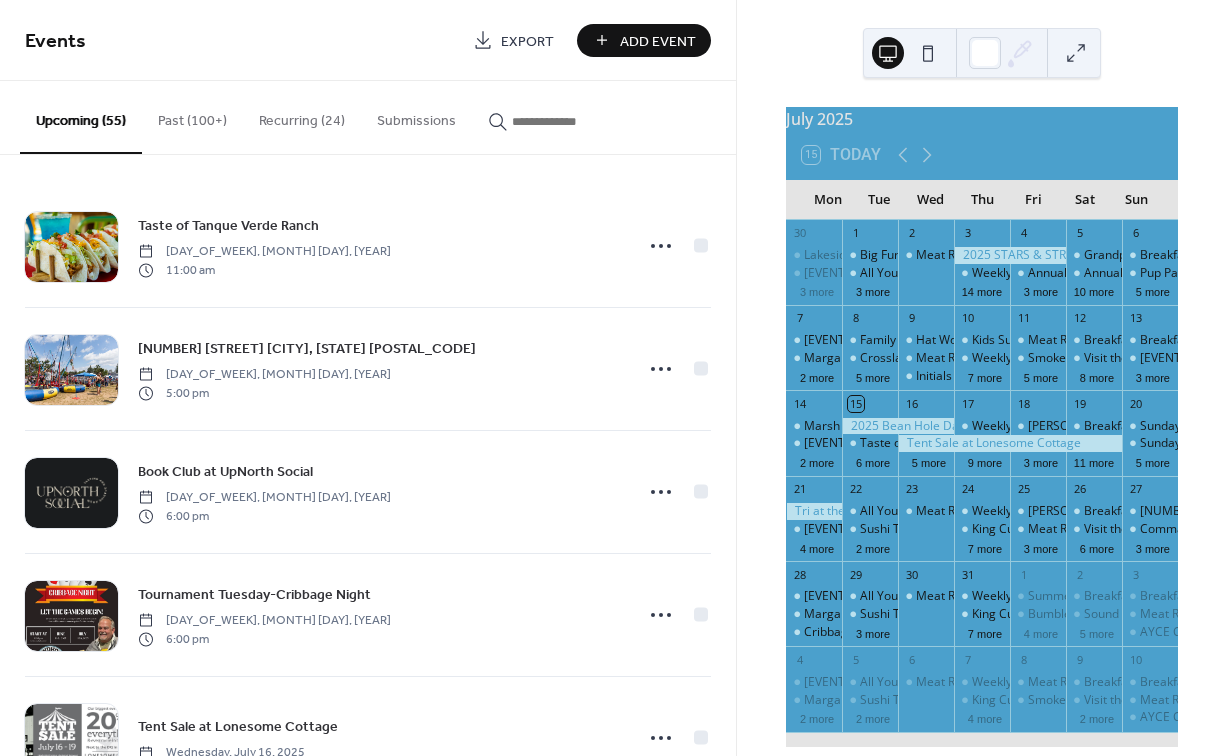 click on "Add Event" at bounding box center (658, 41) 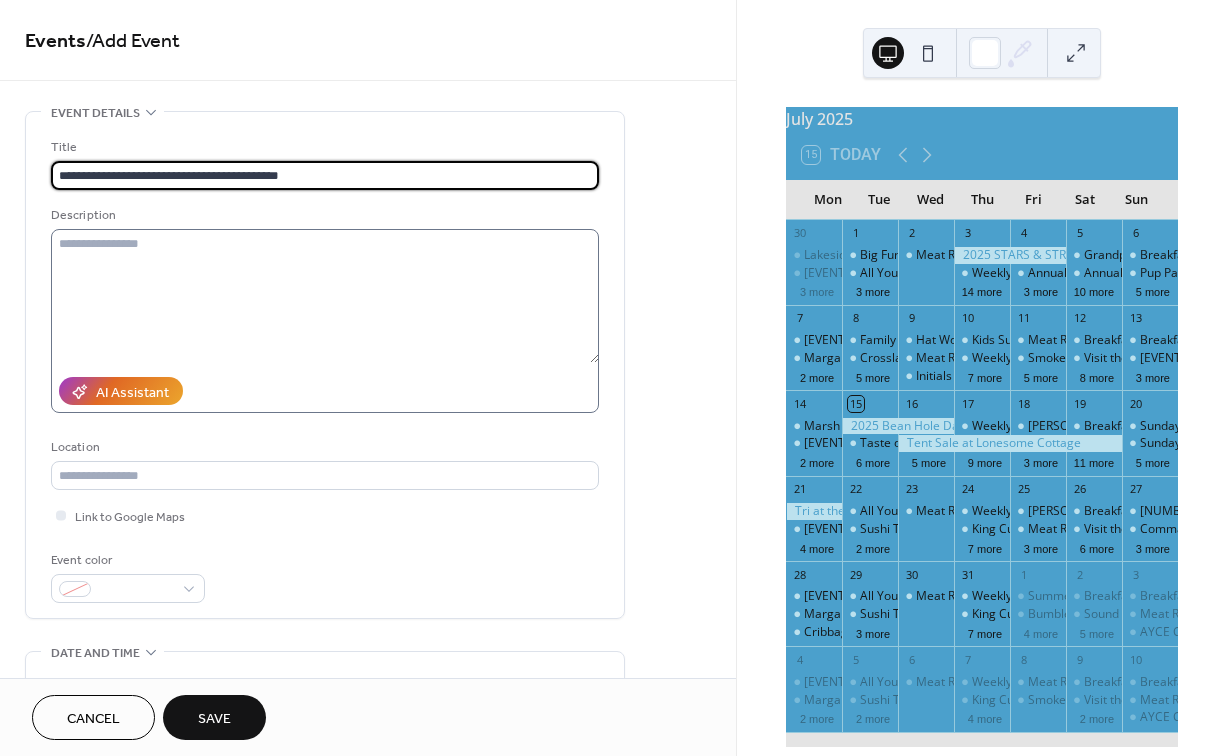type on "**********" 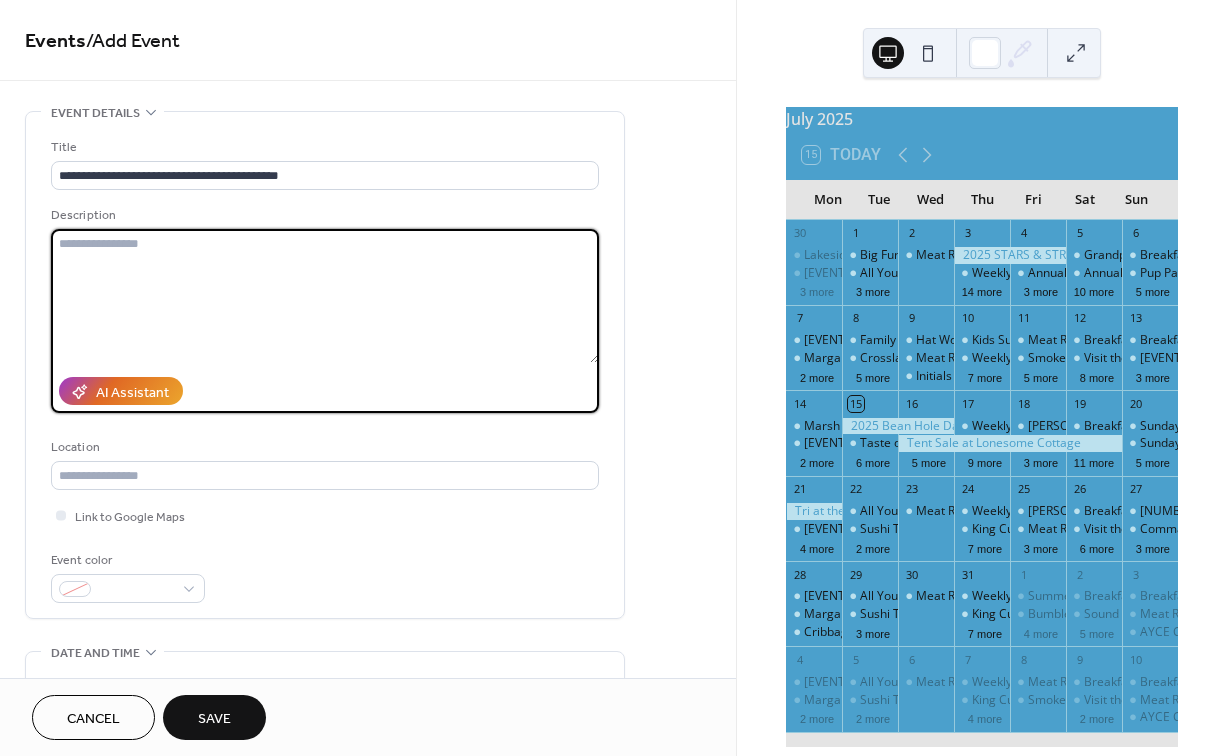 click at bounding box center (325, 296) 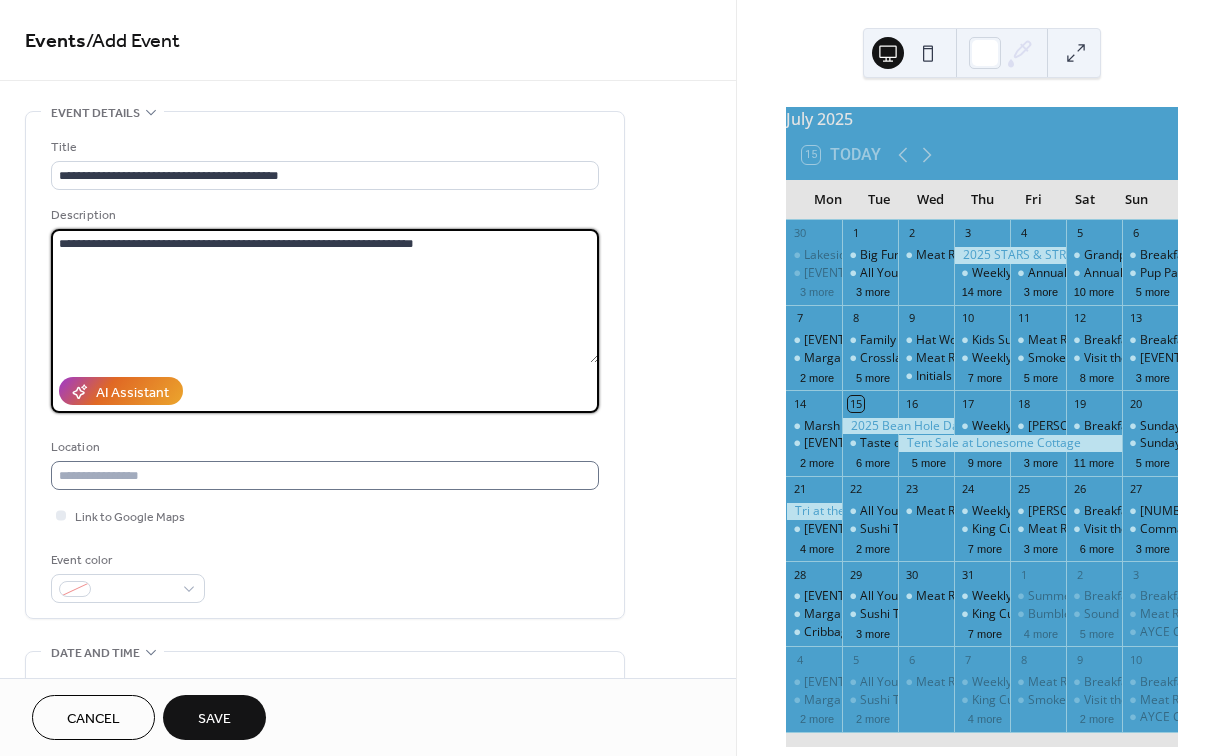 type on "**********" 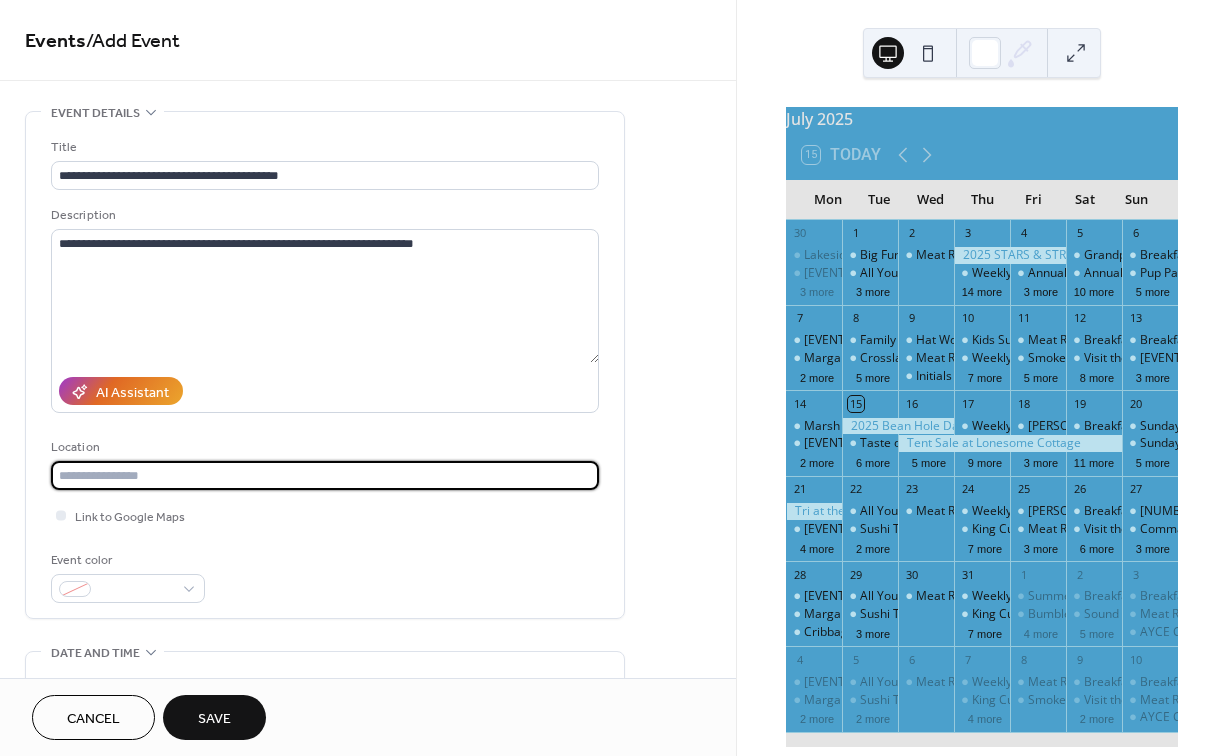 click at bounding box center [325, 475] 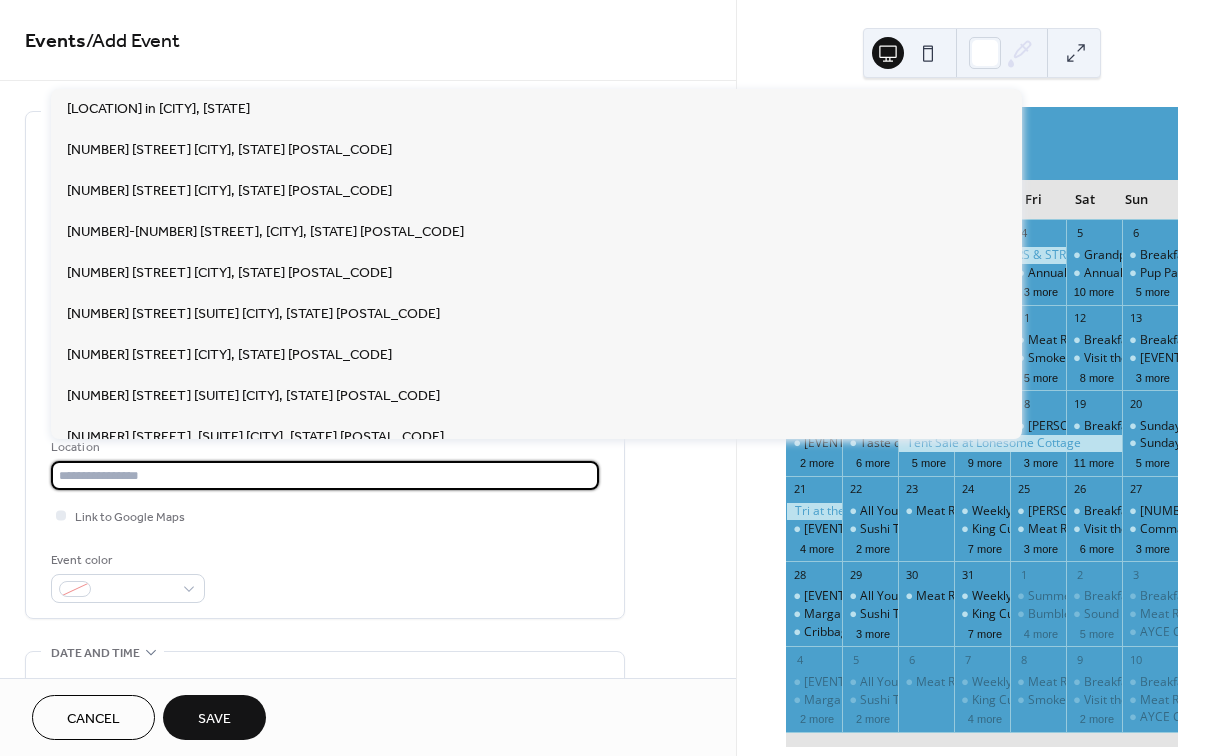paste on "**********" 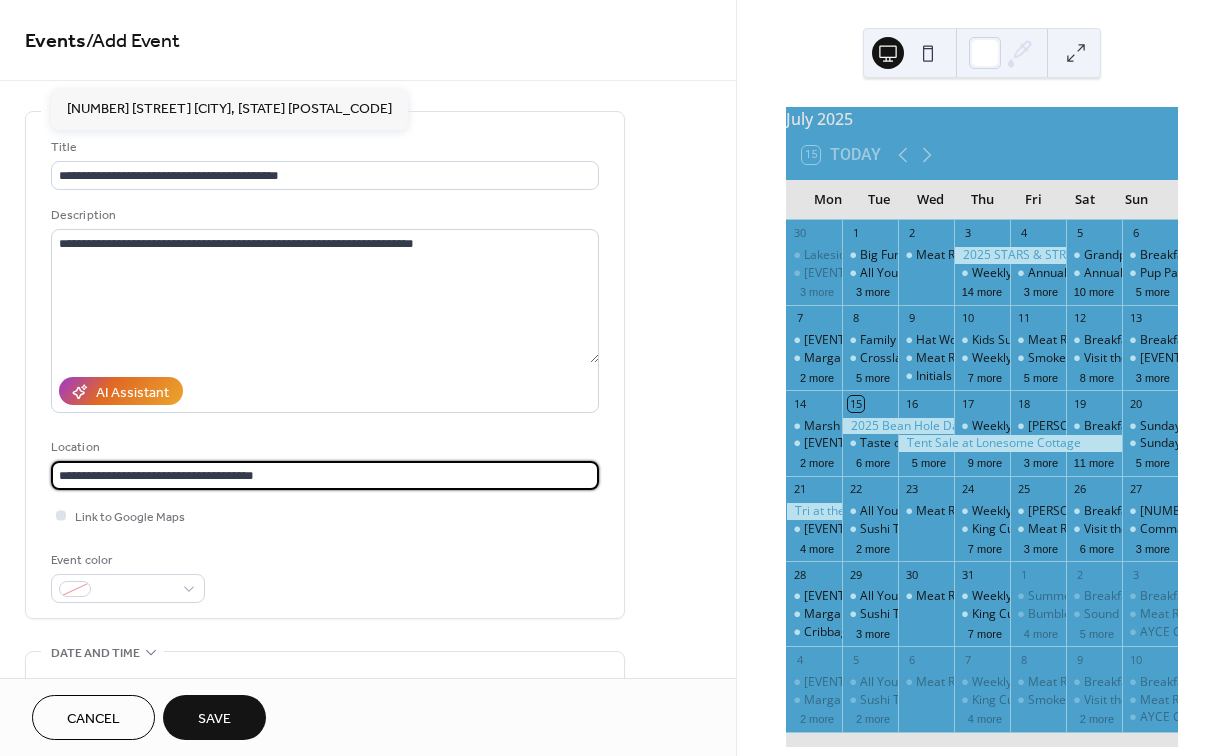 type on "**********" 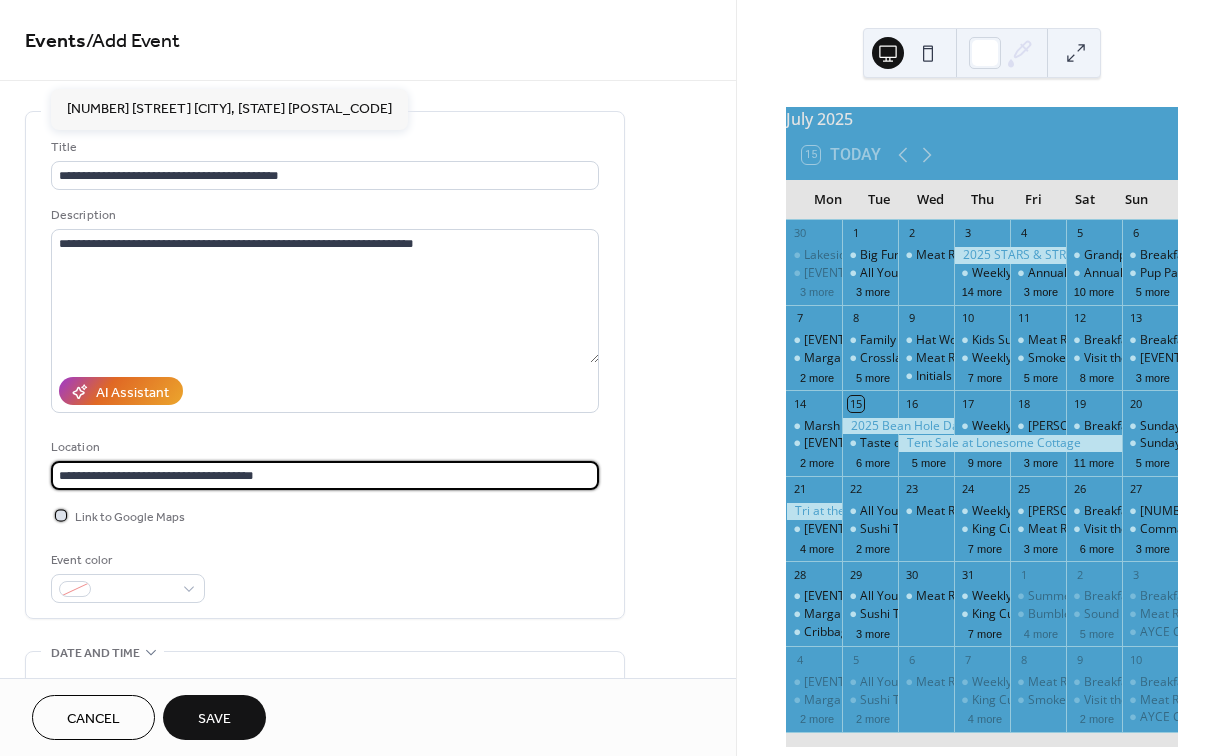 click at bounding box center (61, 515) 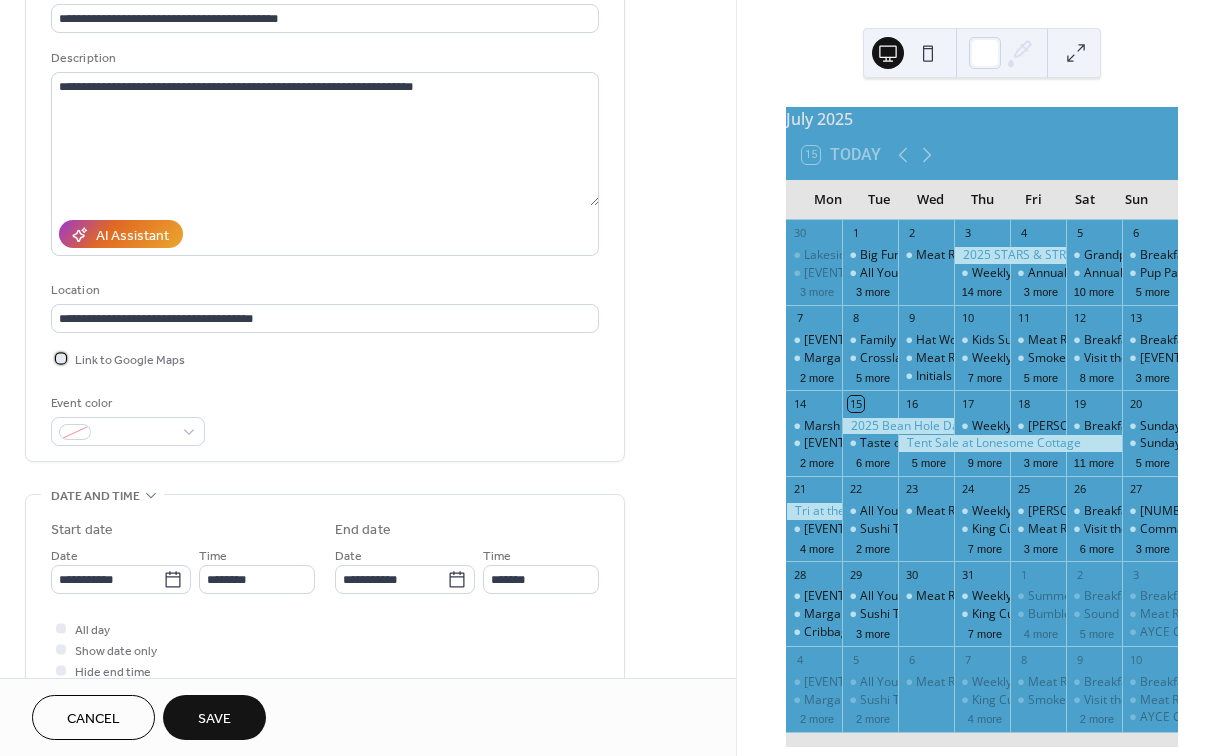 scroll, scrollTop: 208, scrollLeft: 0, axis: vertical 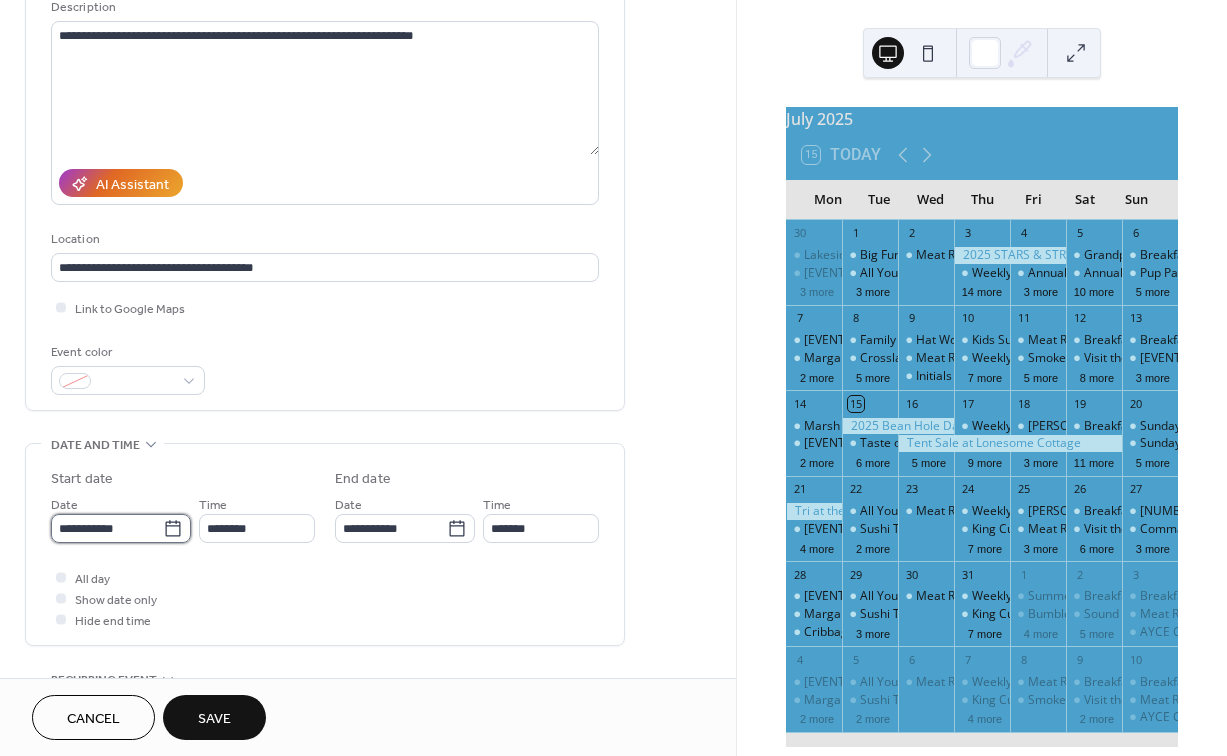 click on "**********" at bounding box center [107, 528] 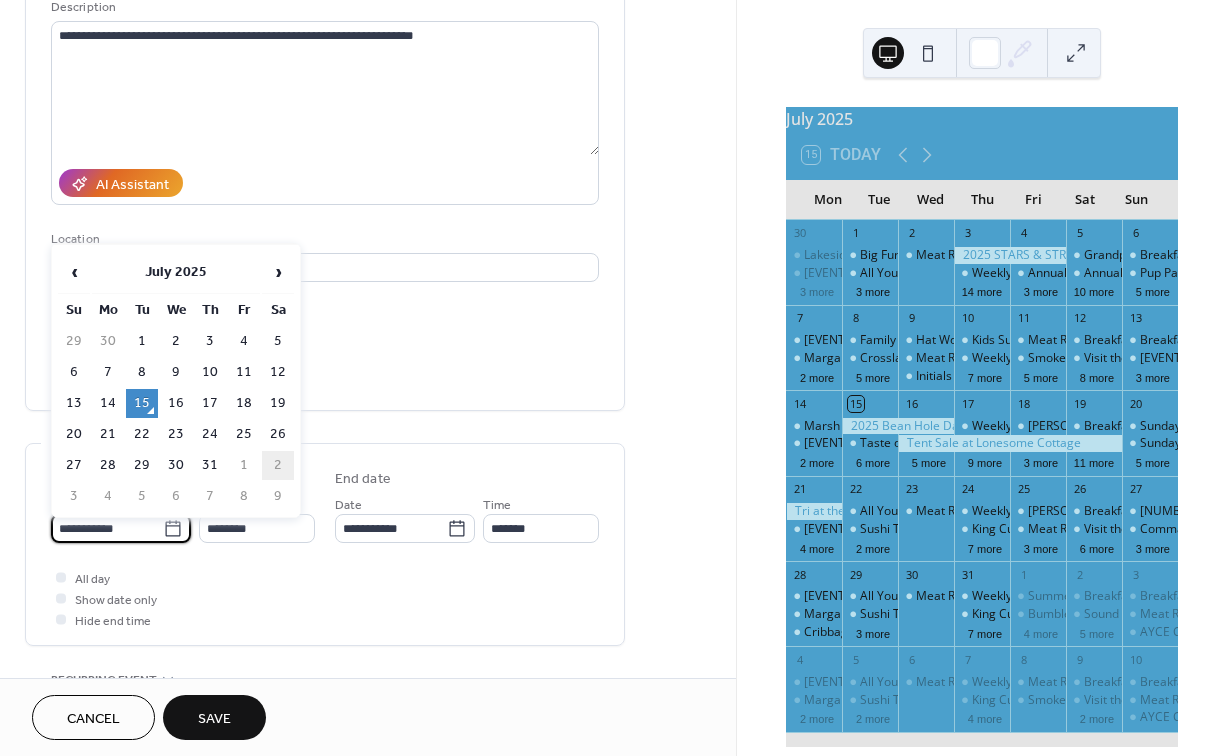 click on "2" at bounding box center (278, 465) 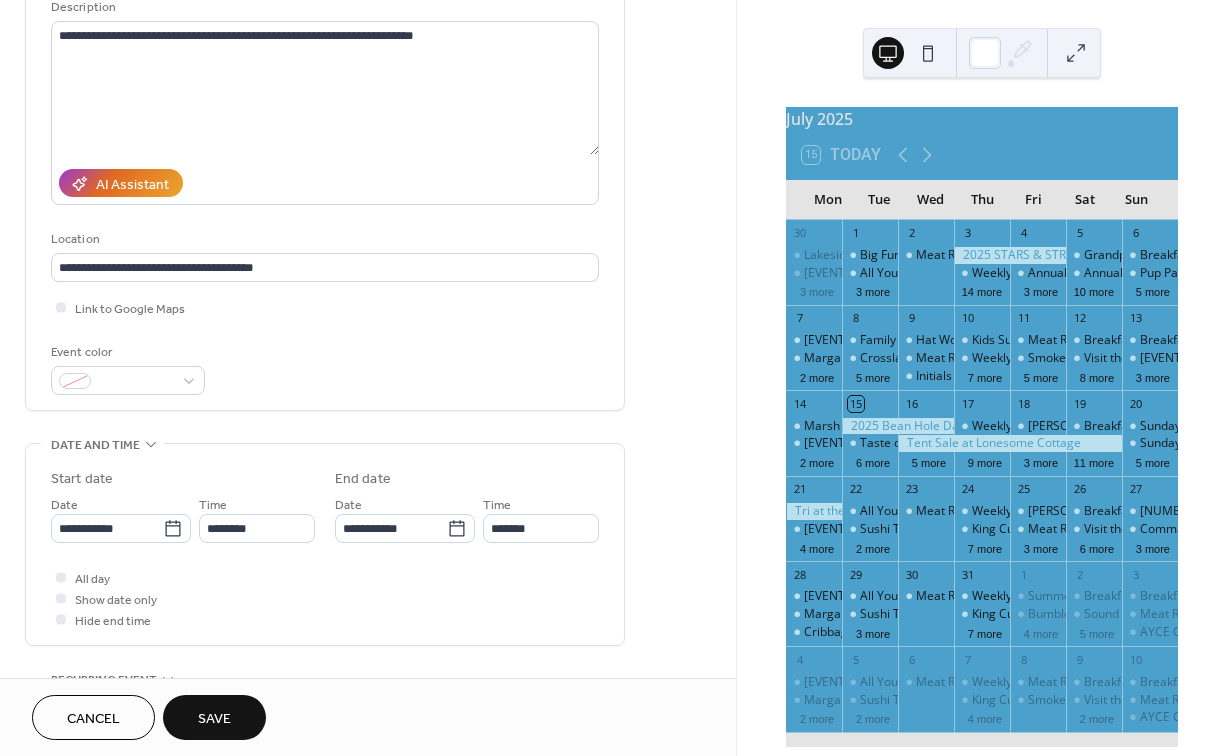 type on "**********" 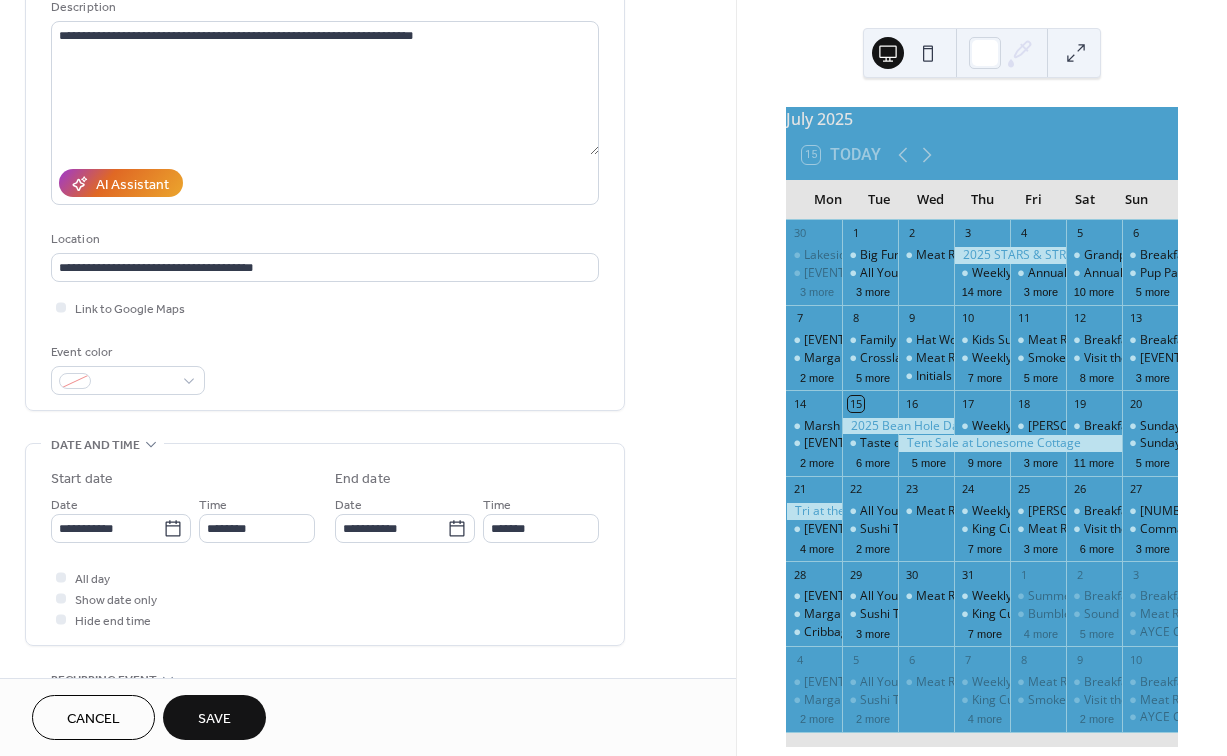 type on "**********" 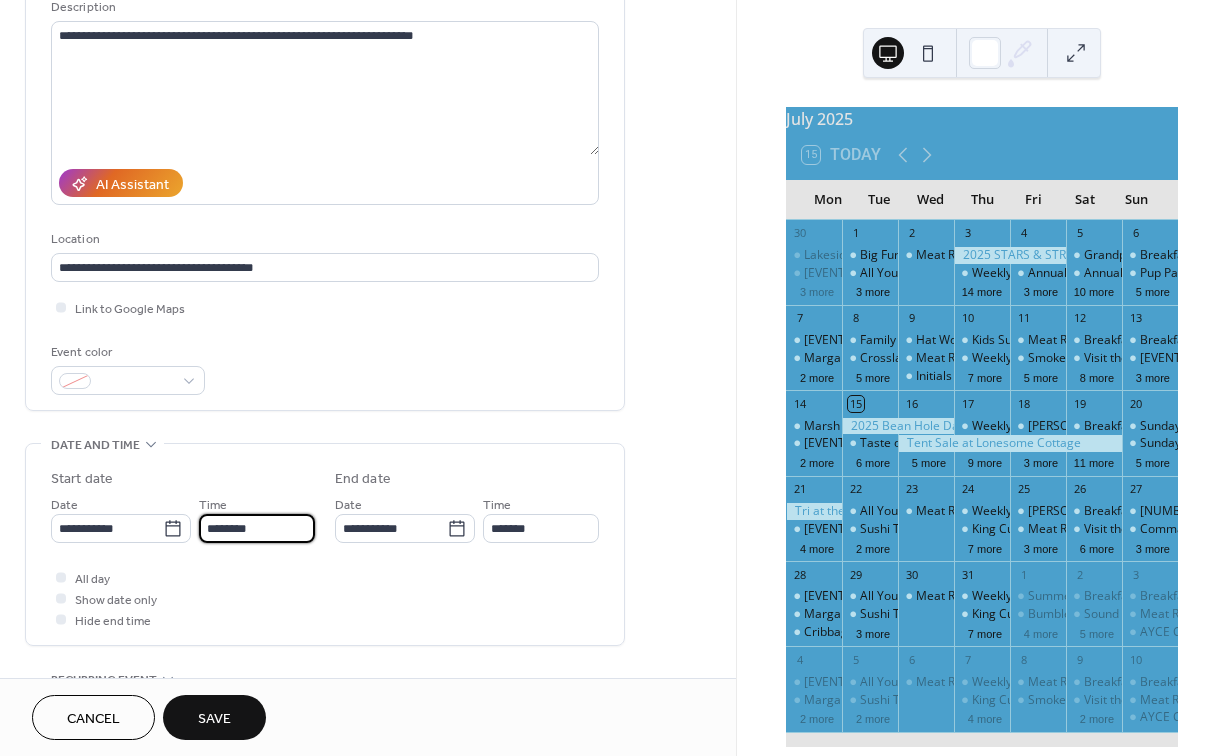 click on "********" at bounding box center (257, 528) 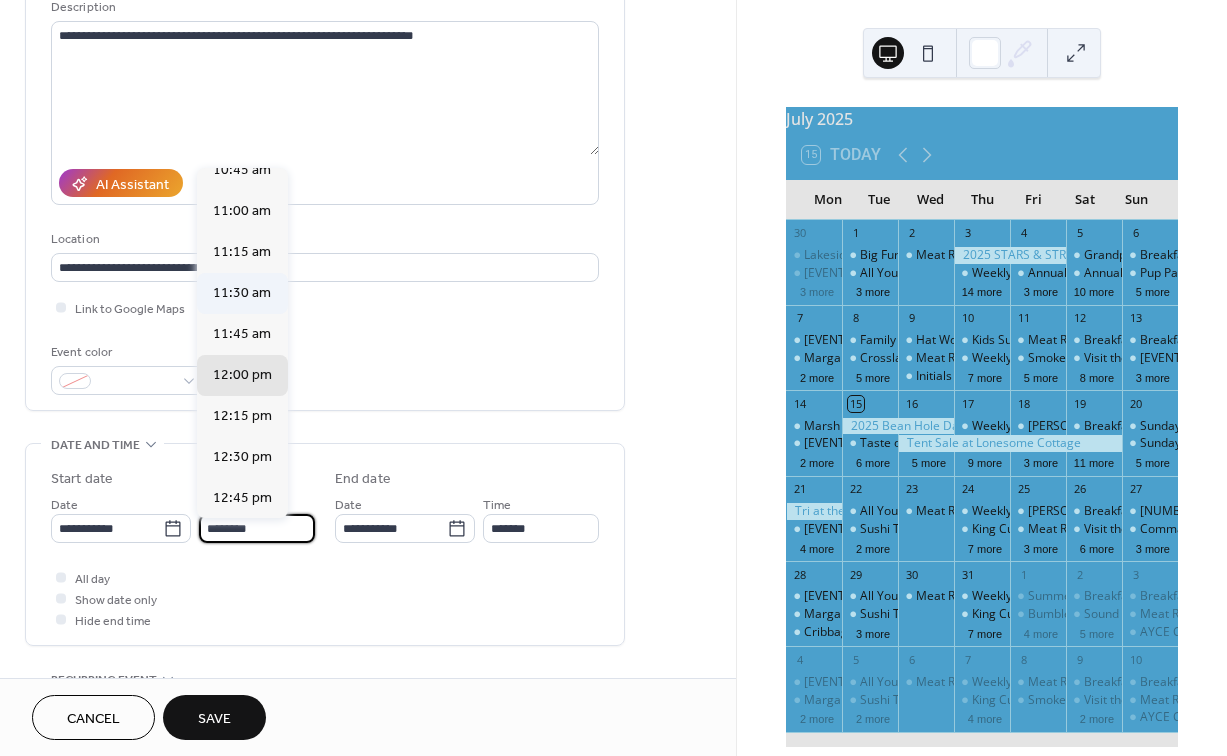 scroll, scrollTop: 1780, scrollLeft: 0, axis: vertical 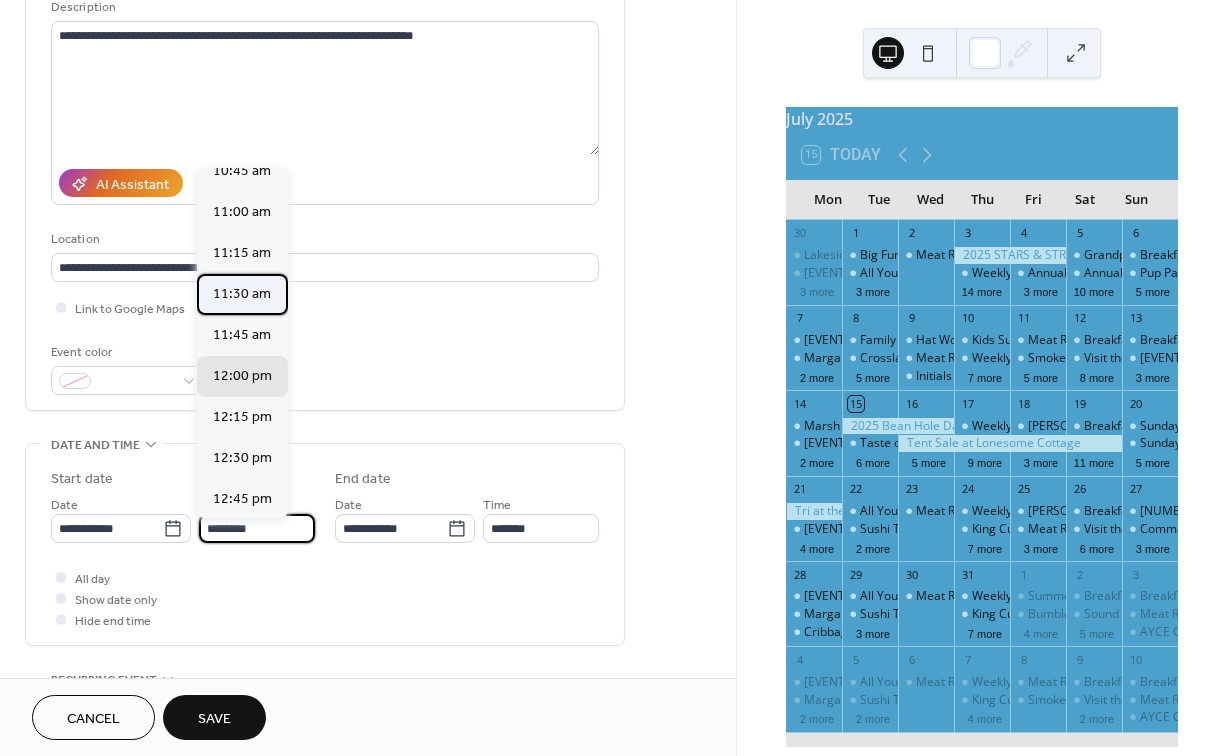 click on "11:30 am" at bounding box center (242, 294) 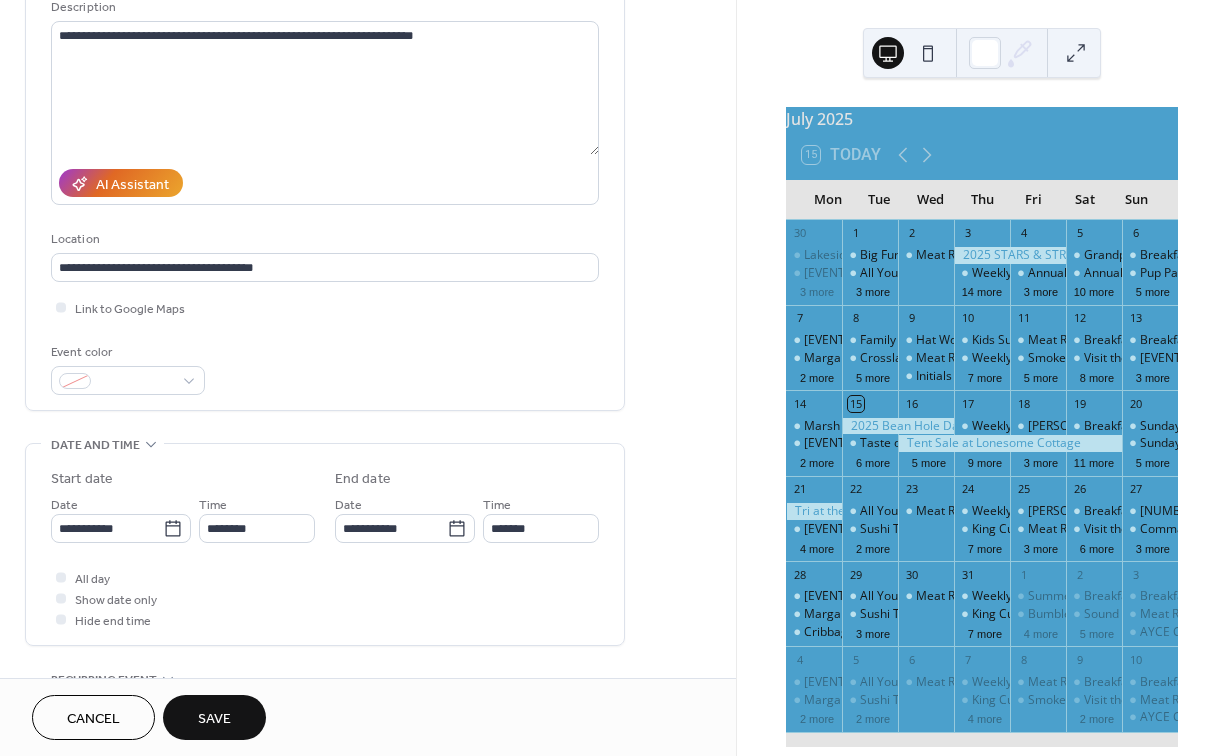 type on "********" 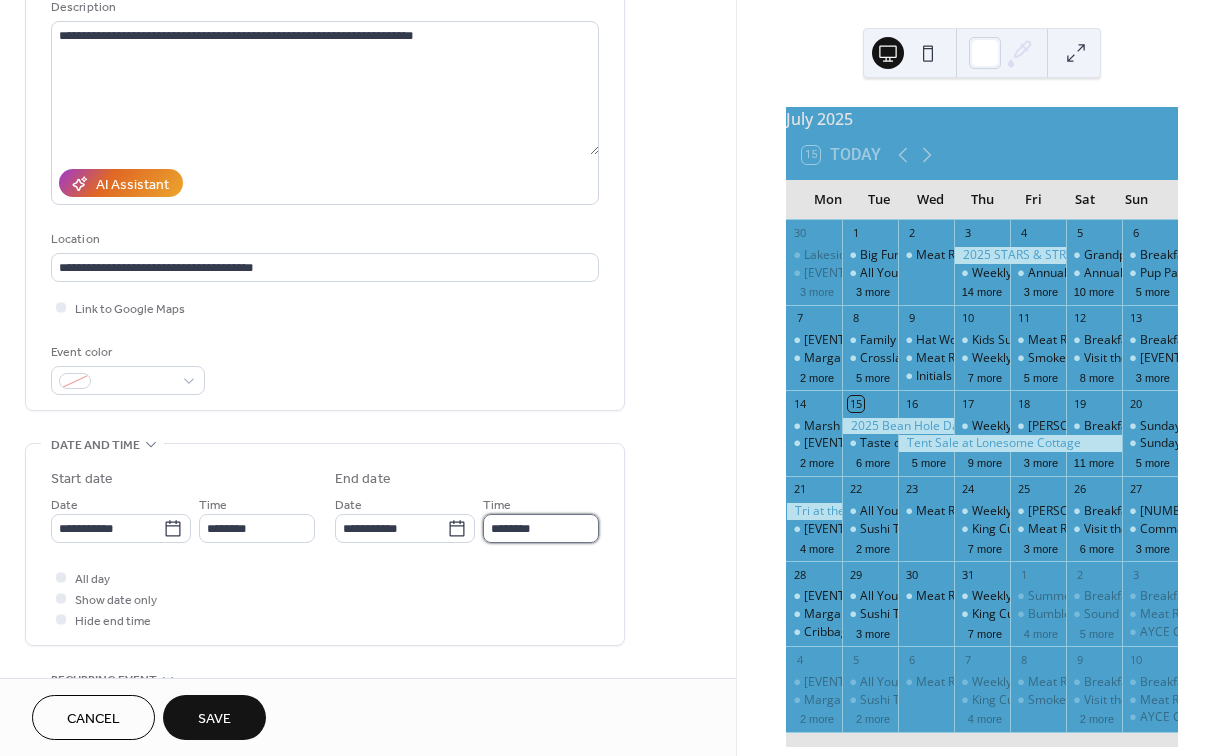 click on "********" at bounding box center [541, 528] 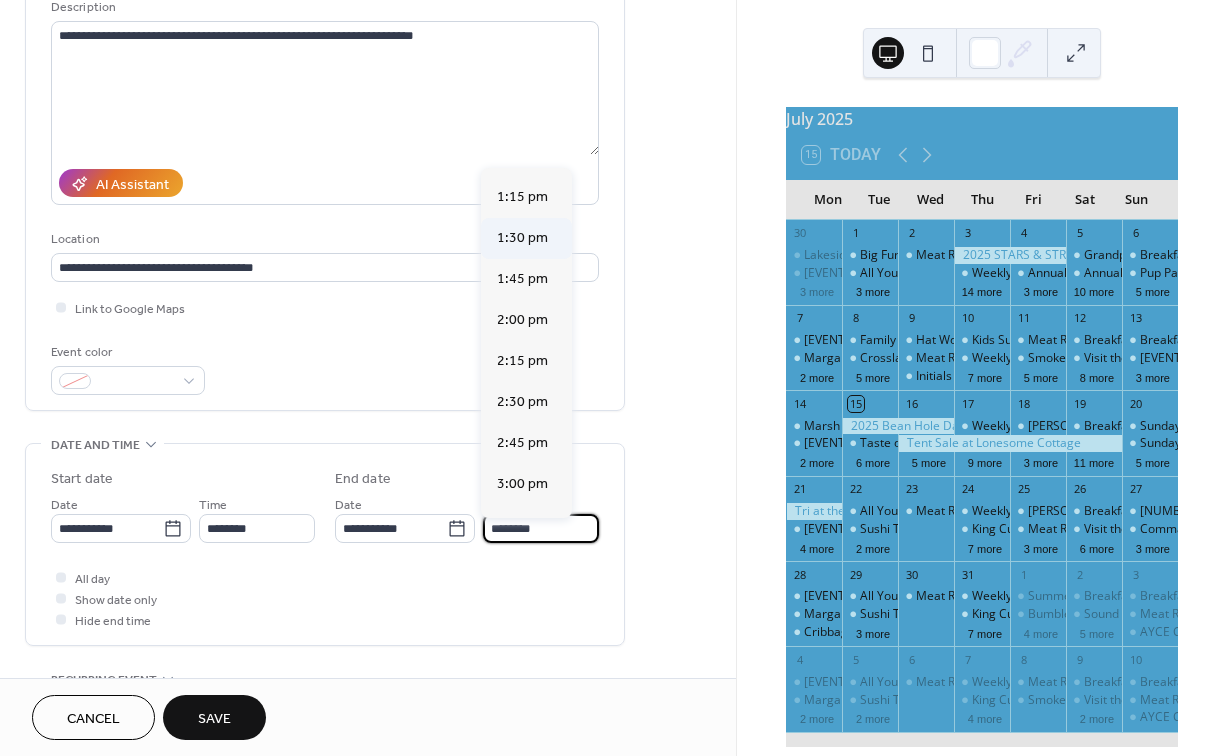 scroll, scrollTop: 241, scrollLeft: 0, axis: vertical 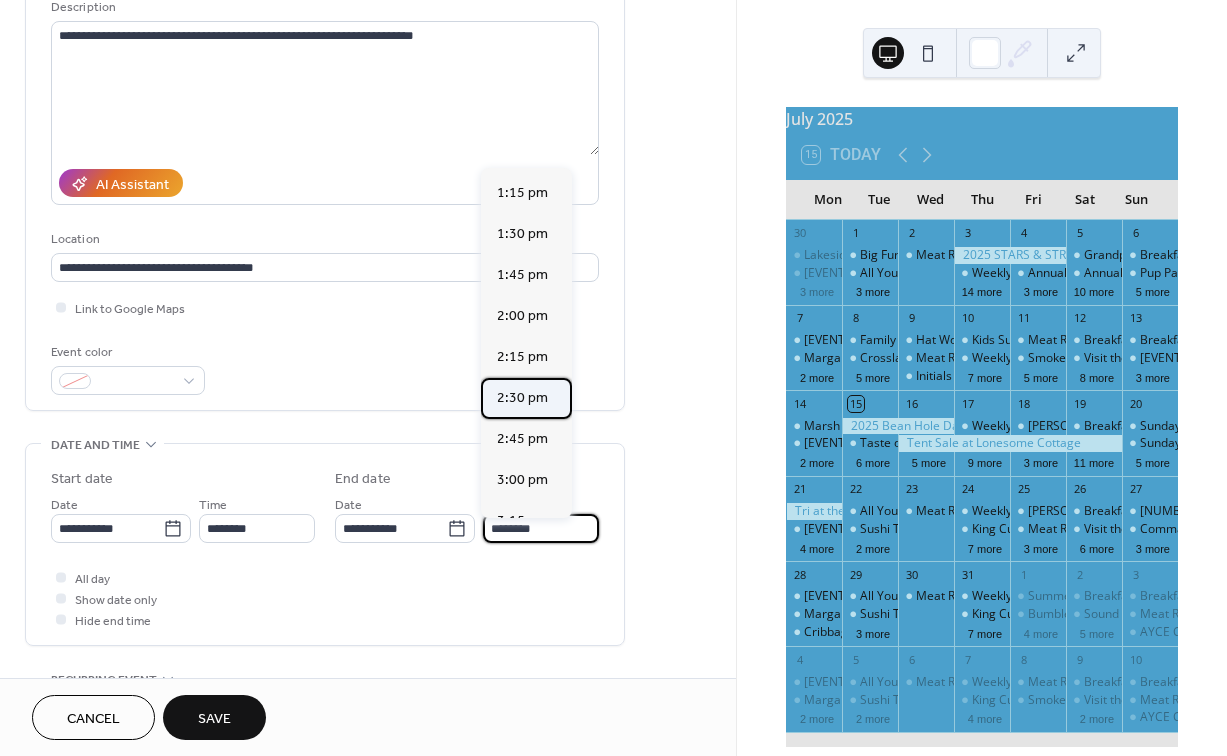 click on "2:30 pm" at bounding box center [522, 398] 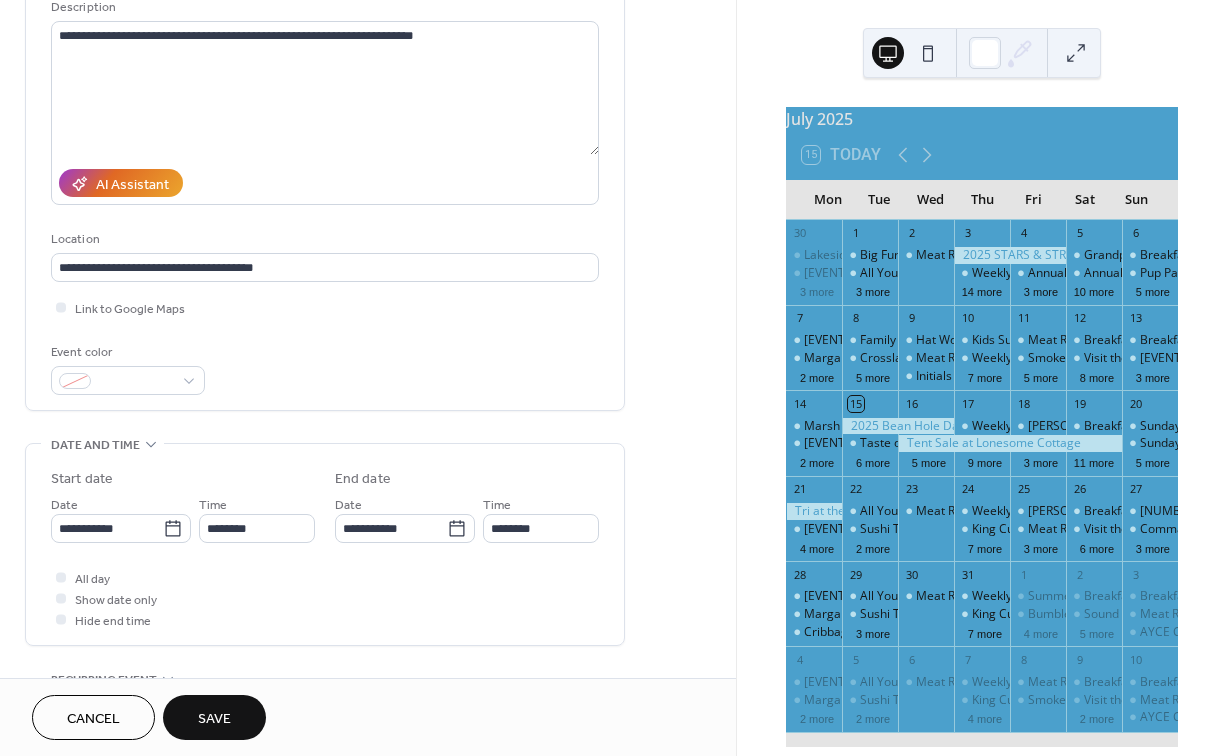 type on "*******" 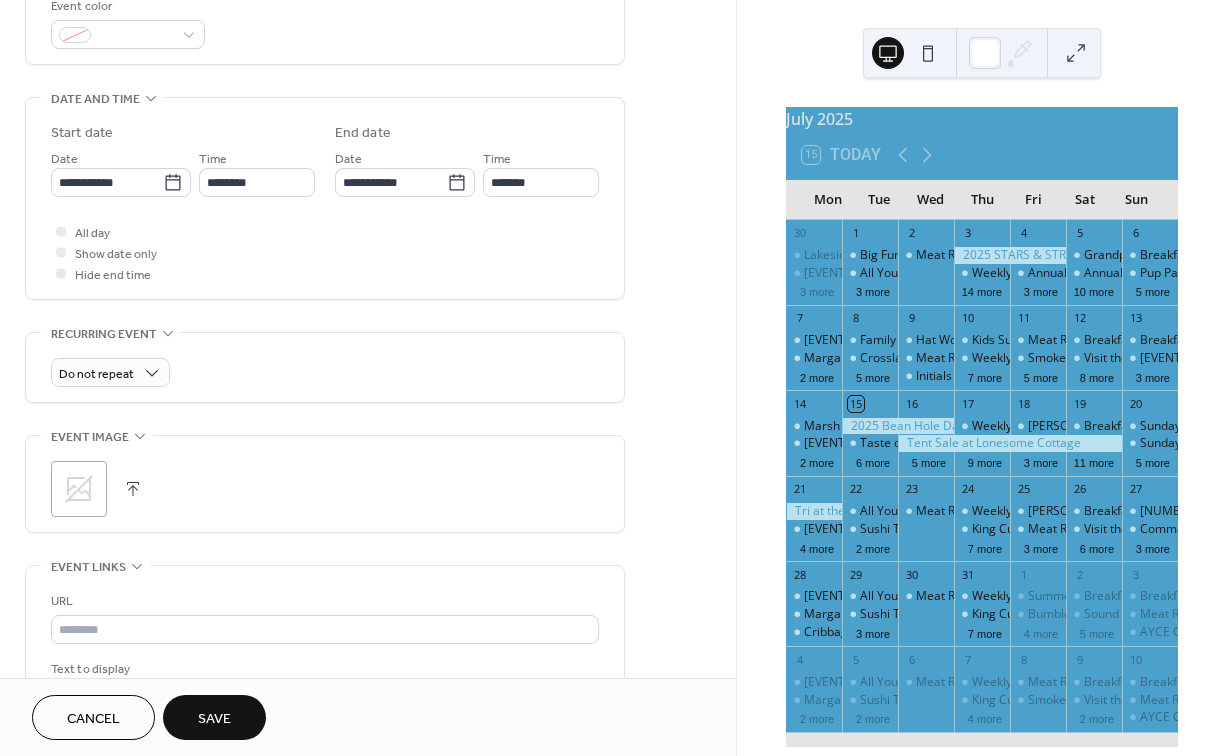 scroll, scrollTop: 557, scrollLeft: 0, axis: vertical 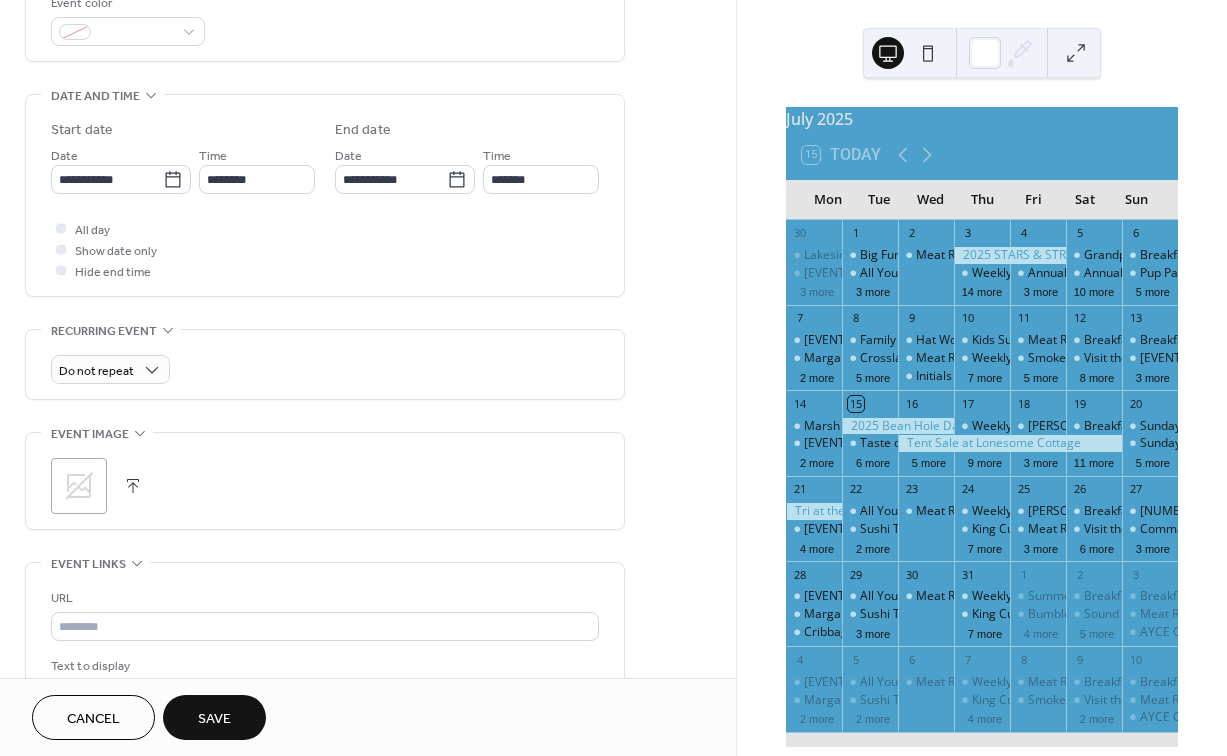 click at bounding box center [133, 486] 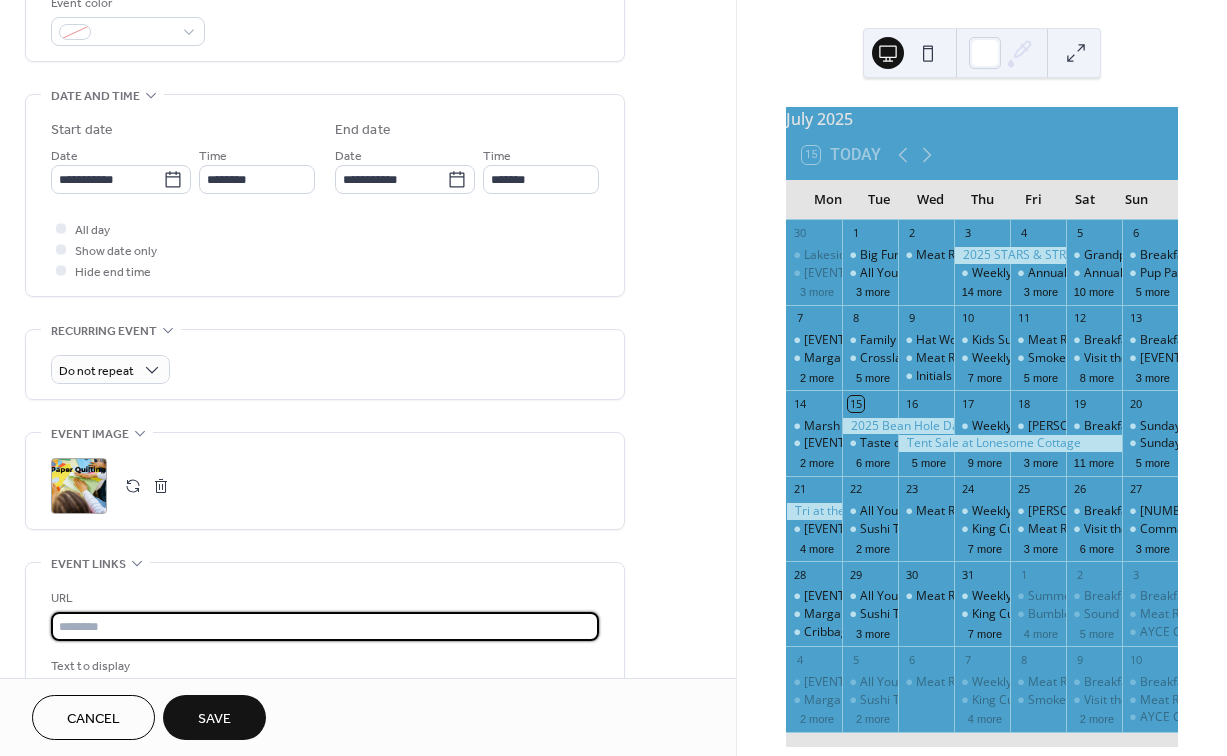 click at bounding box center [325, 626] 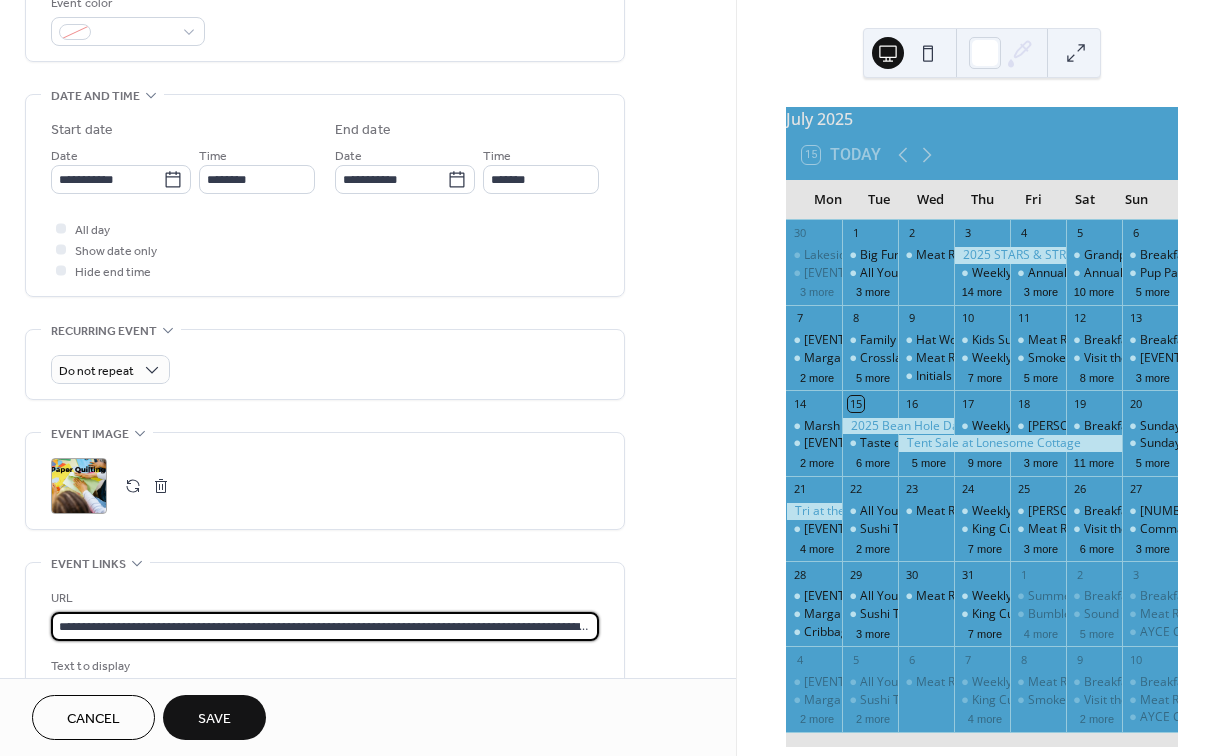 type on "**********" 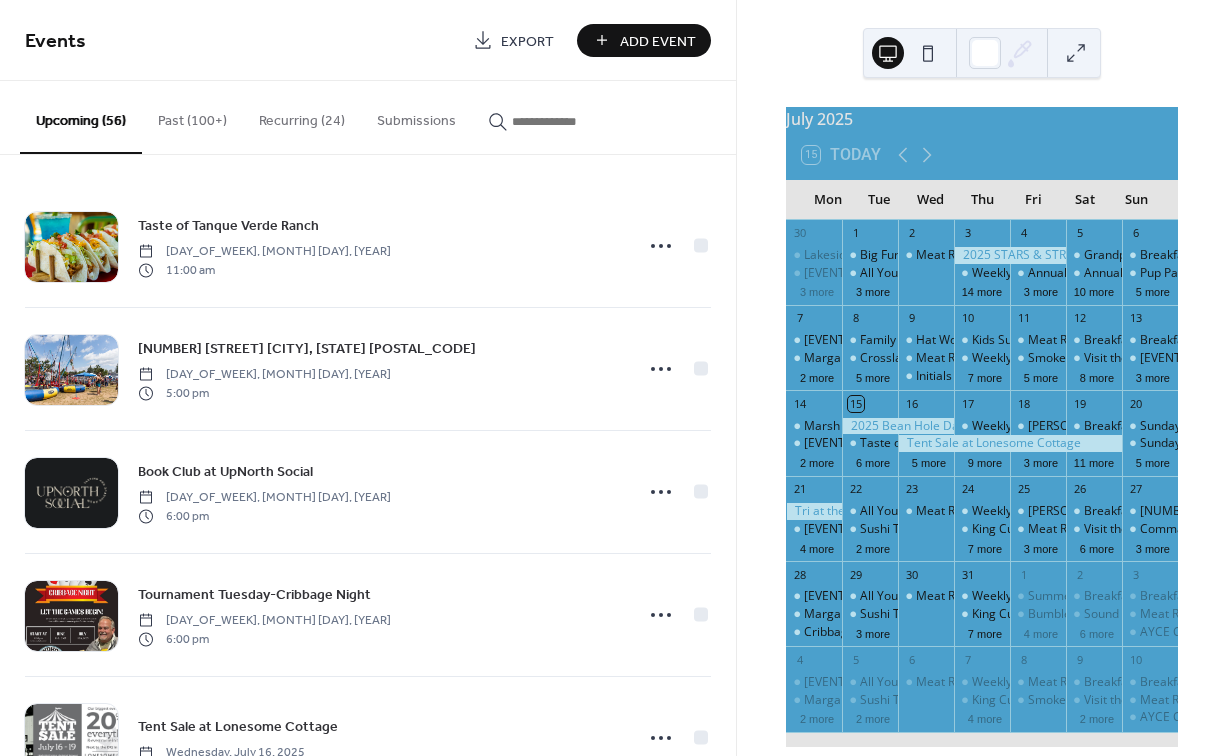 click on "Add Event" at bounding box center [658, 41] 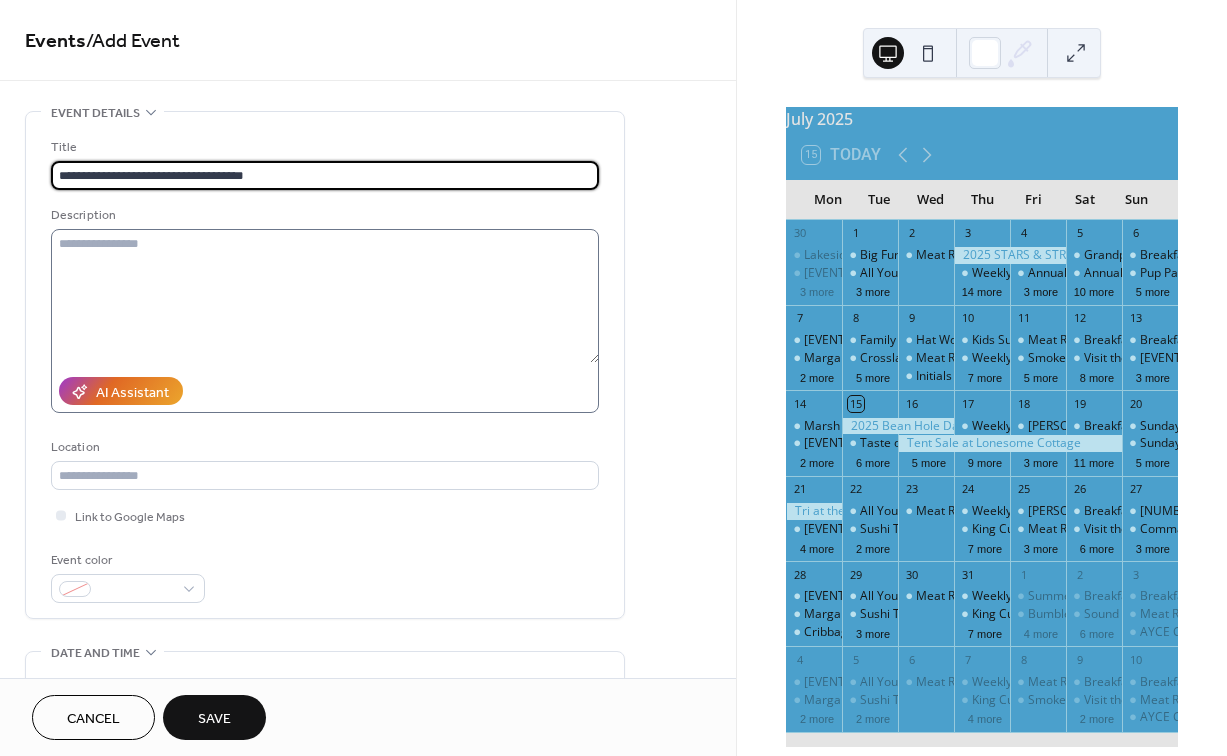 type on "**********" 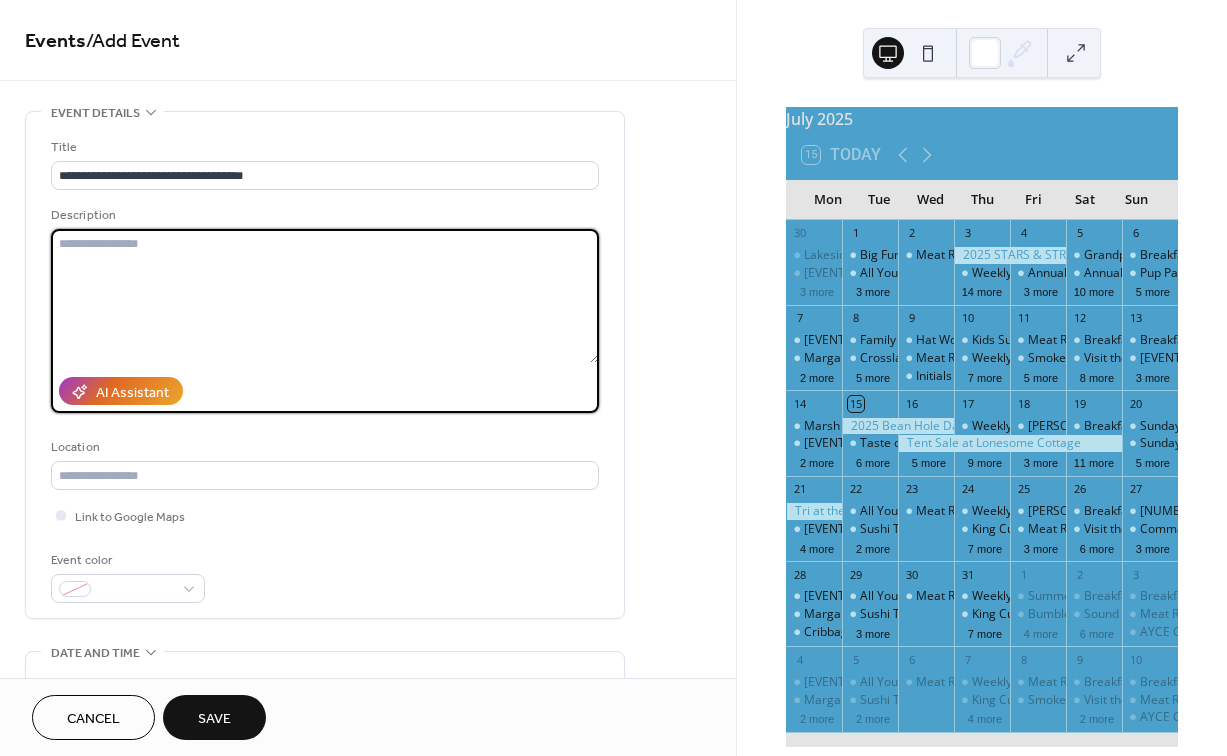 click at bounding box center (325, 296) 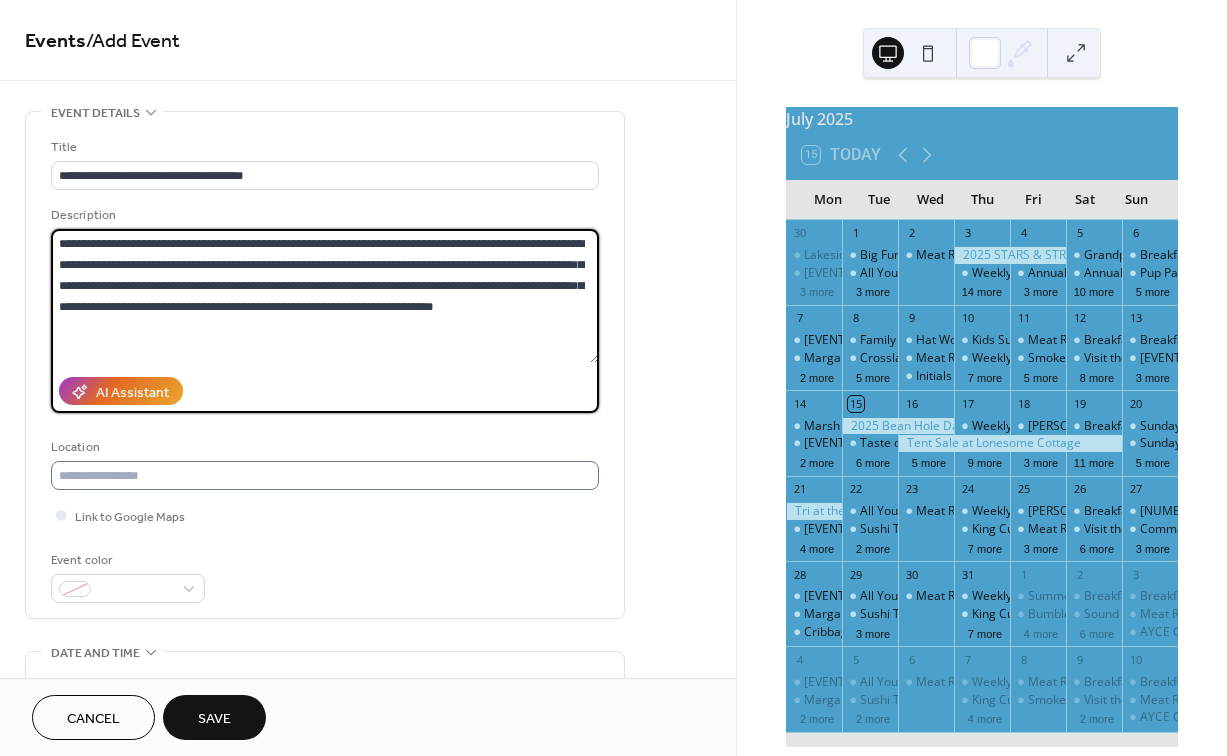 type on "**********" 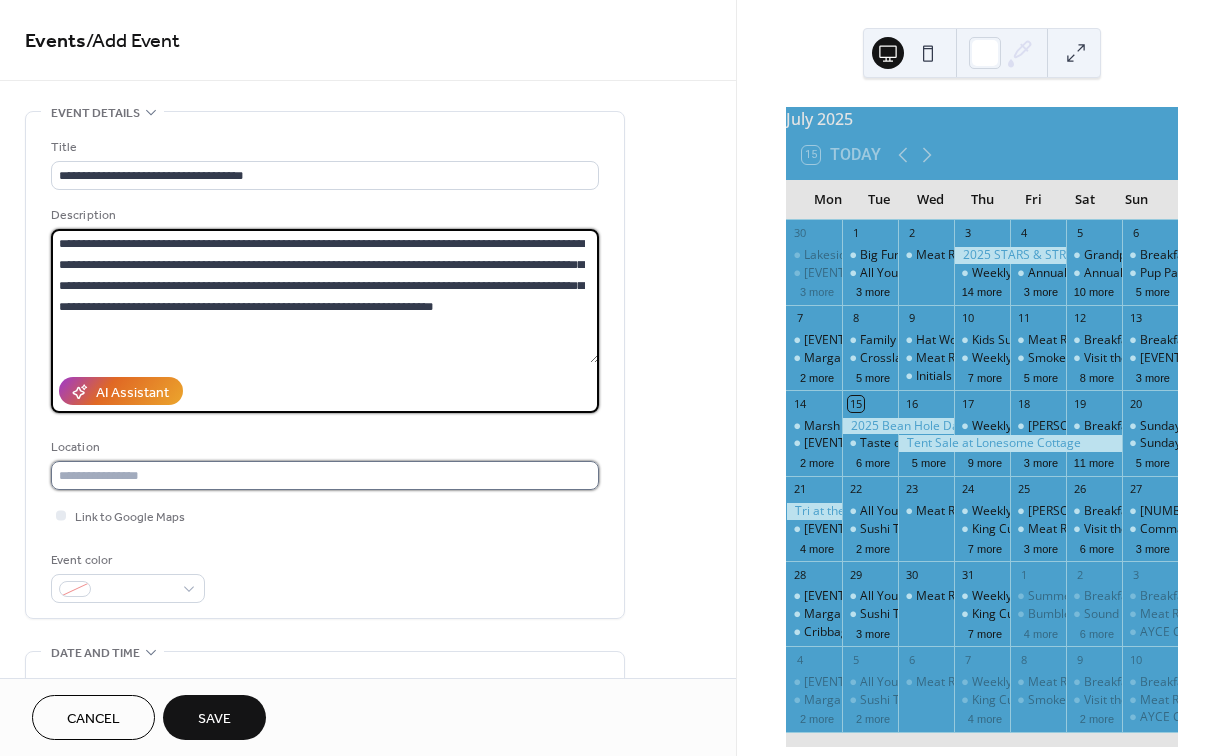 click at bounding box center [325, 475] 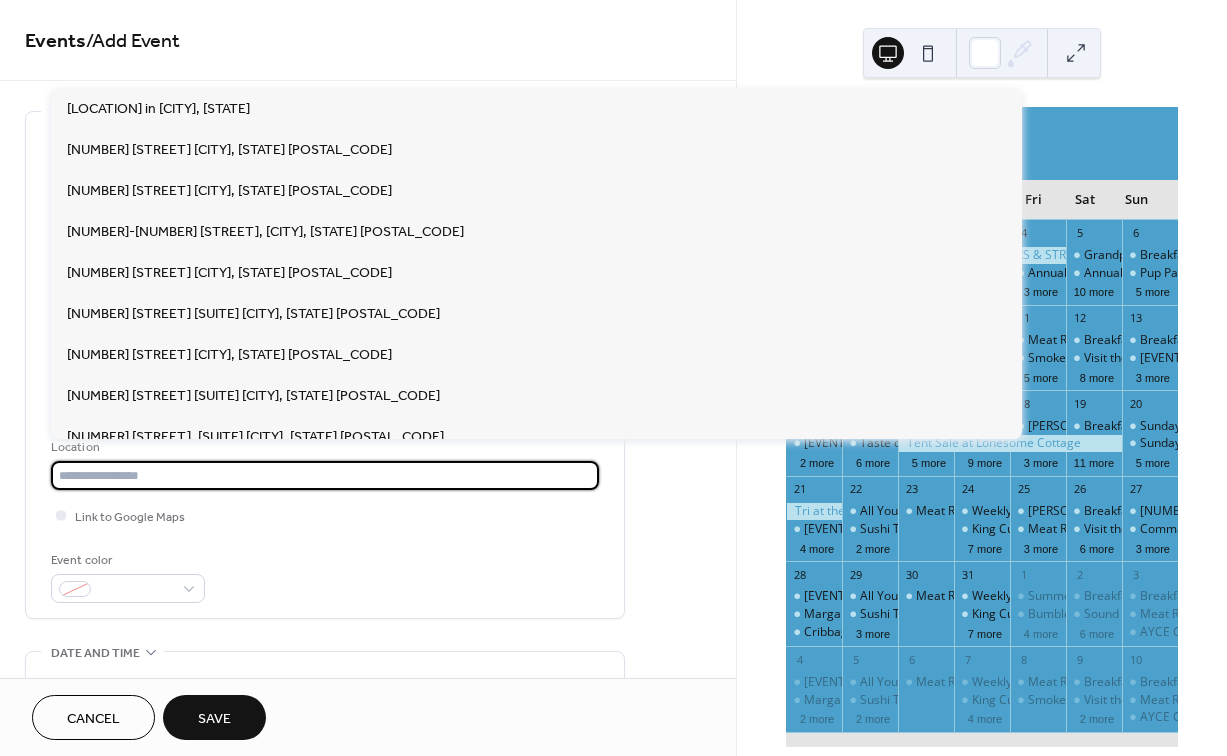 paste on "**********" 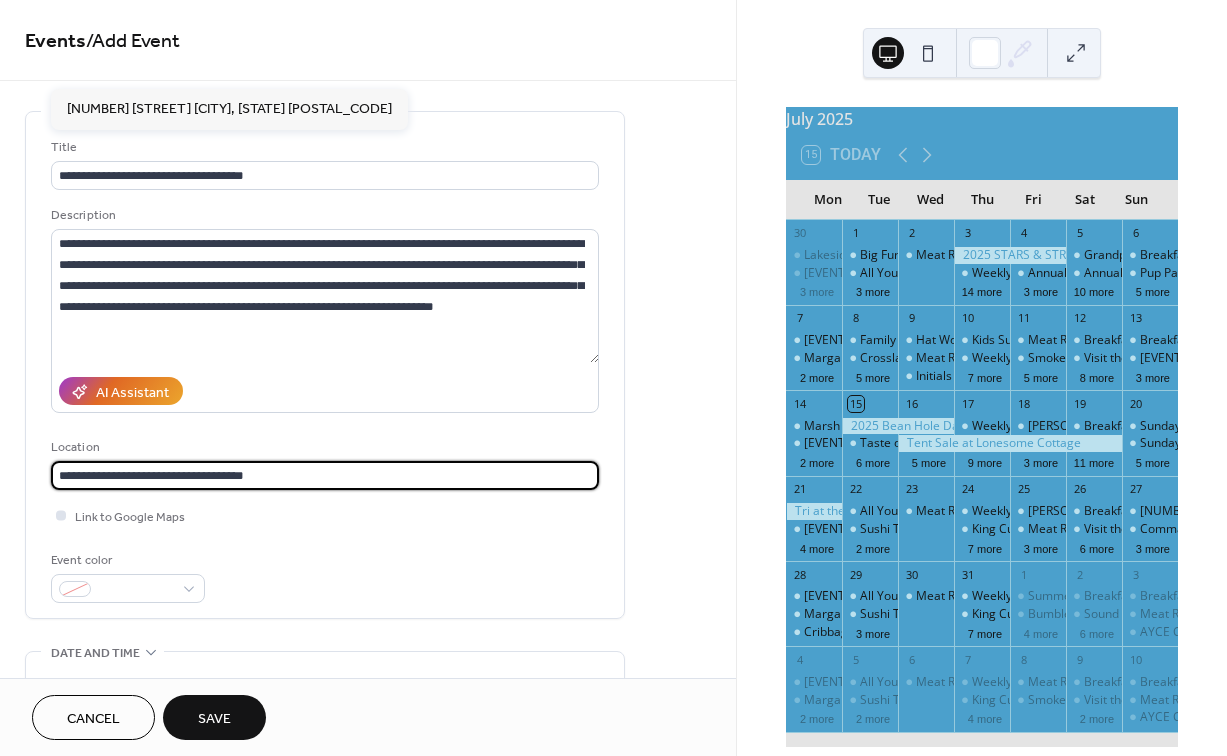 type on "**********" 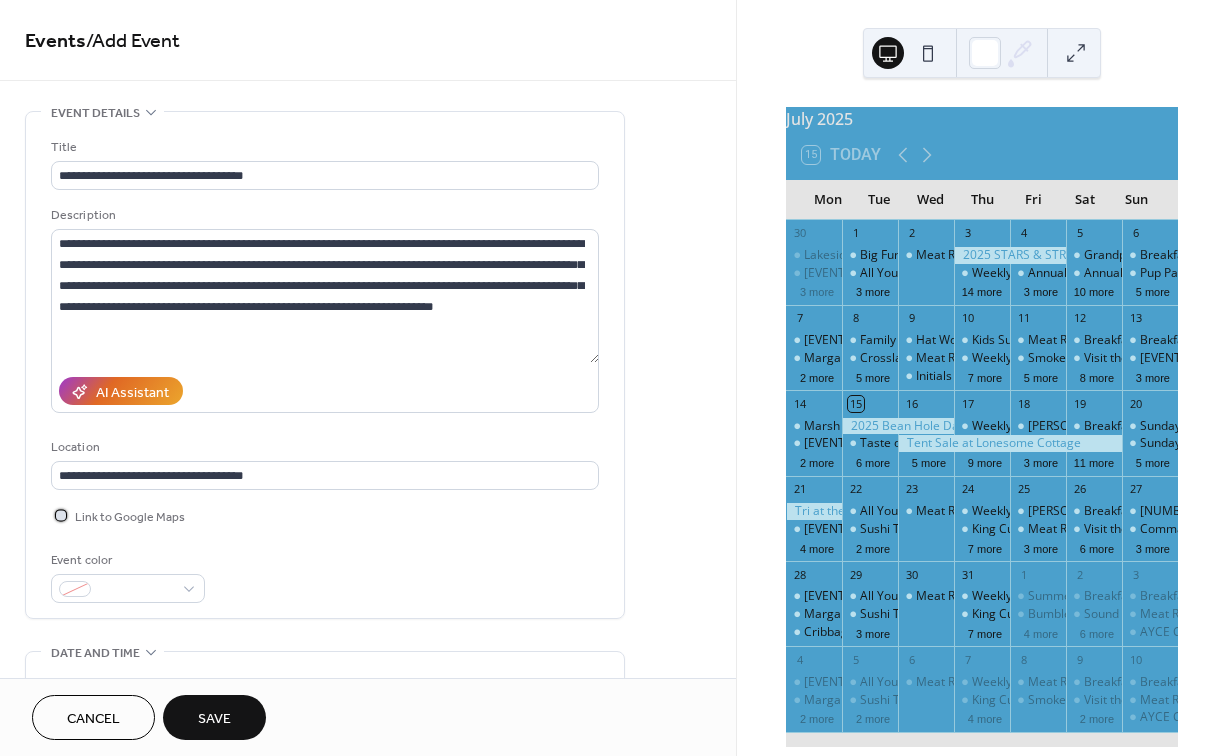 click at bounding box center (61, 515) 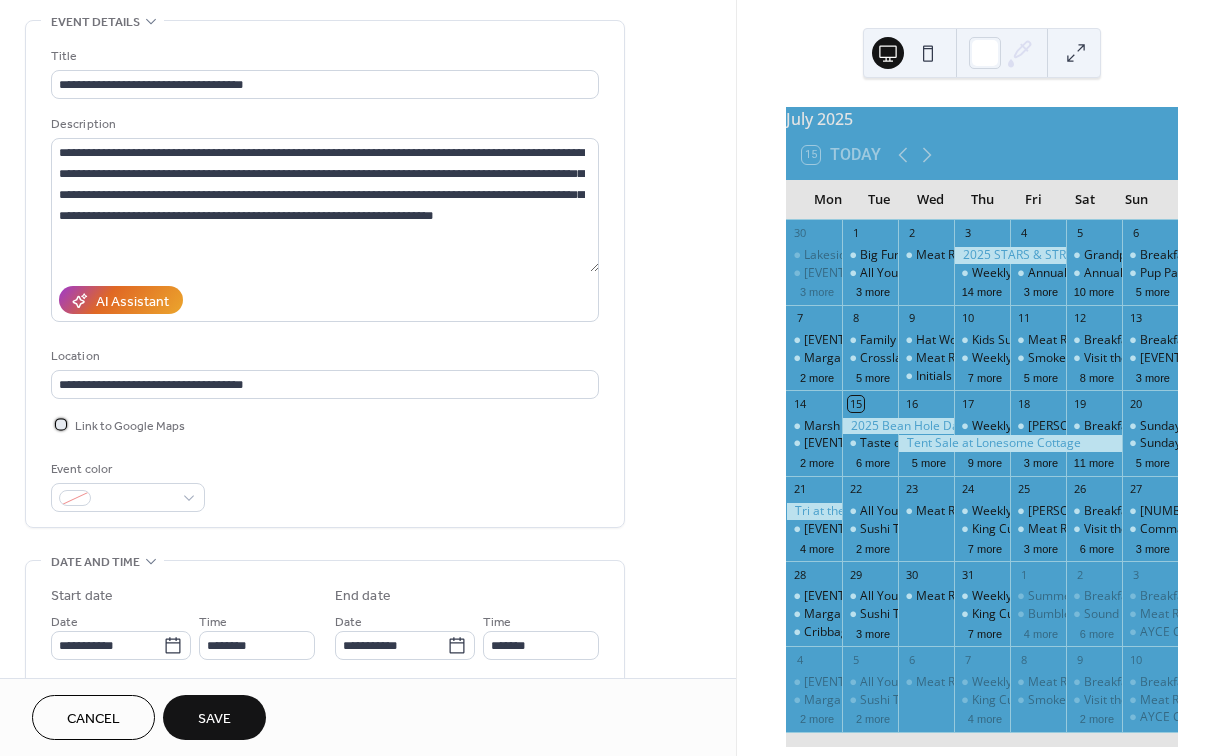 scroll, scrollTop: 114, scrollLeft: 0, axis: vertical 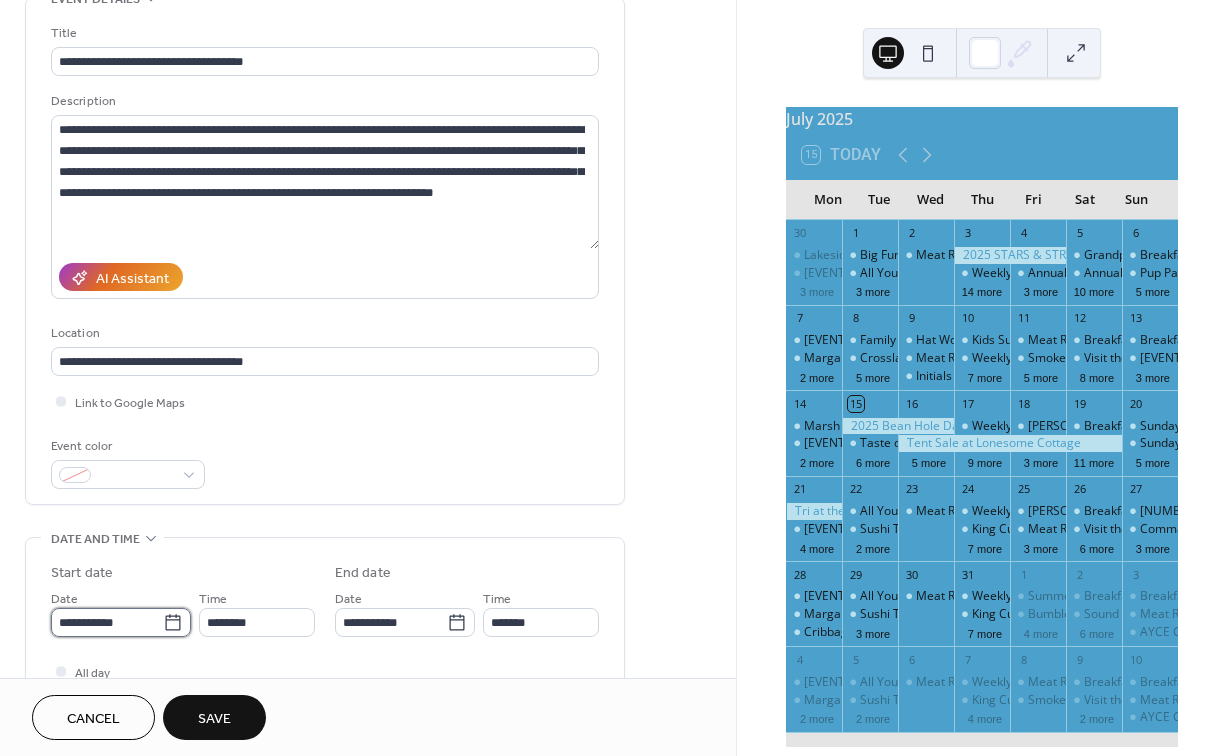click on "**********" at bounding box center [107, 622] 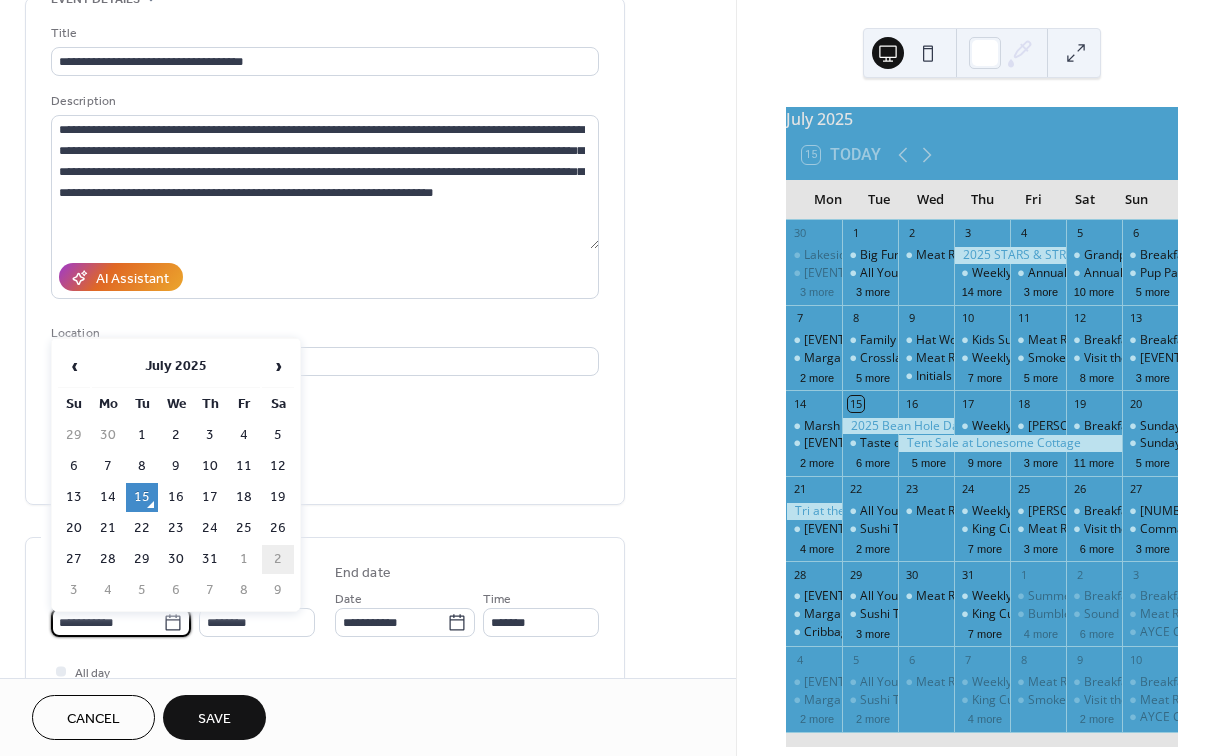 click on "2" at bounding box center [278, 559] 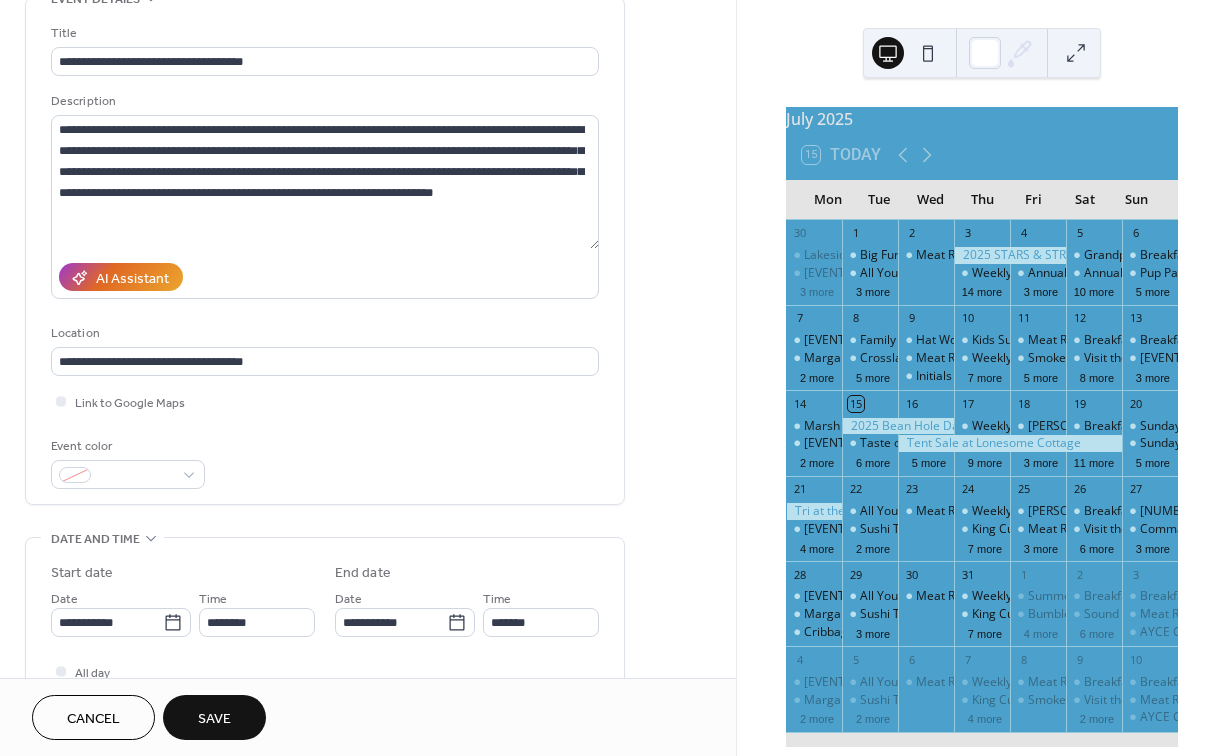 type on "**********" 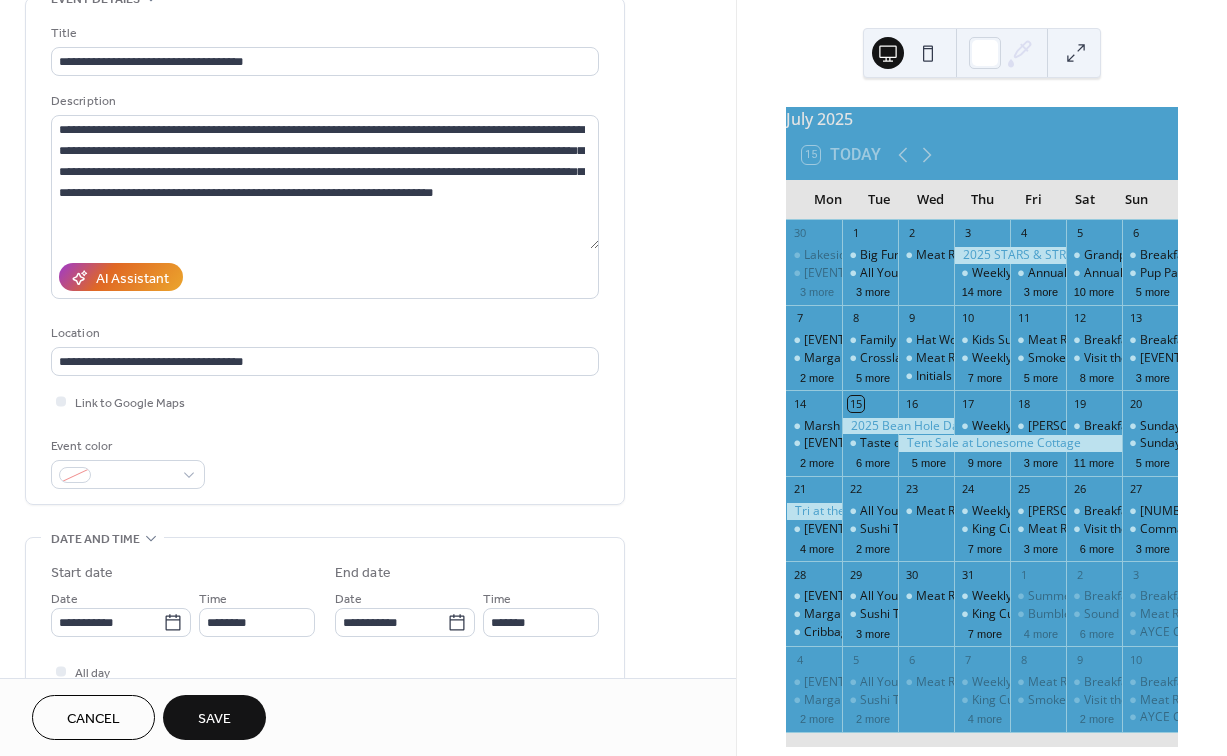 type on "**********" 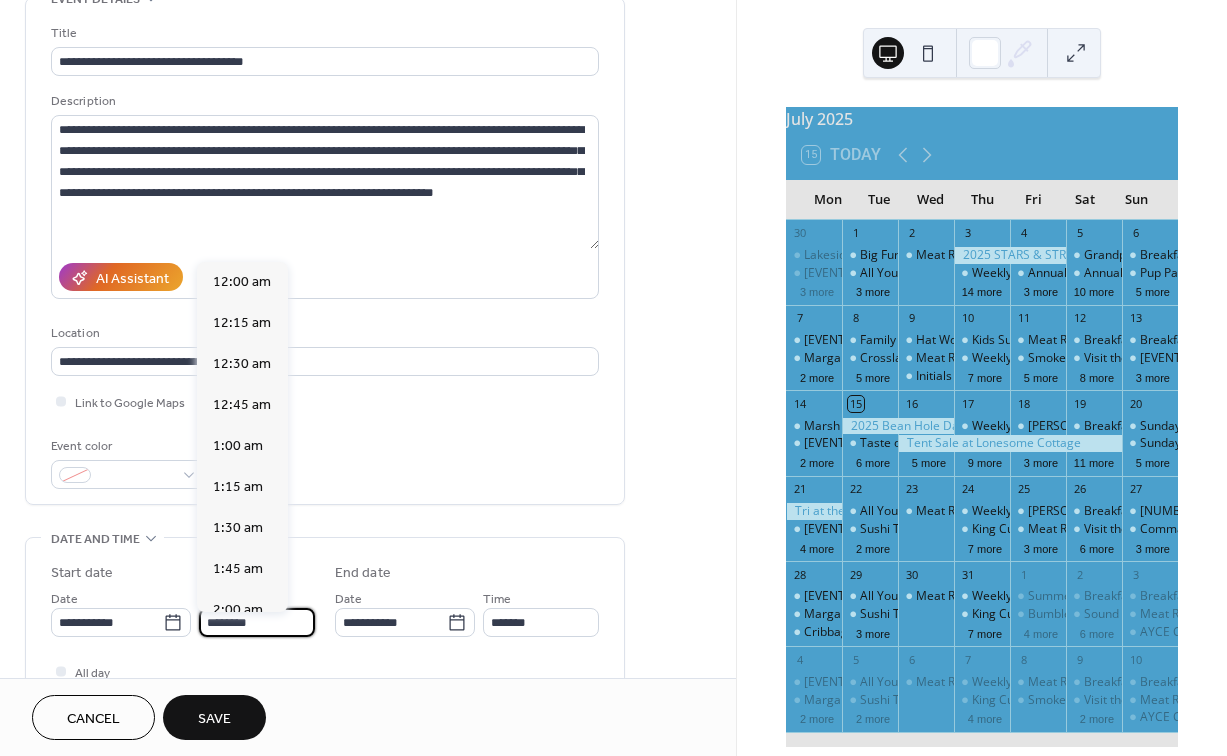 click on "********" at bounding box center [257, 622] 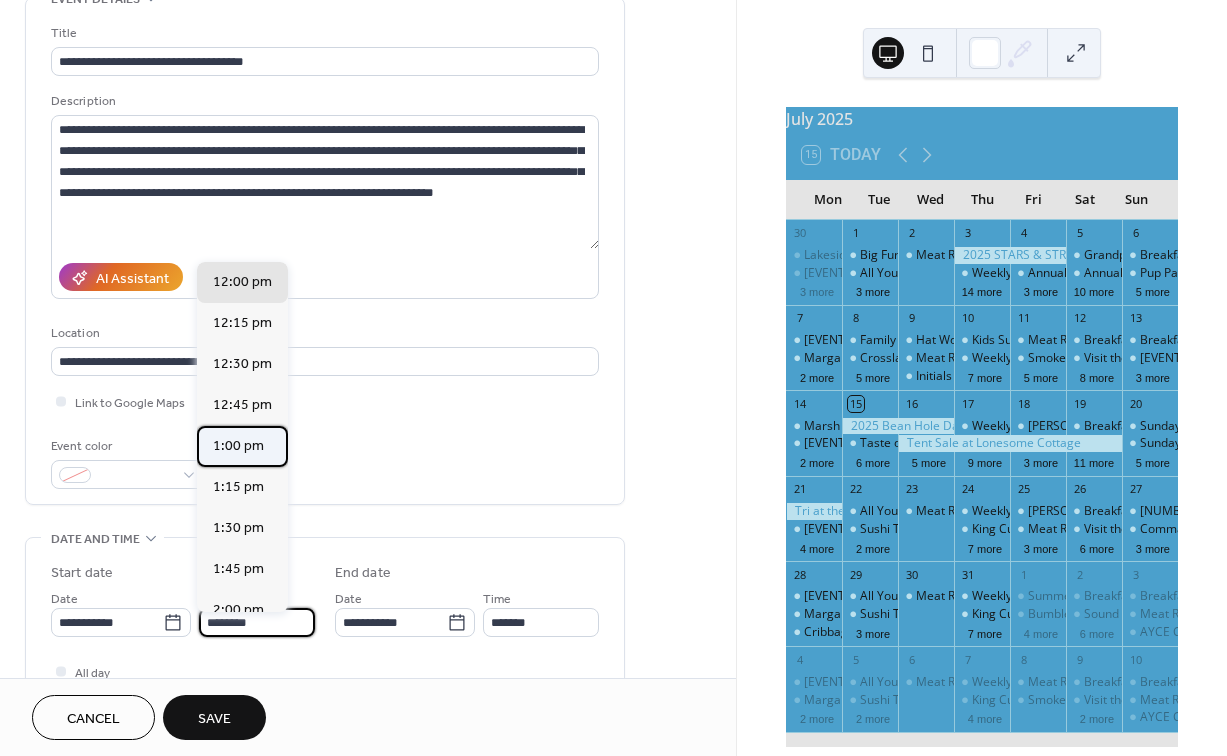 click on "1:00 pm" at bounding box center (238, 446) 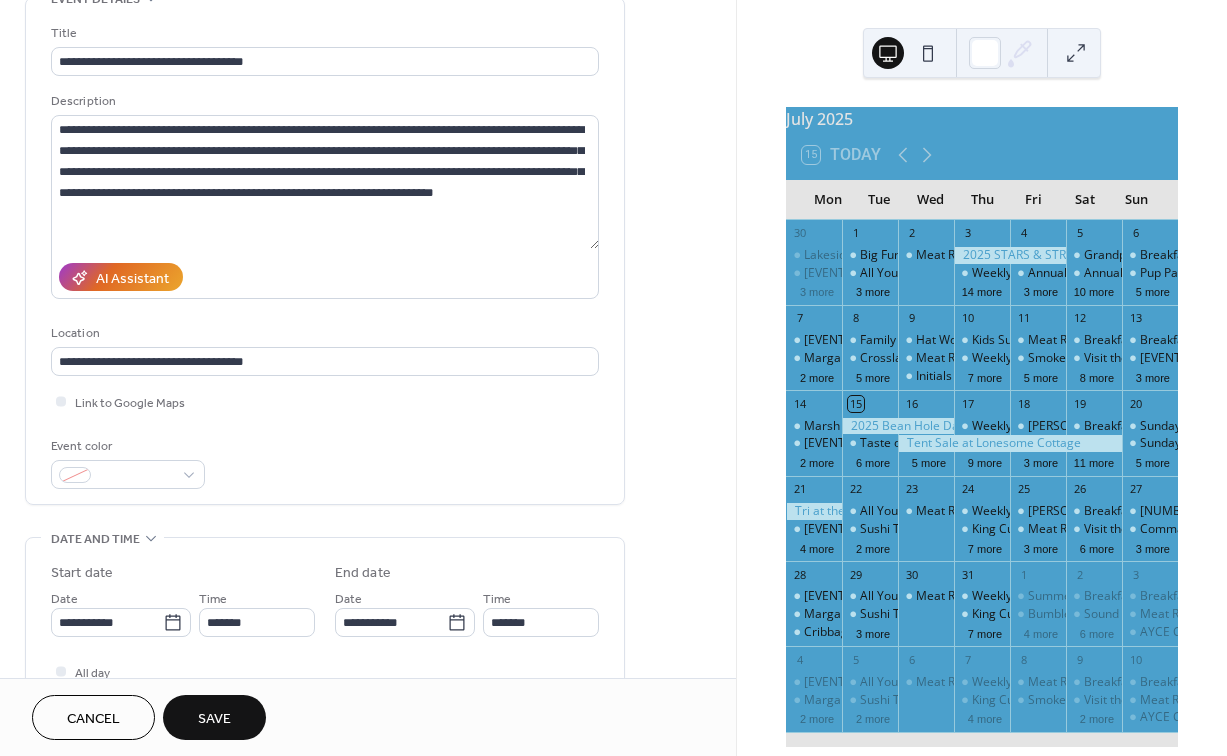 type on "*******" 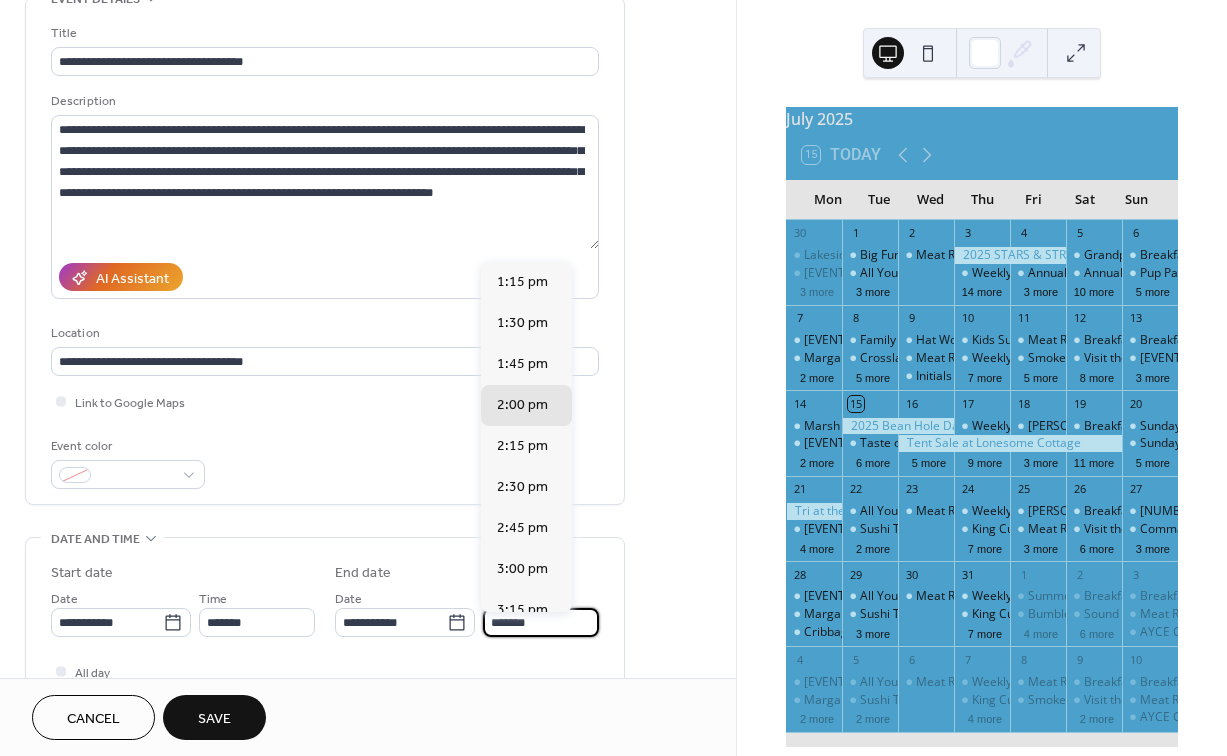 click on "*******" at bounding box center (541, 622) 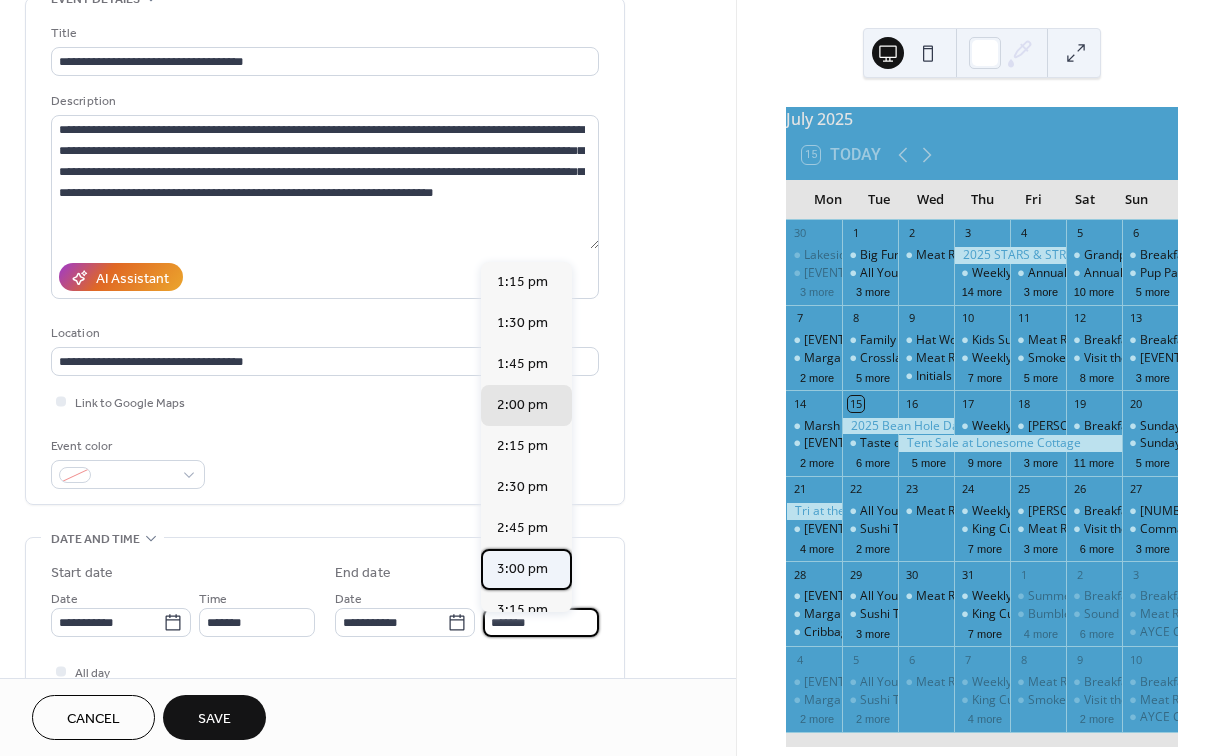 click on "3:00 pm" at bounding box center (522, 569) 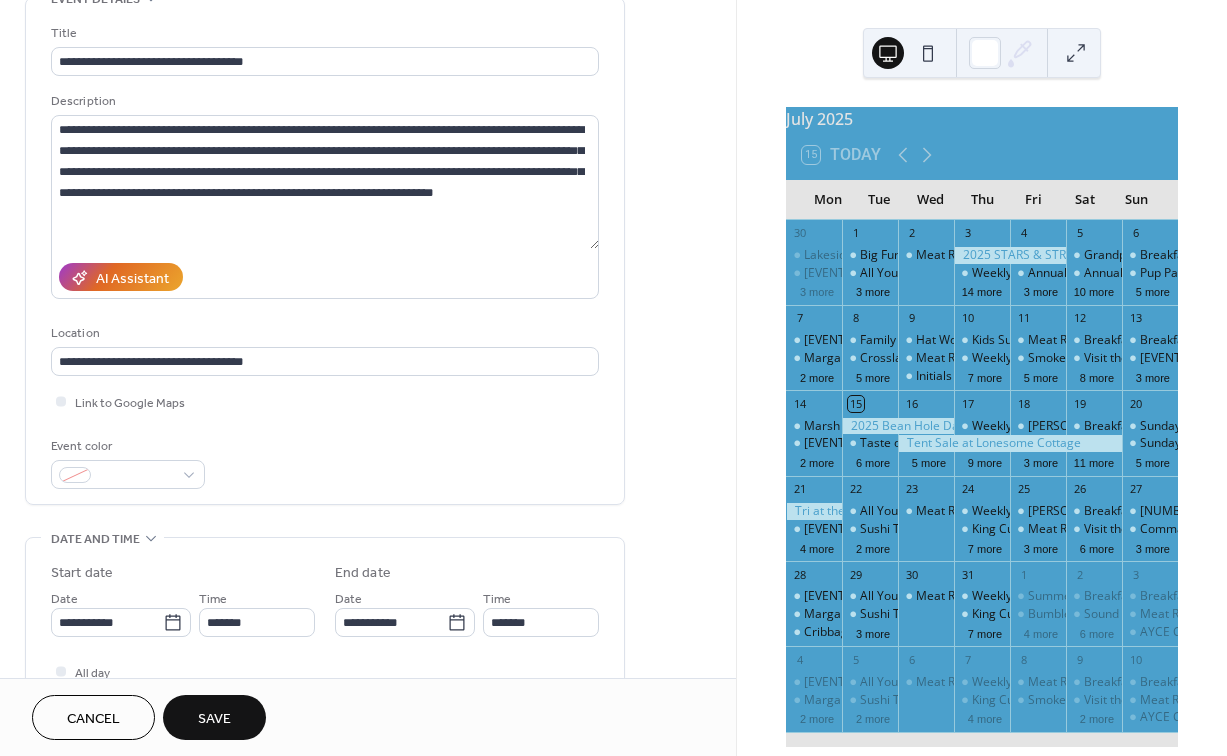 type on "*******" 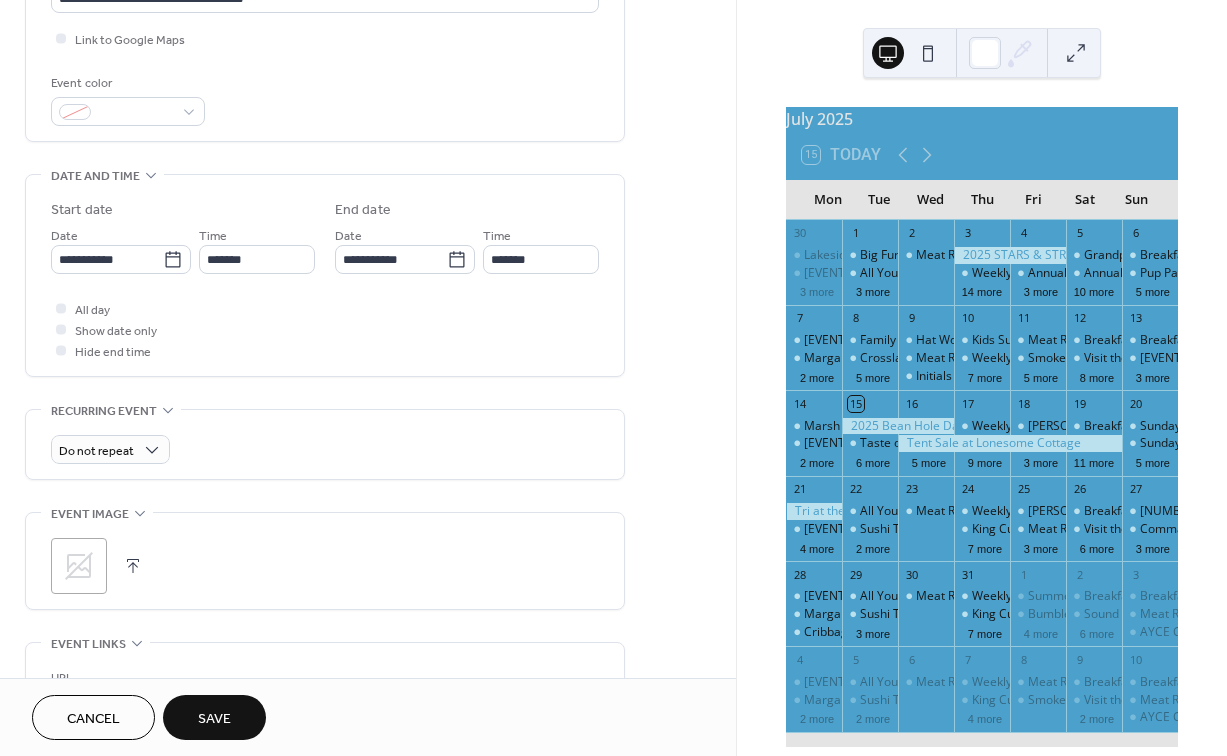 scroll, scrollTop: 479, scrollLeft: 0, axis: vertical 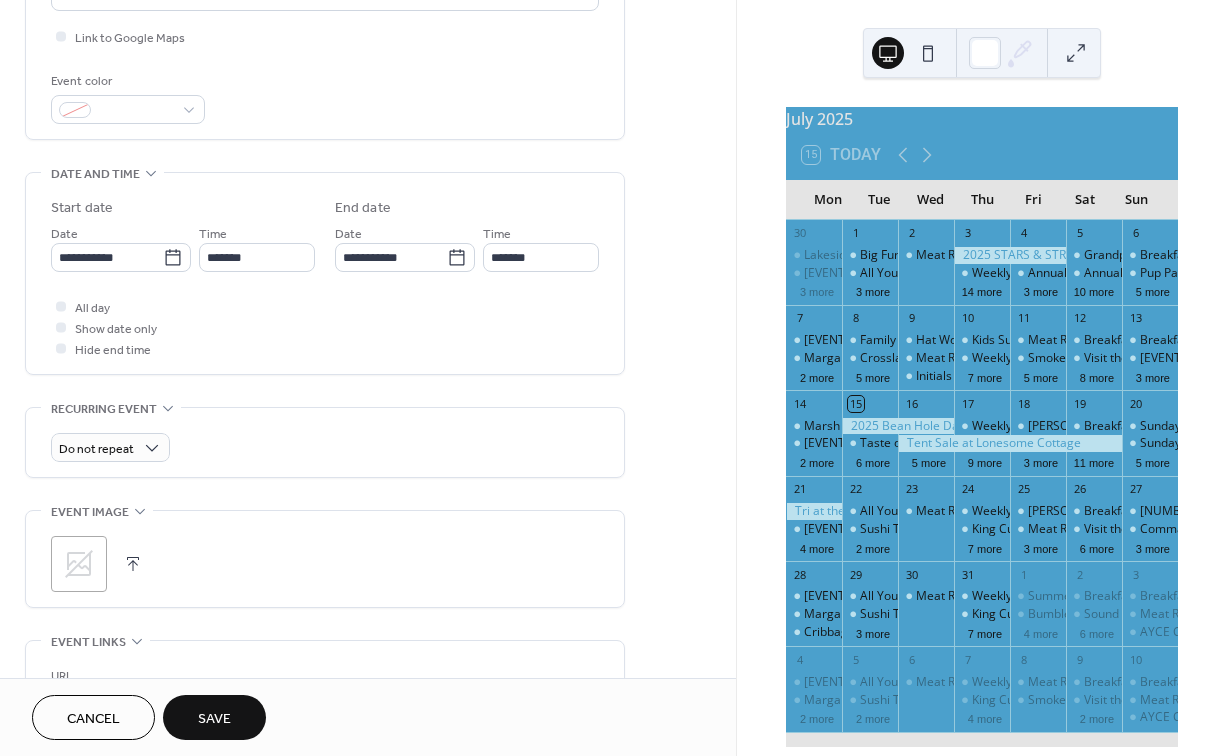 click at bounding box center [133, 564] 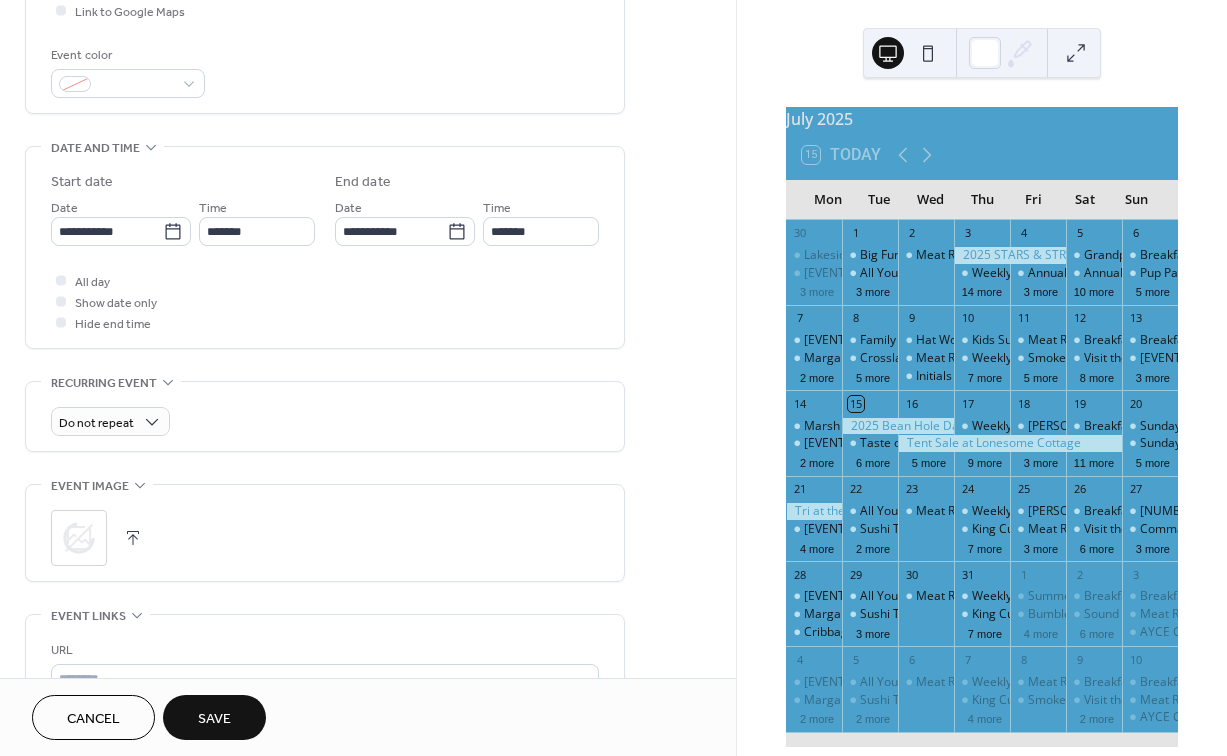 scroll, scrollTop: 531, scrollLeft: 0, axis: vertical 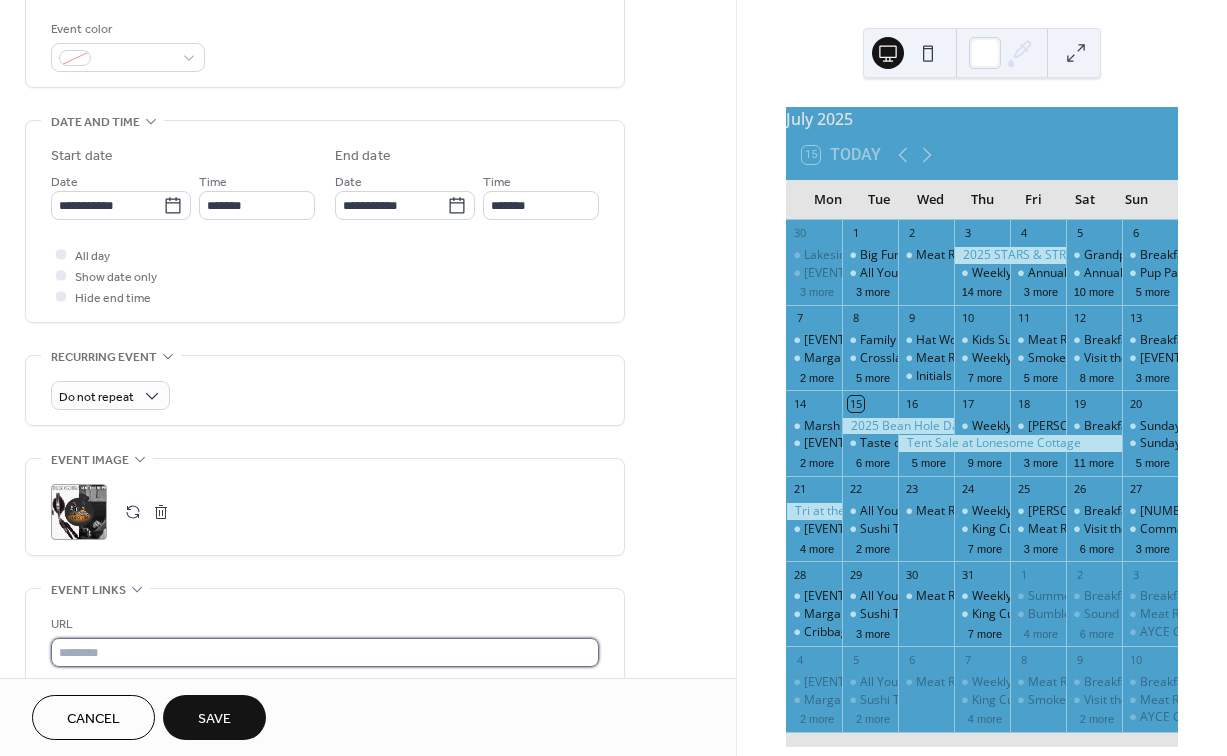 click at bounding box center (325, 652) 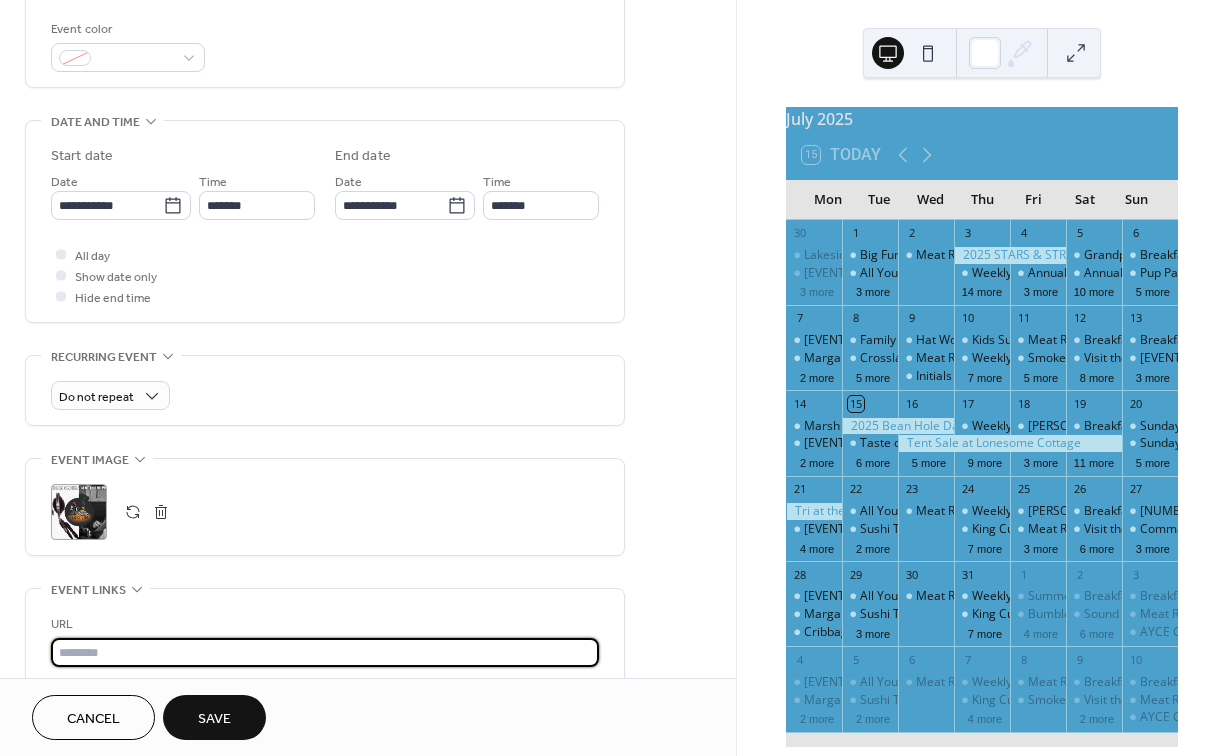 paste on "**********" 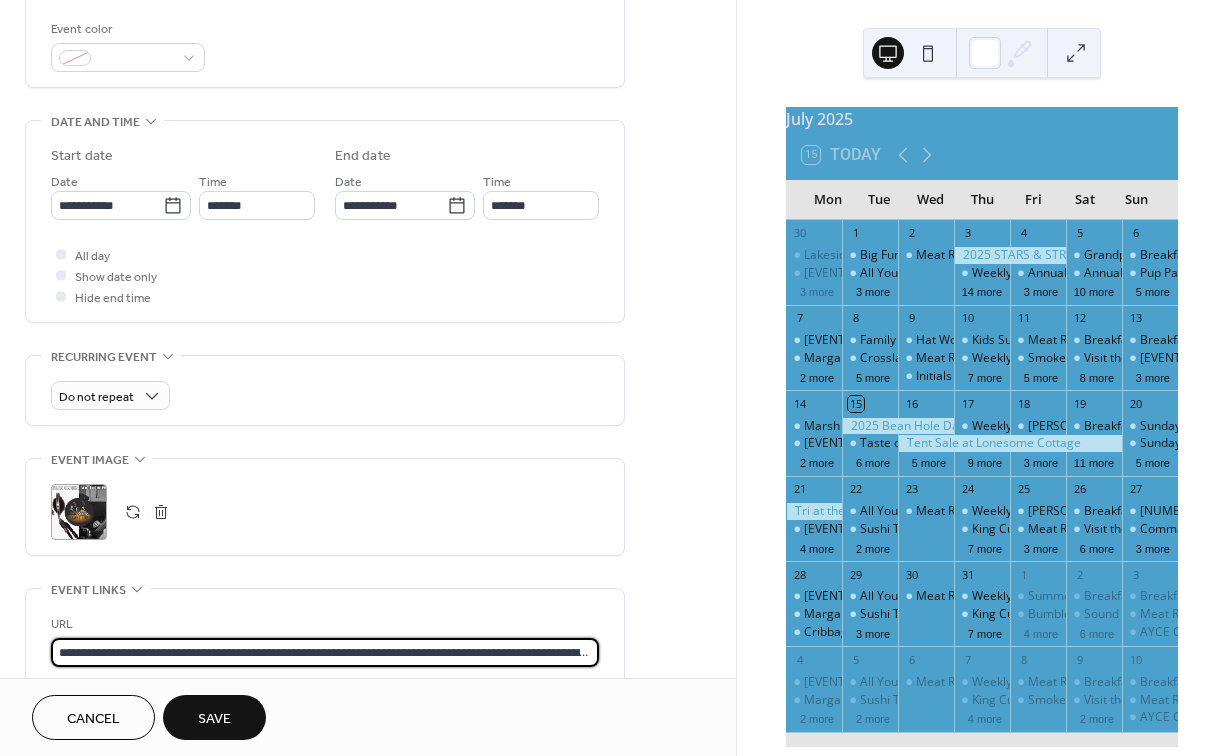 type on "**********" 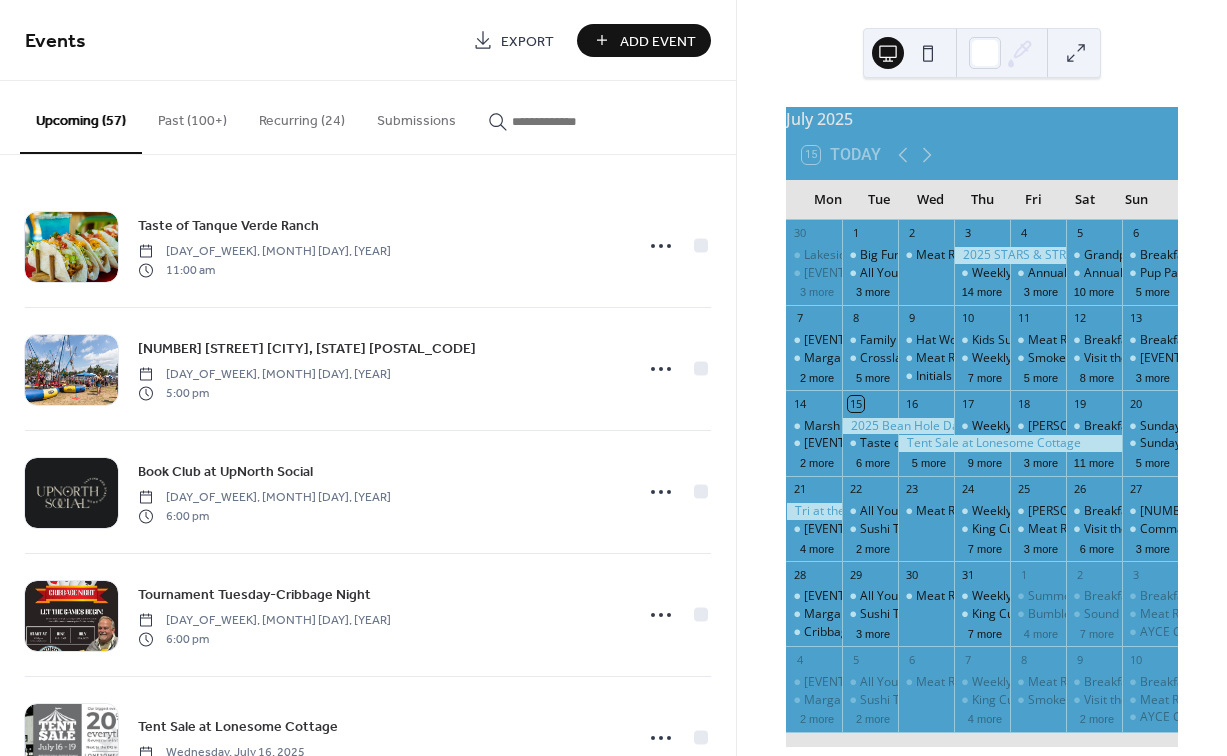 click on "Add Event" at bounding box center (658, 41) 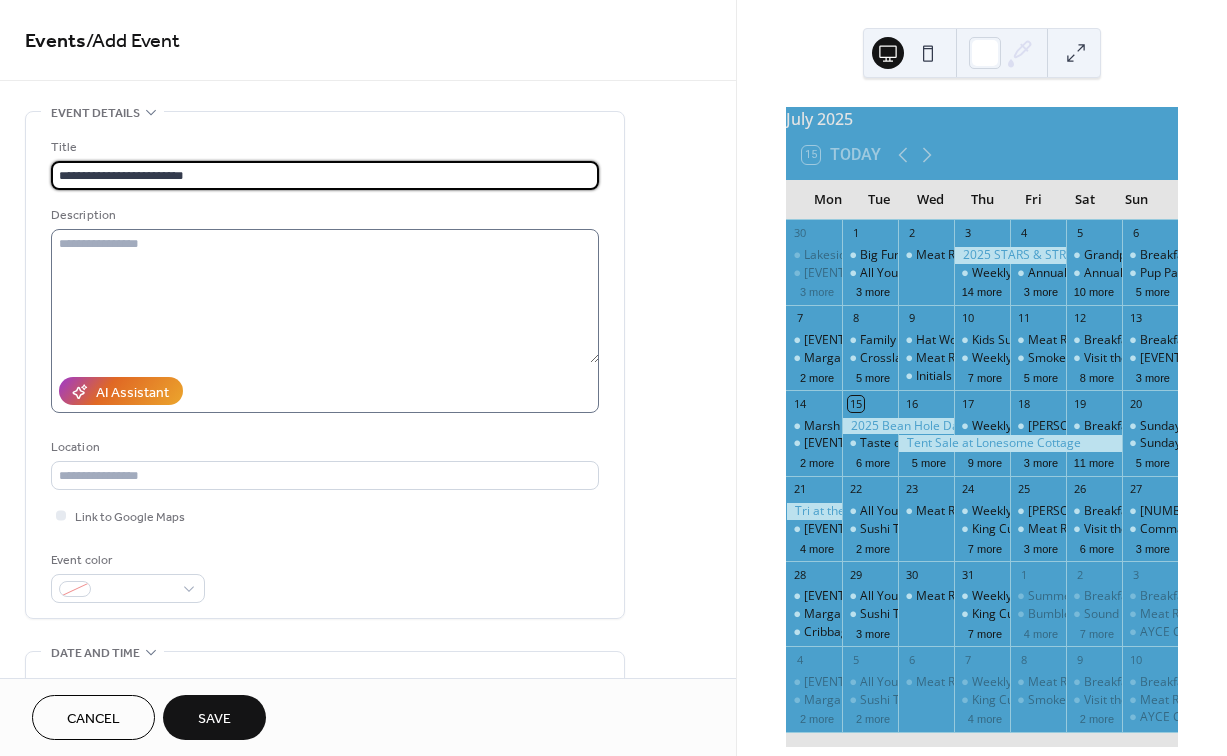 type on "**********" 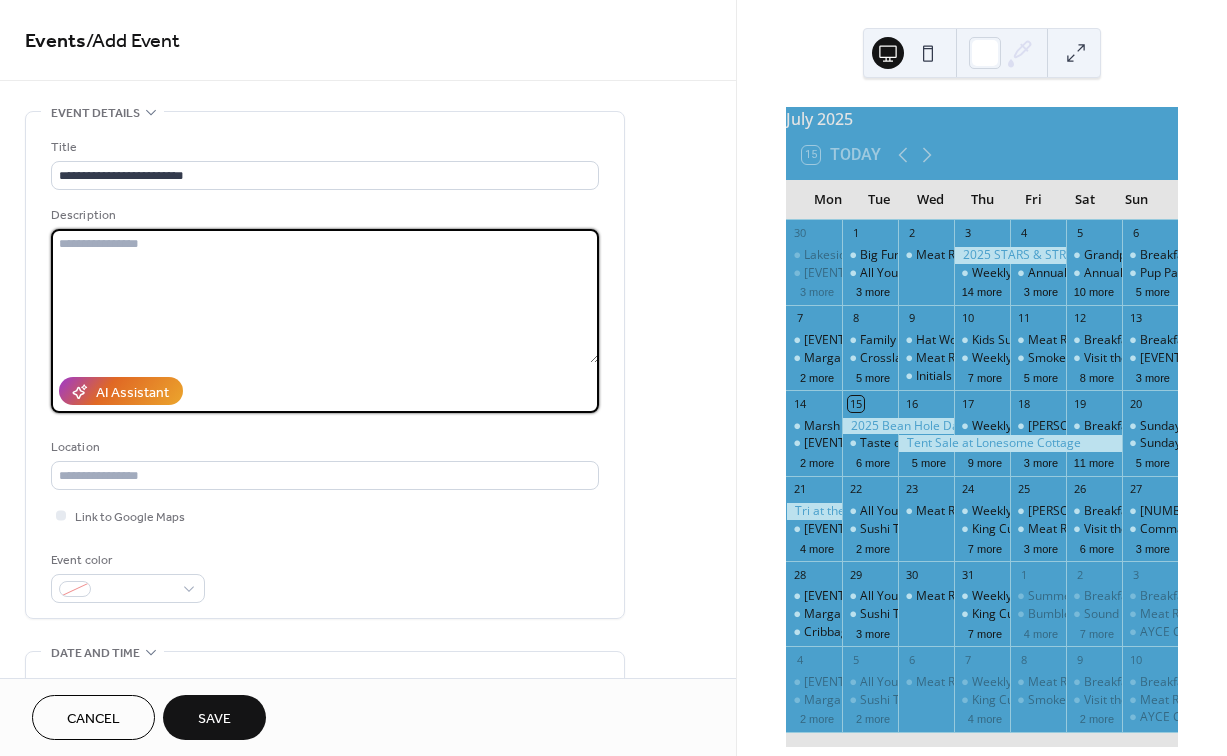 click at bounding box center (325, 296) 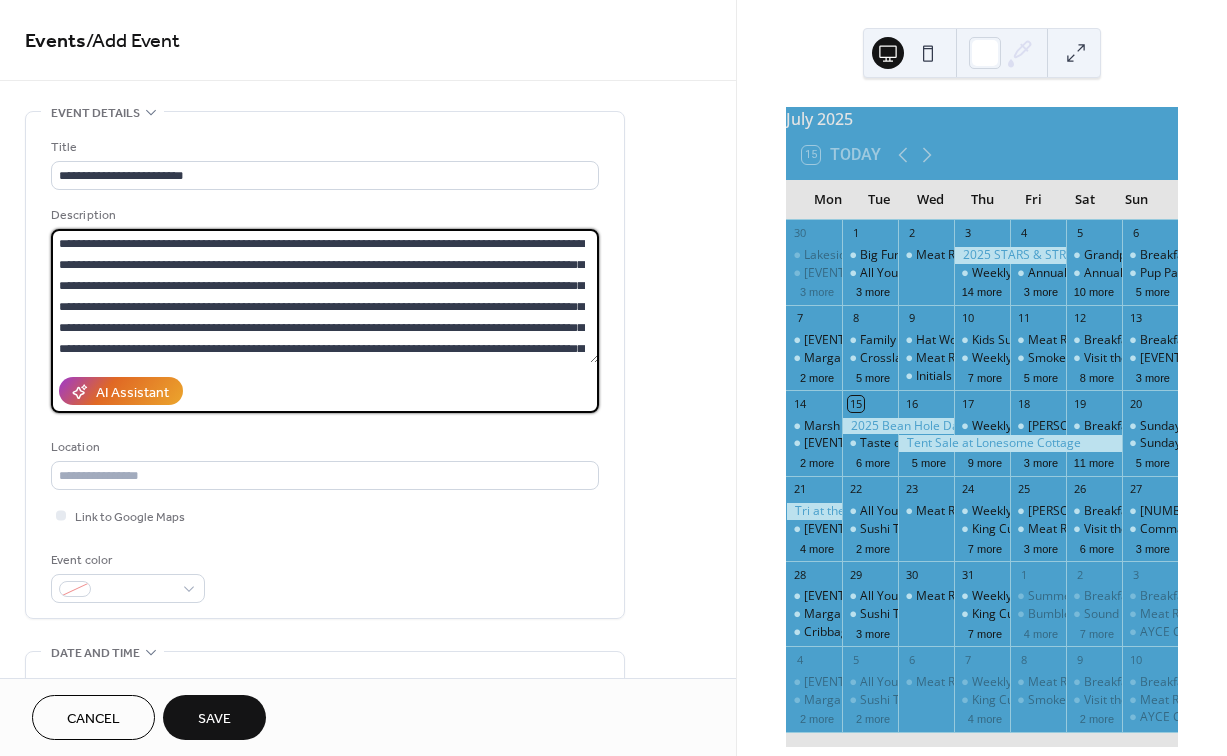 scroll, scrollTop: 462, scrollLeft: 0, axis: vertical 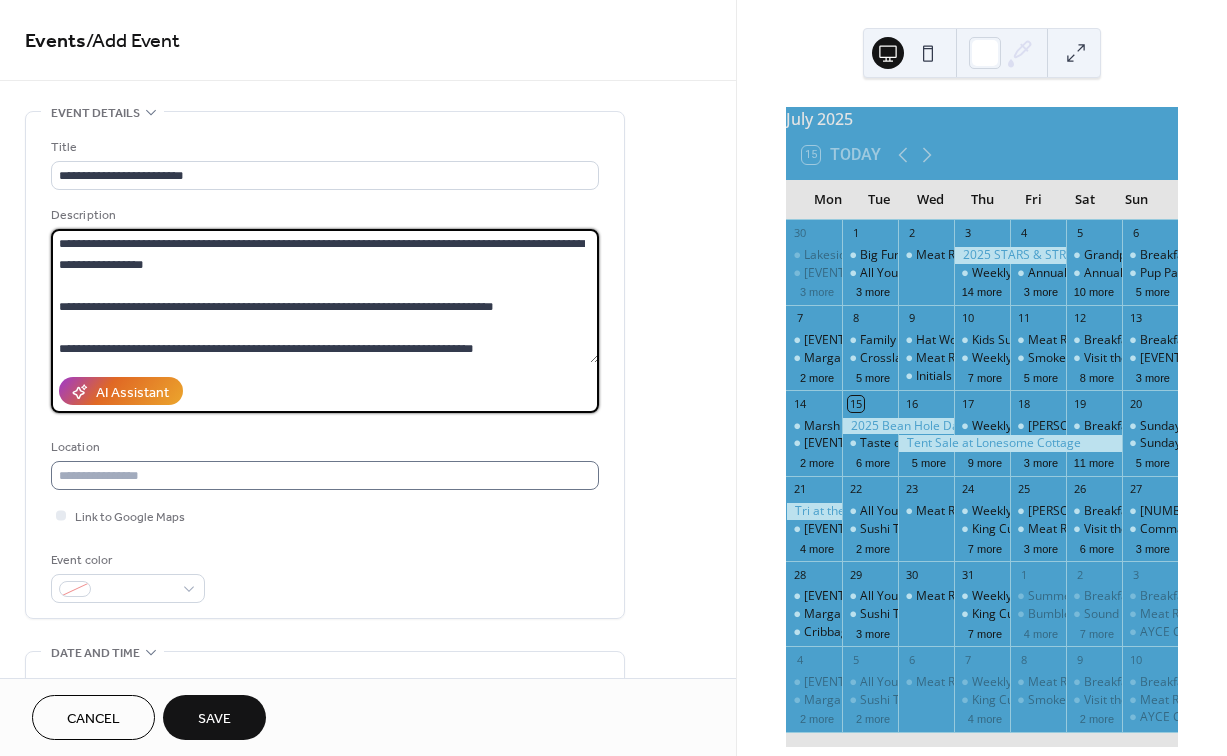 type on "**********" 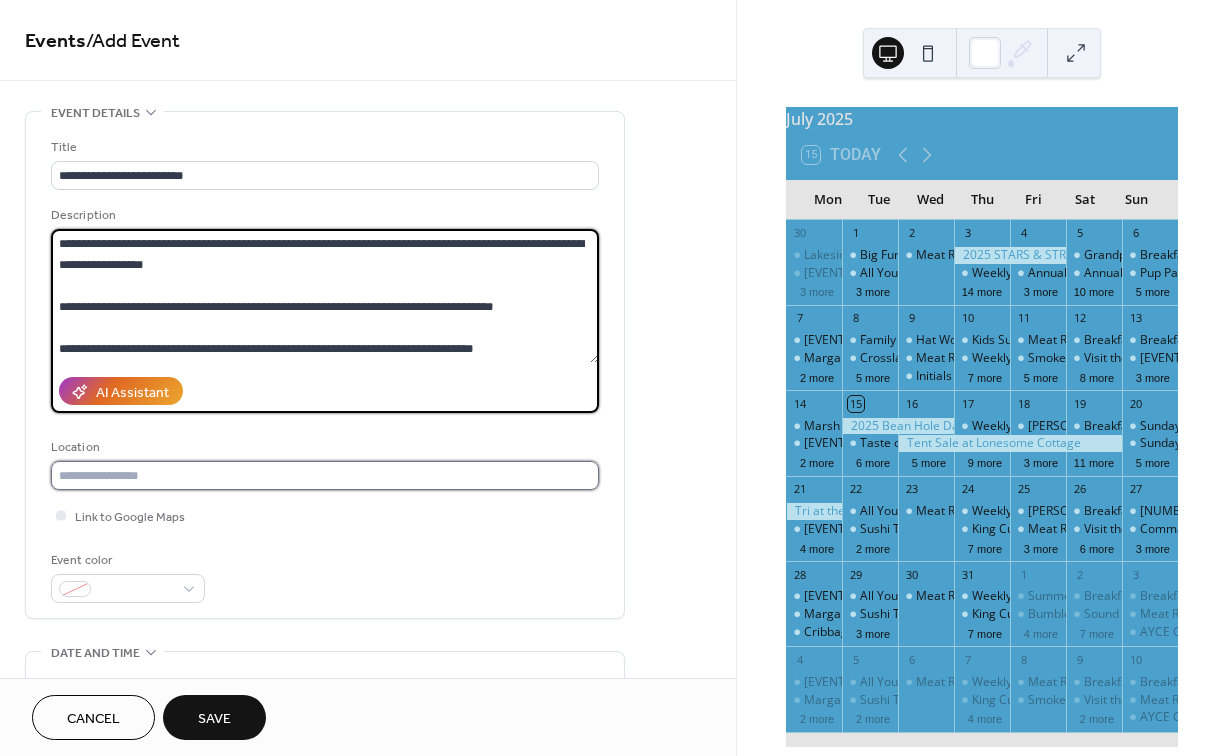 click at bounding box center (325, 475) 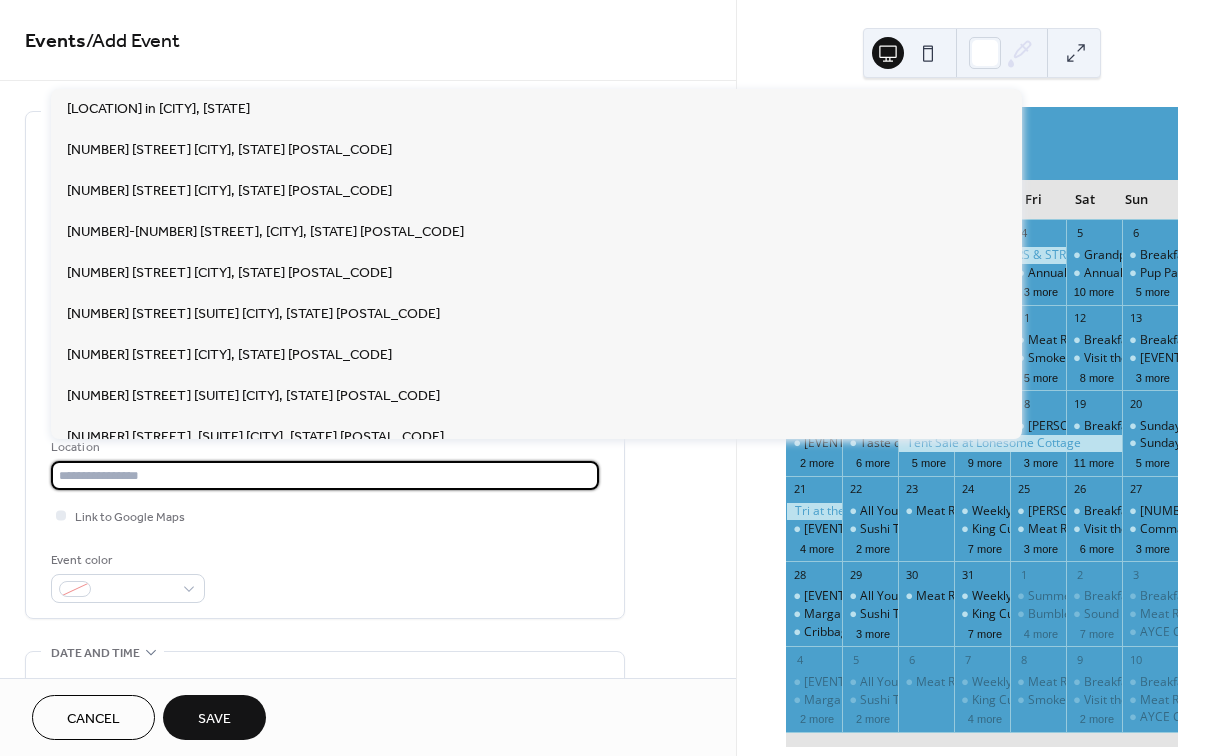 paste on "**********" 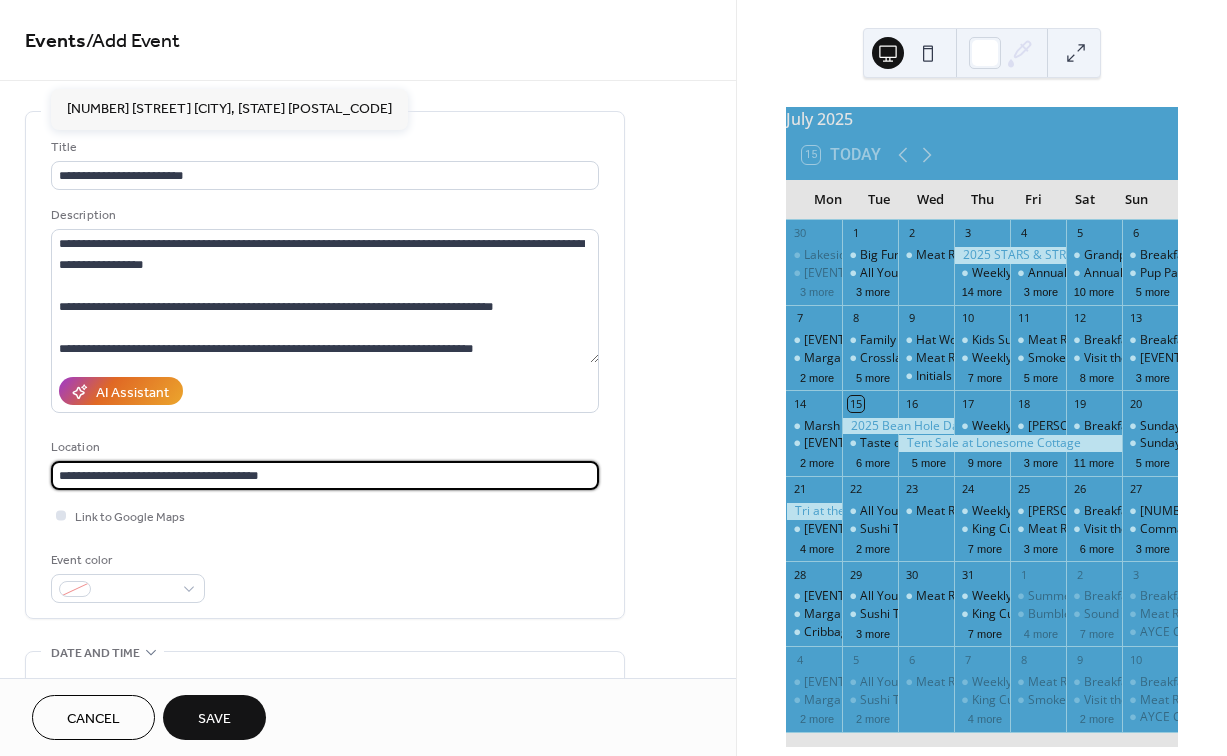 type on "**********" 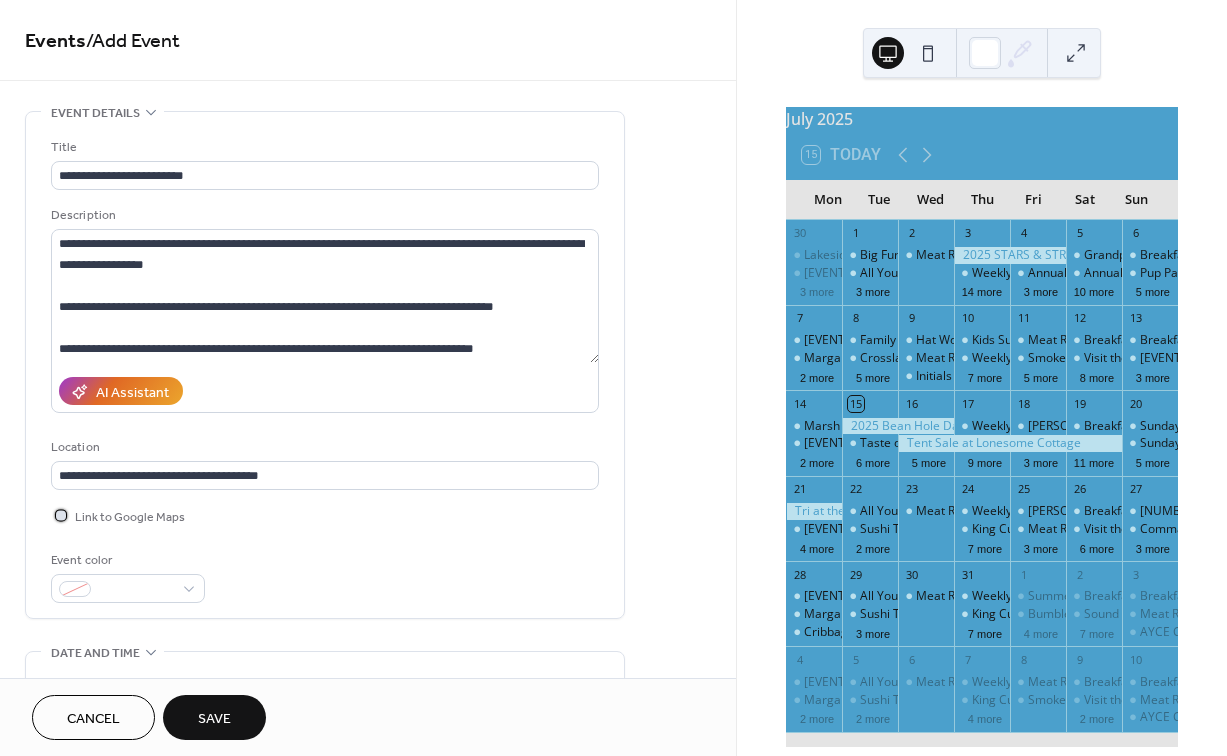 click at bounding box center [61, 515] 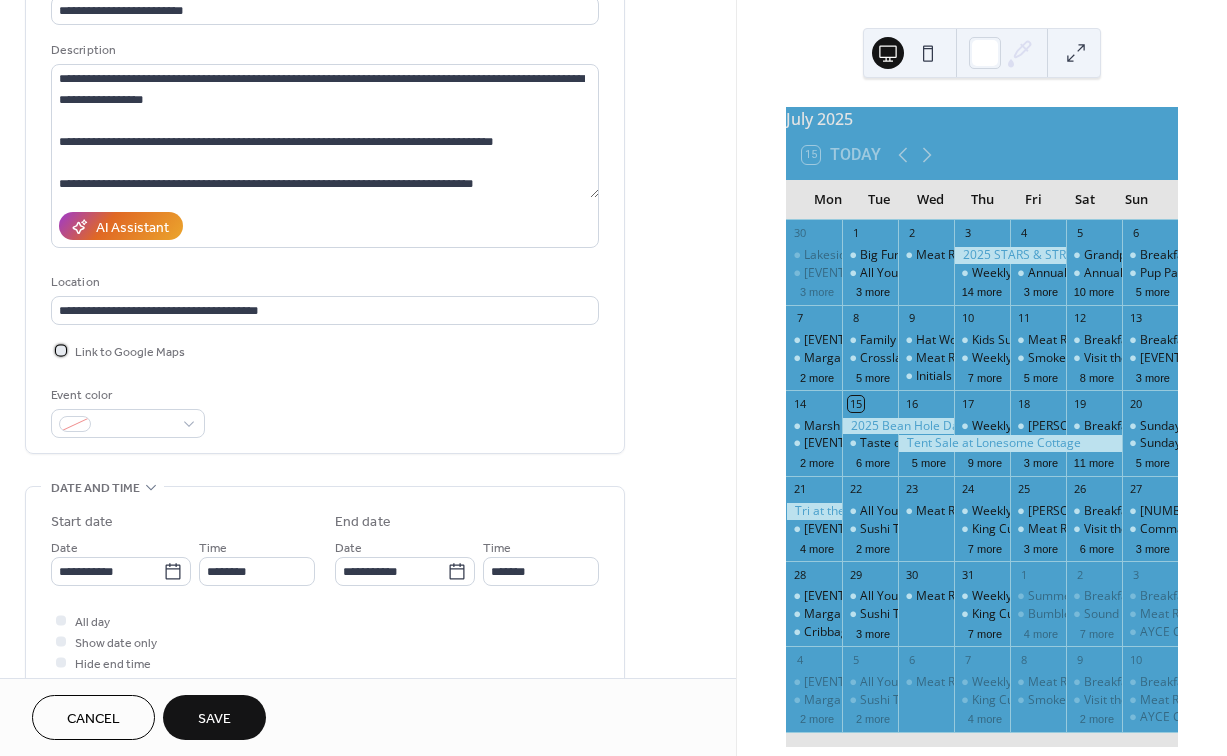scroll, scrollTop: 165, scrollLeft: 0, axis: vertical 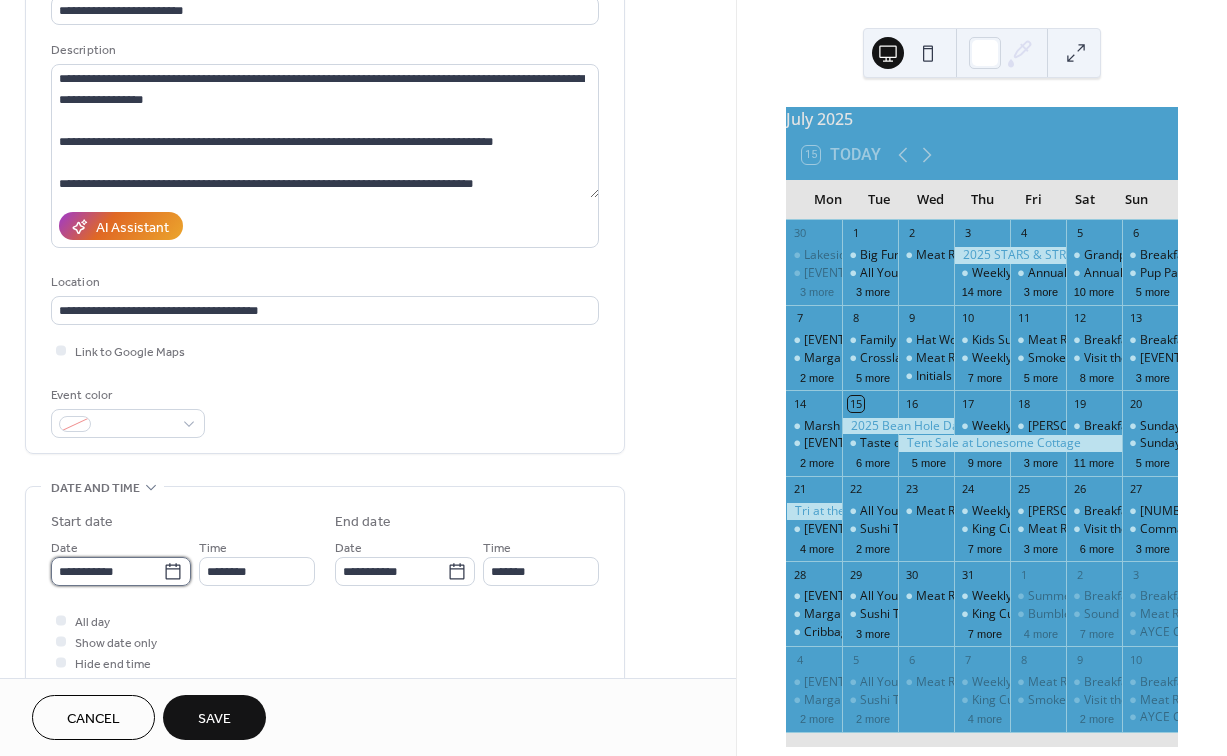 click on "**********" at bounding box center [107, 571] 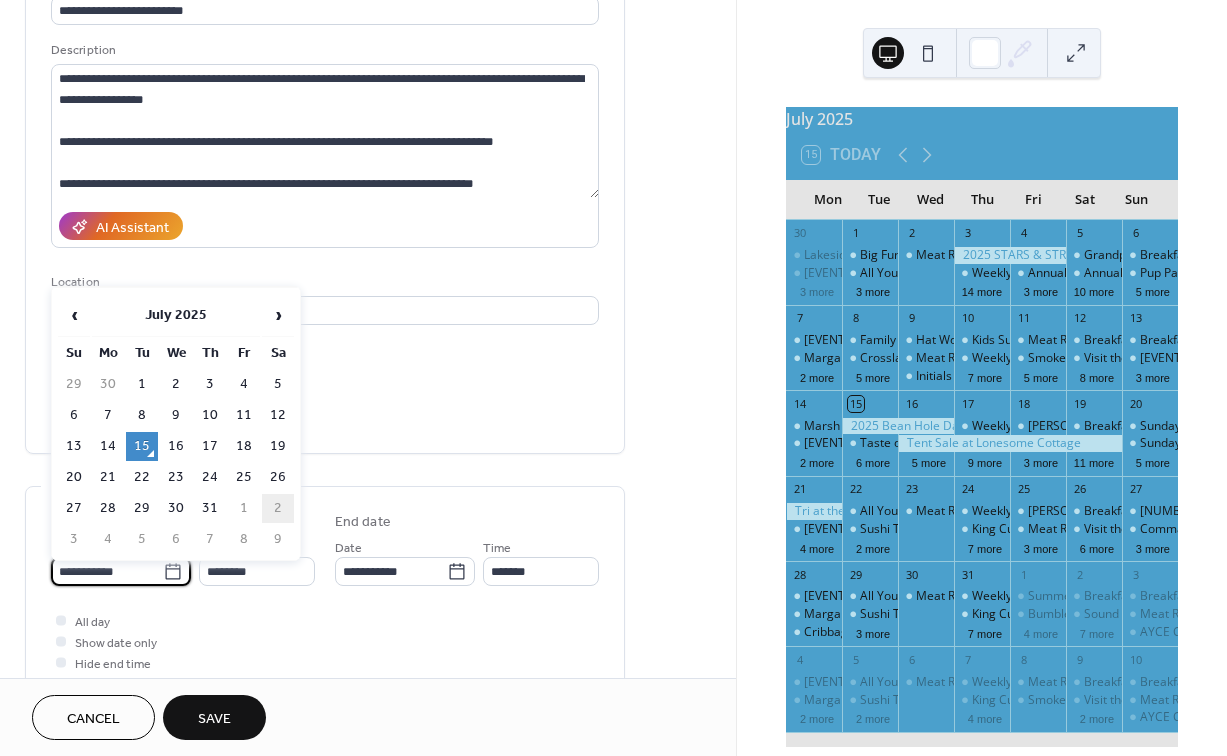 click on "2" at bounding box center [278, 508] 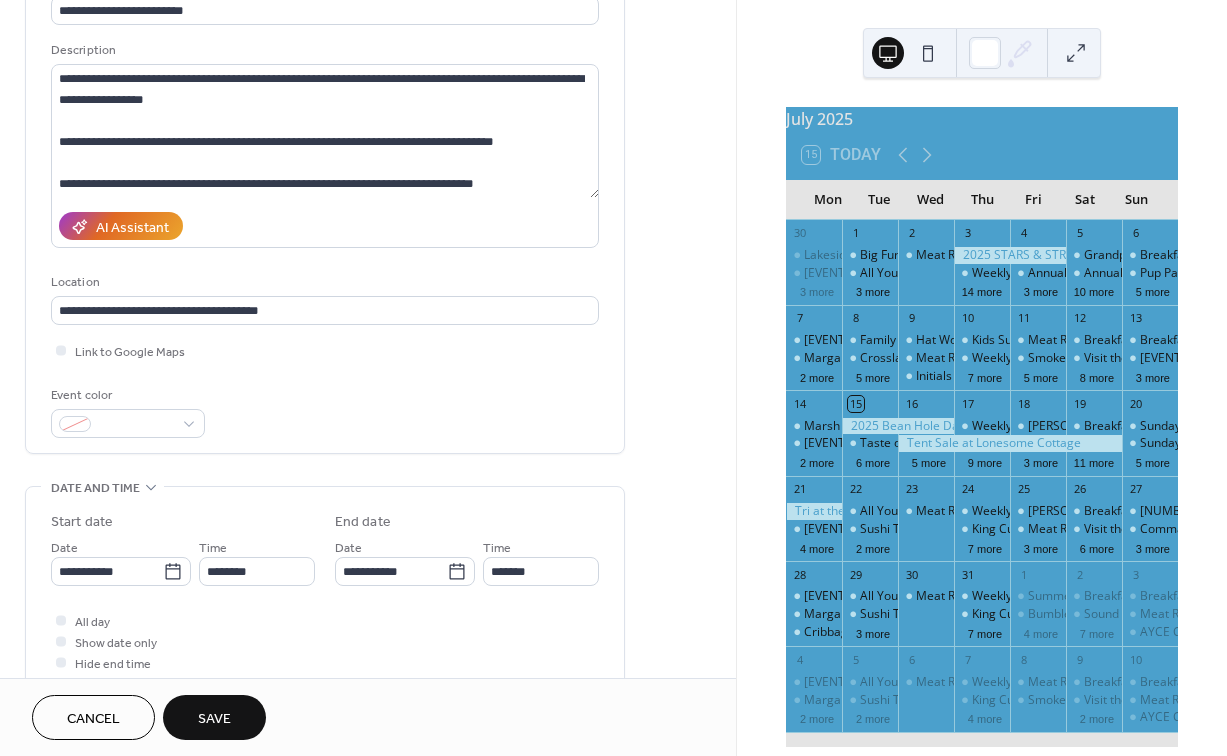 type on "**********" 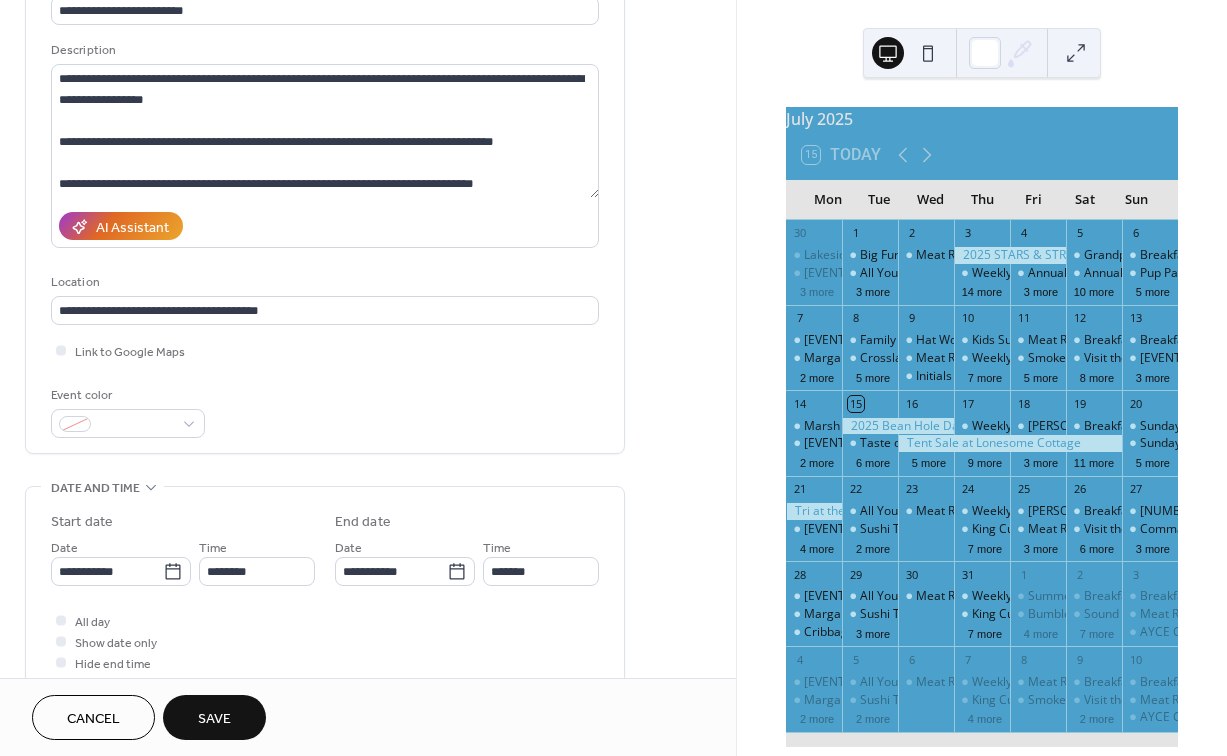 type on "**********" 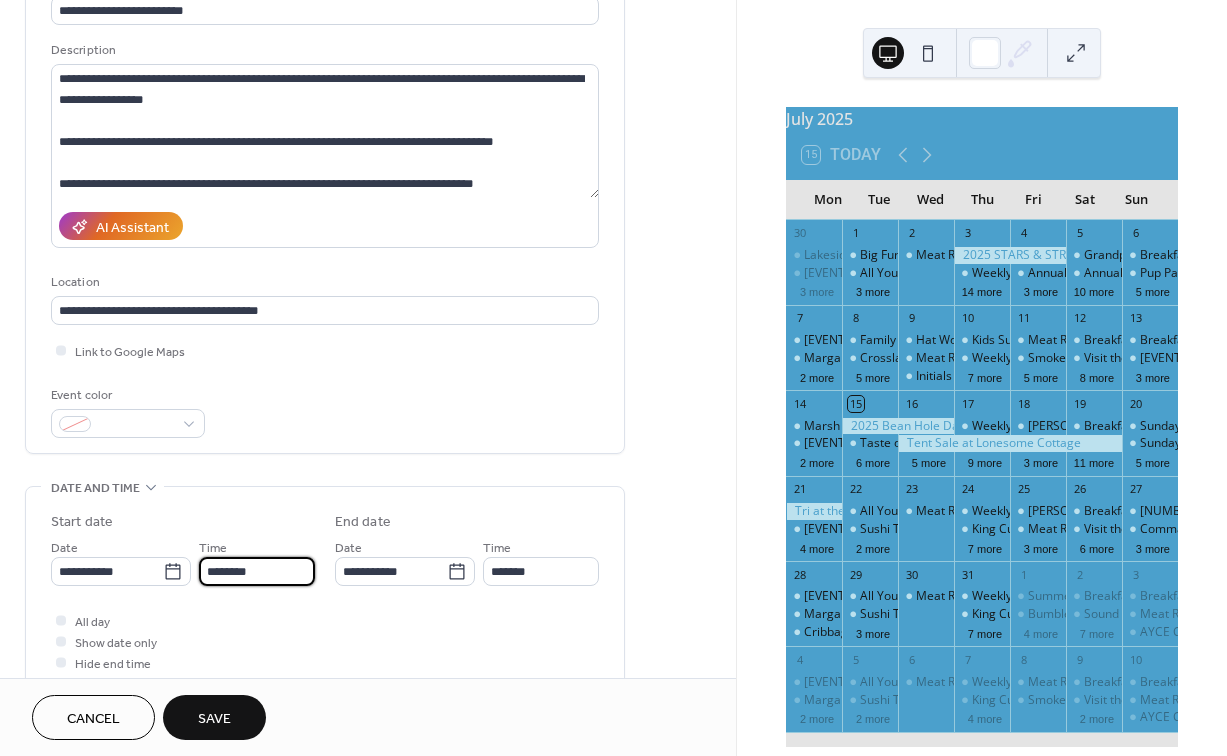 click on "********" at bounding box center (257, 571) 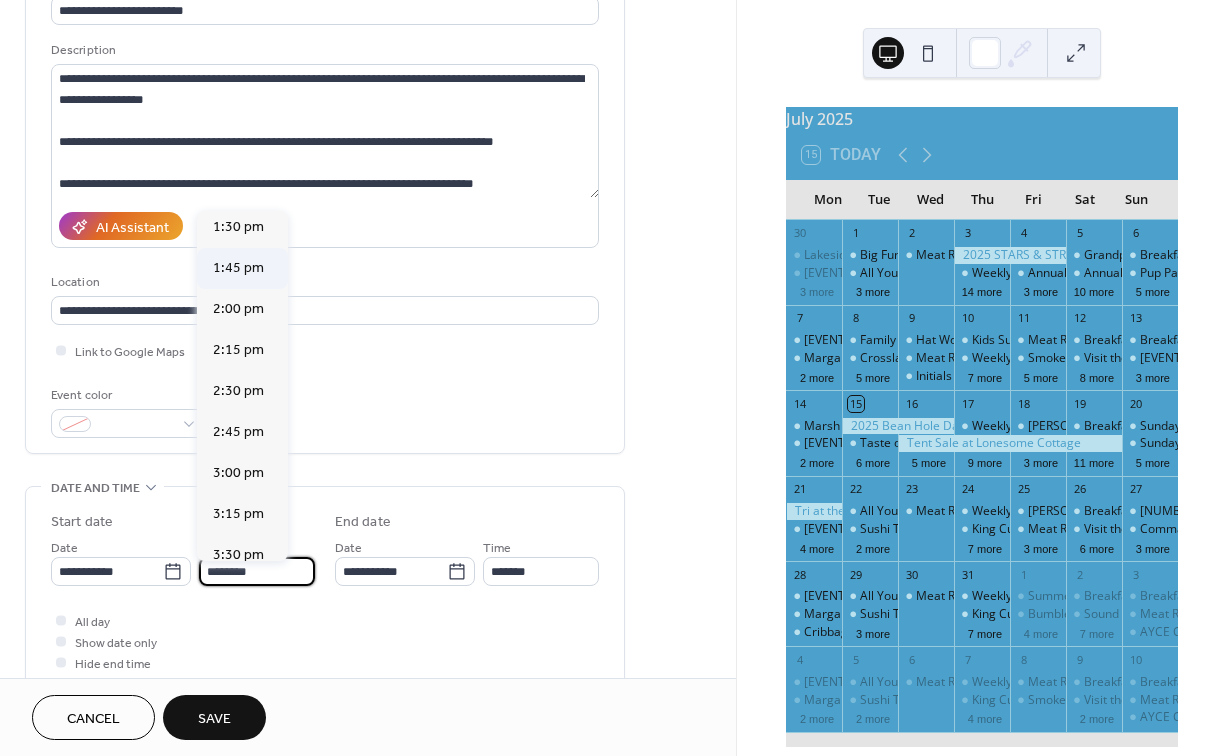 scroll, scrollTop: 2220, scrollLeft: 0, axis: vertical 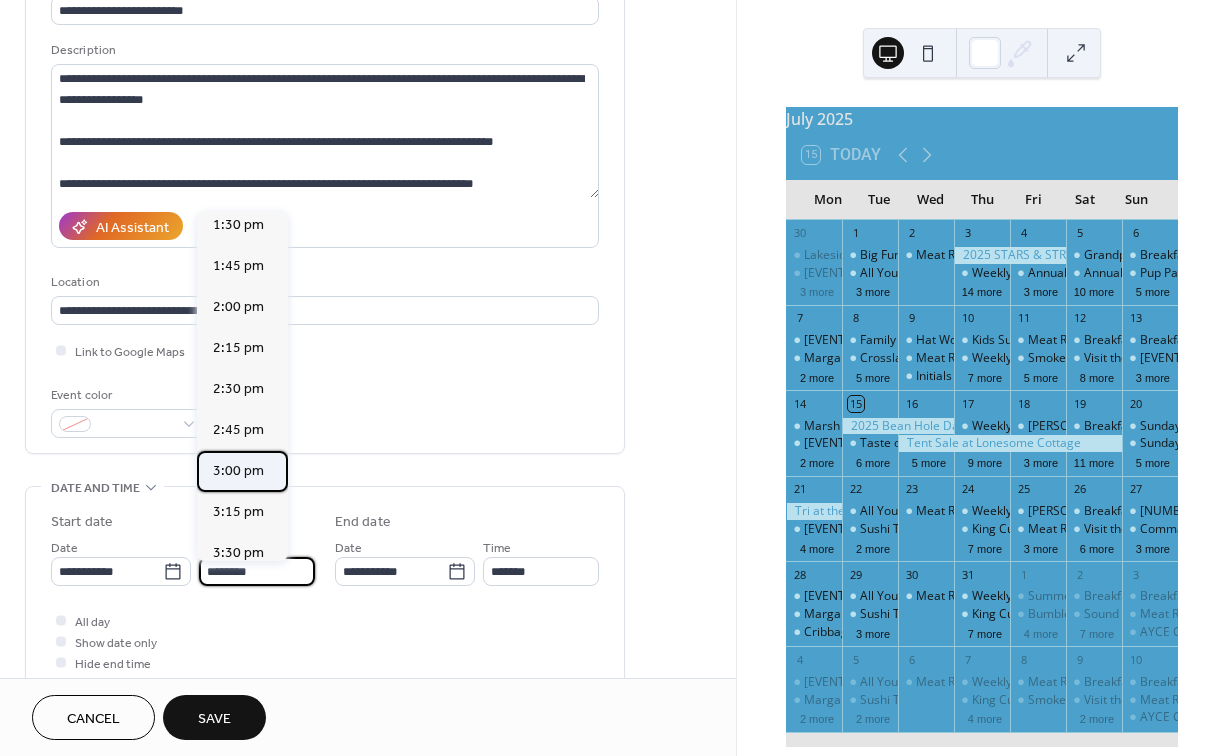 click on "3:00 pm" at bounding box center [238, 471] 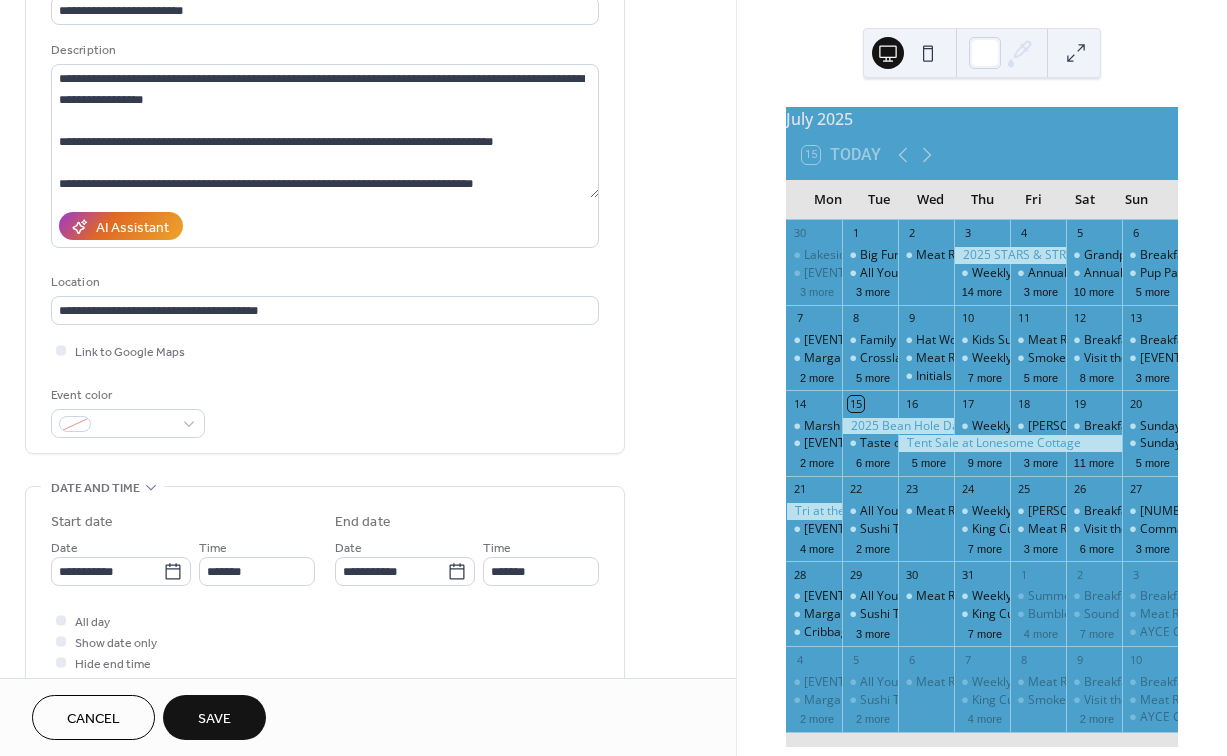 type on "*******" 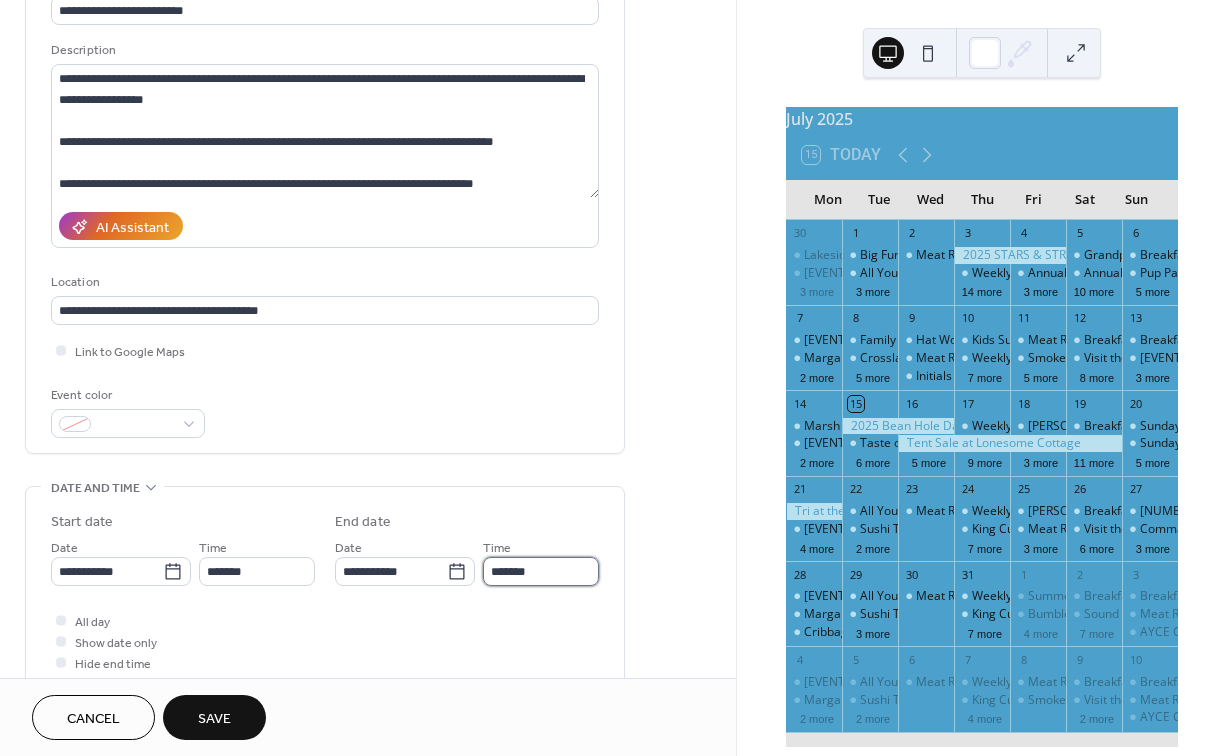 click on "*******" at bounding box center (541, 571) 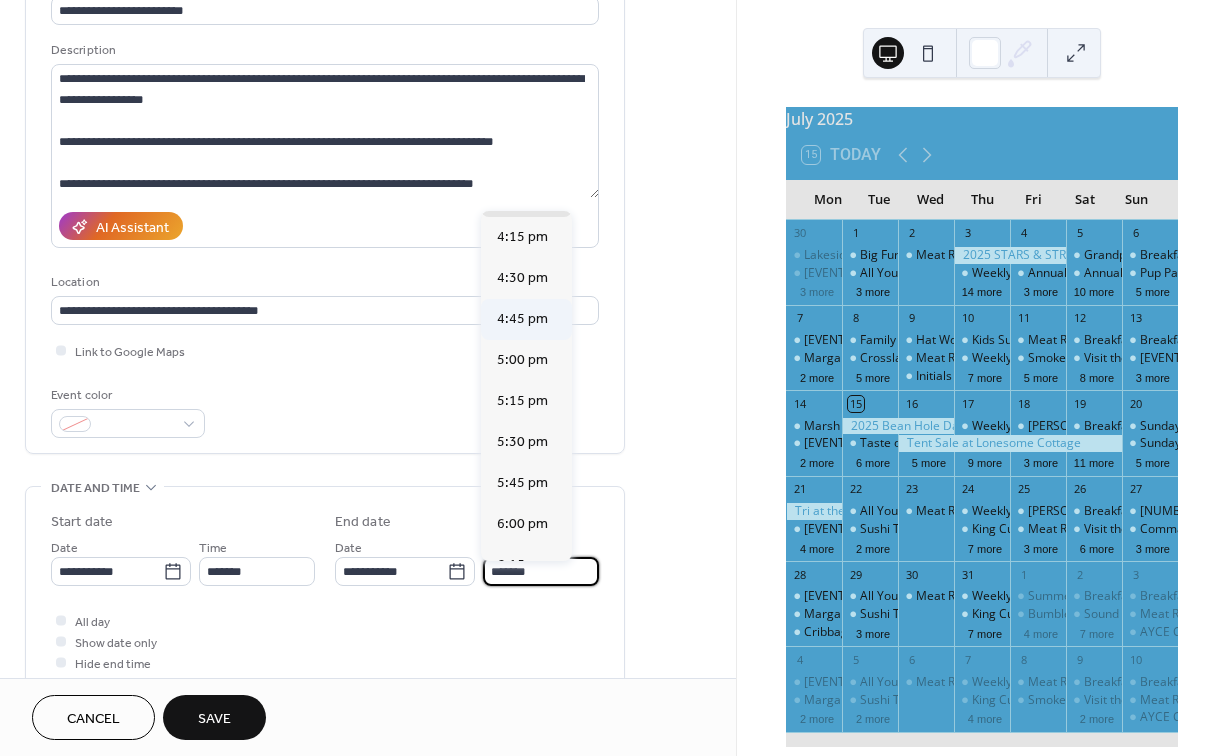 scroll, scrollTop: 180, scrollLeft: 0, axis: vertical 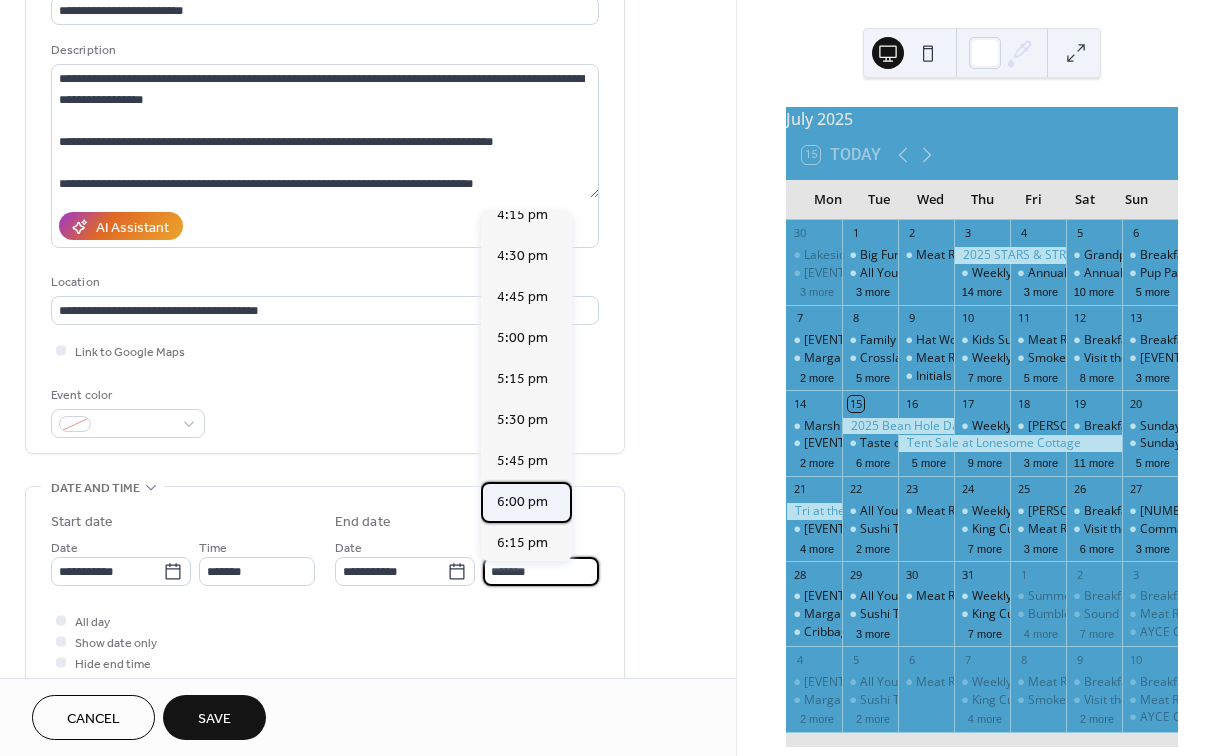 click on "6:00 pm" at bounding box center [522, 502] 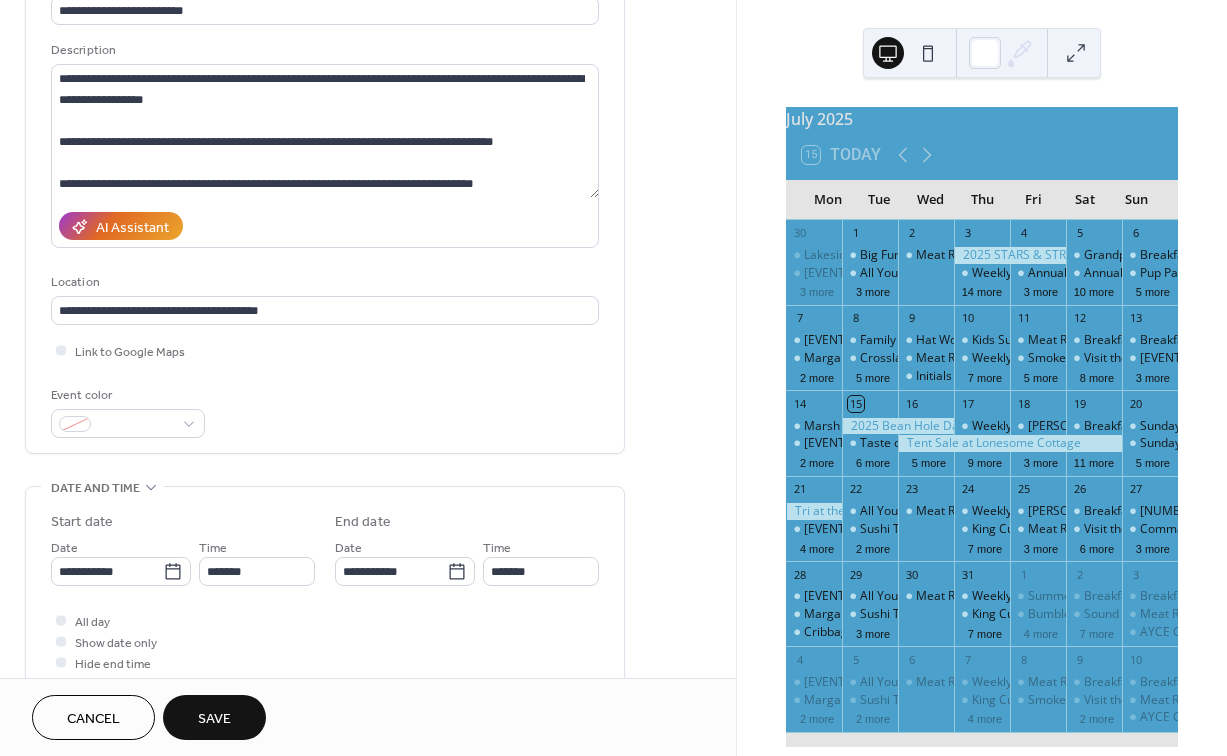 type on "*******" 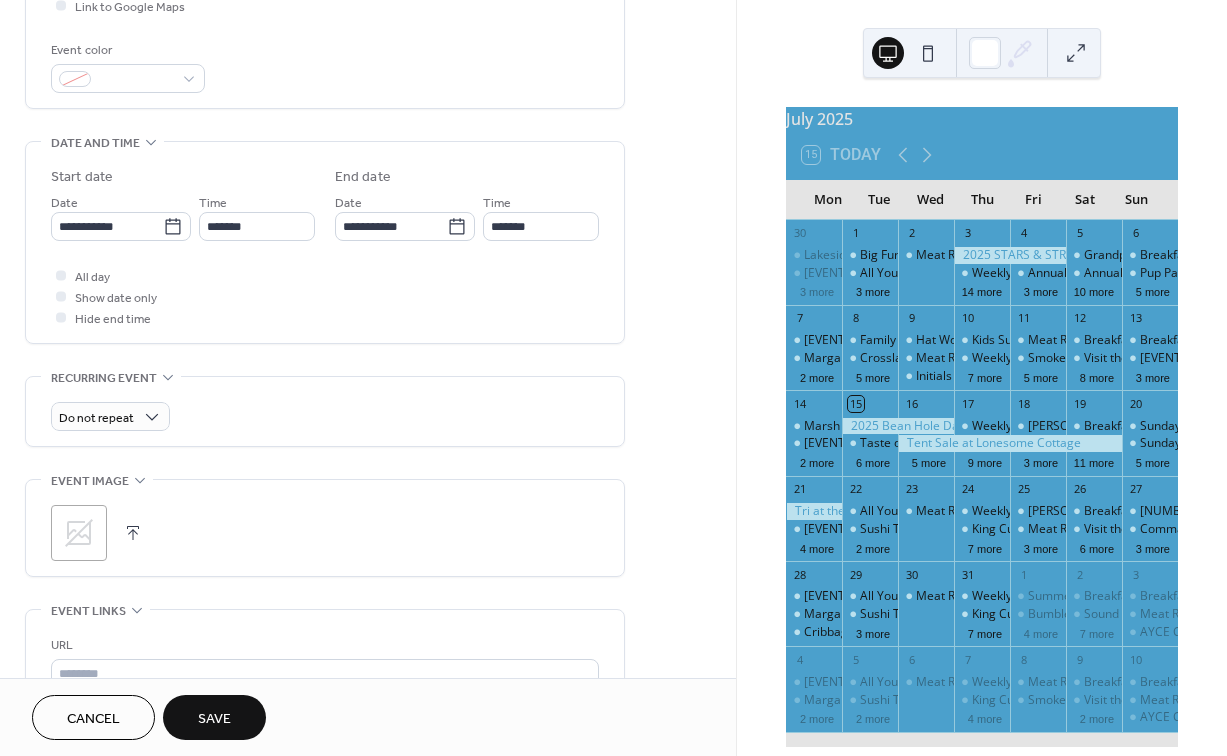 scroll, scrollTop: 522, scrollLeft: 0, axis: vertical 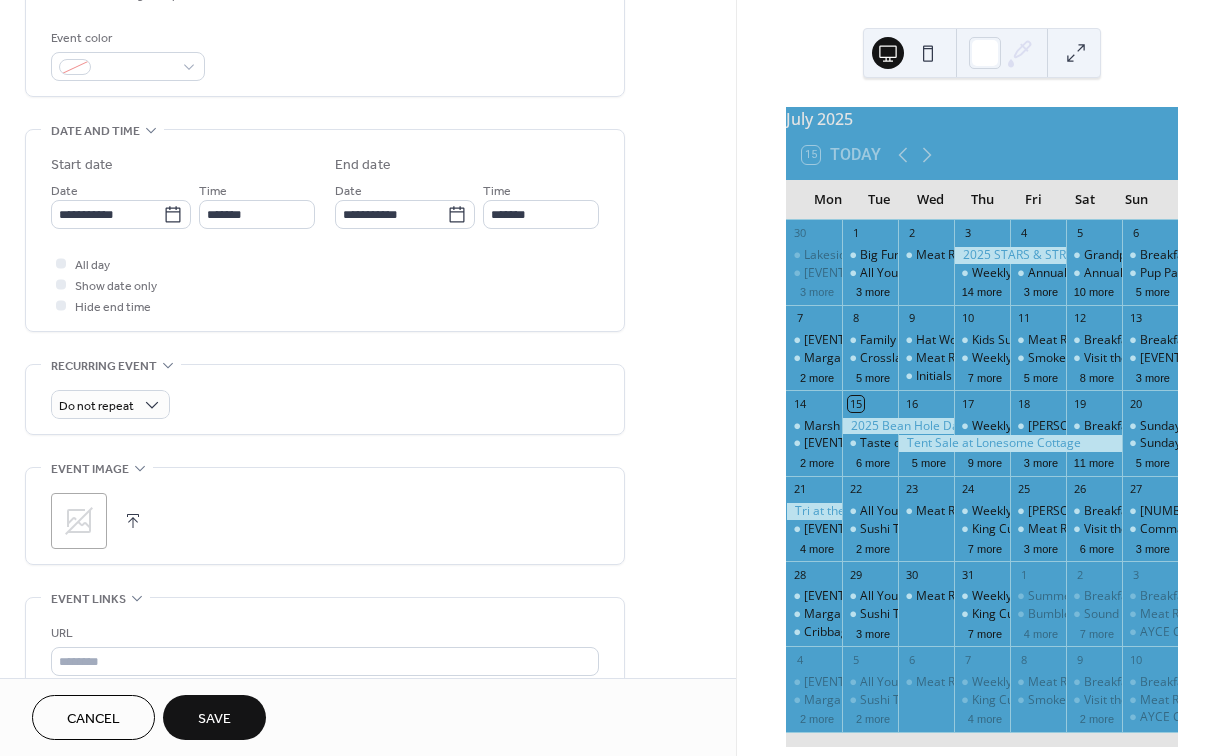 click at bounding box center [133, 521] 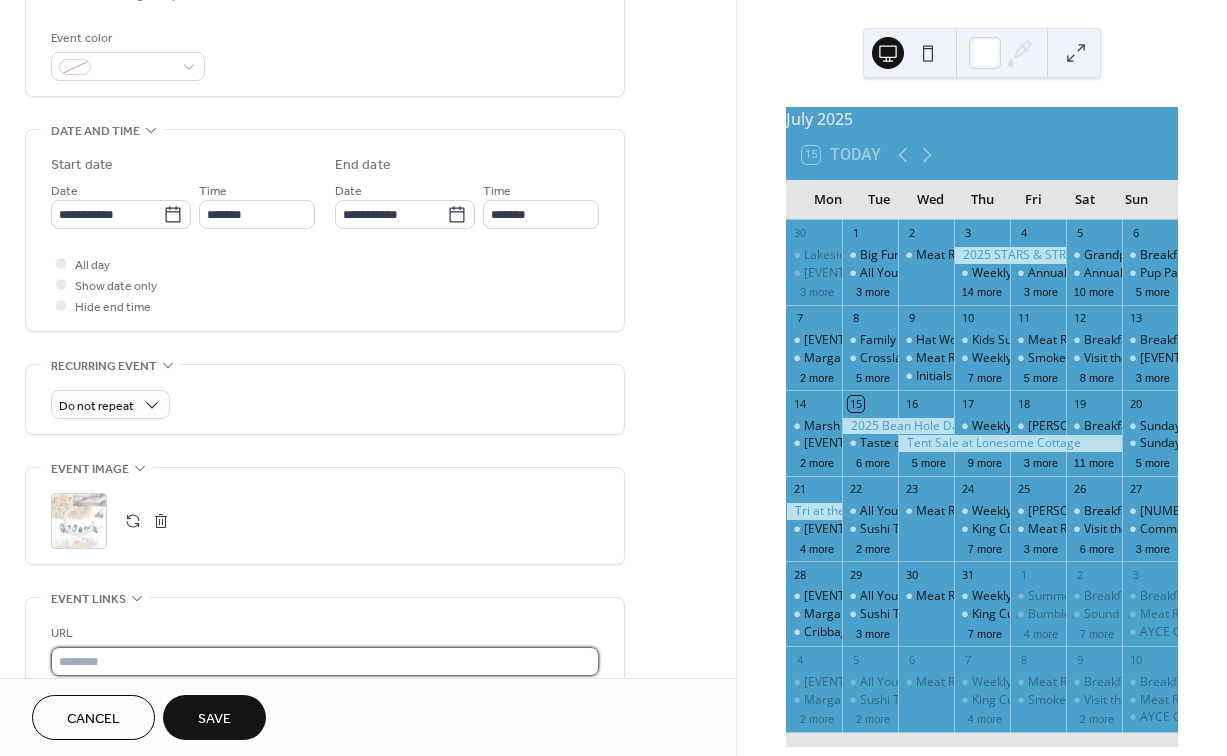 click at bounding box center (325, 661) 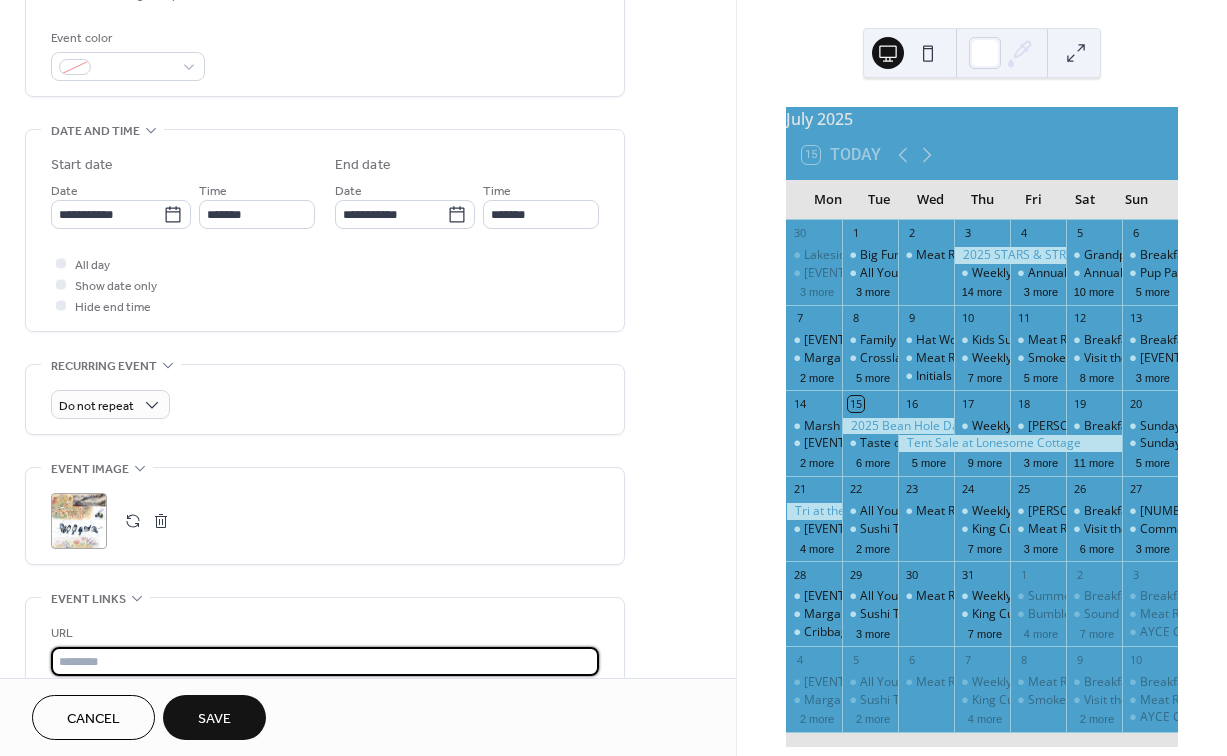 paste on "**********" 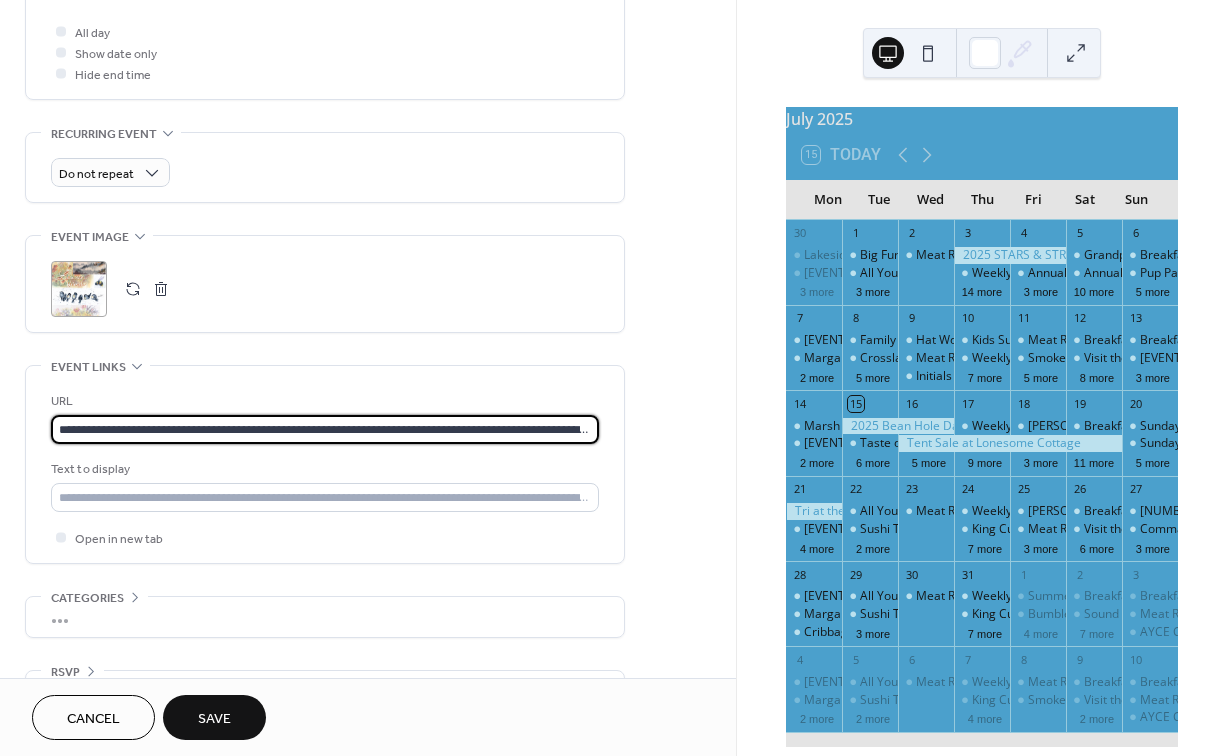 scroll, scrollTop: 755, scrollLeft: 0, axis: vertical 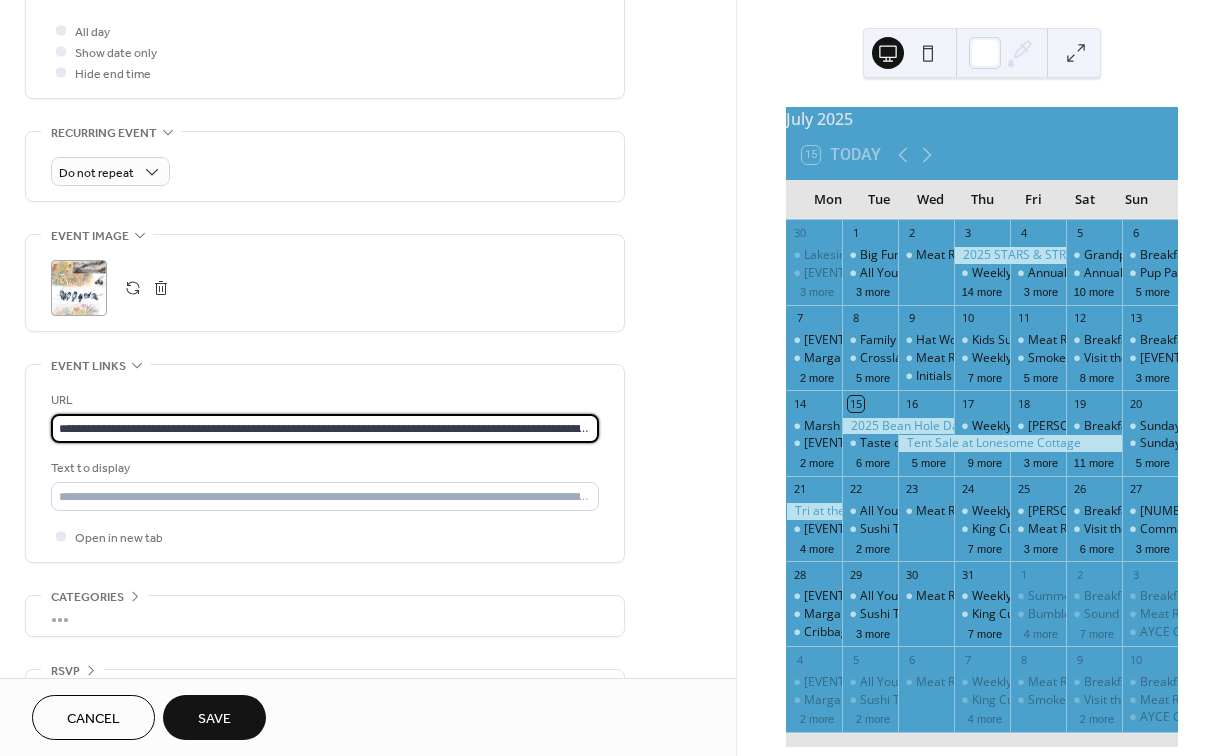 type on "**********" 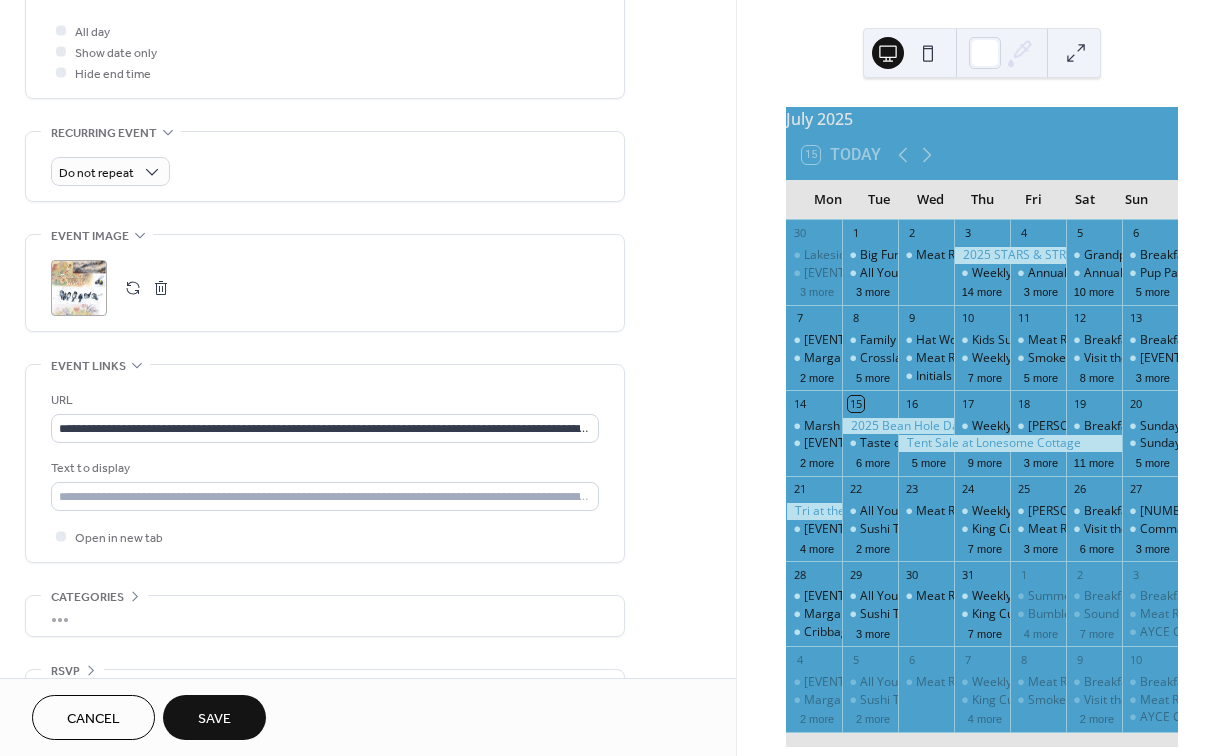 click on "Save" at bounding box center (214, 719) 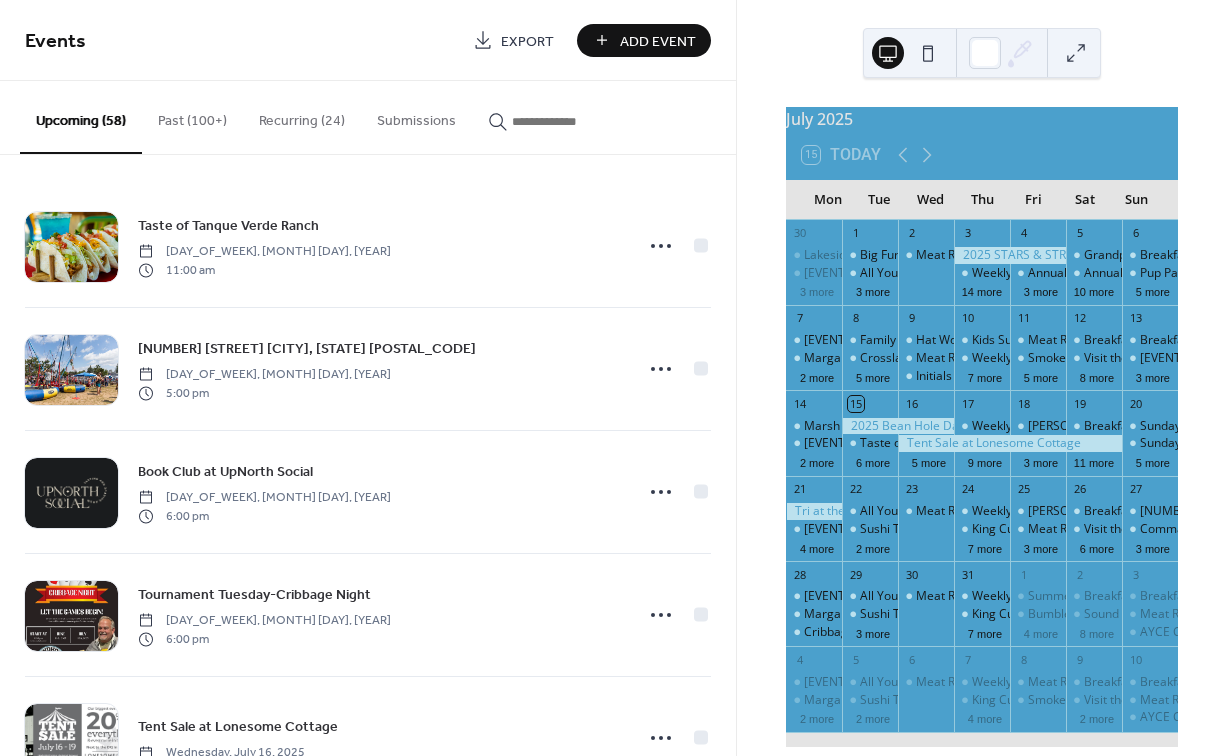 click on "Add Event" at bounding box center (658, 41) 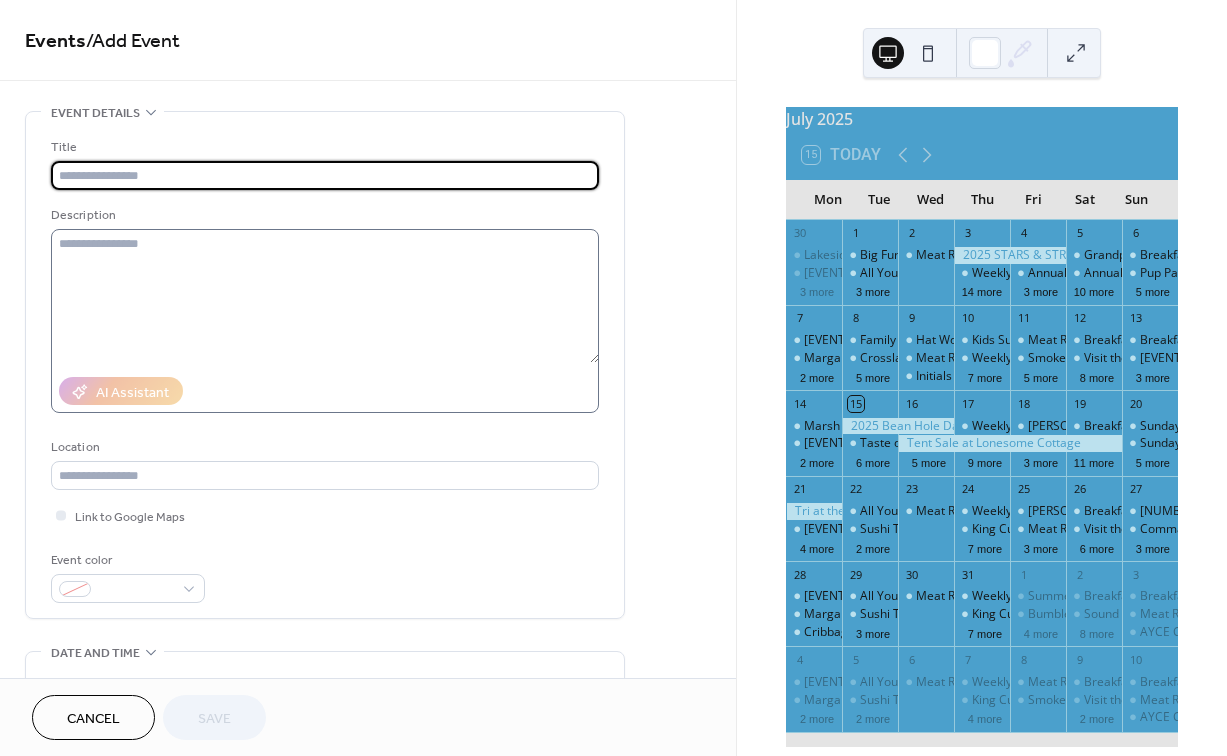 type on "**********" 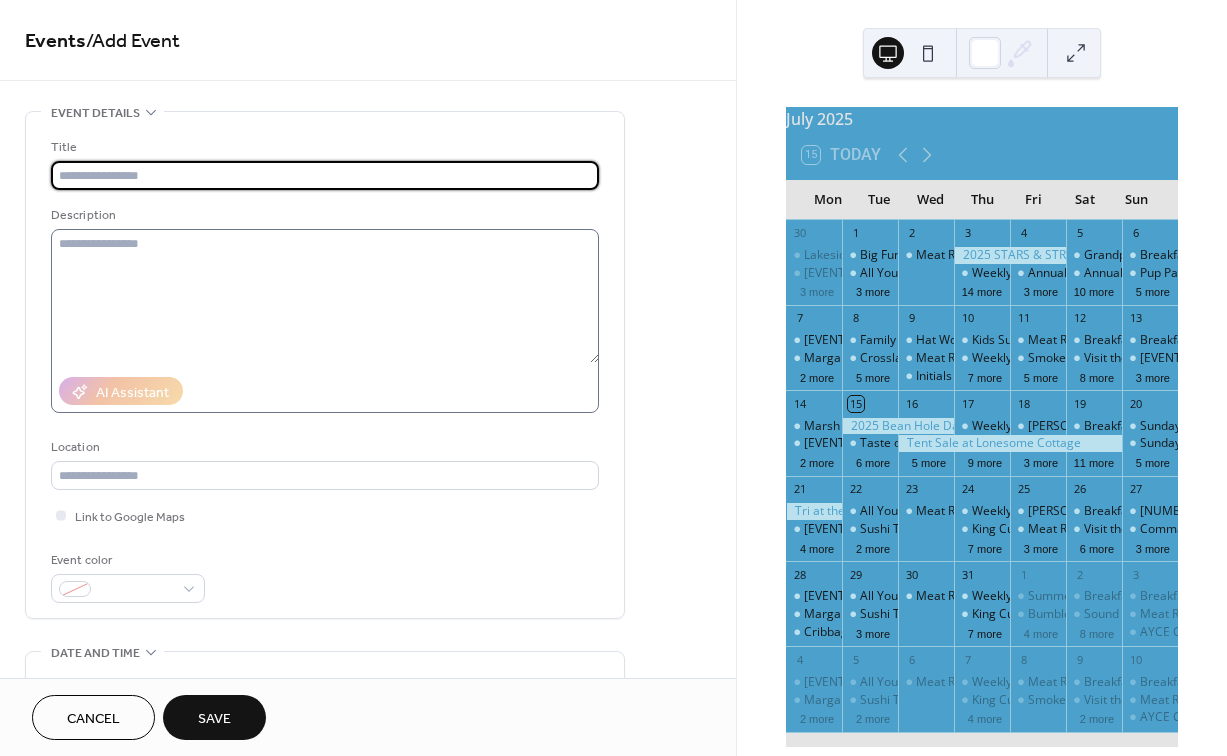 paste on "**********" 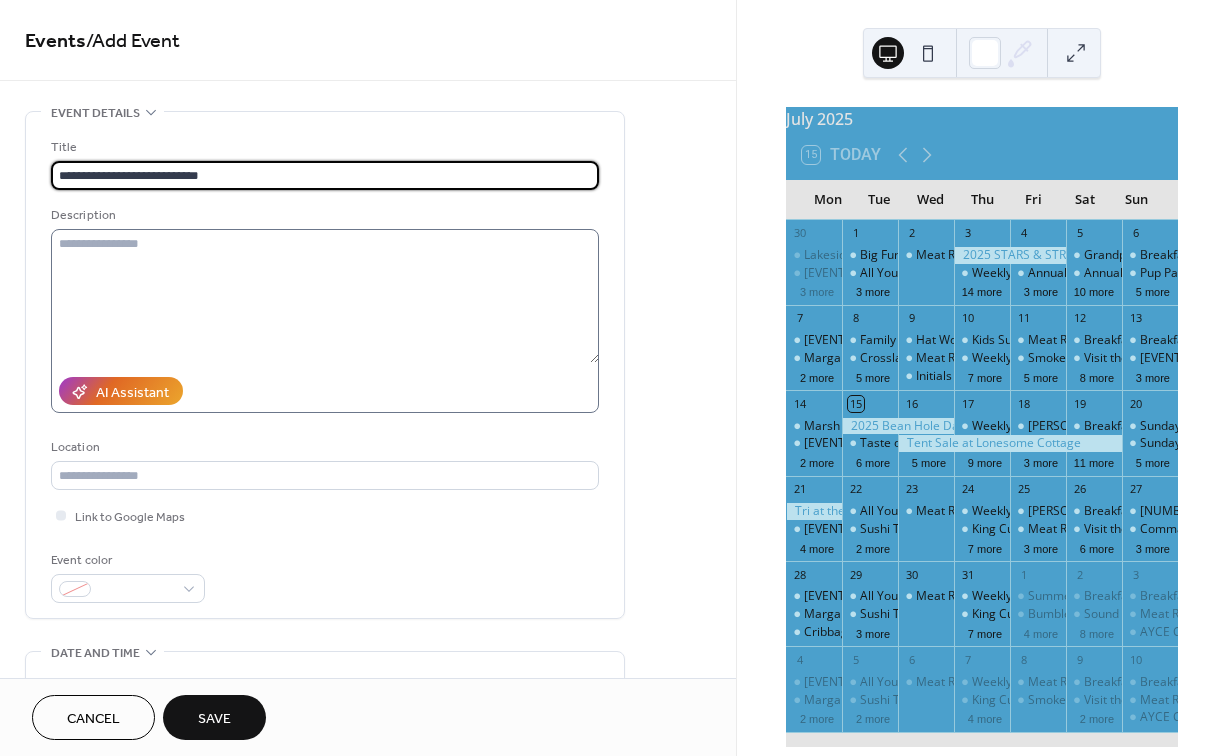 type on "**********" 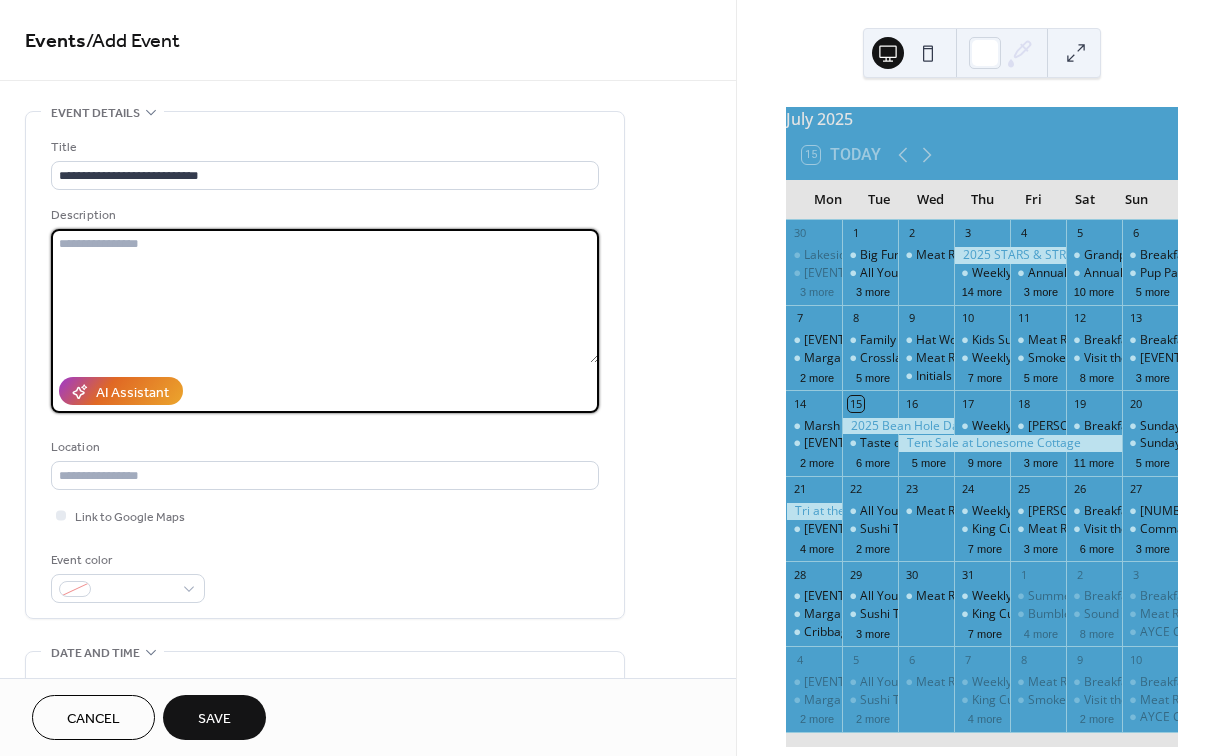 click at bounding box center (325, 296) 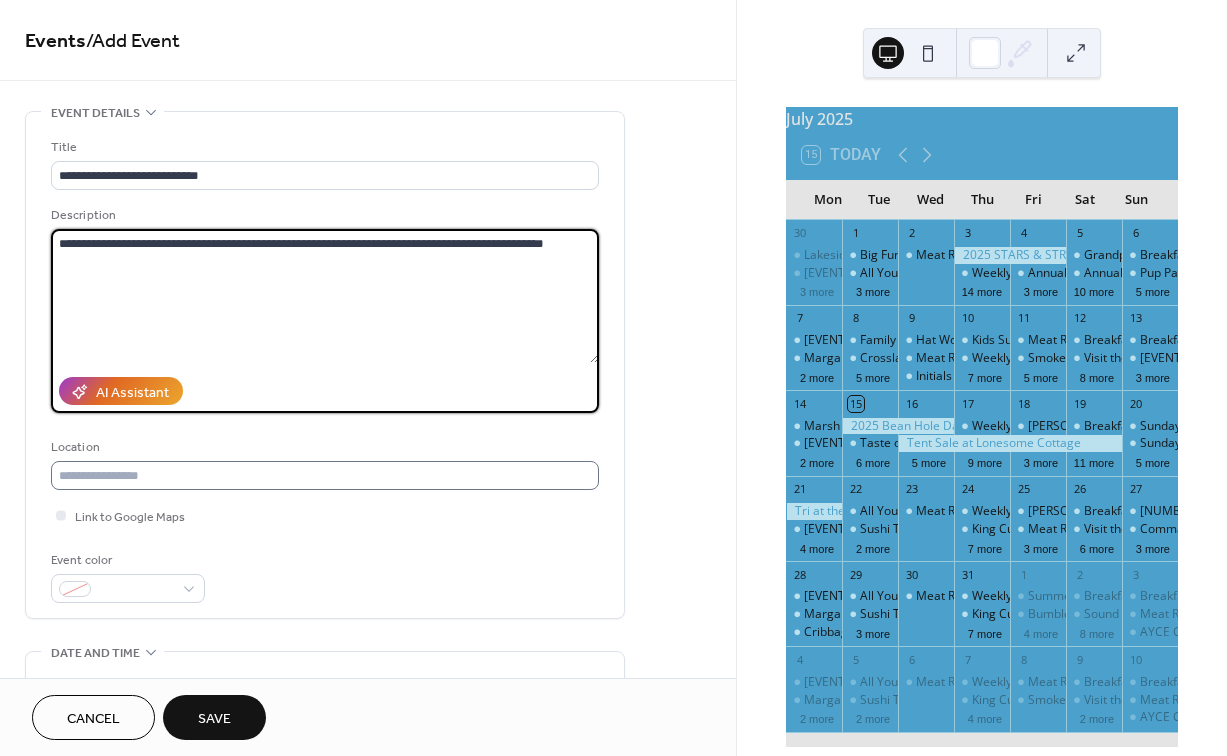 type on "**********" 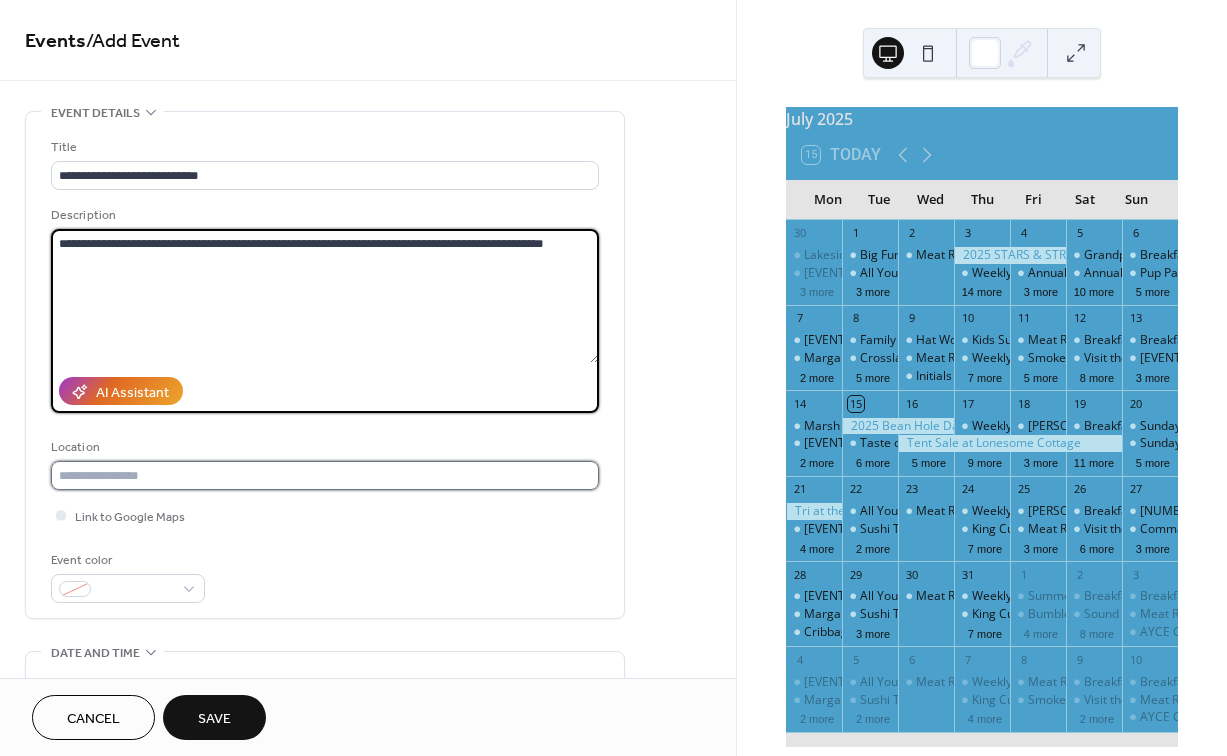 click at bounding box center (325, 475) 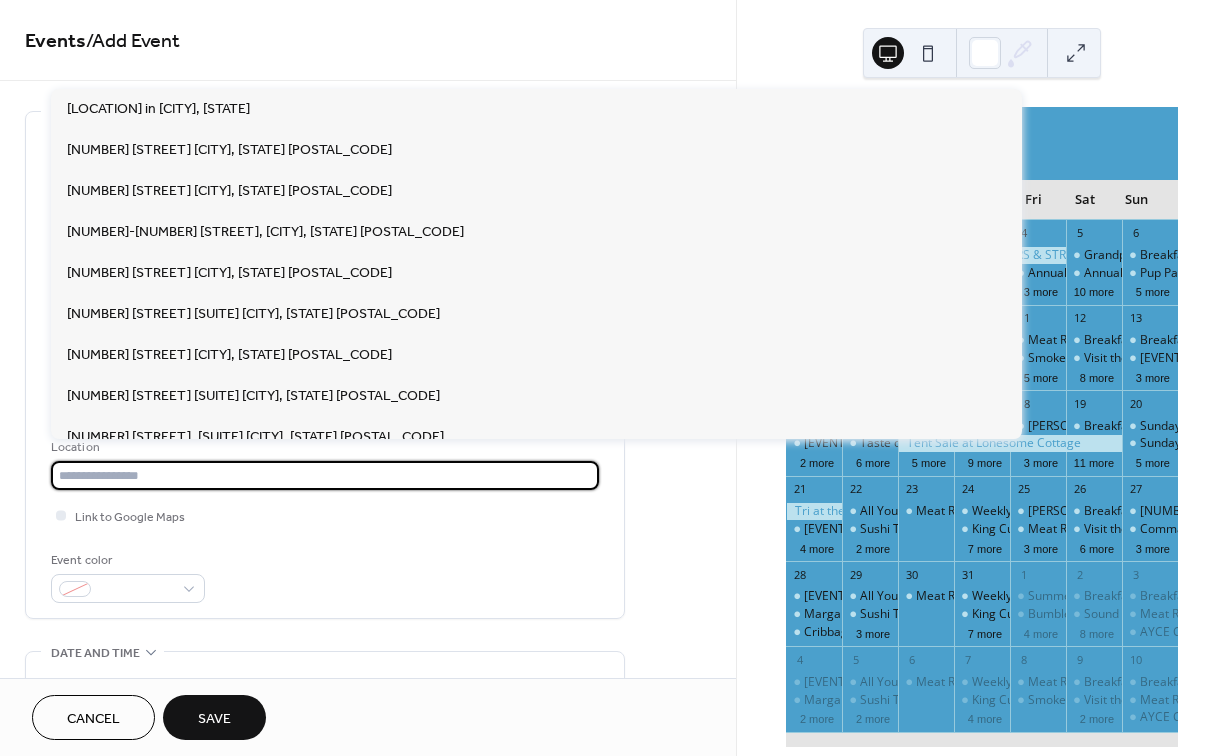 paste on "**********" 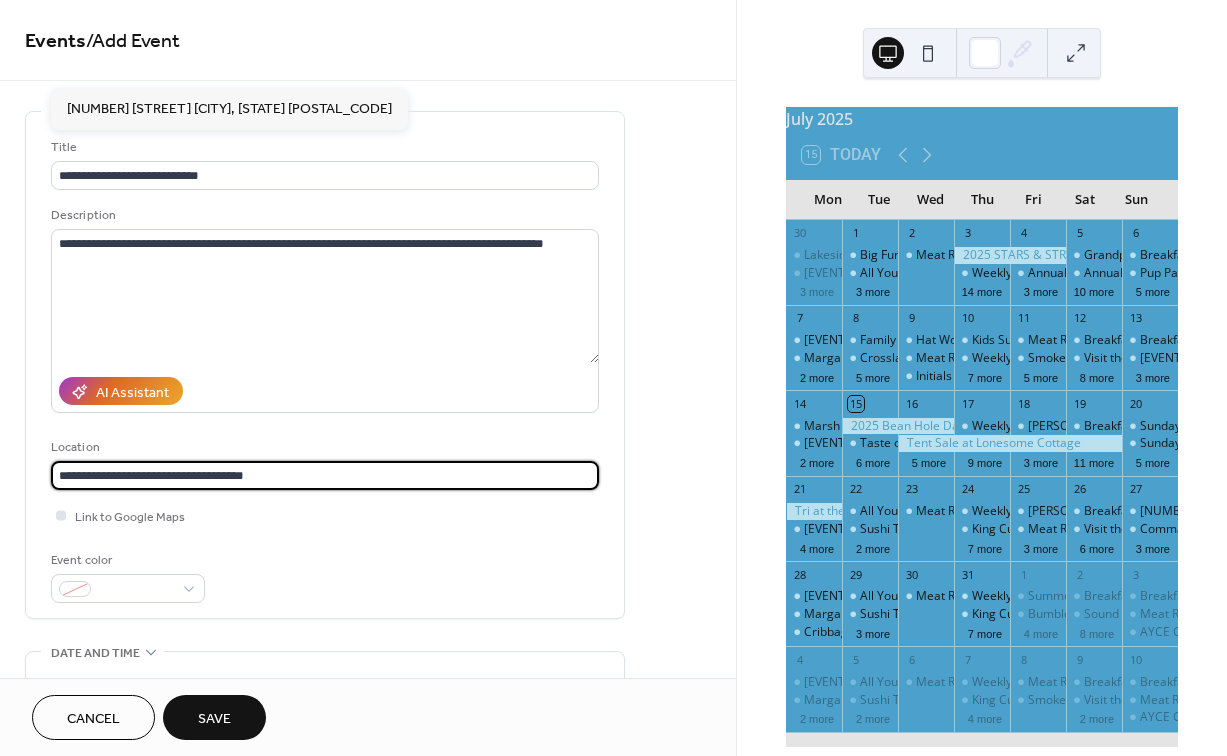 type on "**********" 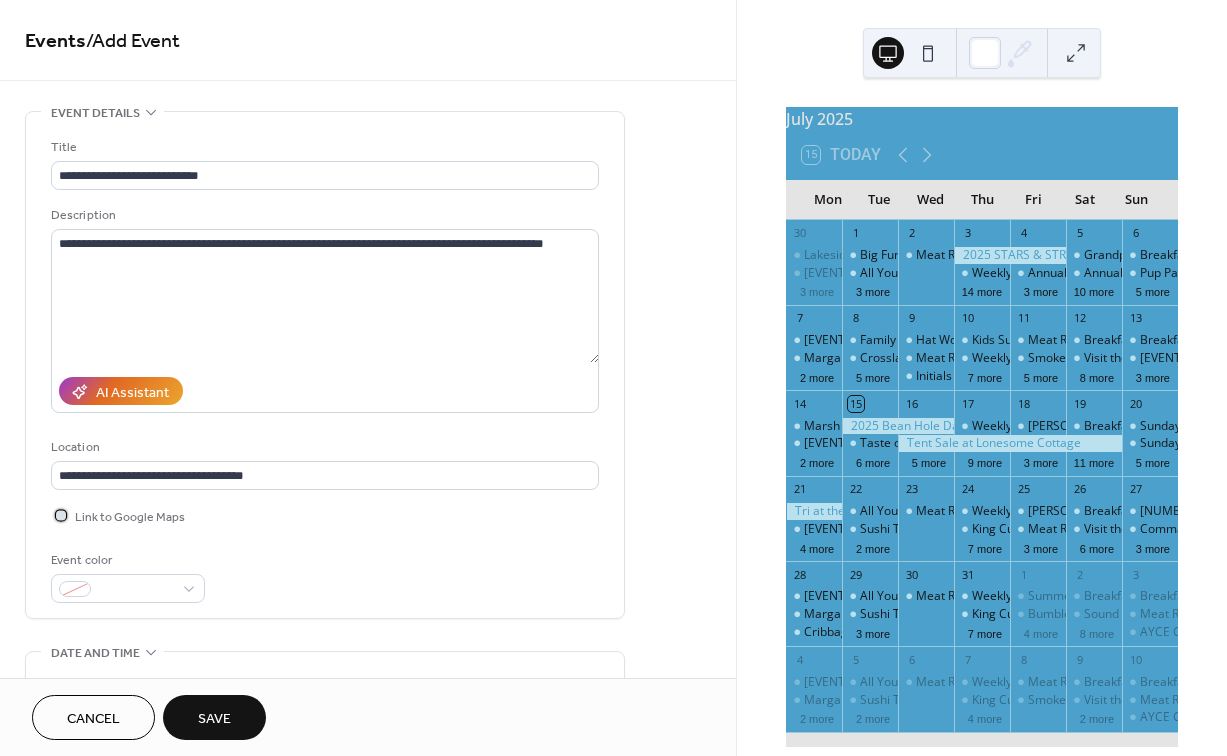 click at bounding box center (61, 515) 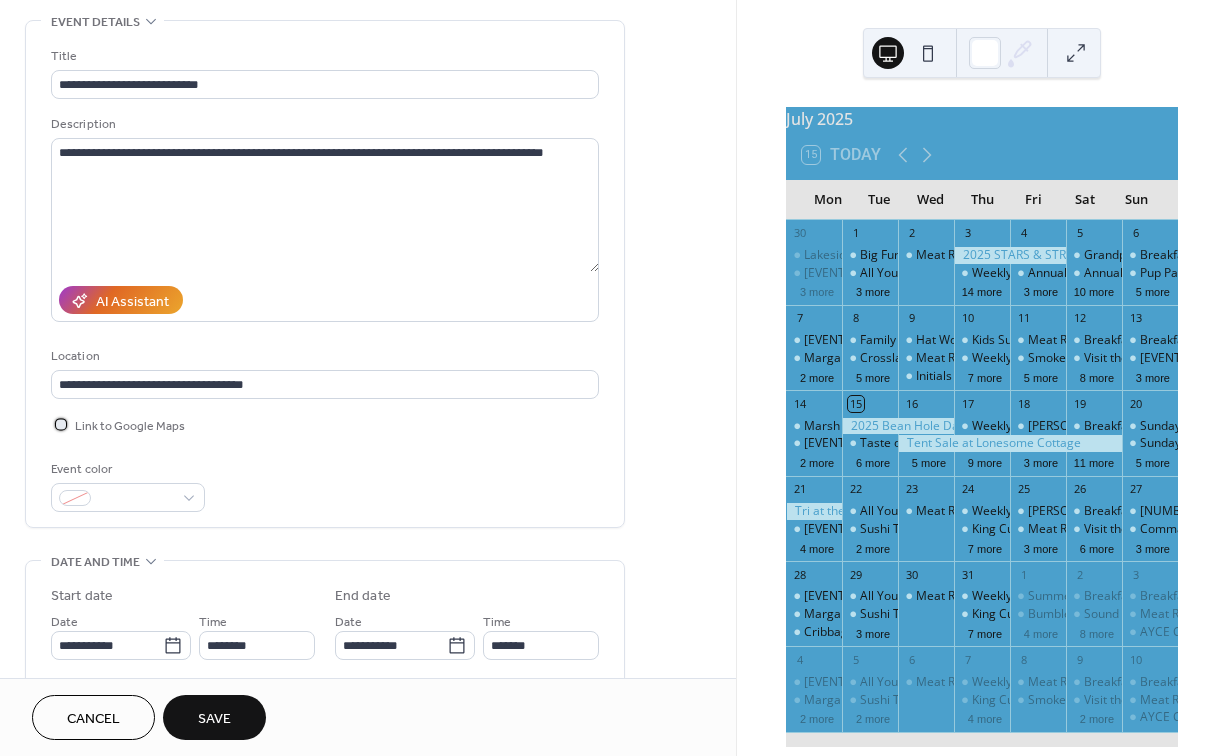 scroll, scrollTop: 127, scrollLeft: 0, axis: vertical 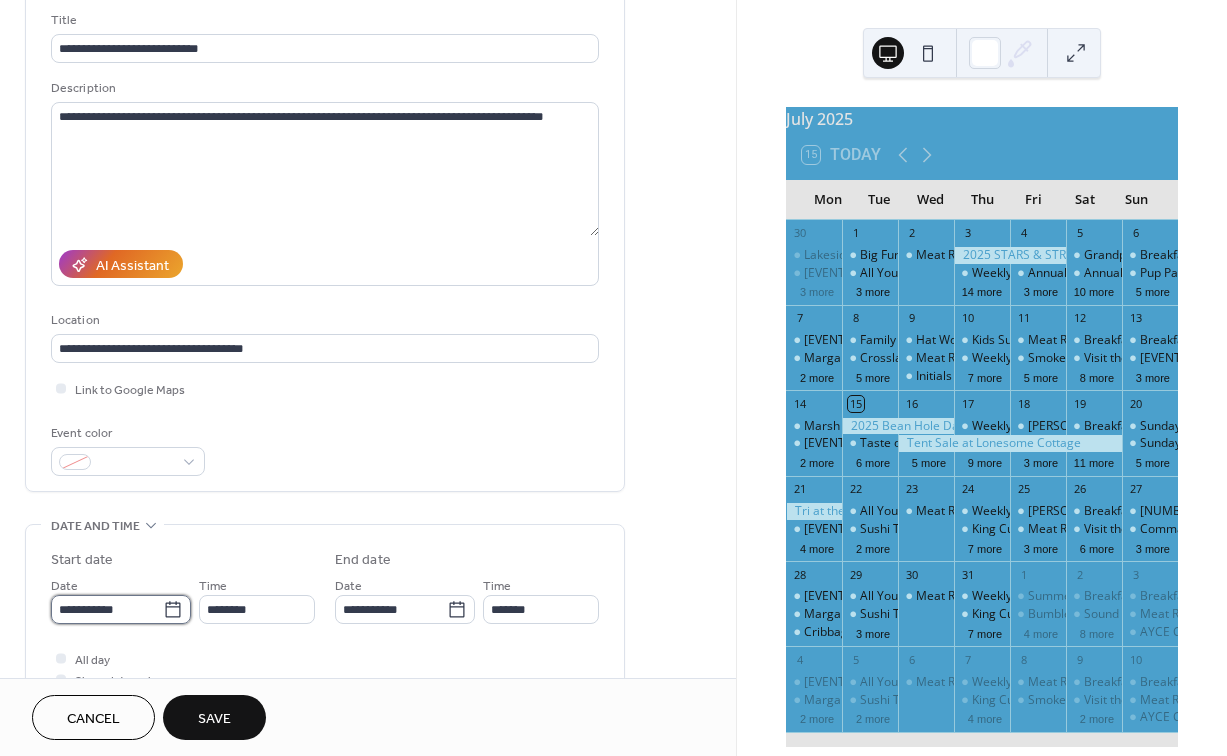 click on "**********" at bounding box center (107, 609) 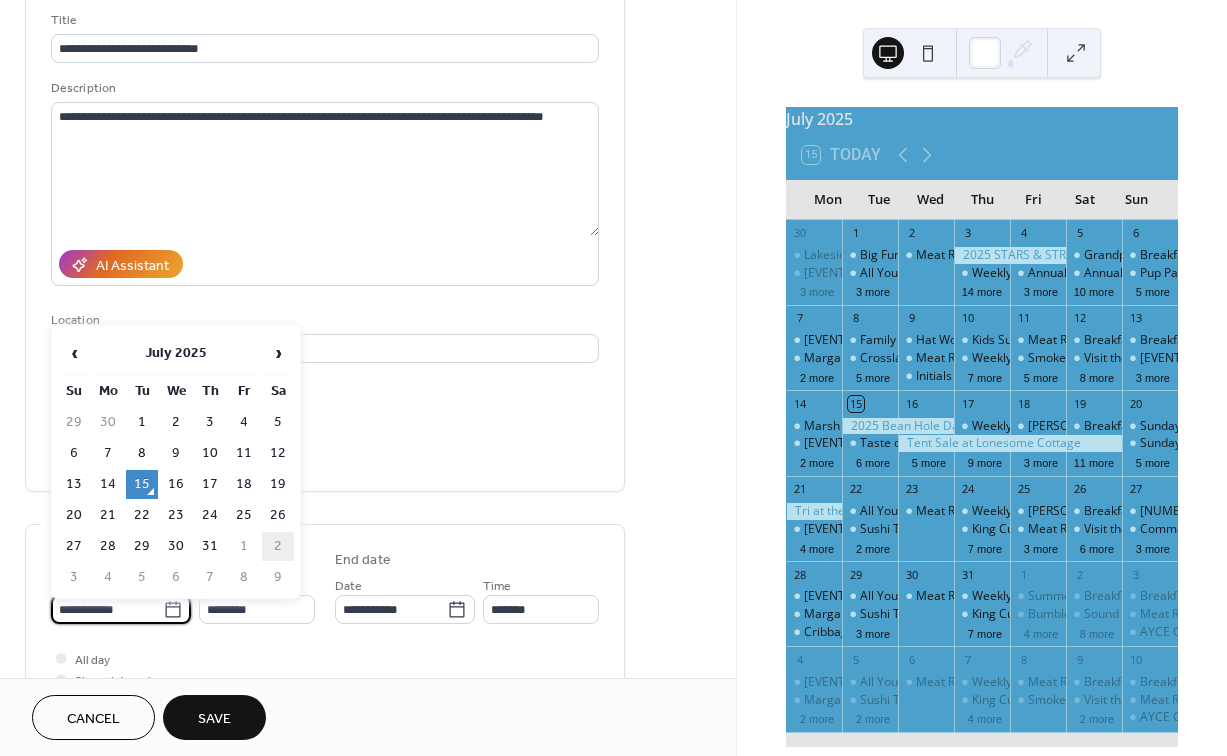 click on "2" at bounding box center (278, 546) 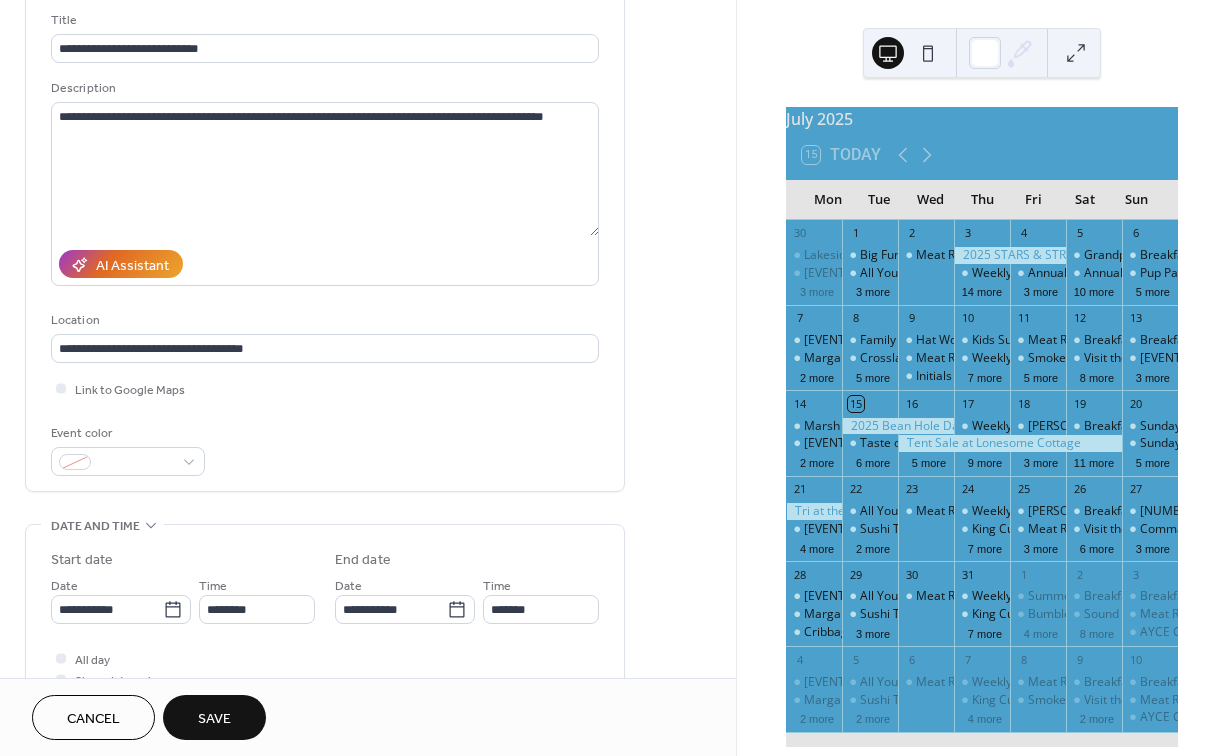 type on "**********" 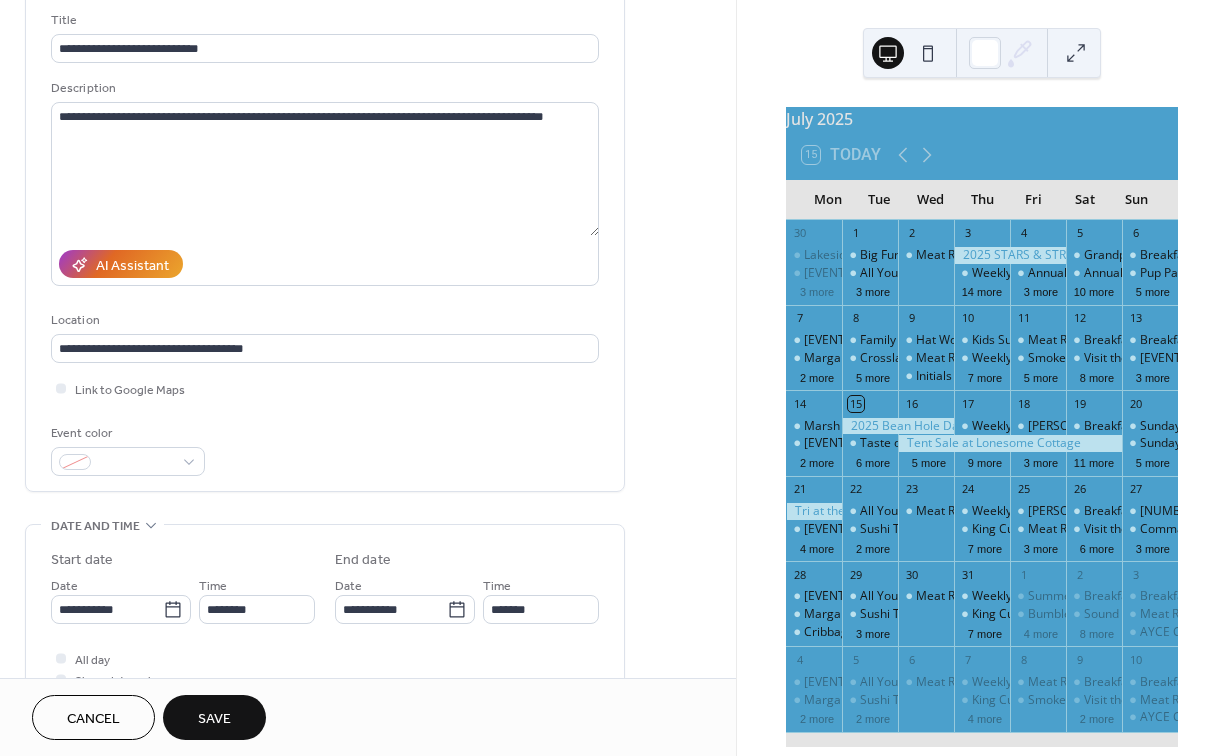 type on "**********" 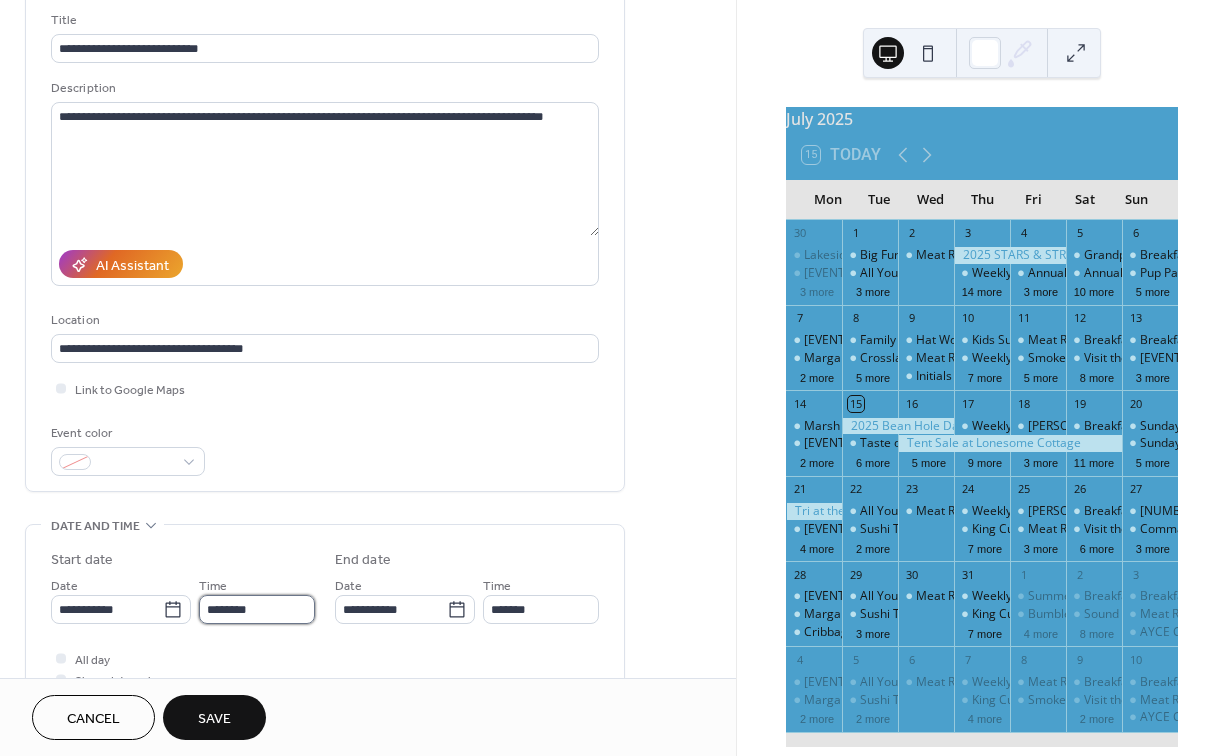 click on "********" at bounding box center [257, 609] 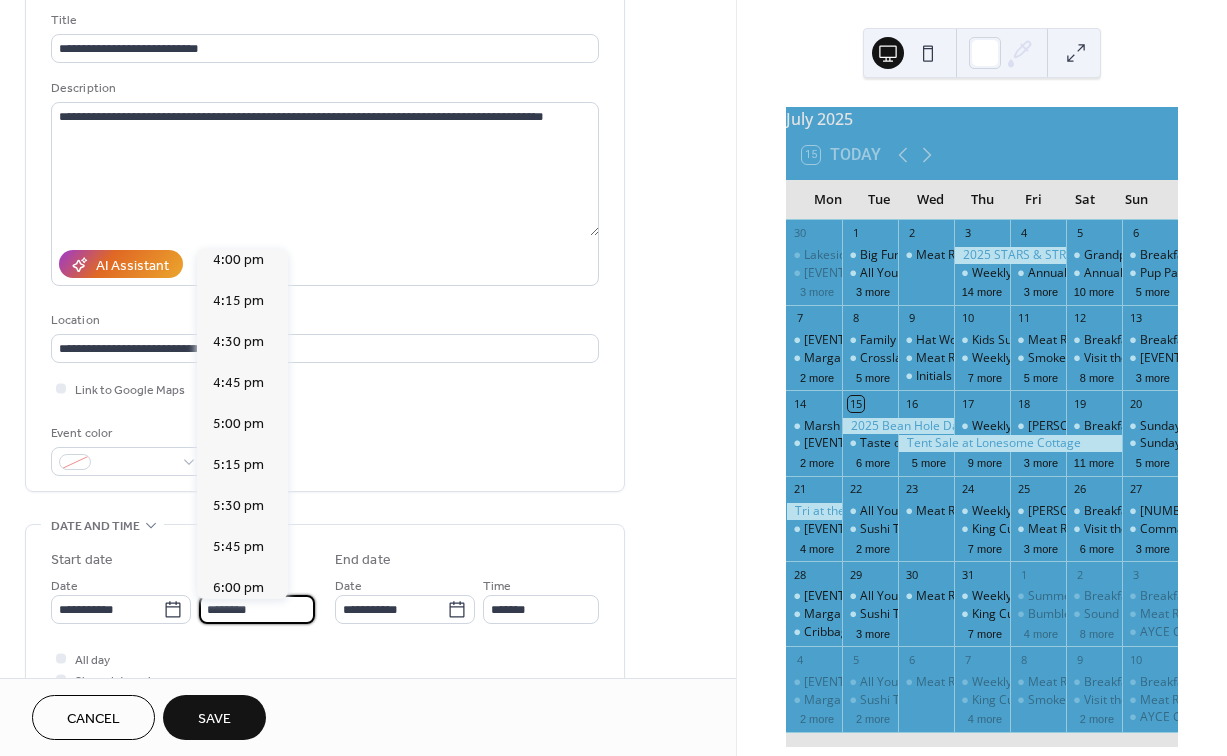 scroll, scrollTop: 2645, scrollLeft: 0, axis: vertical 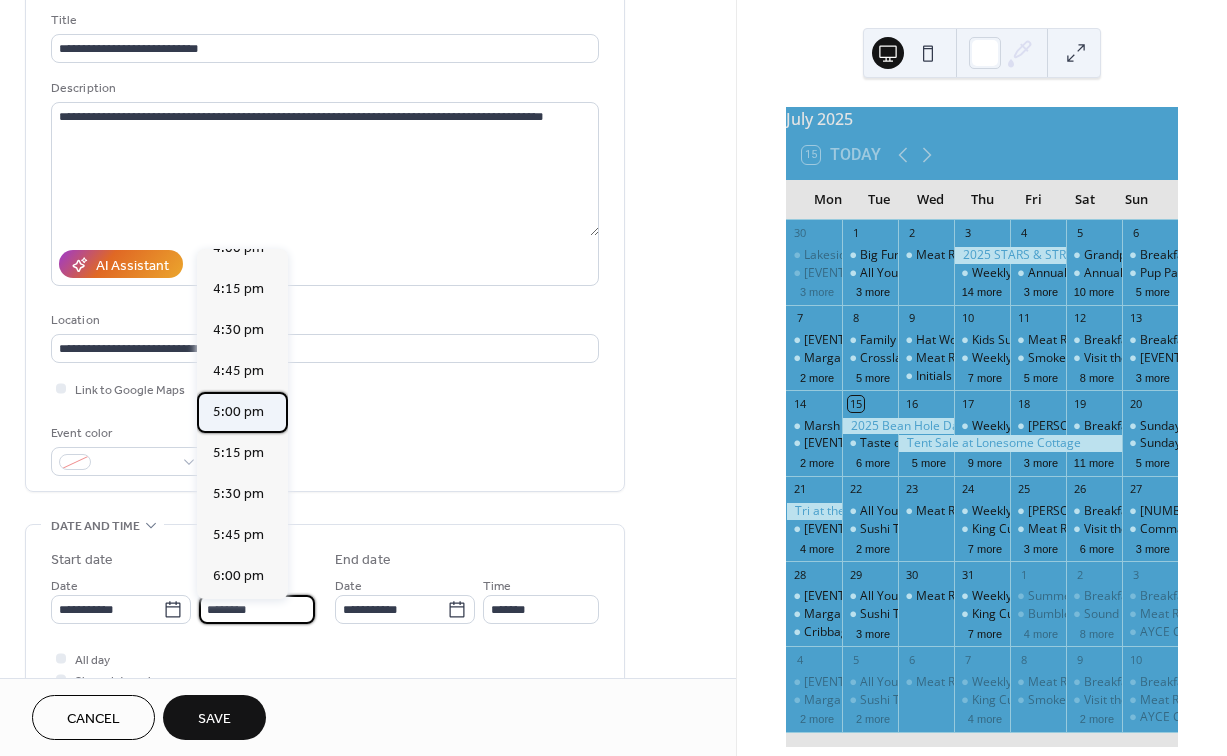 click on "5:00 pm" at bounding box center (238, 412) 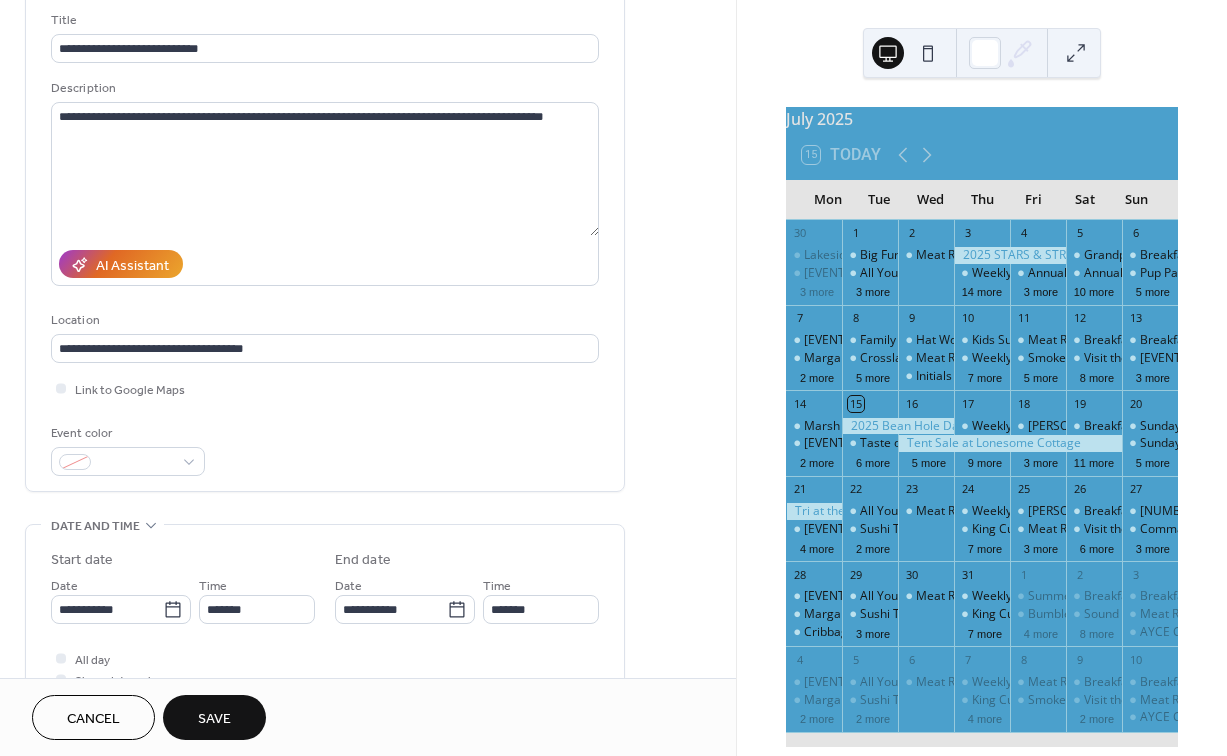 type on "*******" 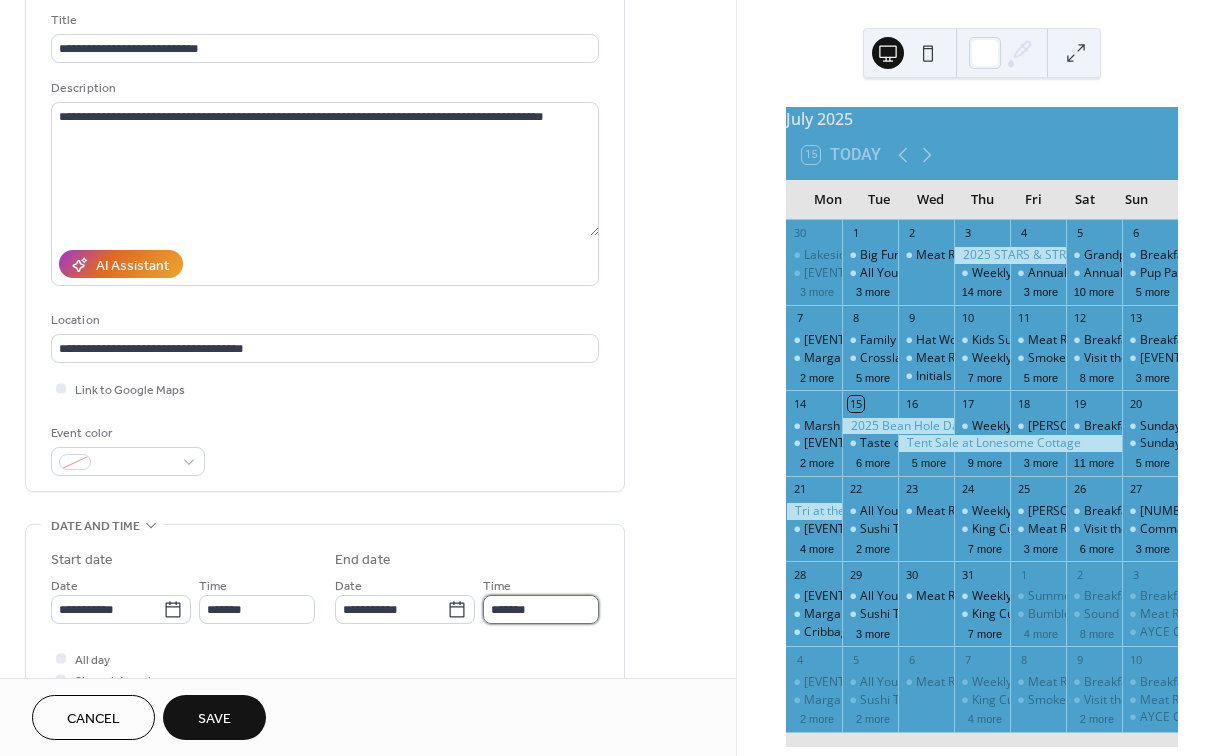 click on "*******" at bounding box center [541, 609] 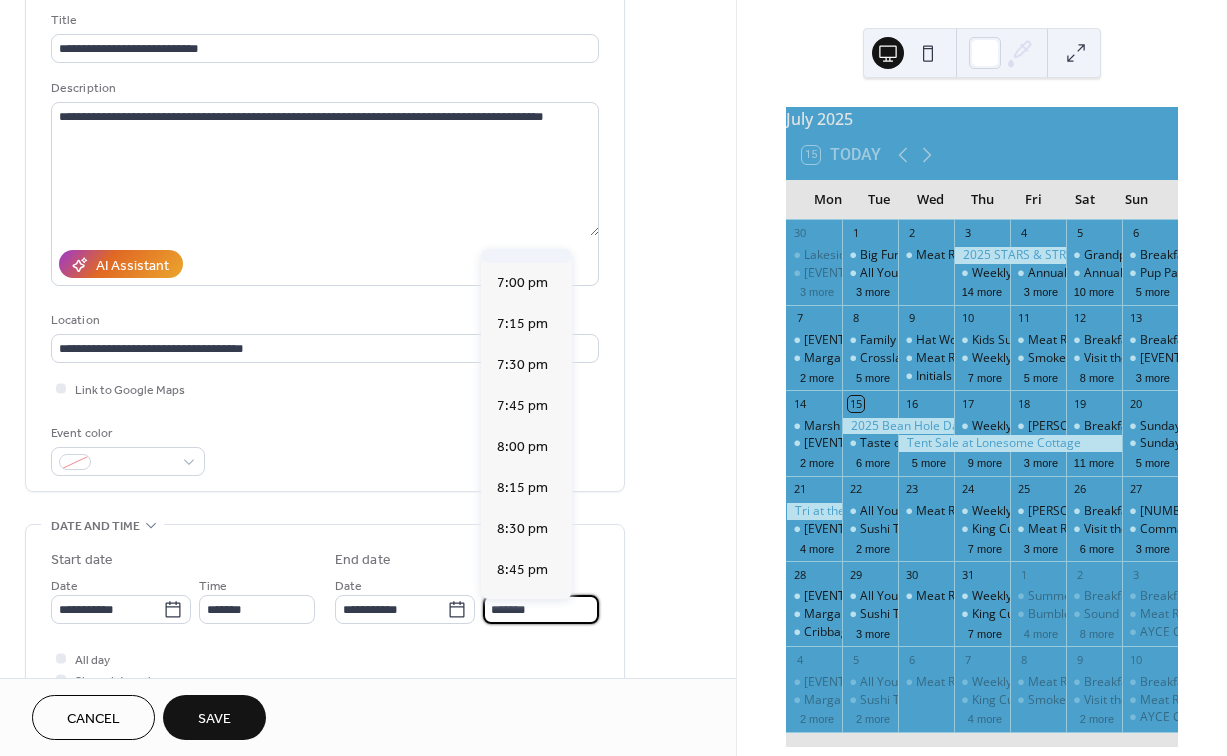 scroll, scrollTop: 275, scrollLeft: 0, axis: vertical 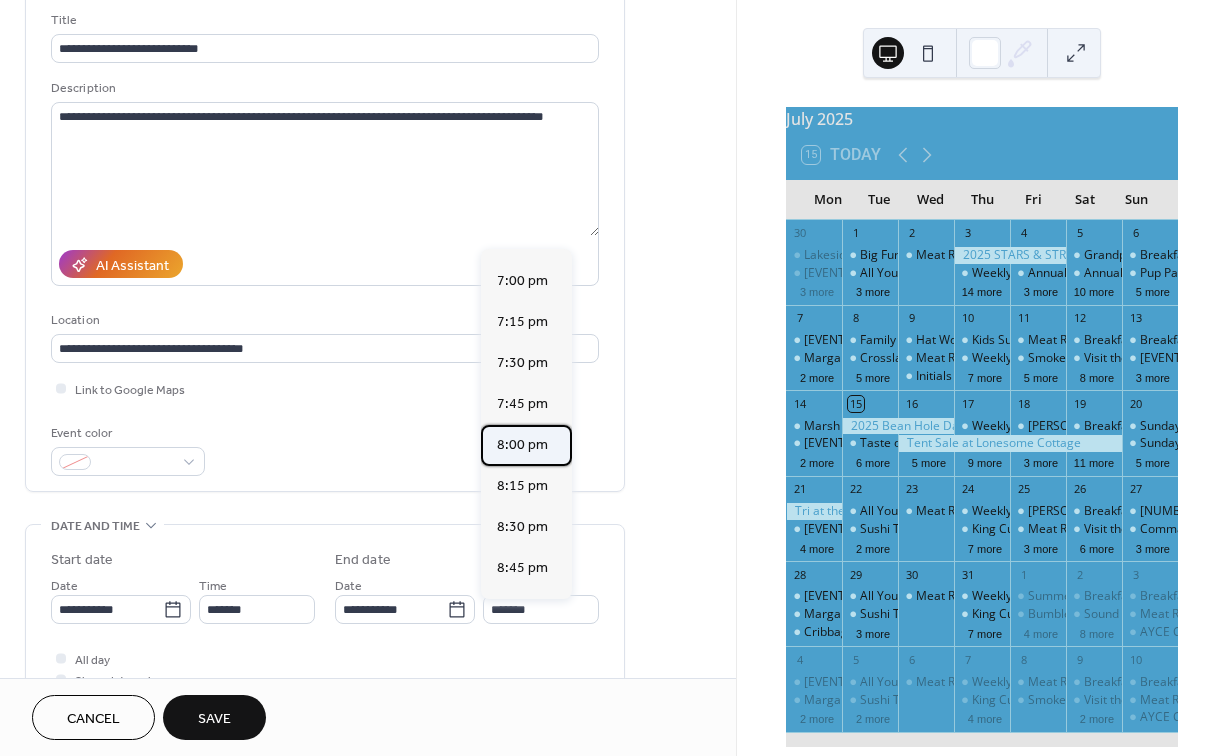 click on "8:00 pm" at bounding box center [522, 445] 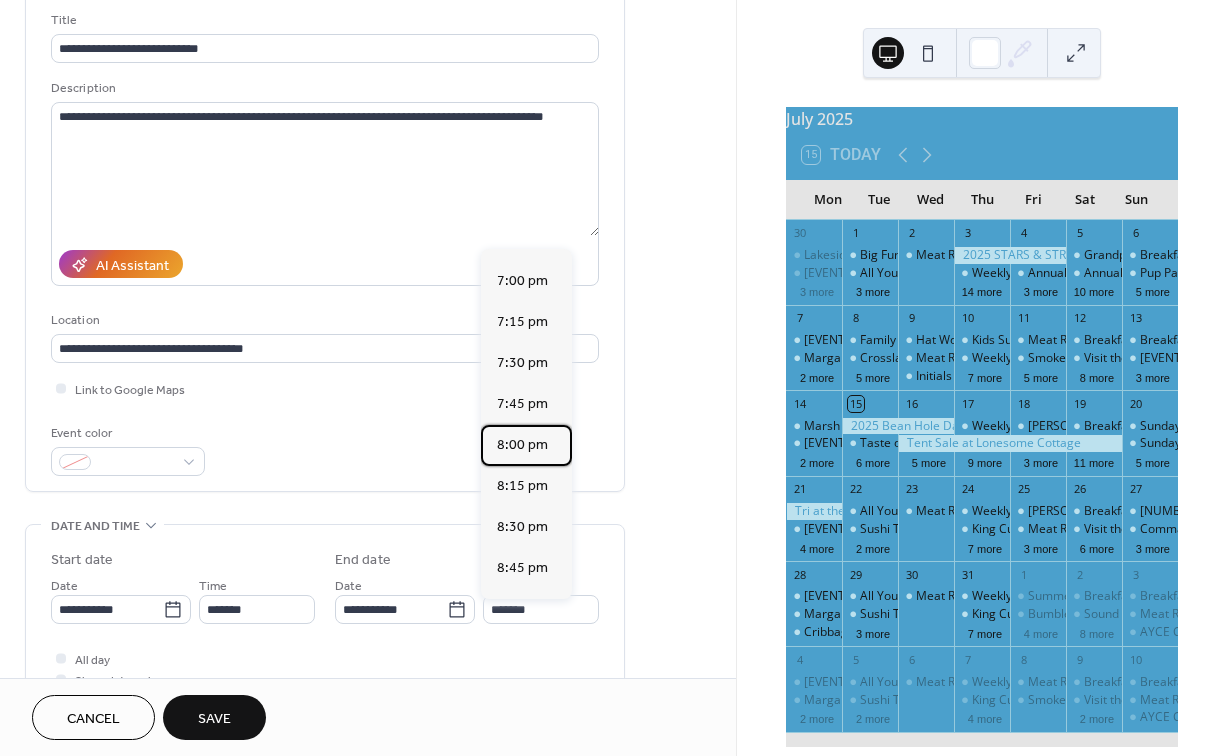 type on "*******" 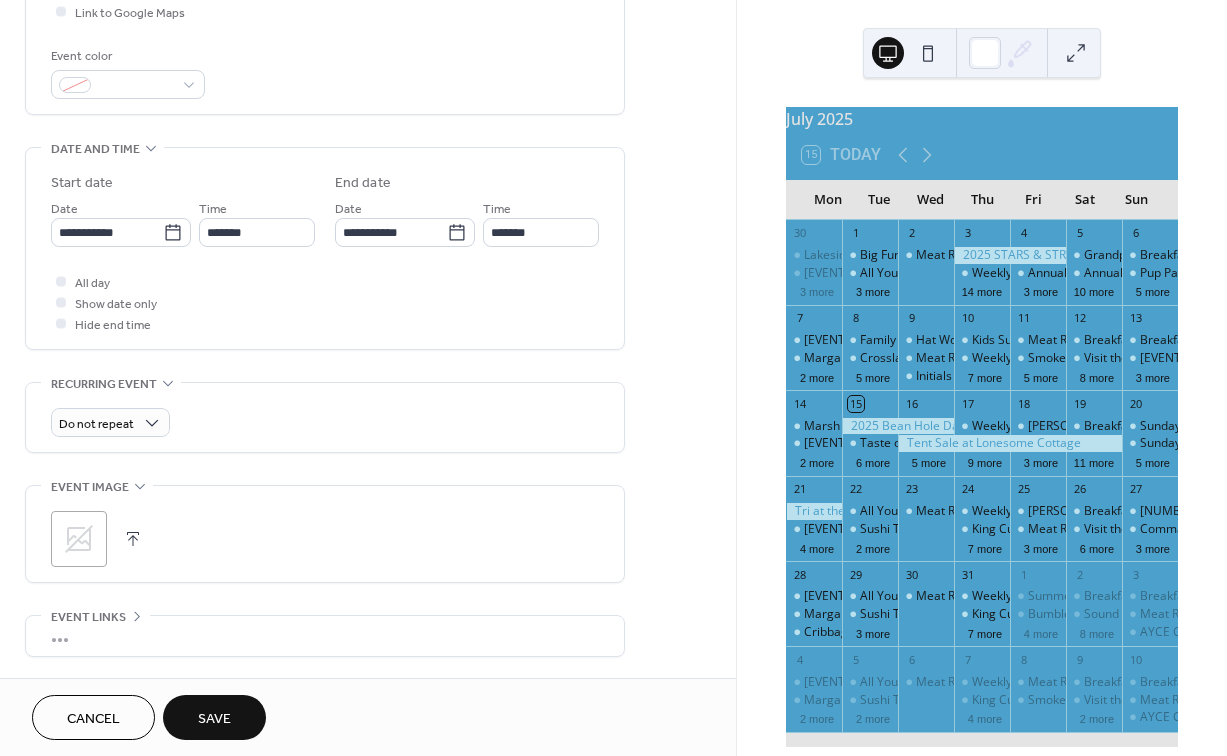 scroll, scrollTop: 509, scrollLeft: 0, axis: vertical 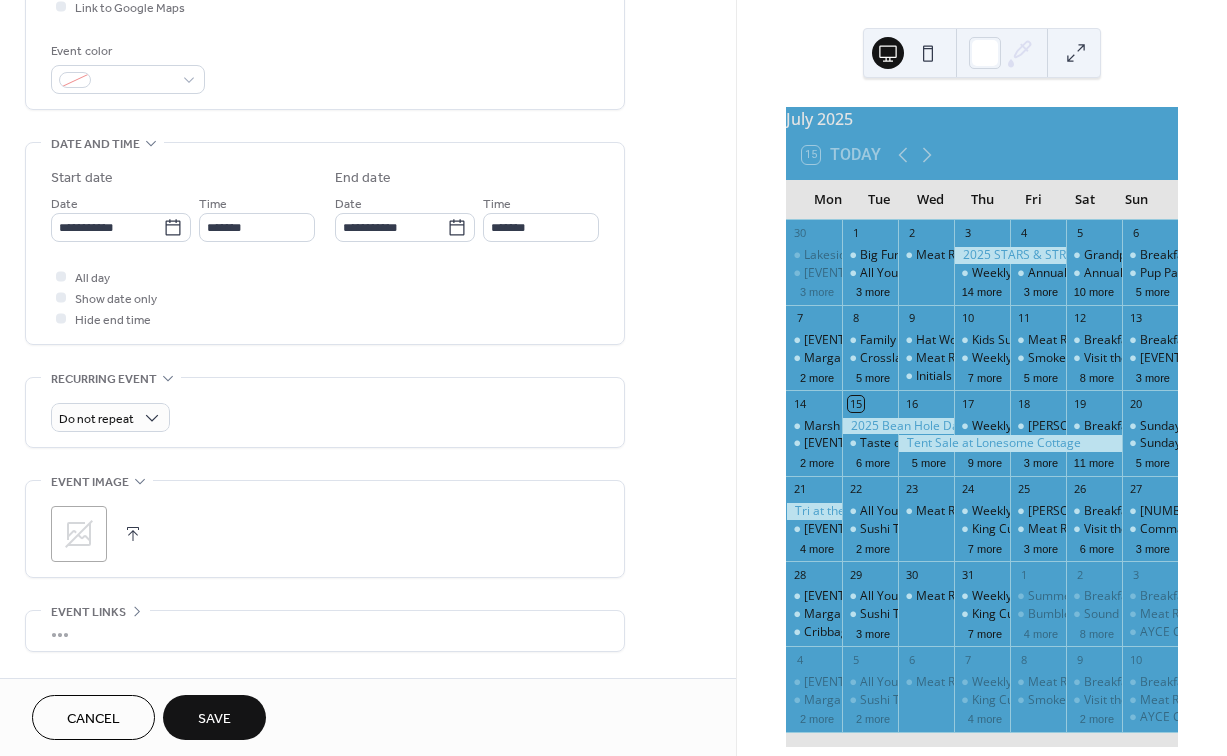 click at bounding box center [133, 534] 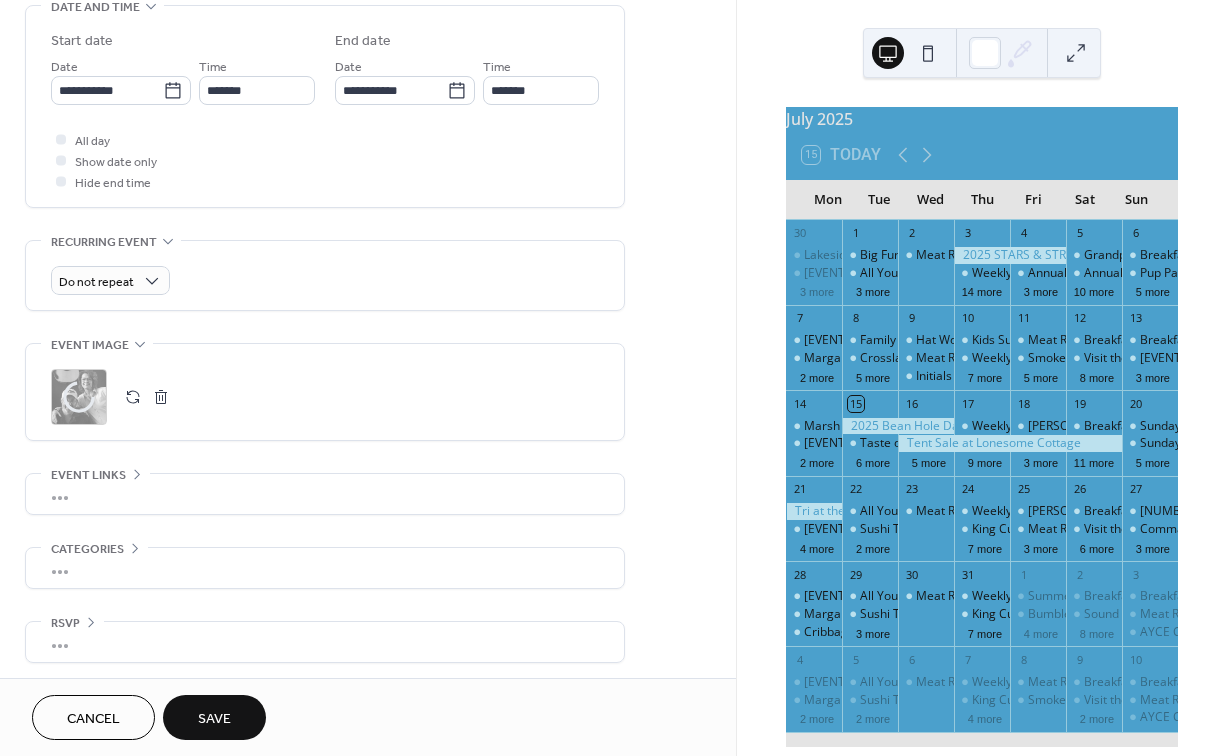 scroll, scrollTop: 651, scrollLeft: 0, axis: vertical 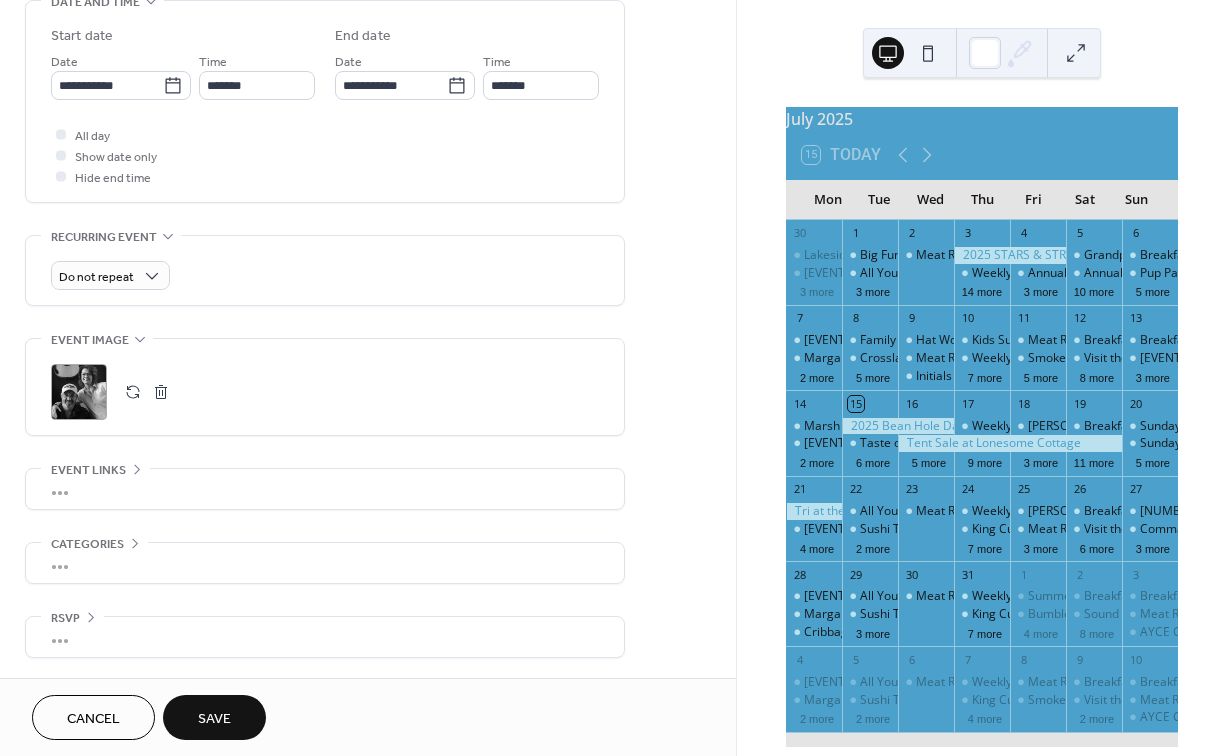 click on "•••" at bounding box center (325, 489) 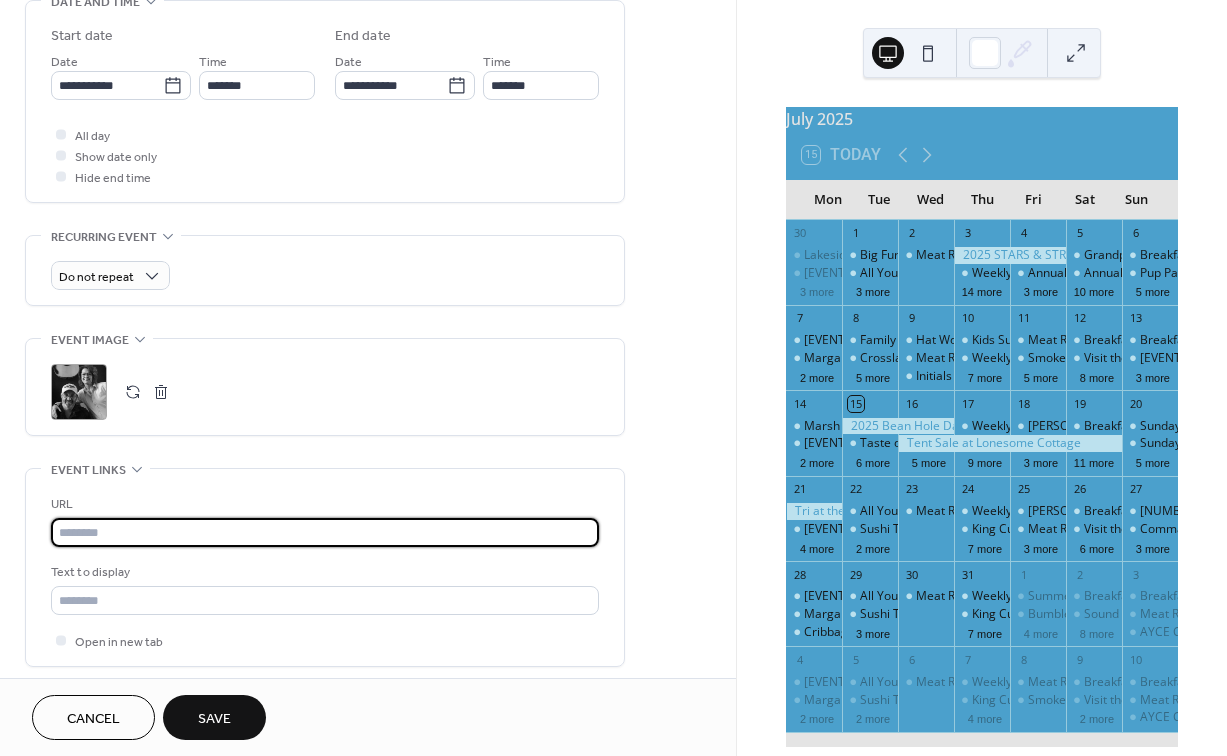 click at bounding box center [325, 532] 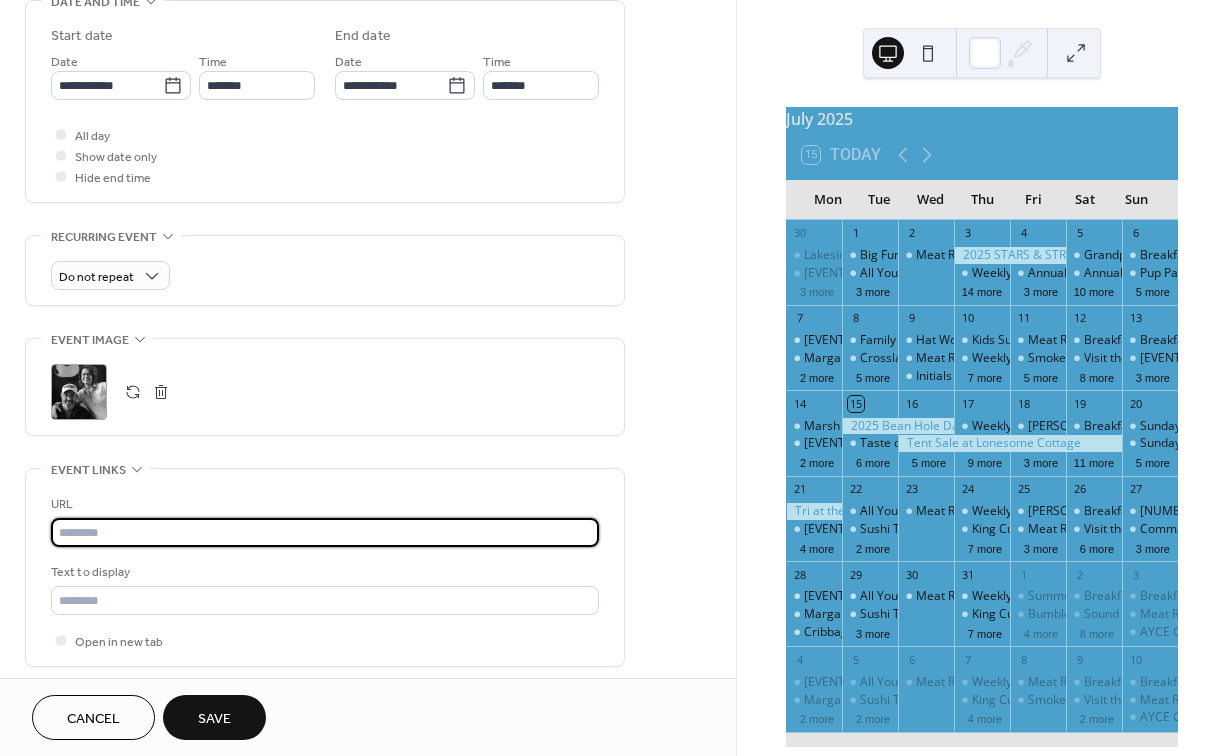paste on "**********" 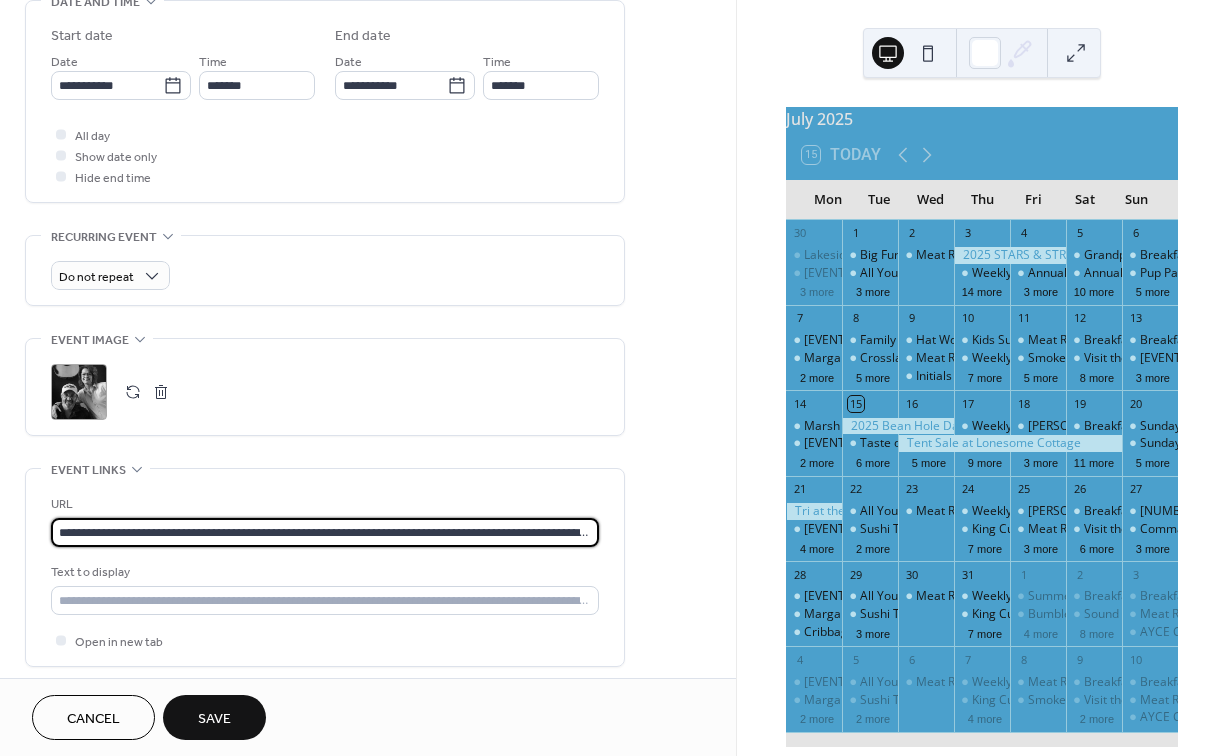 type on "**********" 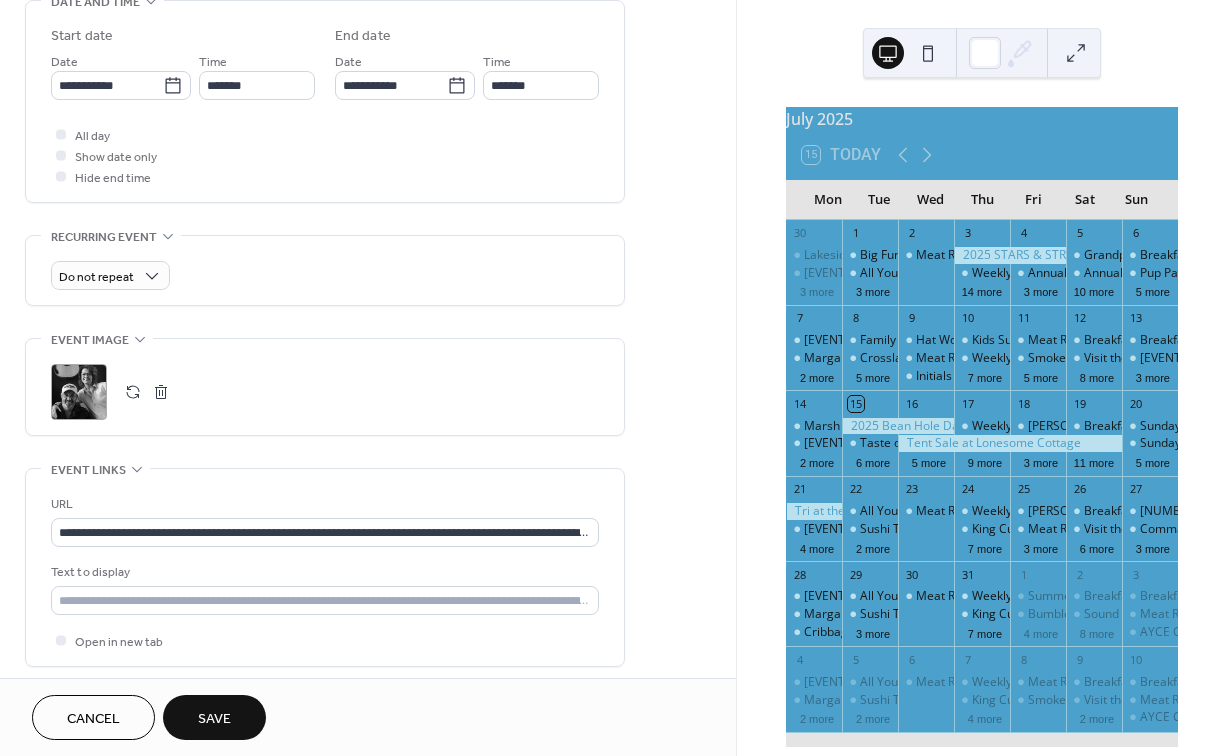 click on "Save" at bounding box center (214, 719) 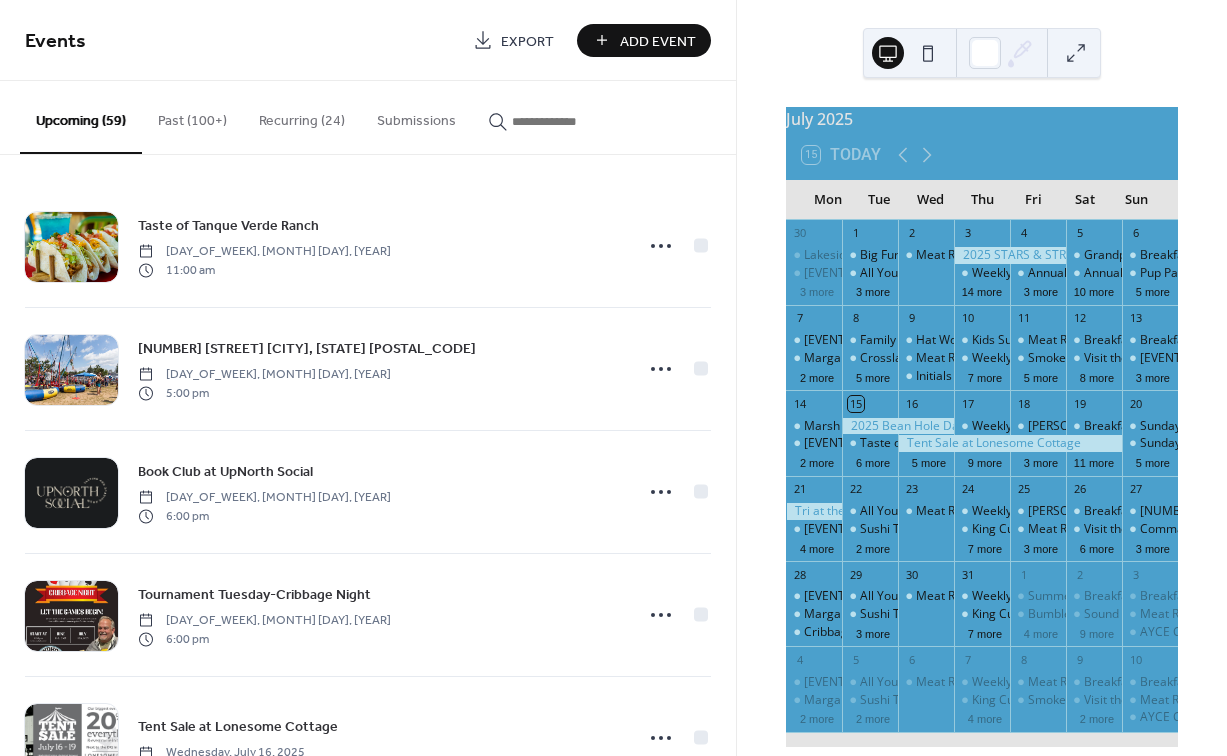 click at bounding box center (572, 121) 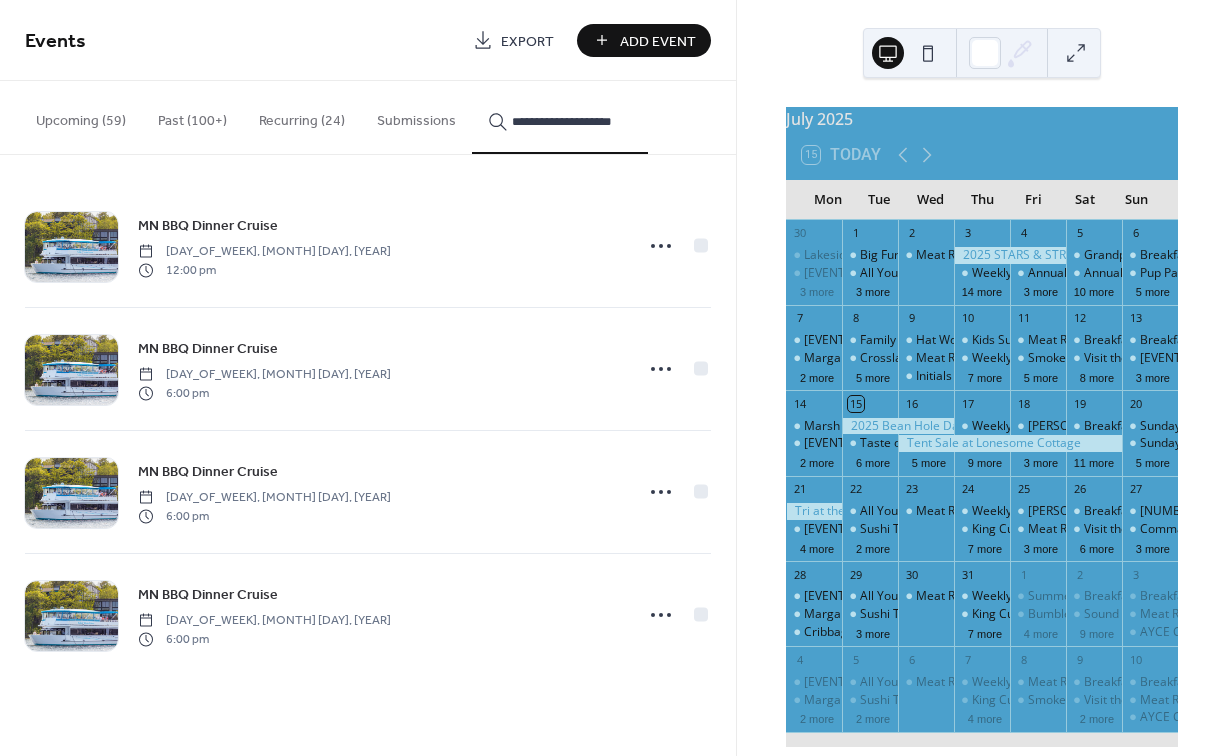 type on "**********" 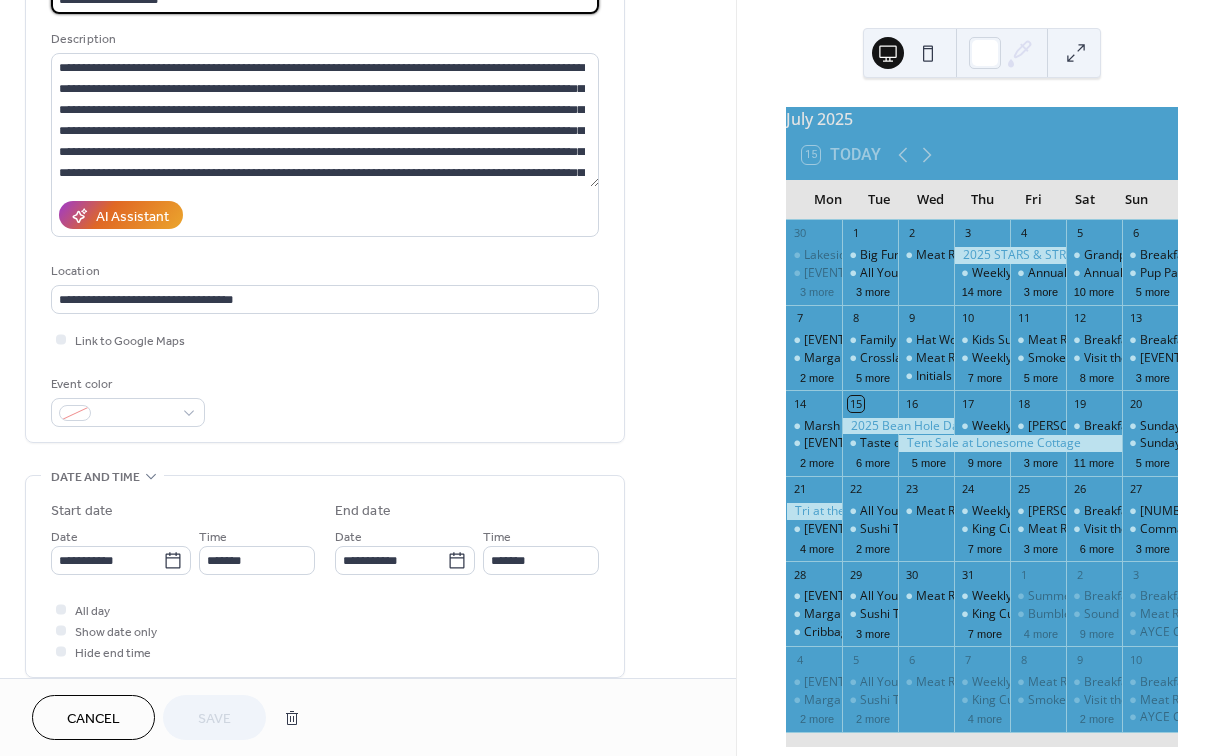 scroll, scrollTop: 199, scrollLeft: 0, axis: vertical 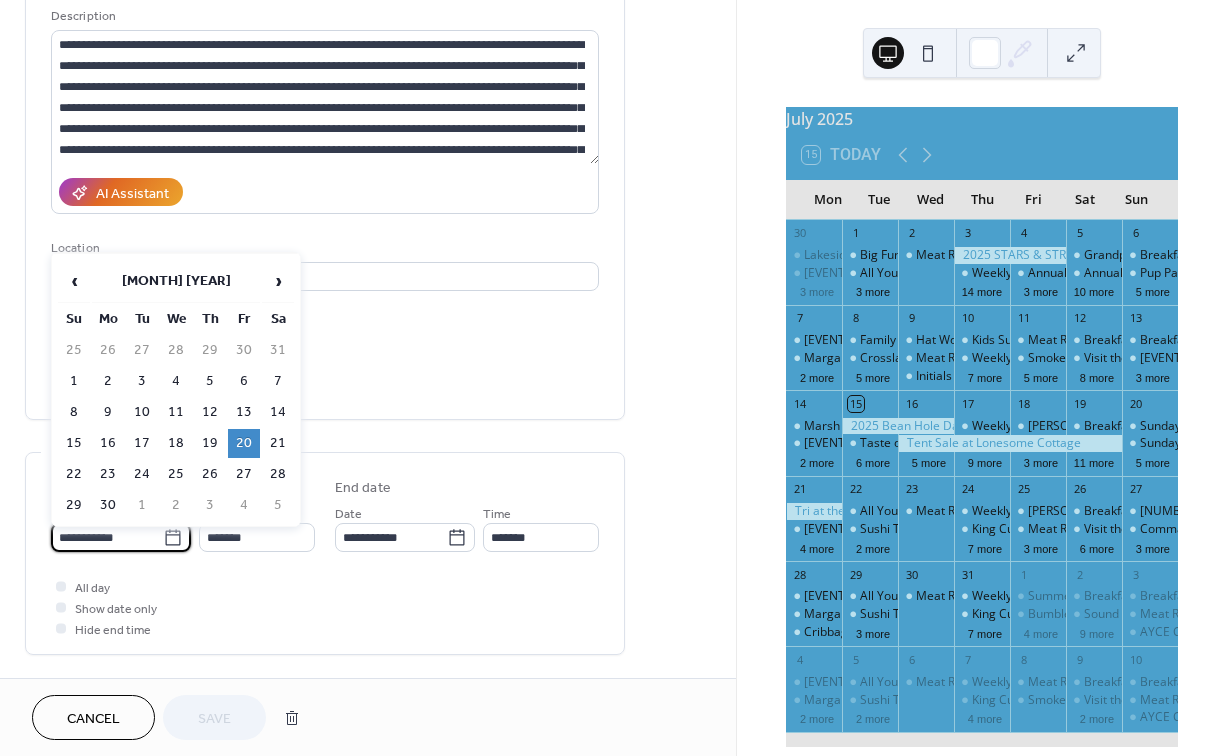 click on "**********" at bounding box center [107, 537] 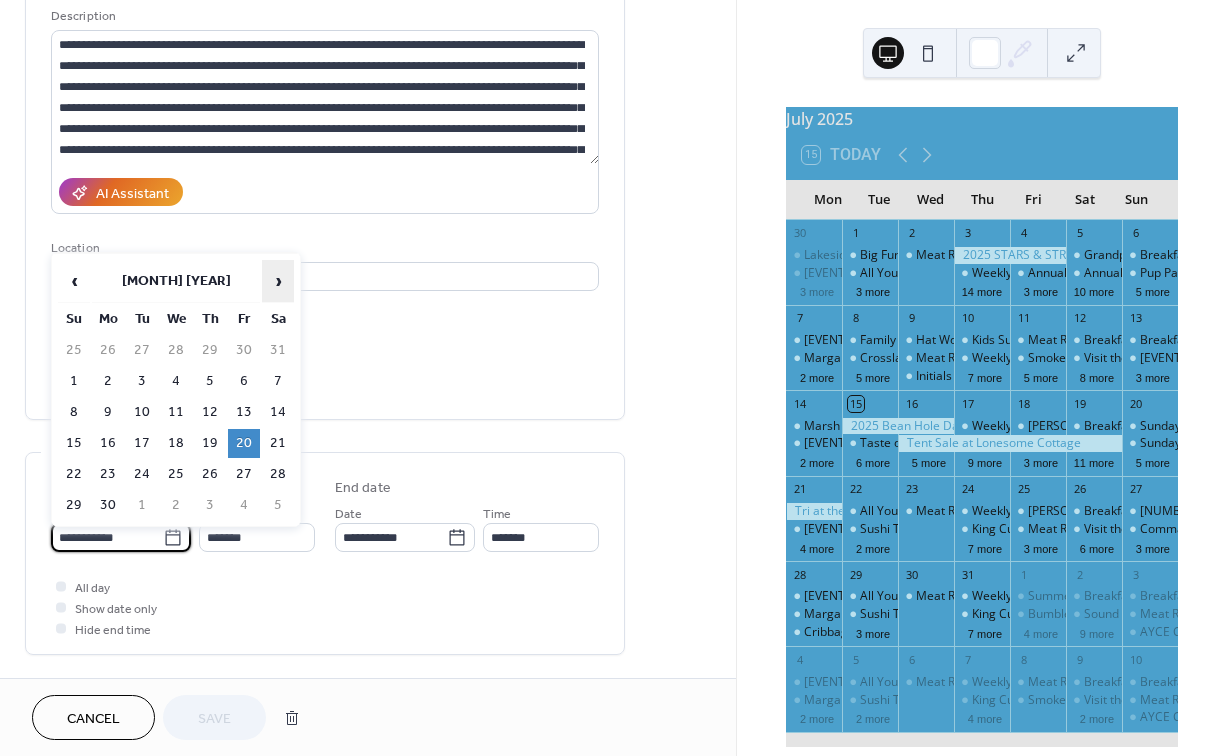 click on "›" at bounding box center (278, 281) 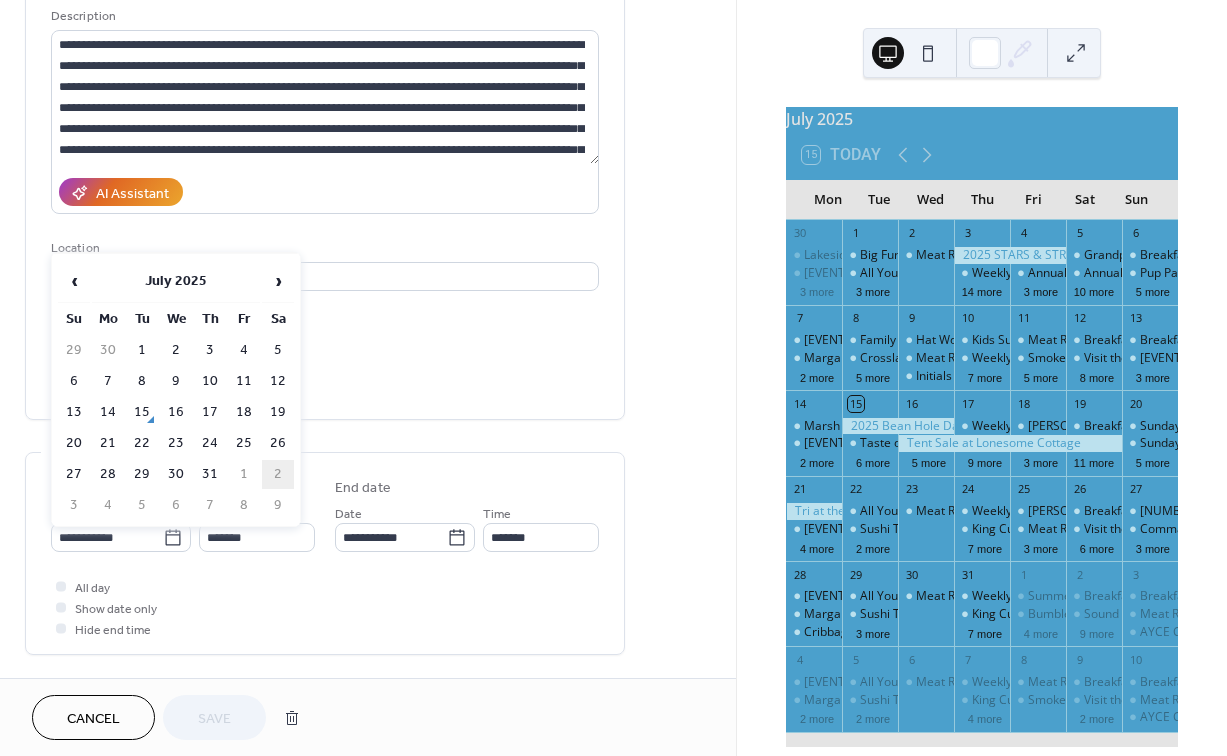 click on "2" at bounding box center [278, 474] 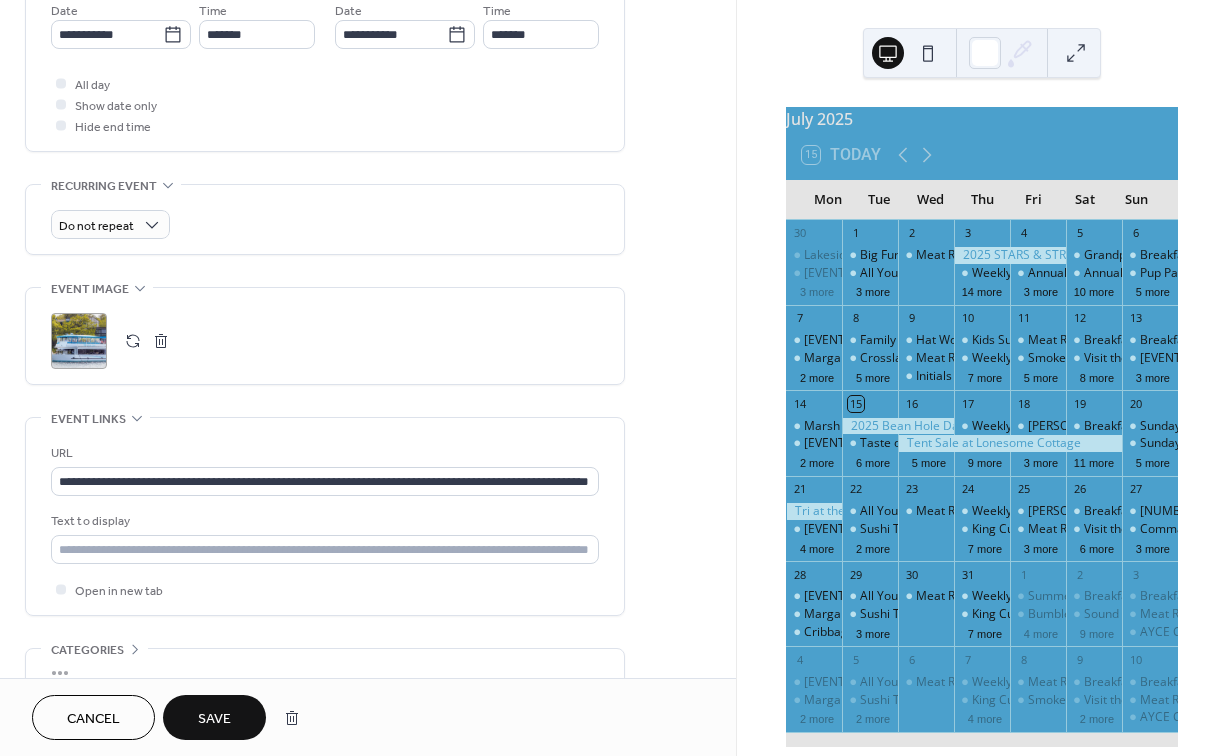 scroll, scrollTop: 721, scrollLeft: 0, axis: vertical 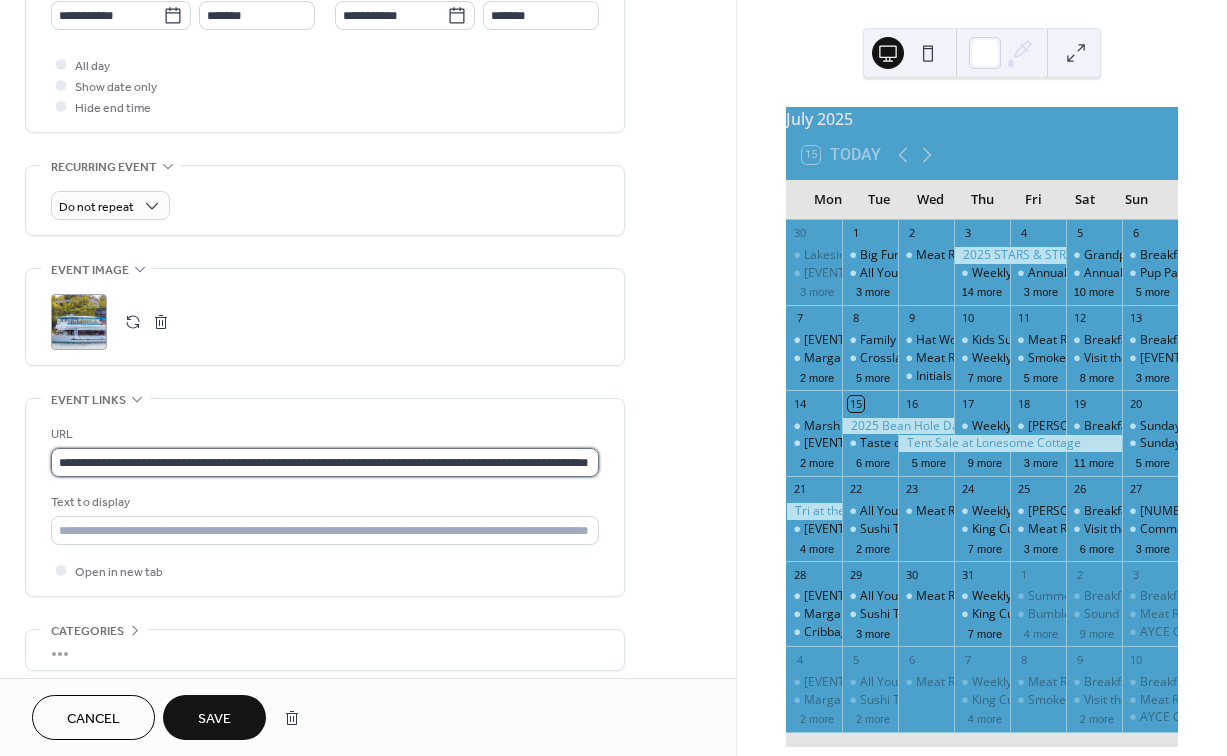 click on "**********" at bounding box center [325, 462] 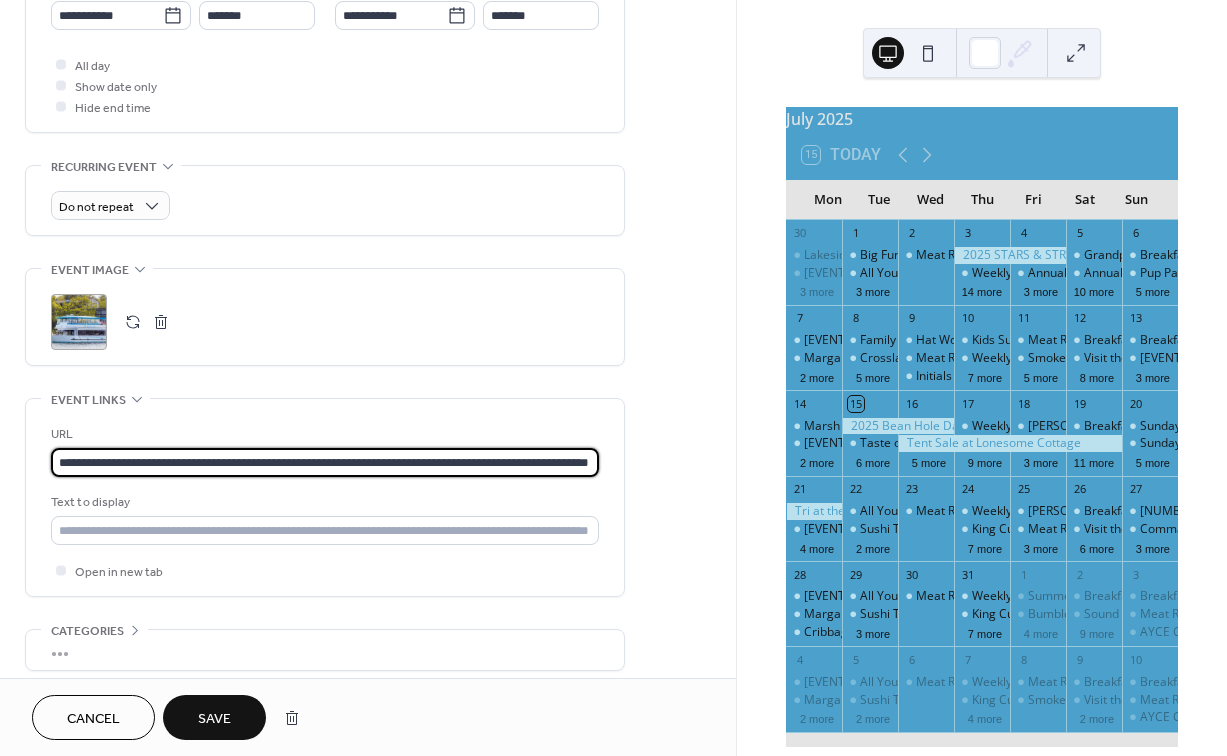 click on "**********" at bounding box center [325, 462] 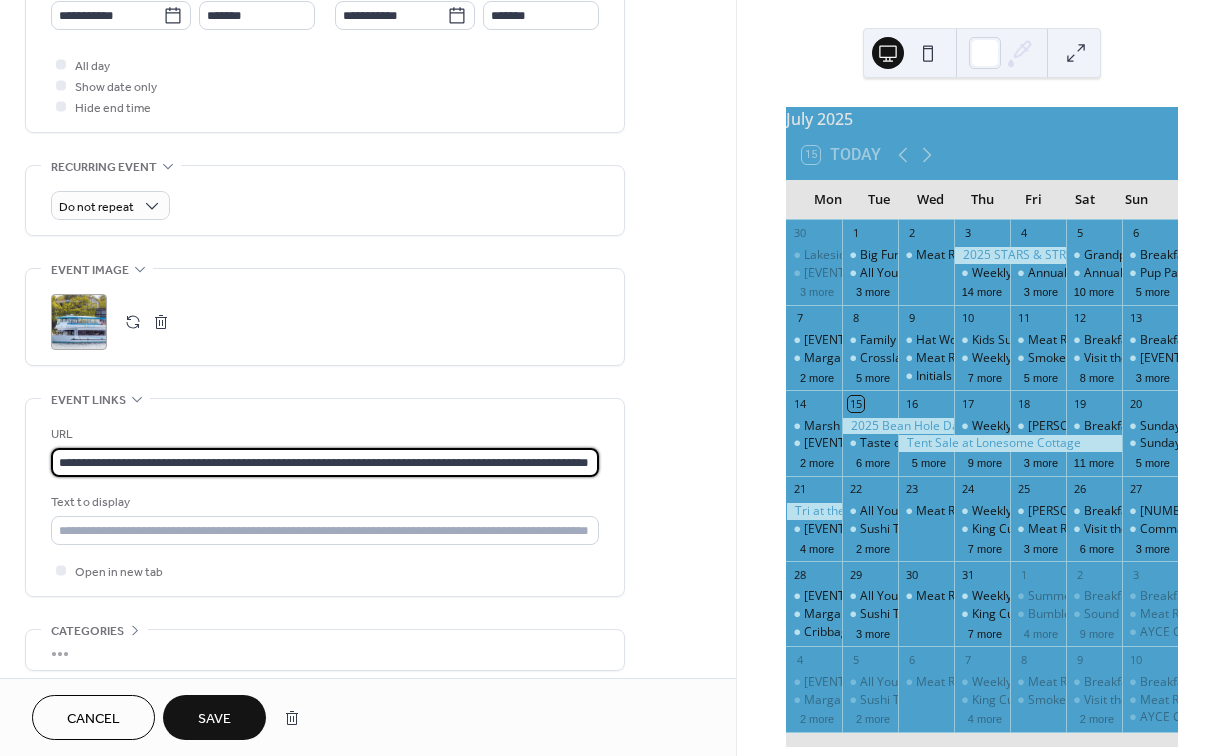 paste 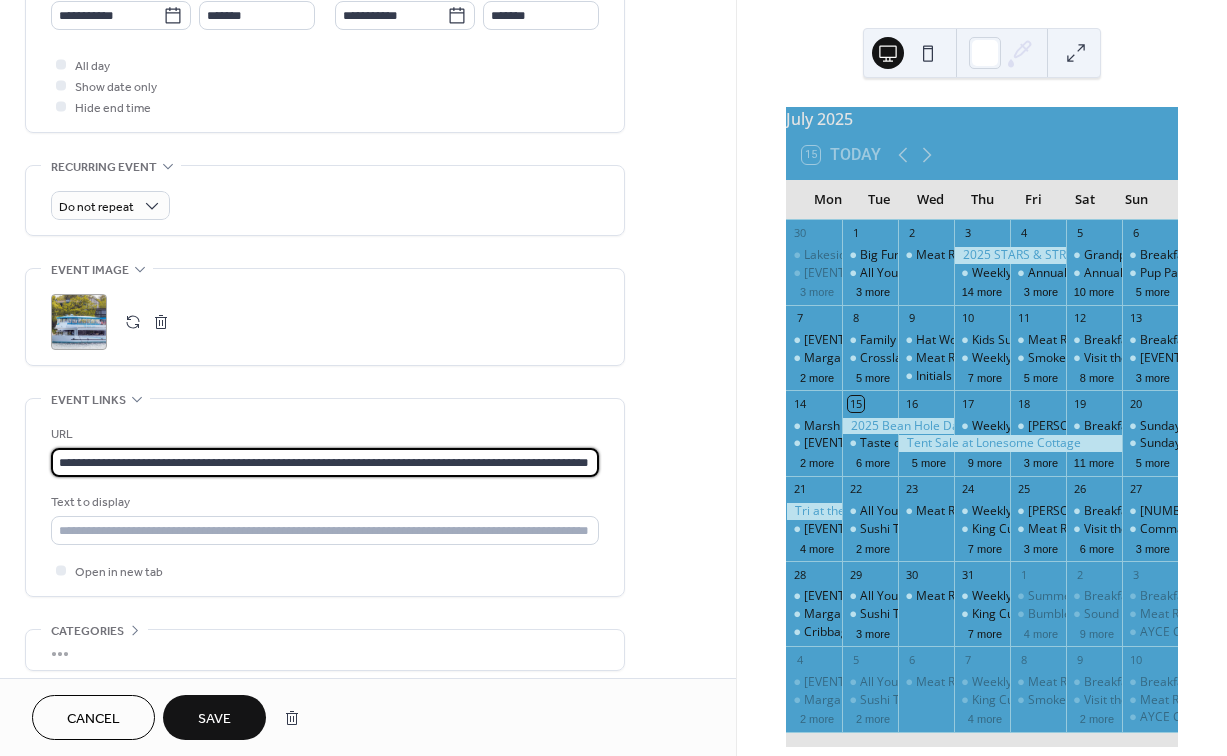 type on "**********" 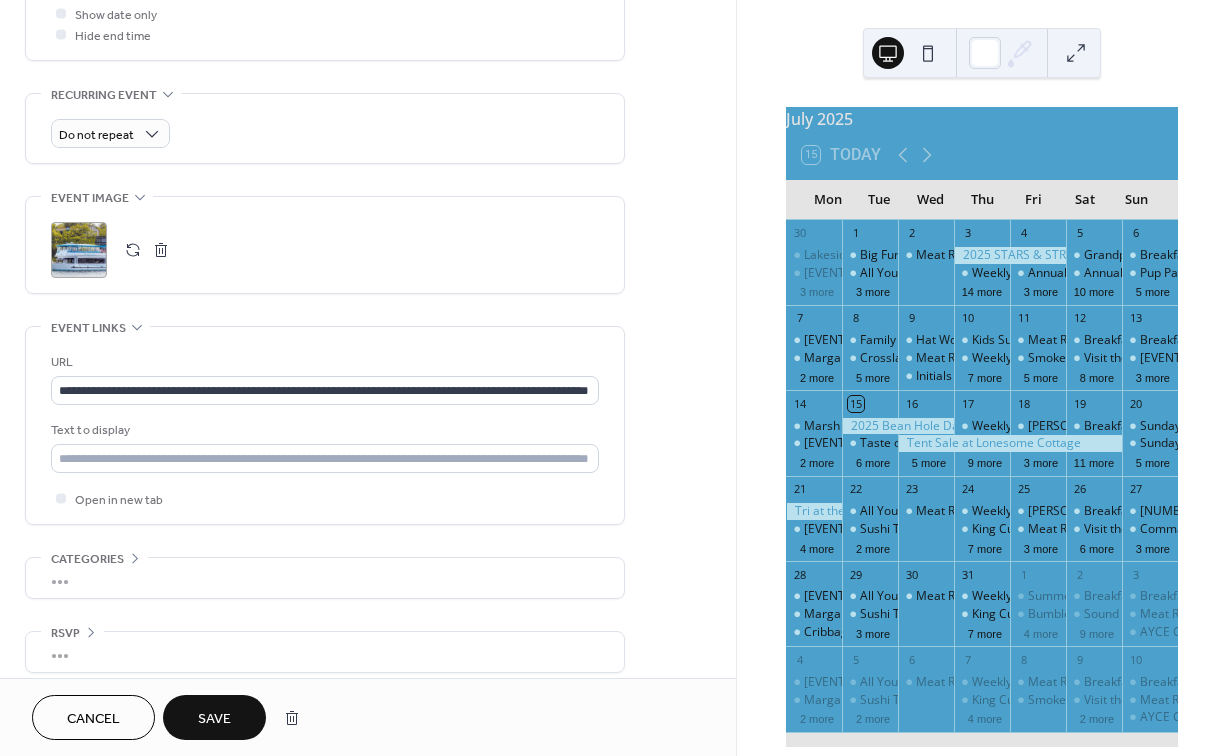 scroll, scrollTop: 870, scrollLeft: 0, axis: vertical 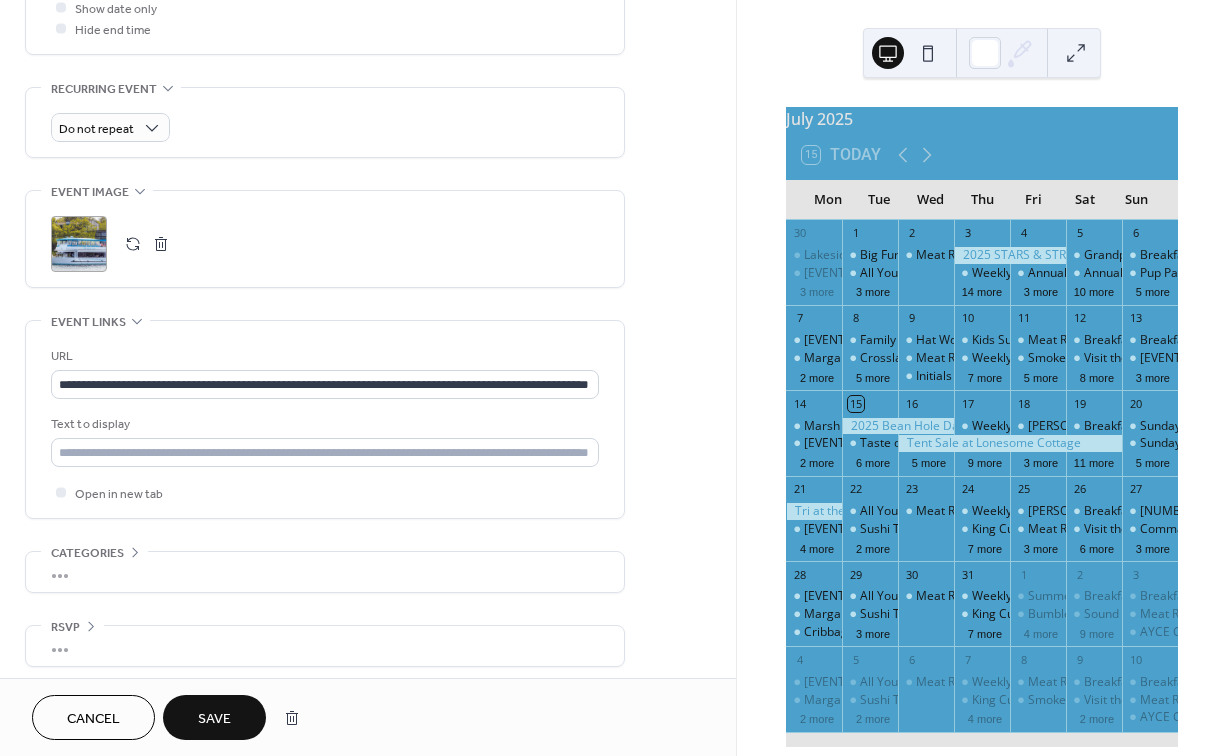 click on "Save" at bounding box center [214, 719] 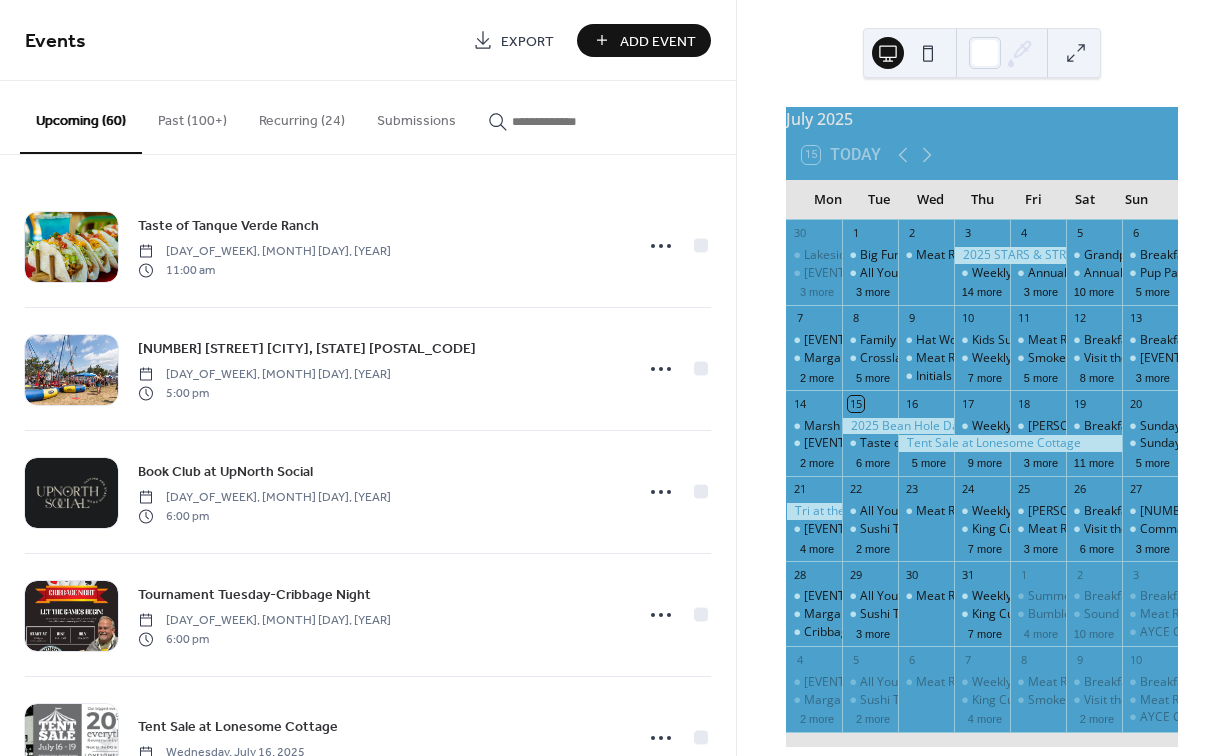 click at bounding box center [572, 121] 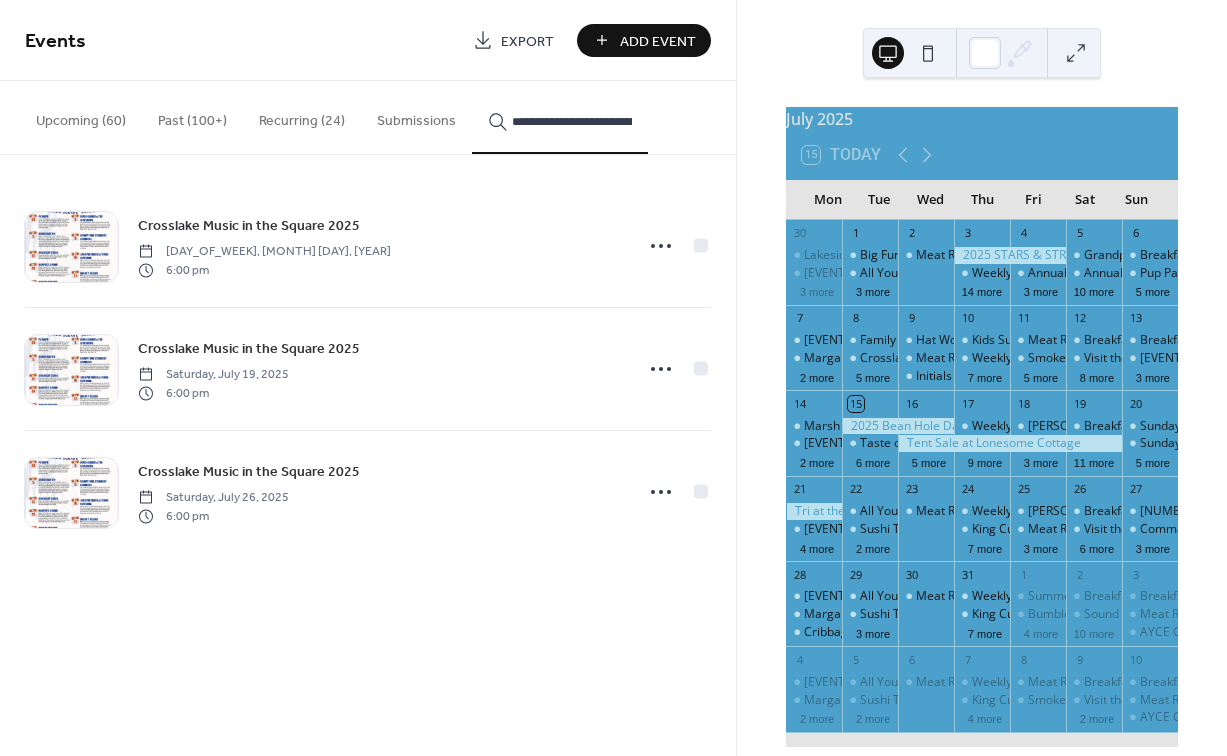 type on "**********" 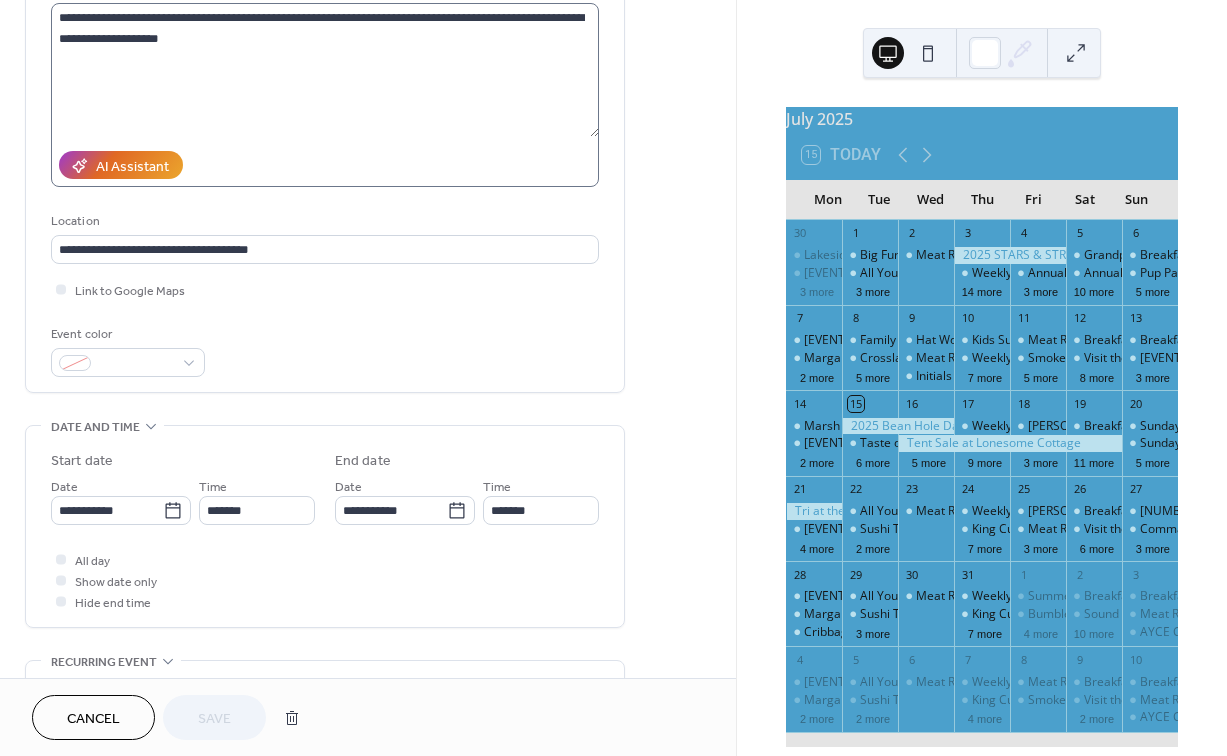 scroll, scrollTop: 266, scrollLeft: 0, axis: vertical 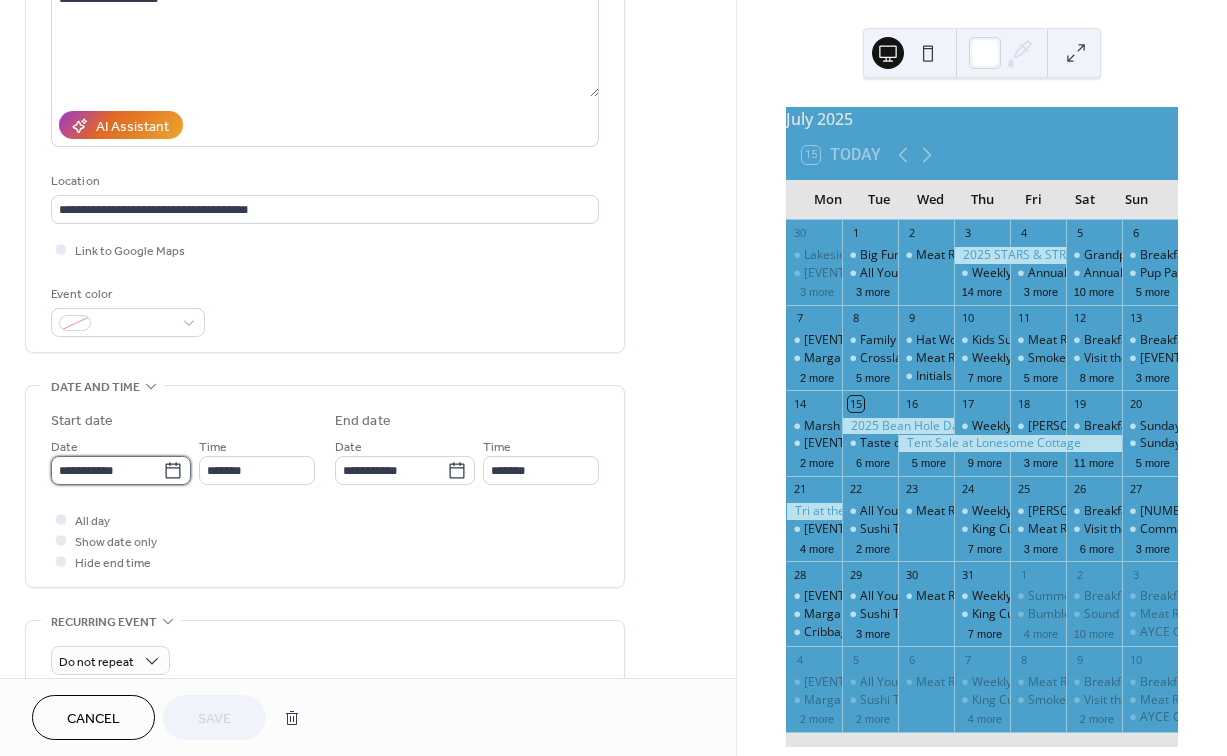 click on "**********" at bounding box center (107, 470) 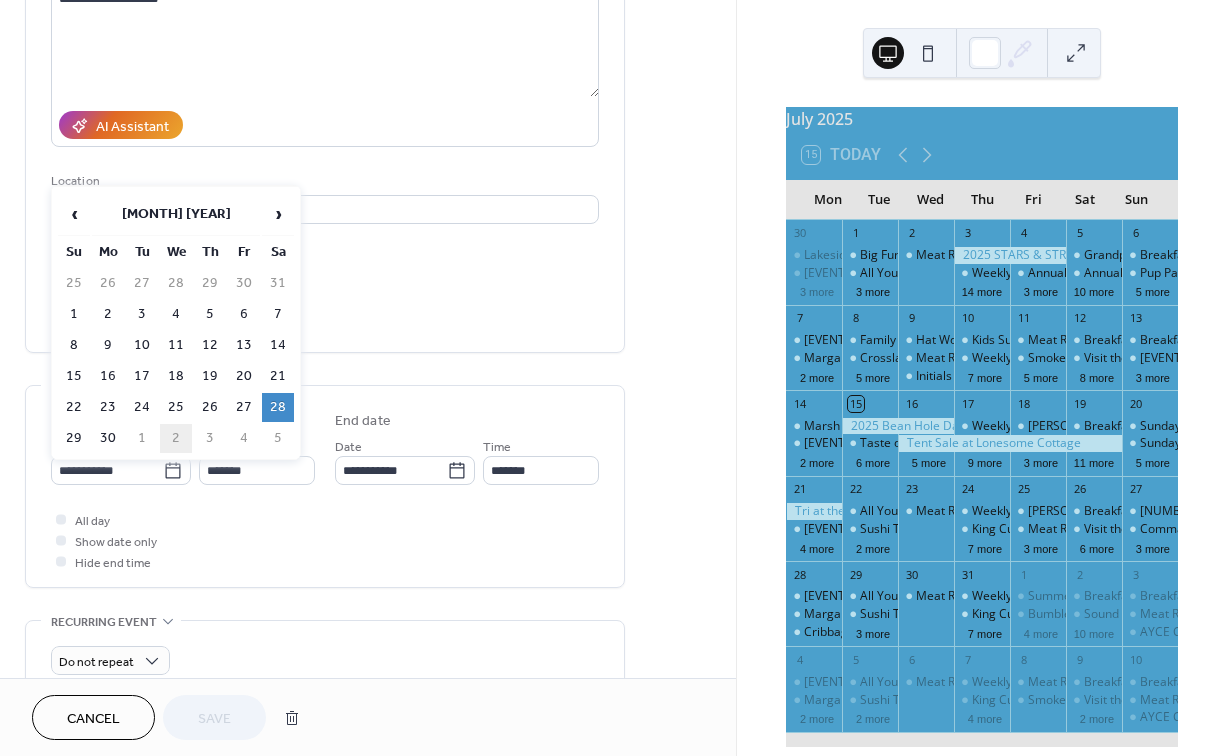 click on "2" at bounding box center (176, 438) 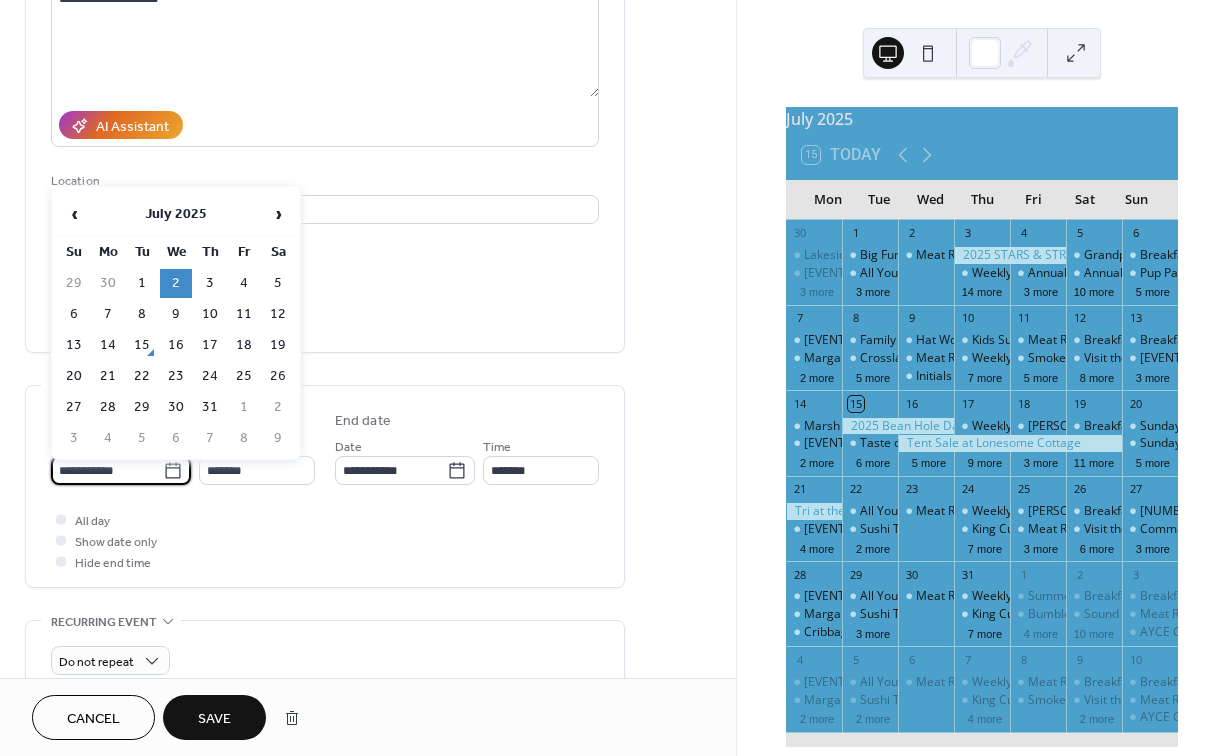 click on "**********" at bounding box center (107, 470) 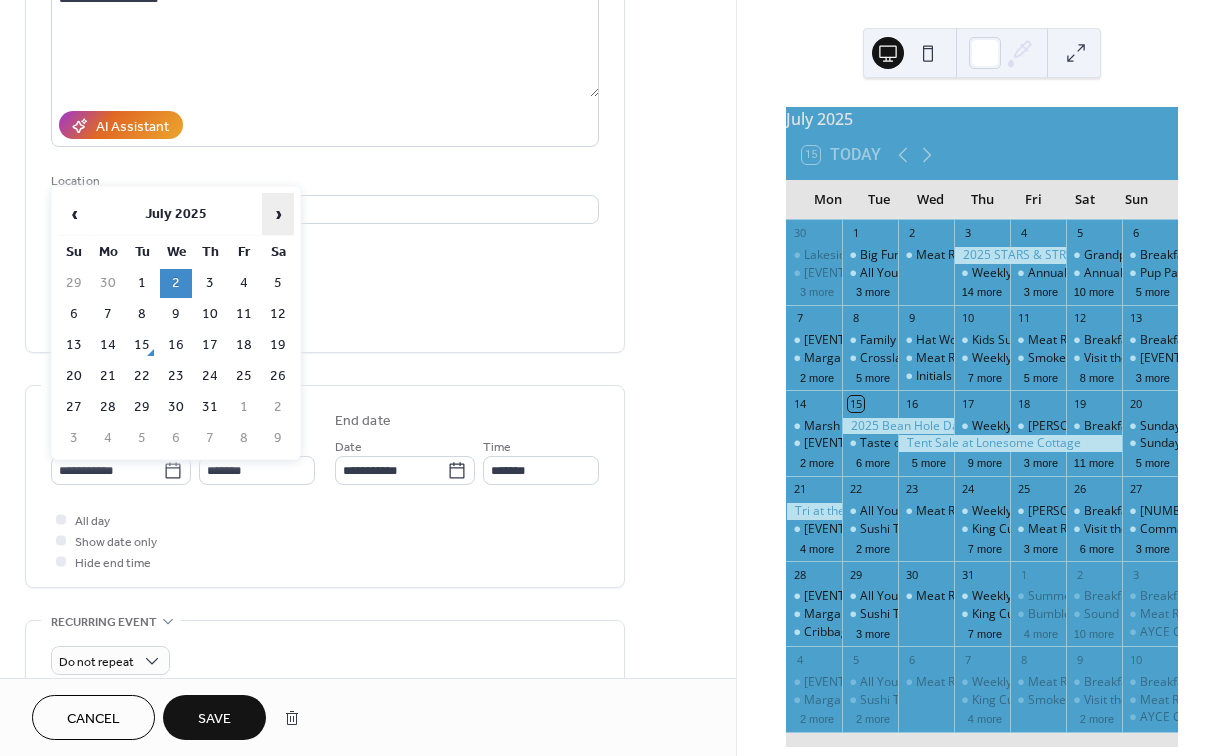 click on "›" at bounding box center (278, 214) 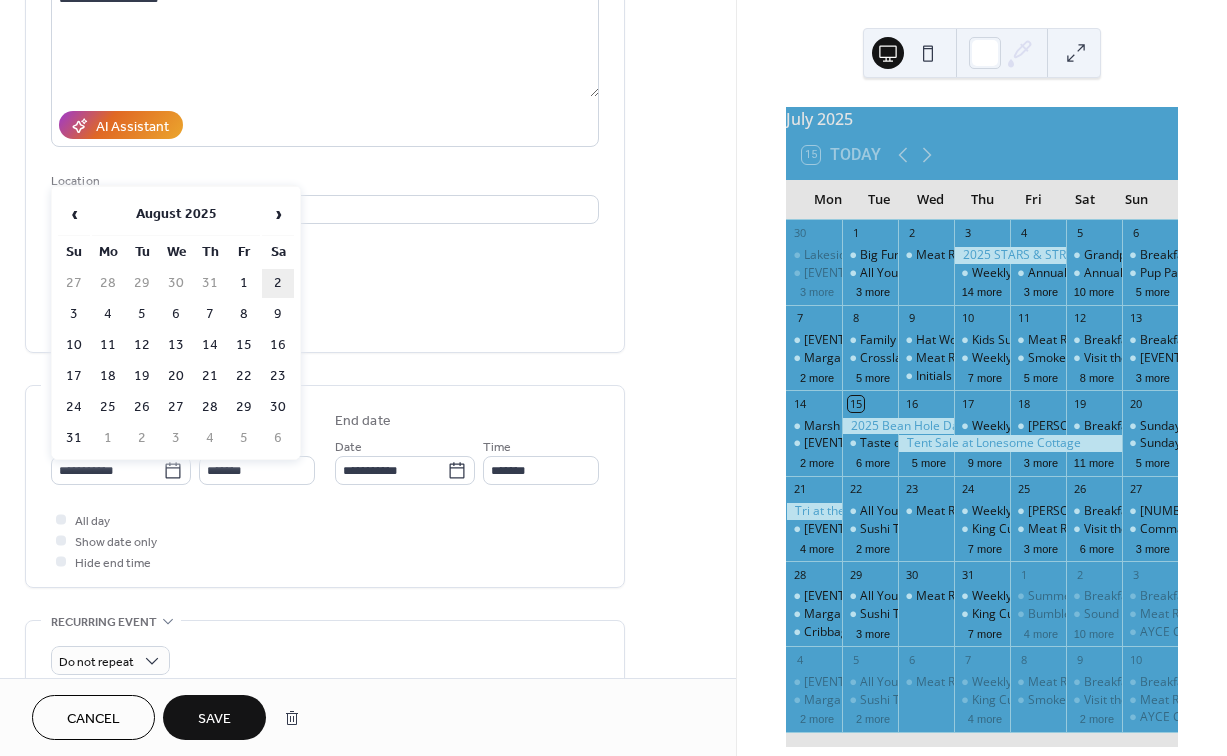 click on "2" at bounding box center [278, 283] 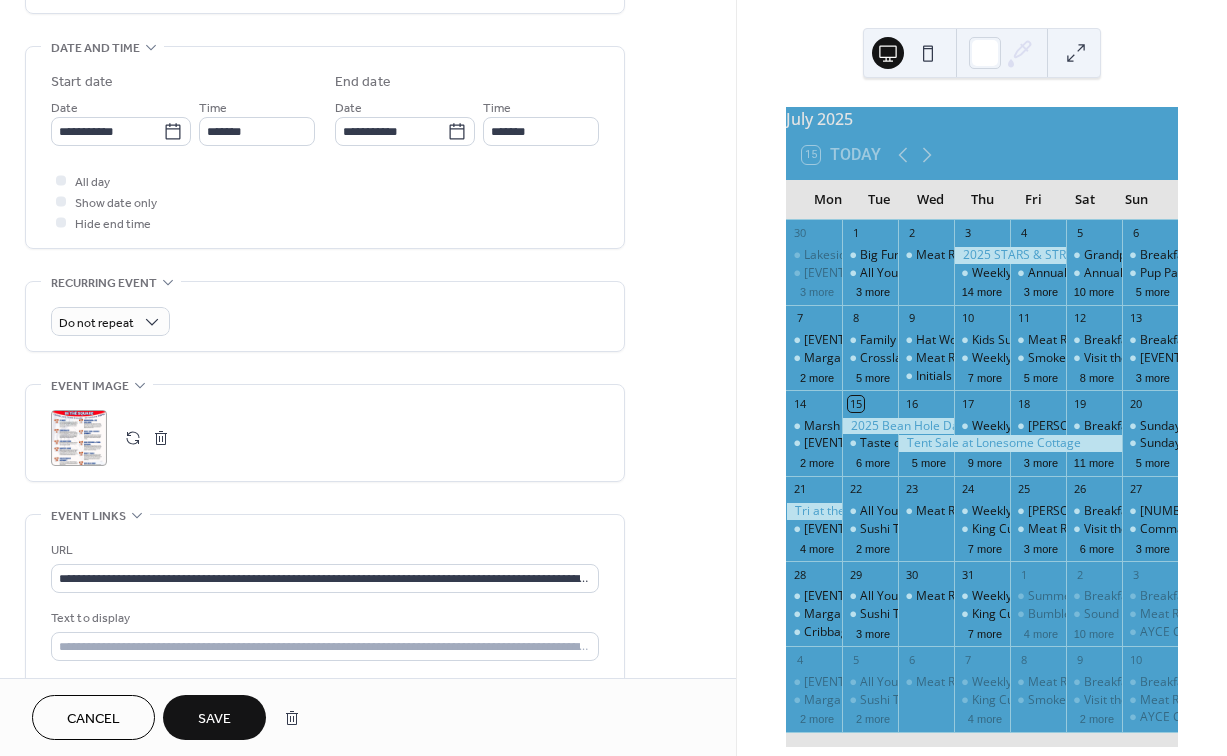 scroll, scrollTop: 646, scrollLeft: 0, axis: vertical 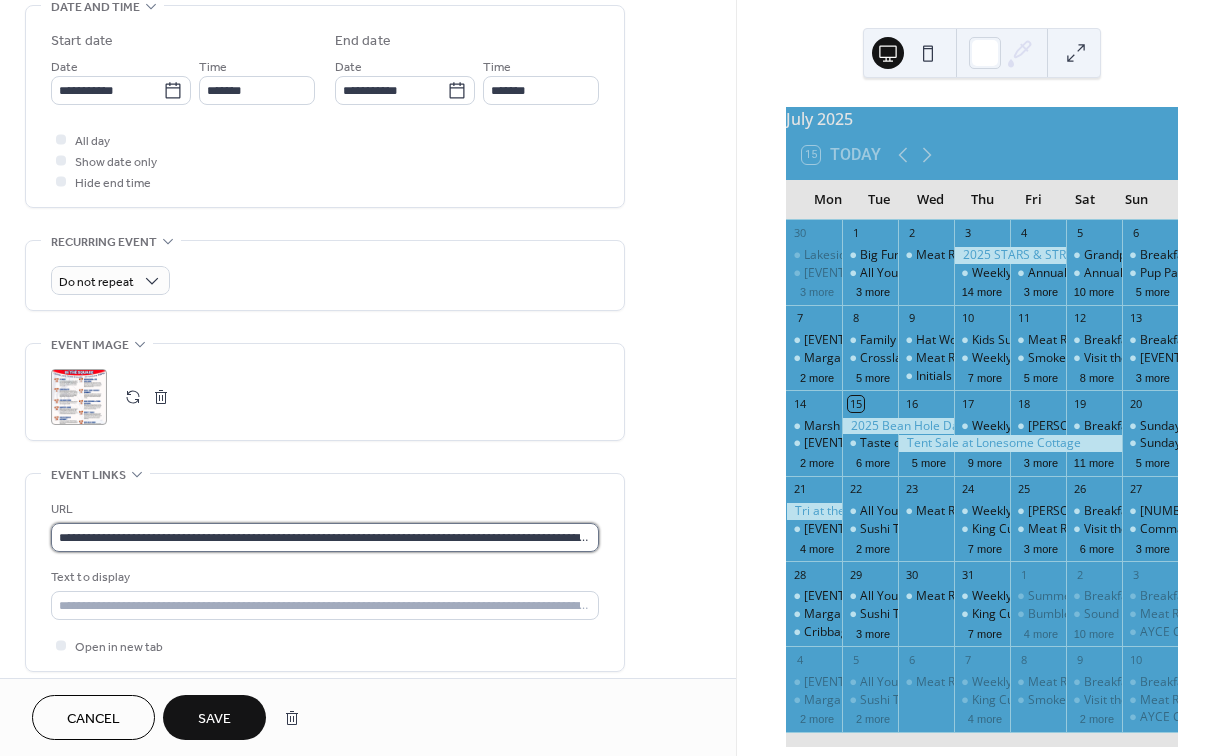 click on "**********" at bounding box center [325, 537] 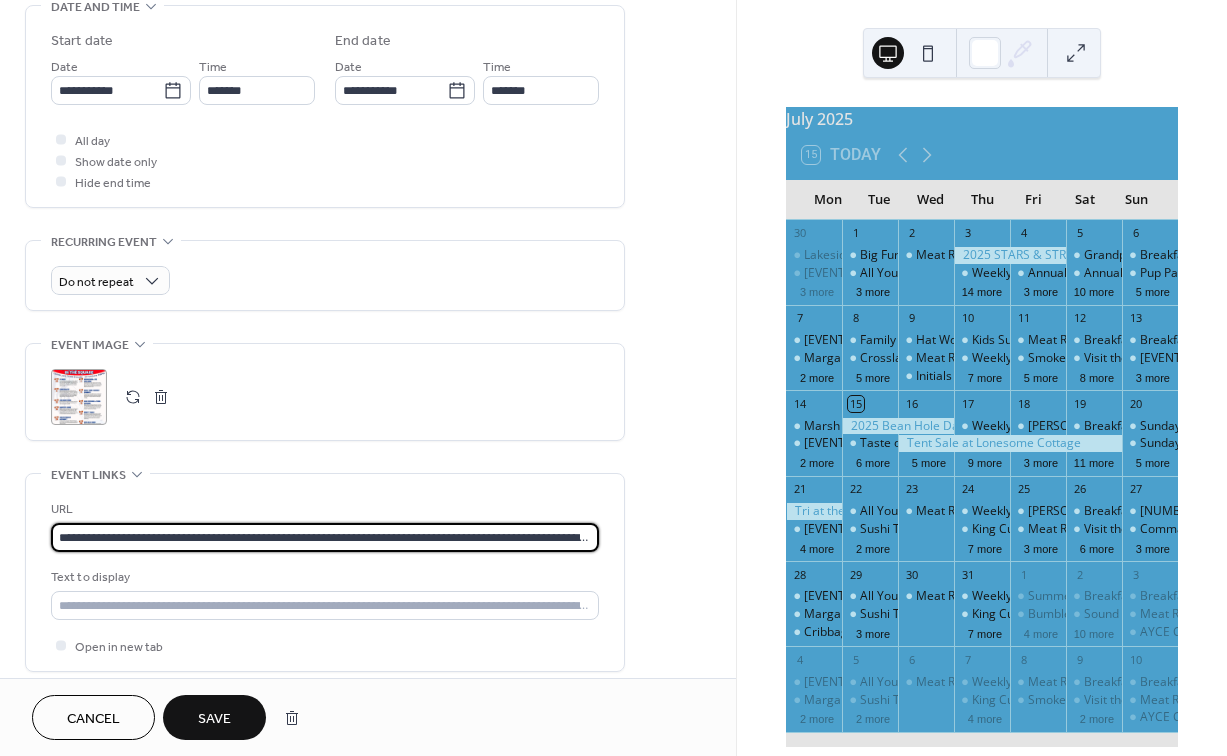 click on "**********" at bounding box center [325, 537] 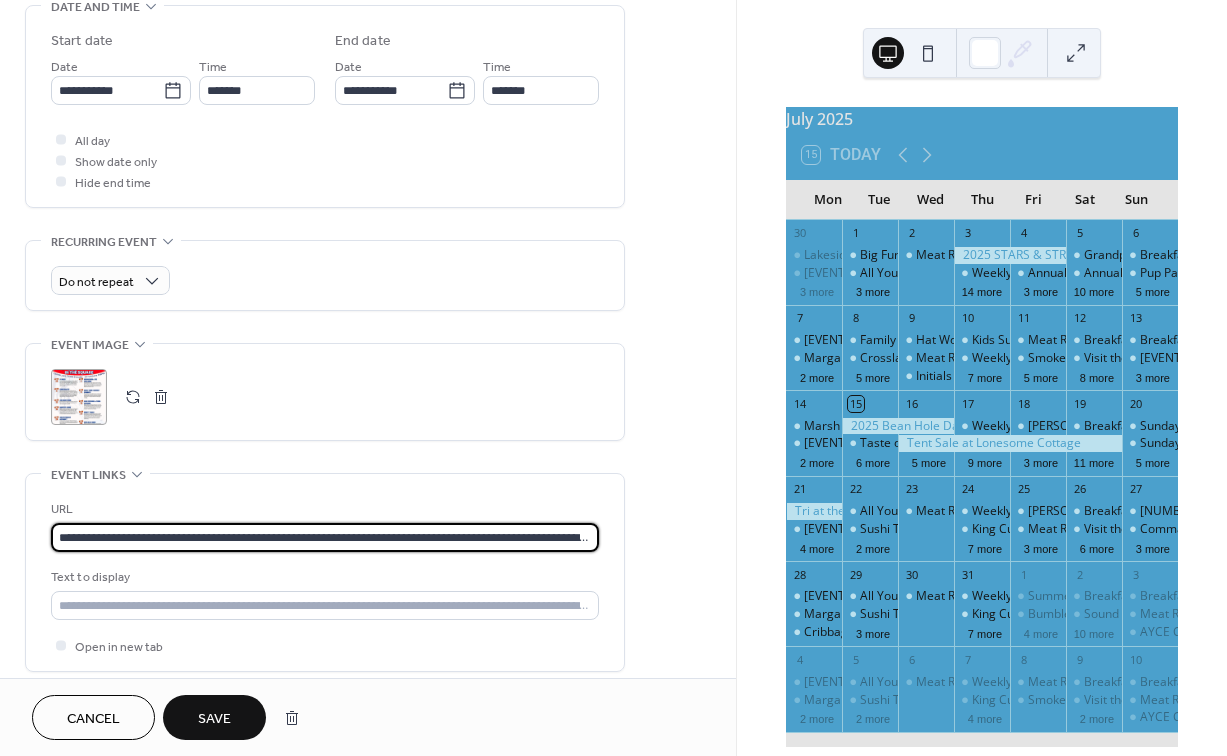 paste 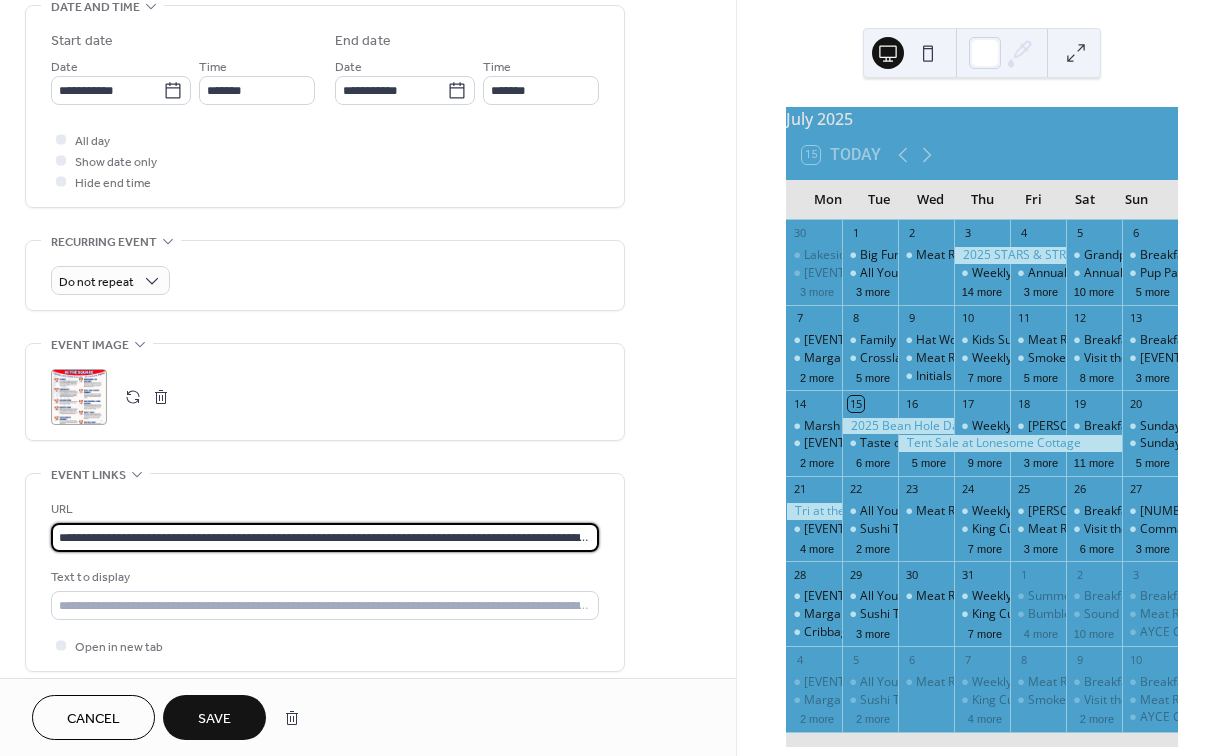 type on "**********" 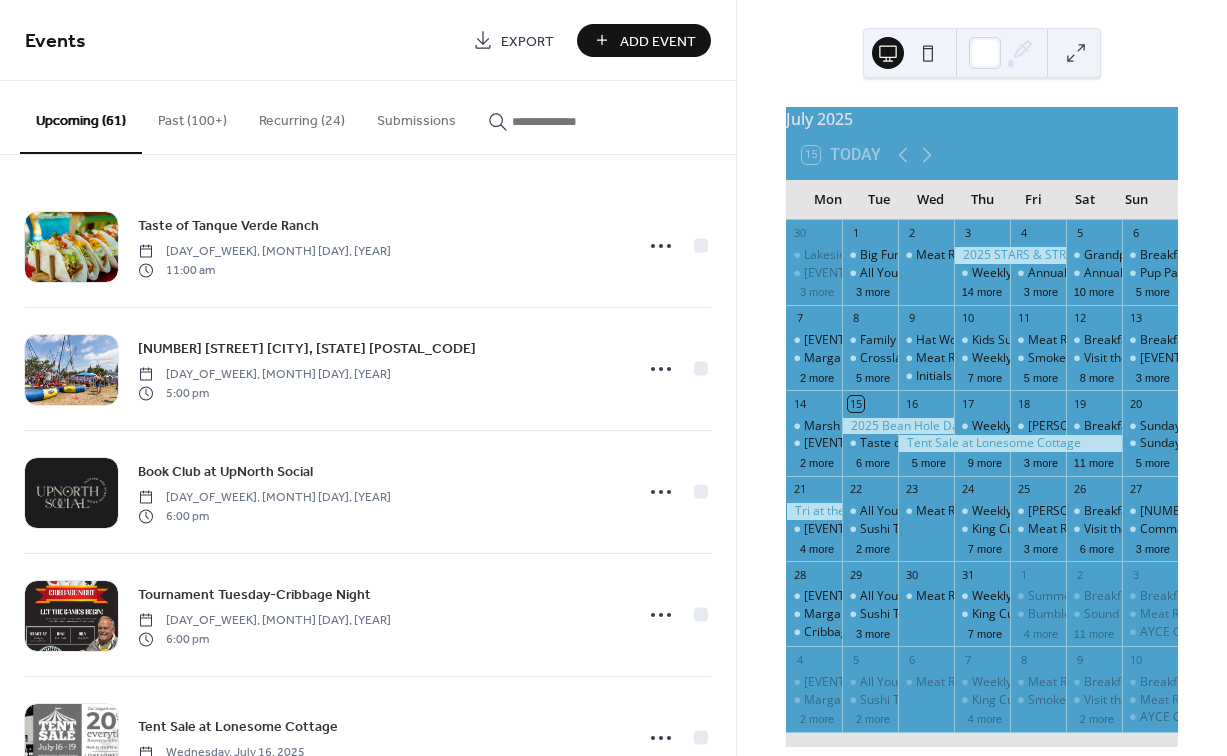click at bounding box center (572, 121) 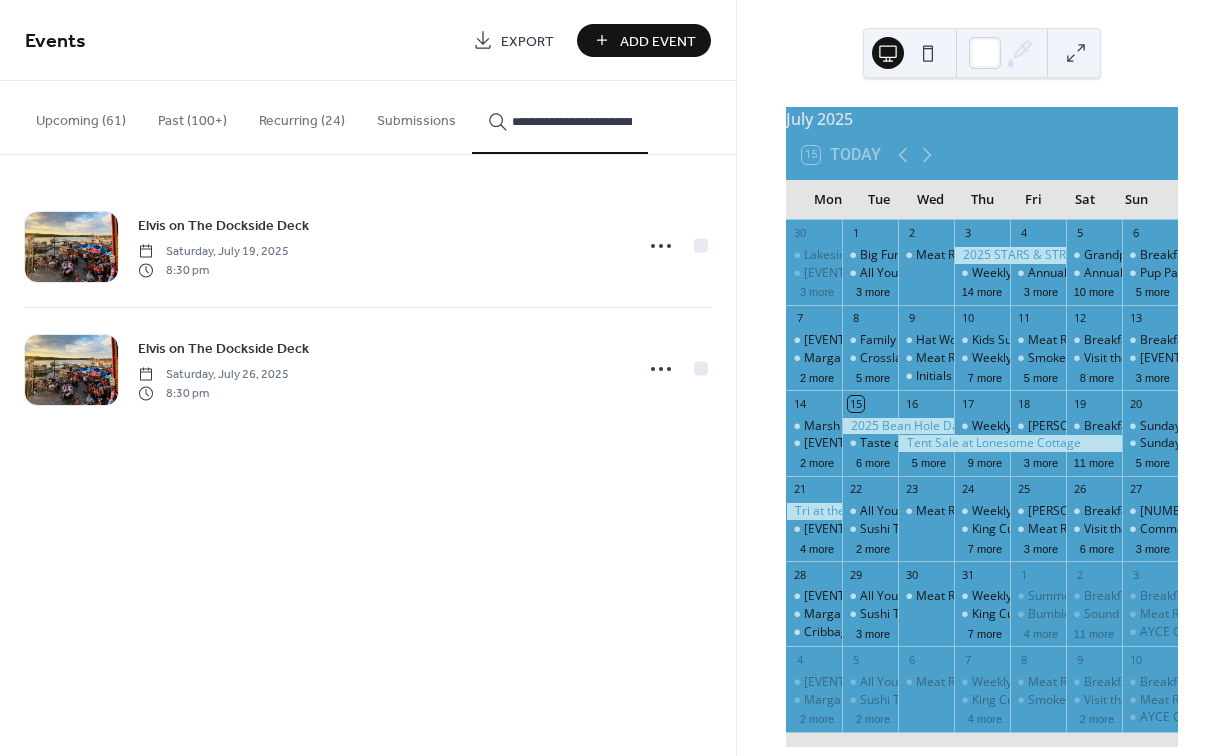type on "**********" 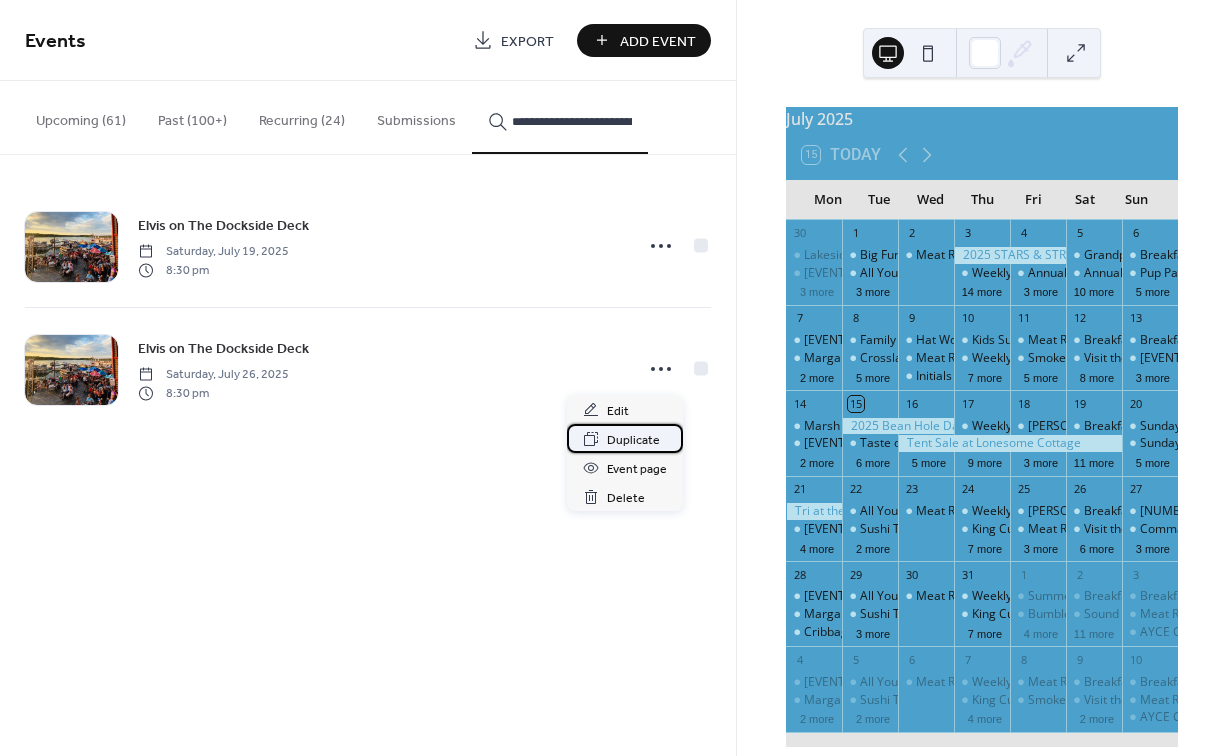 click on "Duplicate" at bounding box center [633, 440] 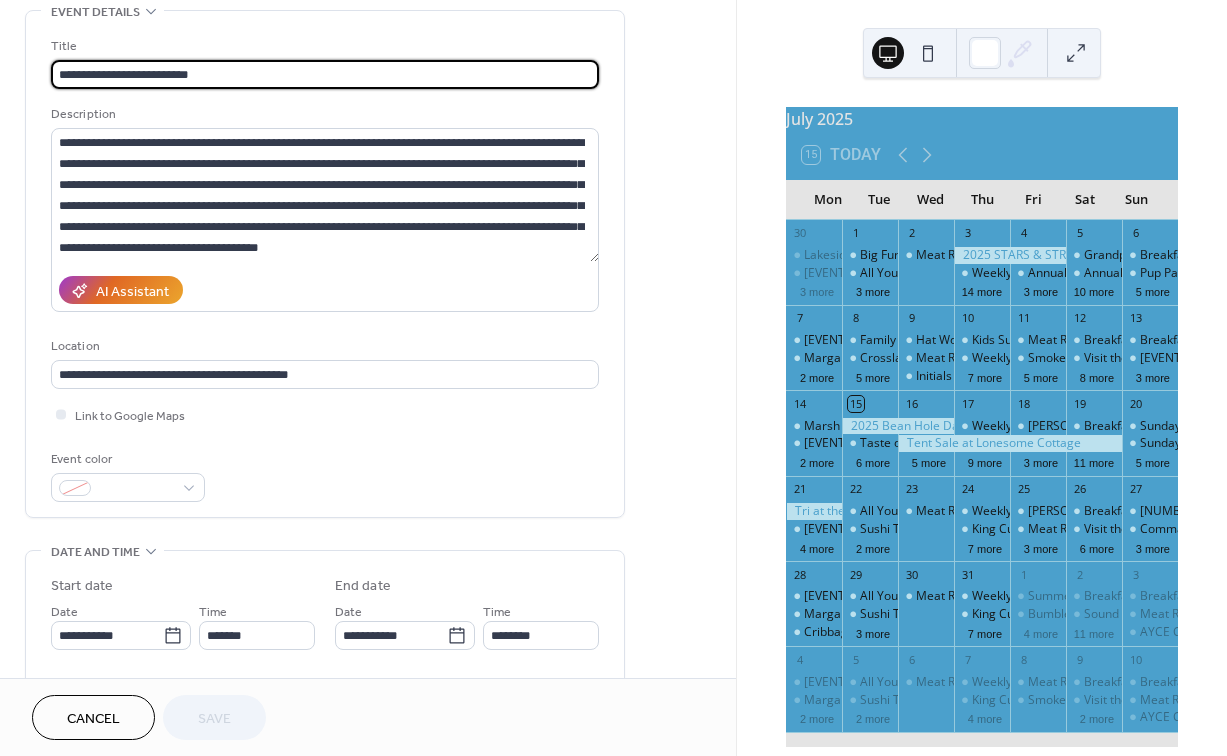 scroll, scrollTop: 136, scrollLeft: 0, axis: vertical 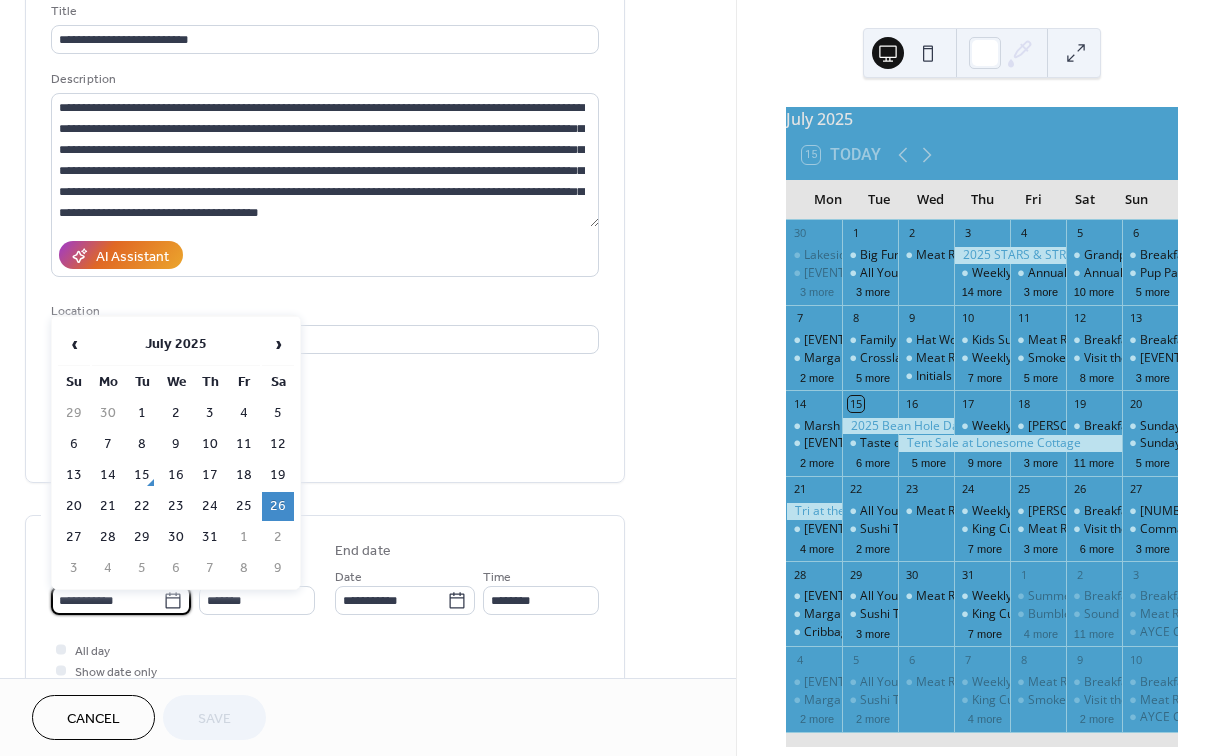 click on "**********" at bounding box center (107, 600) 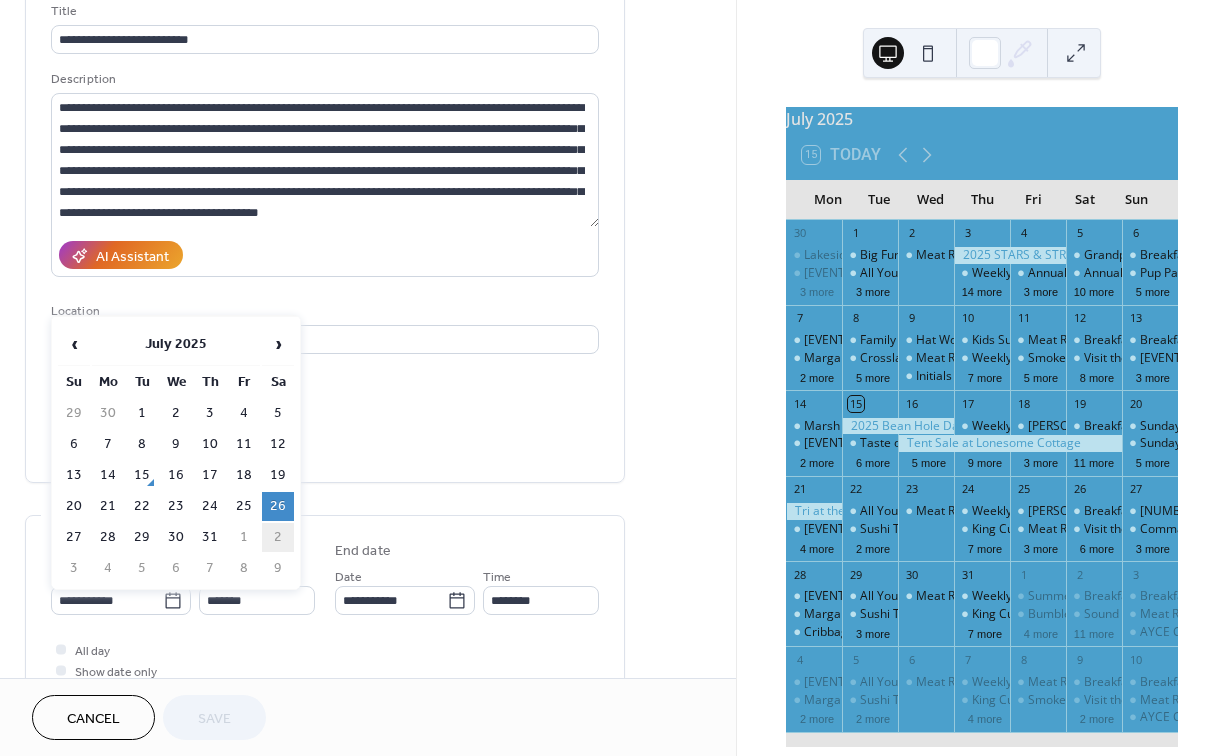 click on "2" at bounding box center (278, 537) 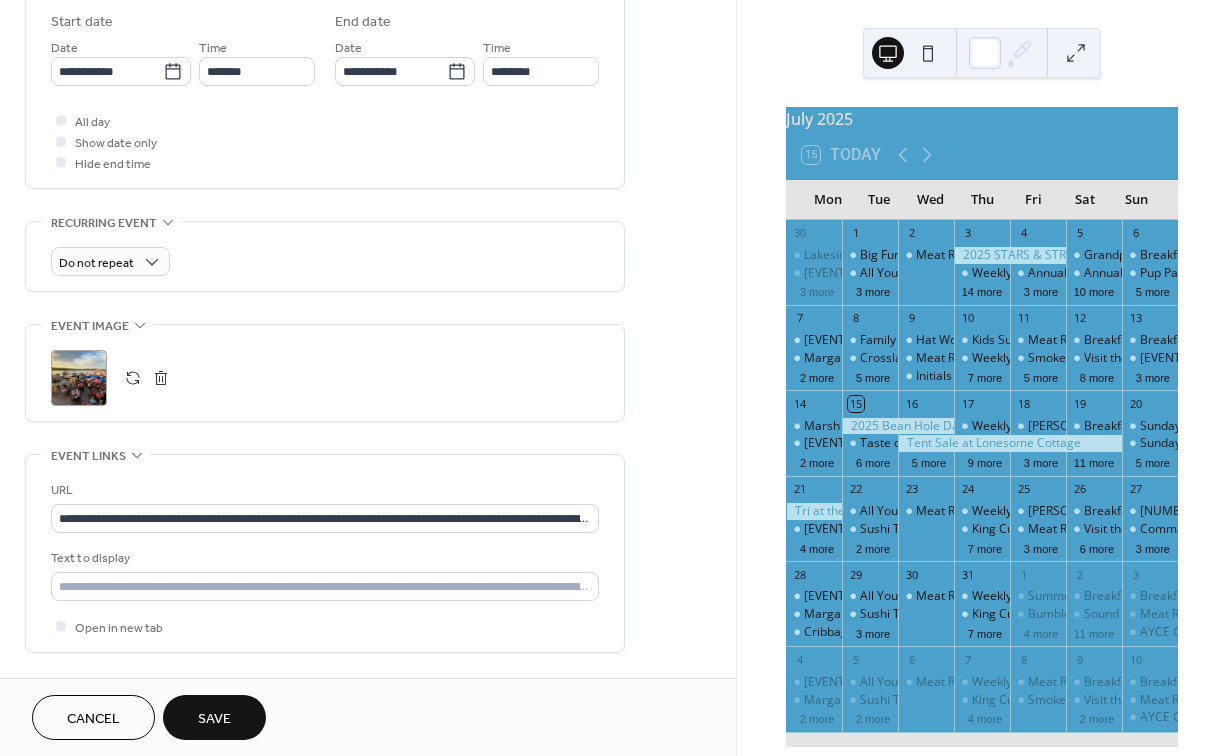 scroll, scrollTop: 669, scrollLeft: 0, axis: vertical 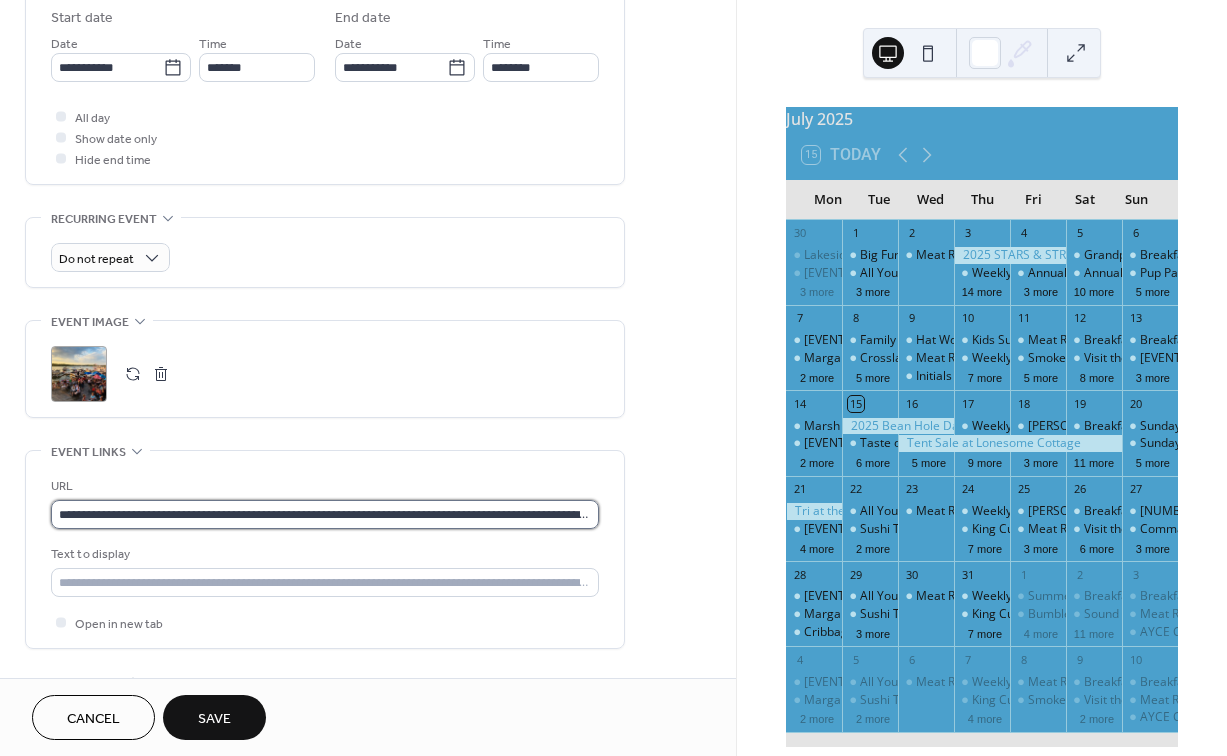 click on "**********" at bounding box center (325, 514) 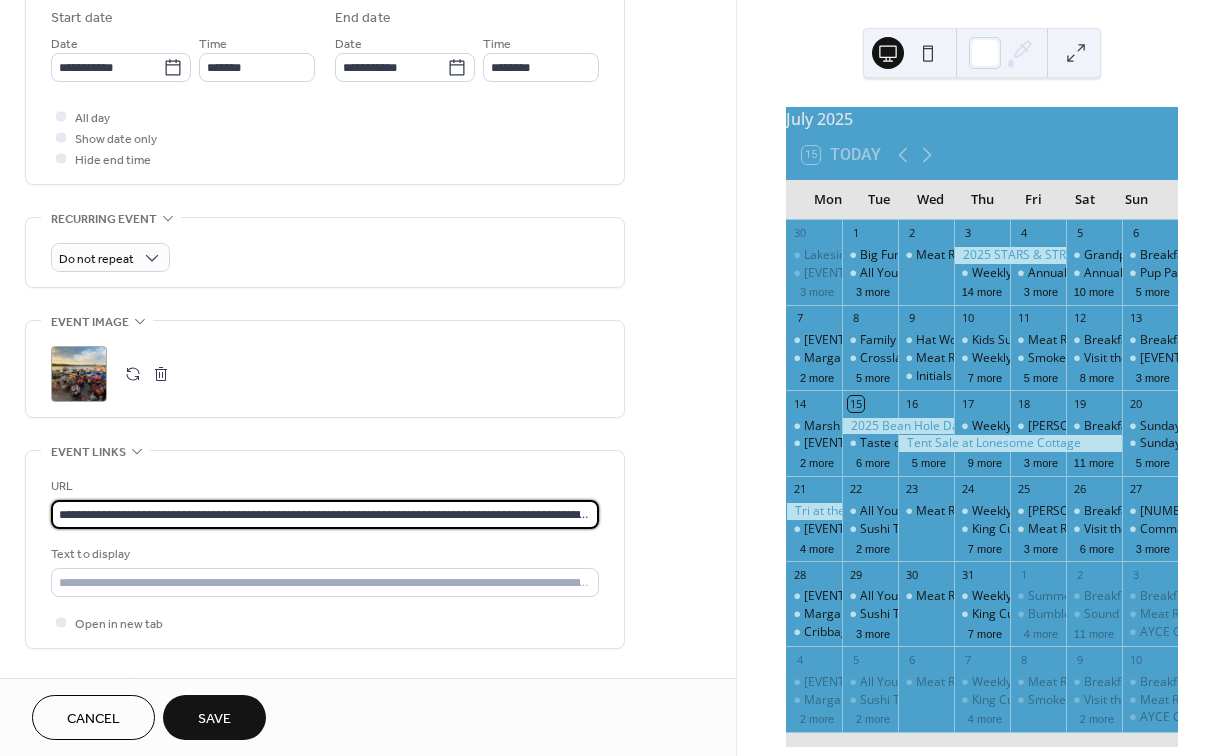 click on "**********" at bounding box center (325, 514) 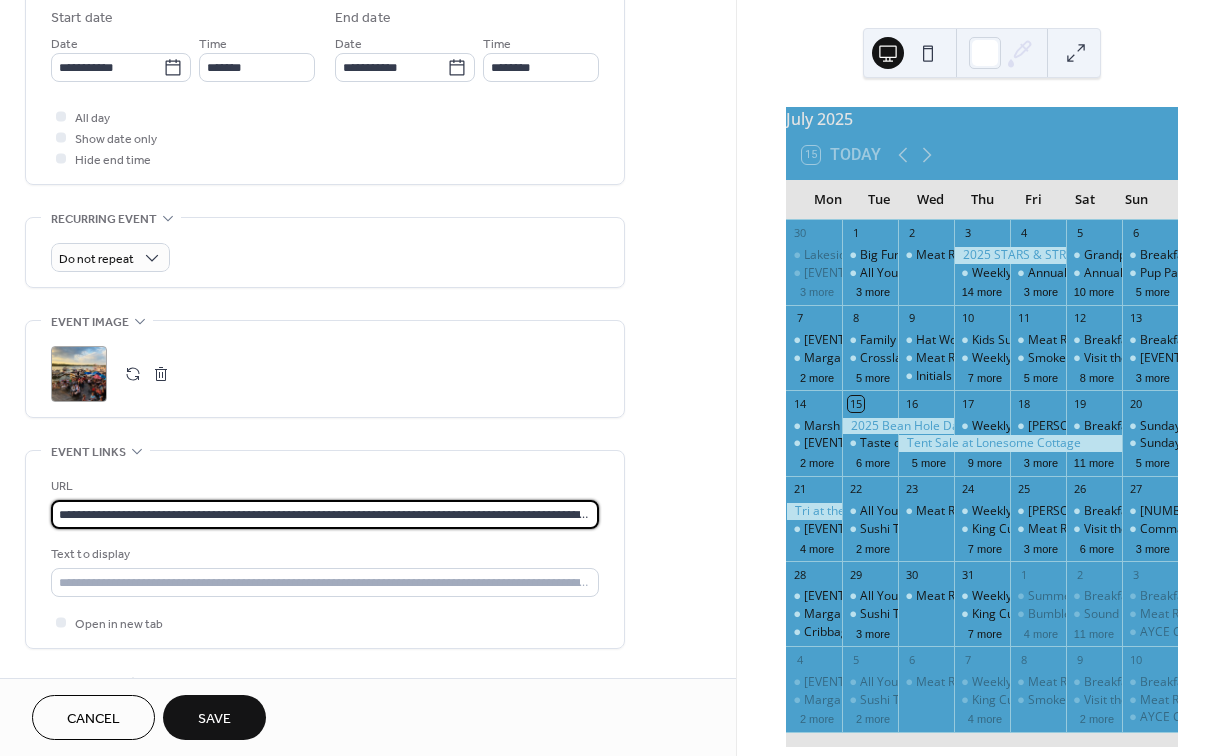 paste 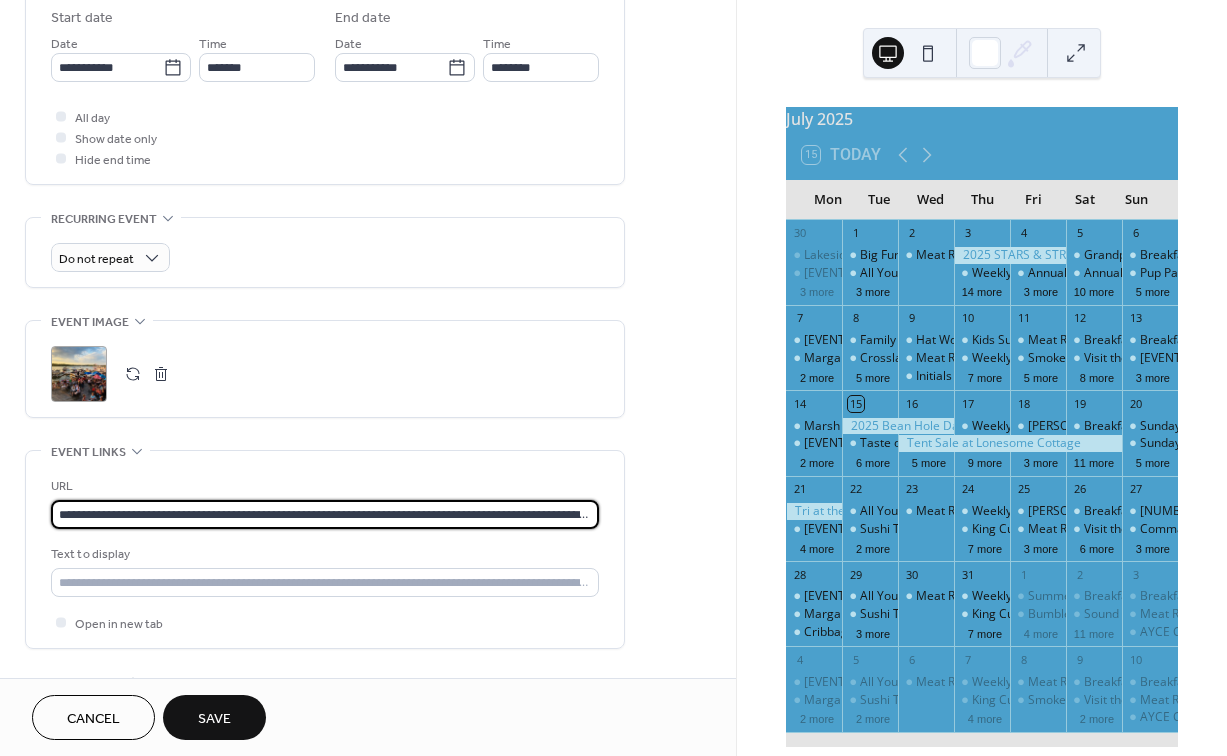 type on "**********" 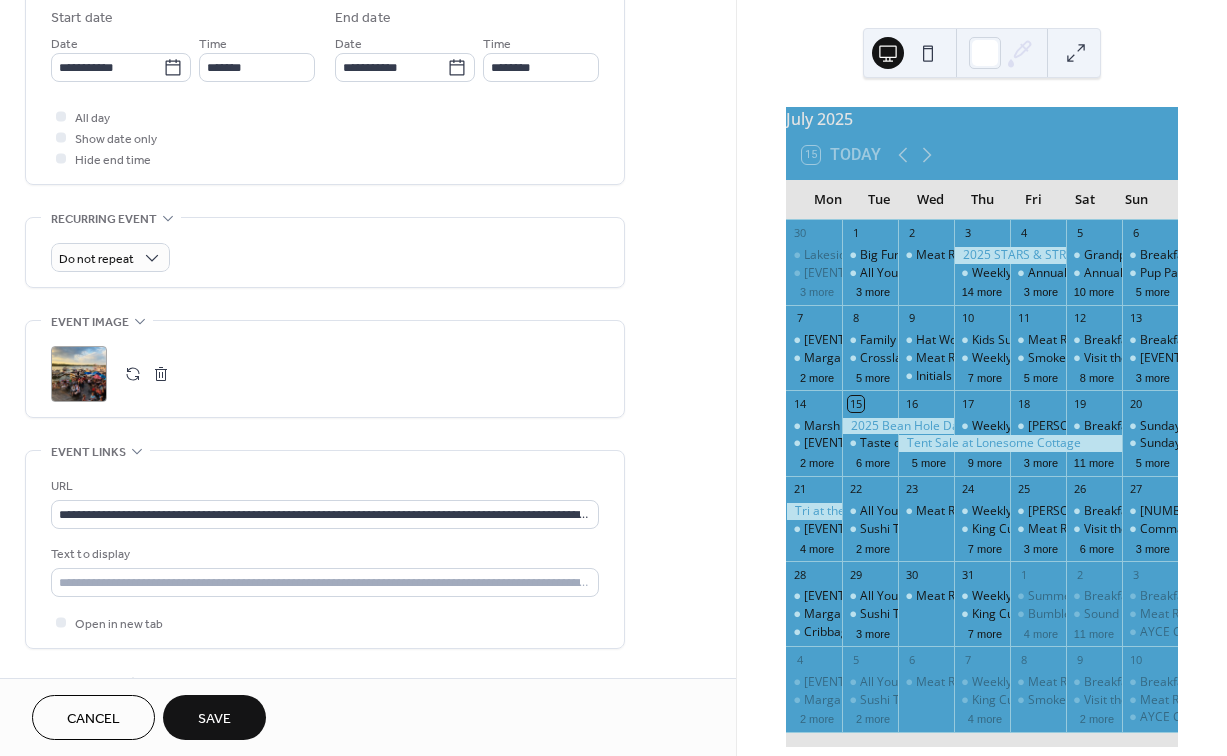 click on "Save" at bounding box center [214, 717] 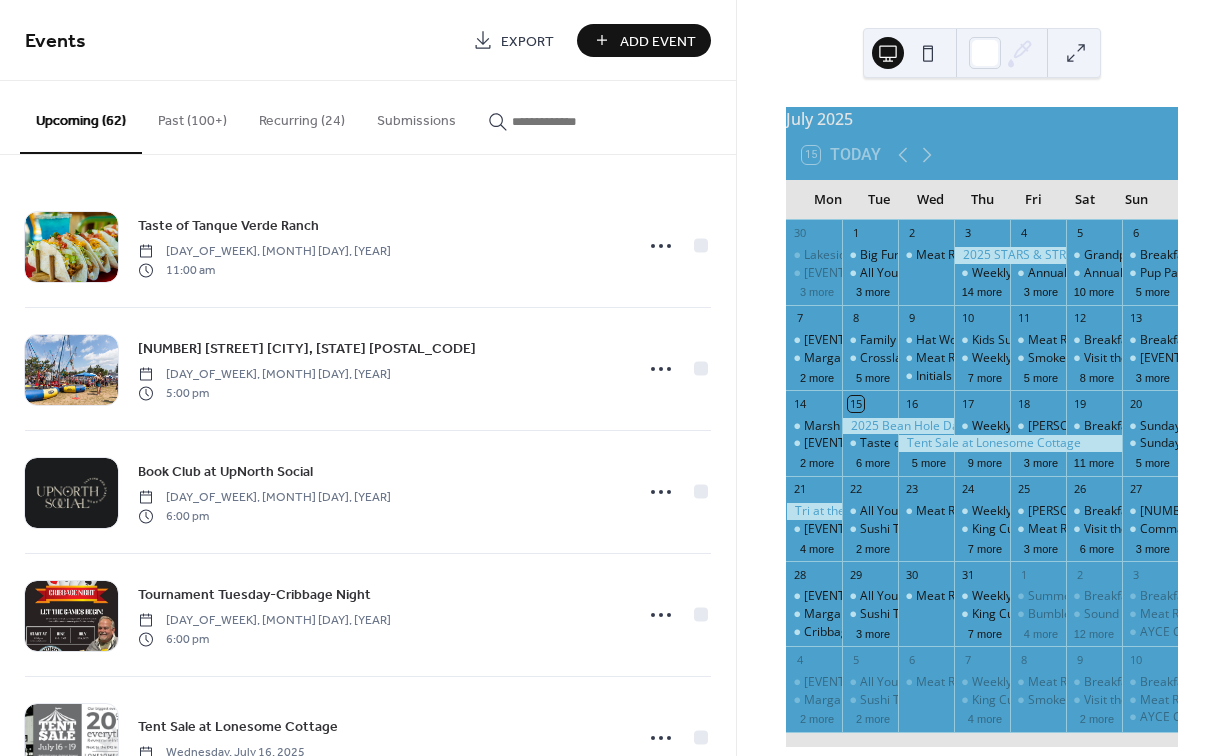 click at bounding box center (572, 121) 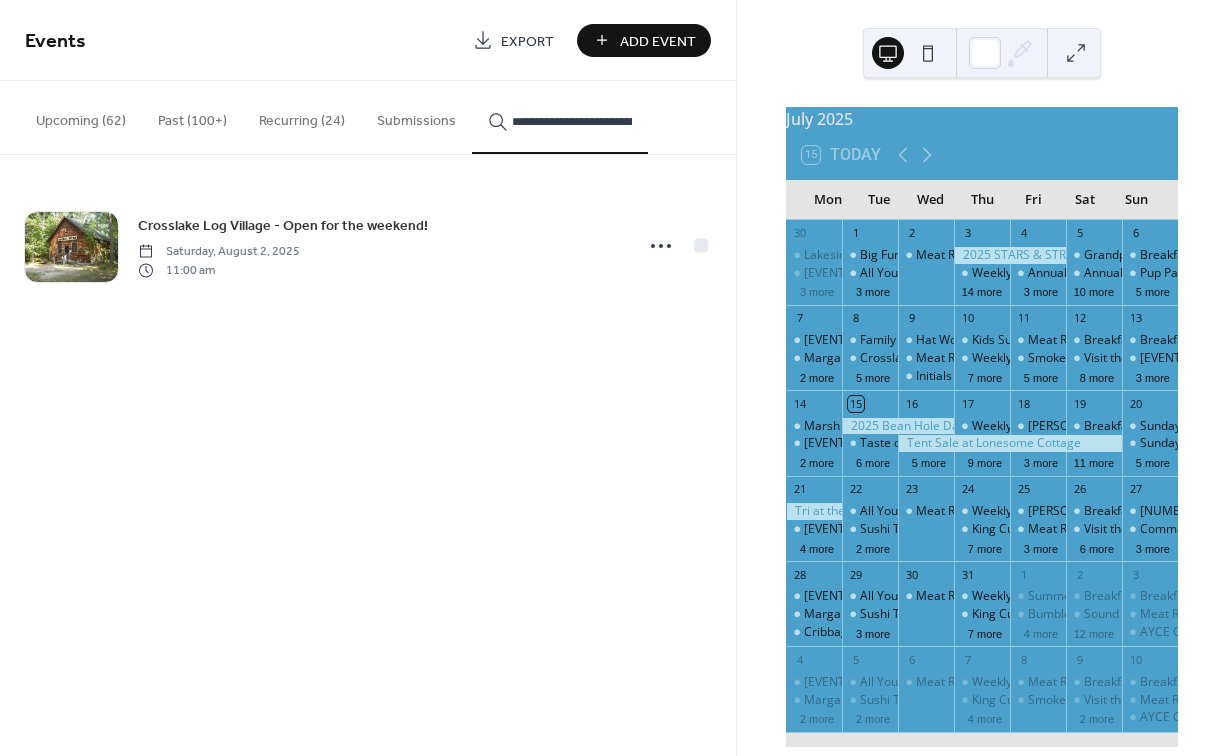 type on "**********" 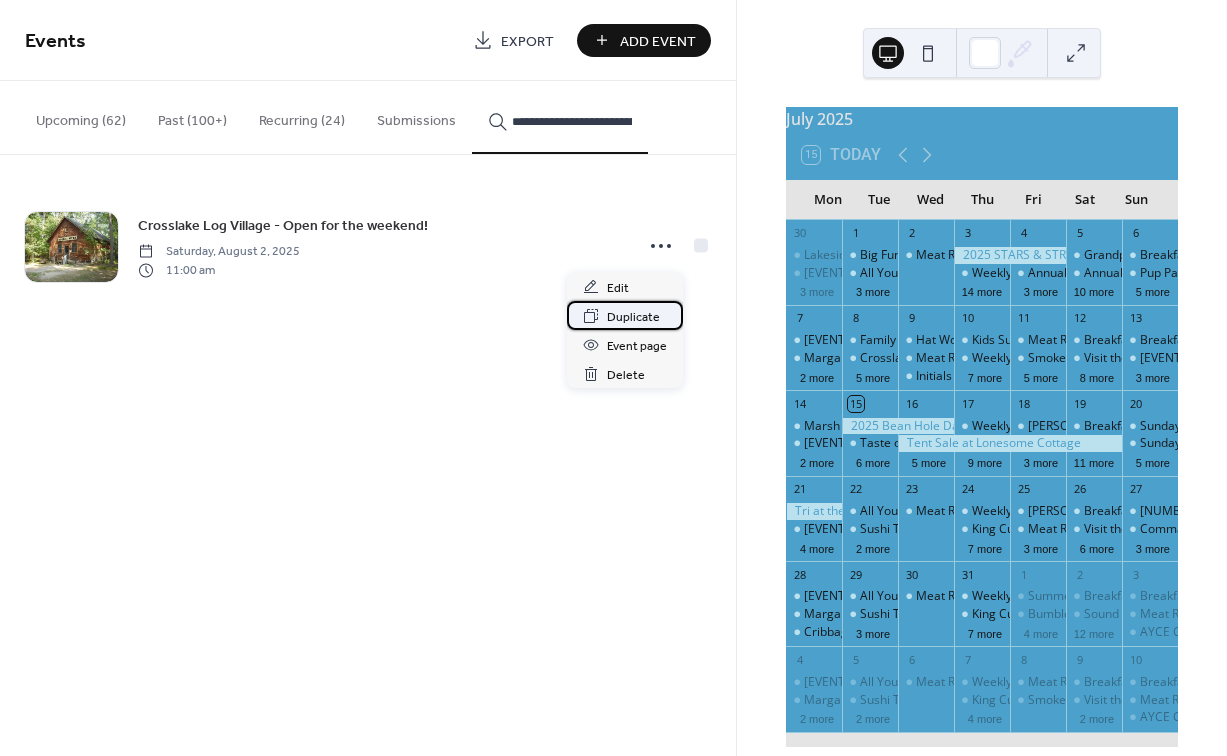click on "Duplicate" at bounding box center (633, 317) 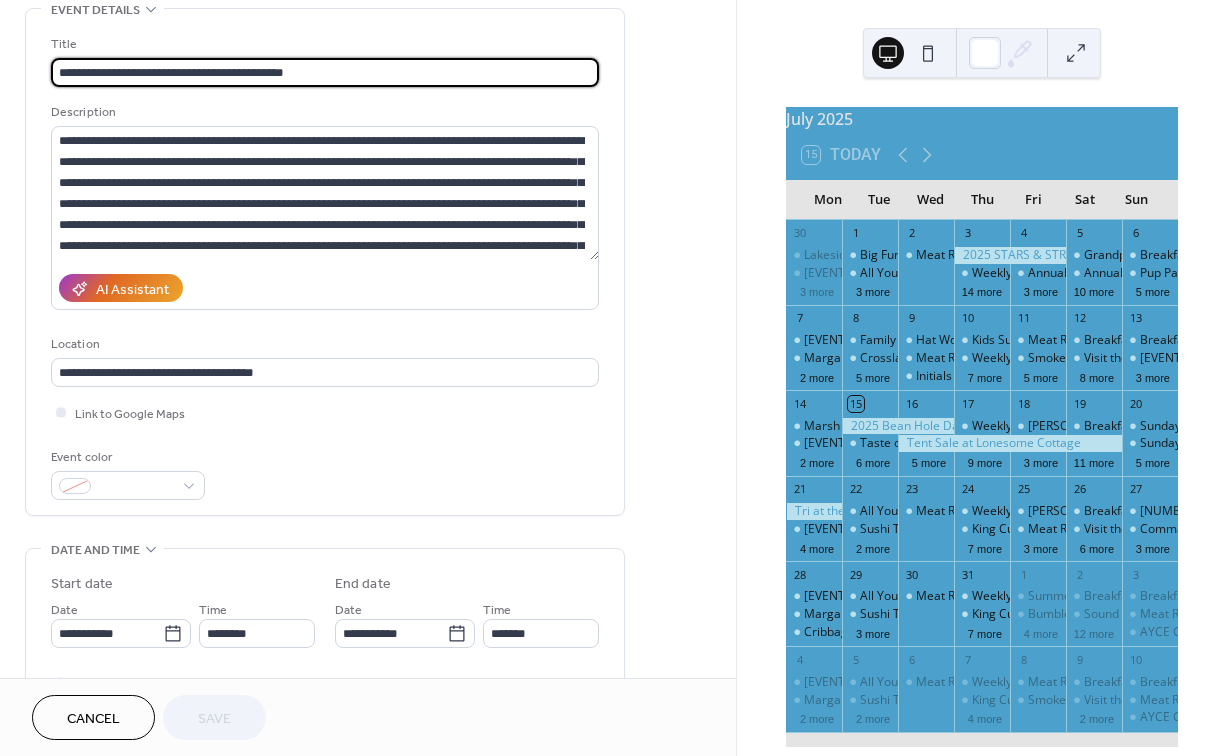 scroll, scrollTop: 194, scrollLeft: 0, axis: vertical 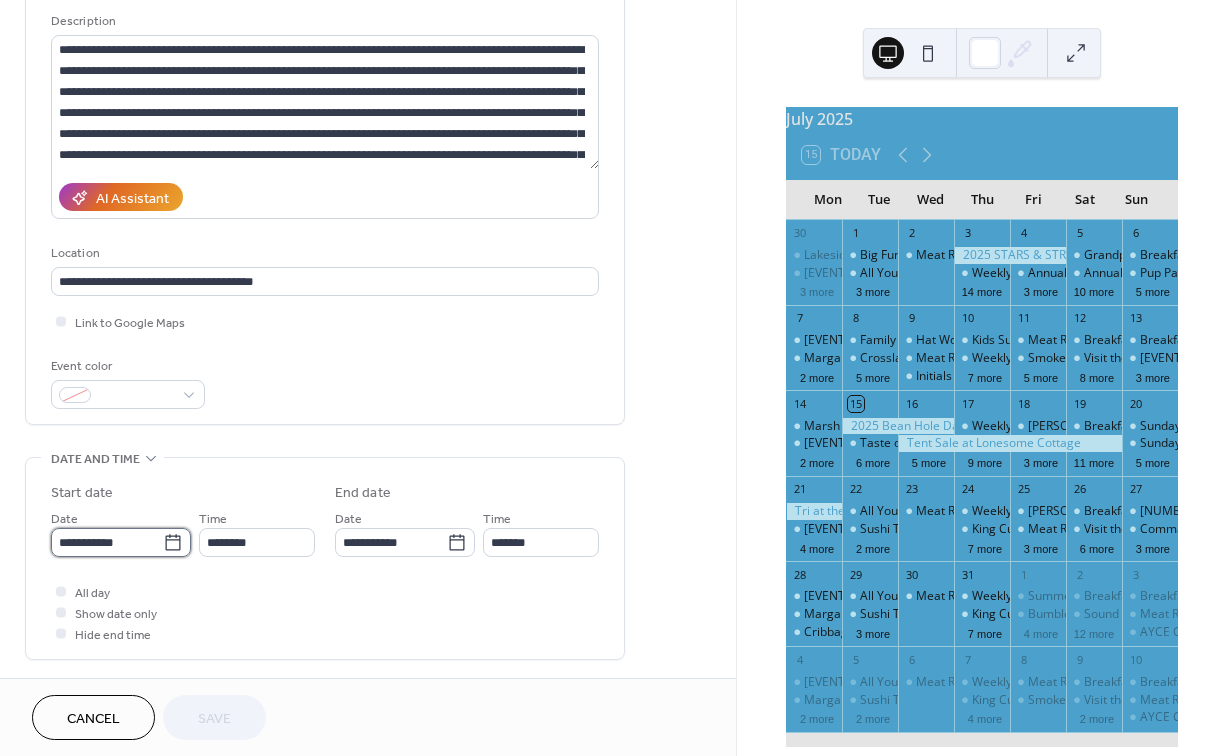 click on "**********" at bounding box center (107, 542) 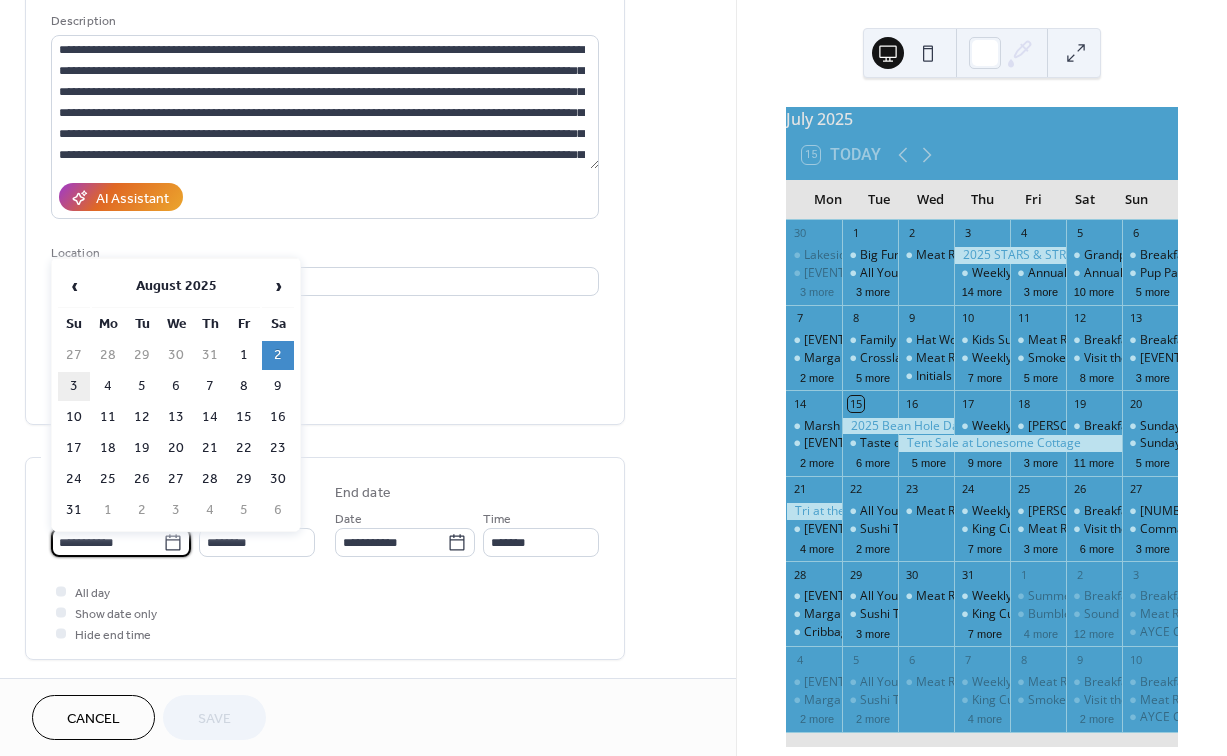 click on "3" at bounding box center [74, 386] 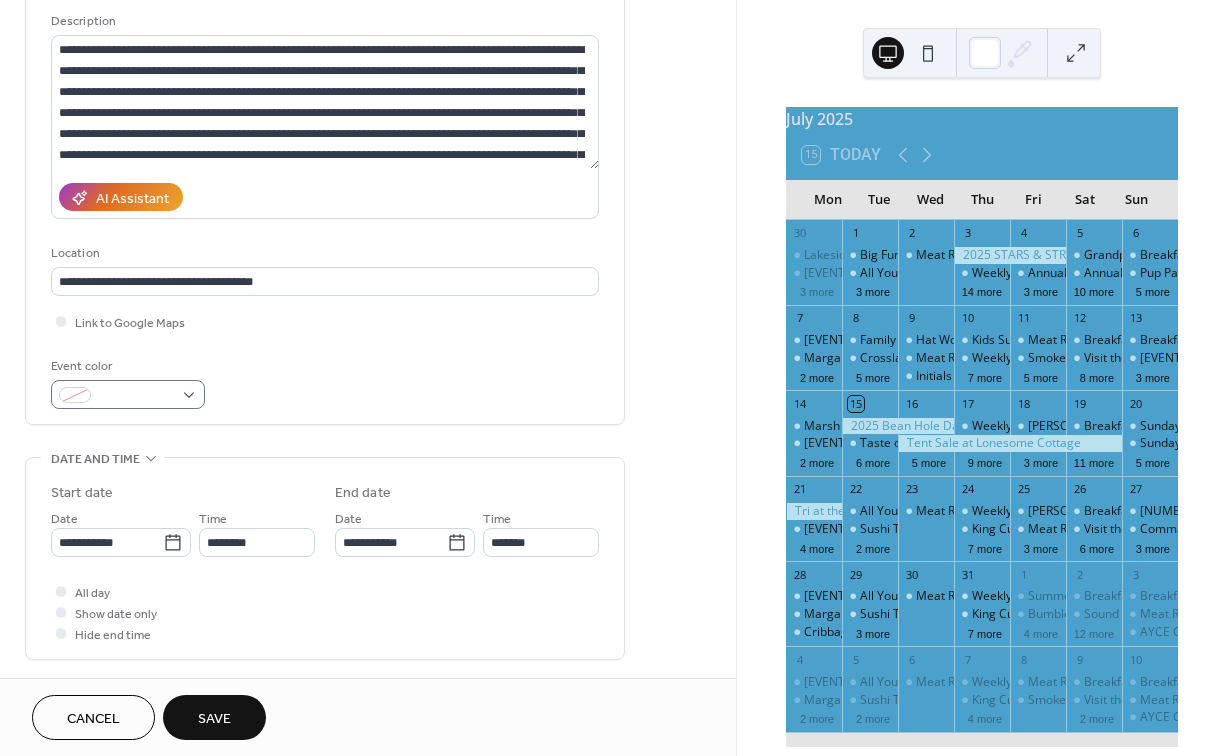 type on "**********" 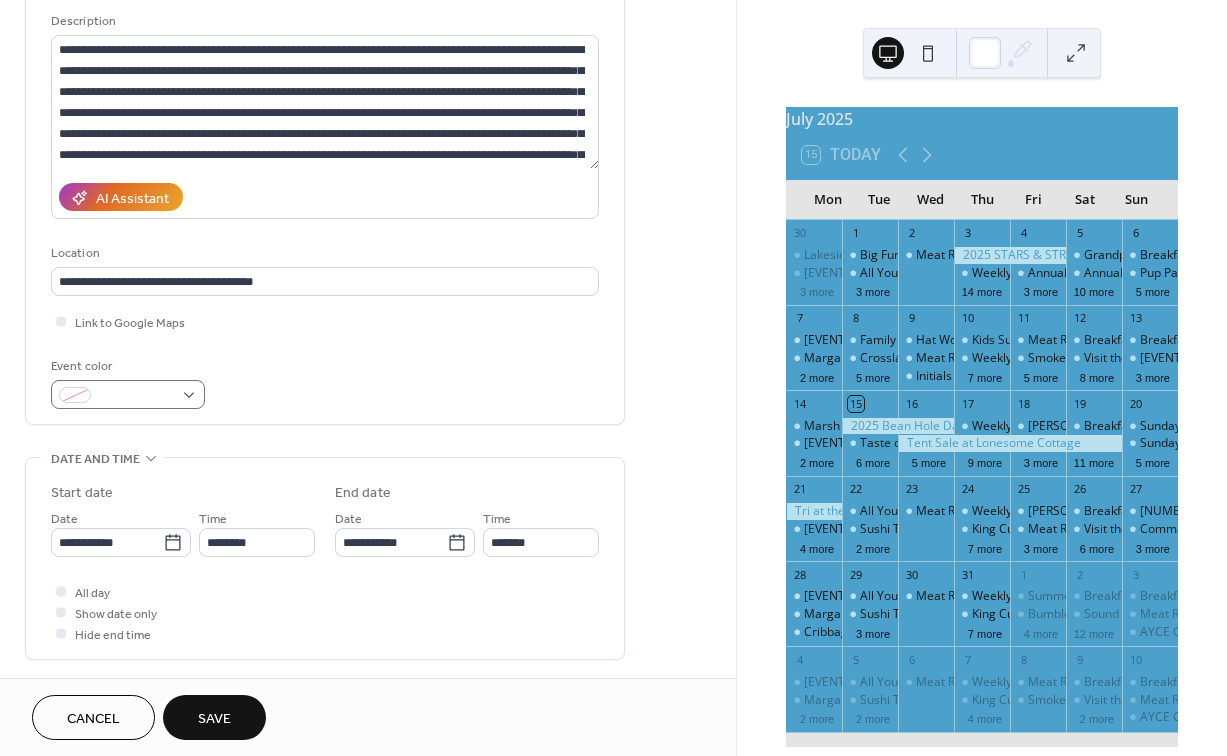 type on "**********" 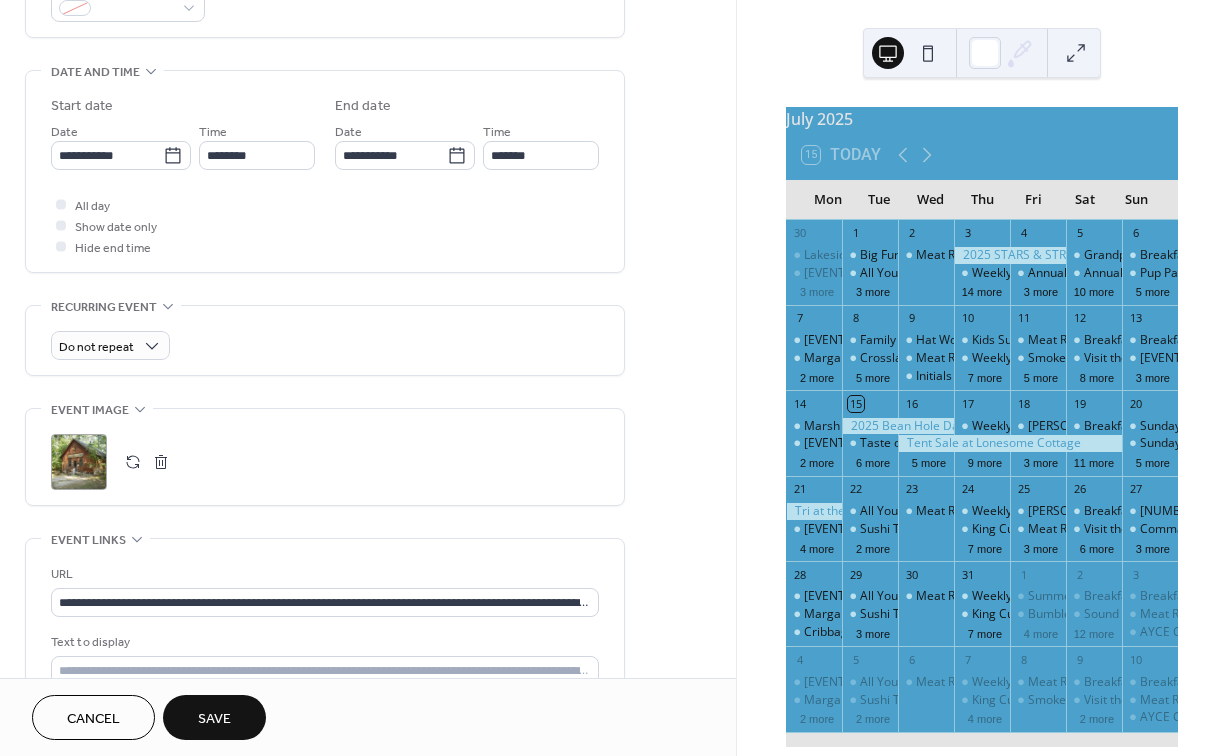 scroll, scrollTop: 613, scrollLeft: 0, axis: vertical 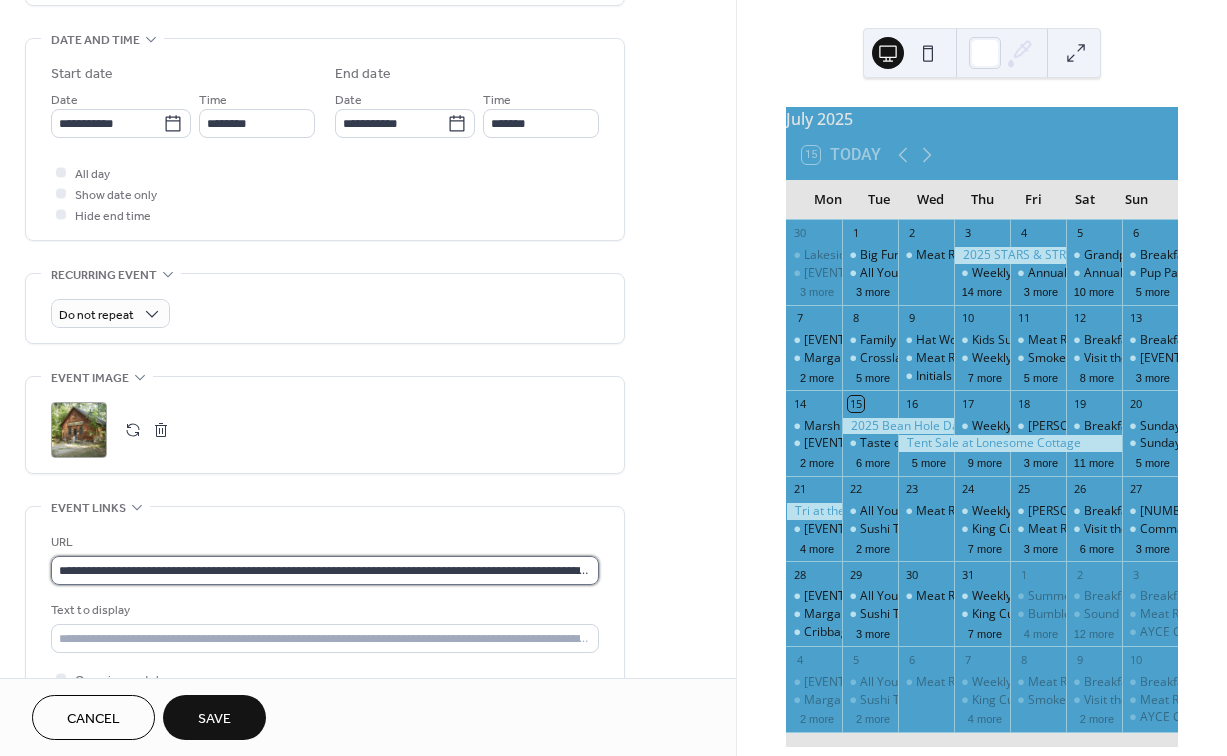 click on "**********" at bounding box center [325, 570] 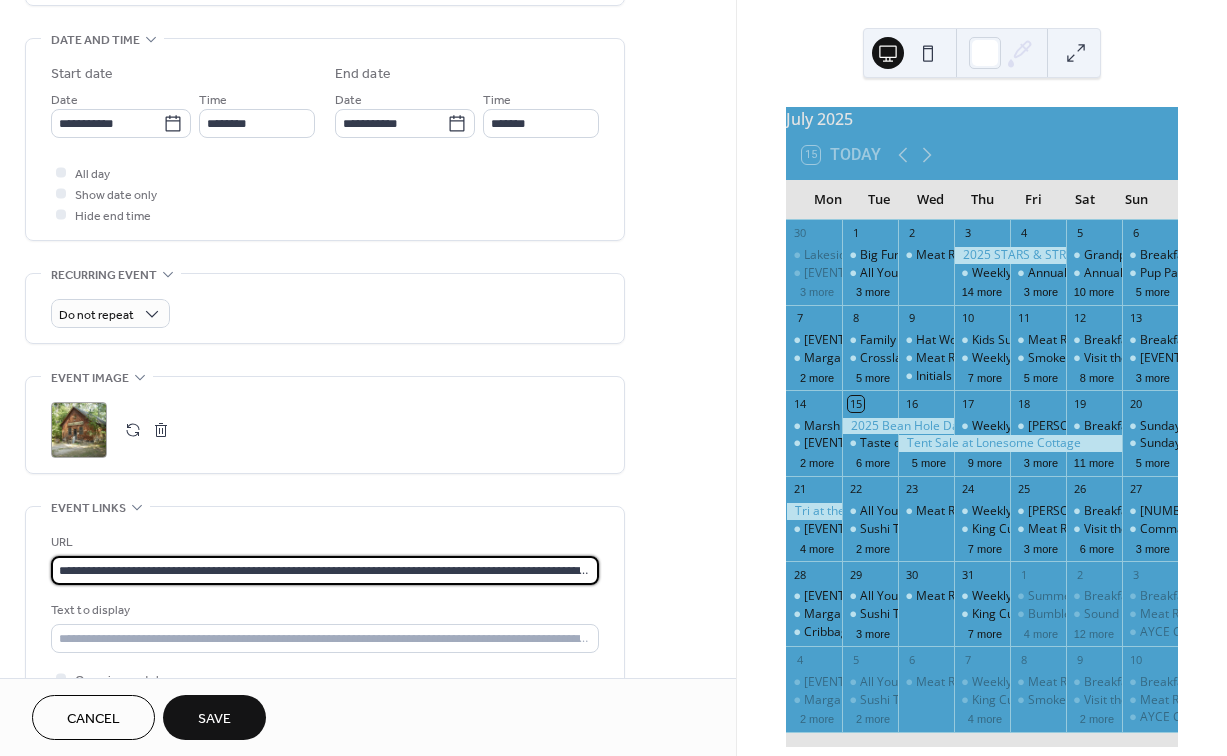 click on "**********" at bounding box center [325, 570] 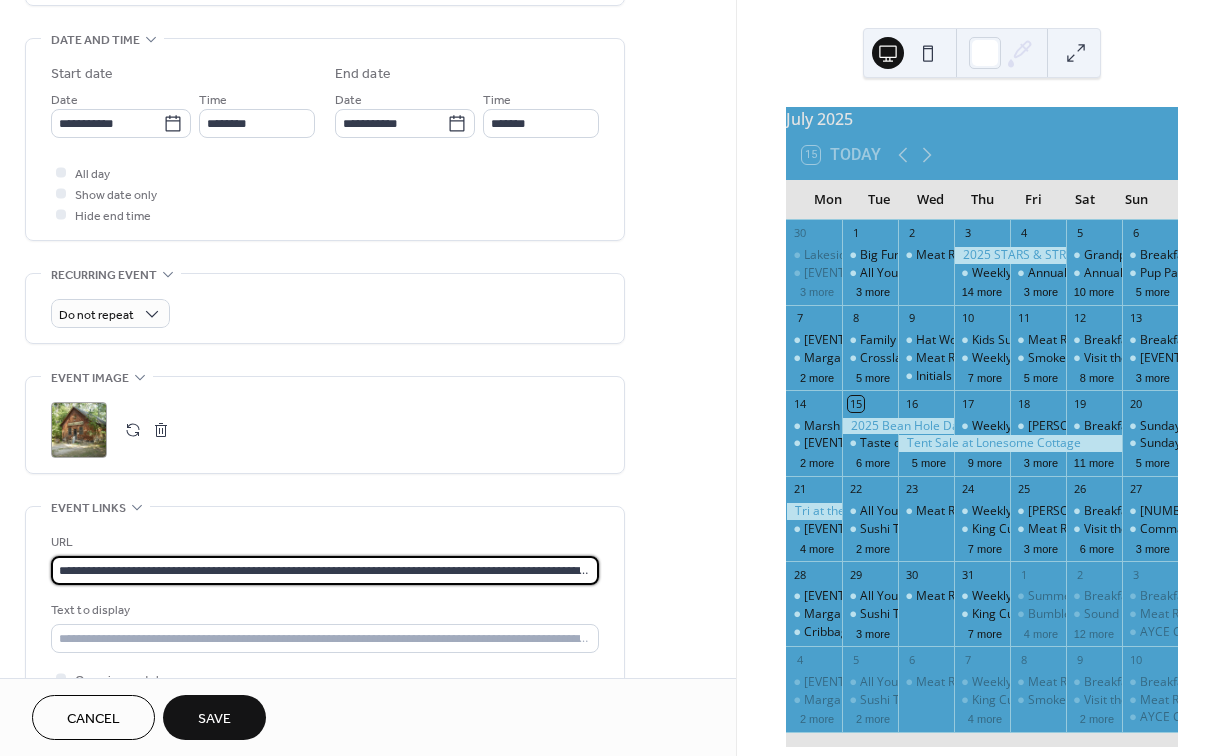 paste 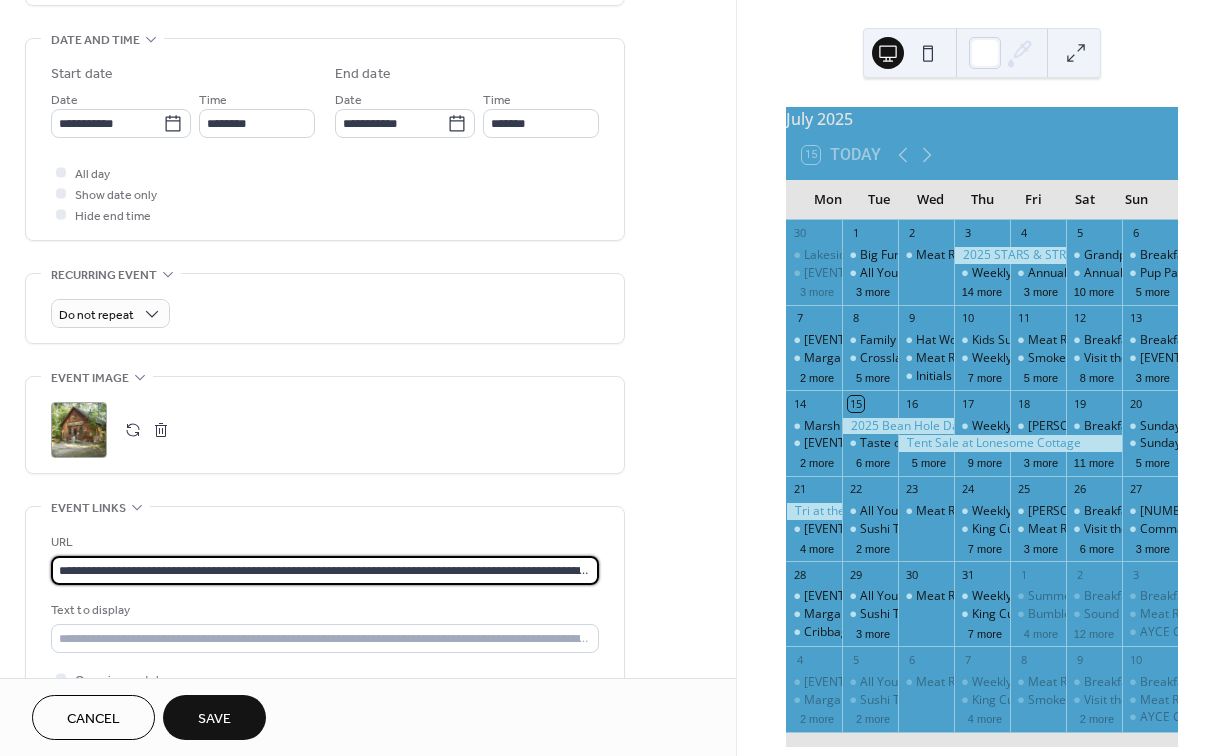 type on "**********" 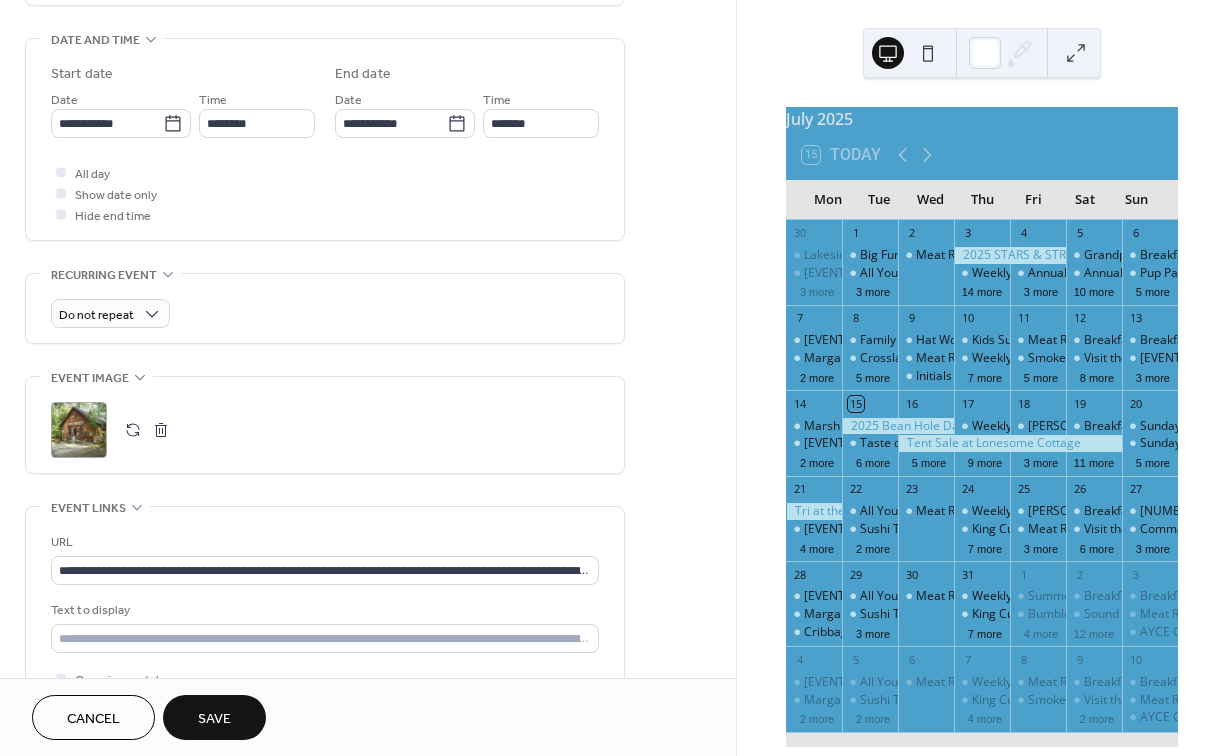 click on "Save" at bounding box center (214, 719) 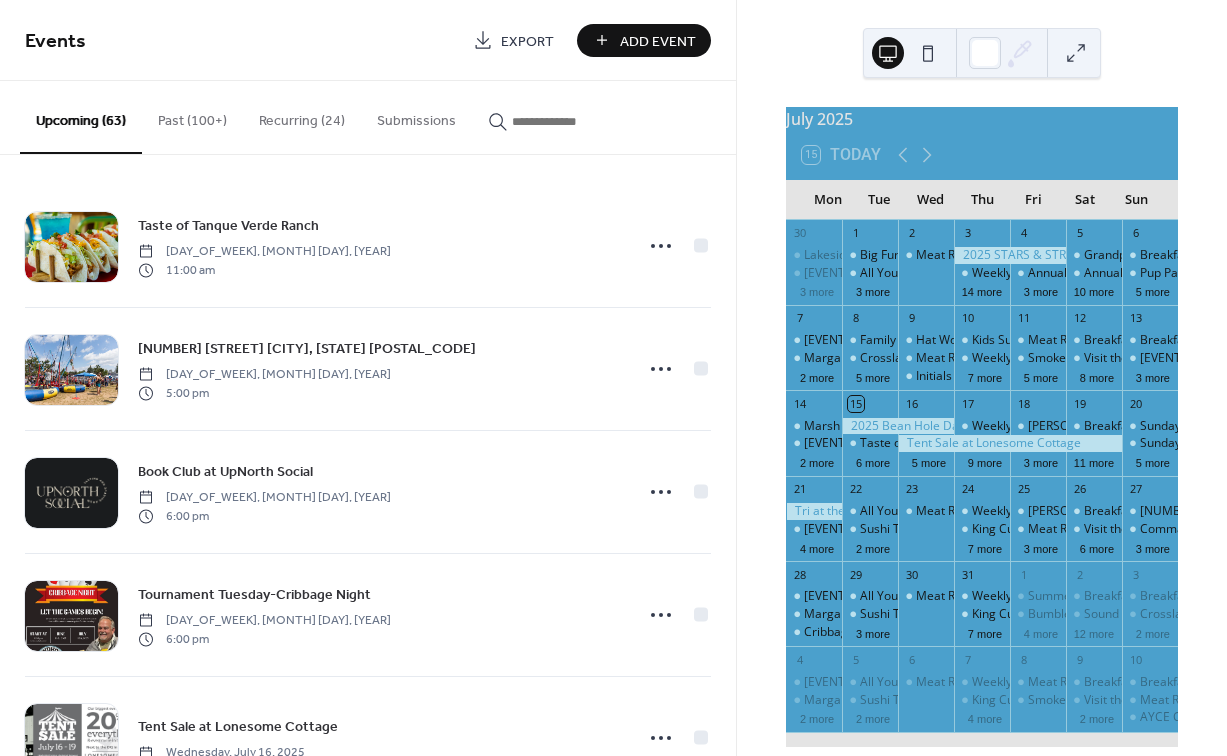 click at bounding box center (572, 121) 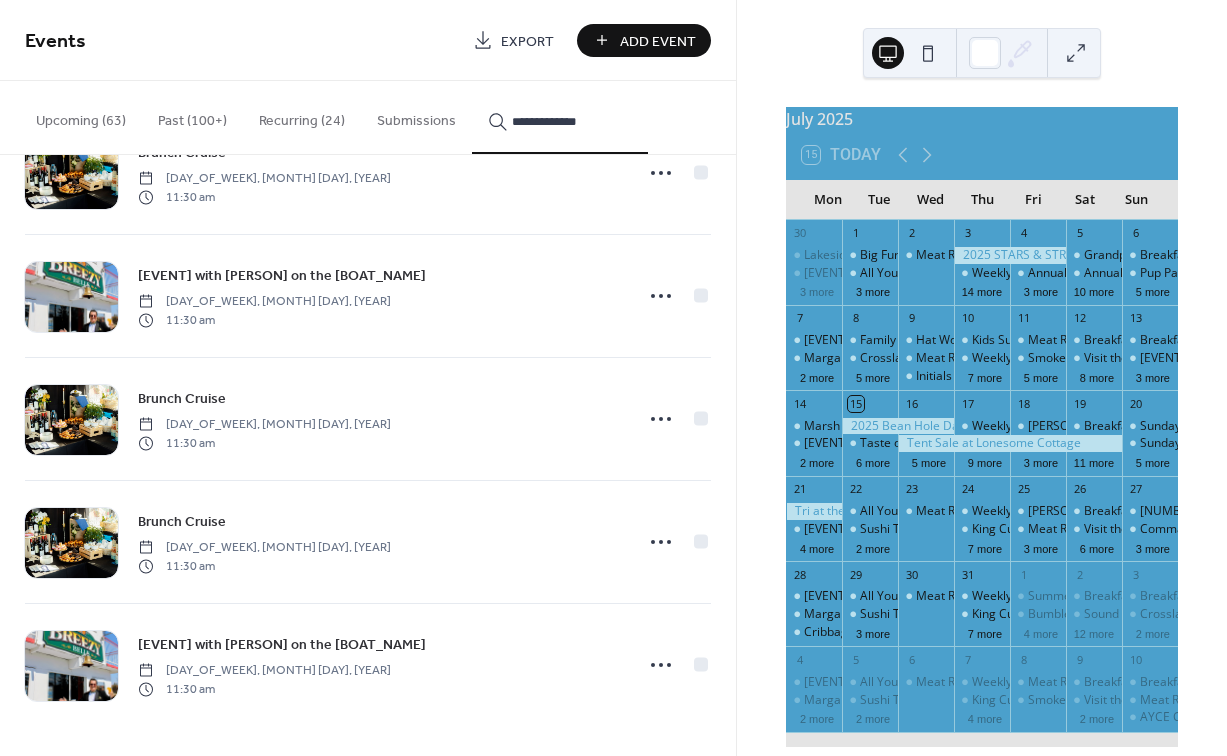 scroll, scrollTop: 75, scrollLeft: 0, axis: vertical 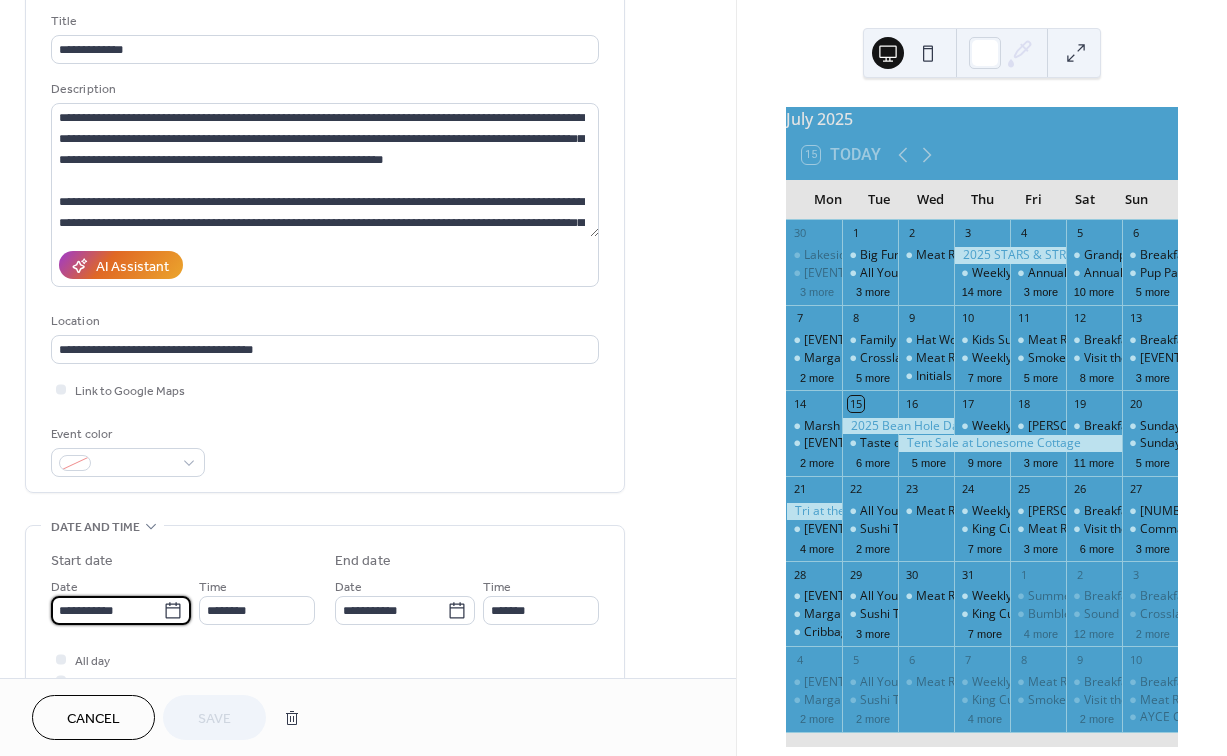 click on "**********" at bounding box center (107, 610) 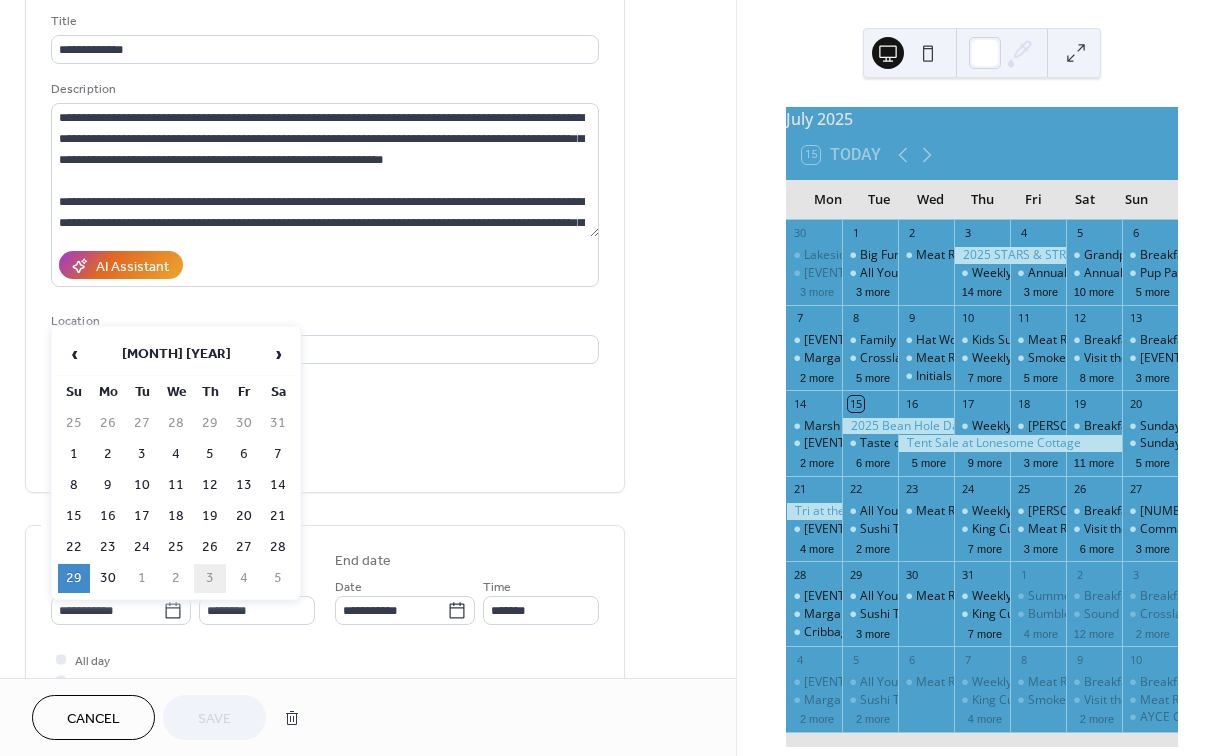click on "3" at bounding box center (210, 578) 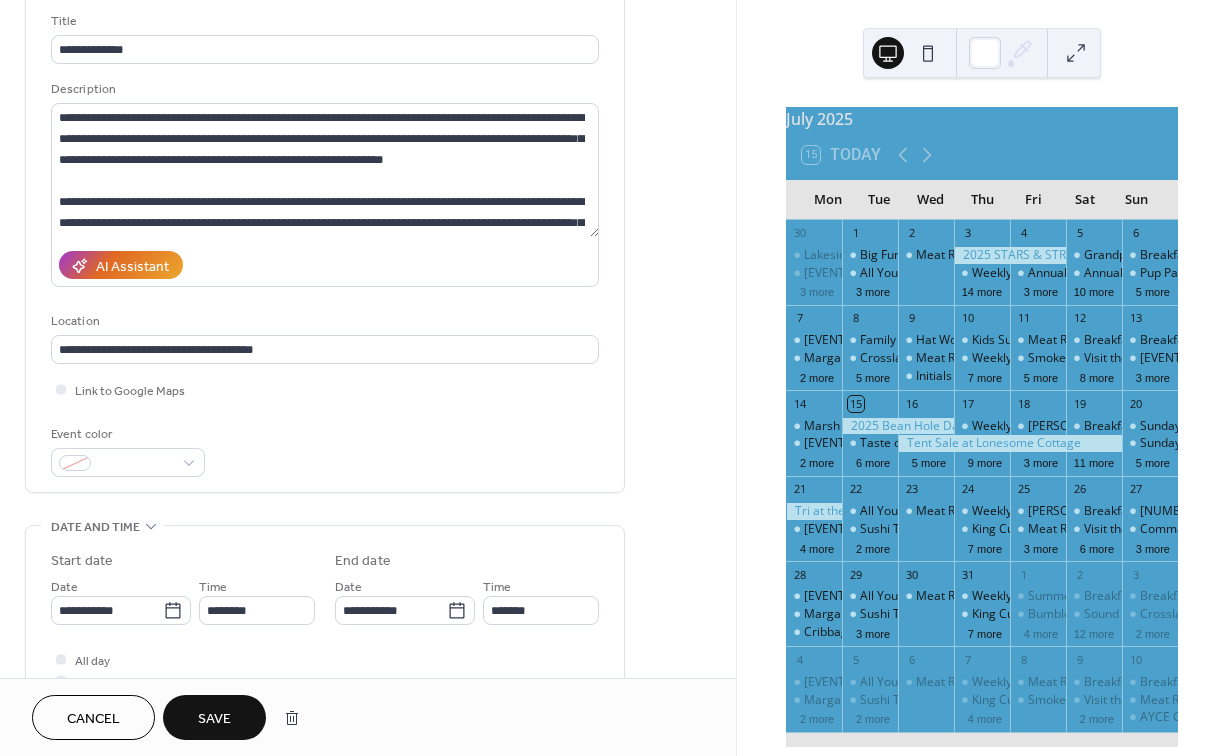 type on "**********" 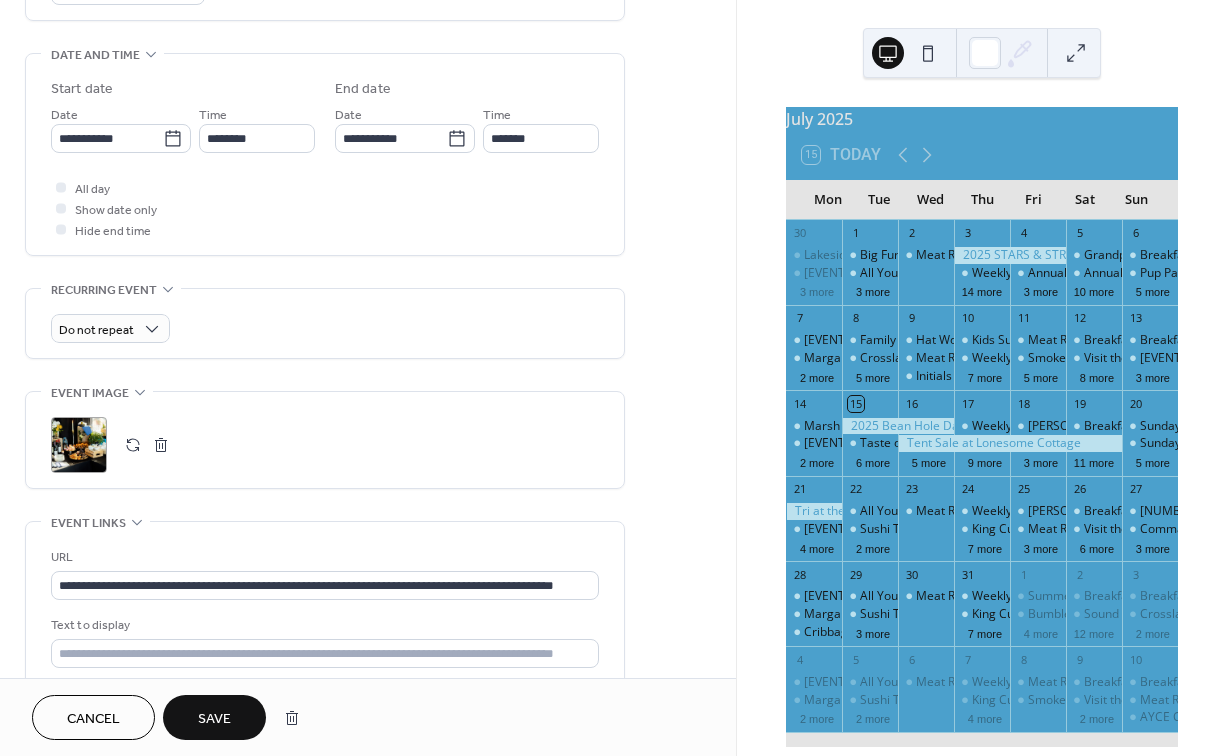 scroll, scrollTop: 619, scrollLeft: 0, axis: vertical 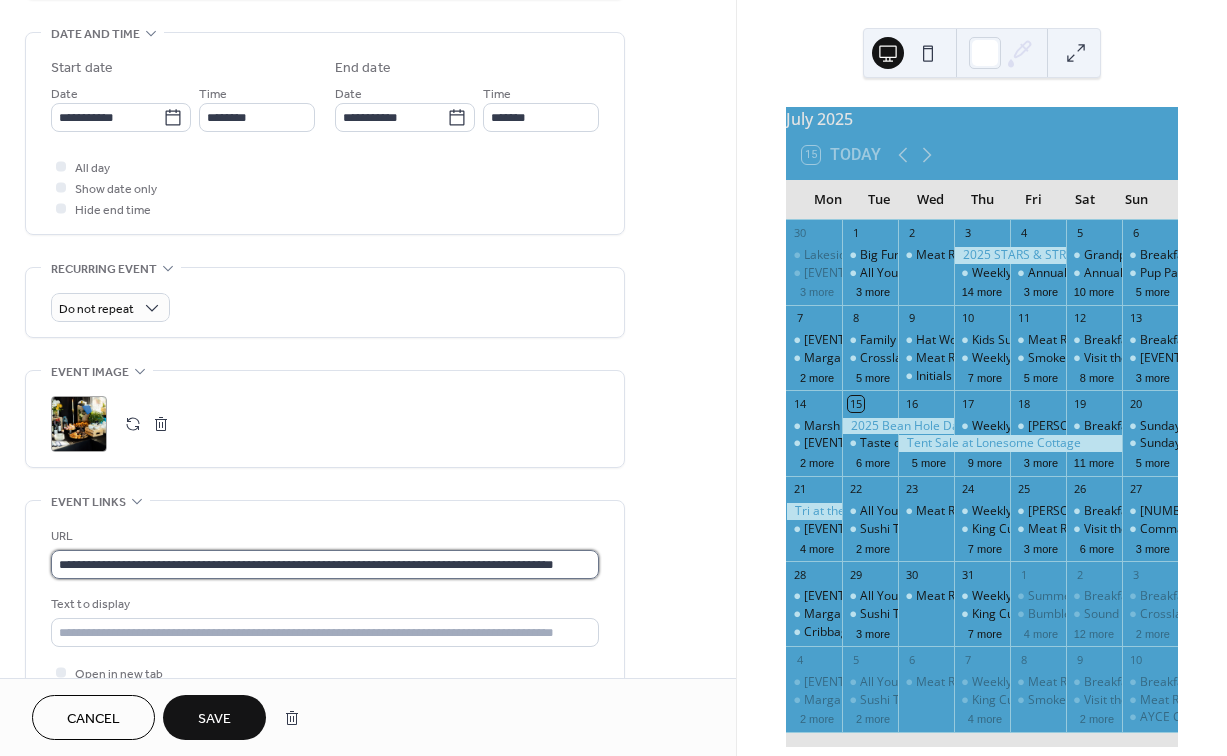 click on "**********" at bounding box center (325, 564) 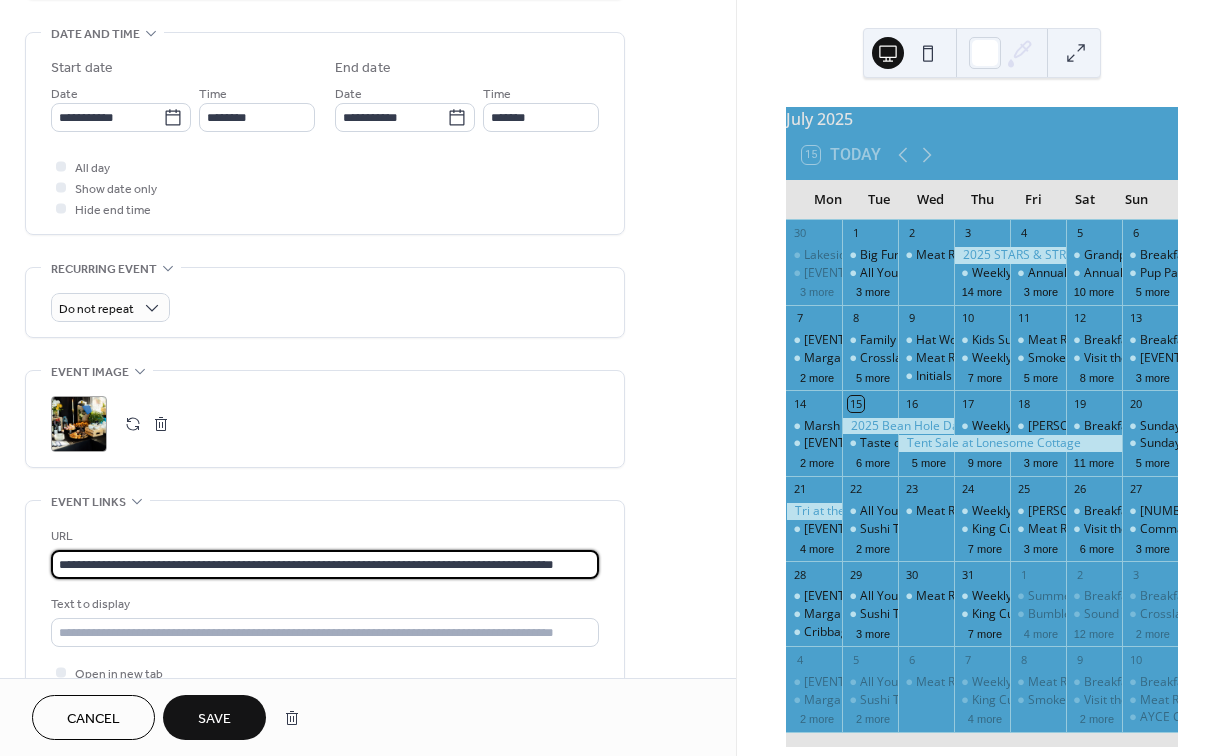 click on "**********" at bounding box center [325, 564] 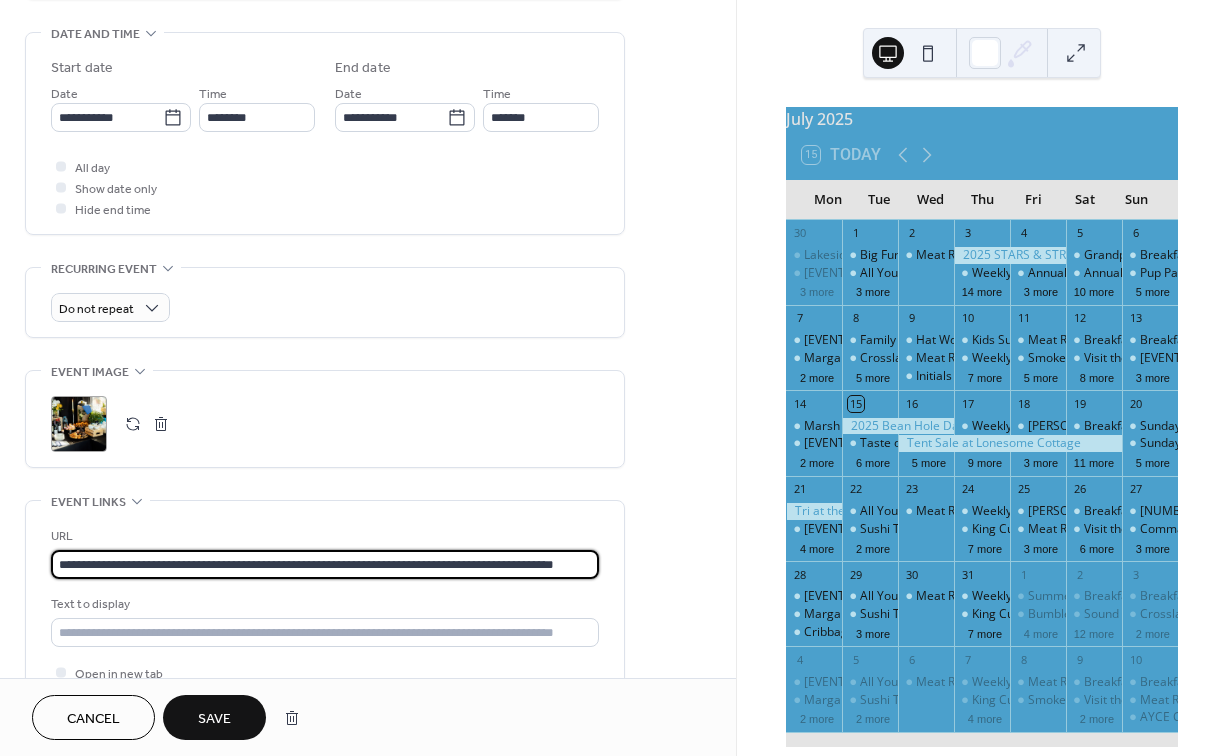 paste 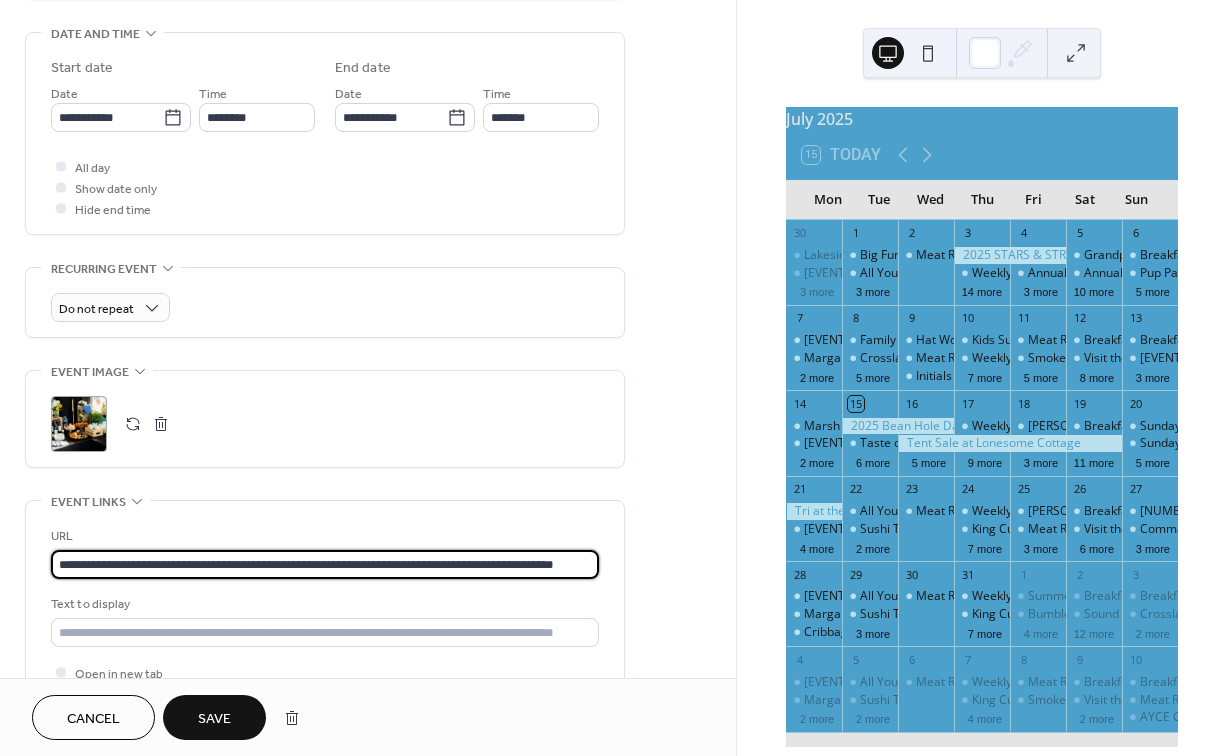 type on "**********" 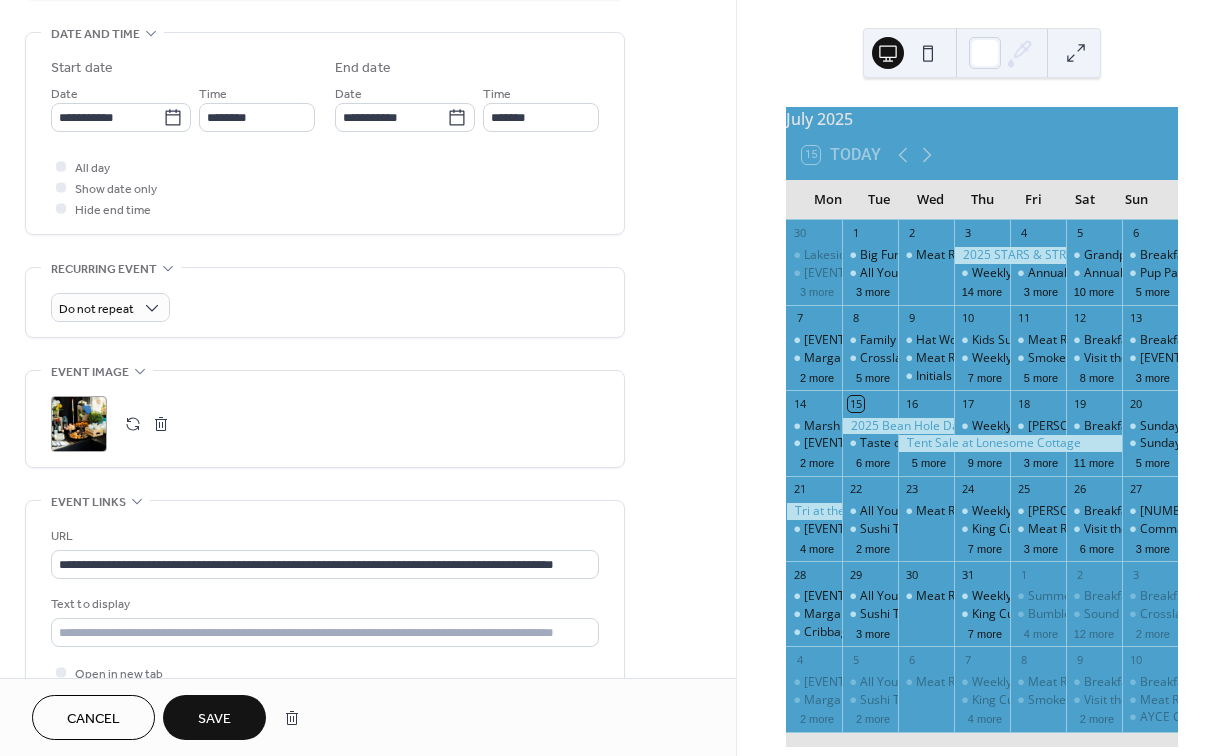 click on "Save" at bounding box center [214, 719] 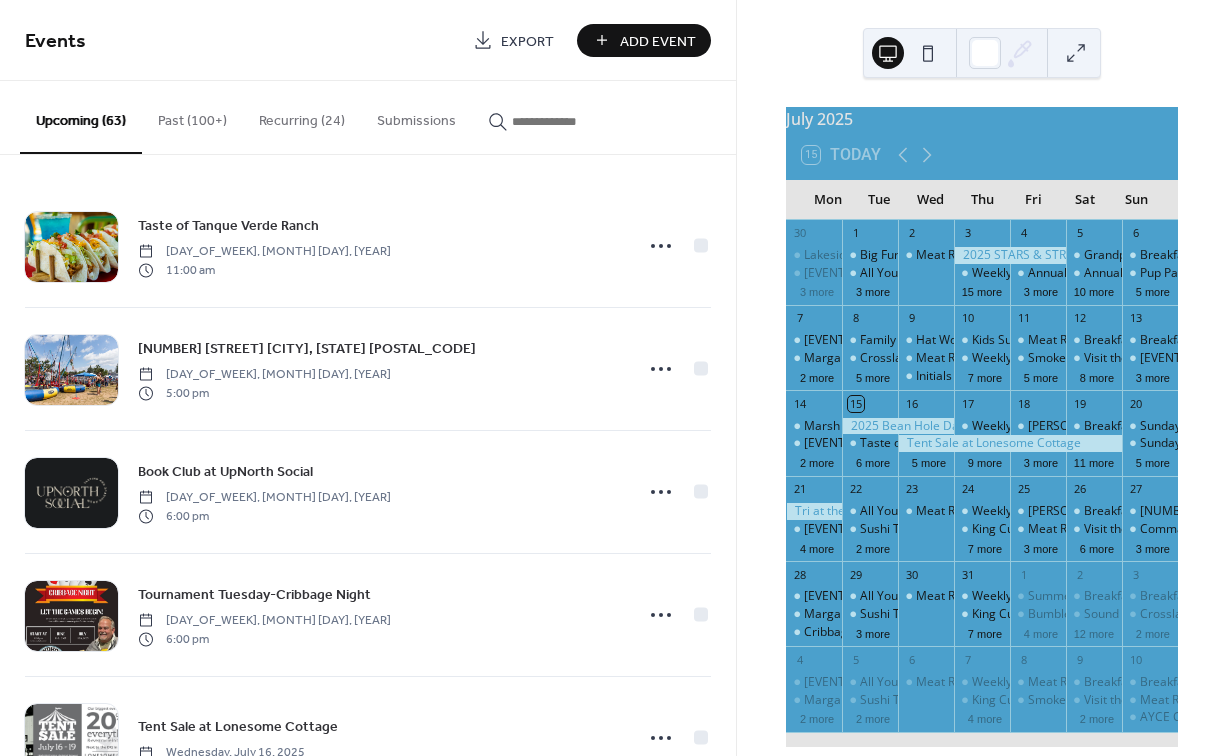 click at bounding box center [572, 121] 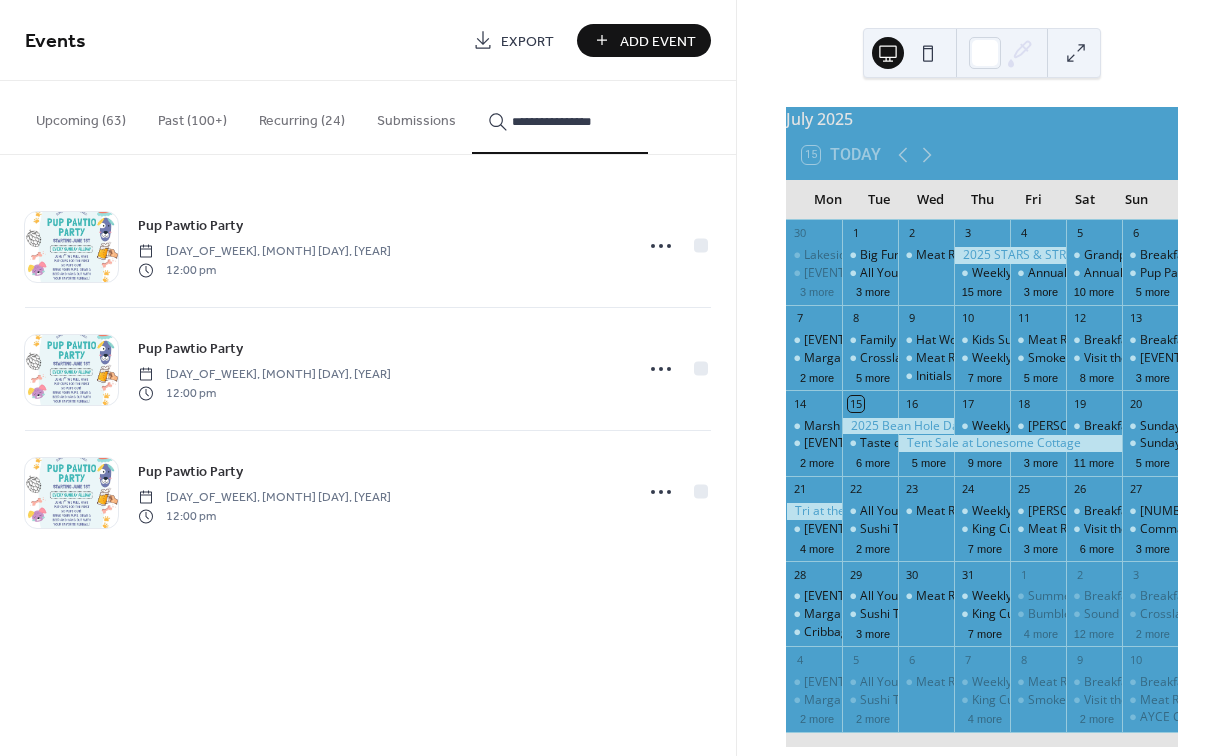 type on "**********" 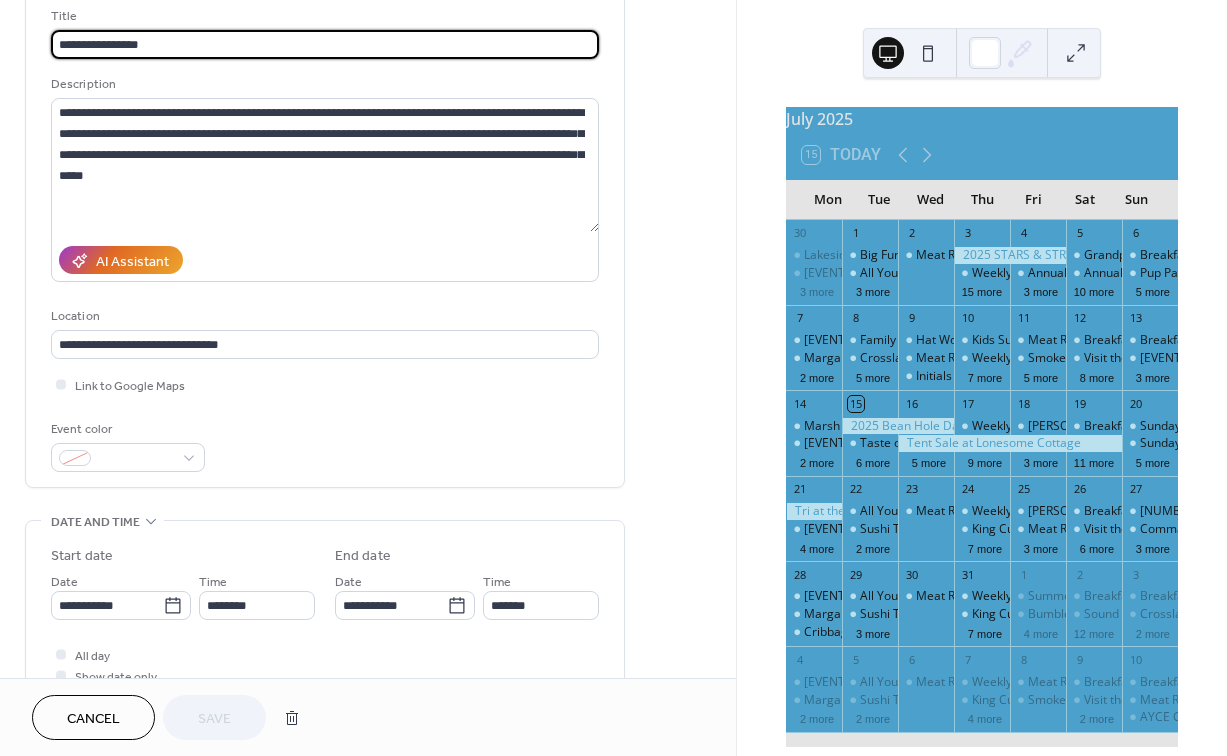 scroll, scrollTop: 139, scrollLeft: 0, axis: vertical 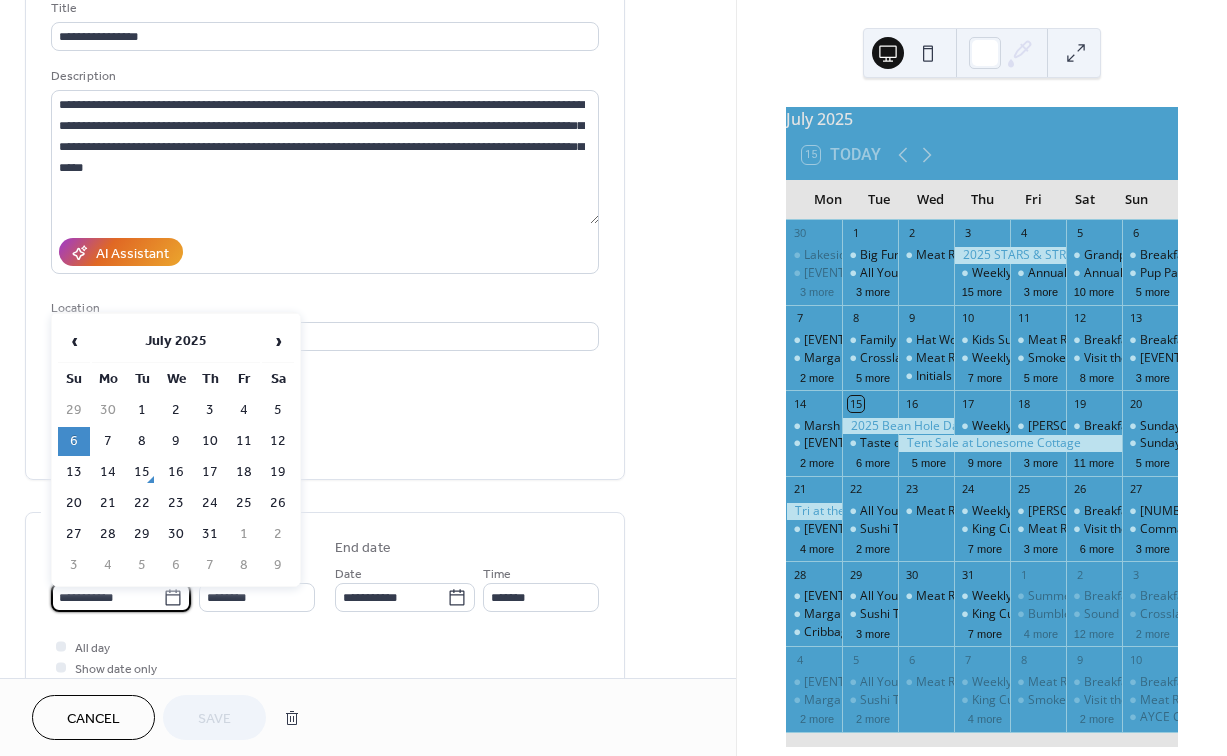 click on "**********" at bounding box center [107, 597] 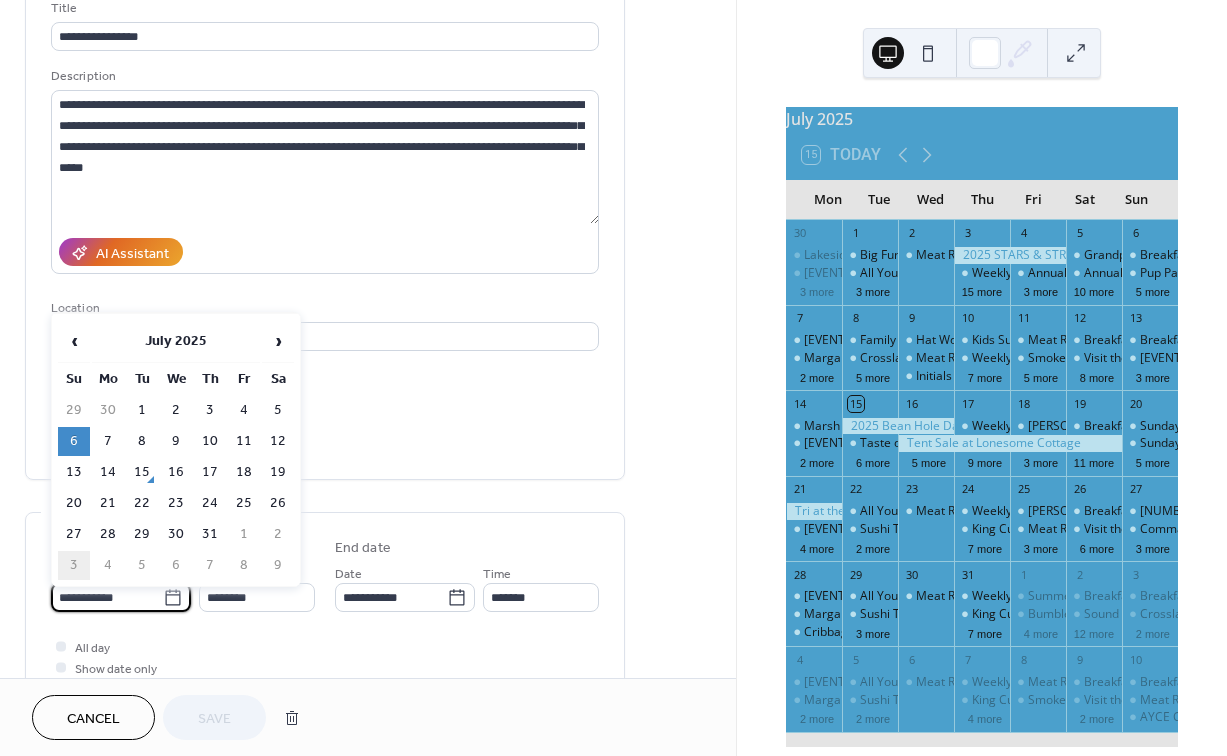 click on "3" at bounding box center (74, 565) 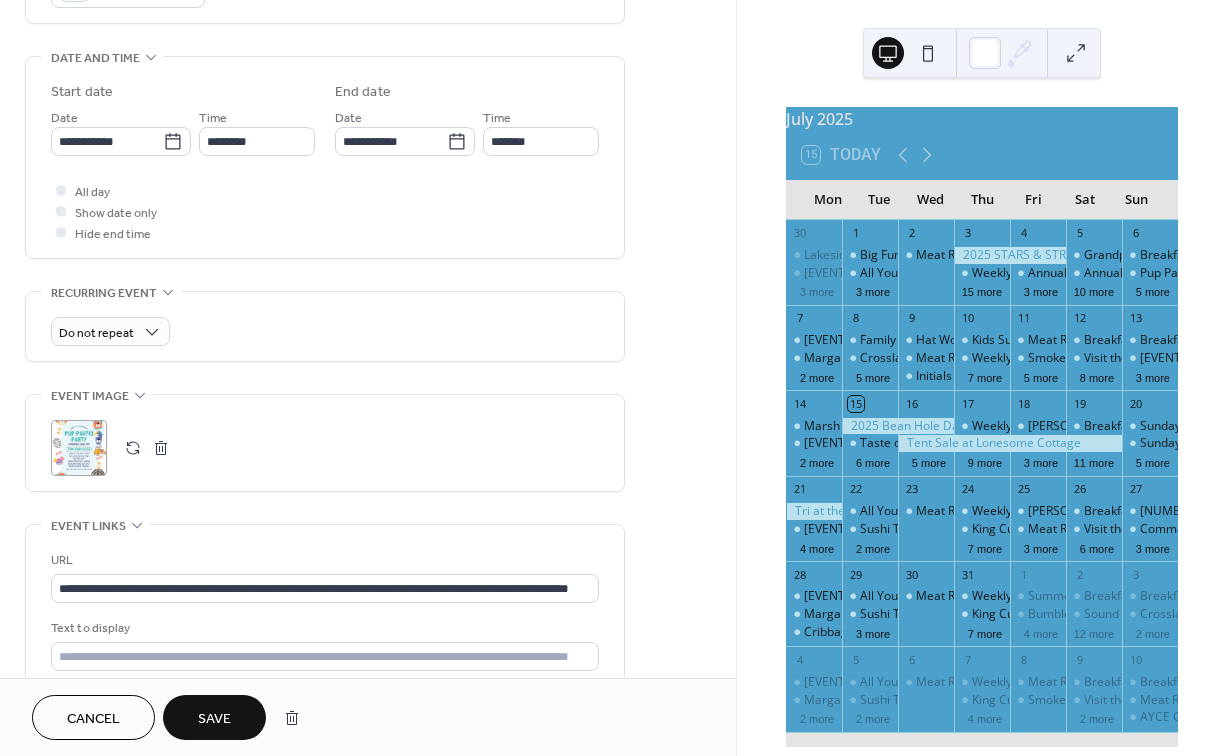 scroll, scrollTop: 632, scrollLeft: 0, axis: vertical 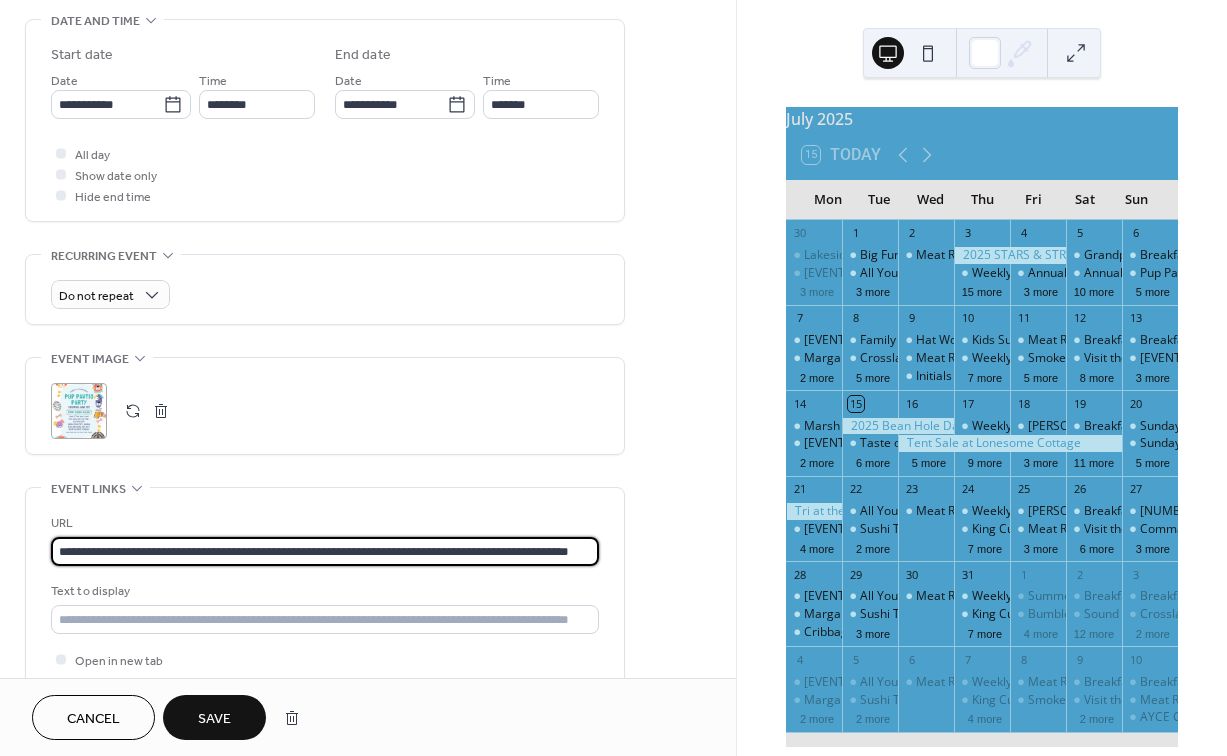 click on "**********" at bounding box center (325, 551) 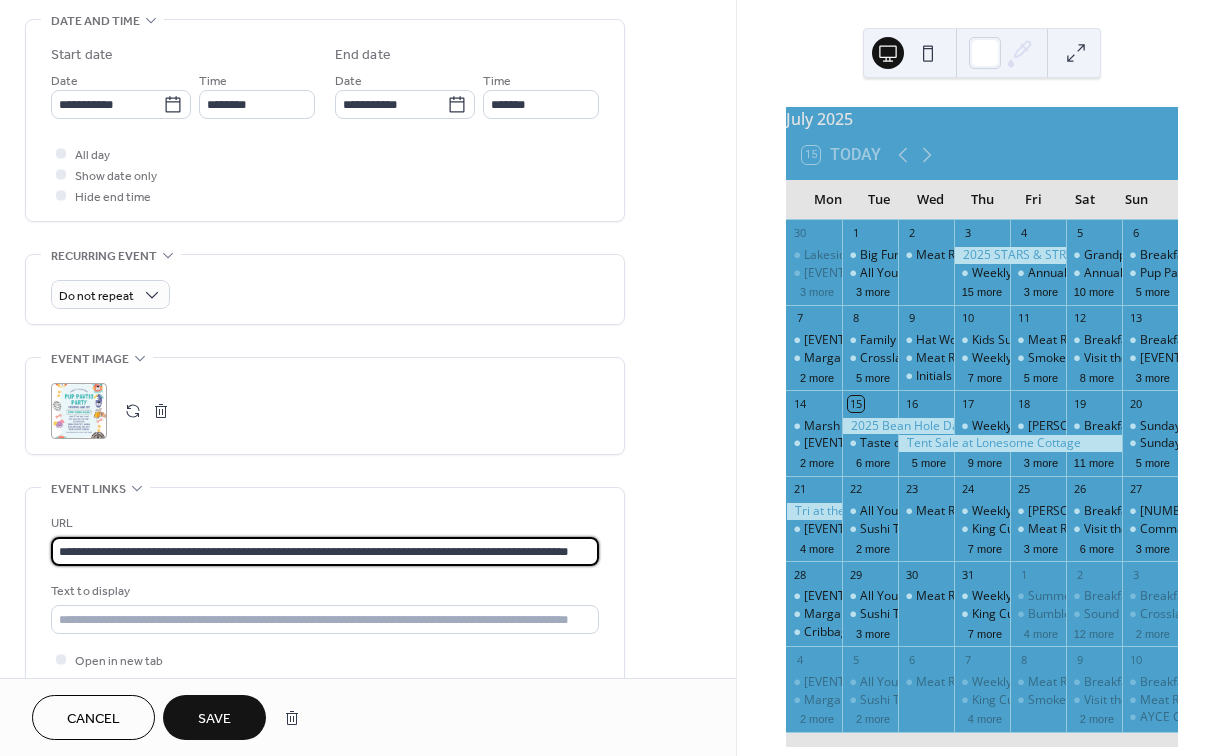 paste 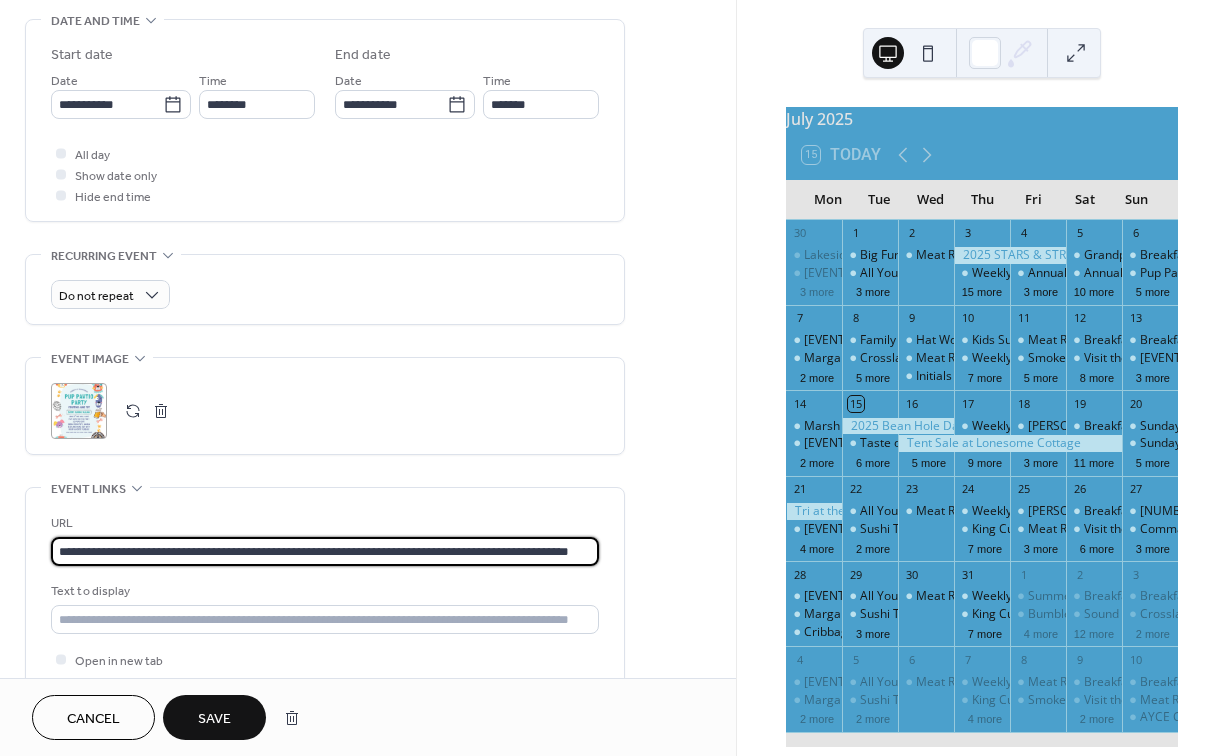 type on "**********" 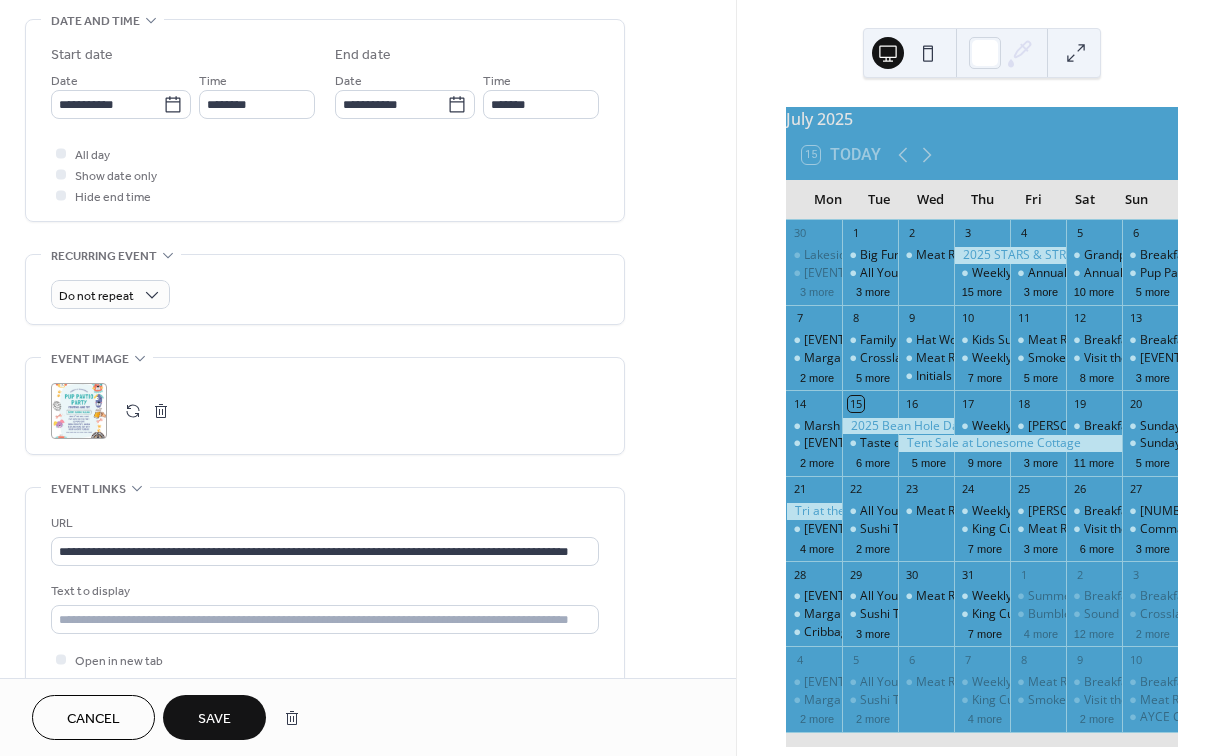 click on "Save" at bounding box center [214, 717] 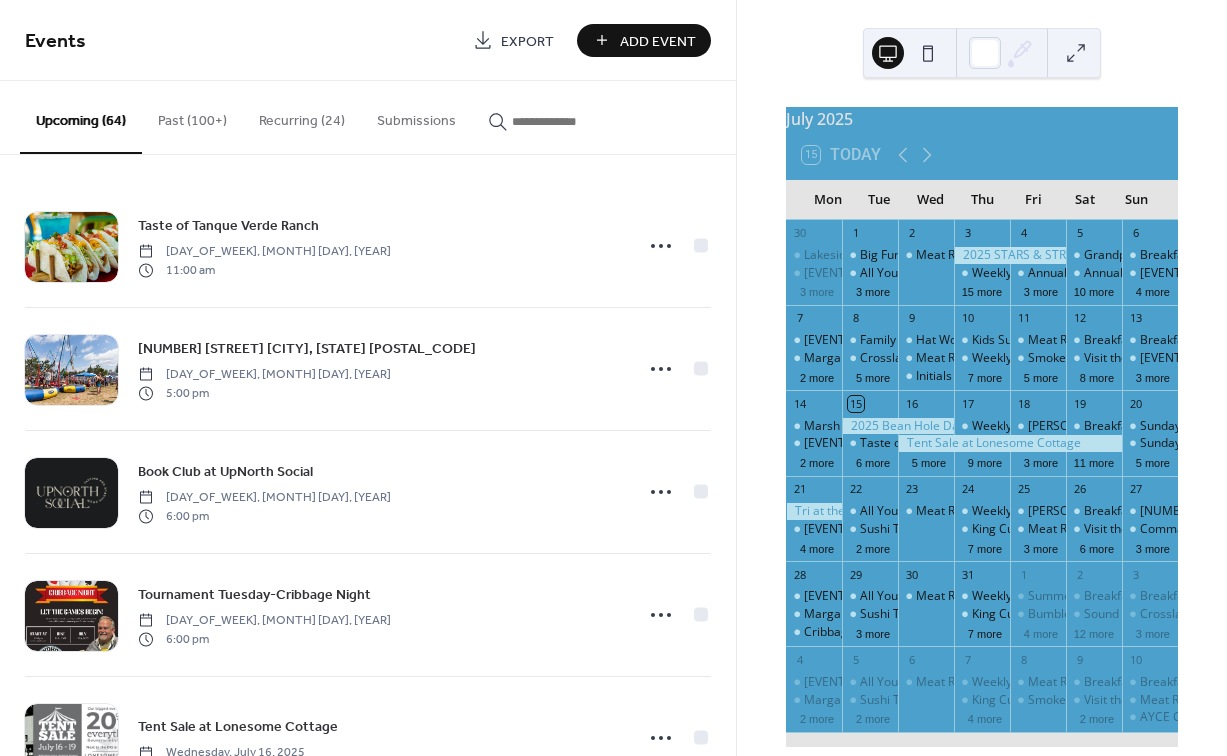 click at bounding box center (572, 121) 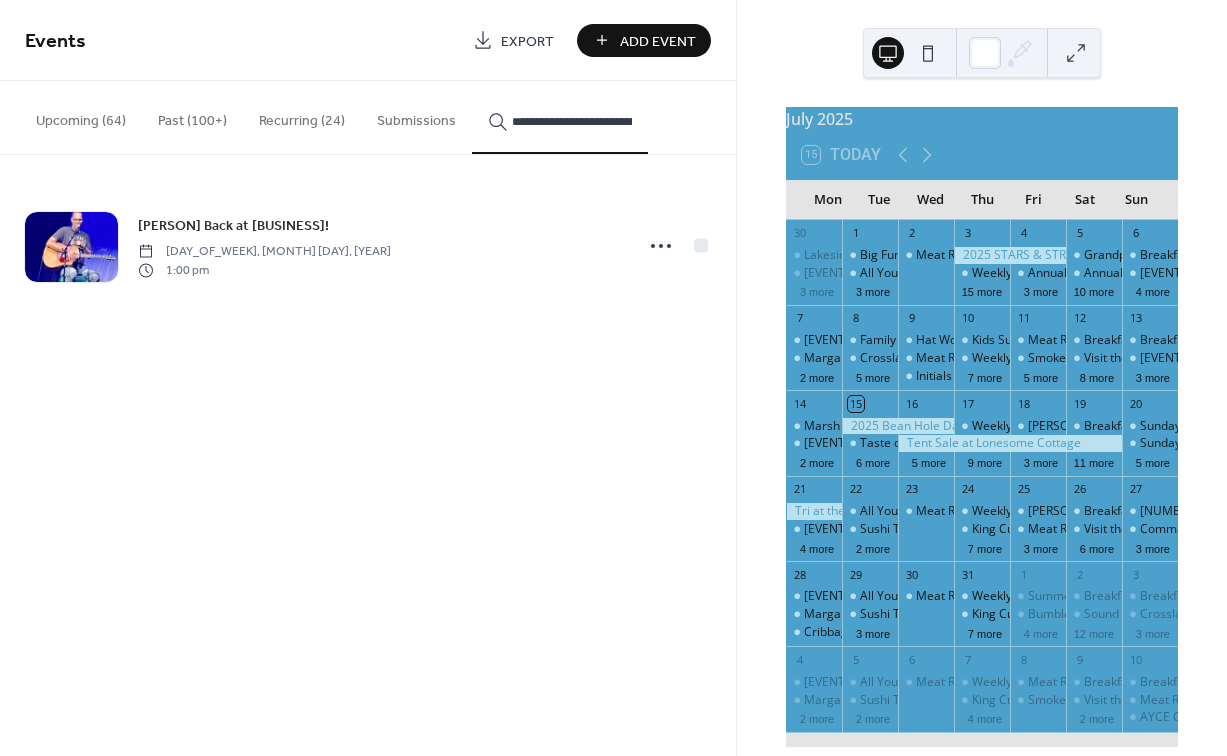 type on "**********" 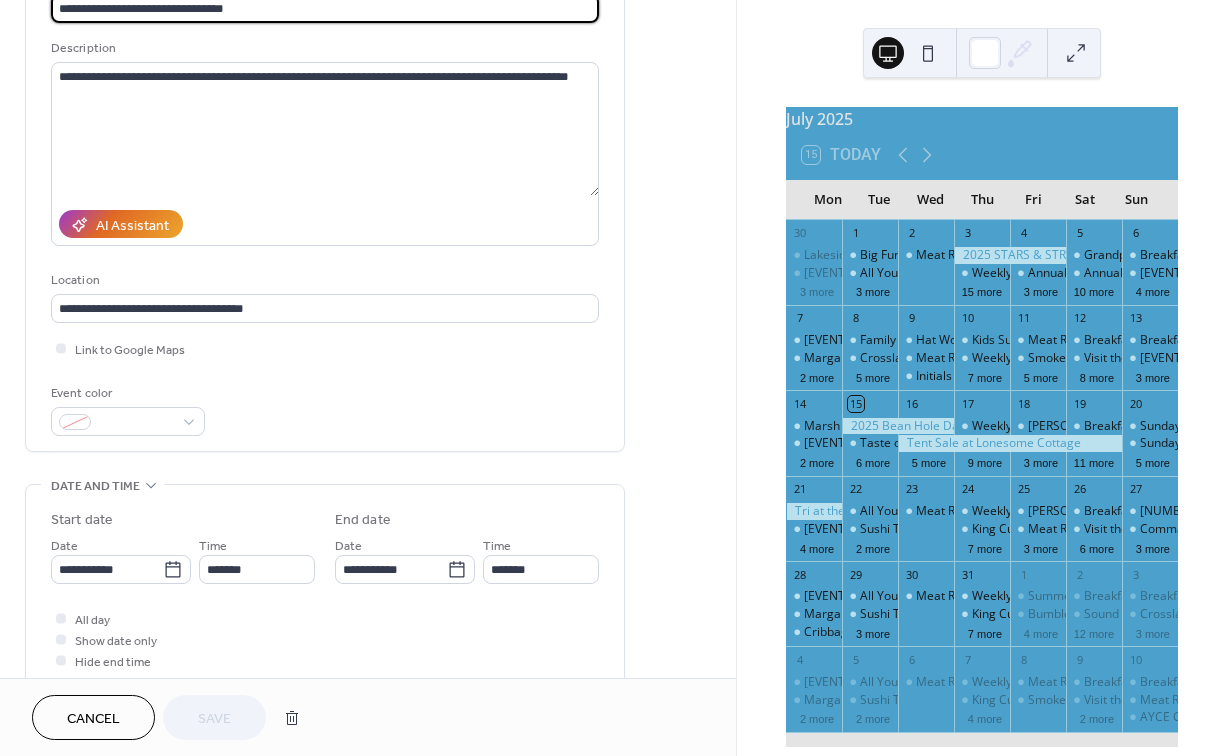 scroll, scrollTop: 191, scrollLeft: 0, axis: vertical 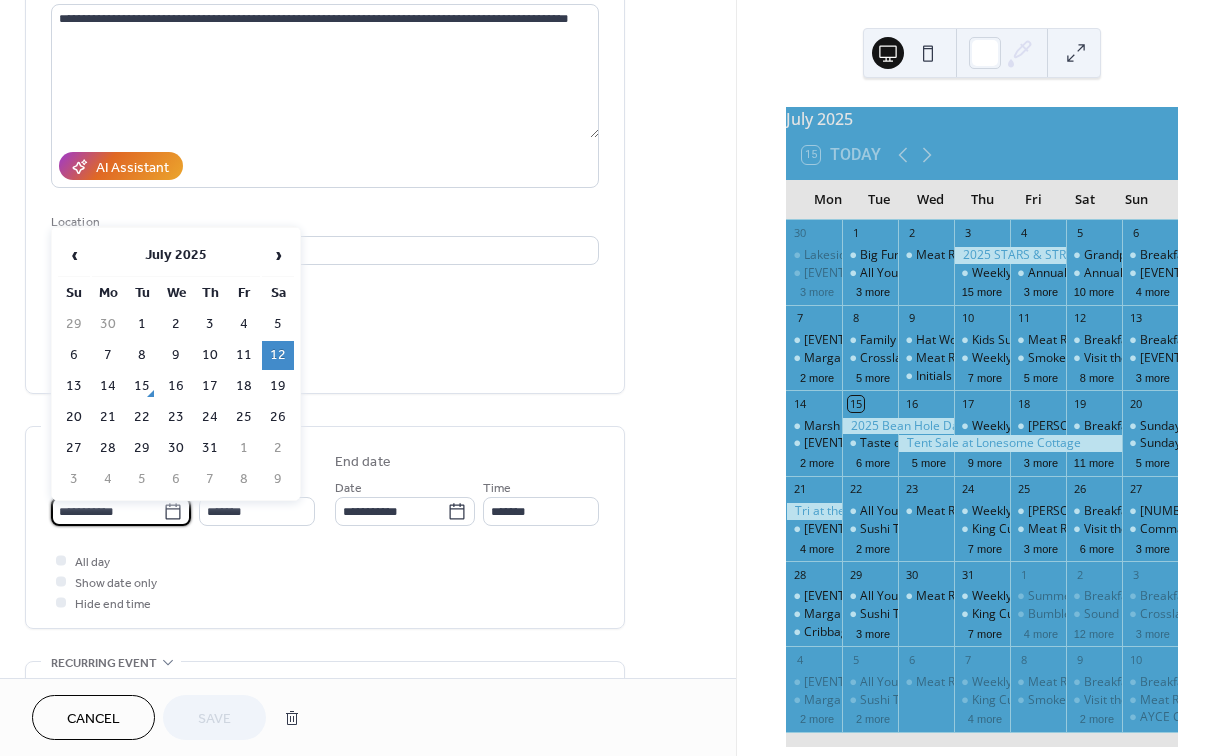 click on "**********" at bounding box center [107, 511] 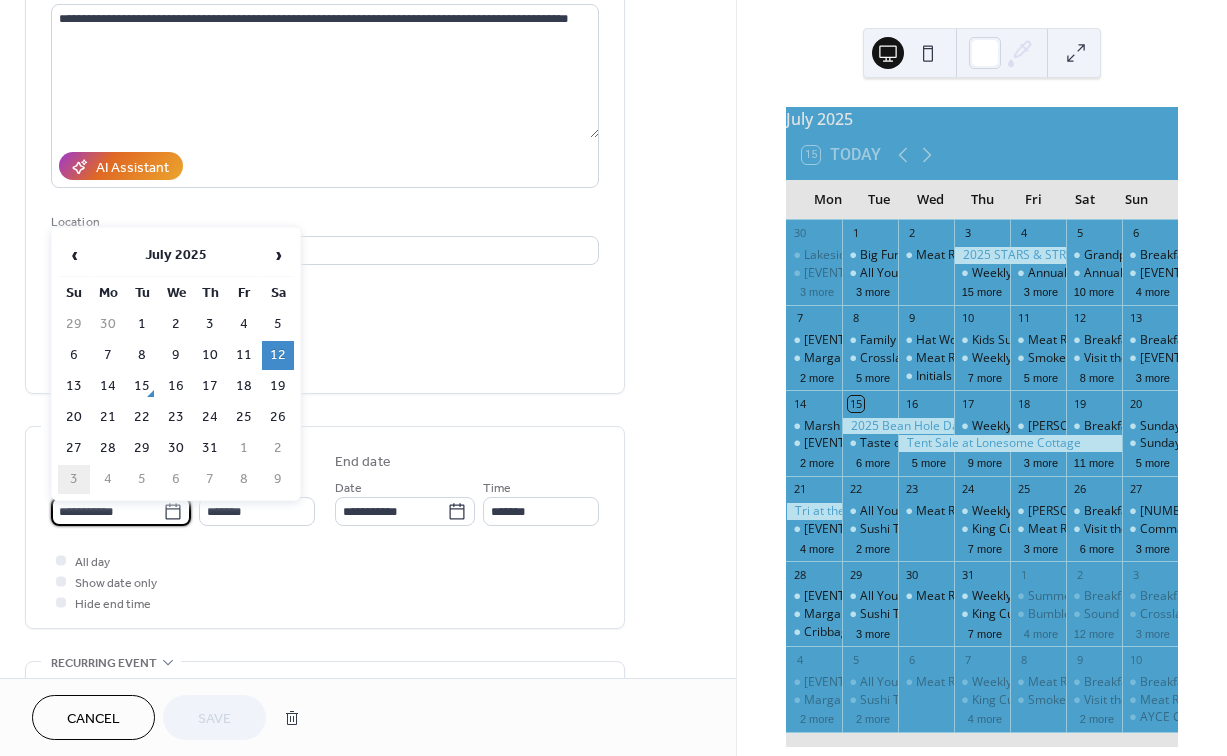 click on "3" at bounding box center [74, 479] 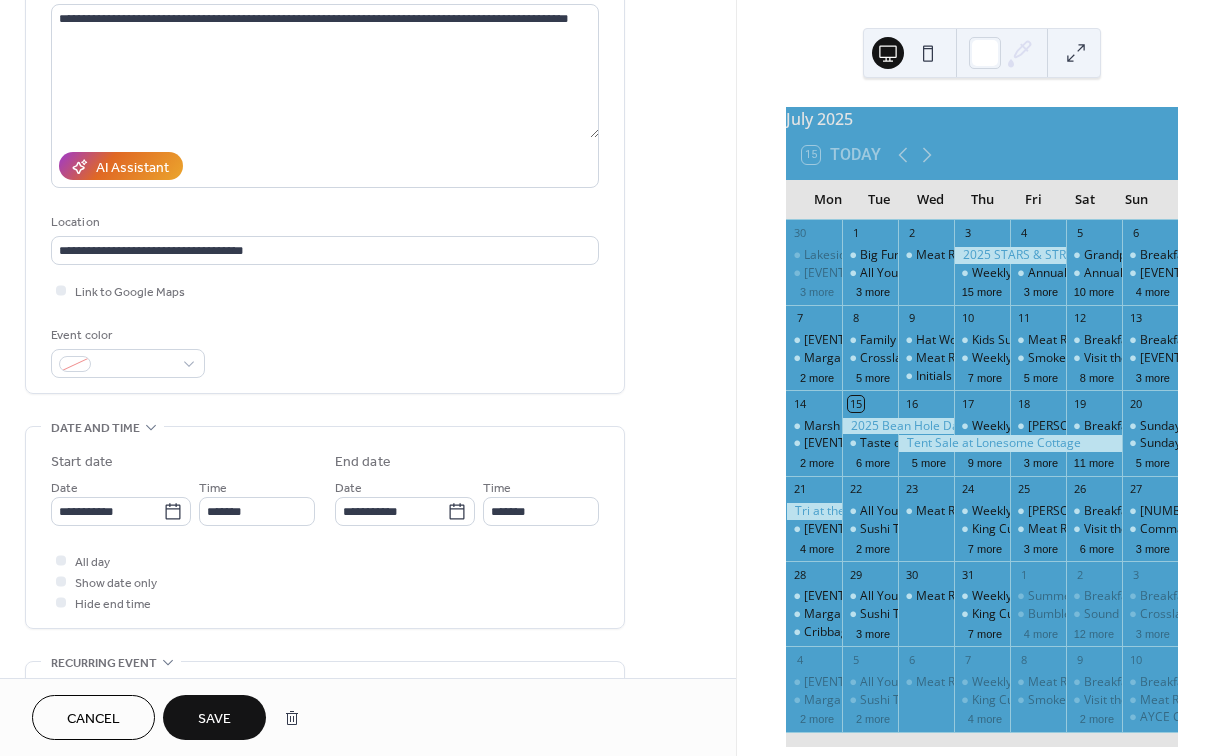type on "**********" 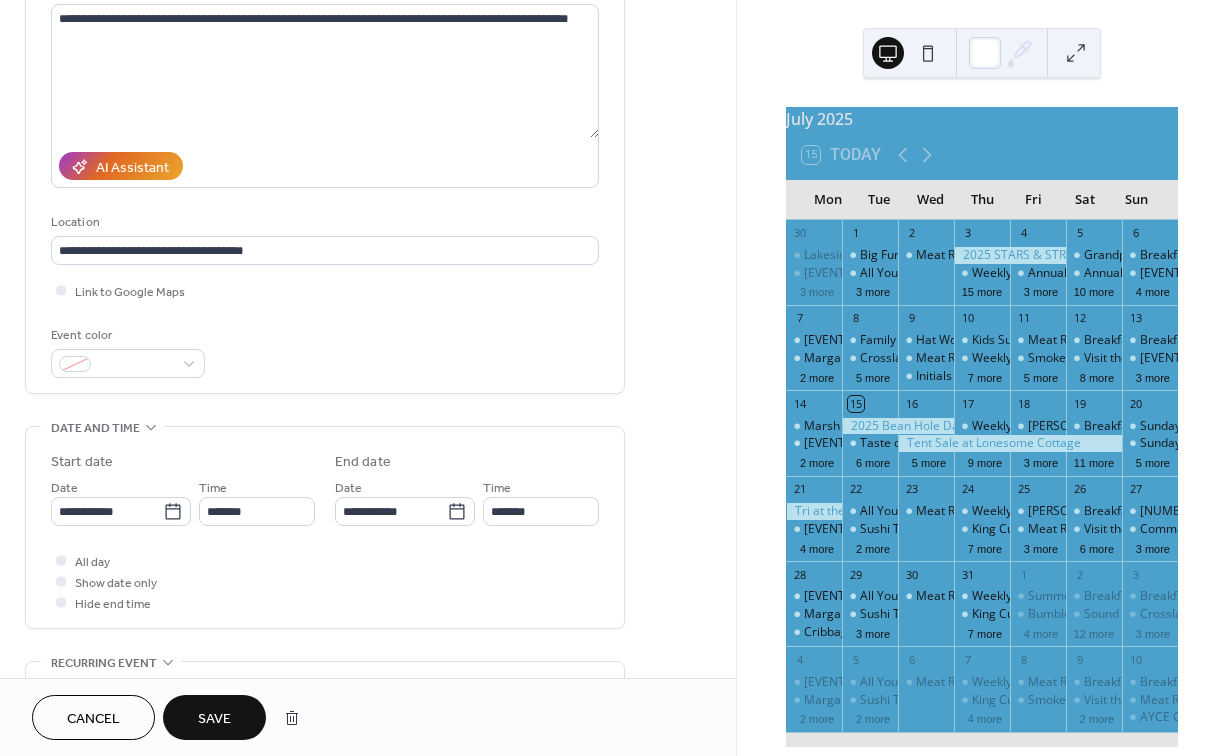 type on "**********" 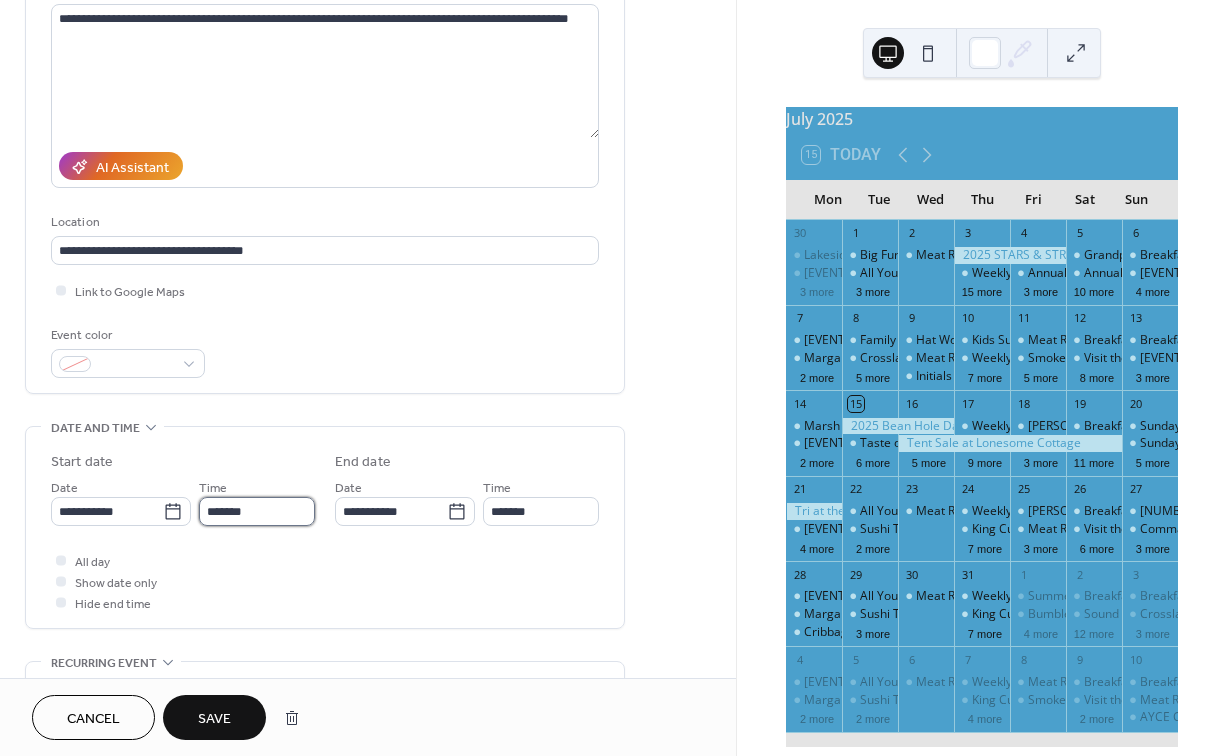 click on "*******" at bounding box center [257, 511] 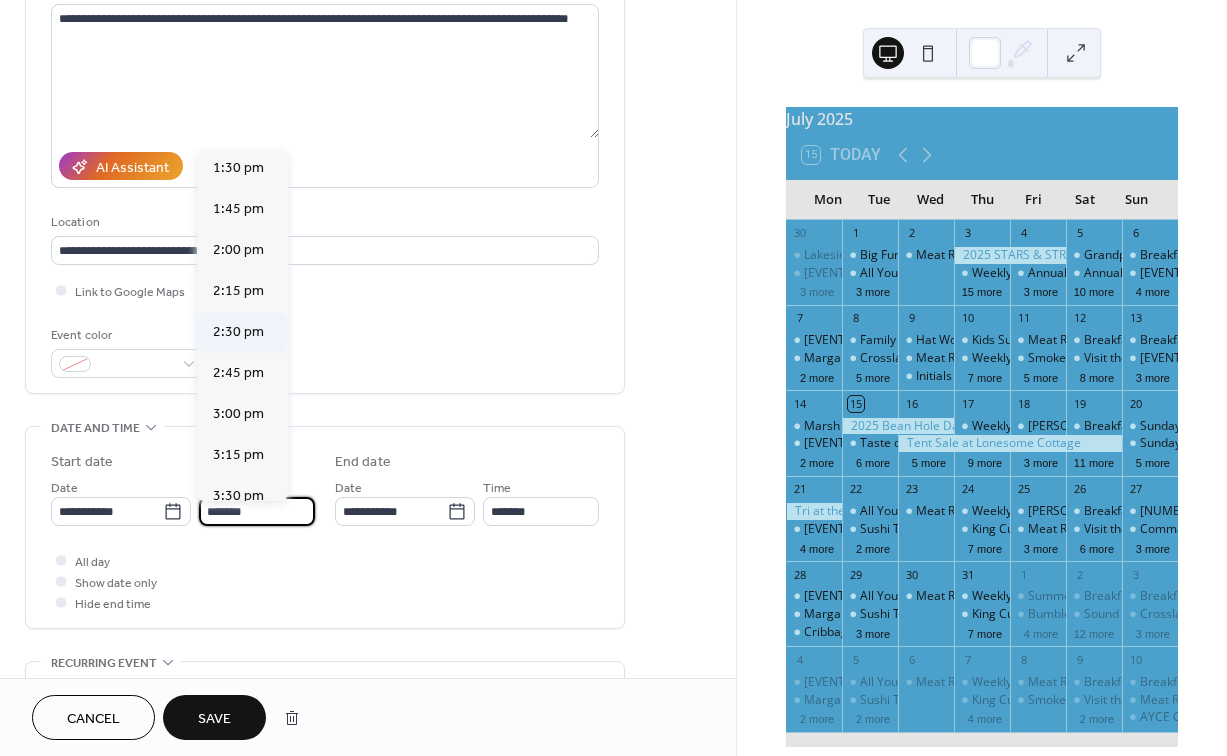 scroll, scrollTop: 2227, scrollLeft: 0, axis: vertical 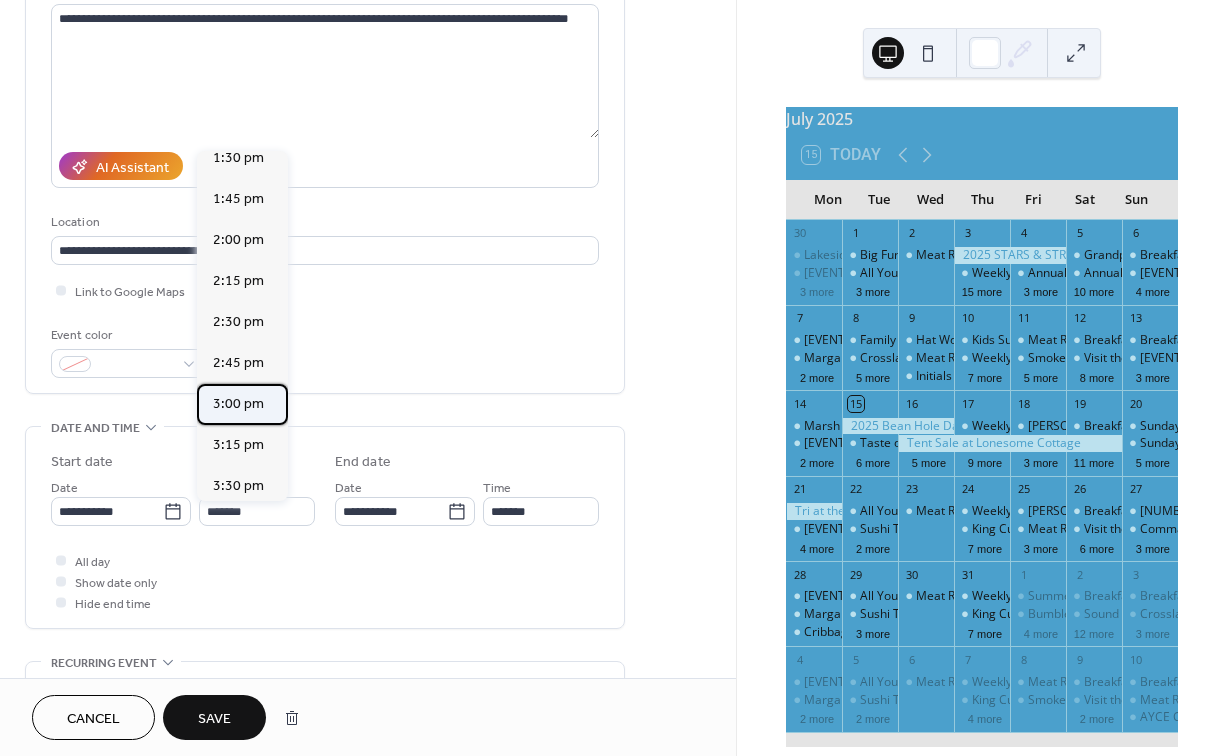 click on "3:00 pm" at bounding box center [238, 404] 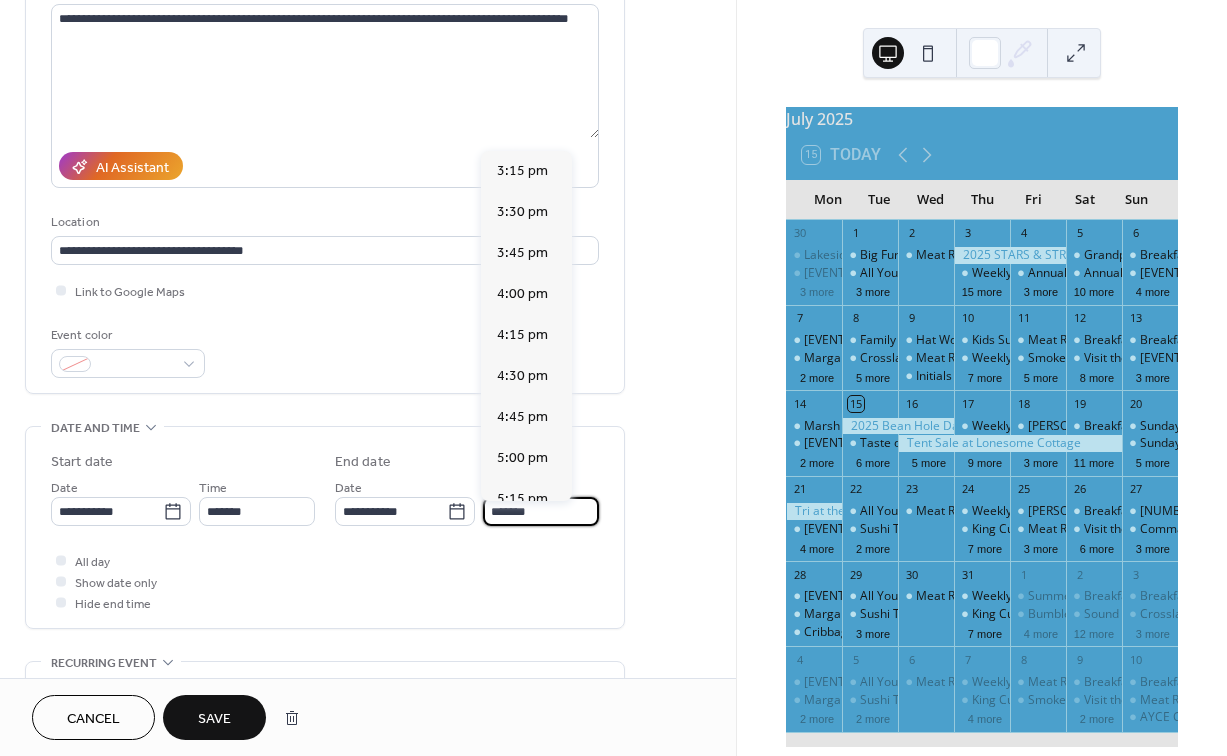 click on "*******" at bounding box center [541, 511] 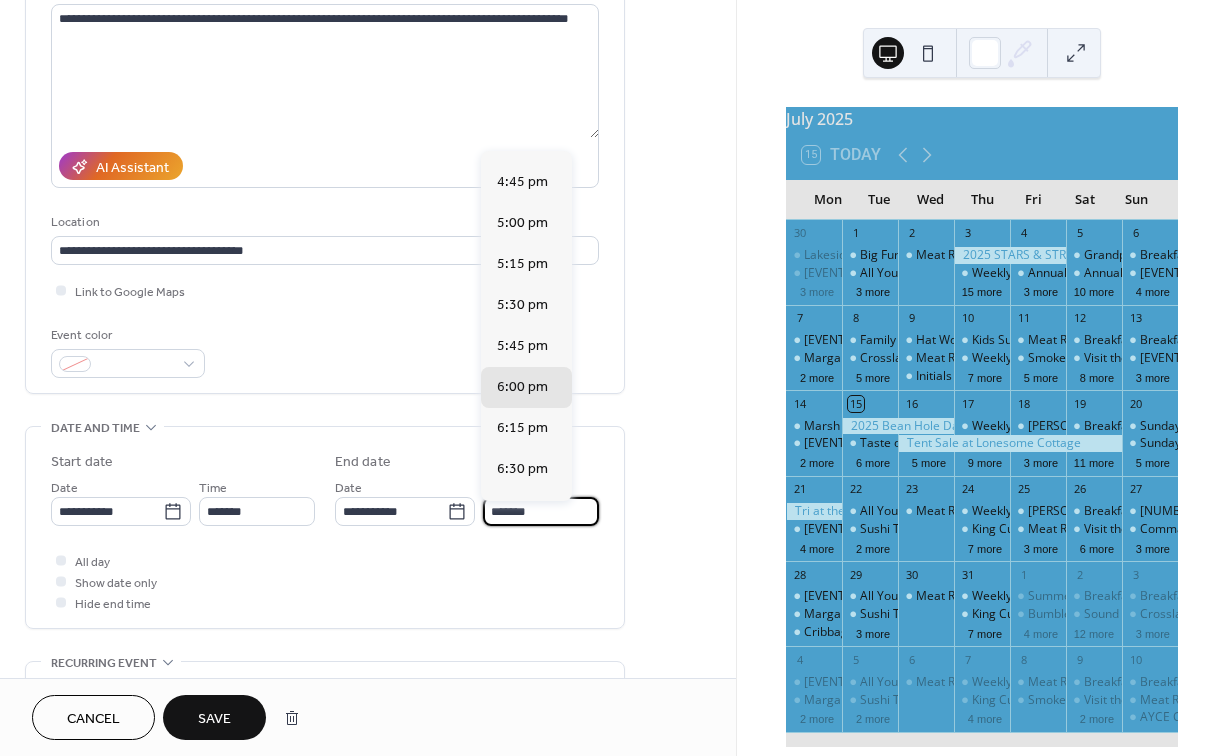 scroll, scrollTop: 219, scrollLeft: 0, axis: vertical 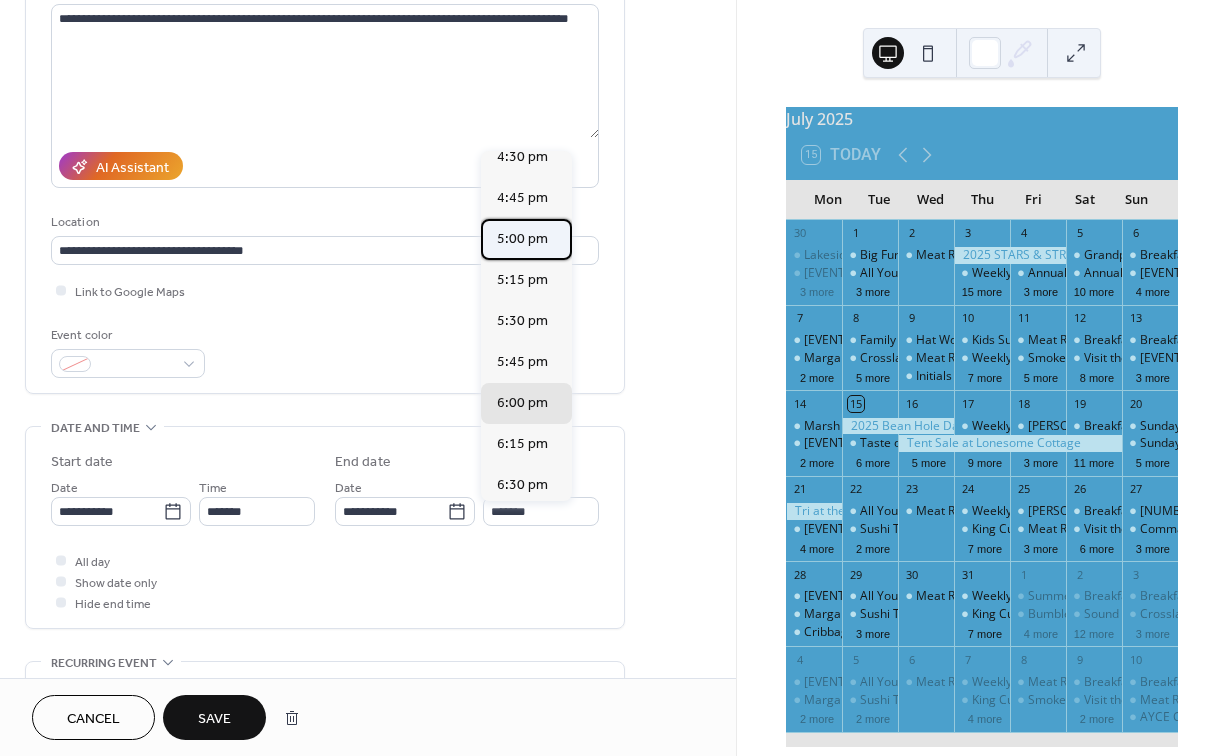 click on "5:00 pm" at bounding box center [522, 239] 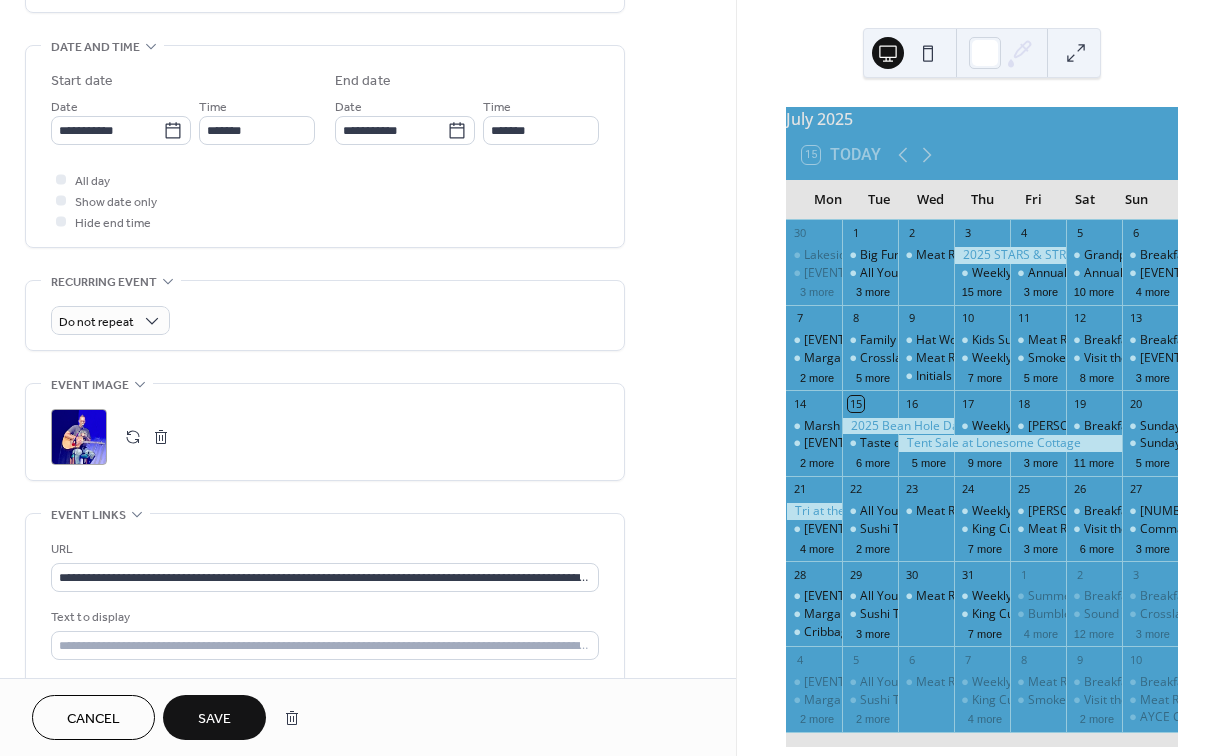 scroll, scrollTop: 632, scrollLeft: 0, axis: vertical 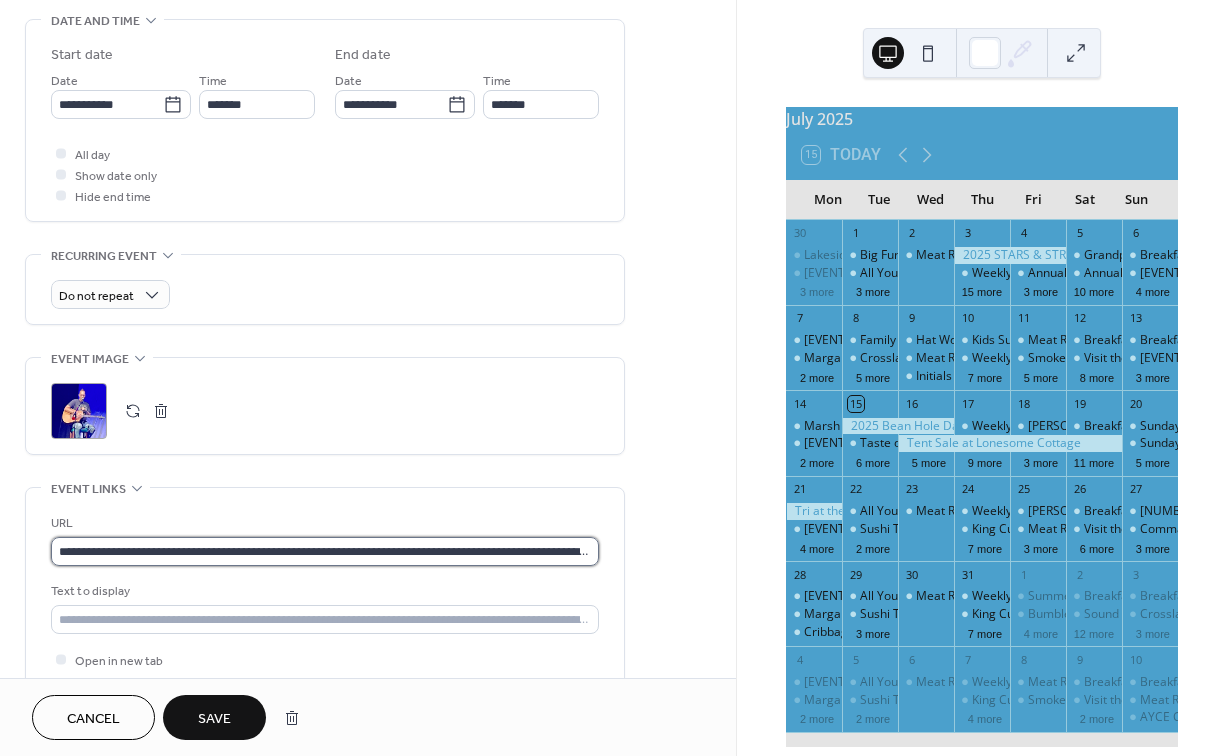 click on "**********" at bounding box center [325, 551] 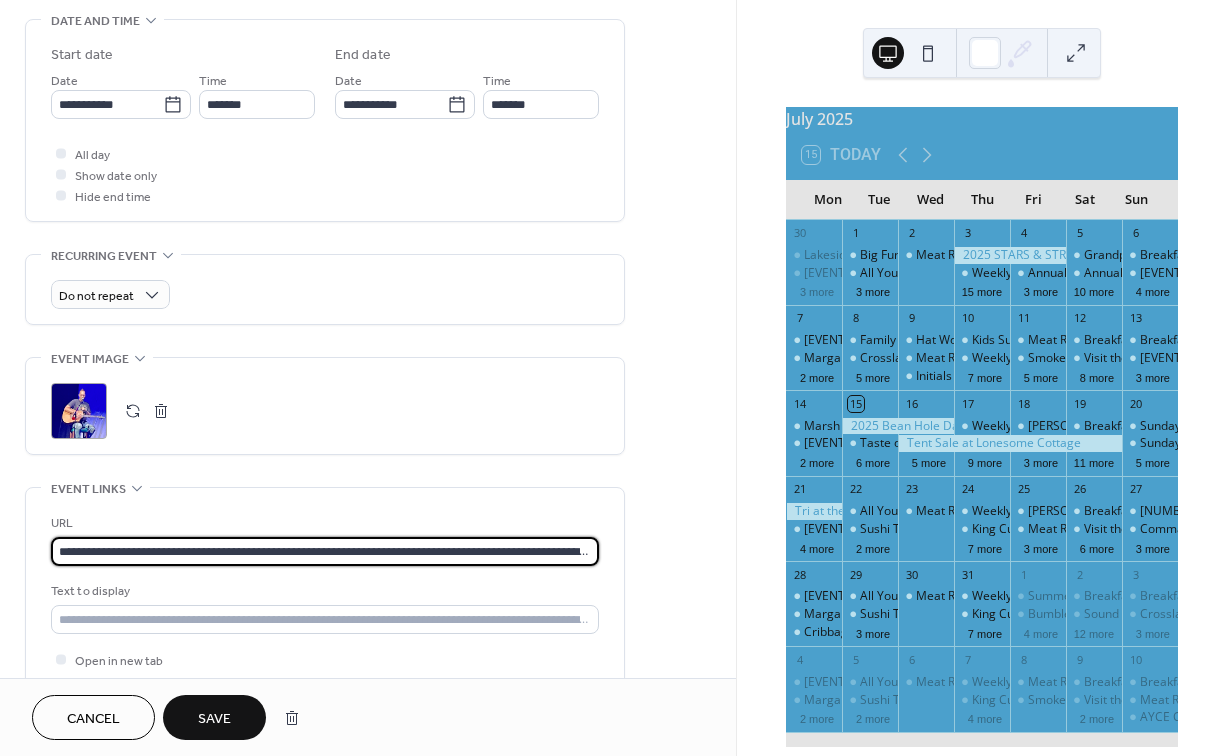 click on "**********" at bounding box center (325, 551) 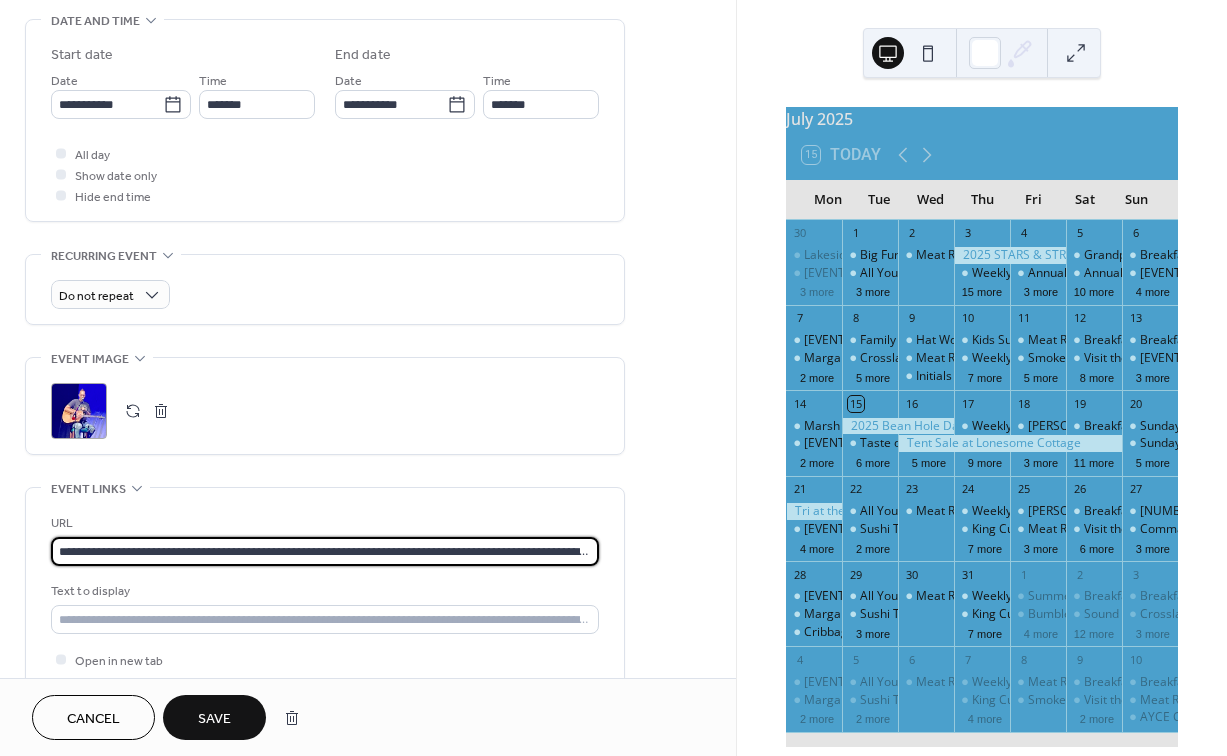 paste 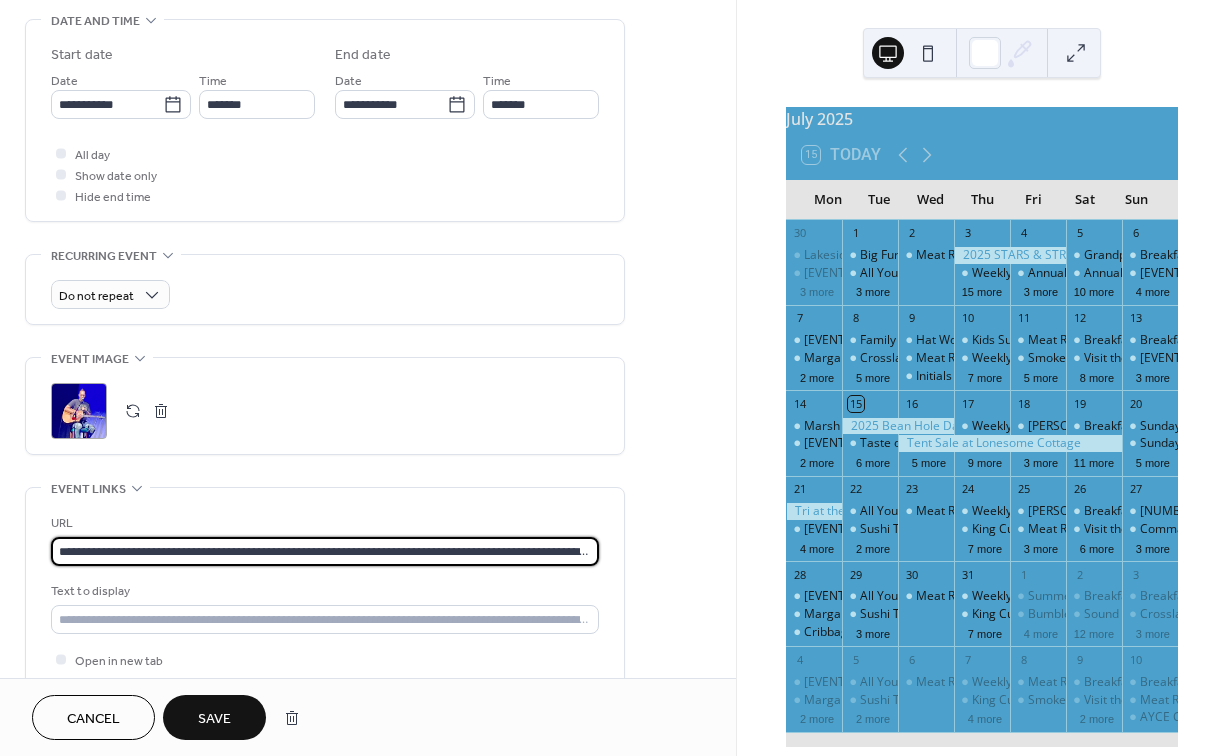 type on "**********" 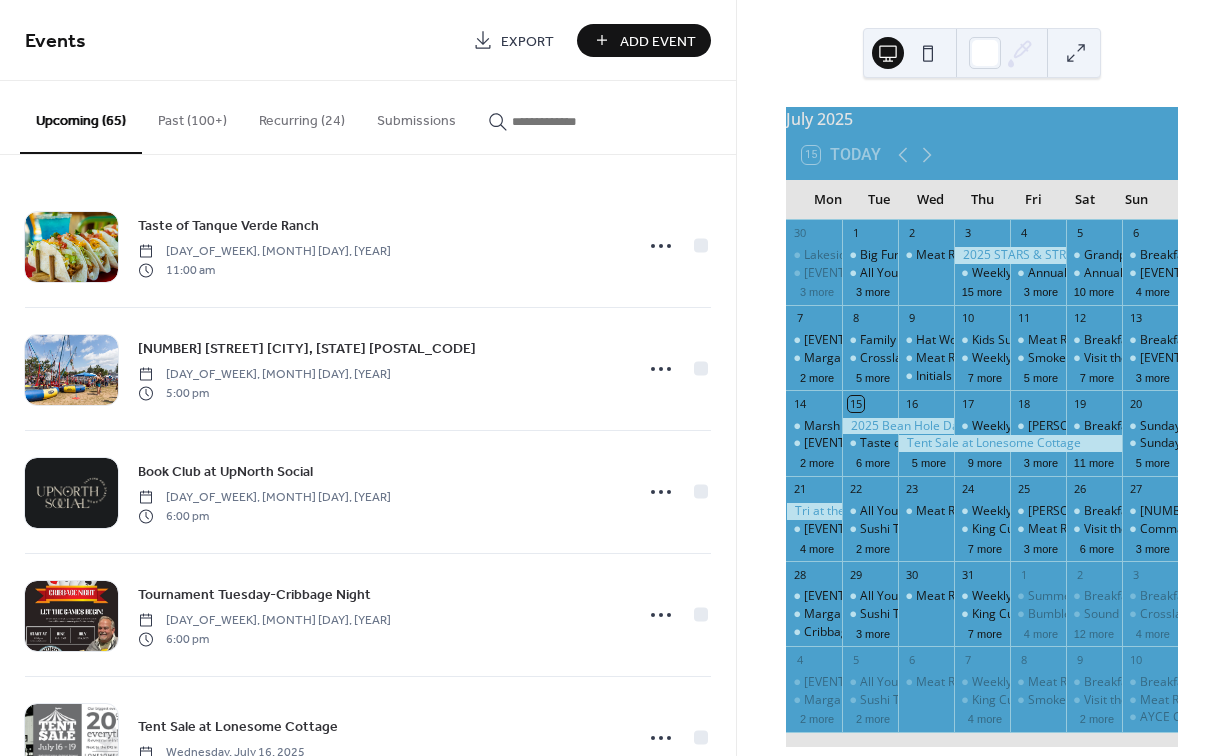 click at bounding box center [572, 121] 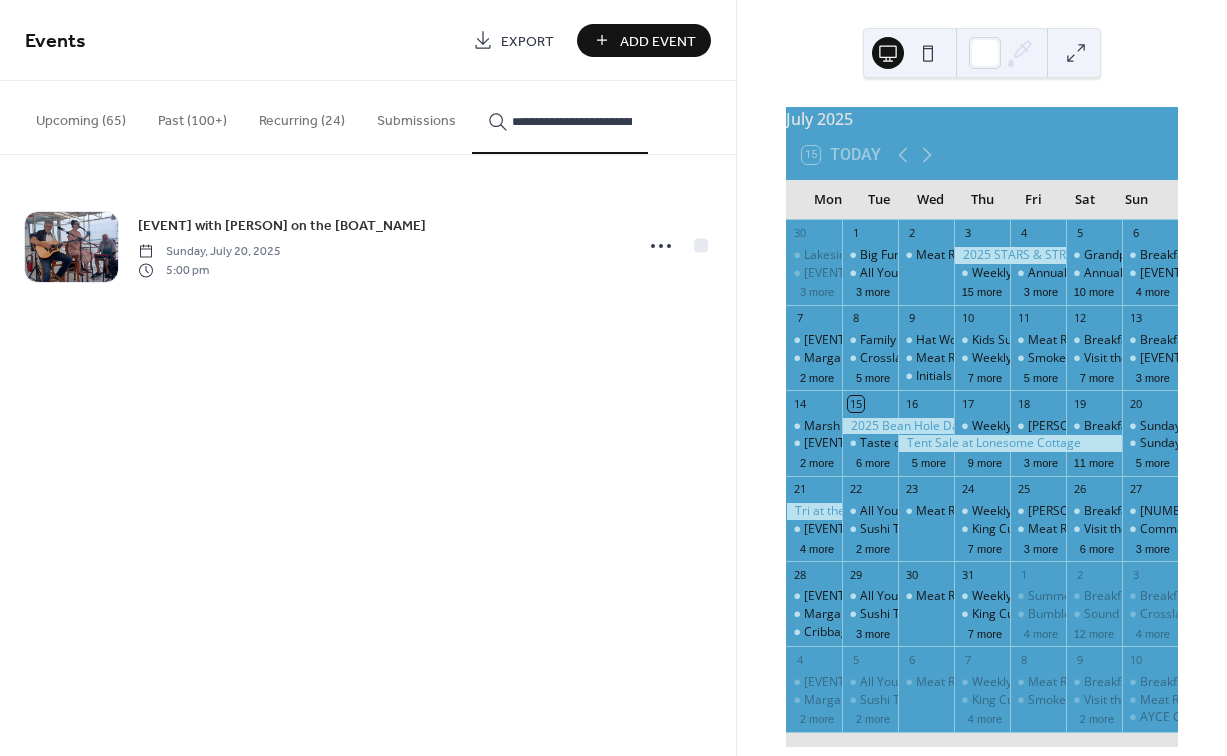 type on "**********" 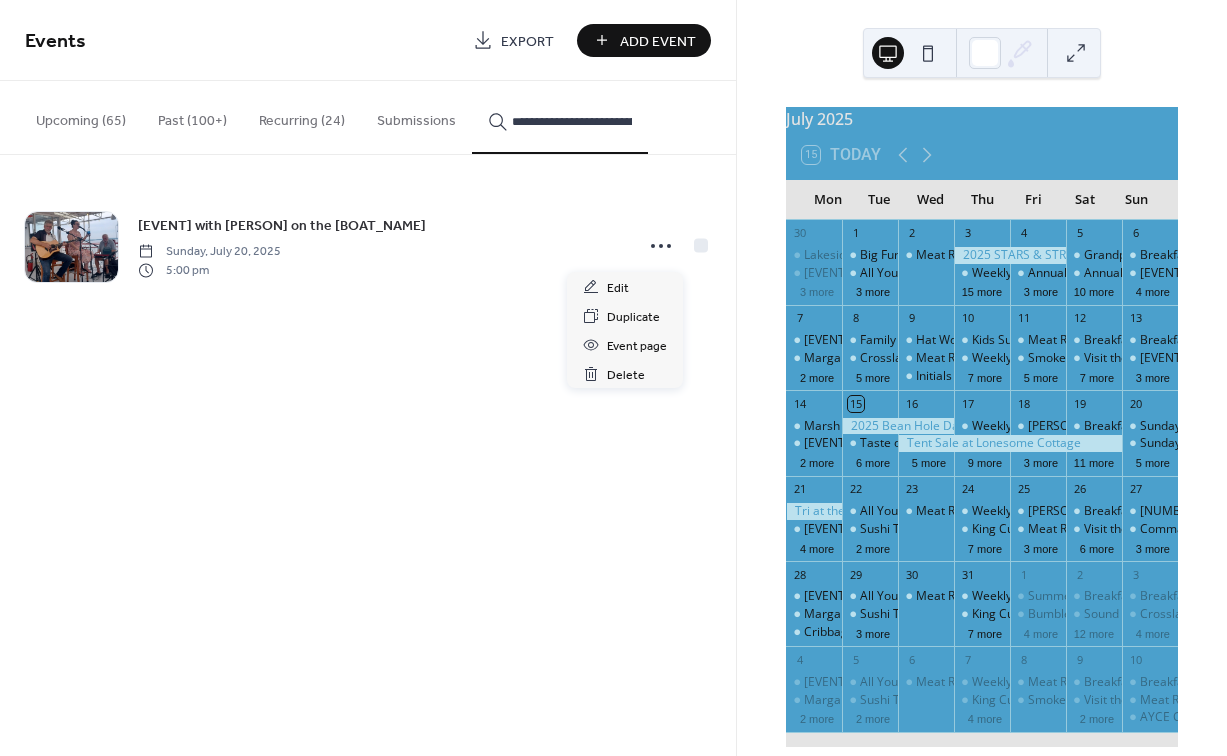 click 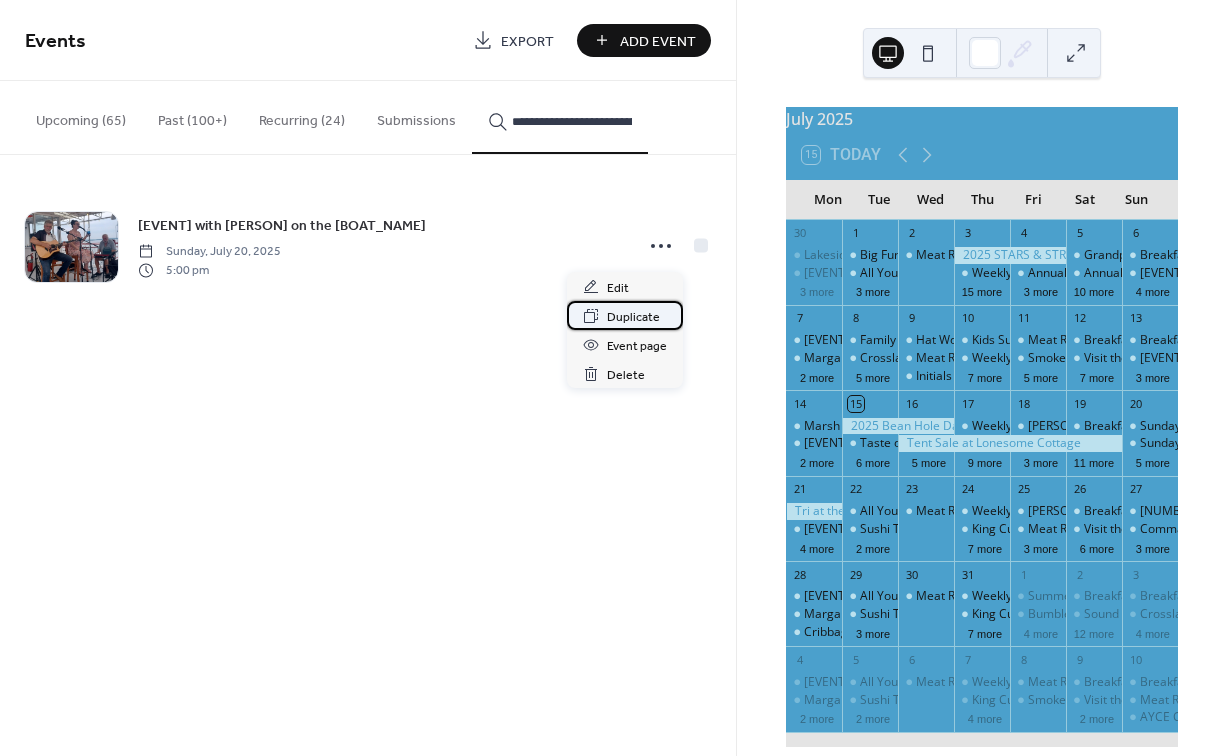 click on "Duplicate" at bounding box center [633, 317] 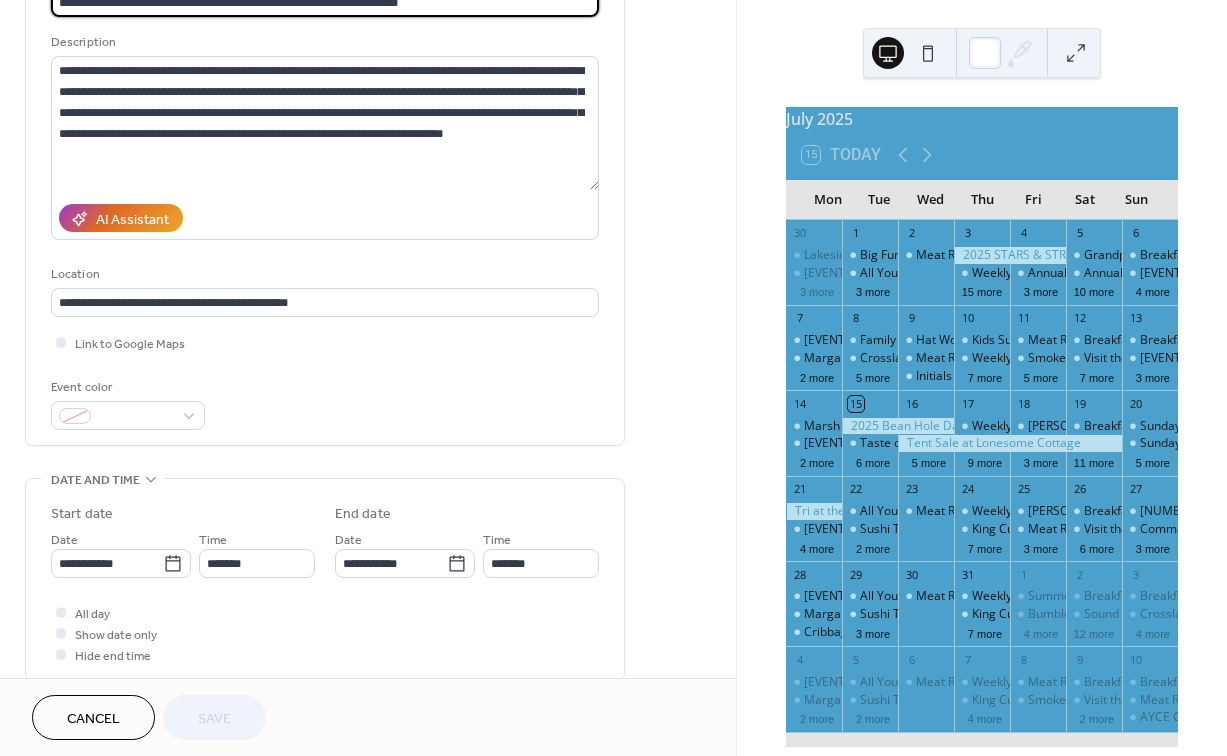 scroll, scrollTop: 174, scrollLeft: 0, axis: vertical 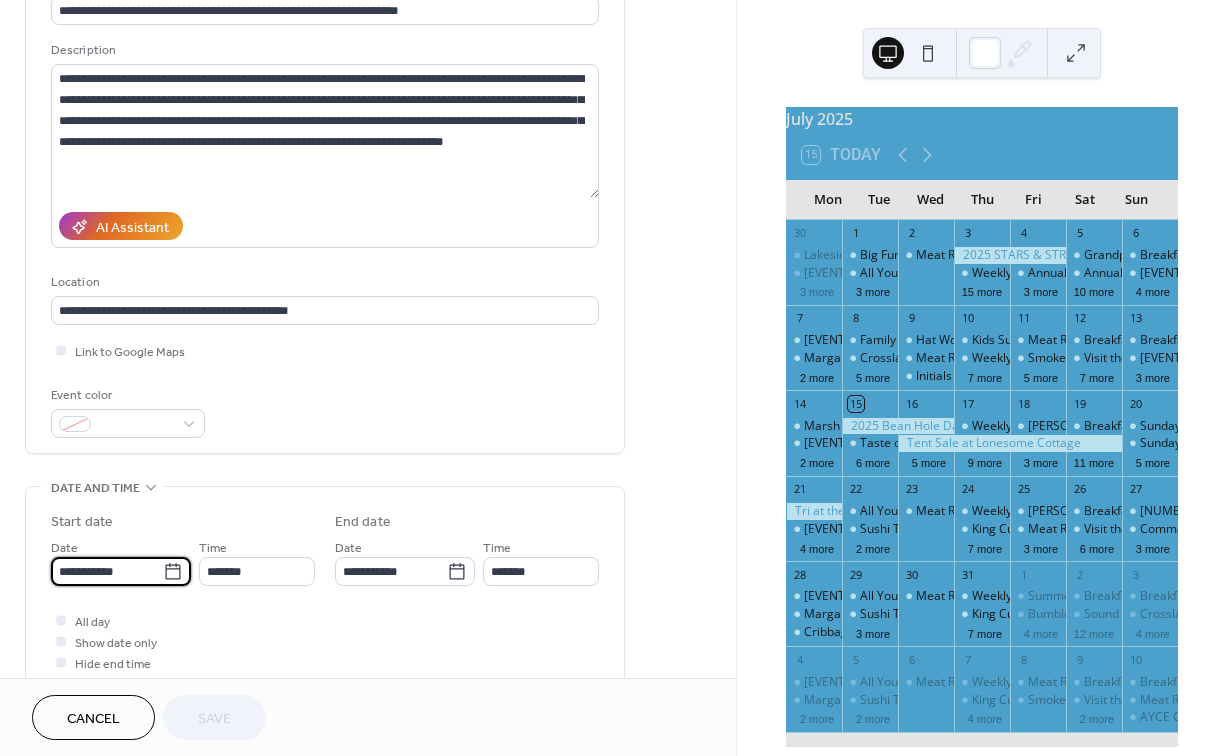 click on "**********" at bounding box center [107, 571] 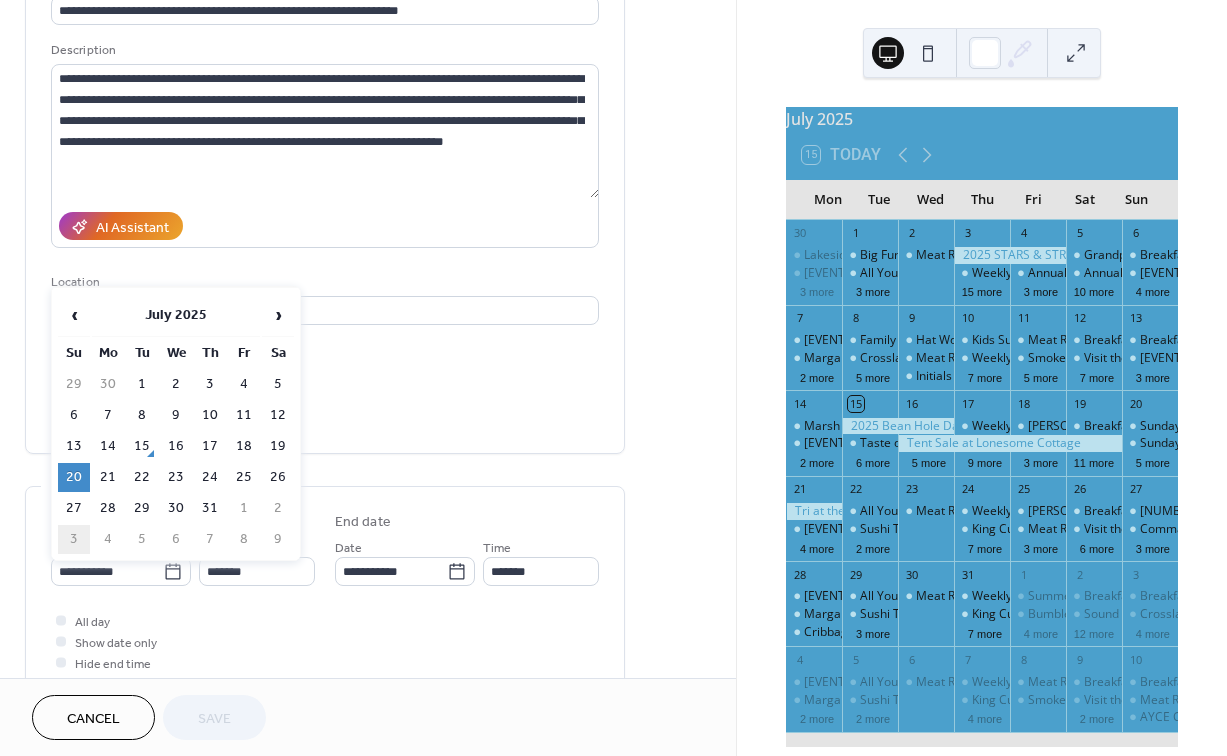 click on "3" at bounding box center (74, 539) 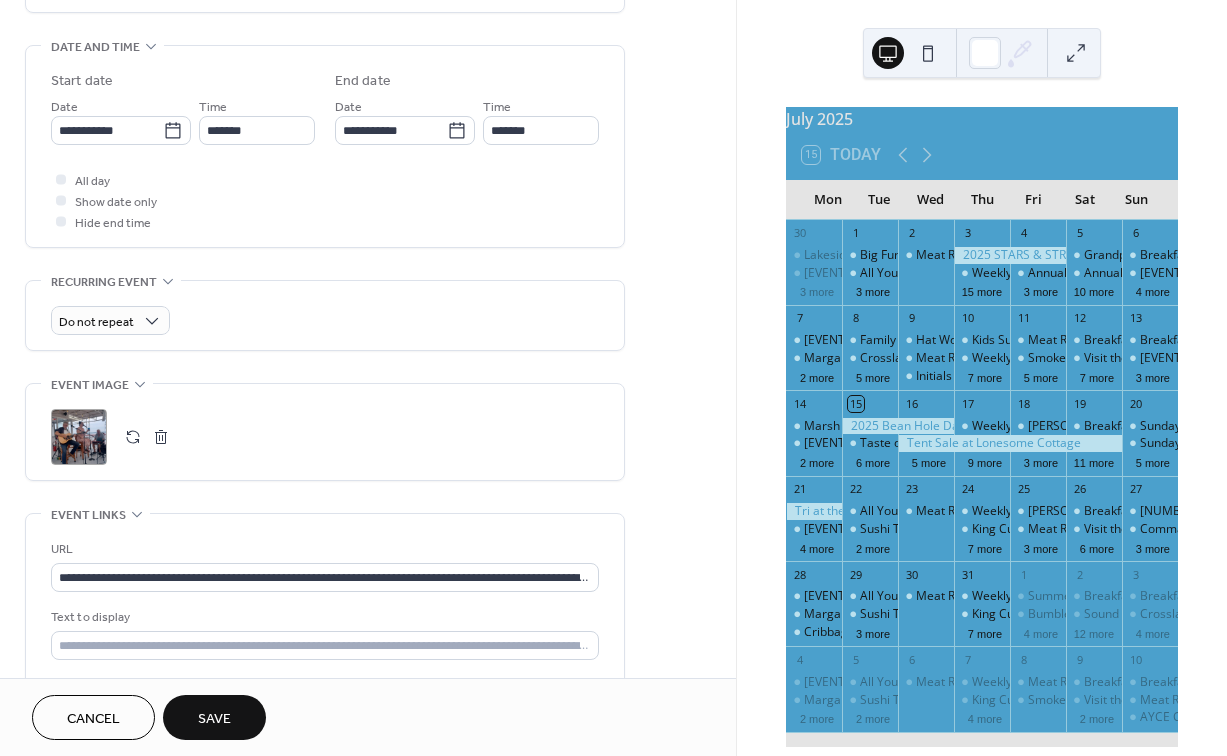 scroll, scrollTop: 620, scrollLeft: 0, axis: vertical 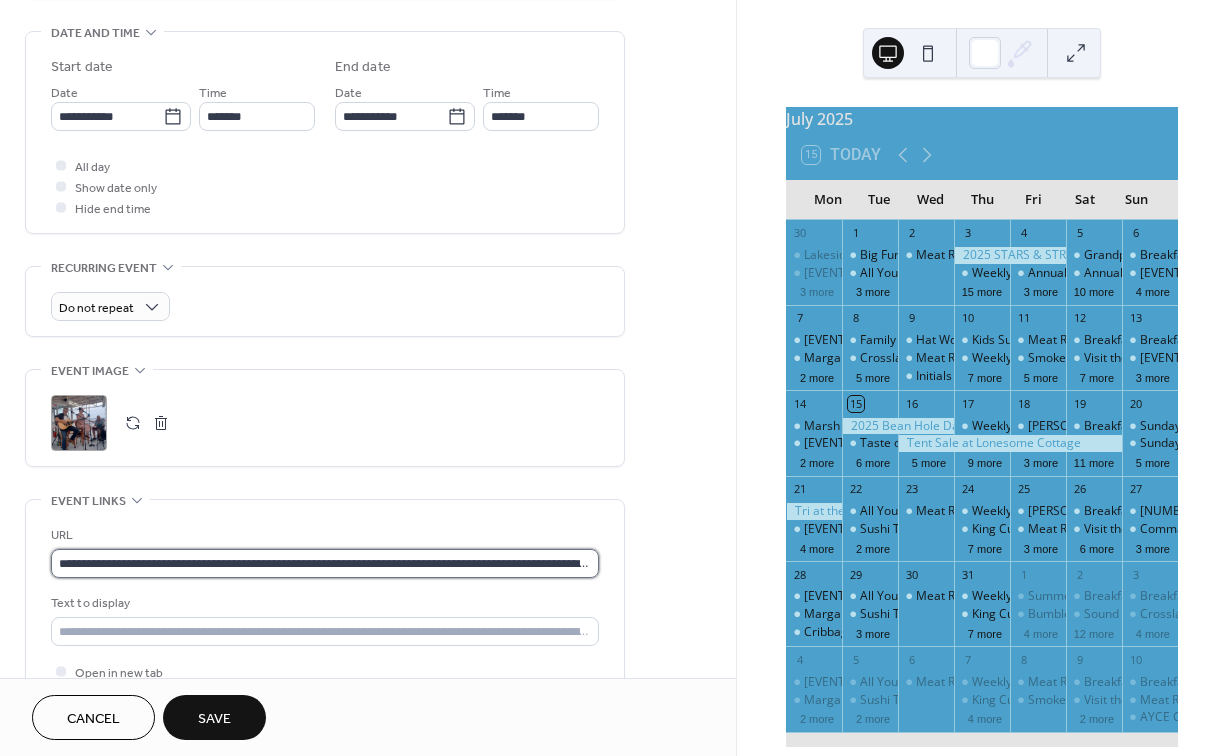 click on "**********" at bounding box center (325, 563) 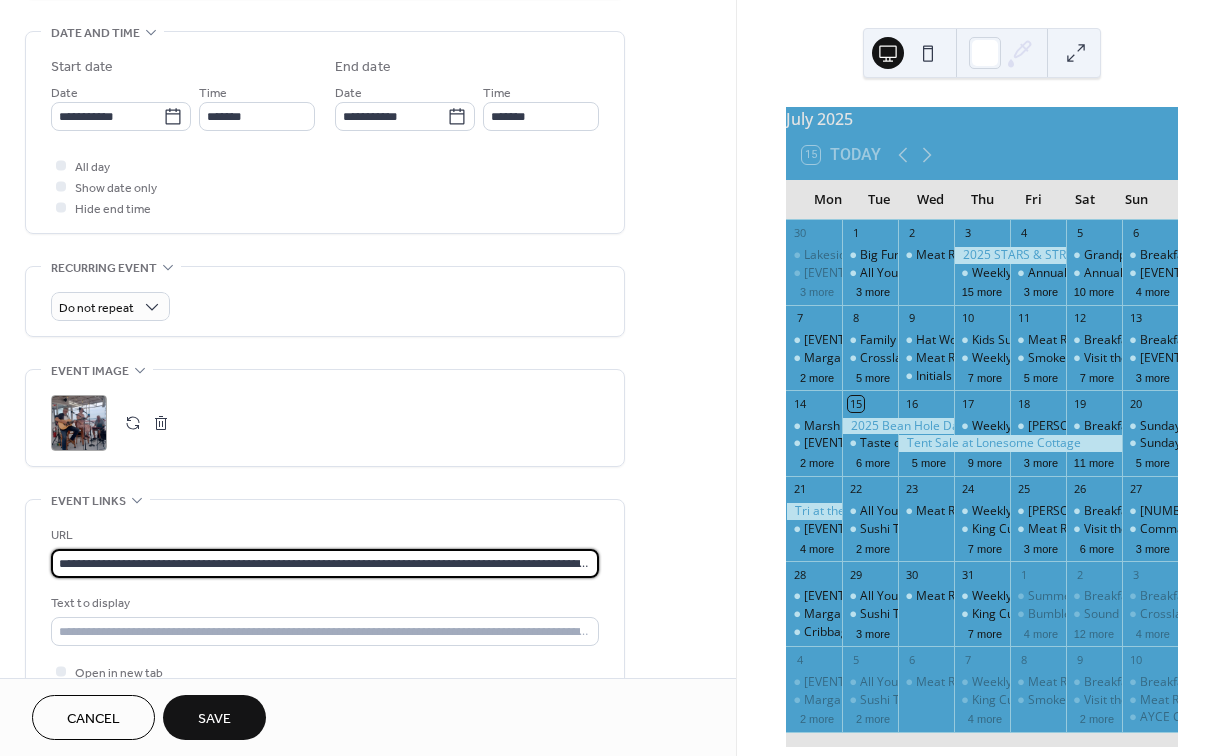 click on "**********" at bounding box center (325, 563) 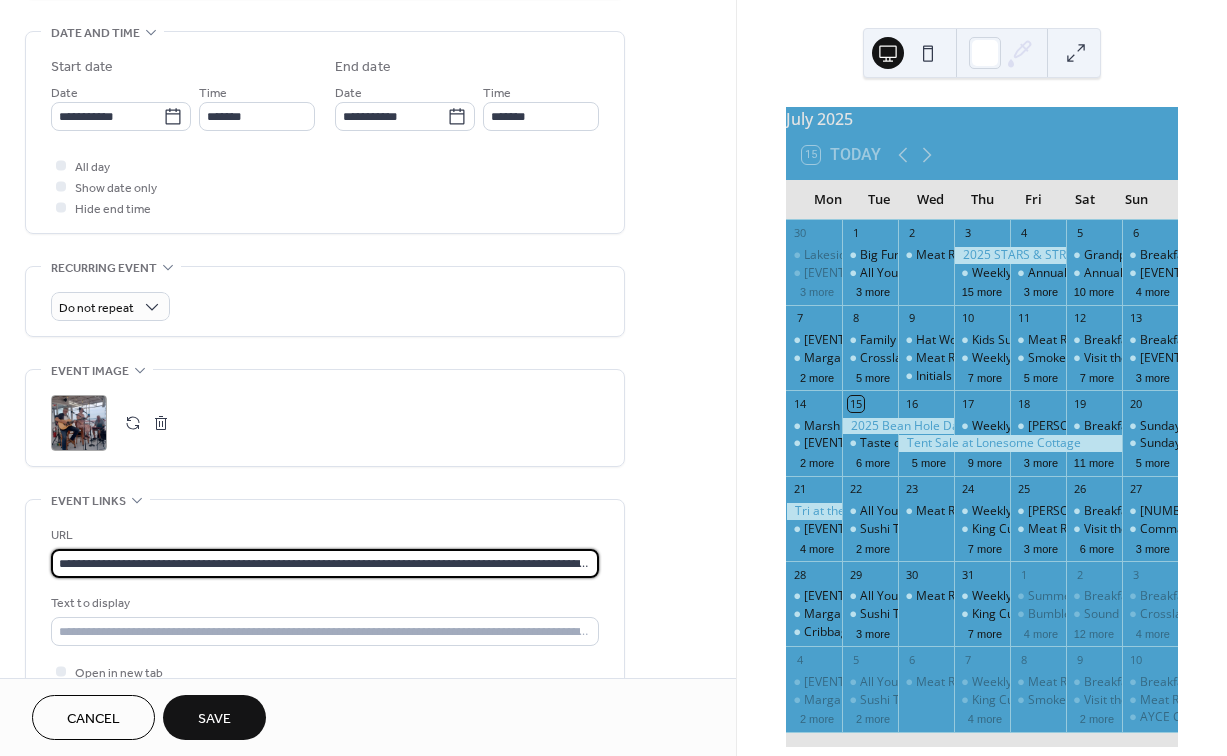 paste on "**********" 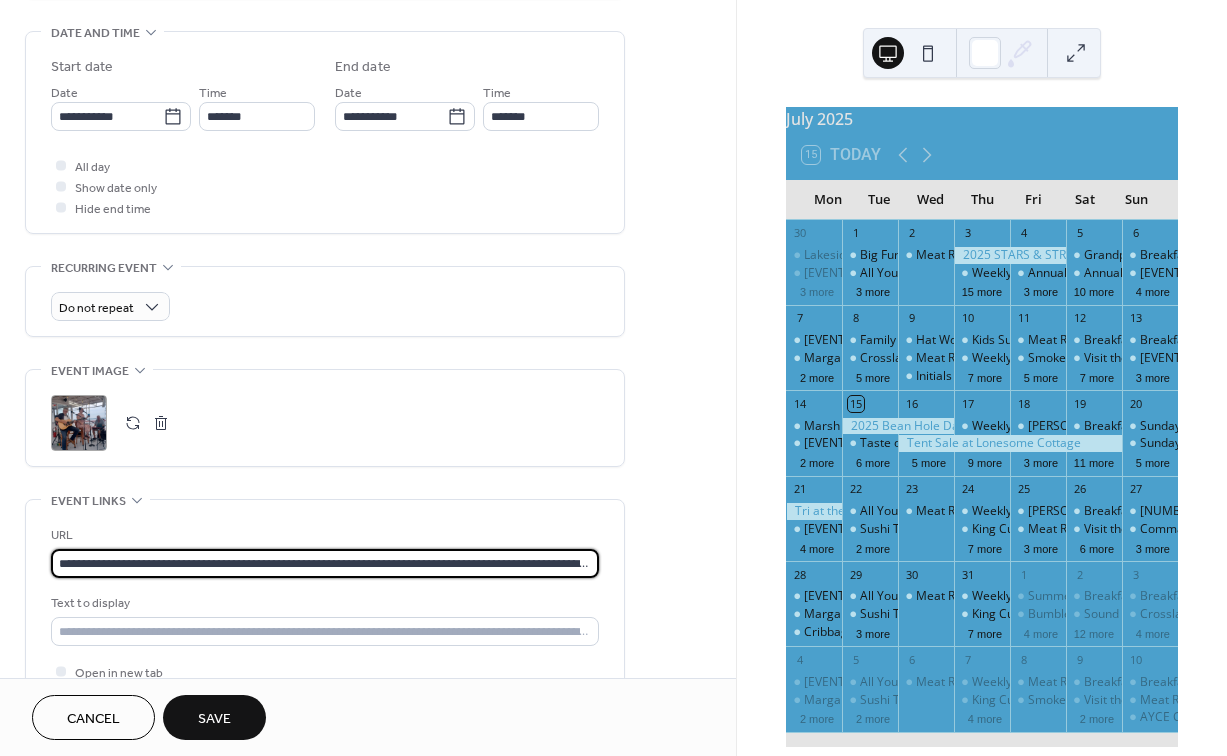 type on "**********" 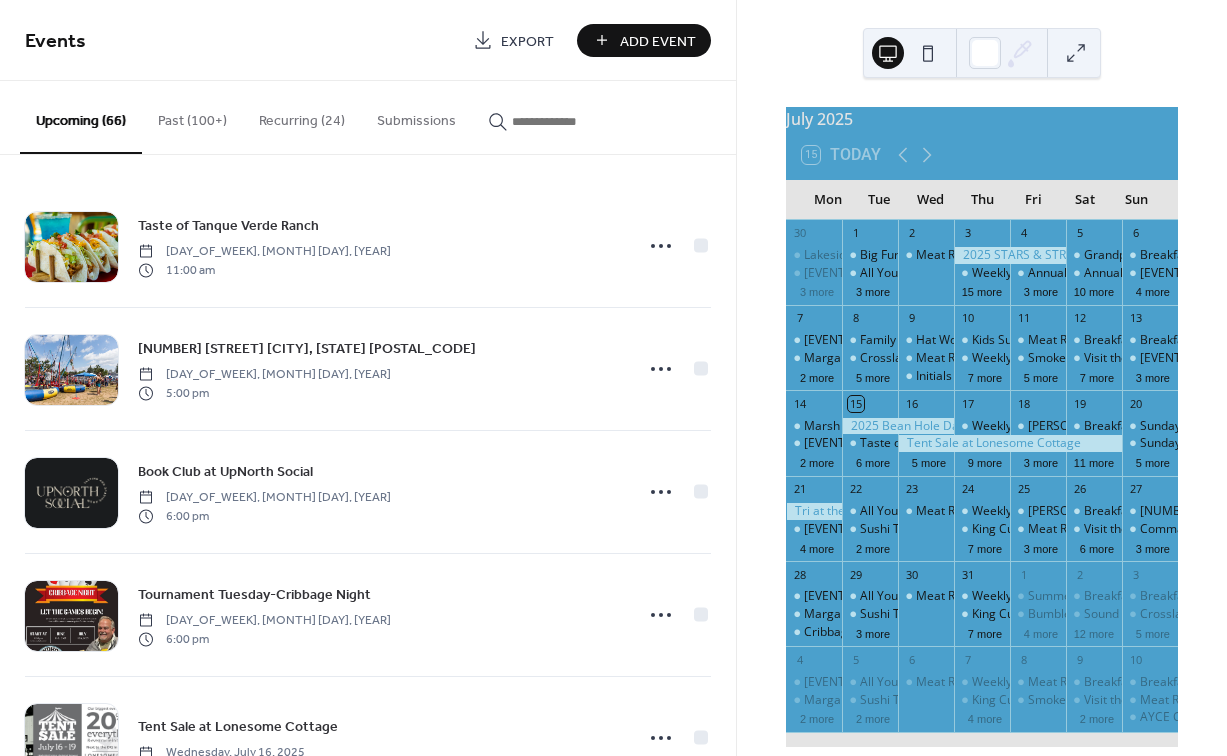 click at bounding box center (572, 121) 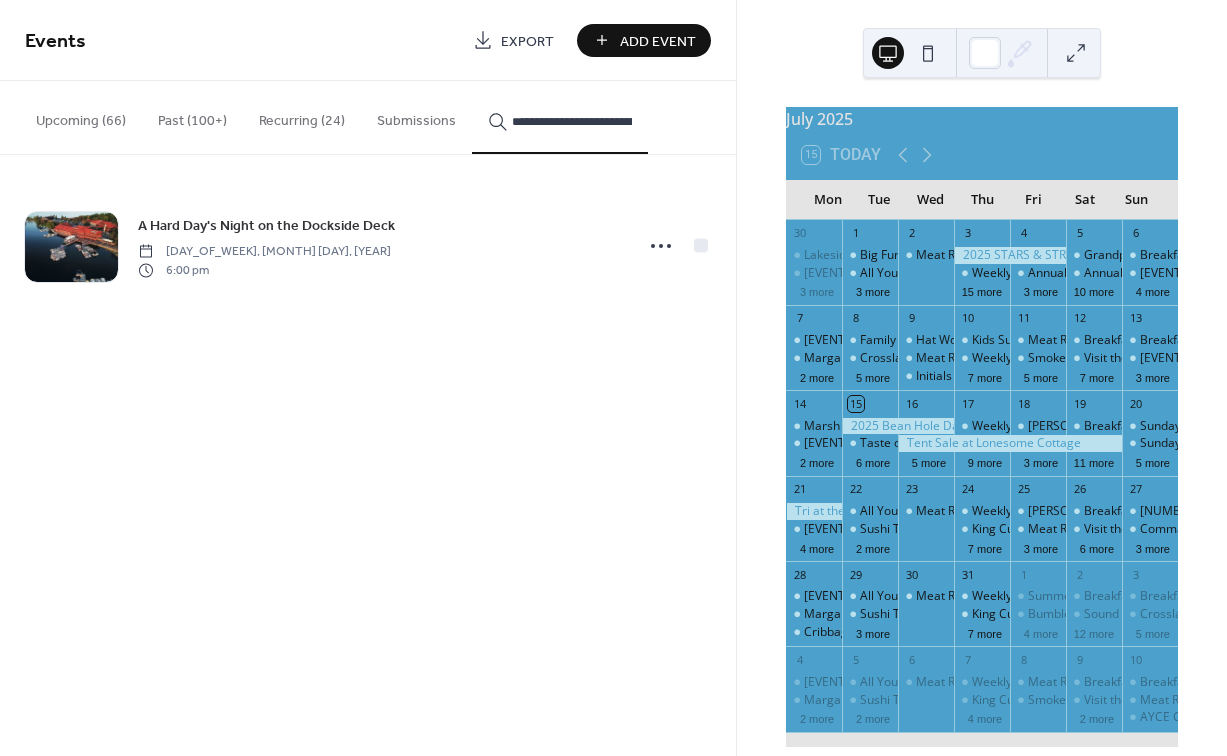 type on "**********" 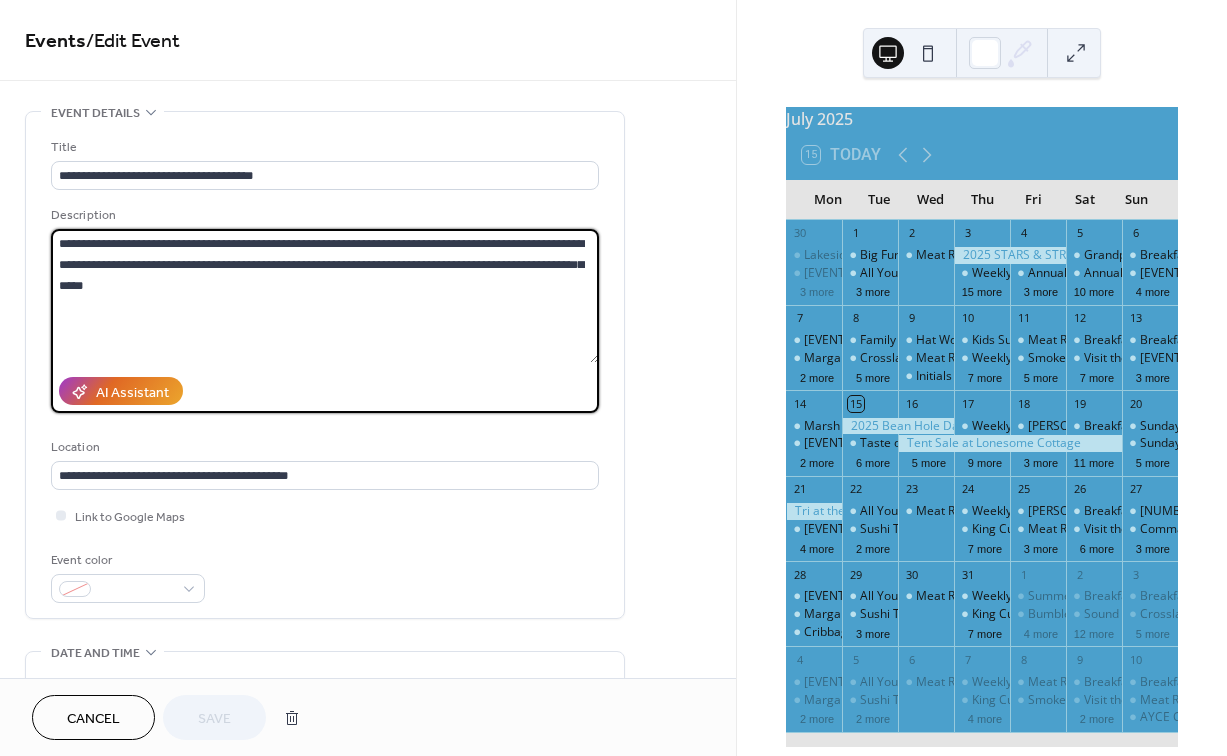 drag, startPoint x: 256, startPoint y: 310, endPoint x: 51, endPoint y: 241, distance: 216.30072 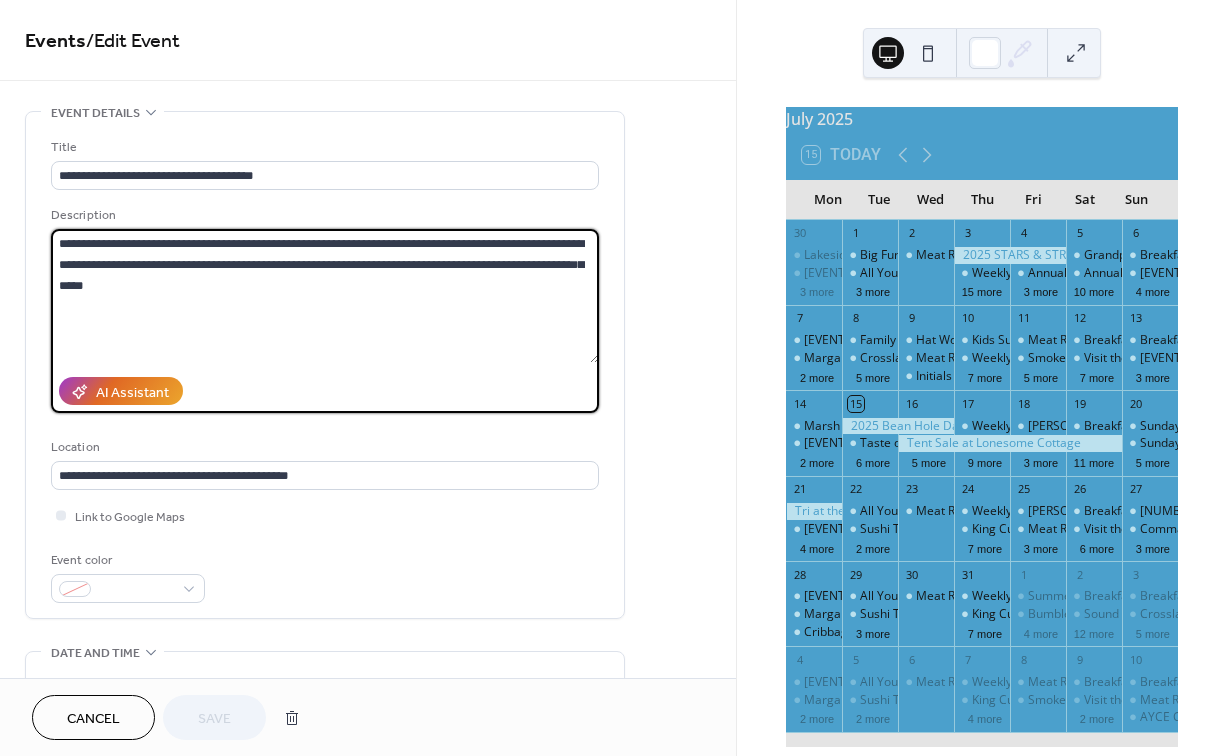 click on "**********" at bounding box center (325, 296) 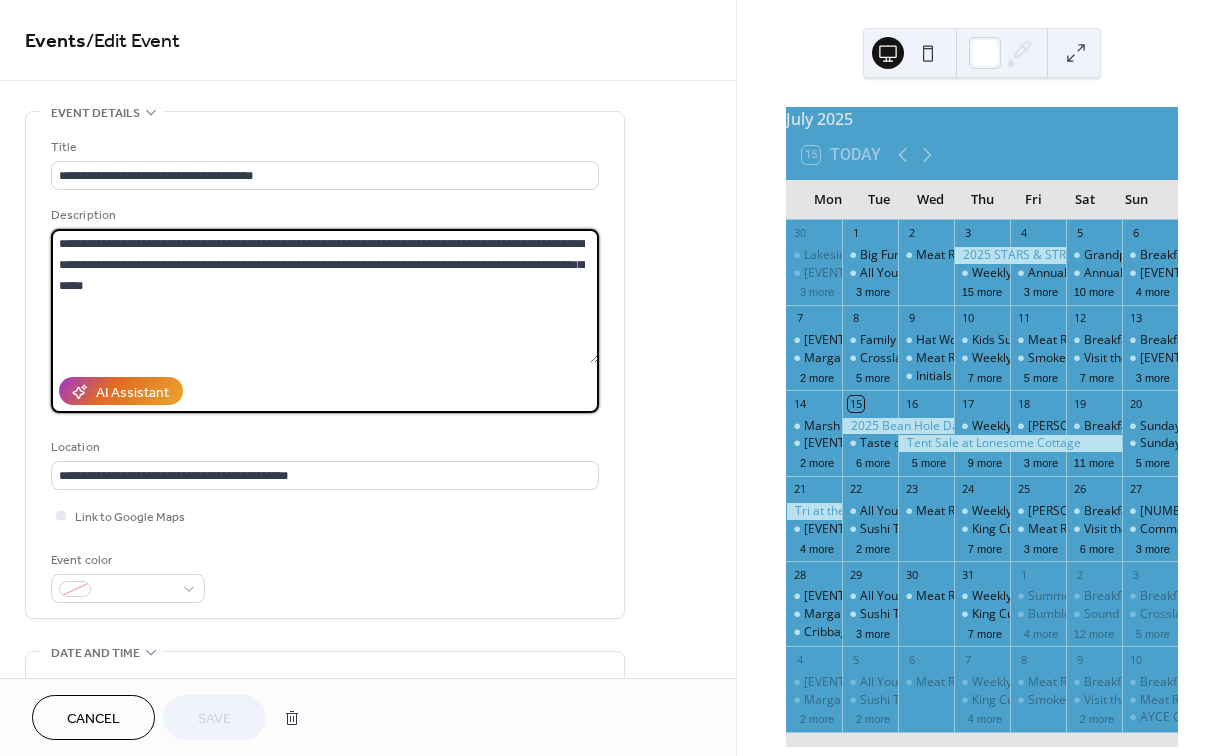 paste on "**********" 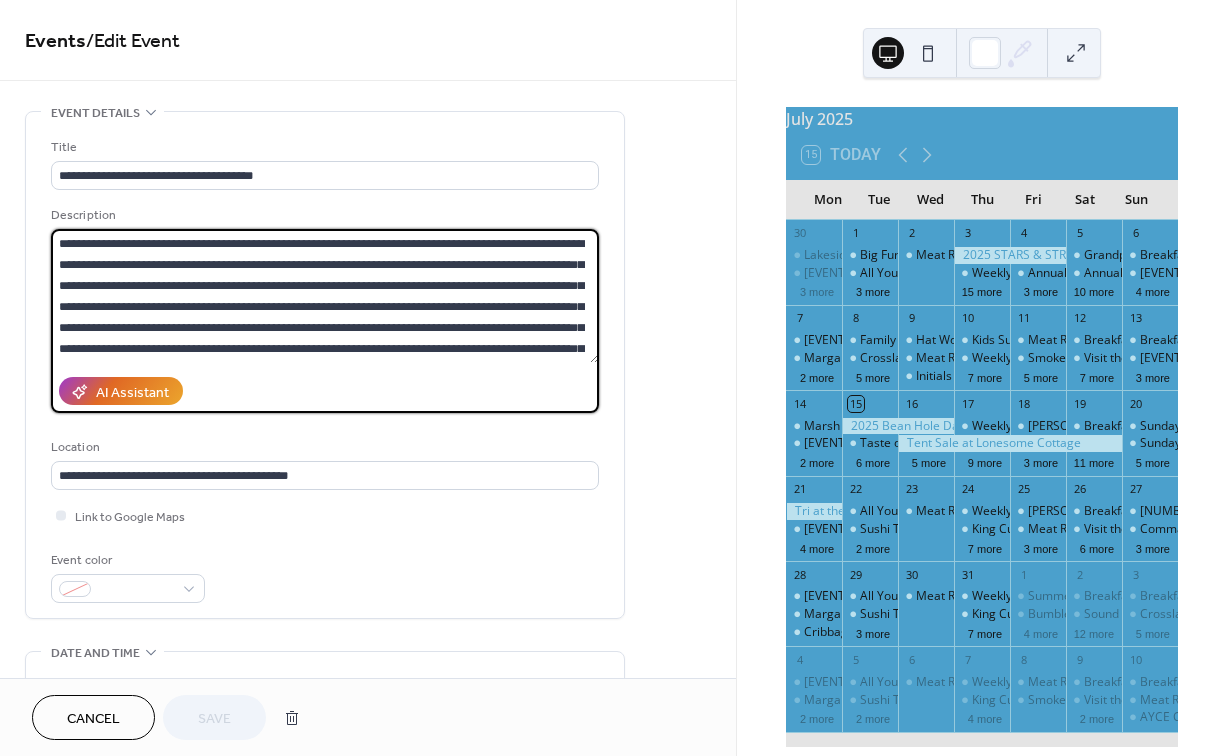 scroll, scrollTop: 84, scrollLeft: 0, axis: vertical 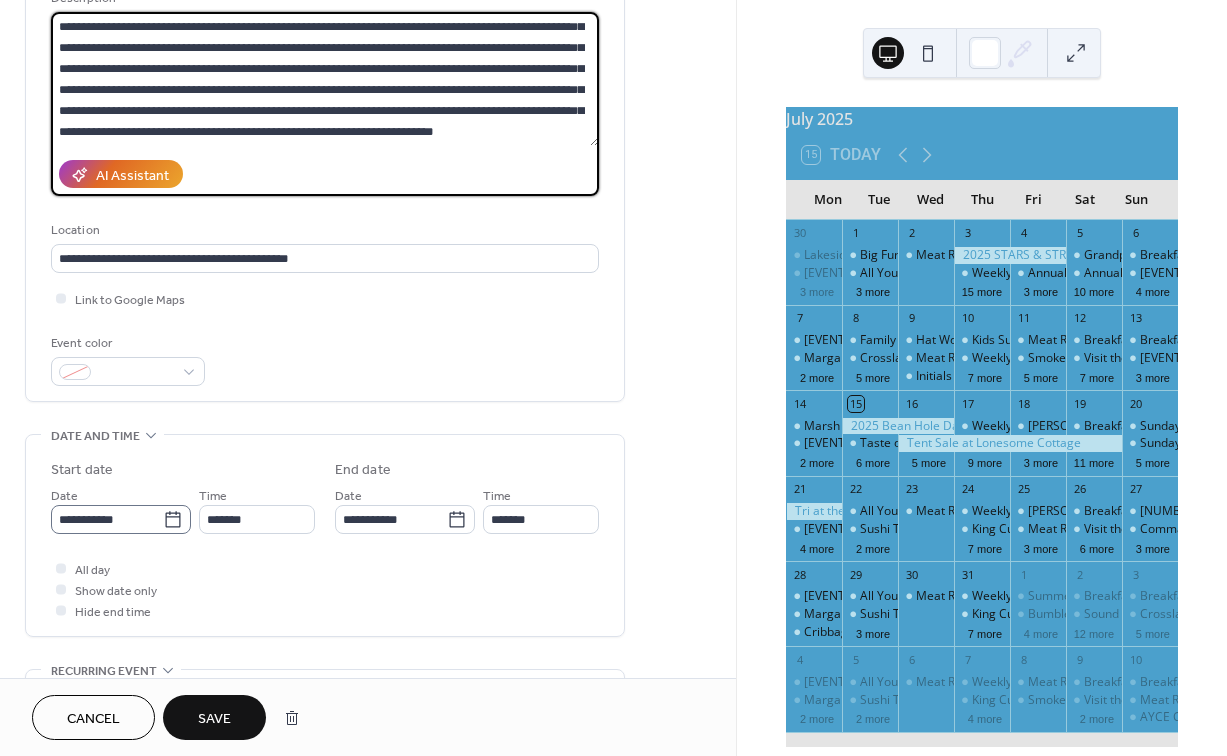 type on "**********" 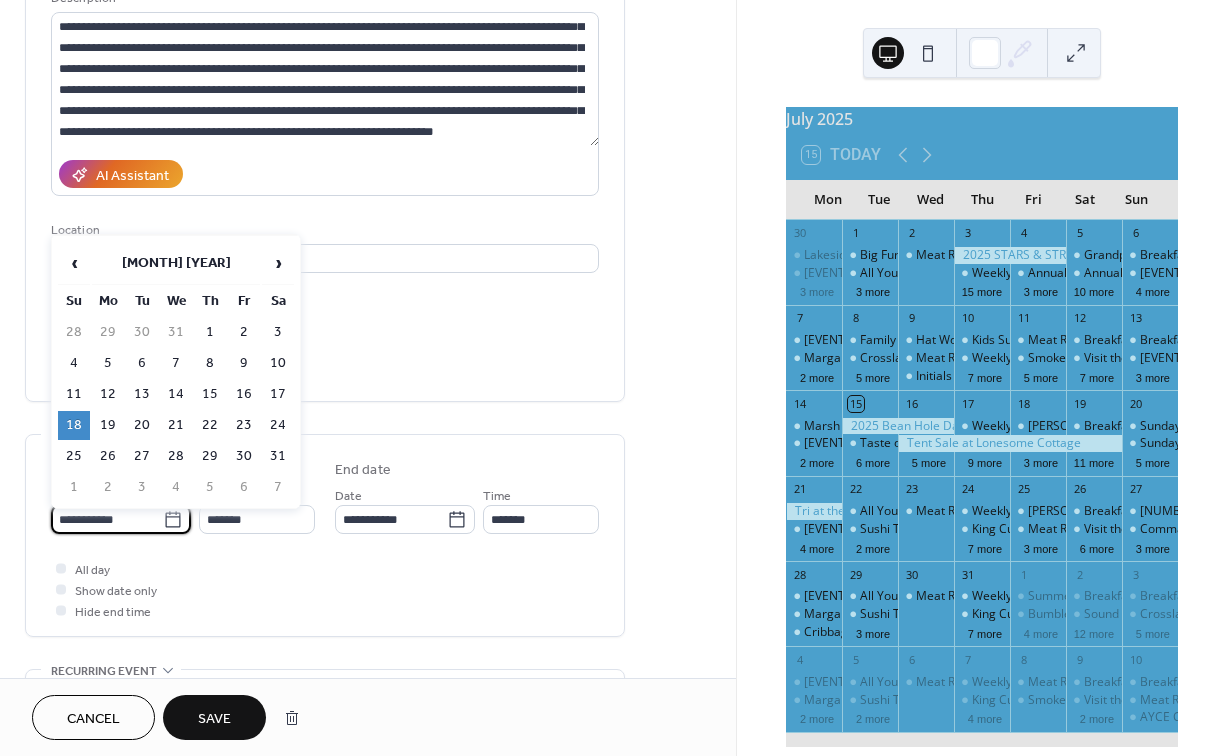 click on "**********" at bounding box center (107, 519) 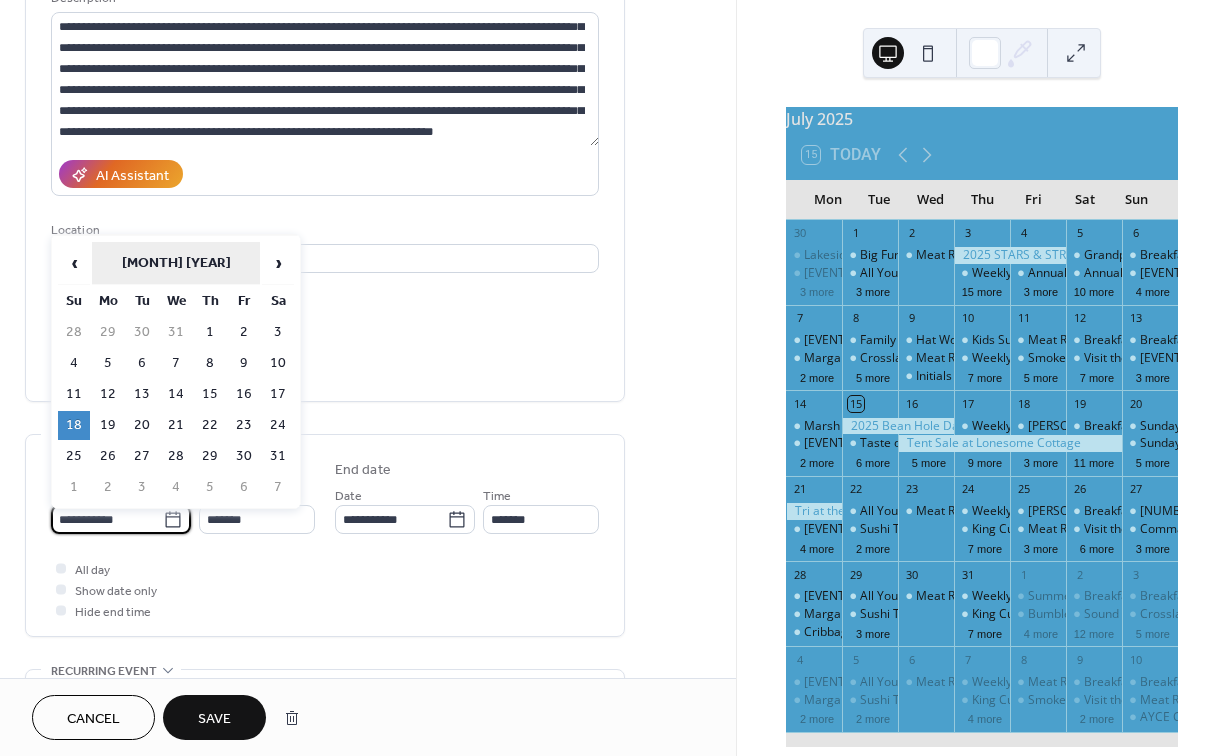 click on "[MONTH] [YEAR]" at bounding box center [176, 263] 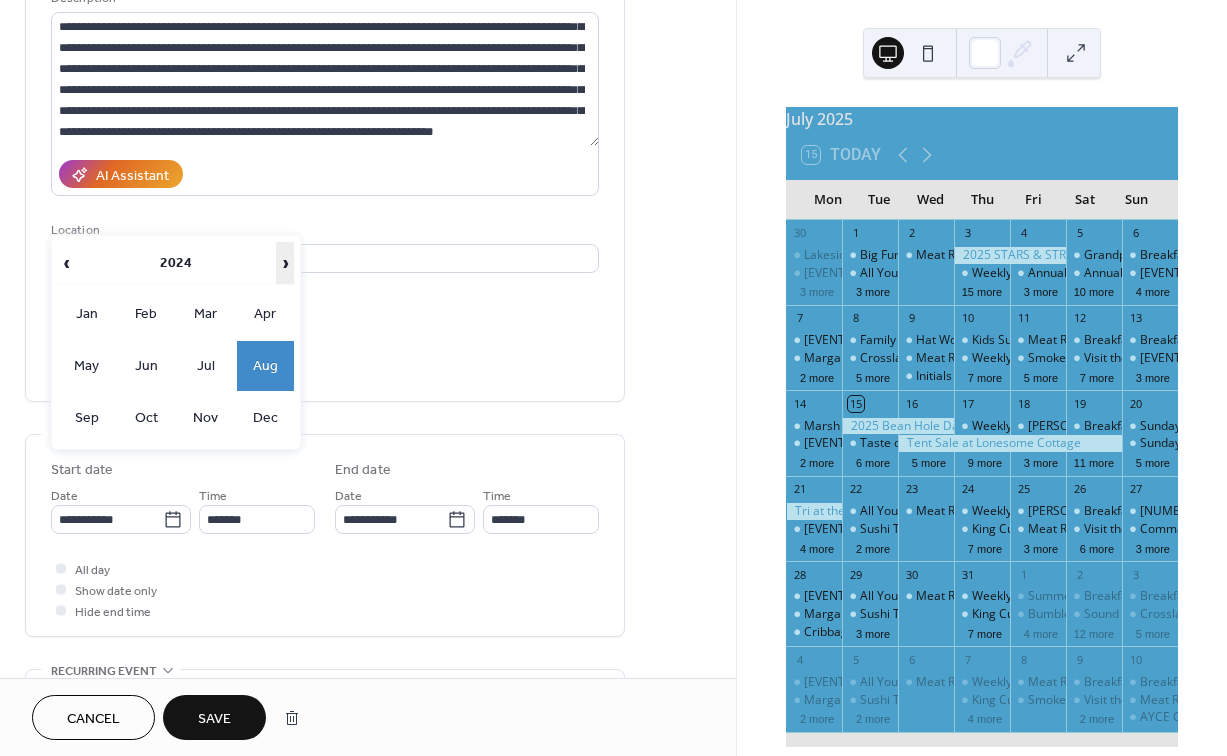 click on "›" at bounding box center (285, 263) 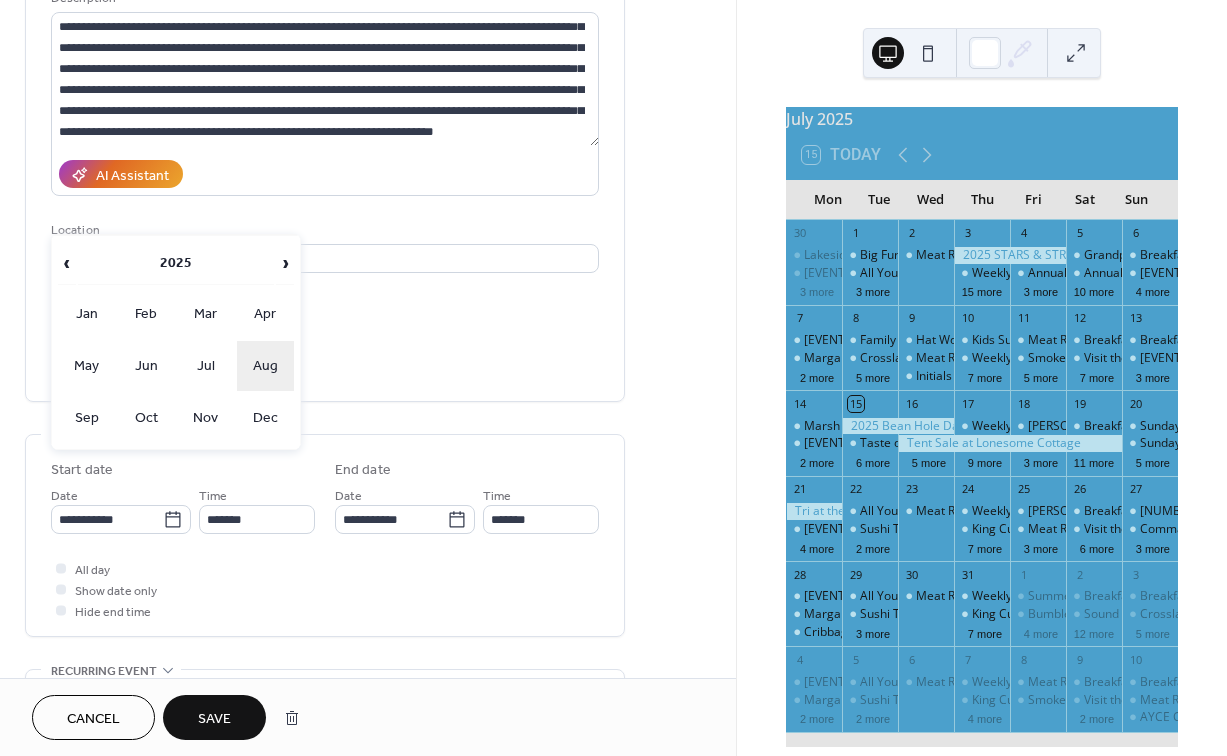 click on "Aug" at bounding box center (266, 366) 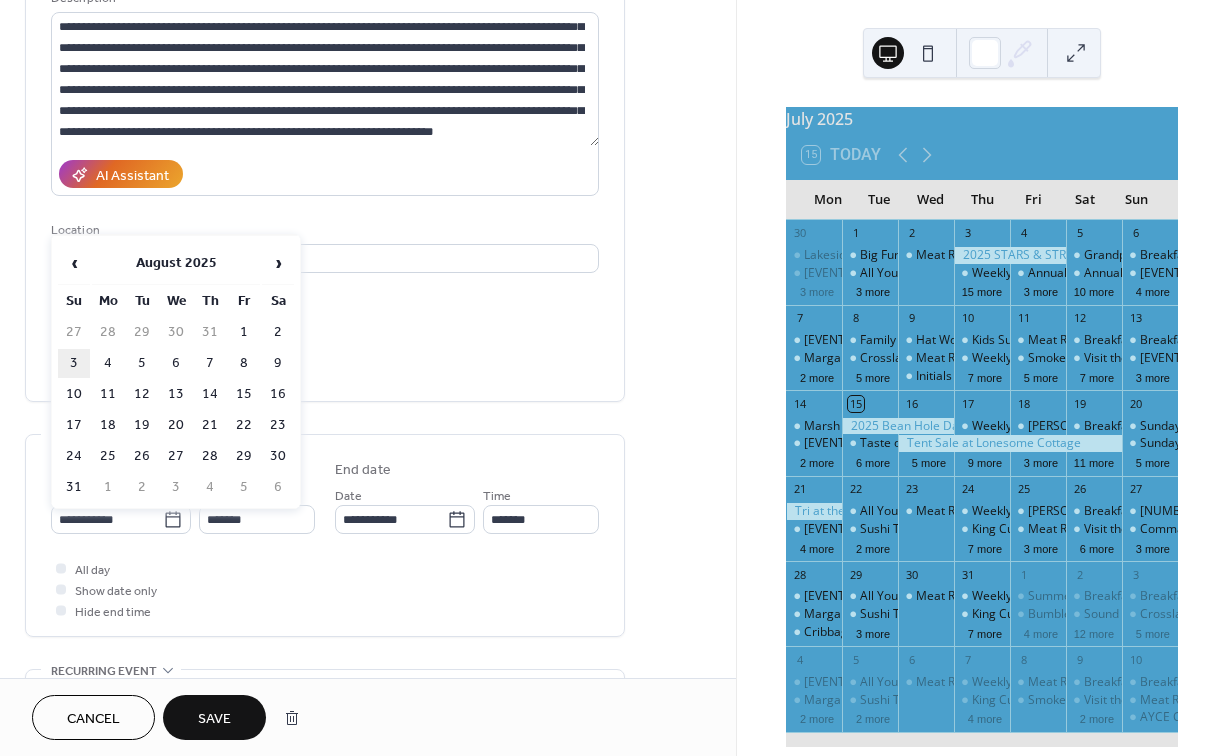 click on "3" at bounding box center (74, 363) 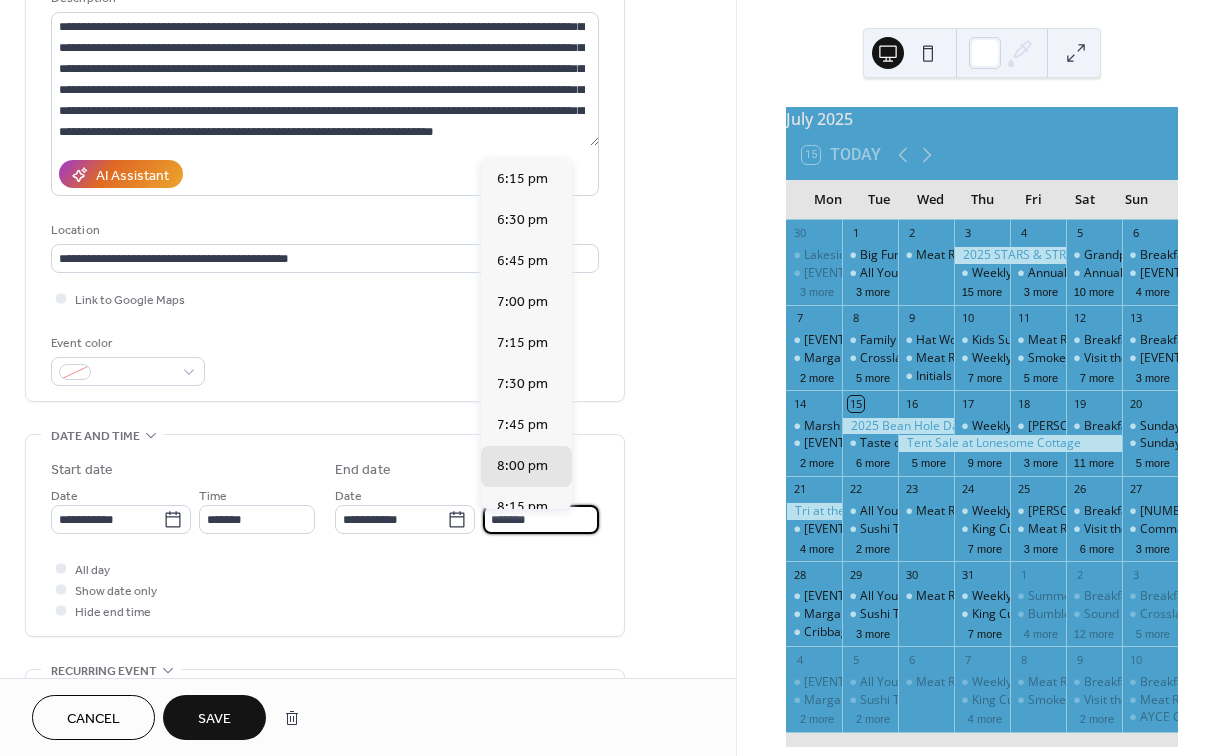 click on "*******" at bounding box center (541, 519) 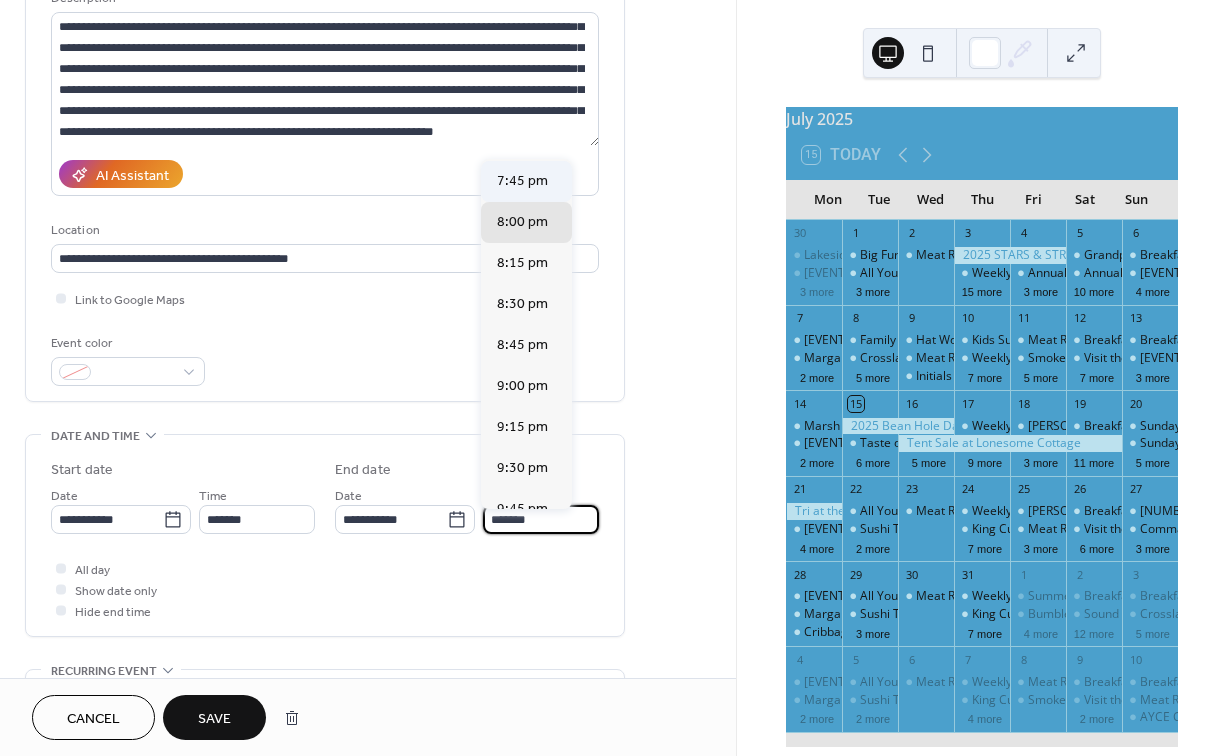 scroll, scrollTop: 257, scrollLeft: 0, axis: vertical 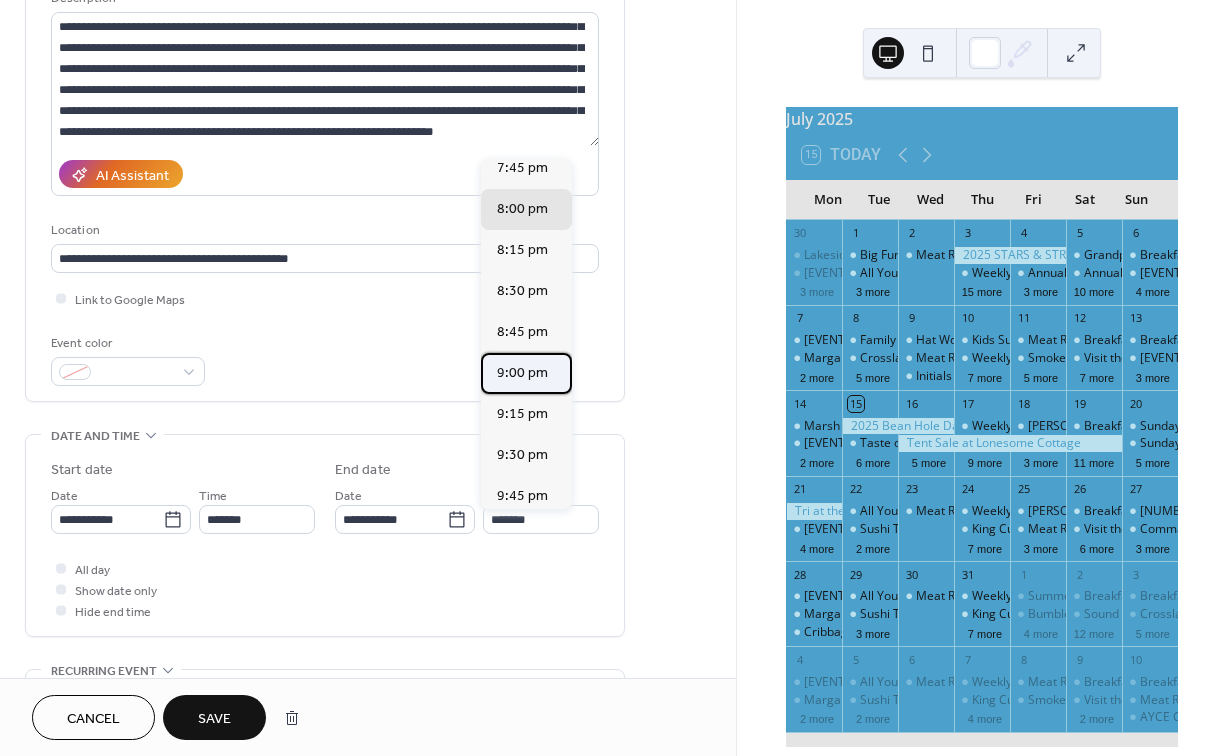 click on "9:00 pm" at bounding box center (522, 373) 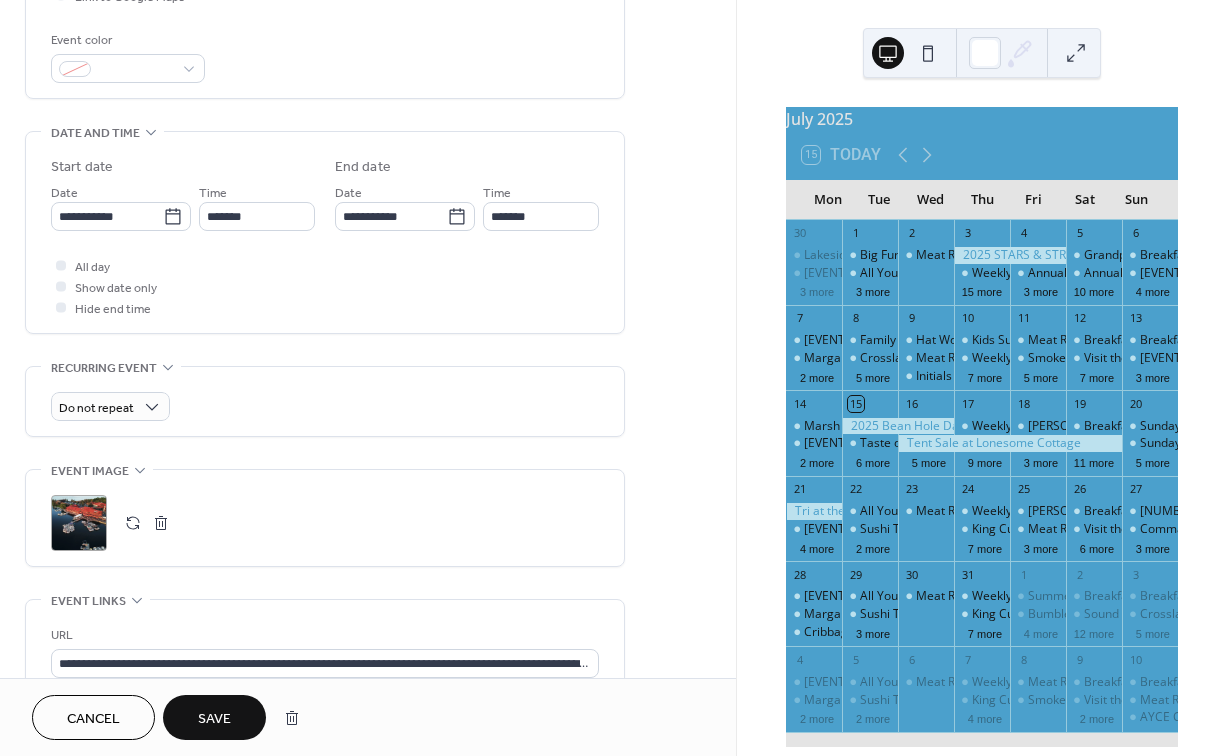scroll, scrollTop: 525, scrollLeft: 0, axis: vertical 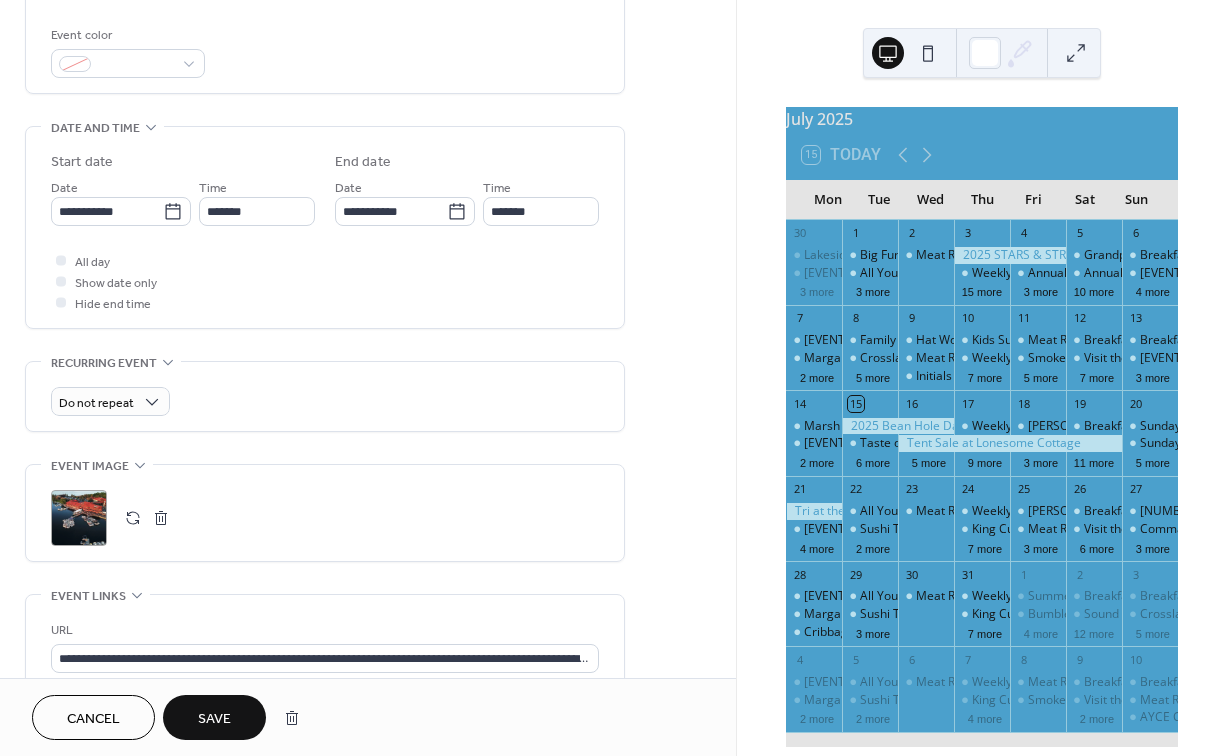 click at bounding box center [133, 518] 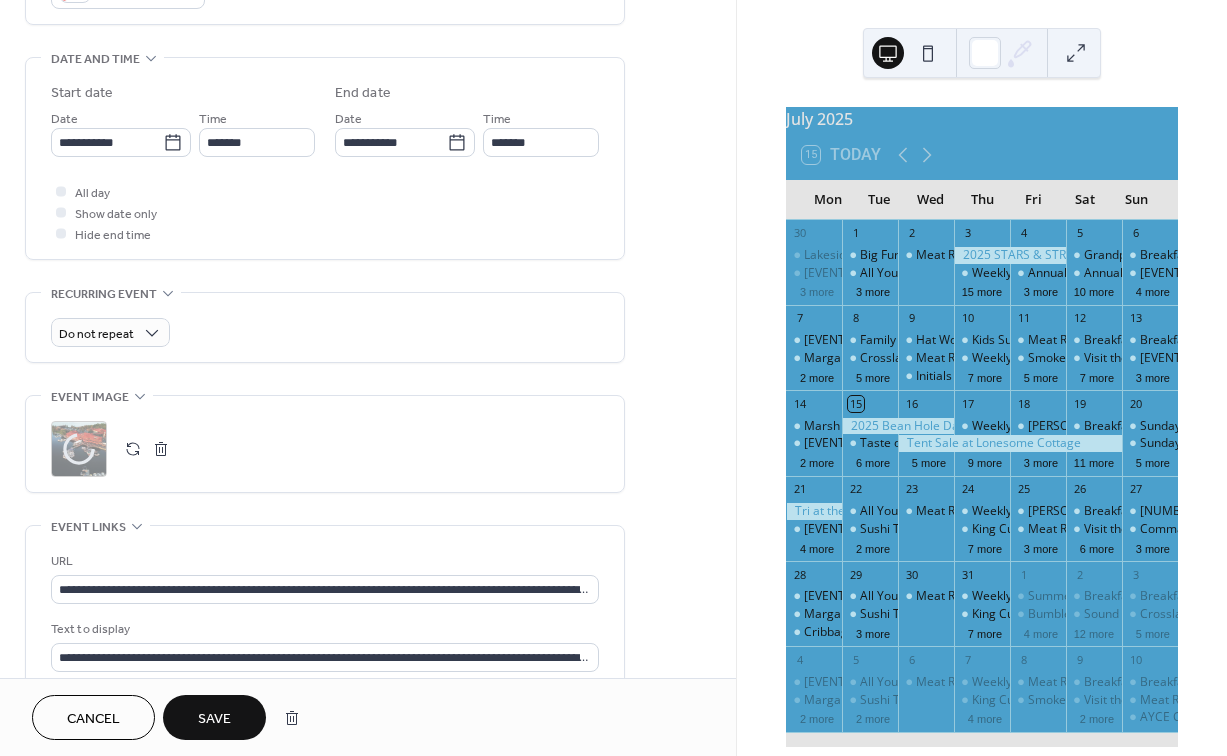 scroll, scrollTop: 603, scrollLeft: 0, axis: vertical 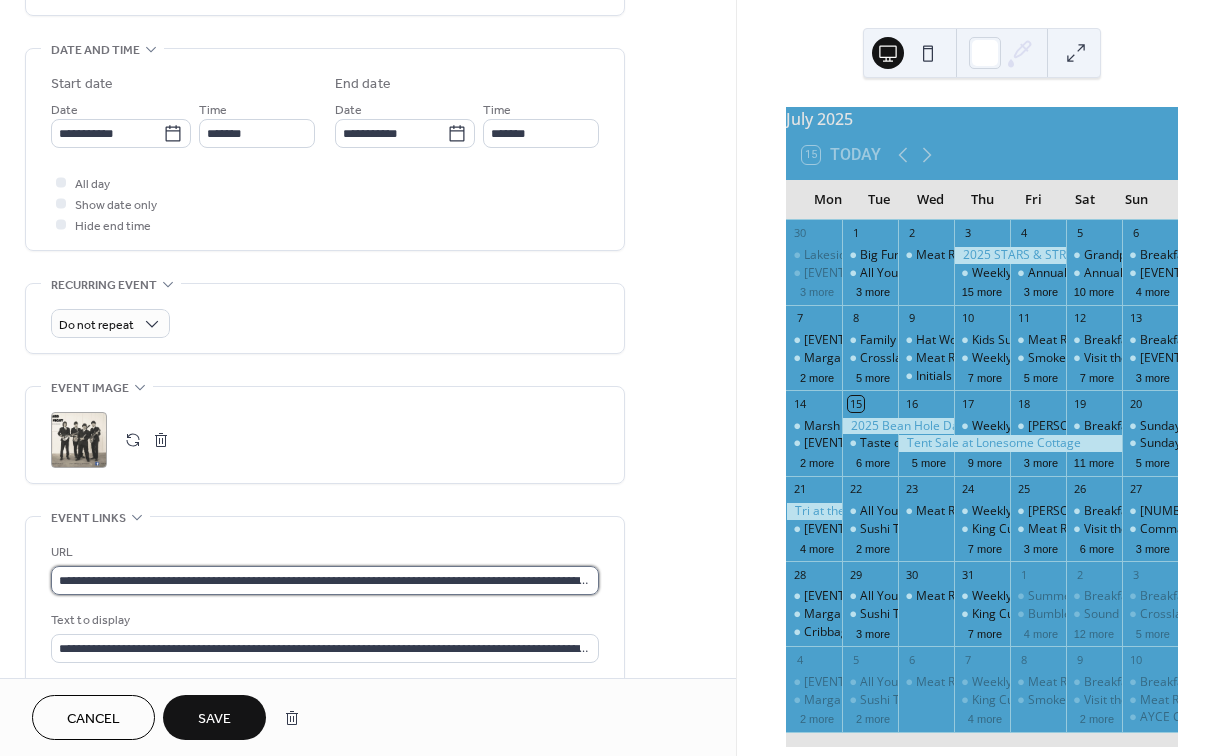 click on "**********" at bounding box center [325, 580] 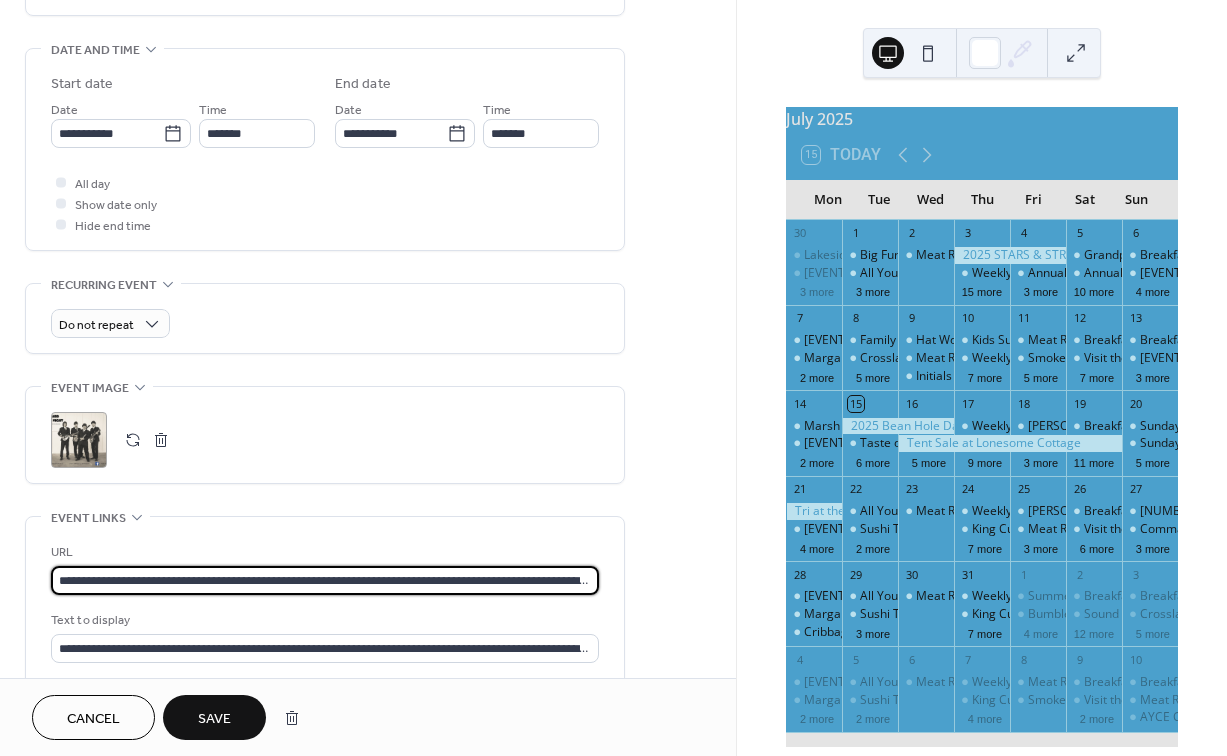 click on "**********" at bounding box center [325, 580] 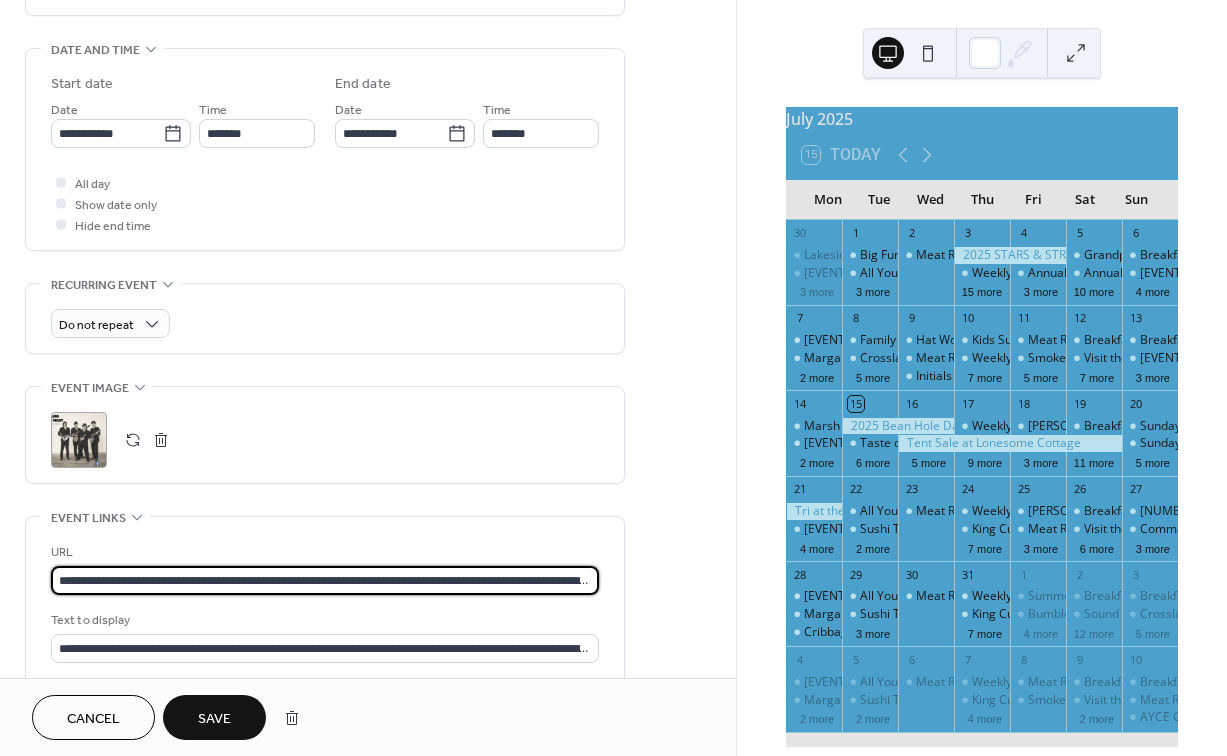 paste 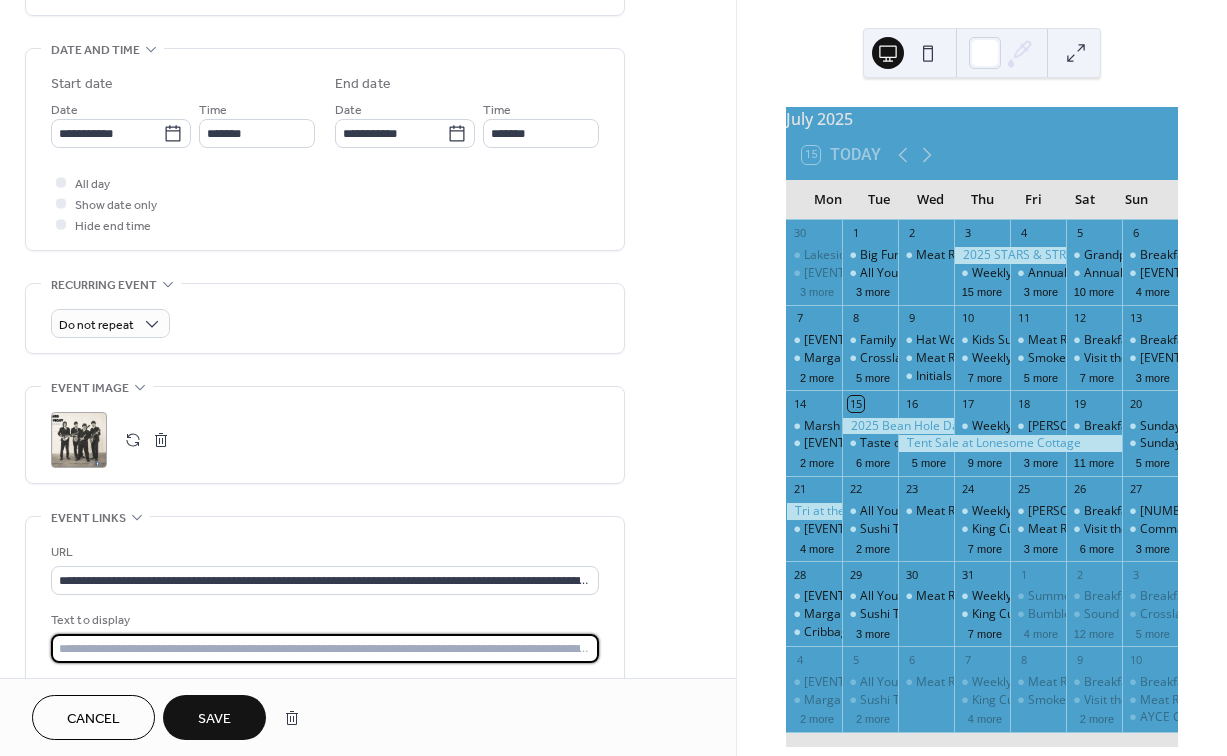 type 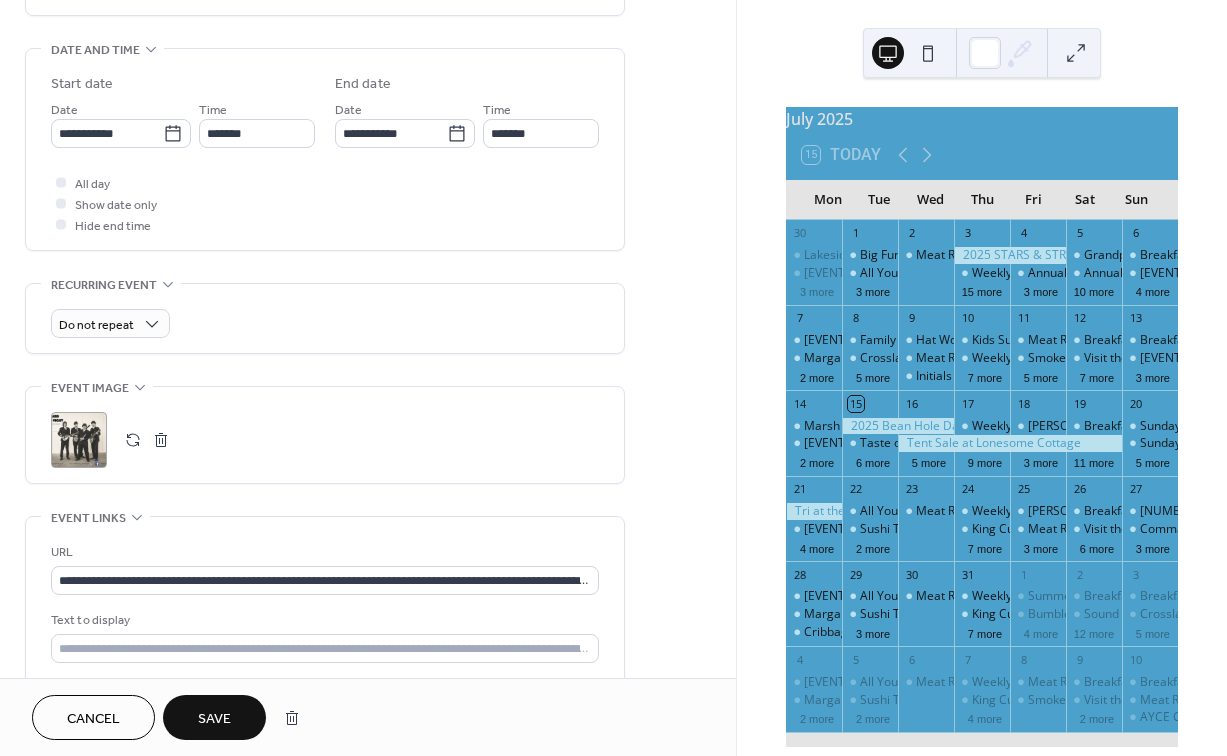 click on "Save" at bounding box center [214, 719] 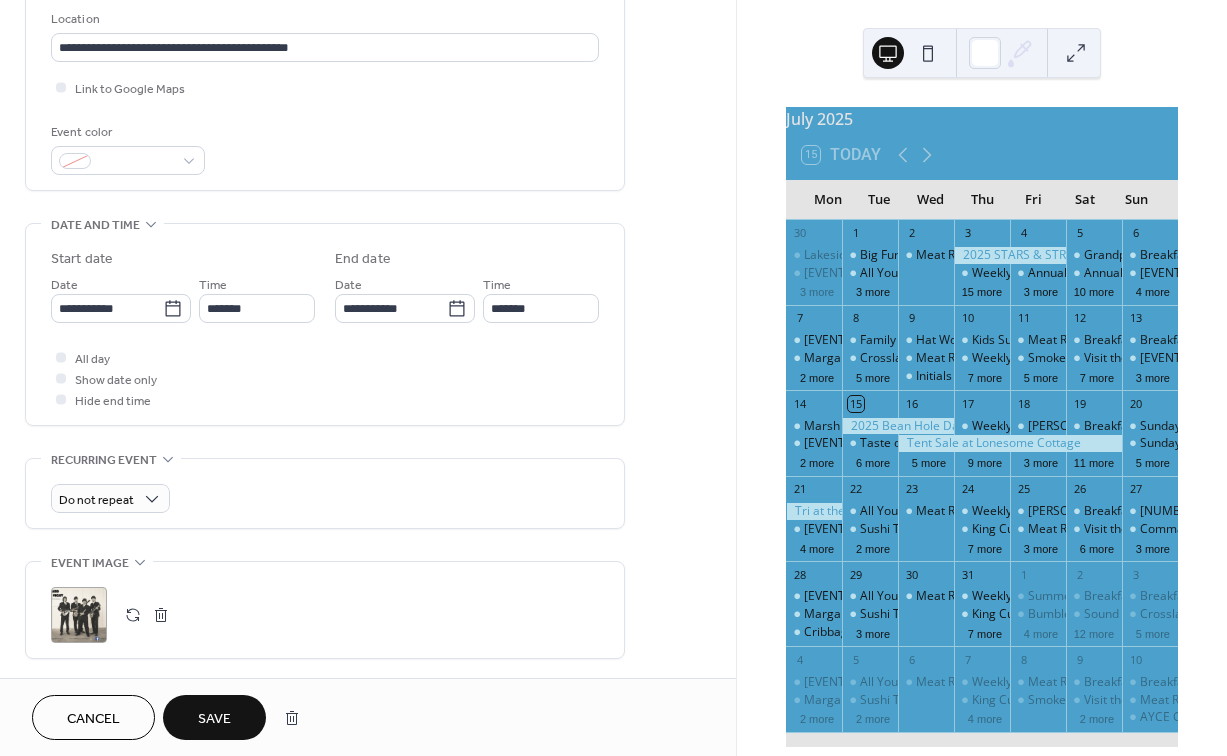 scroll, scrollTop: 497, scrollLeft: 0, axis: vertical 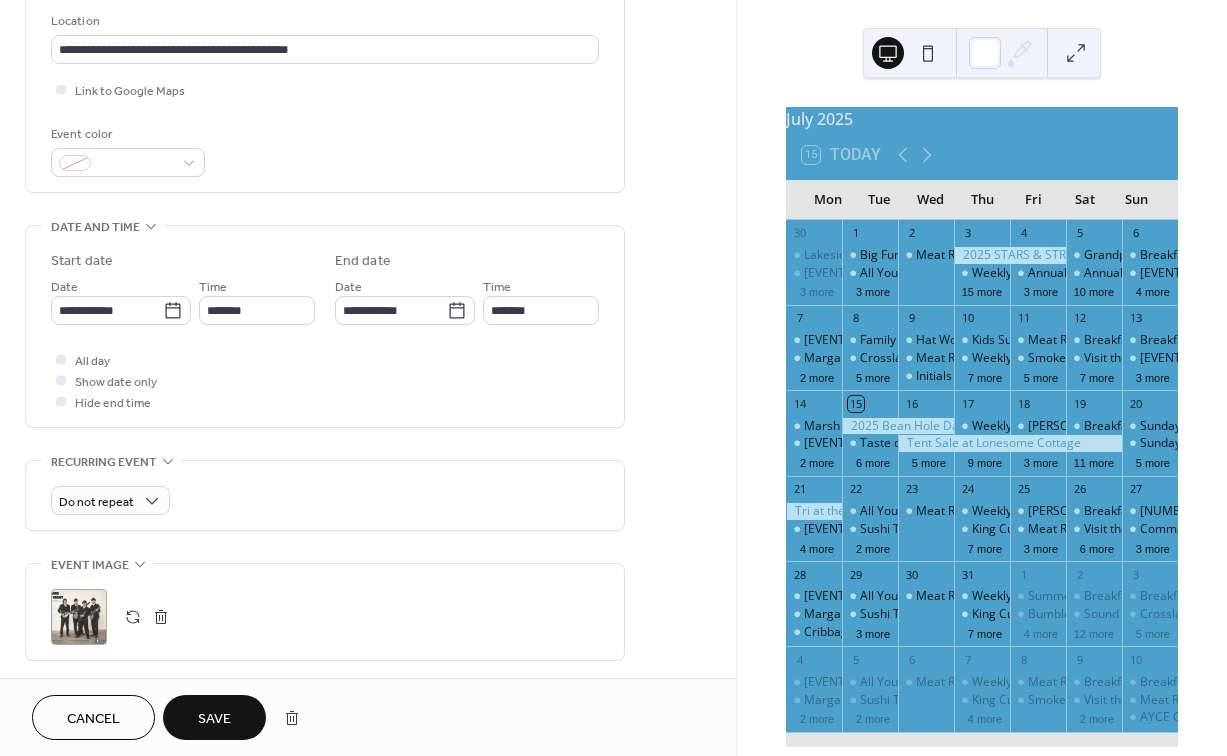 click on "Save" at bounding box center [214, 719] 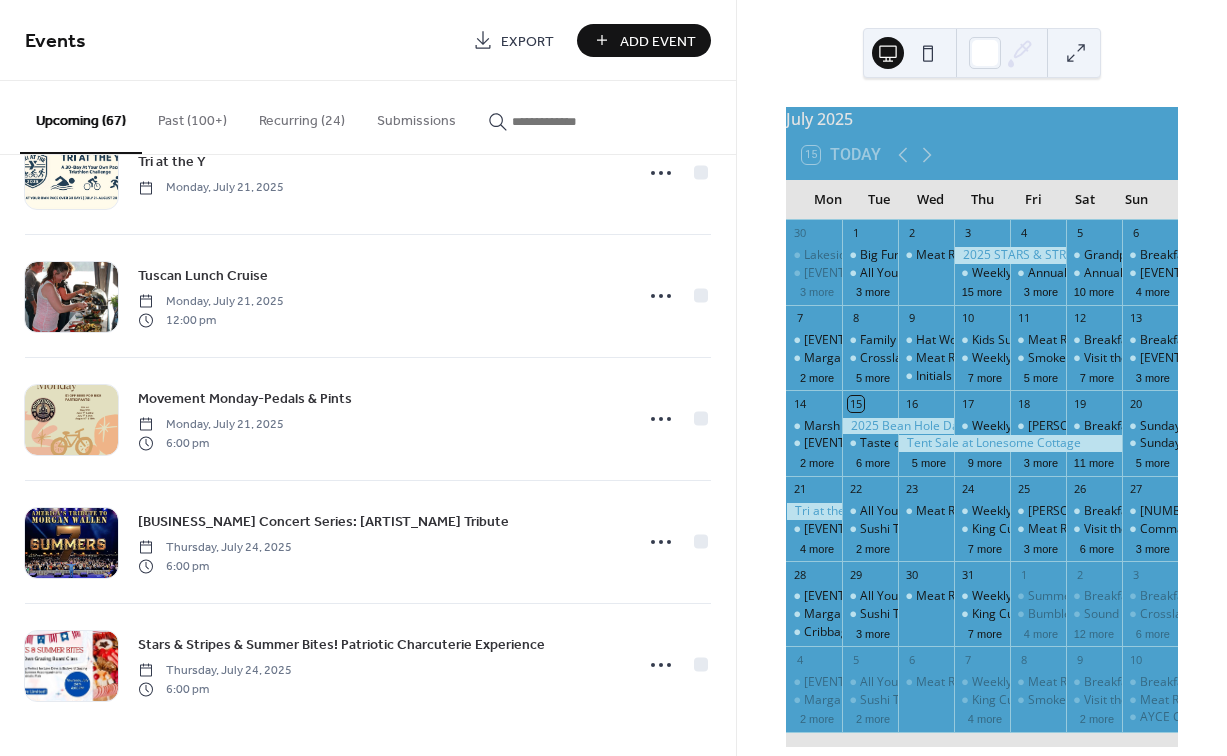 scroll, scrollTop: 3148, scrollLeft: 0, axis: vertical 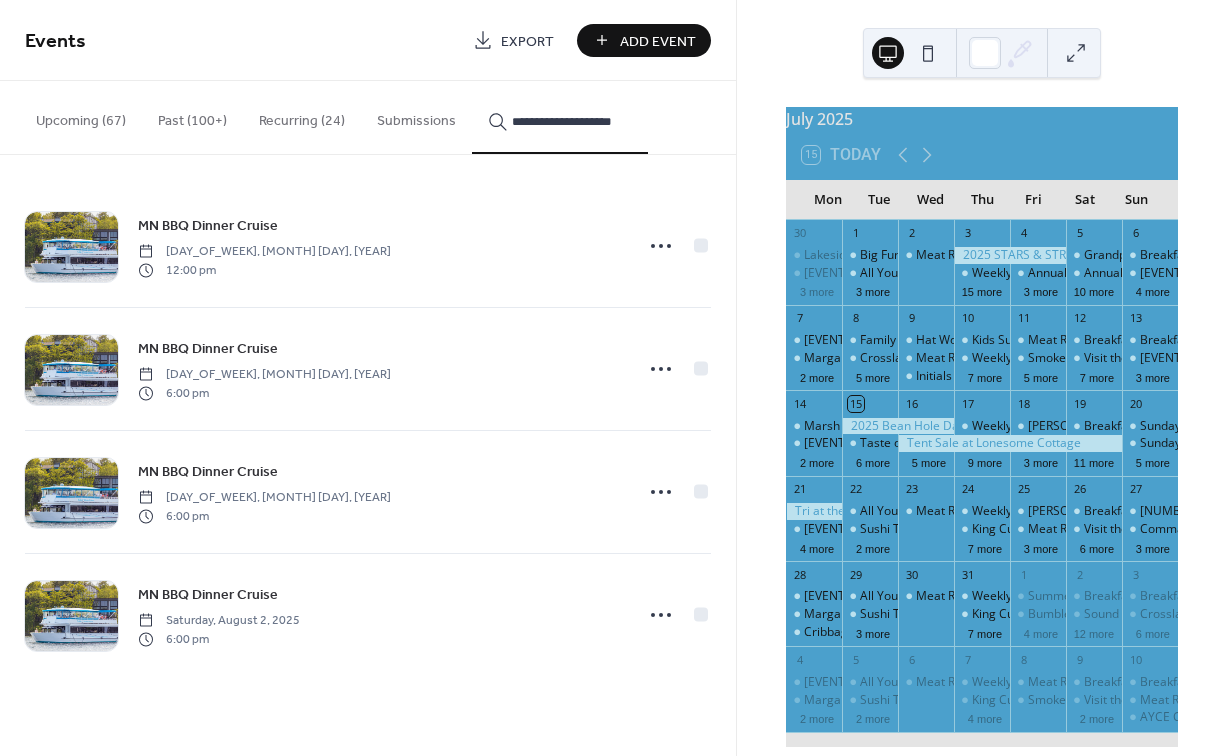 type on "**********" 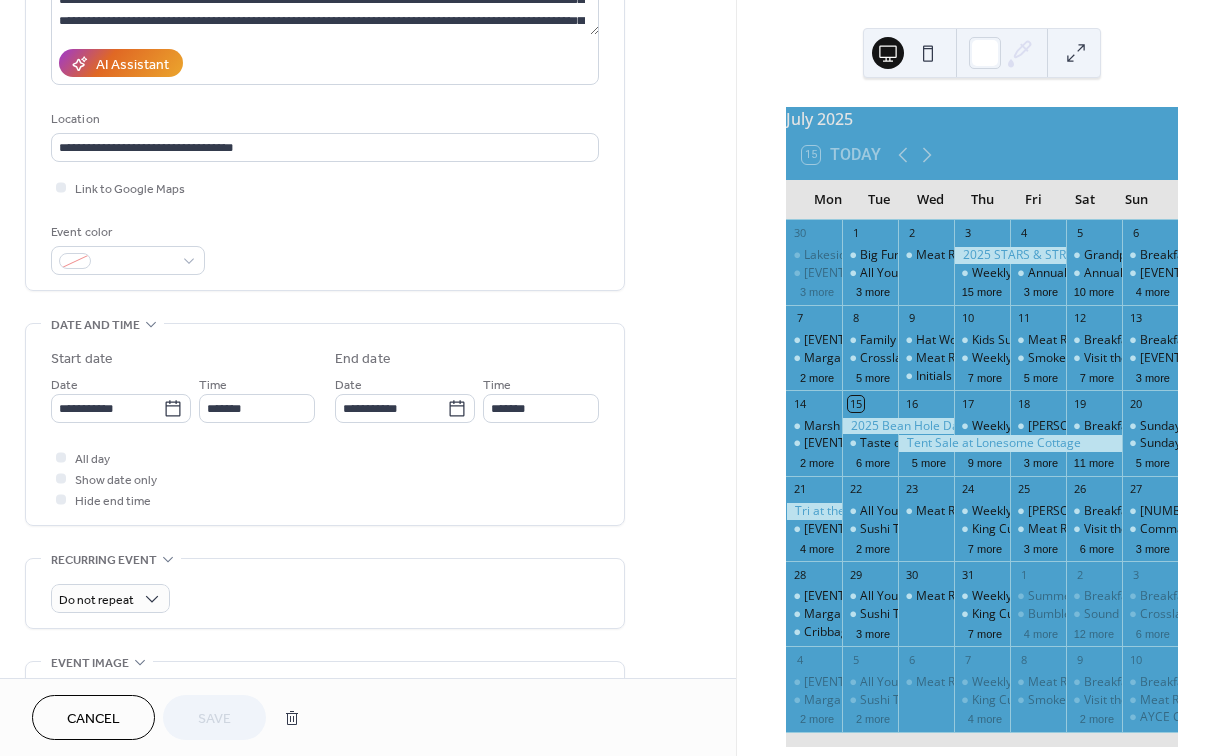 scroll, scrollTop: 340, scrollLeft: 0, axis: vertical 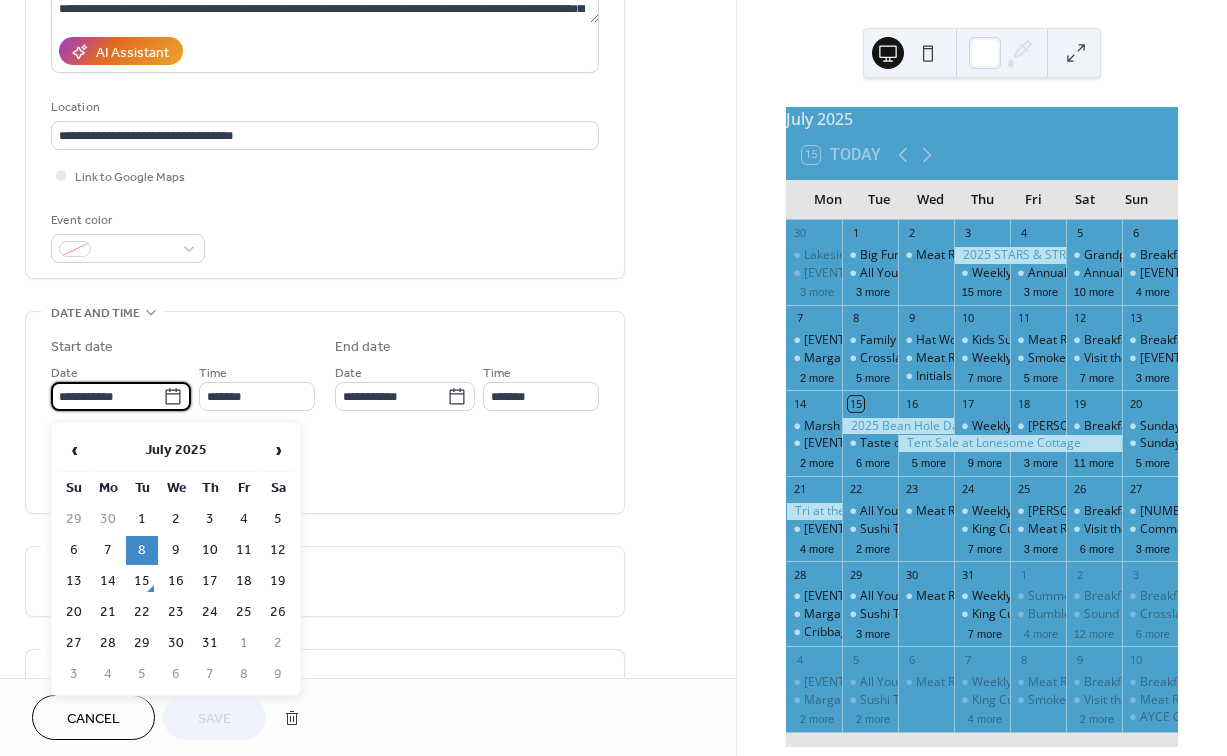 click on "**********" at bounding box center [107, 396] 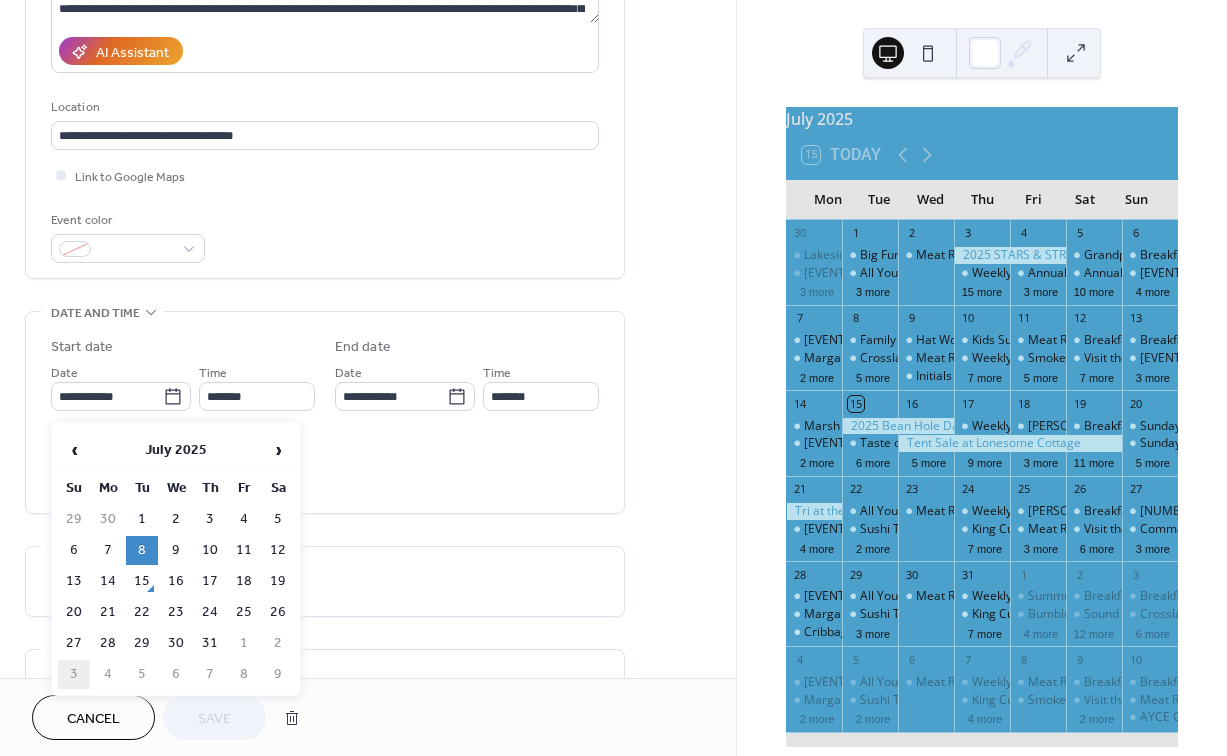 click on "3" at bounding box center (74, 674) 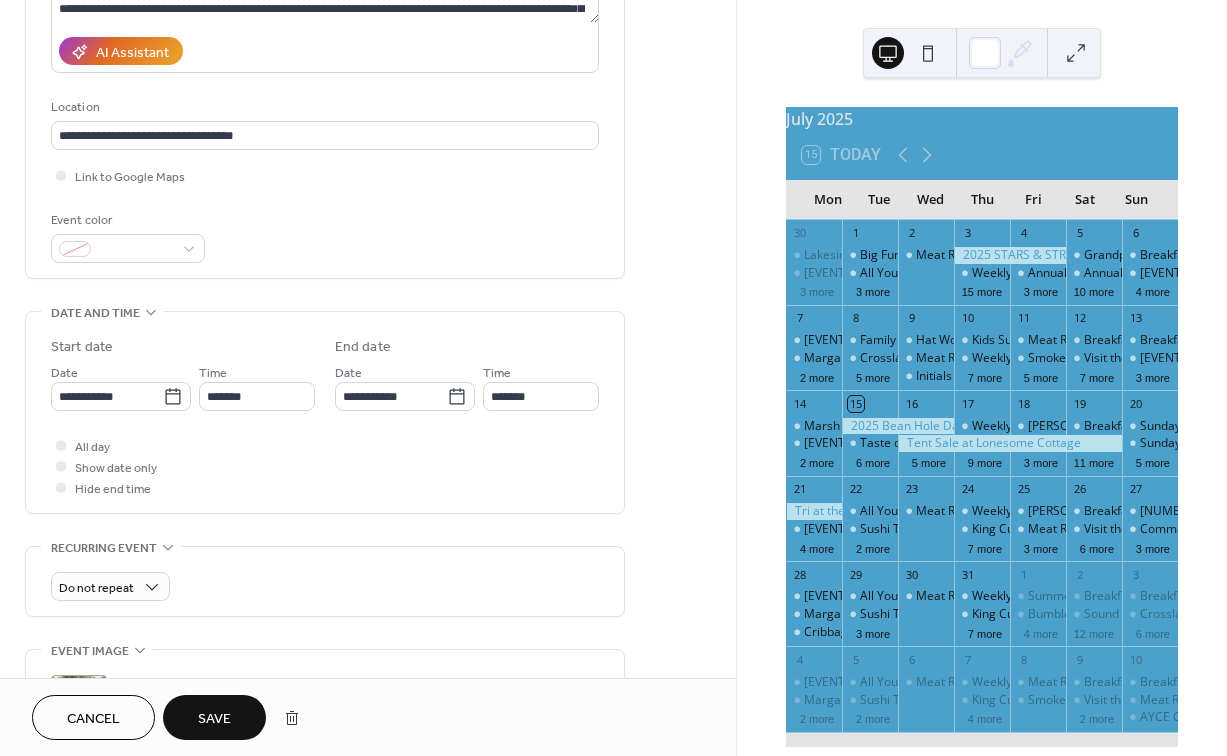type on "**********" 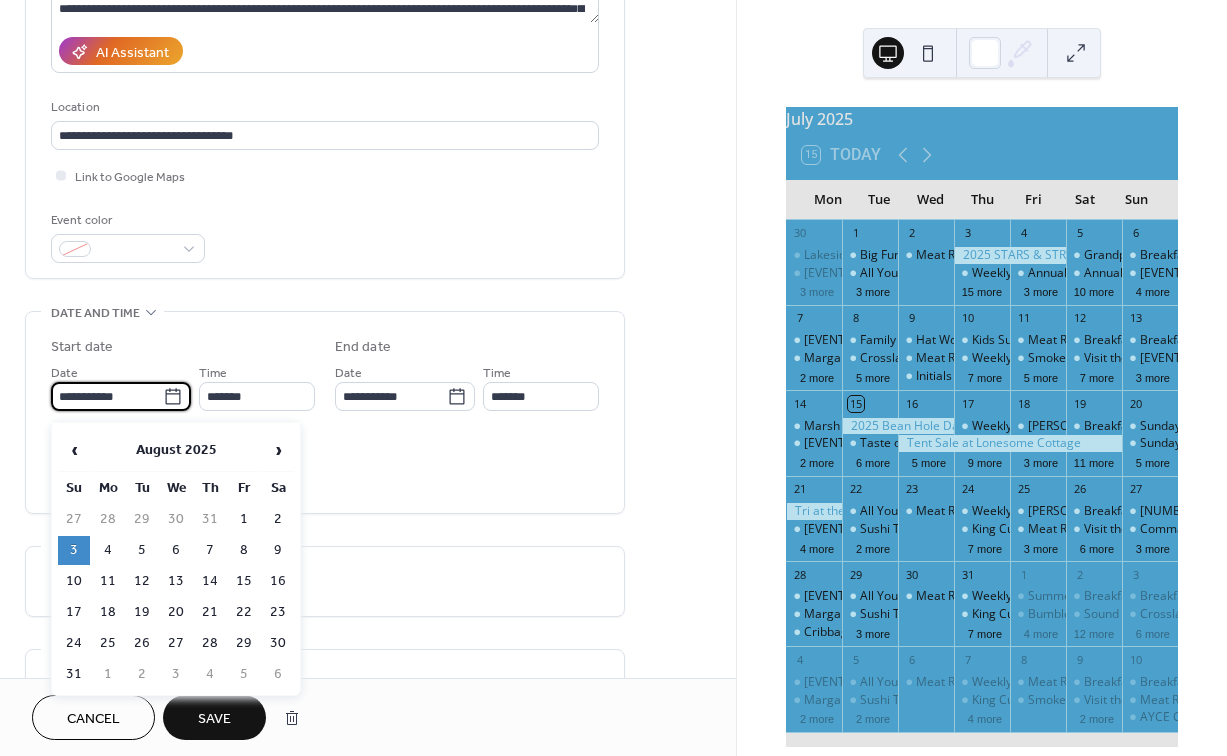 click on "**********" at bounding box center [107, 396] 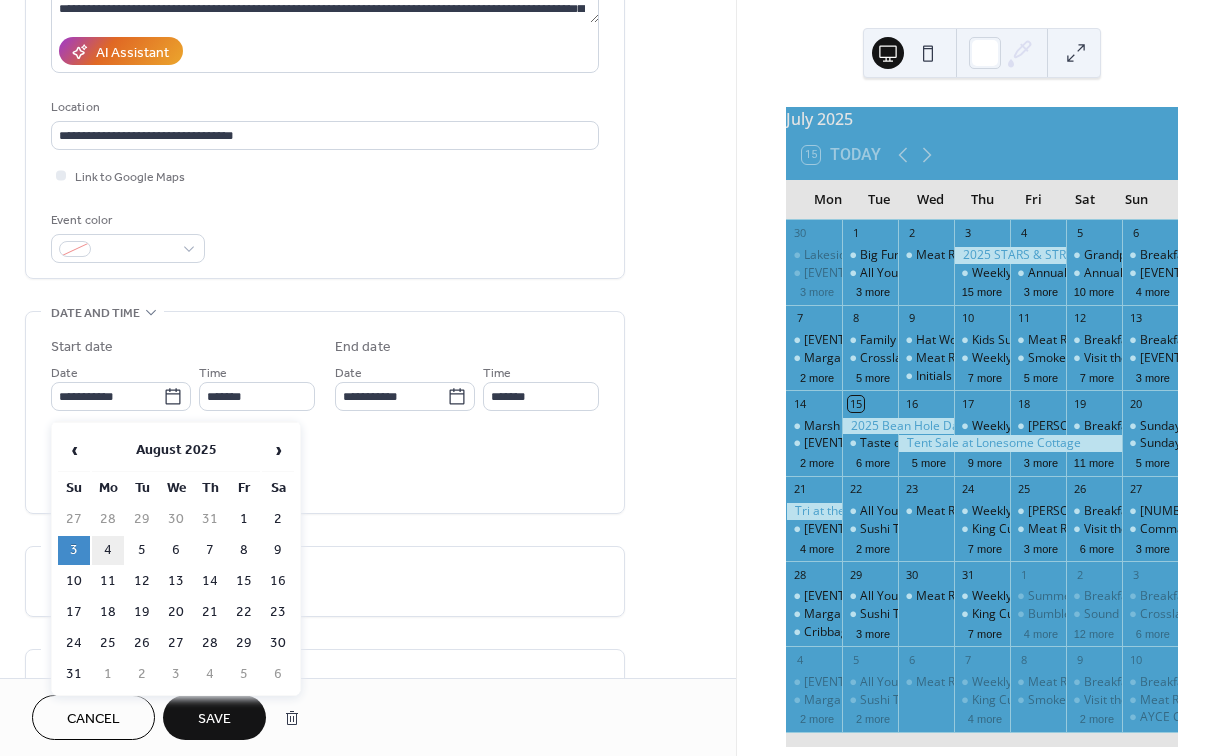 click on "4" at bounding box center [108, 550] 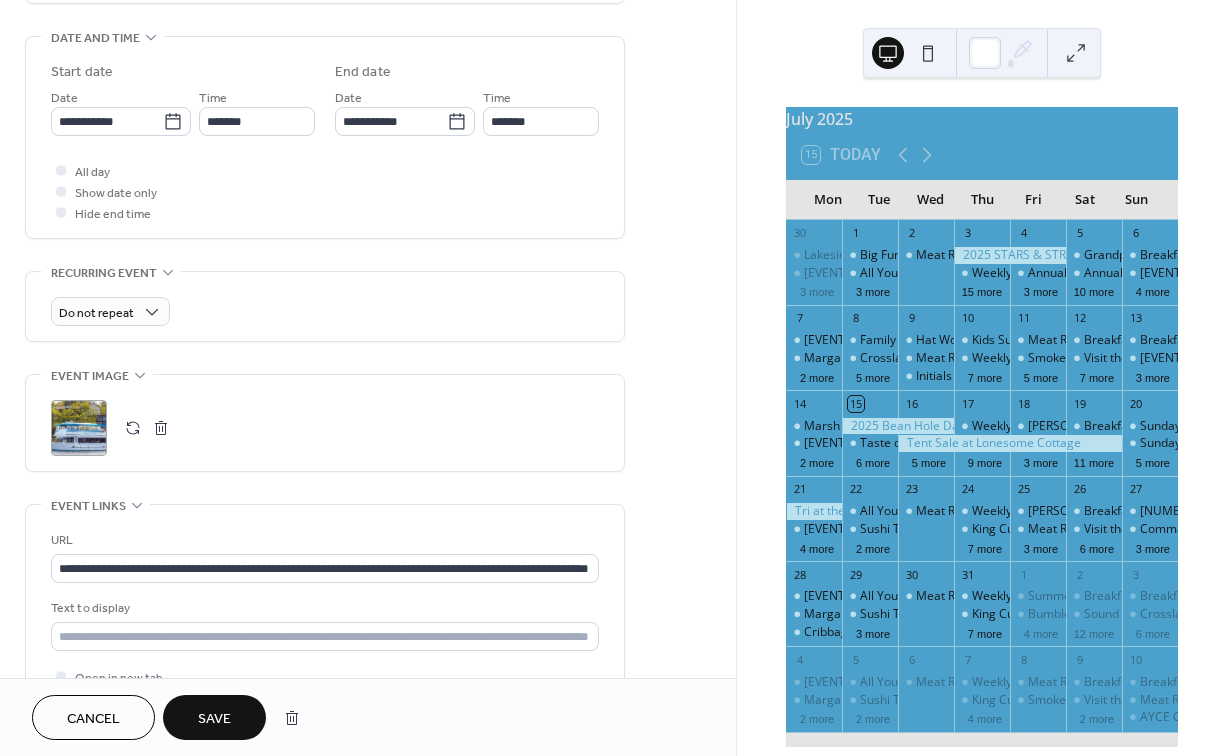 scroll, scrollTop: 619, scrollLeft: 0, axis: vertical 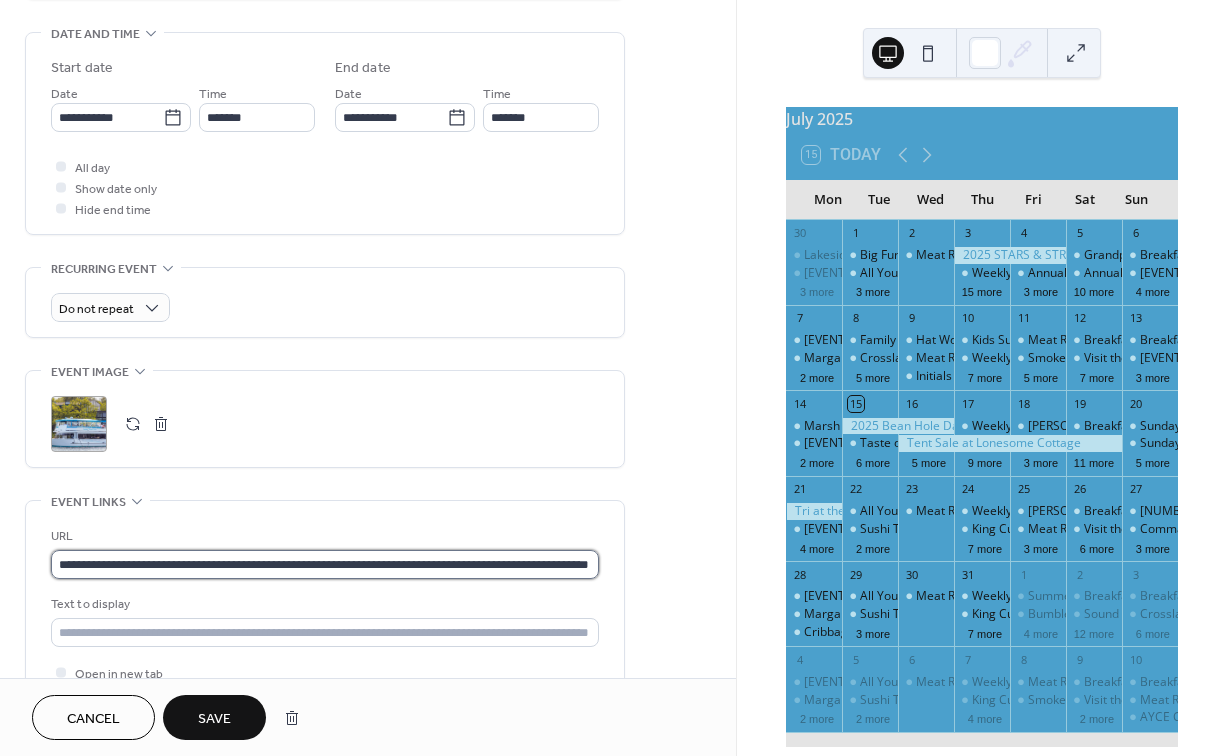 click on "**********" at bounding box center [325, 564] 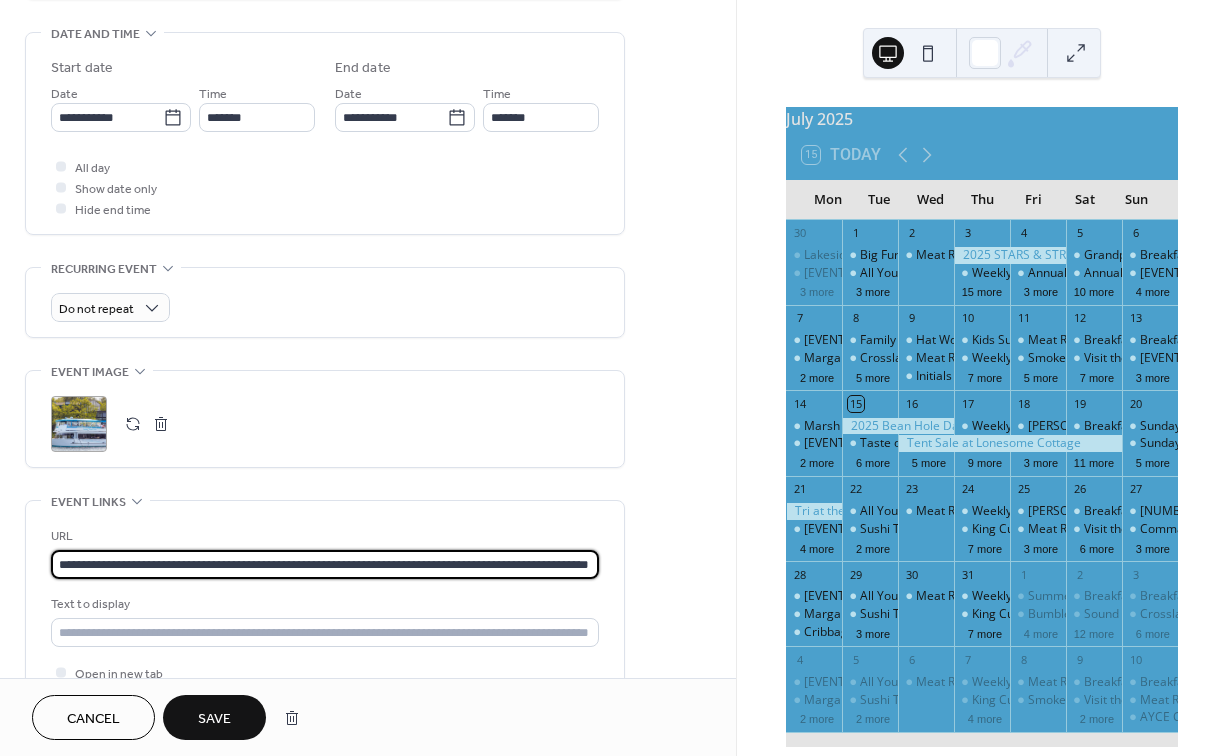 click on "**********" at bounding box center [325, 564] 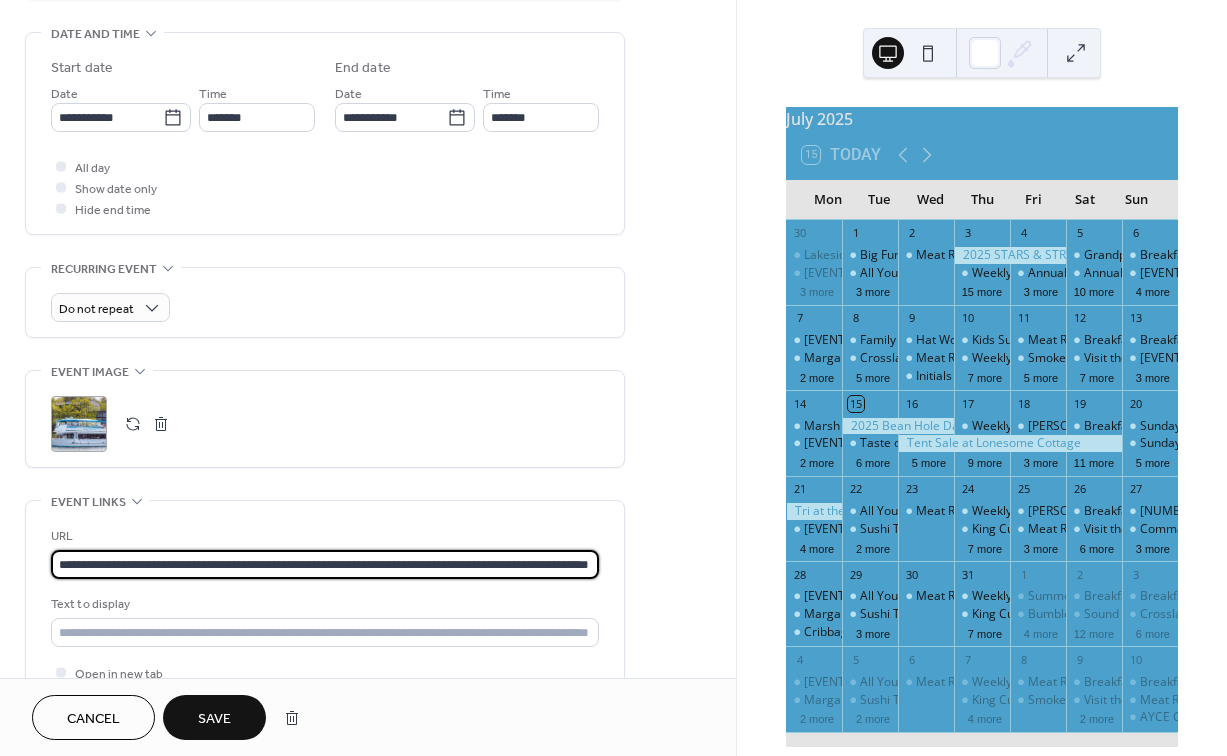 paste 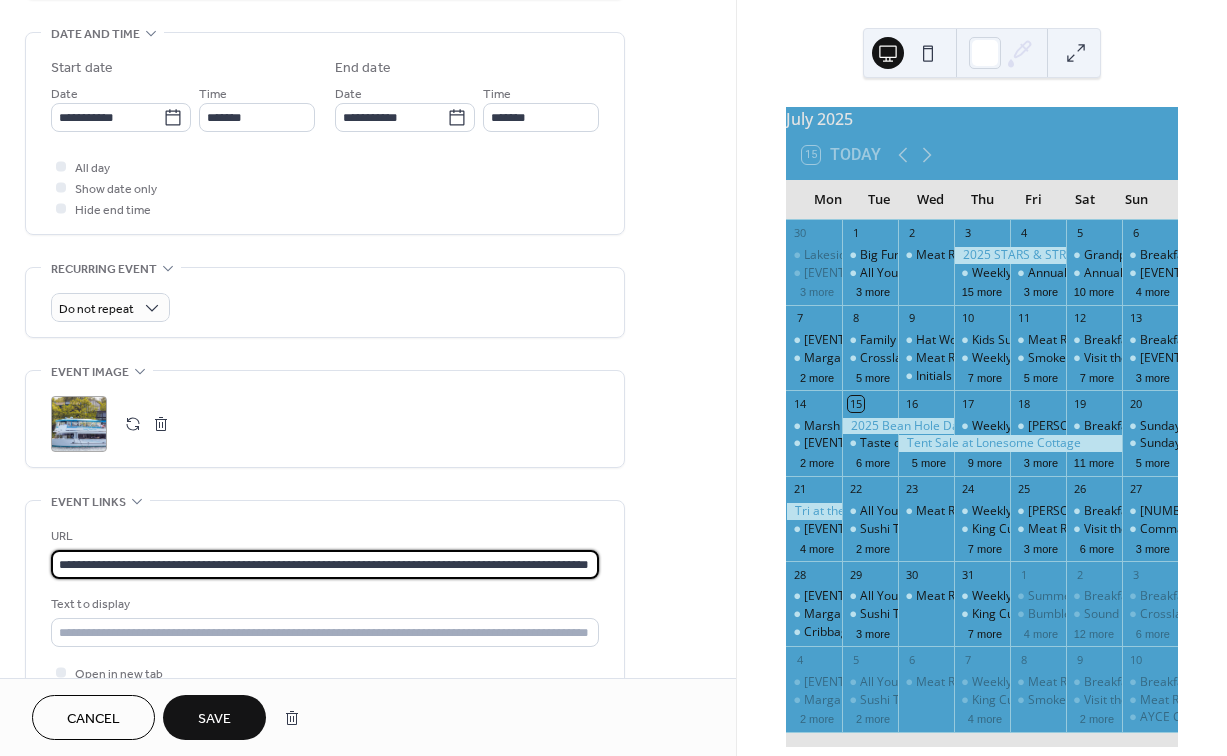 type on "**********" 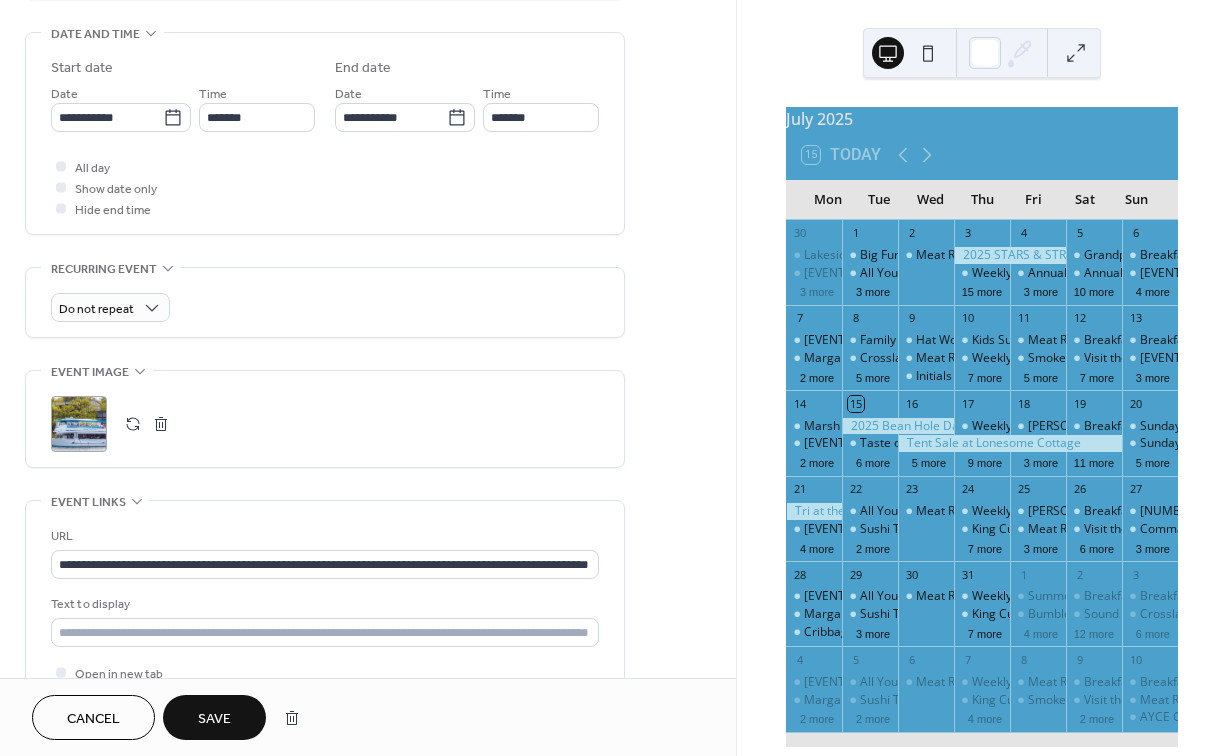 click on "Save" at bounding box center [214, 719] 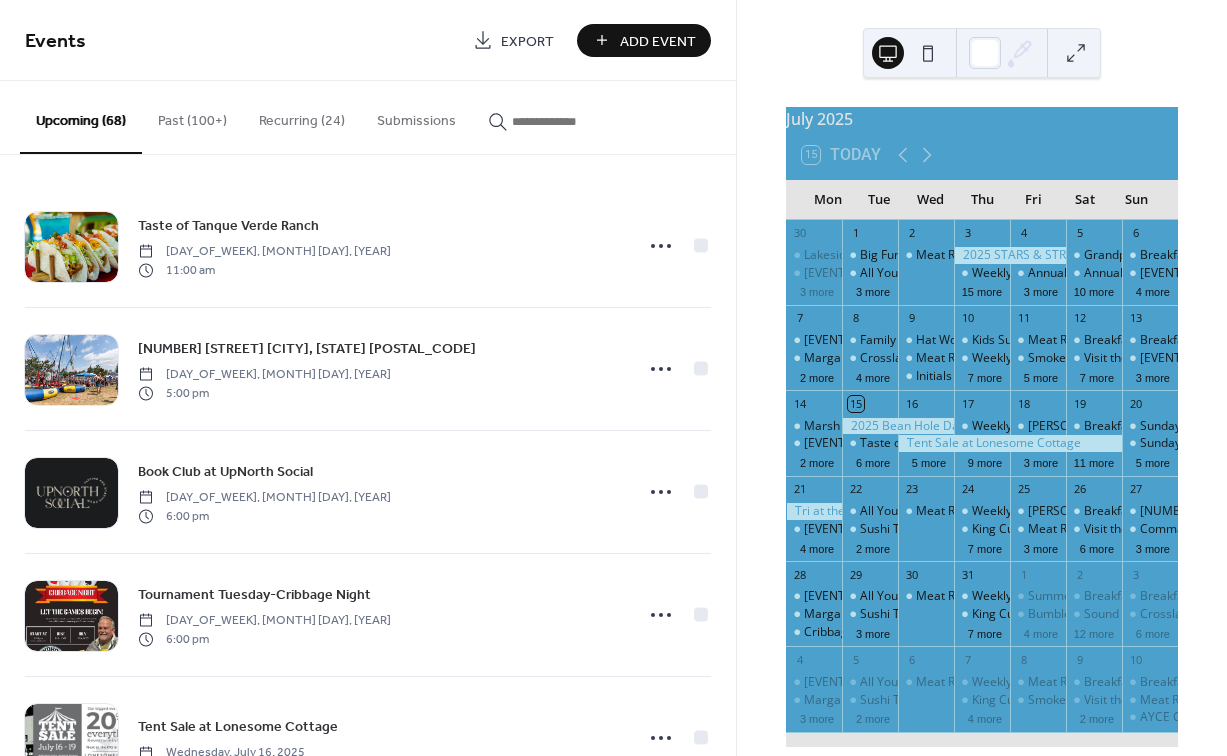 click on "Add Event" at bounding box center (658, 41) 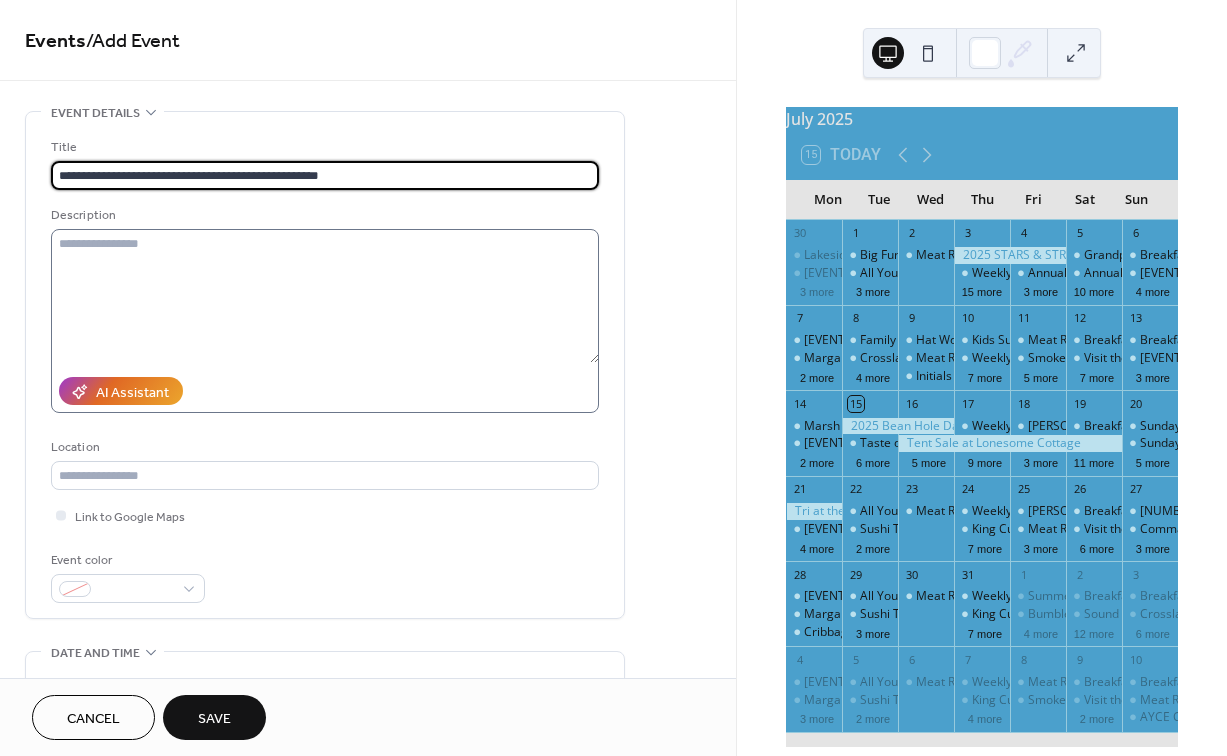 type on "**********" 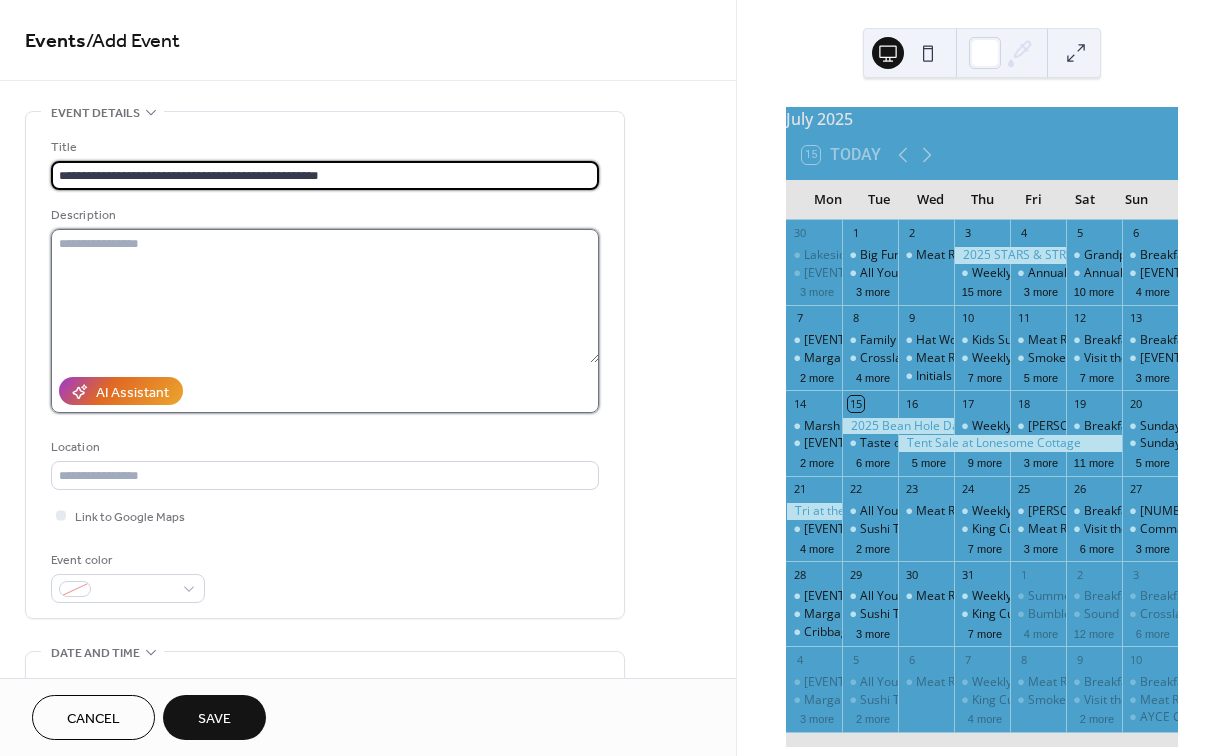 click at bounding box center [325, 296] 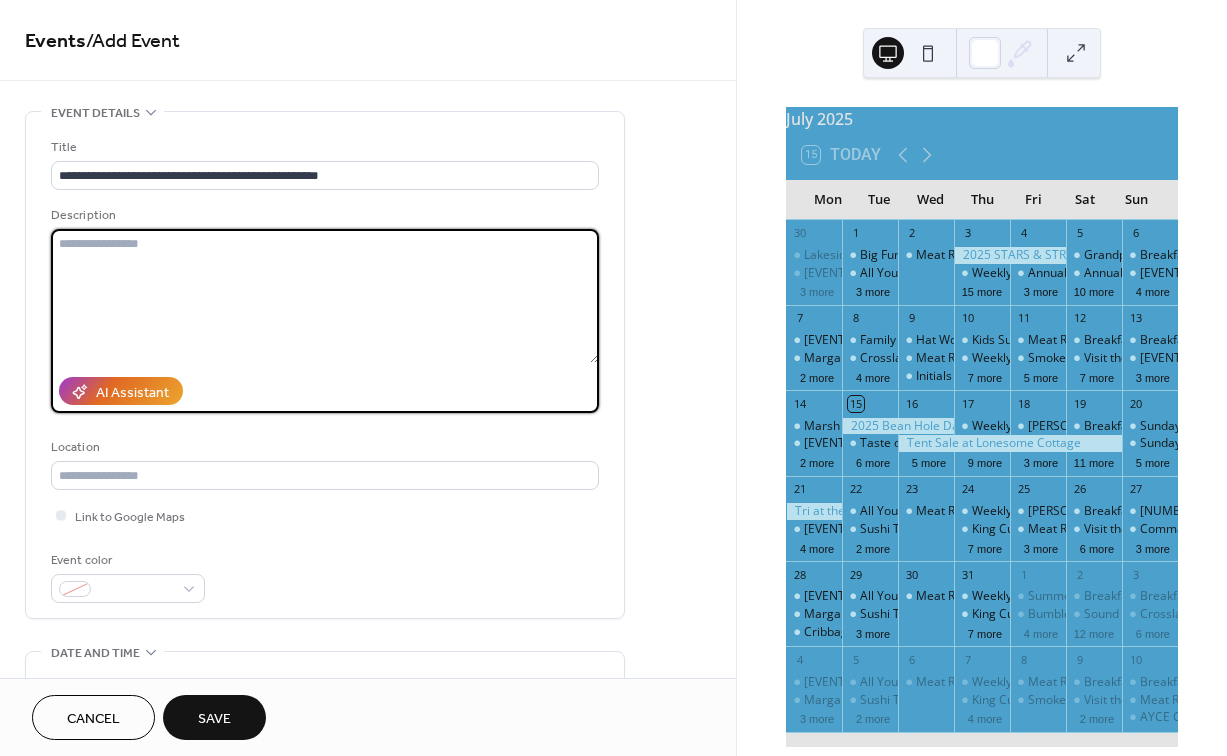 paste on "**********" 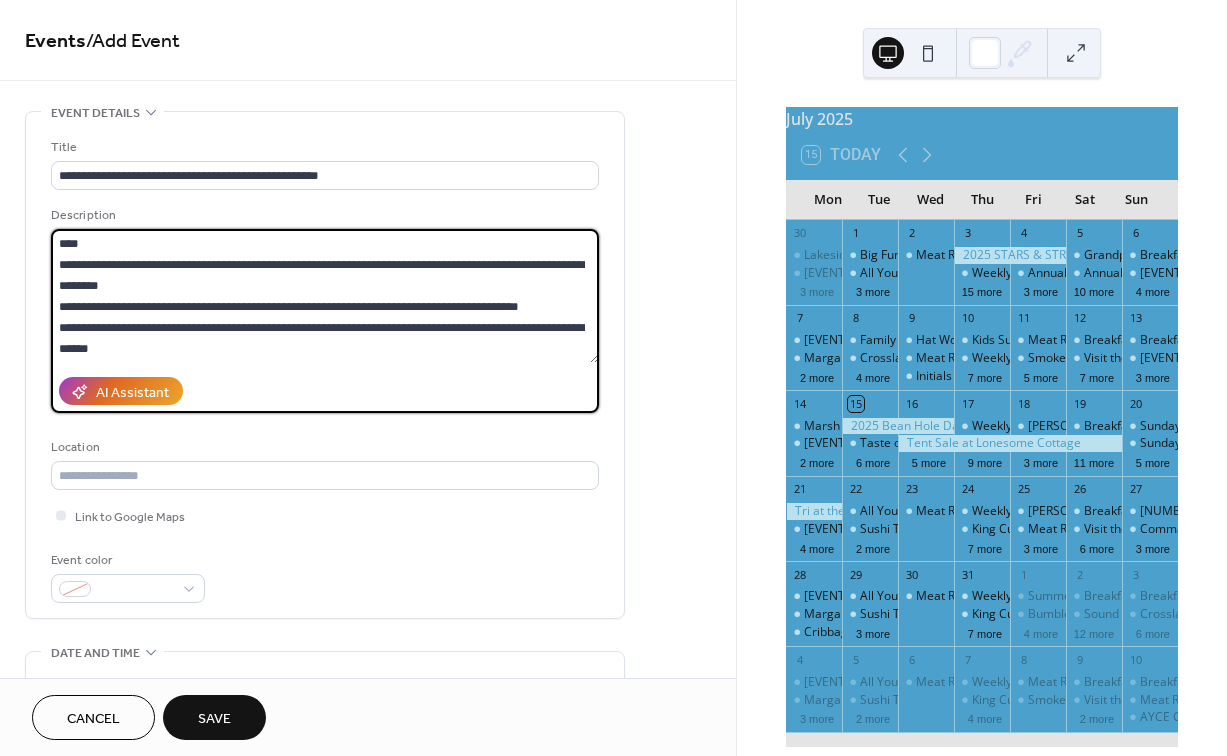 scroll, scrollTop: 231, scrollLeft: 0, axis: vertical 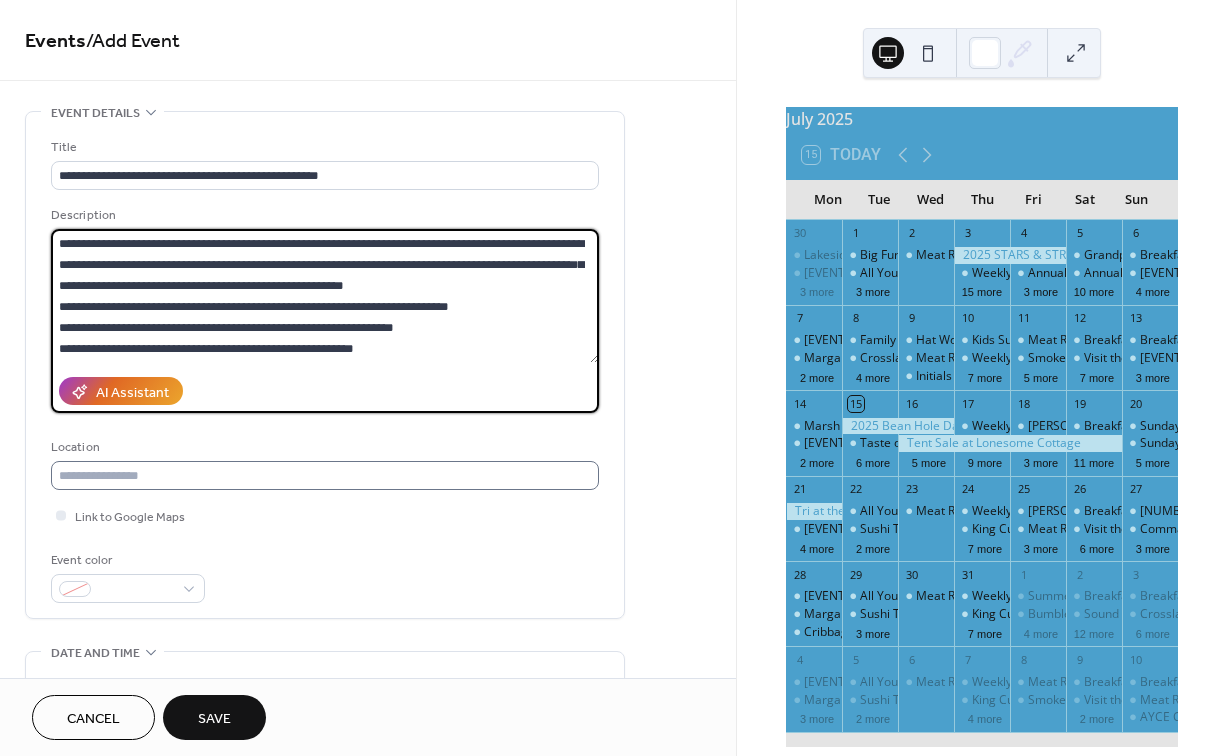 type on "**********" 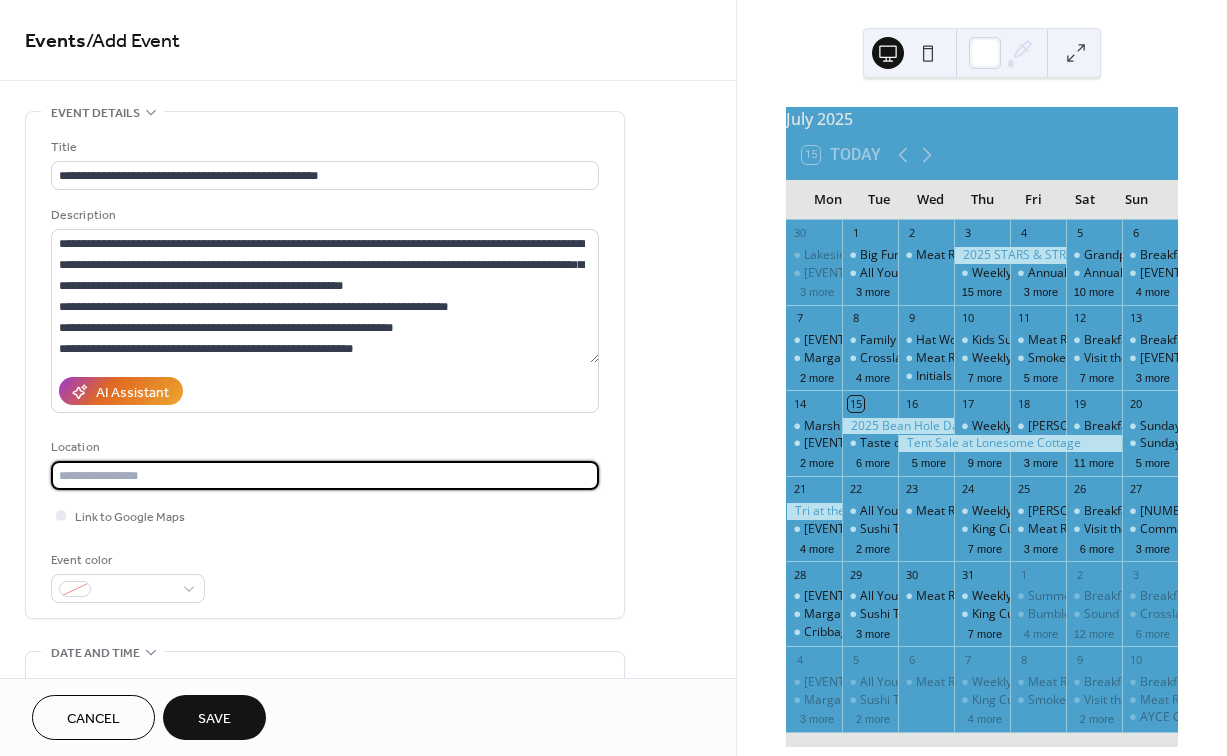 click at bounding box center [325, 475] 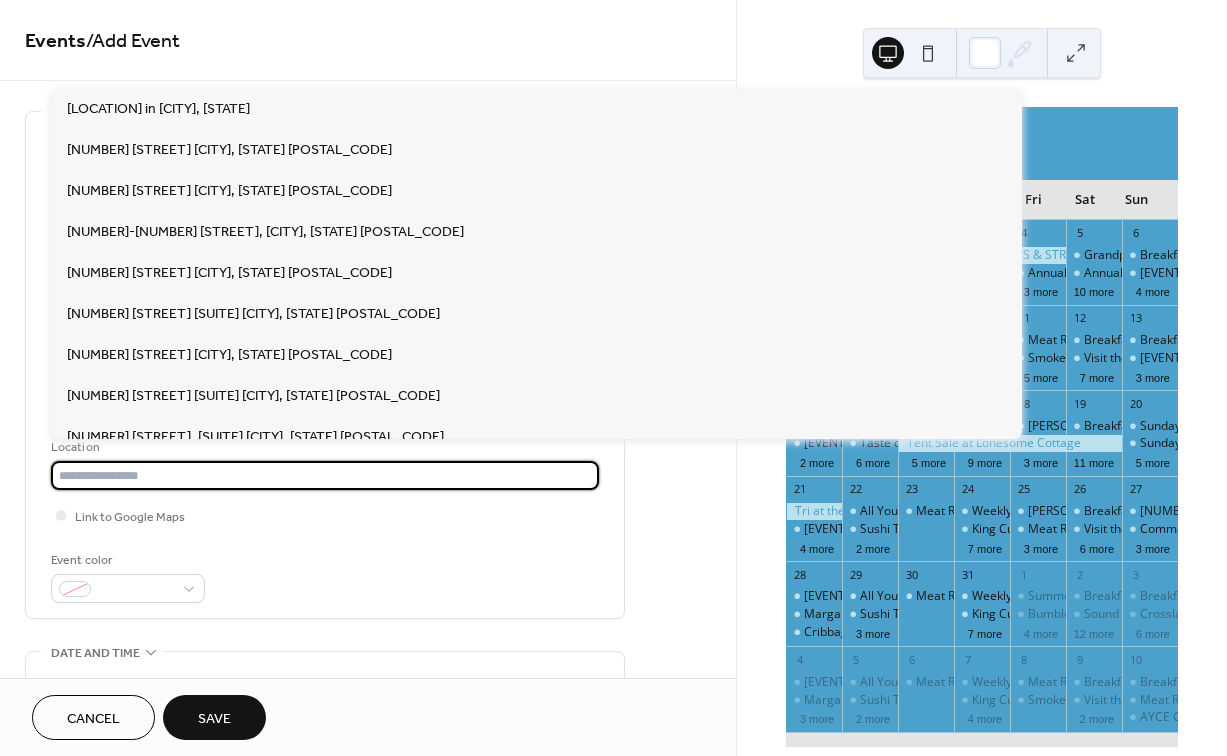 paste on "**********" 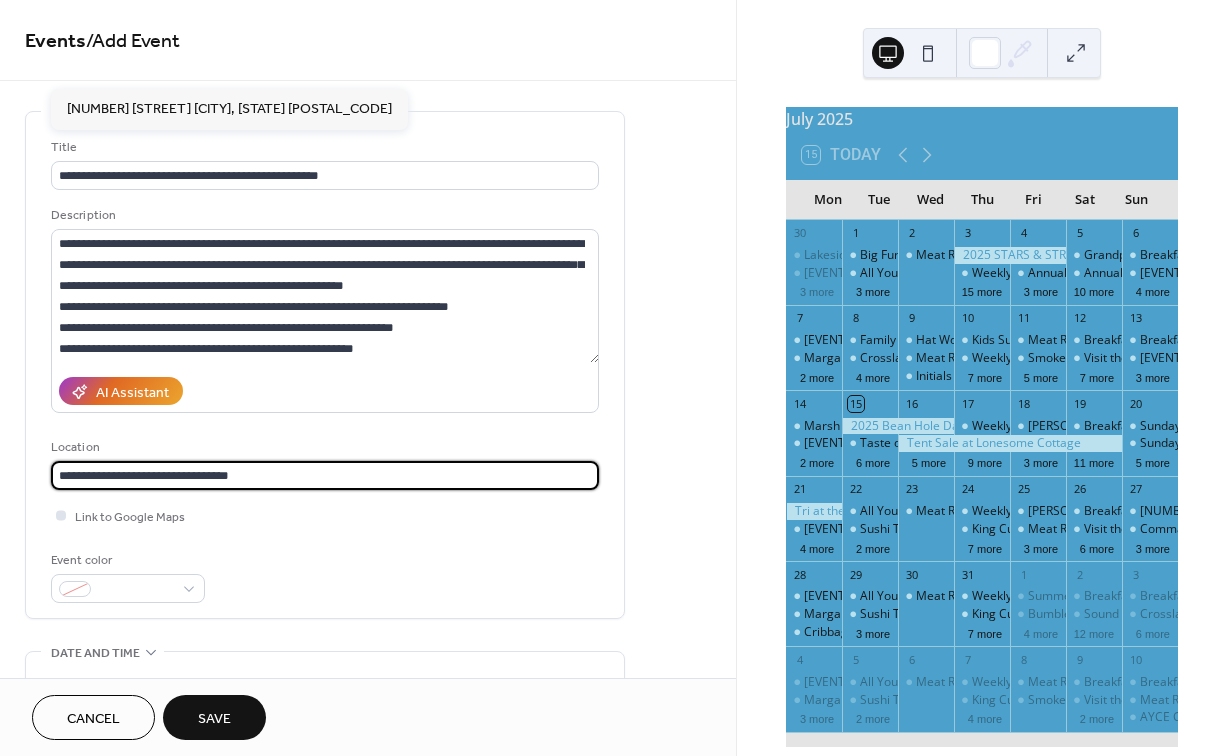 type on "**********" 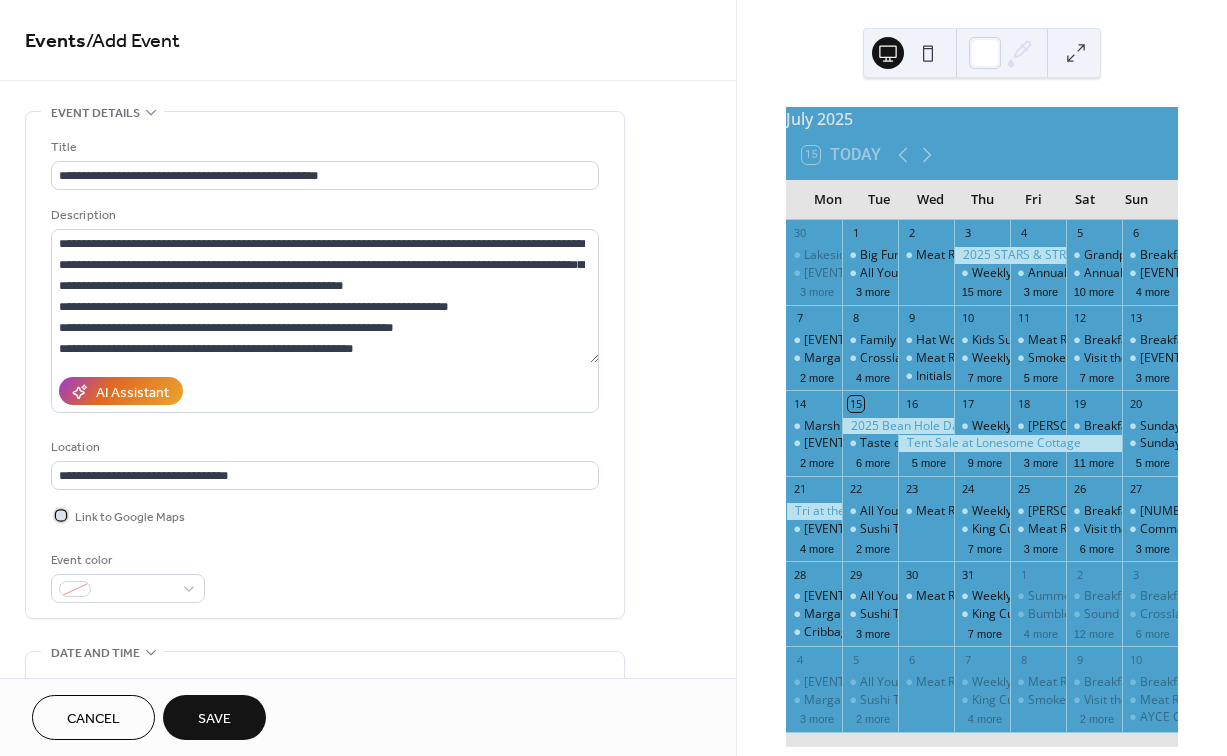 click at bounding box center [61, 515] 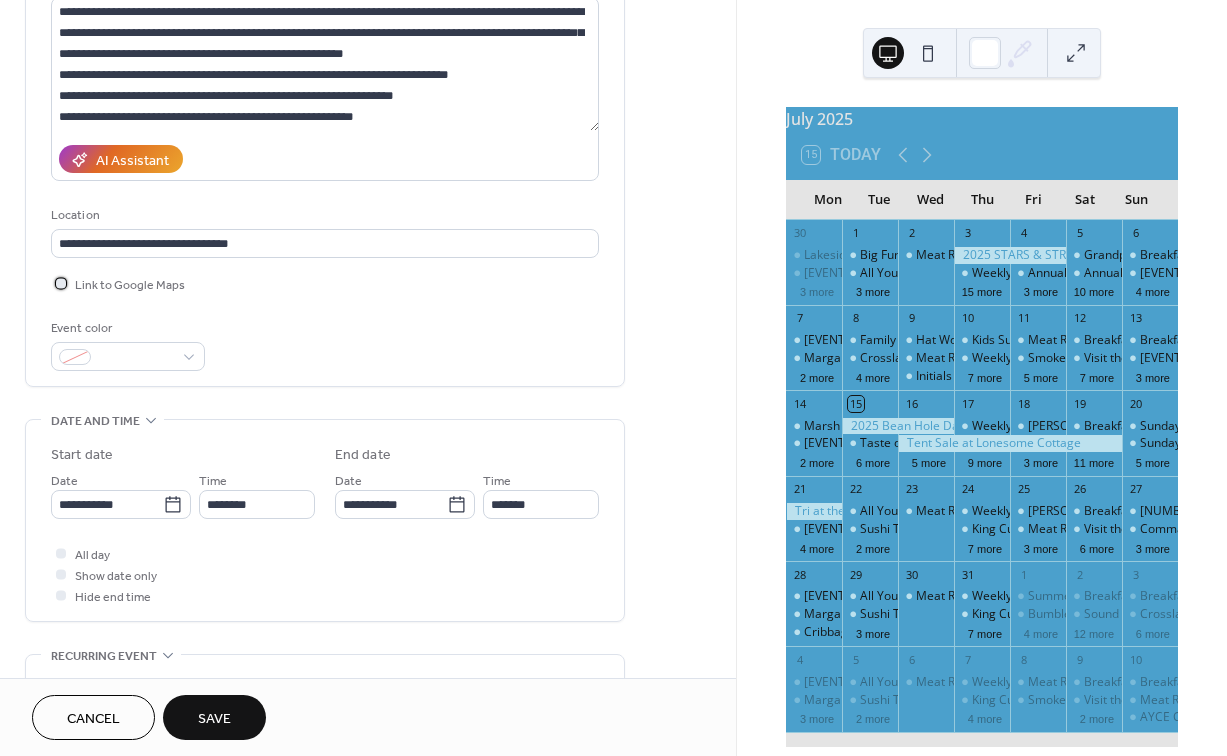 scroll, scrollTop: 233, scrollLeft: 0, axis: vertical 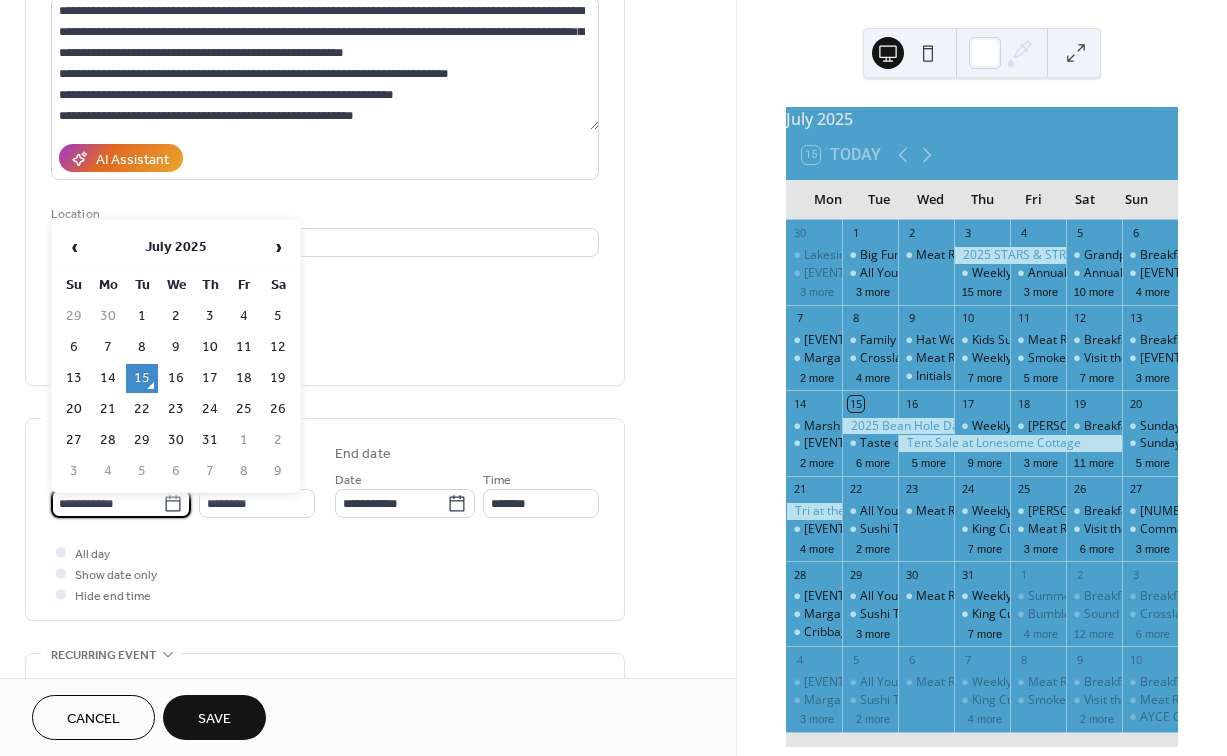 click on "**********" at bounding box center [107, 503] 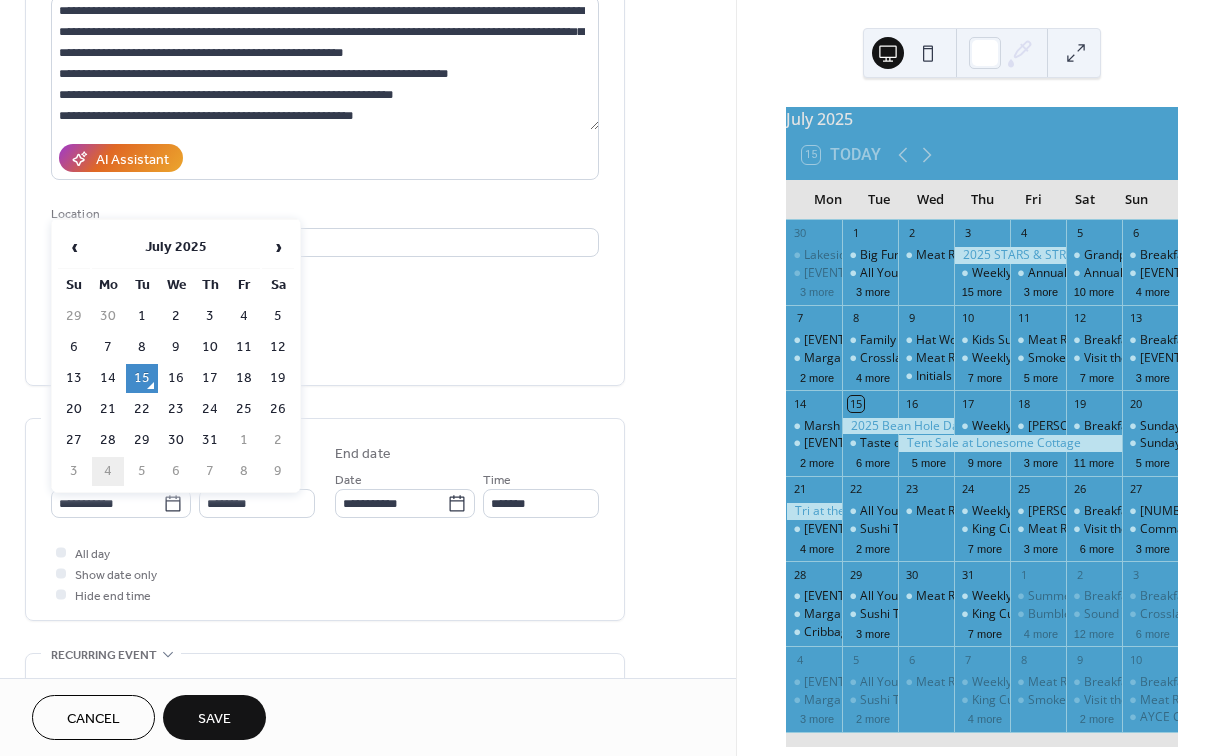 click on "4" at bounding box center [108, 471] 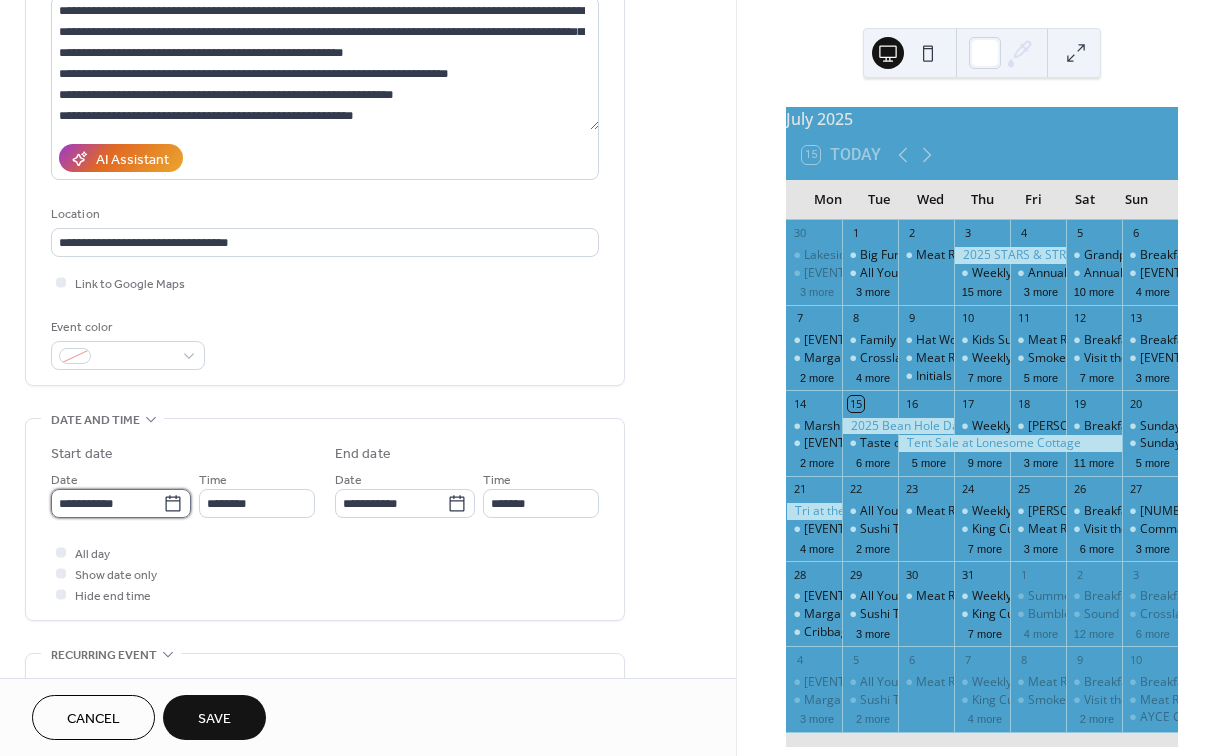 click on "**********" at bounding box center (107, 503) 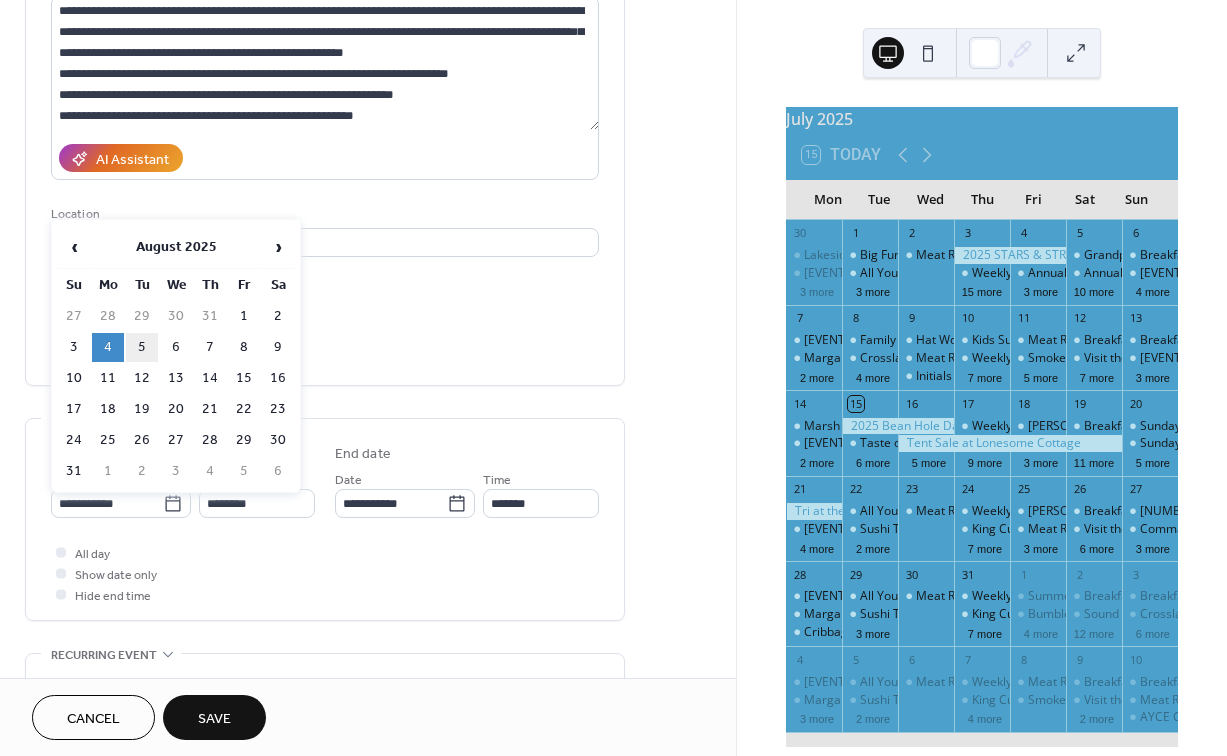 click on "5" at bounding box center (142, 347) 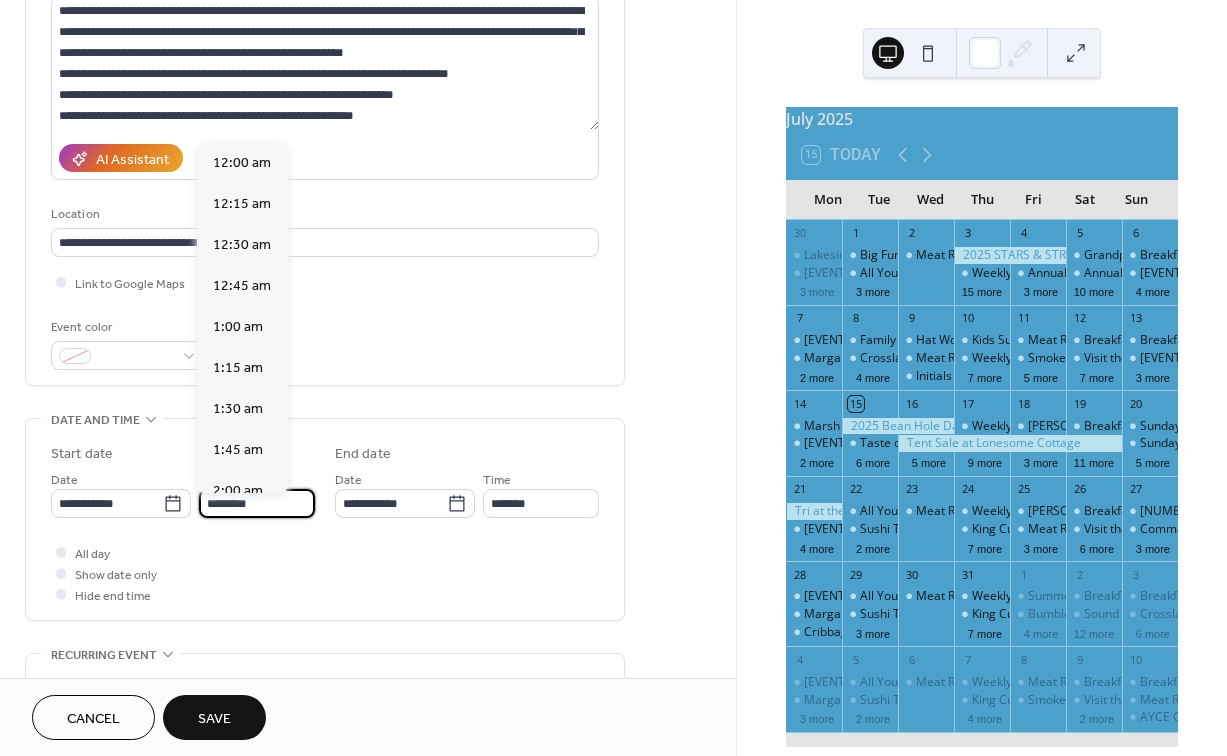 click on "********" at bounding box center [257, 503] 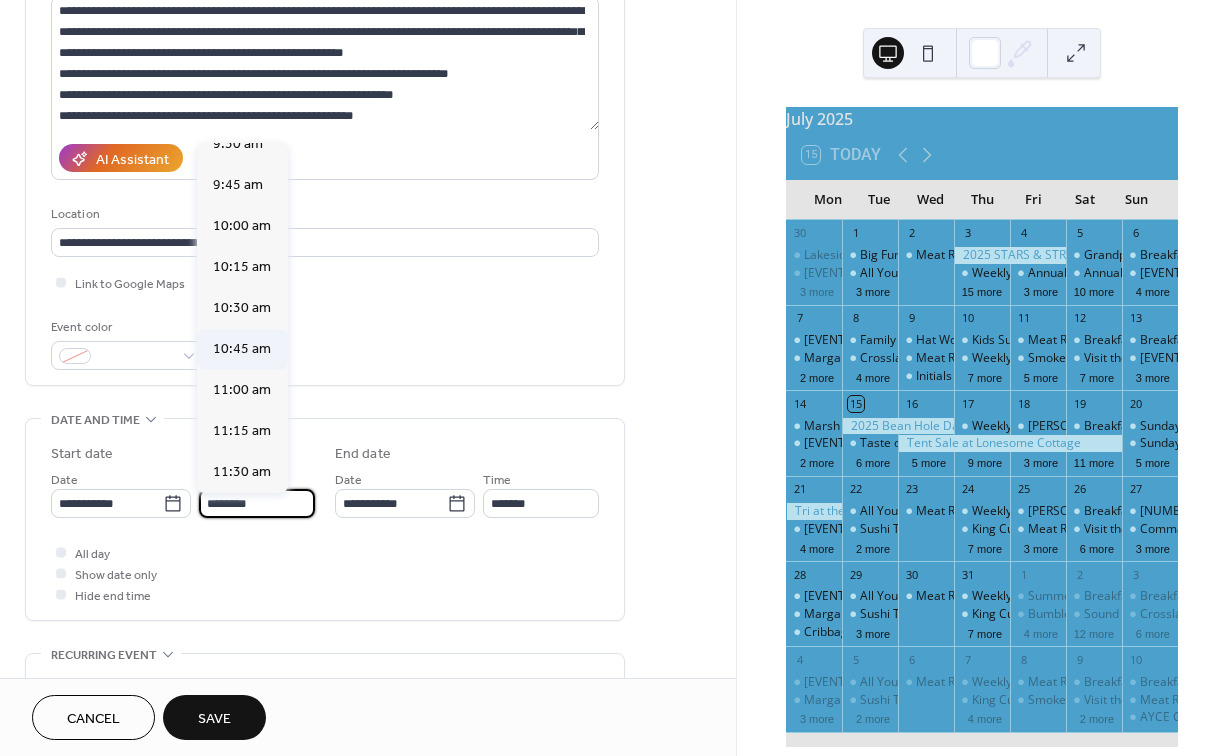 scroll, scrollTop: 1575, scrollLeft: 0, axis: vertical 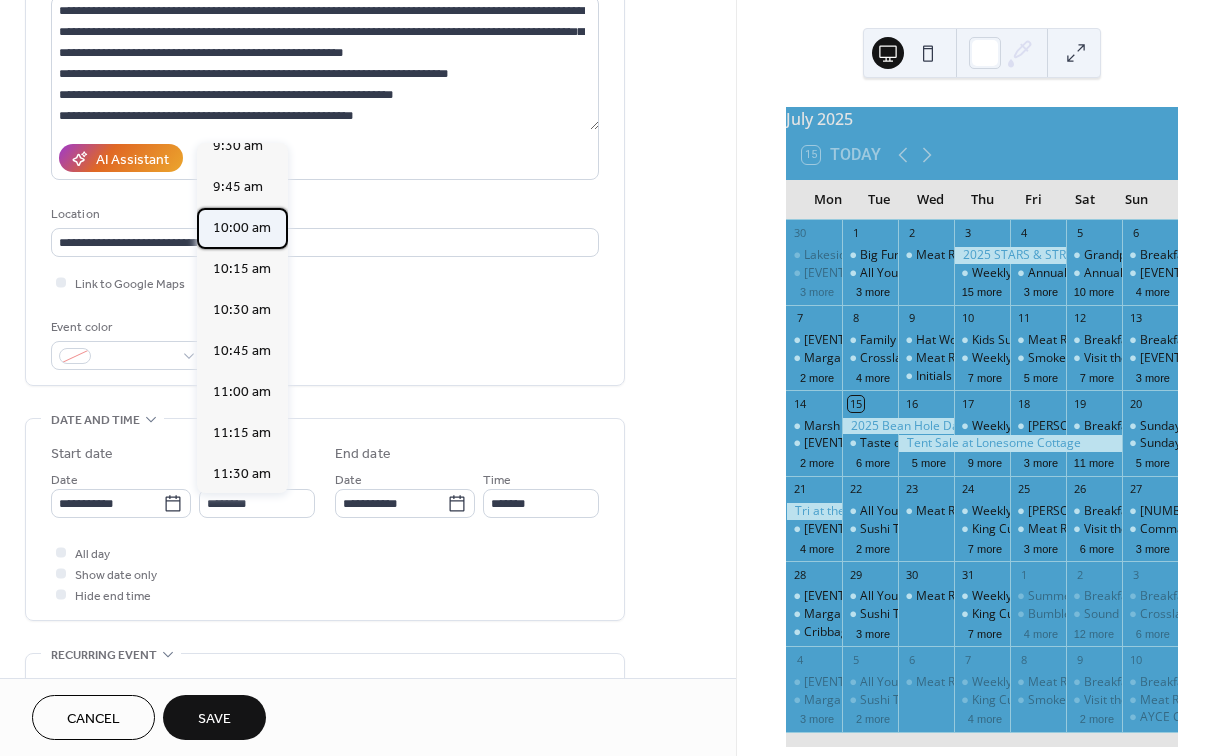 click on "10:00 am" at bounding box center [242, 228] 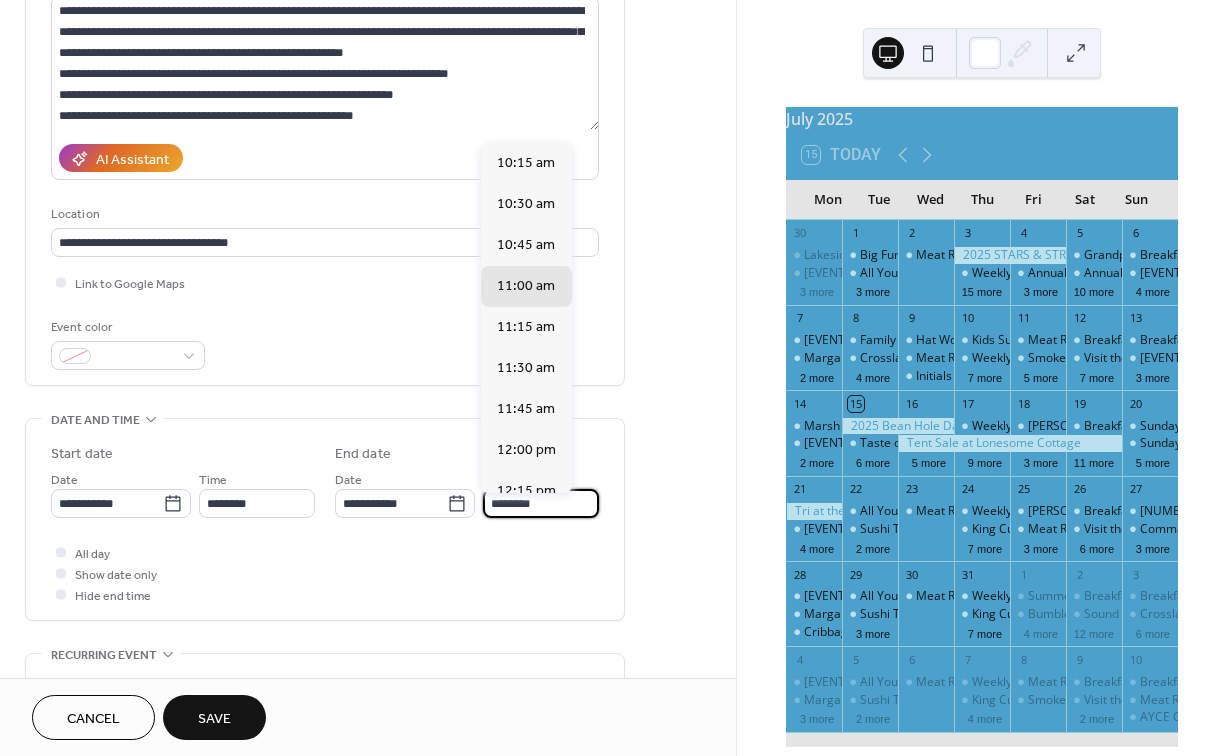 click on "********" at bounding box center [541, 503] 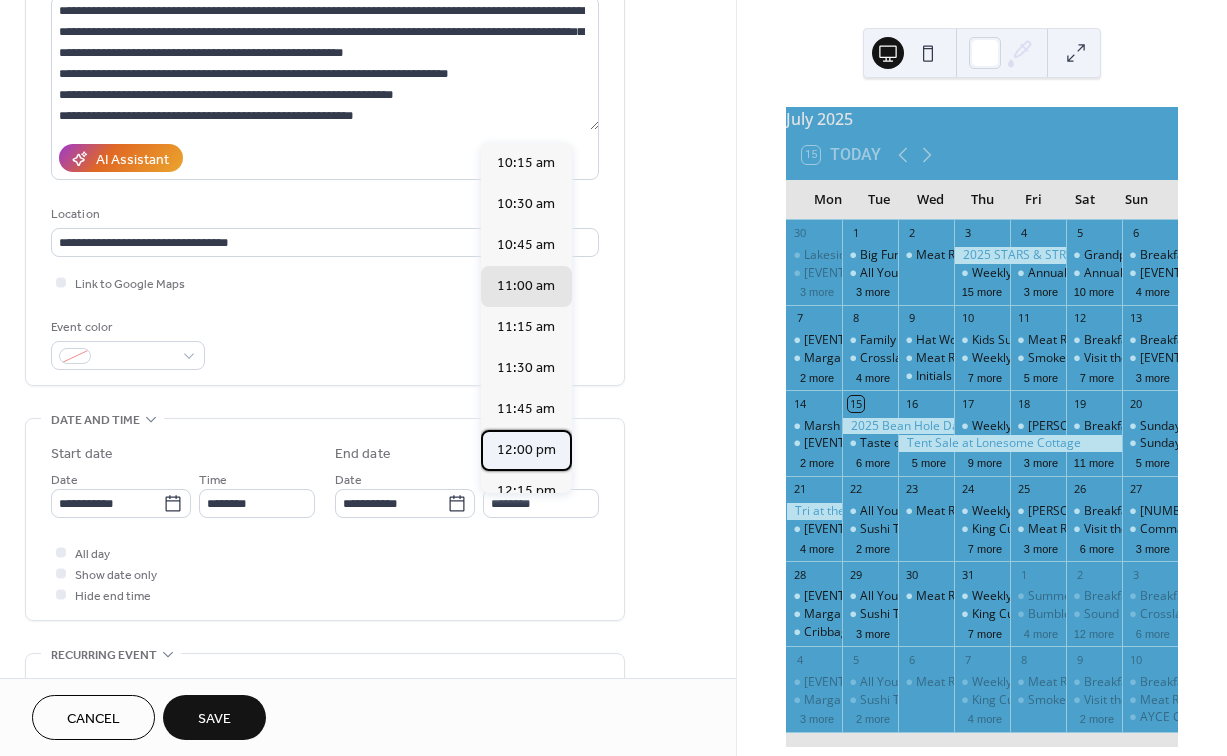 click on "12:00 pm" at bounding box center [526, 450] 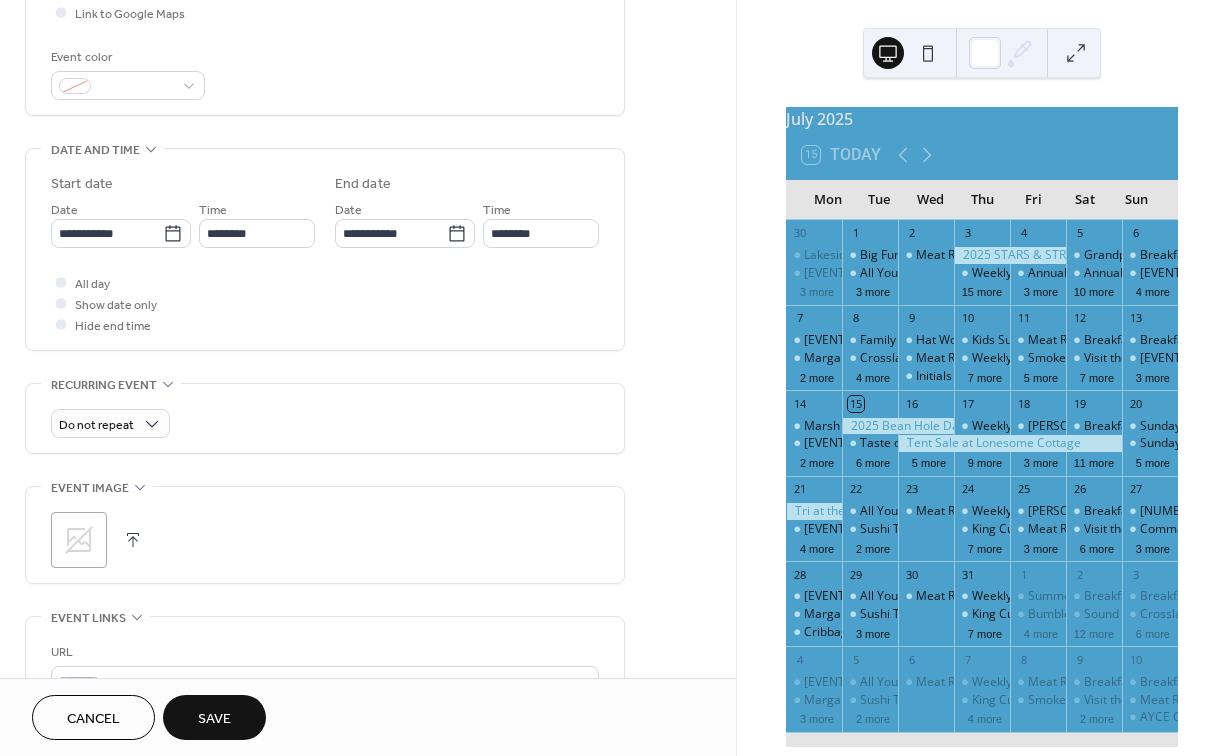 scroll, scrollTop: 553, scrollLeft: 0, axis: vertical 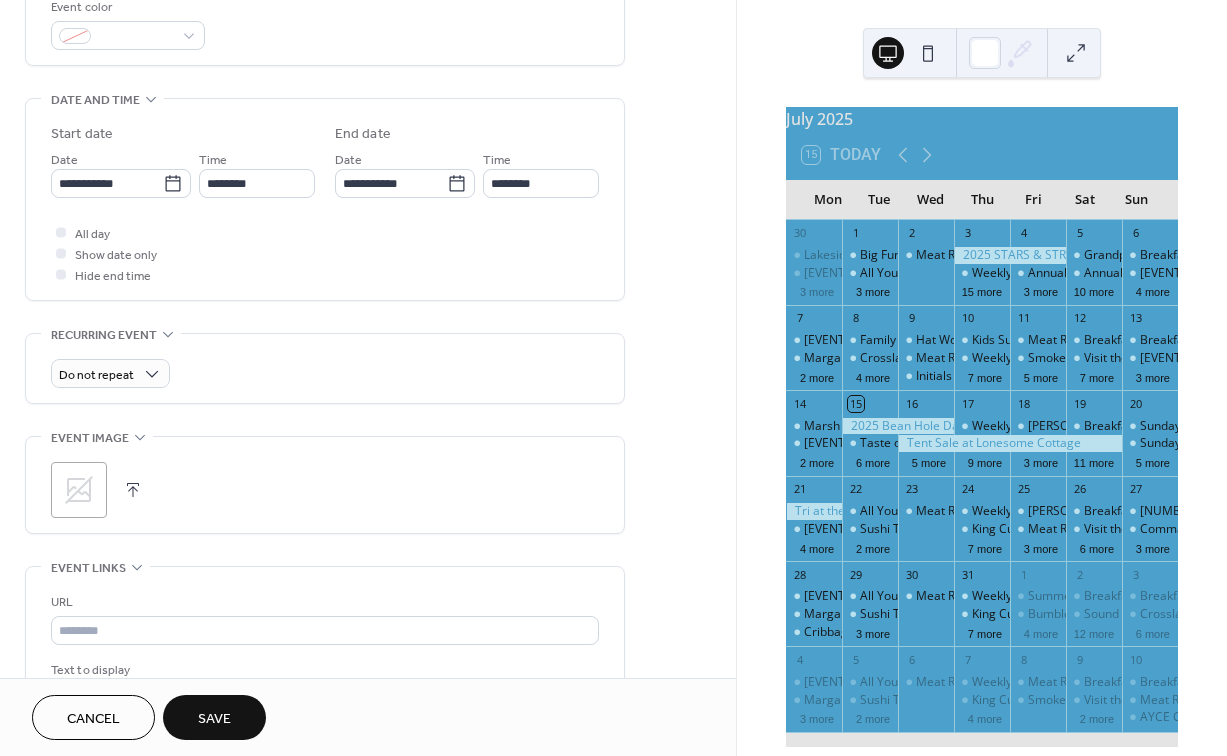 click at bounding box center (133, 490) 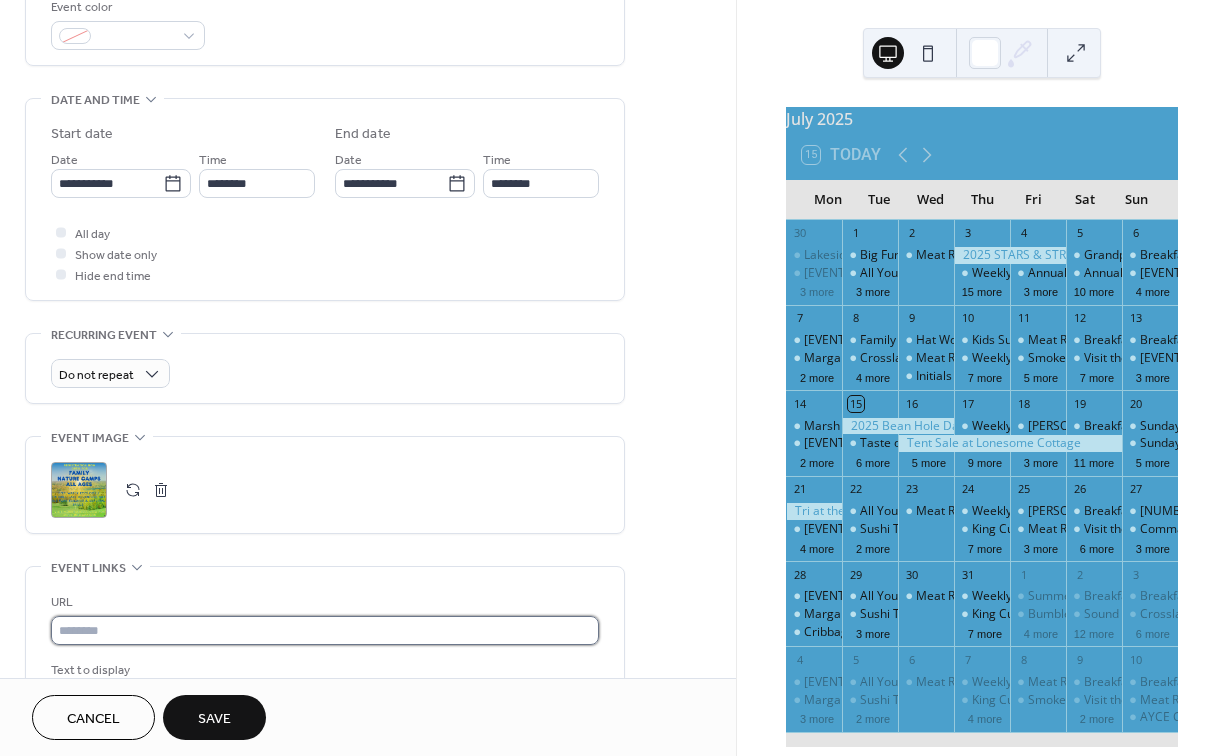 click at bounding box center (325, 630) 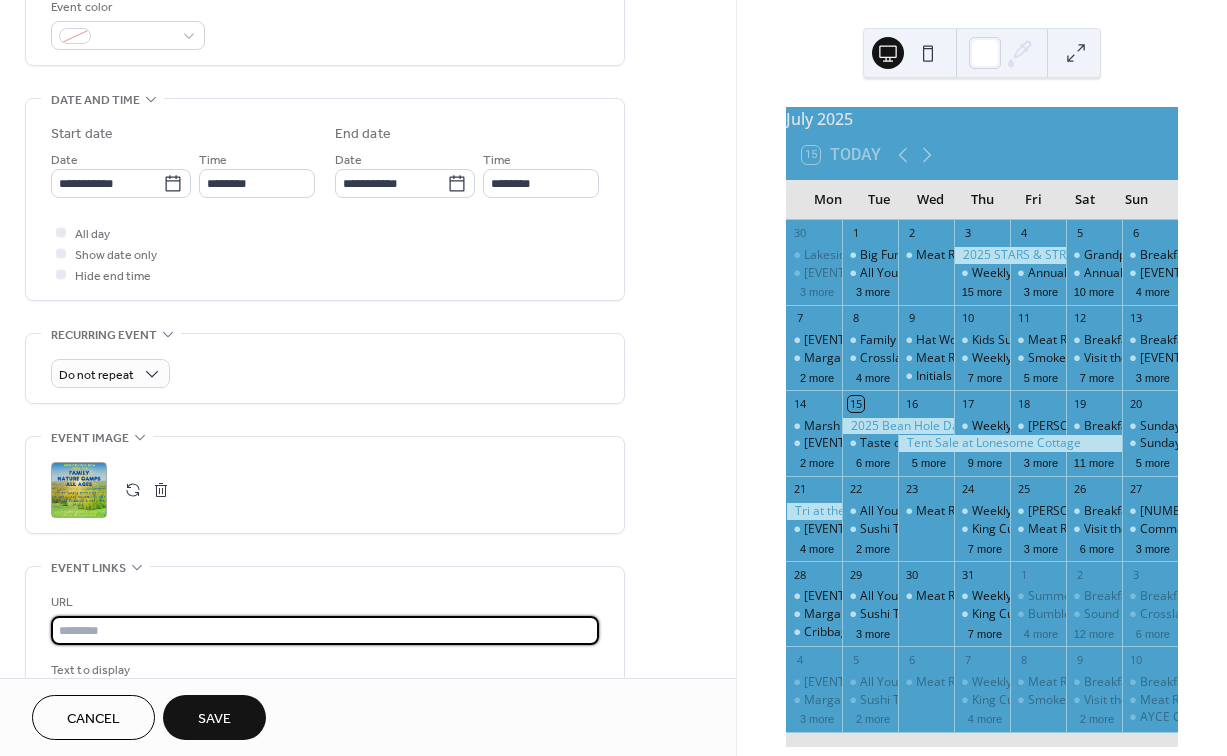 paste on "**********" 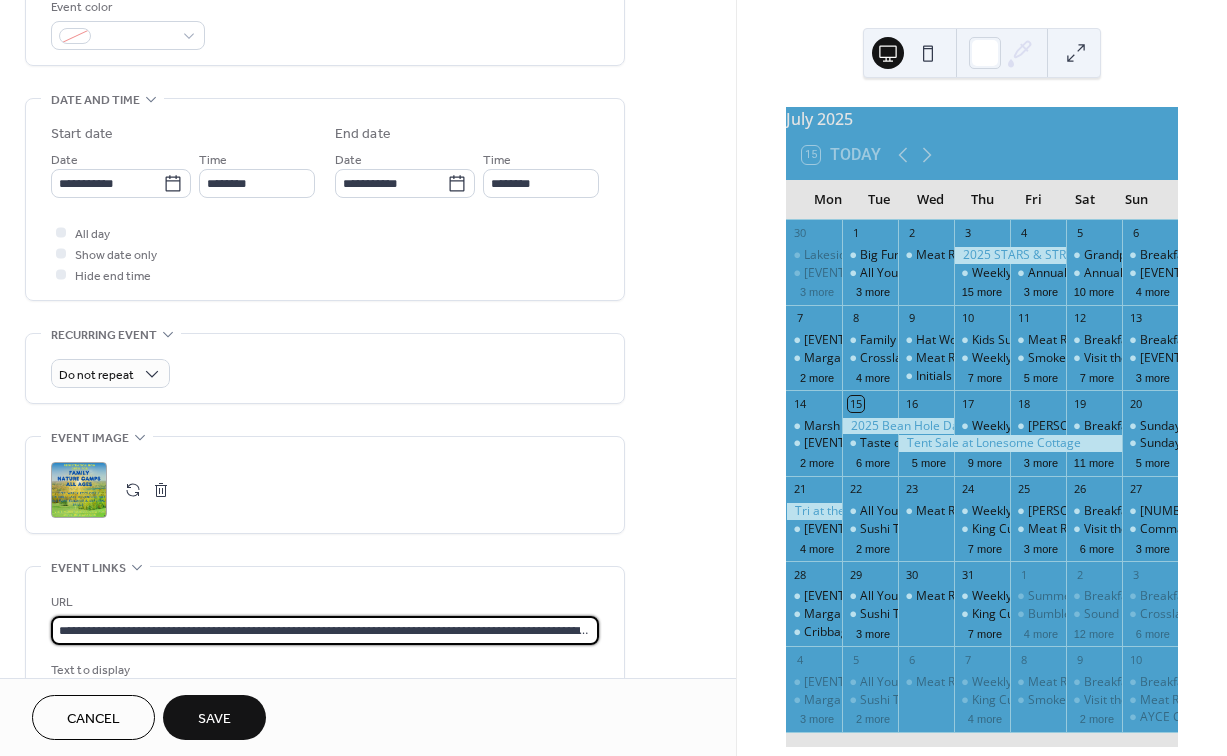 type on "**********" 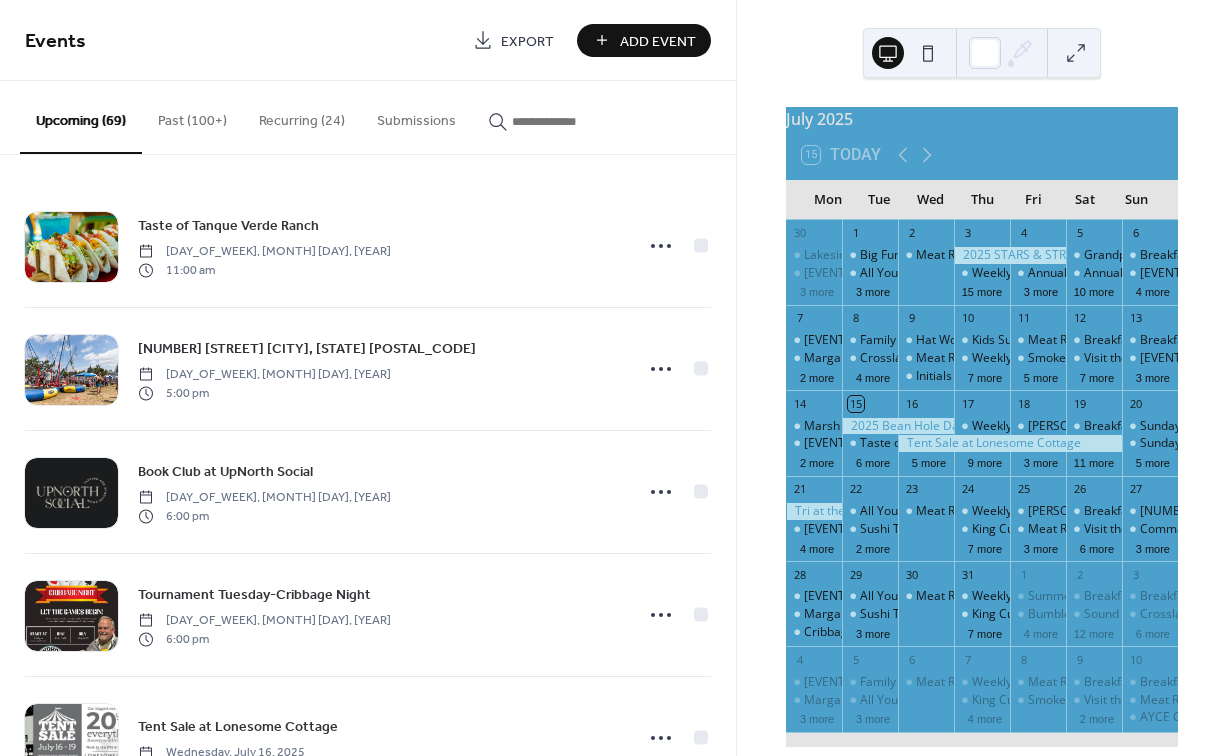 click at bounding box center (572, 121) 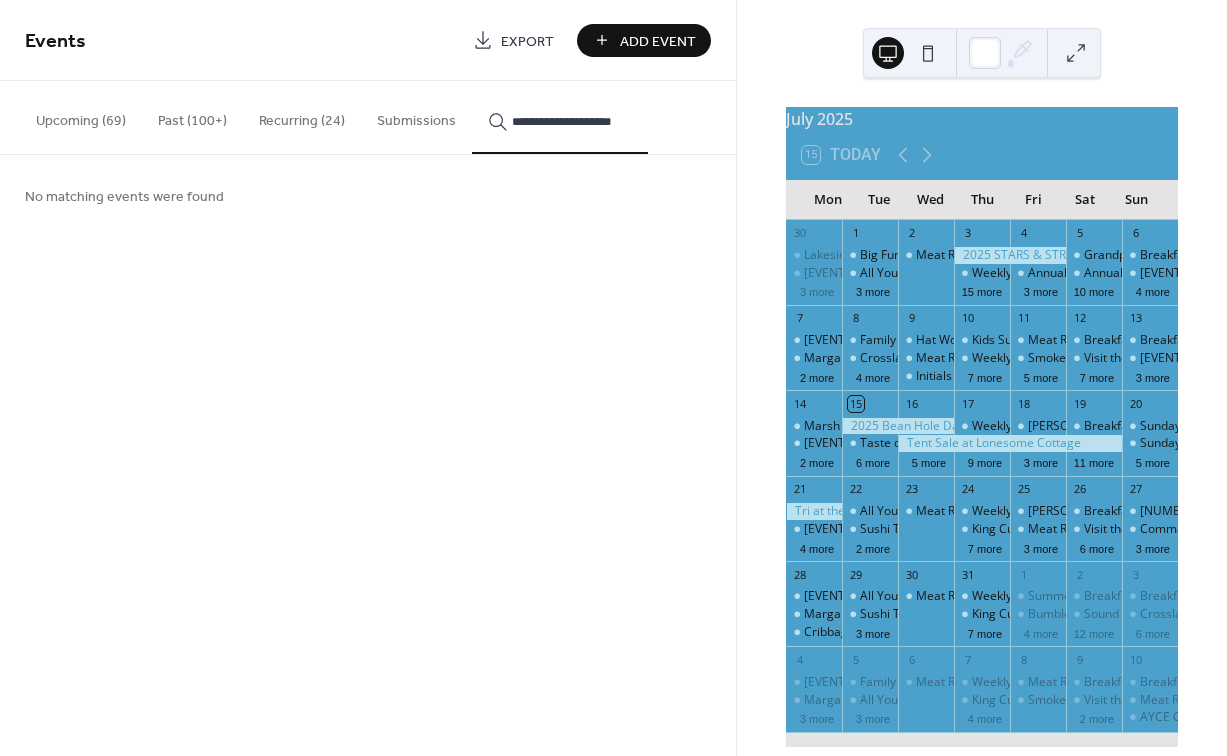 type on "**********" 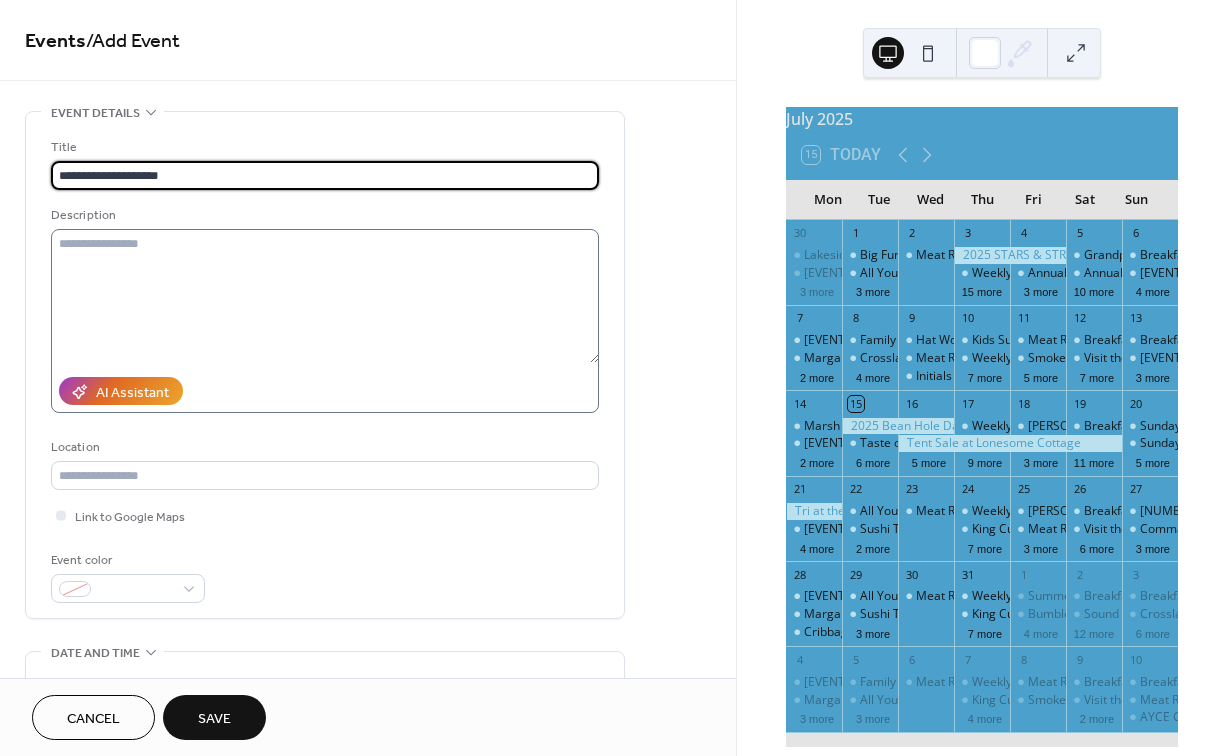type on "**********" 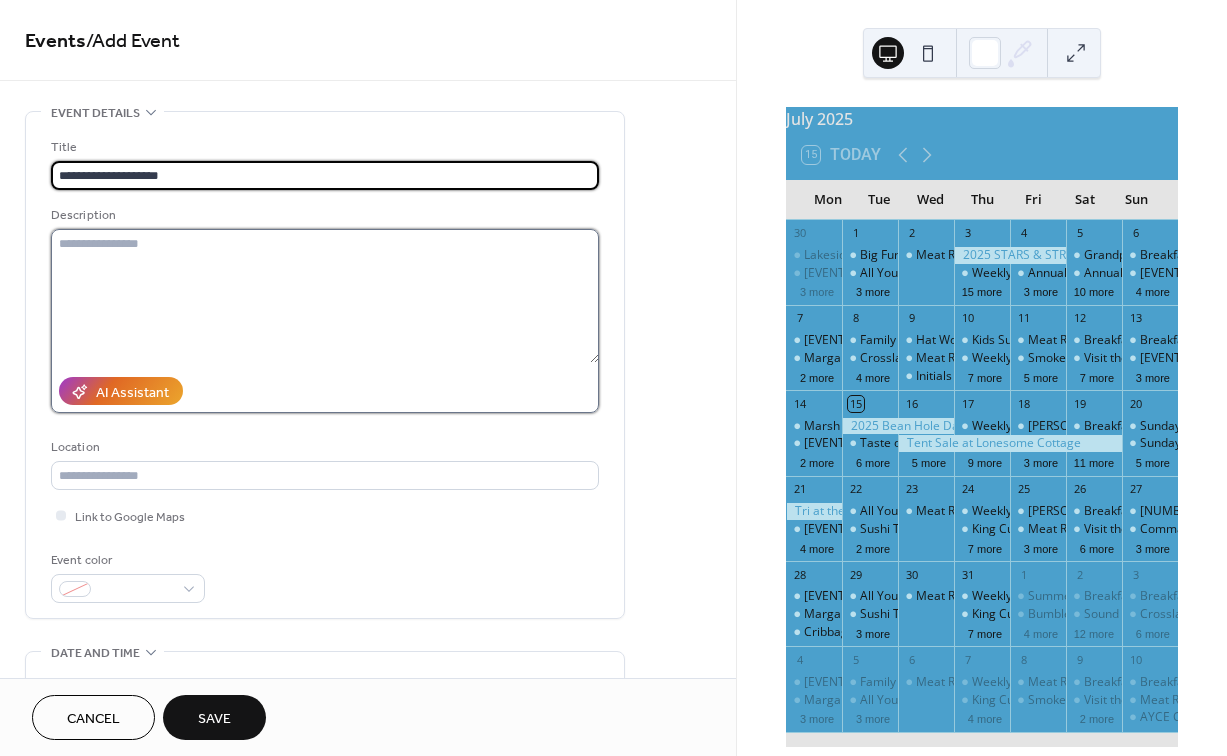 click at bounding box center (325, 296) 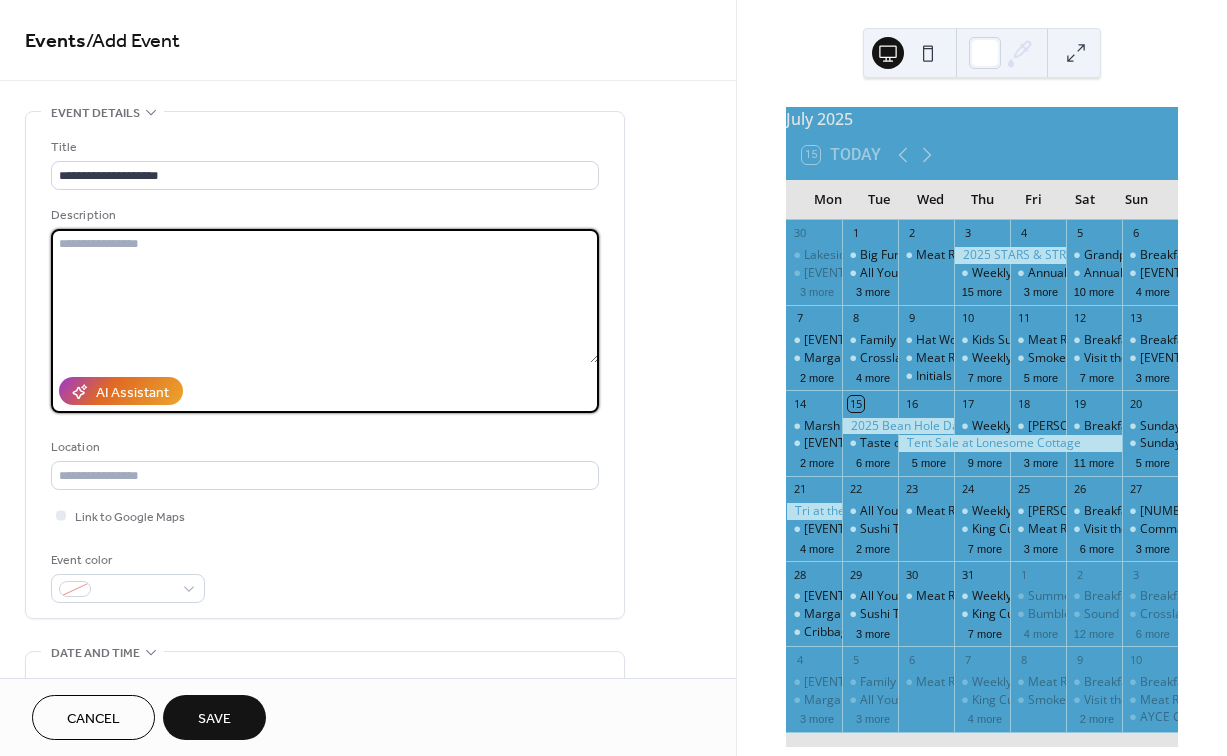 click at bounding box center (325, 296) 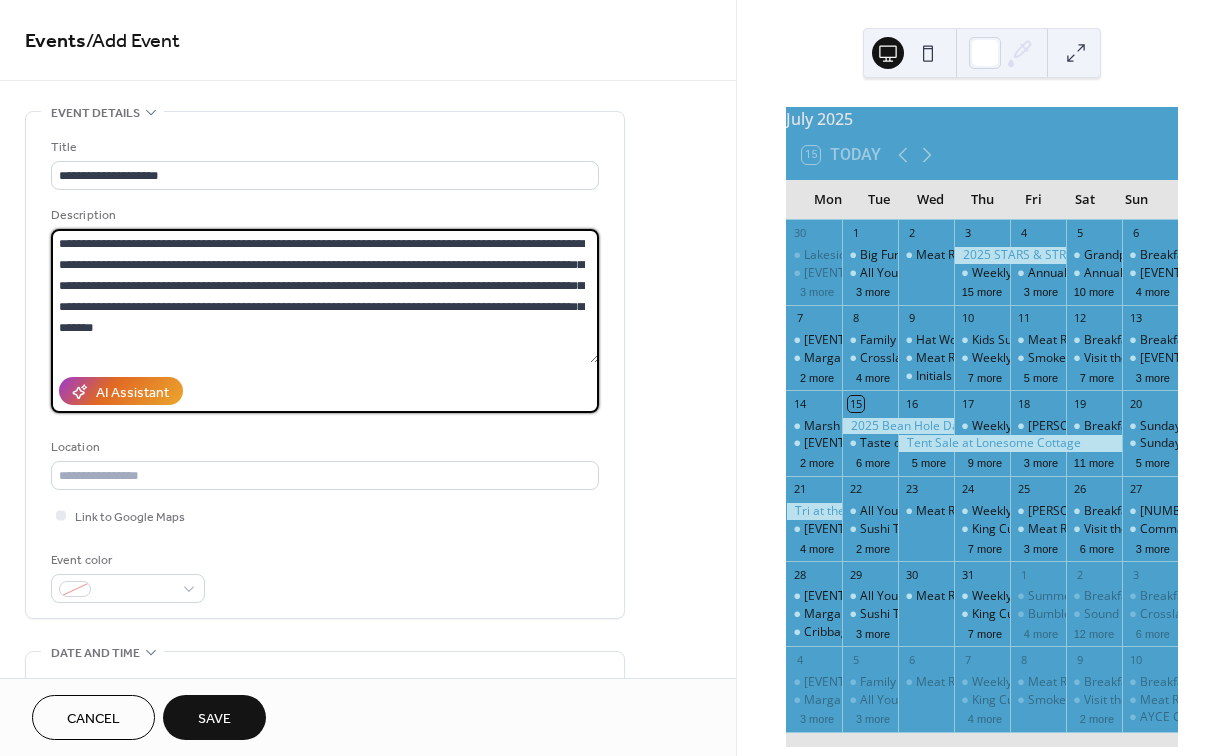 scroll, scrollTop: 63, scrollLeft: 0, axis: vertical 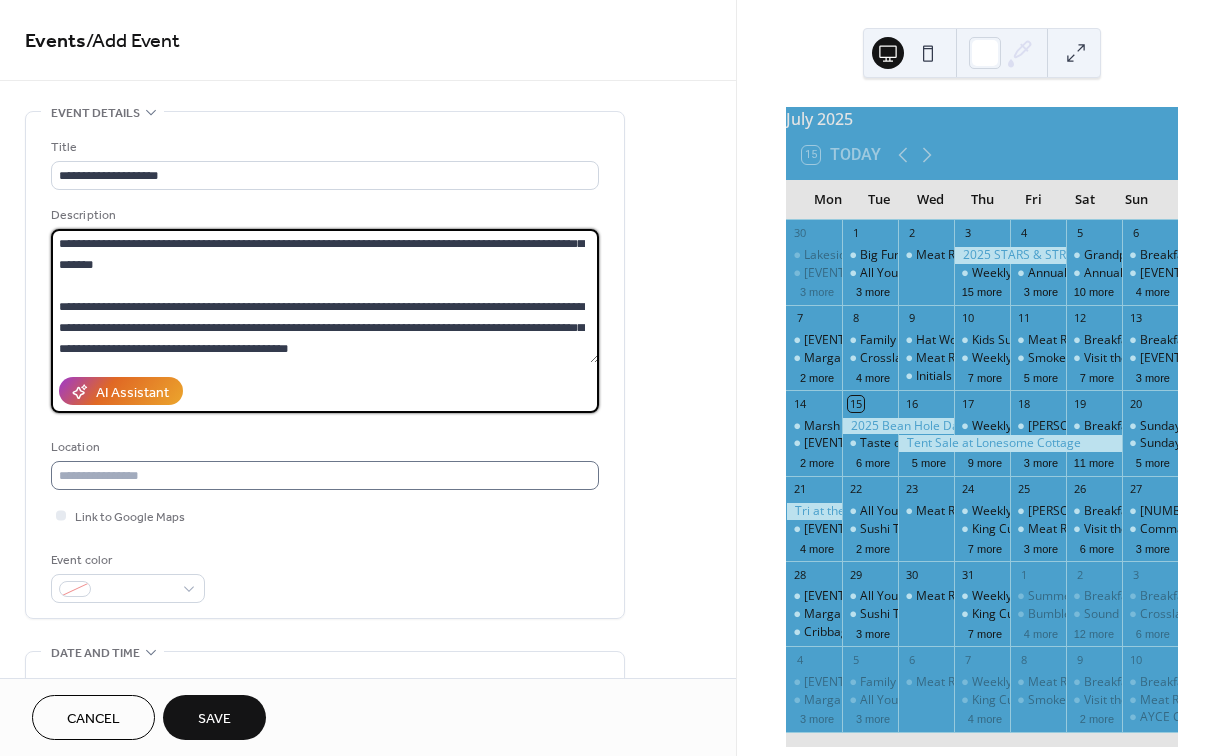 type on "**********" 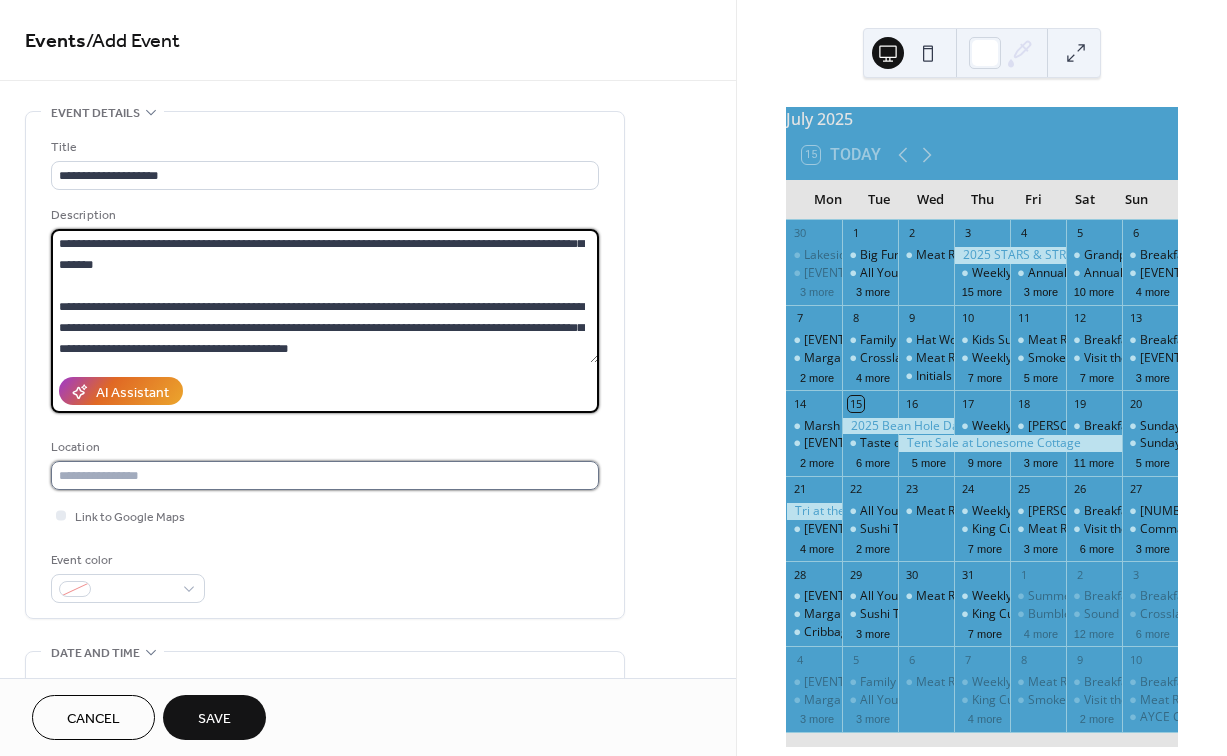 click at bounding box center (325, 475) 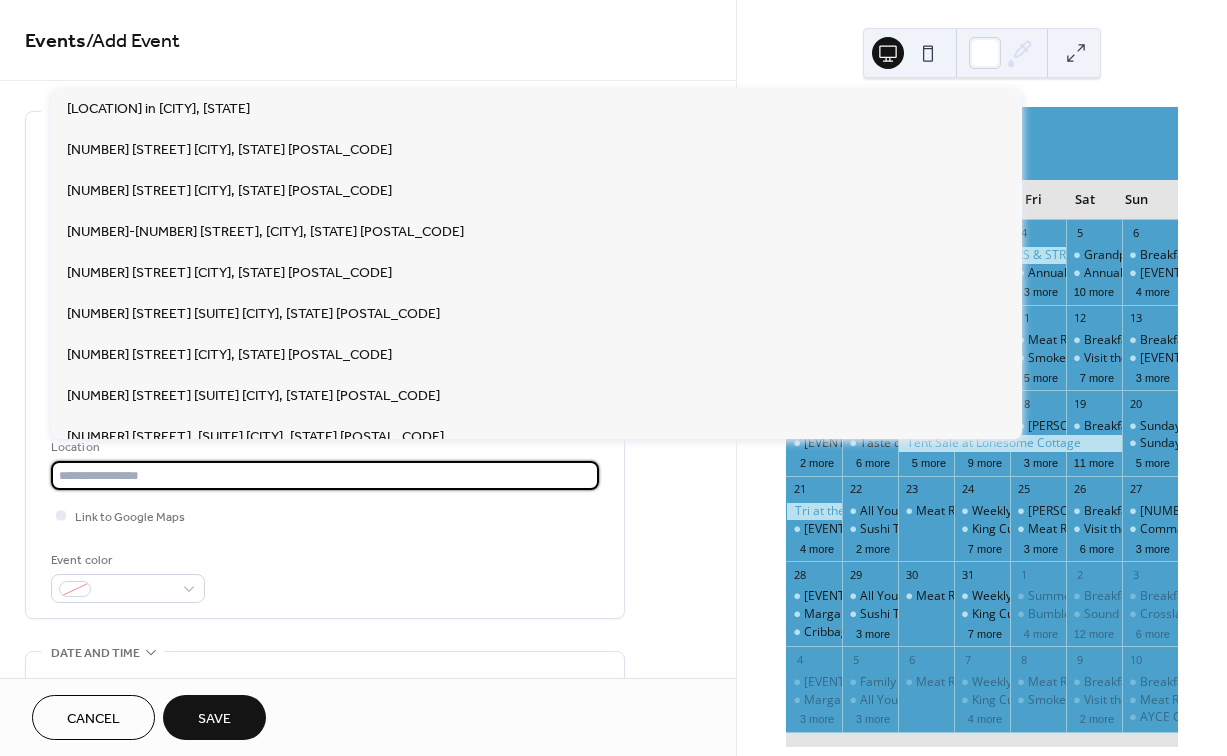 paste on "**********" 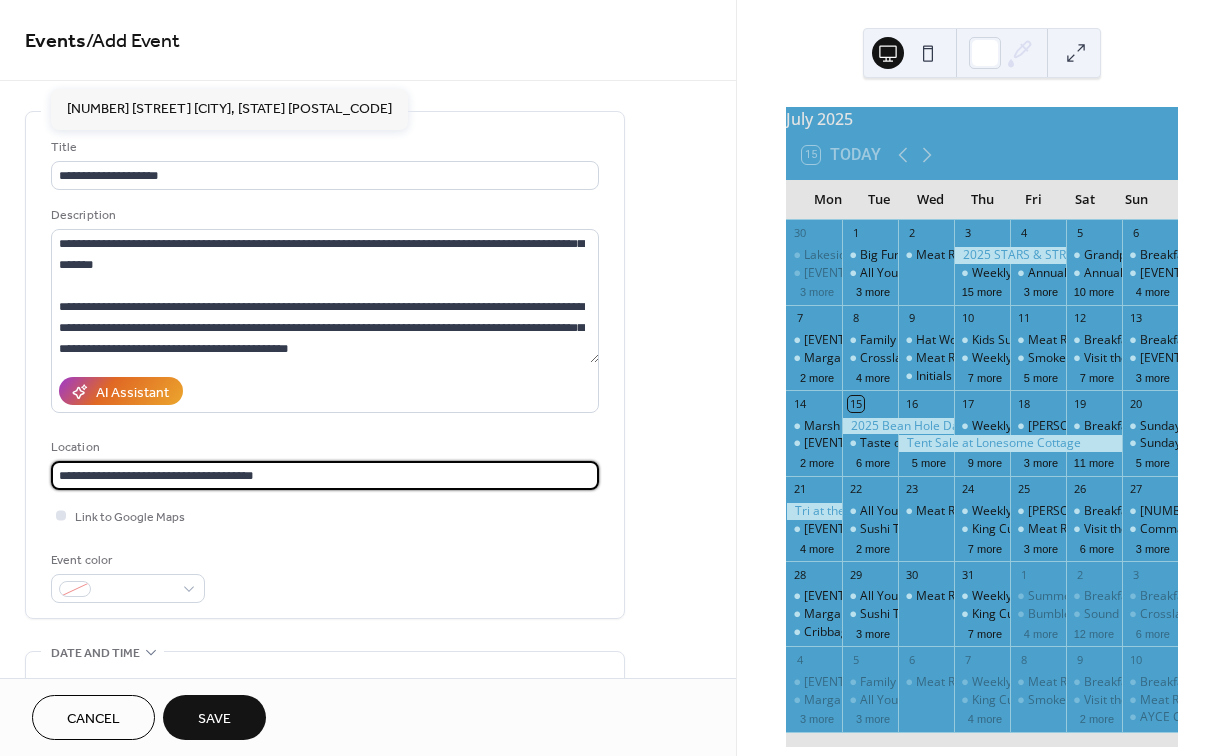 type on "**********" 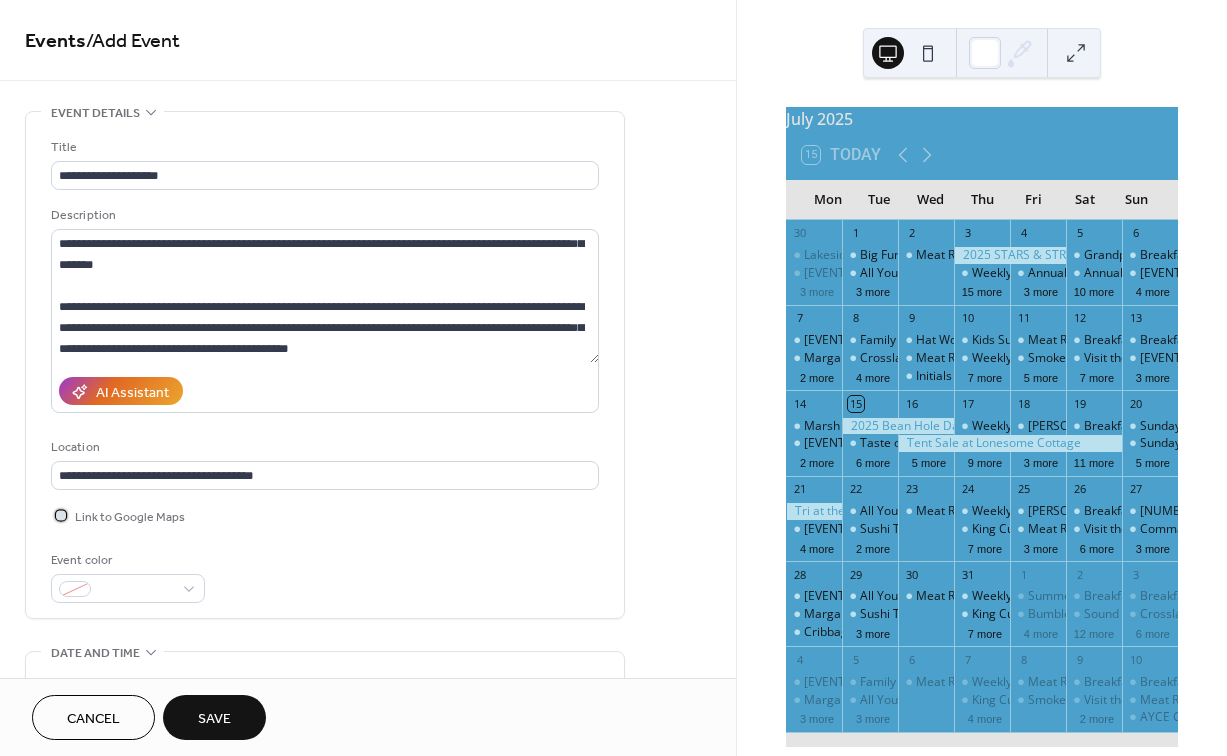 click at bounding box center [61, 515] 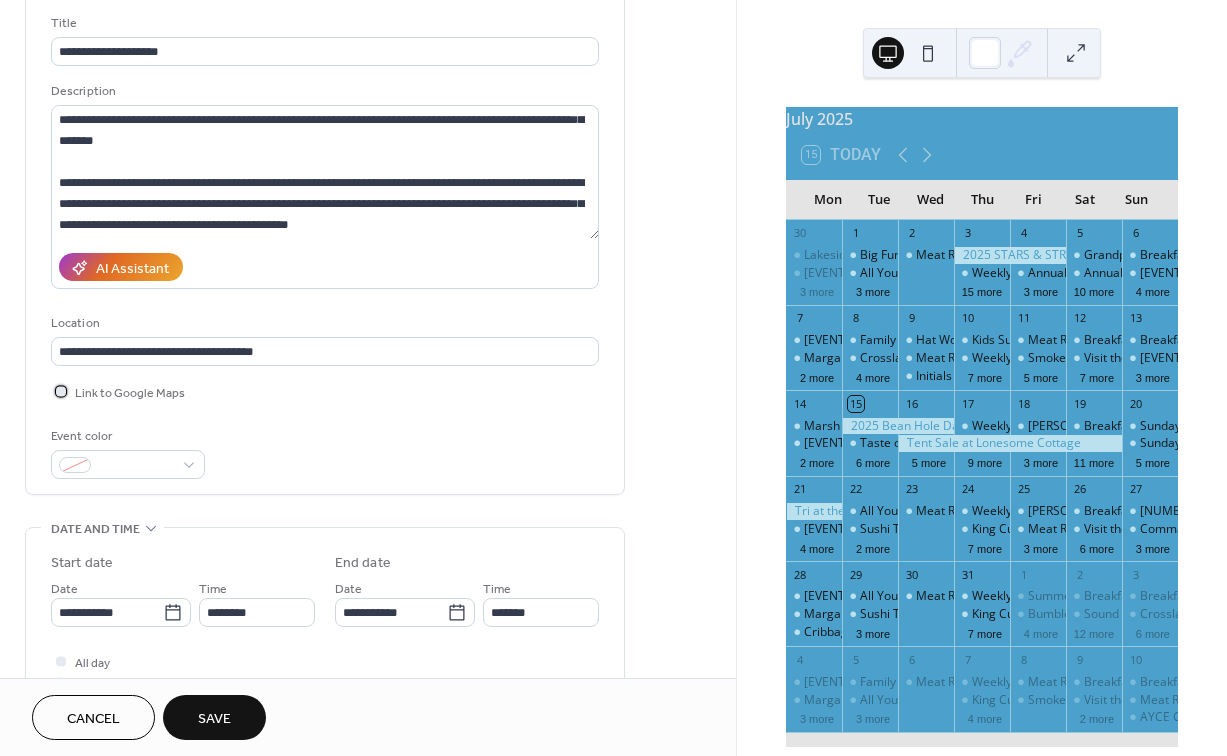 scroll, scrollTop: 125, scrollLeft: 0, axis: vertical 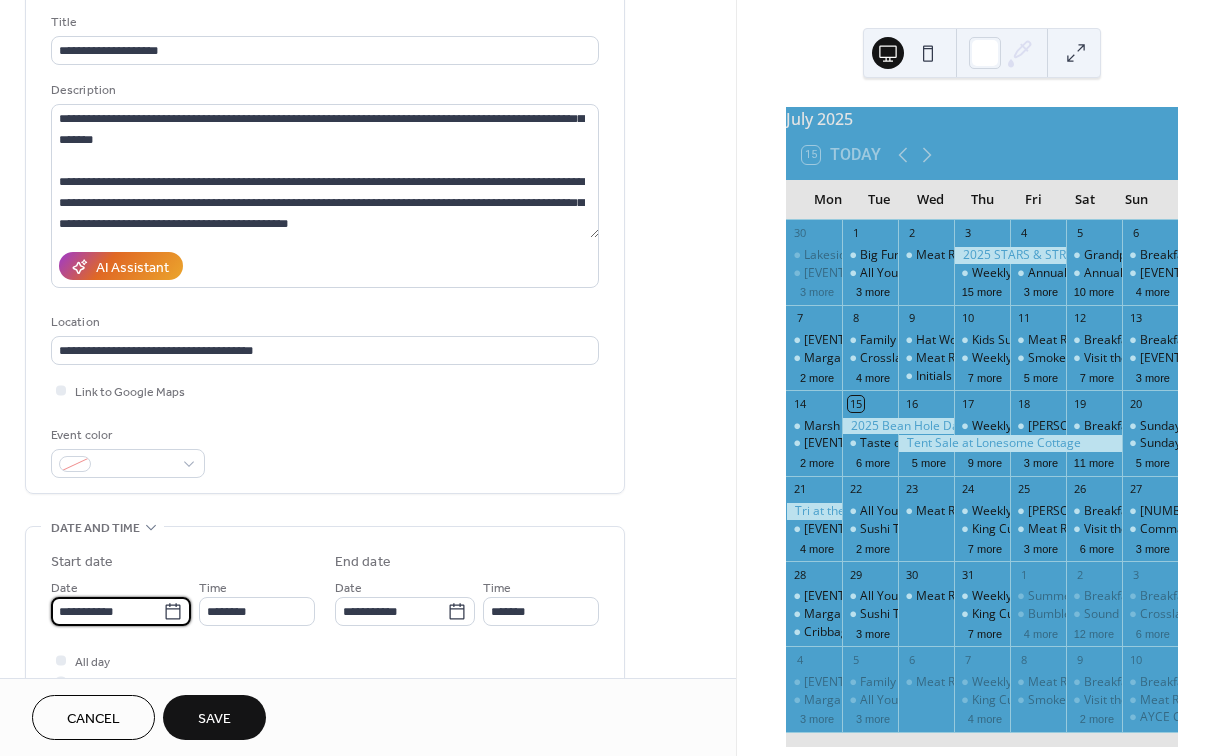 click on "**********" at bounding box center [107, 611] 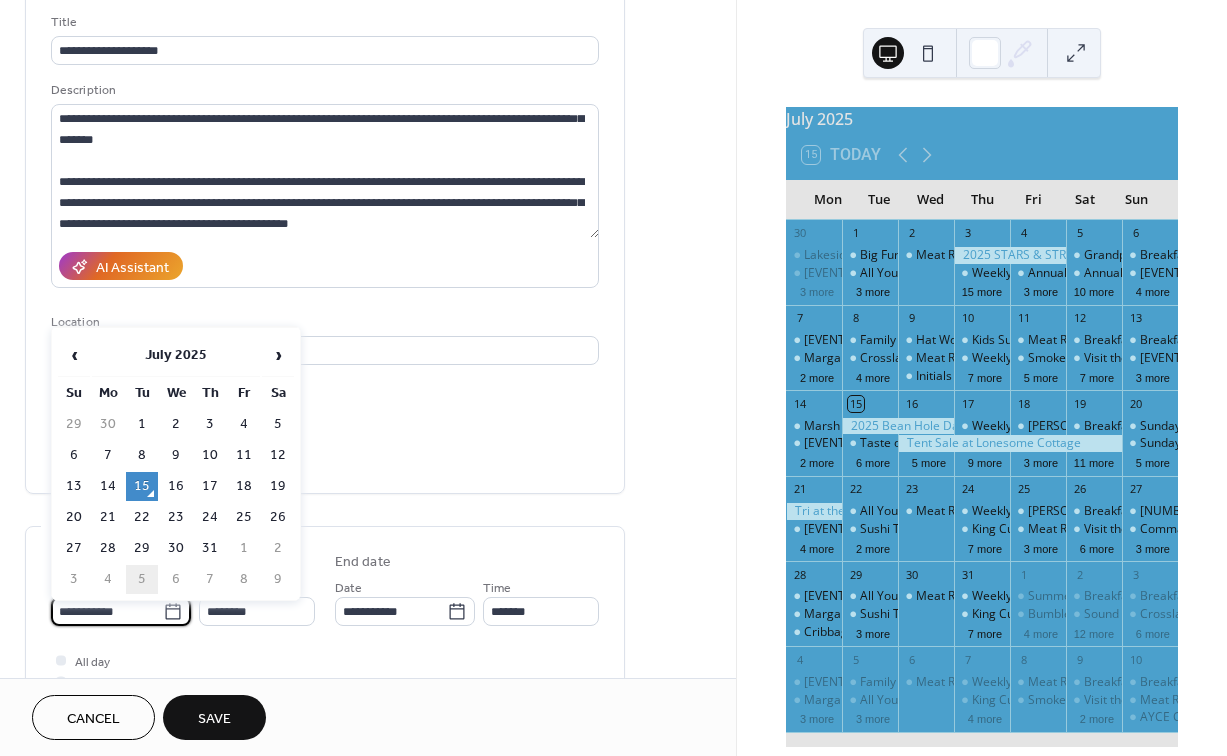 click on "5" at bounding box center [142, 579] 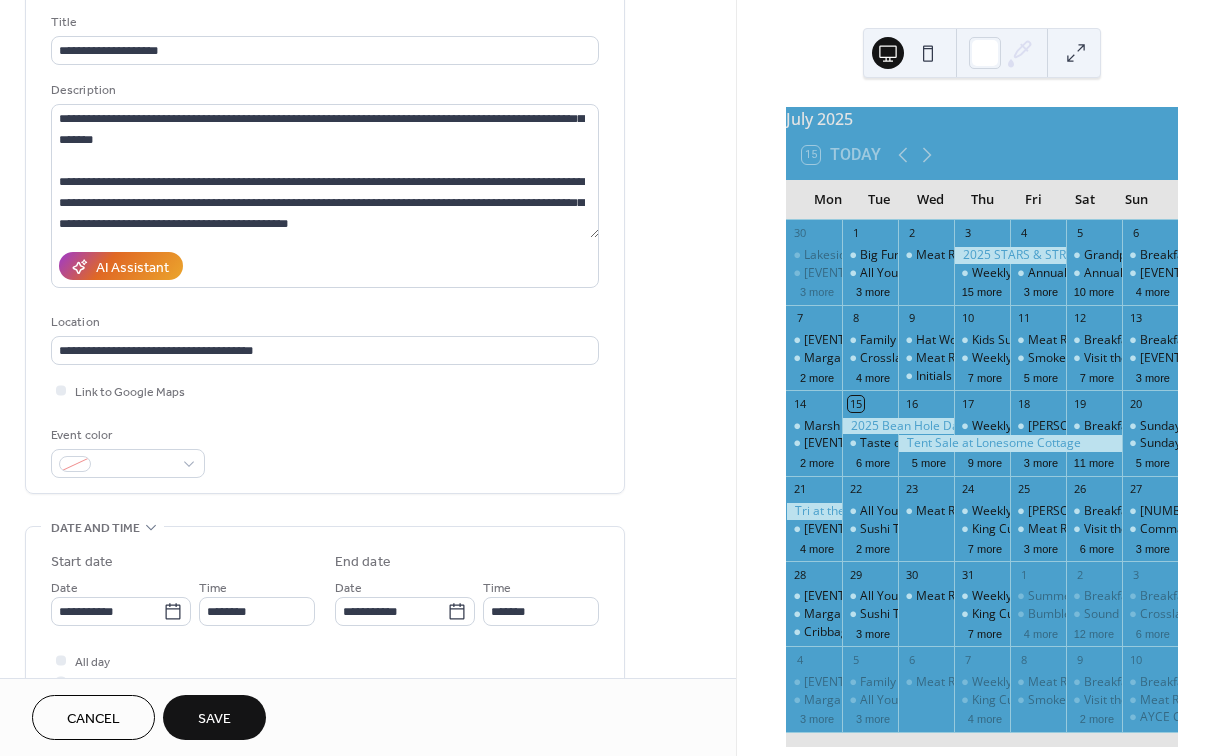 type on "**********" 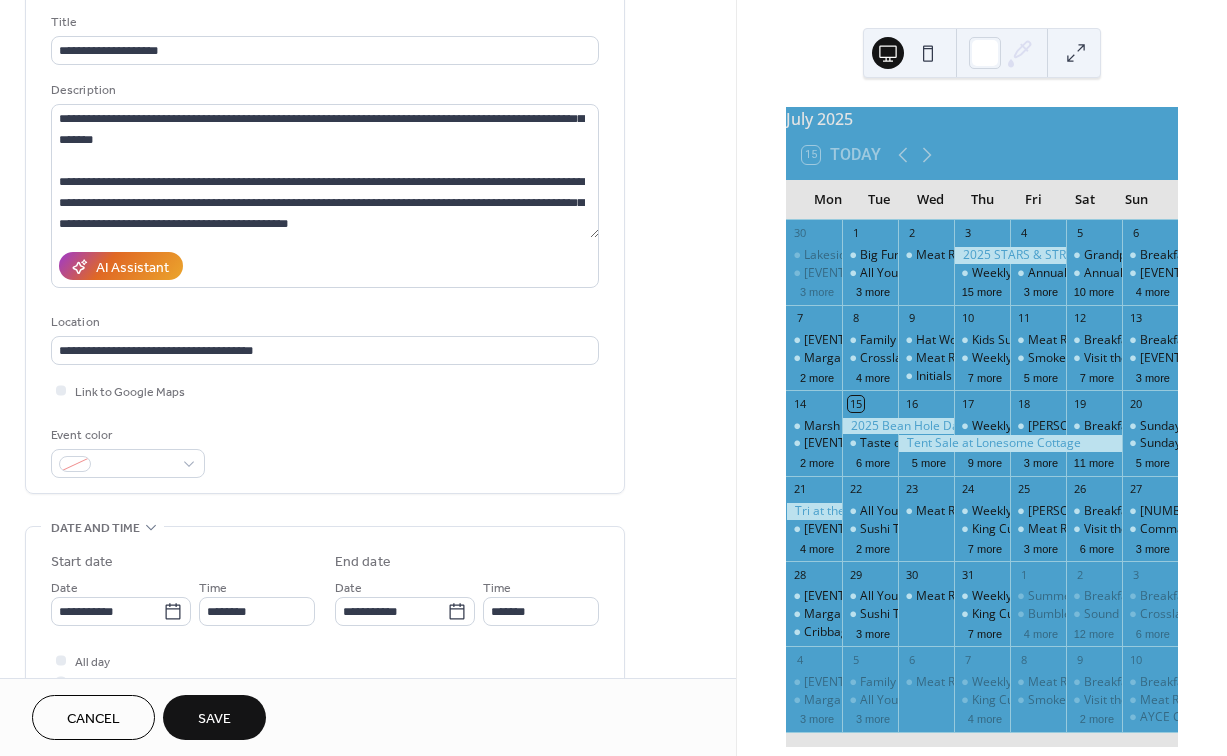 type on "**********" 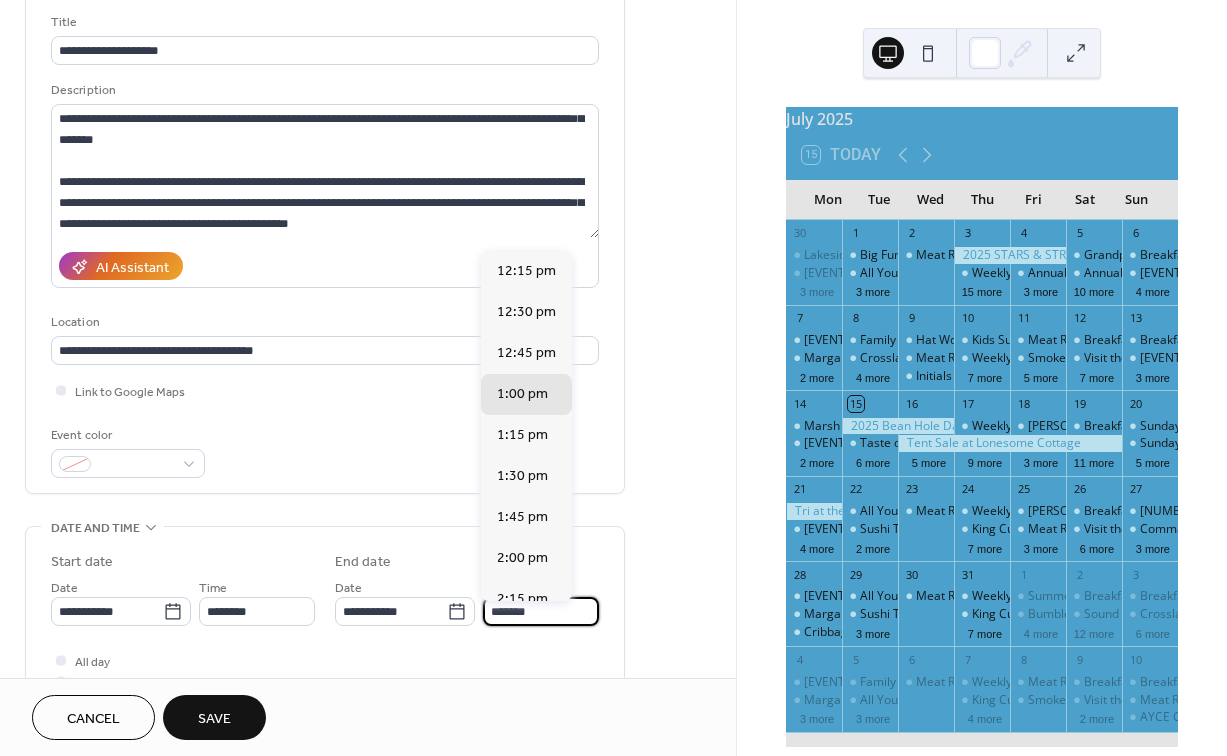 click on "*******" at bounding box center (541, 611) 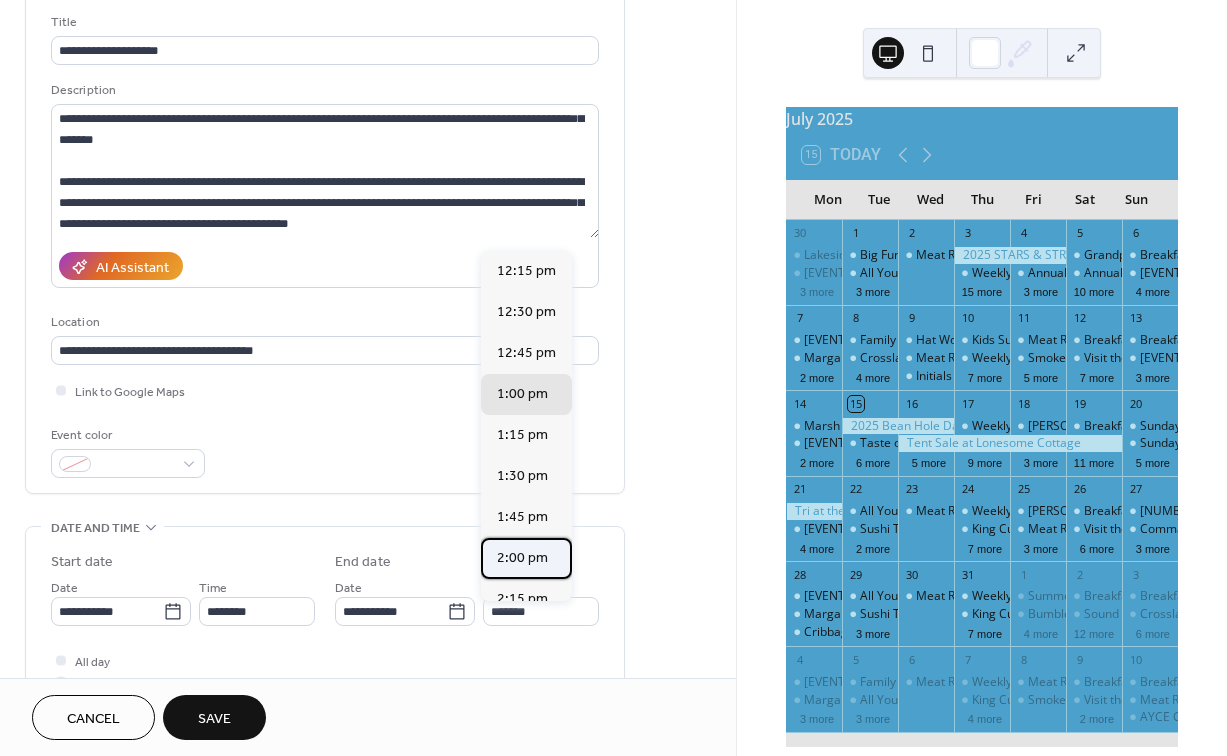 click on "2:00 pm" at bounding box center [522, 558] 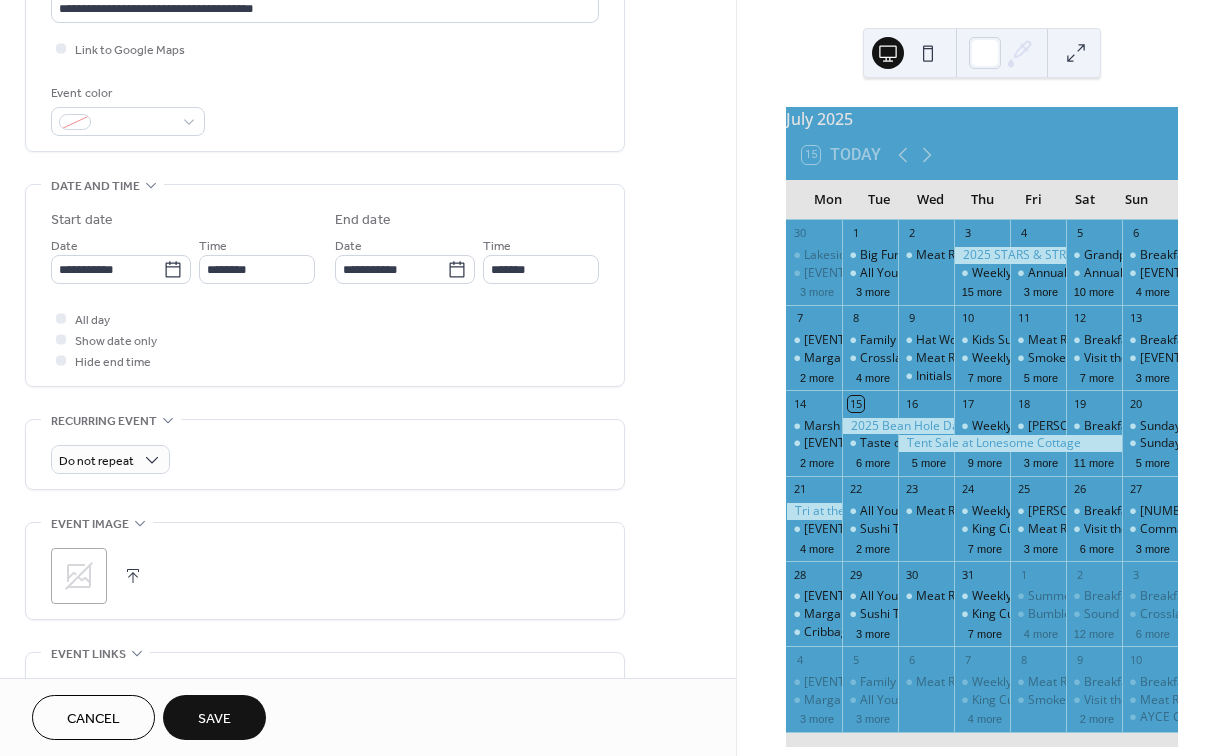scroll, scrollTop: 475, scrollLeft: 0, axis: vertical 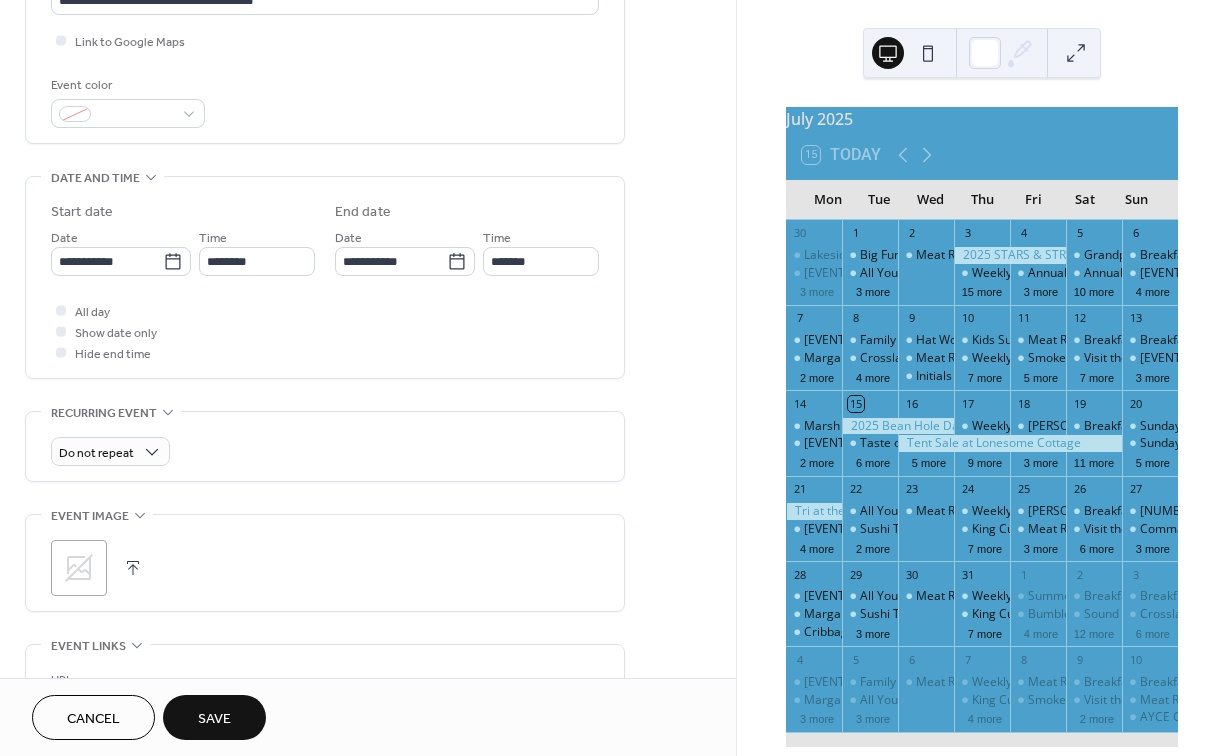 click at bounding box center (133, 568) 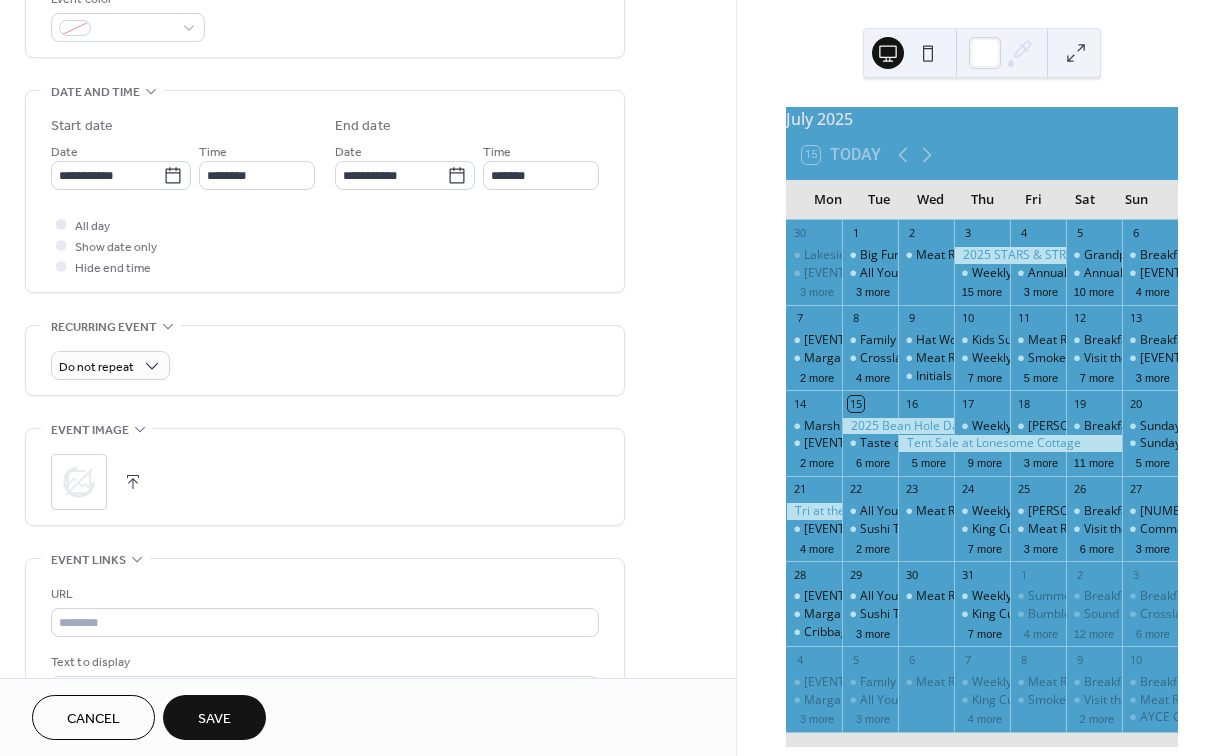 scroll, scrollTop: 561, scrollLeft: 0, axis: vertical 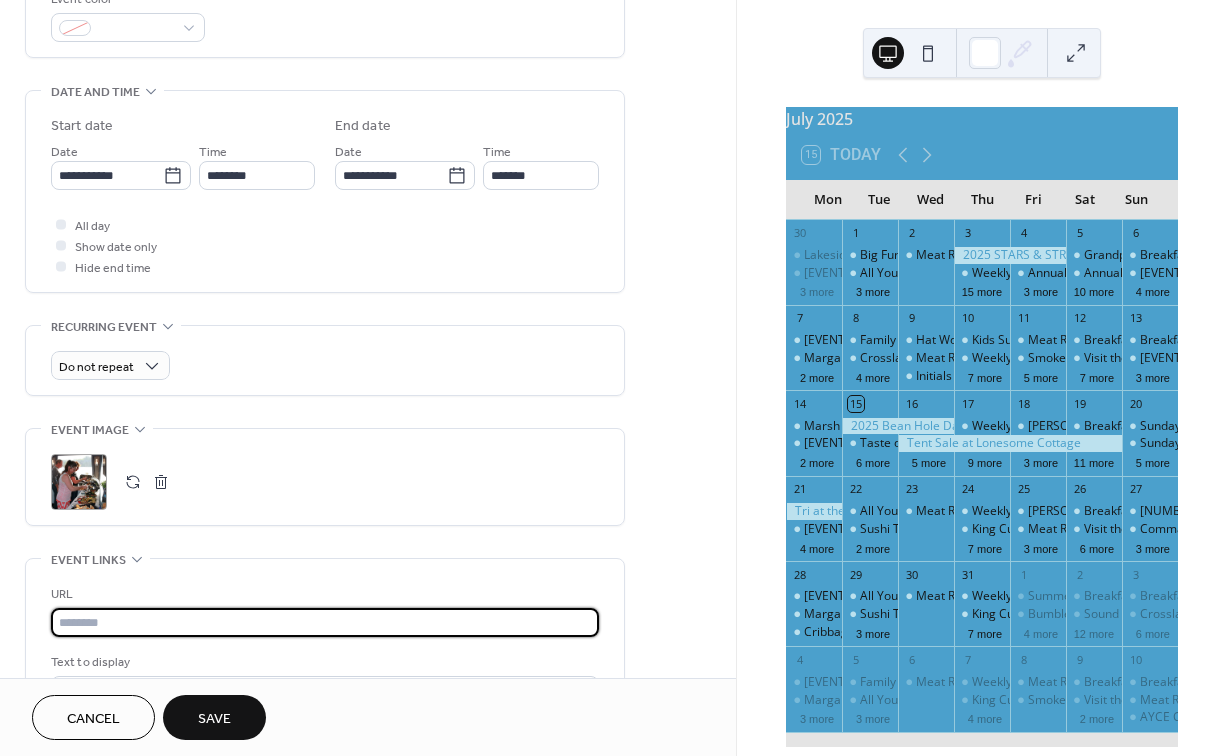 click at bounding box center [325, 622] 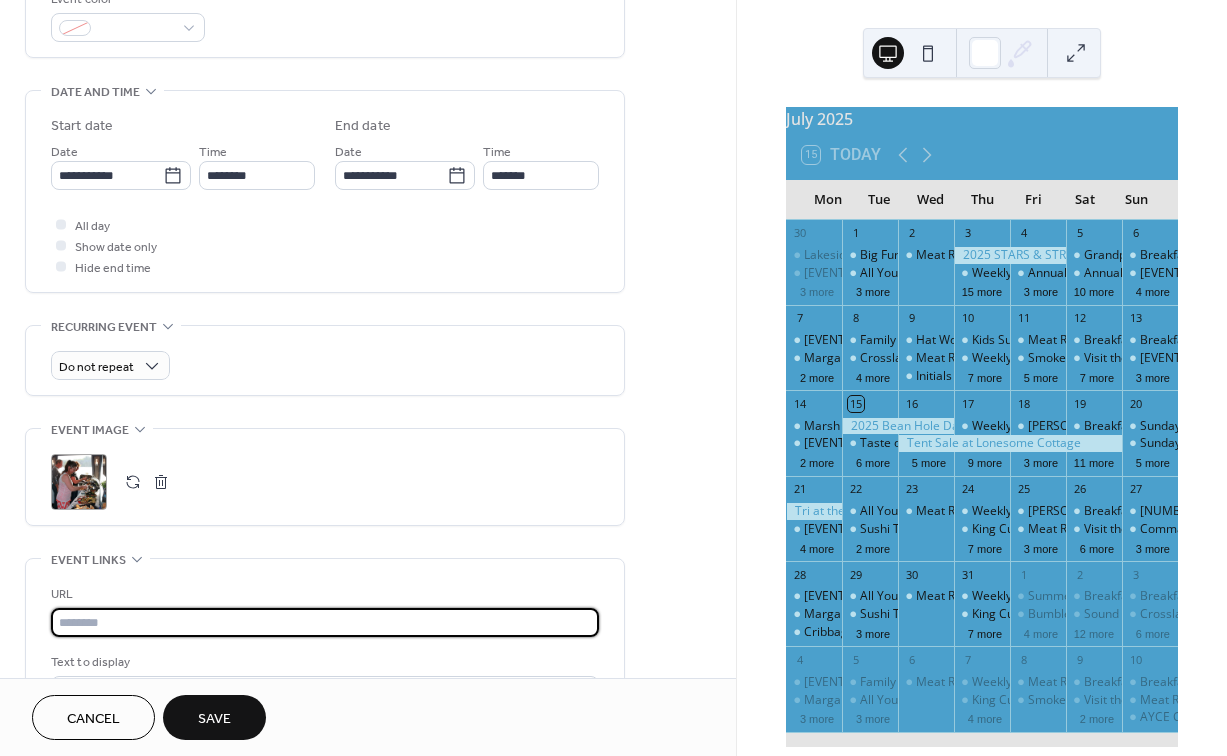 paste on "**********" 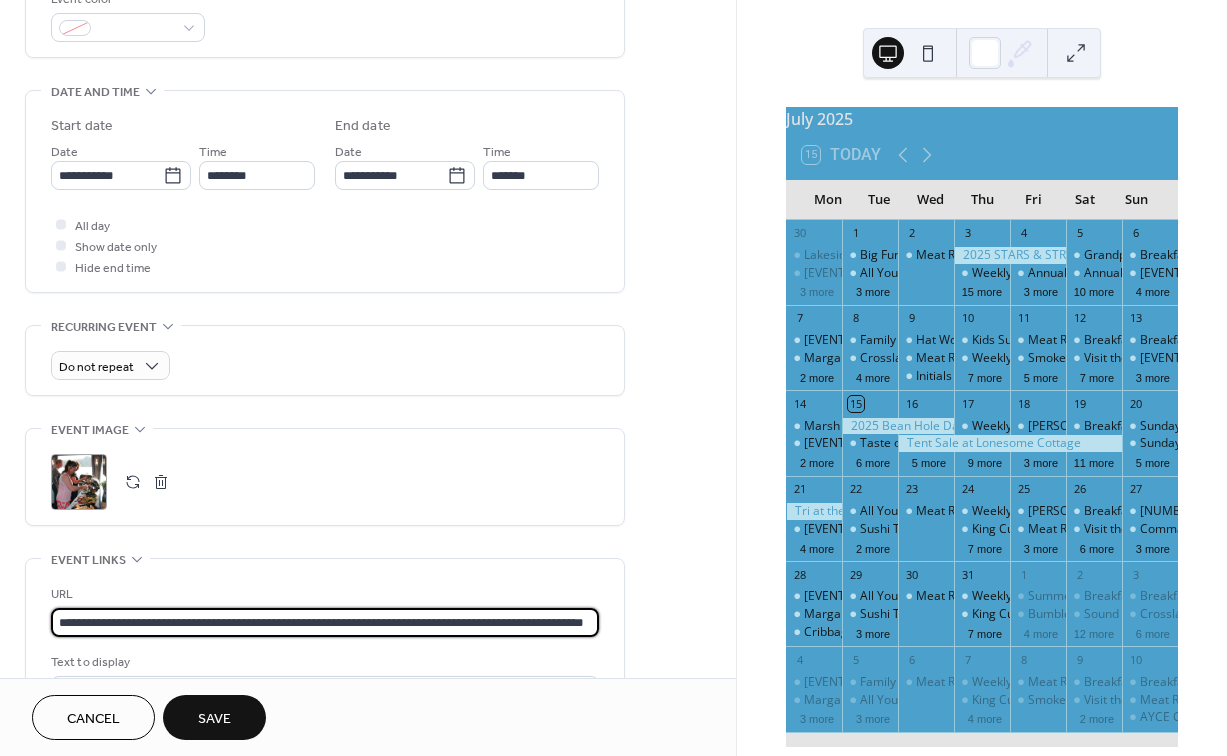 type on "**********" 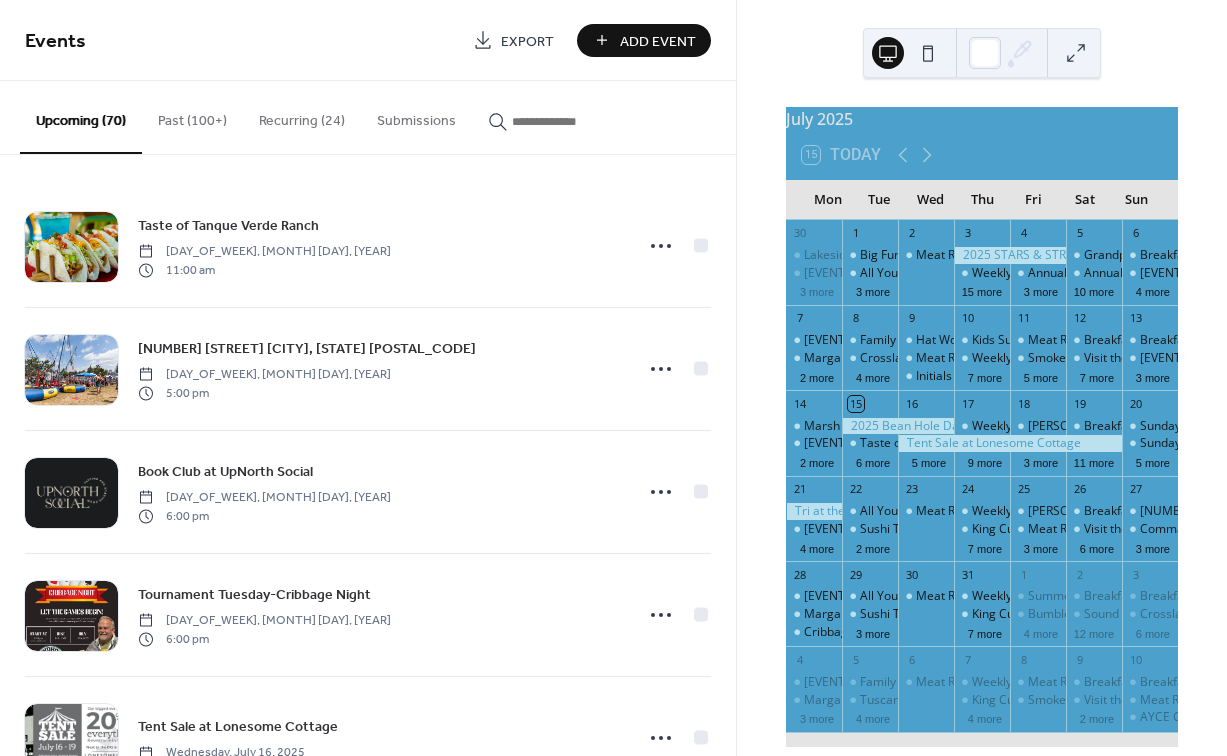 click on "Add Event" at bounding box center [658, 41] 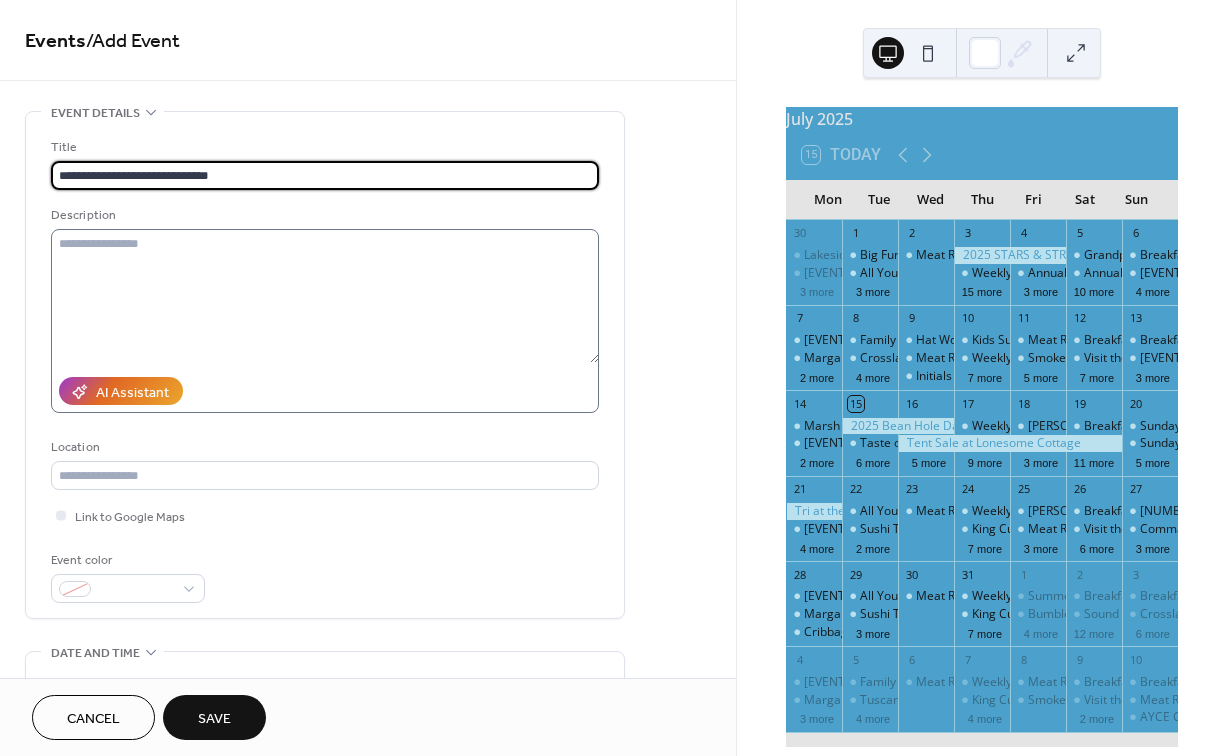 type on "**********" 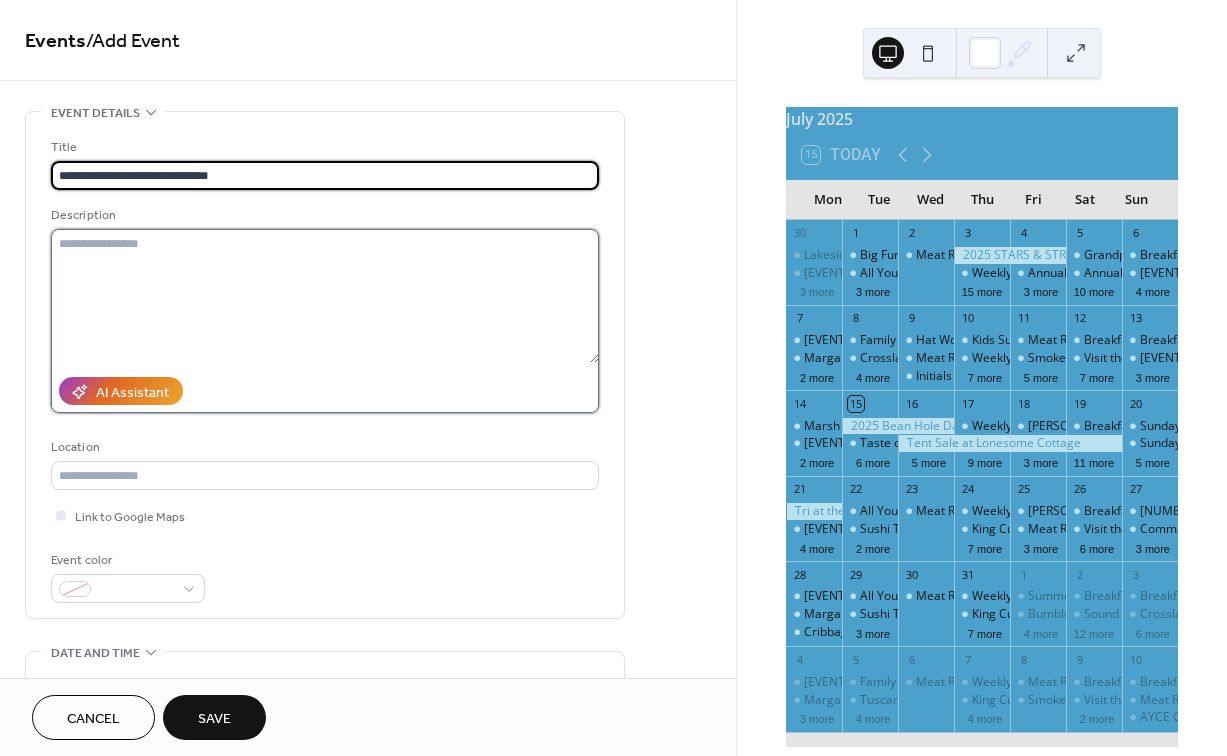 click at bounding box center [325, 296] 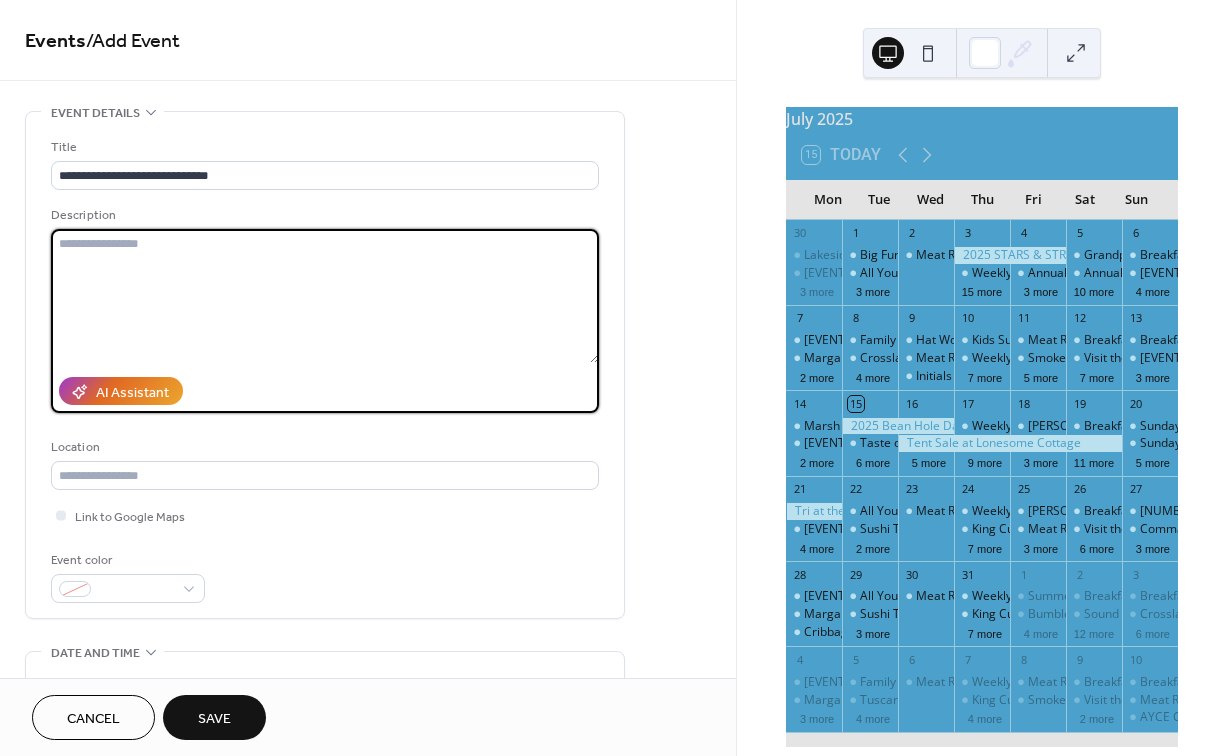 paste on "**********" 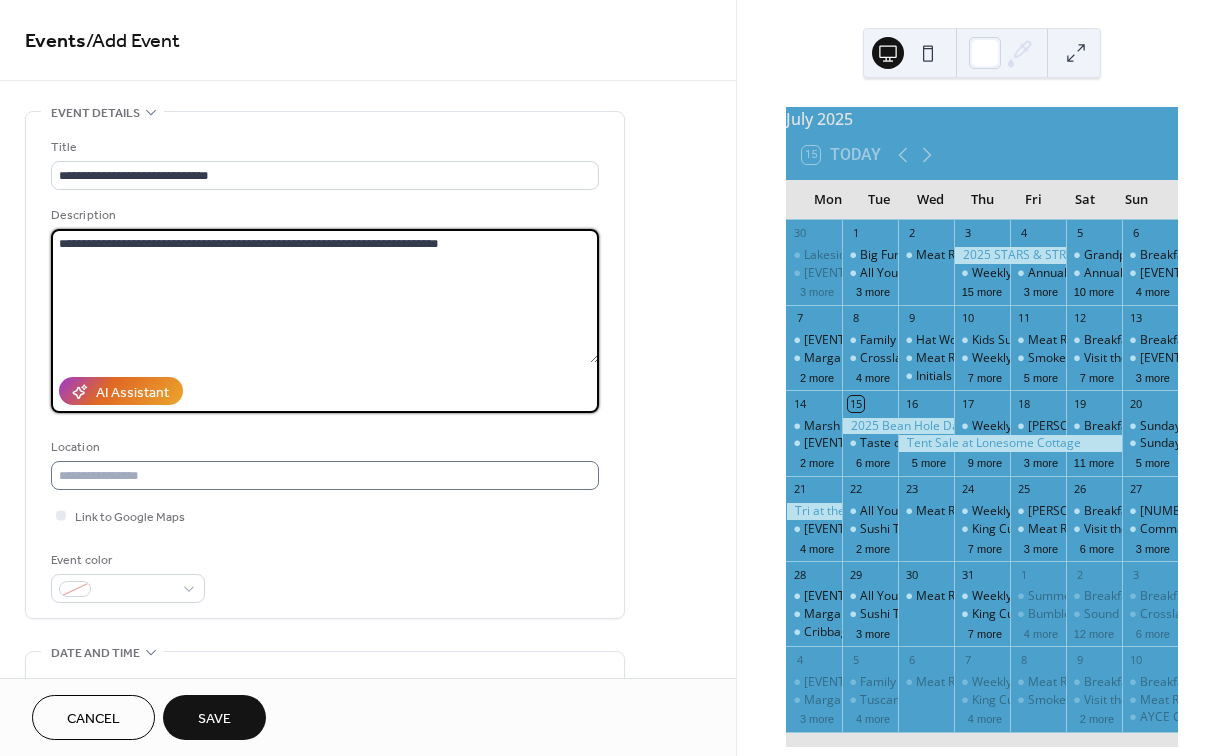 type on "**********" 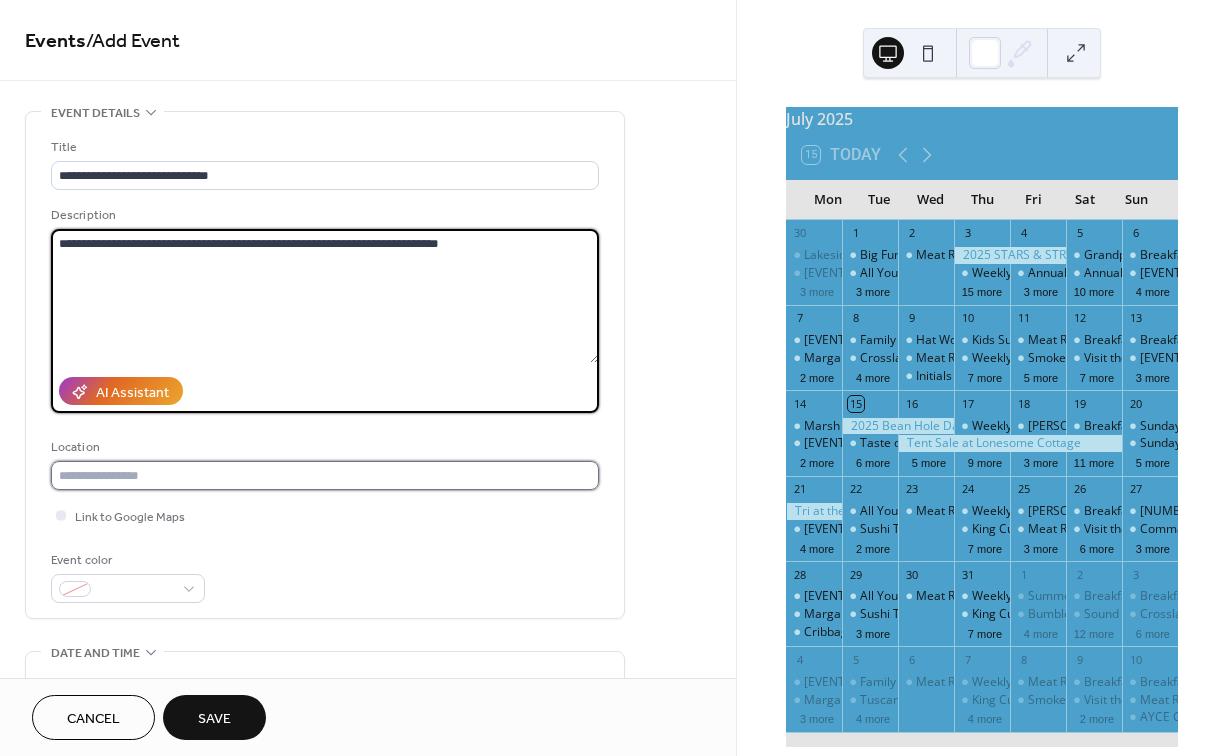 click at bounding box center (325, 475) 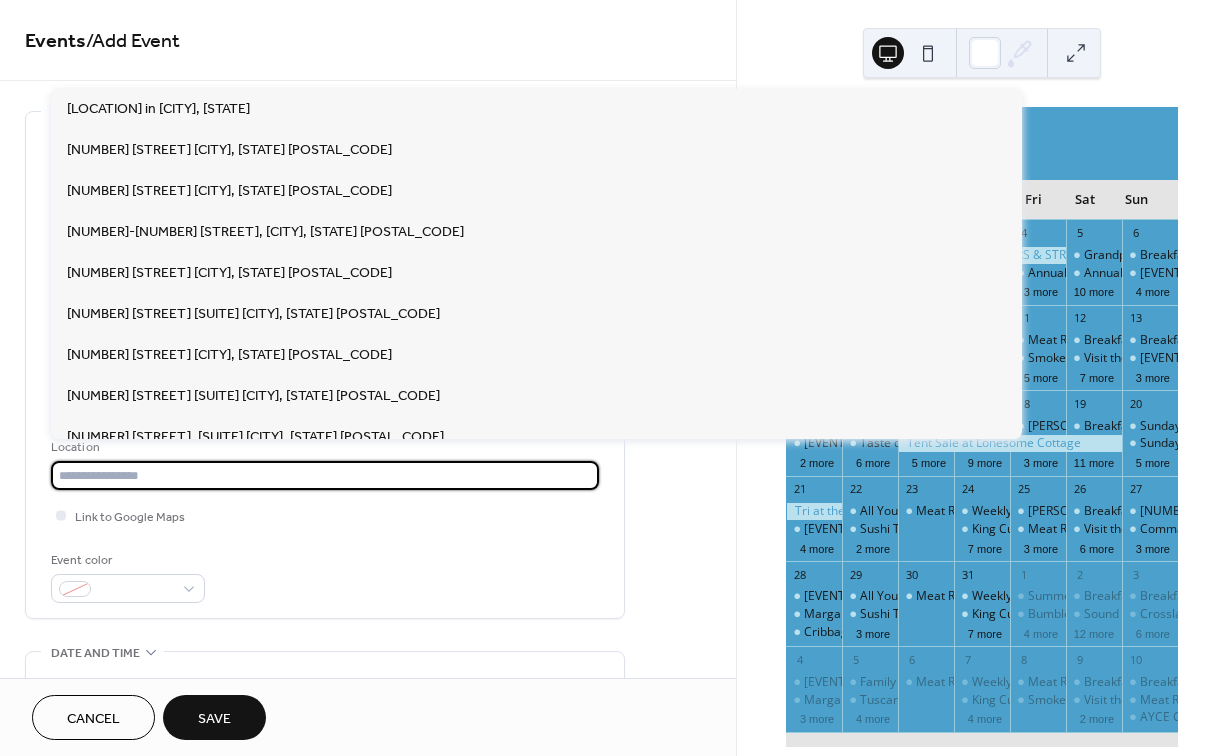 paste on "**********" 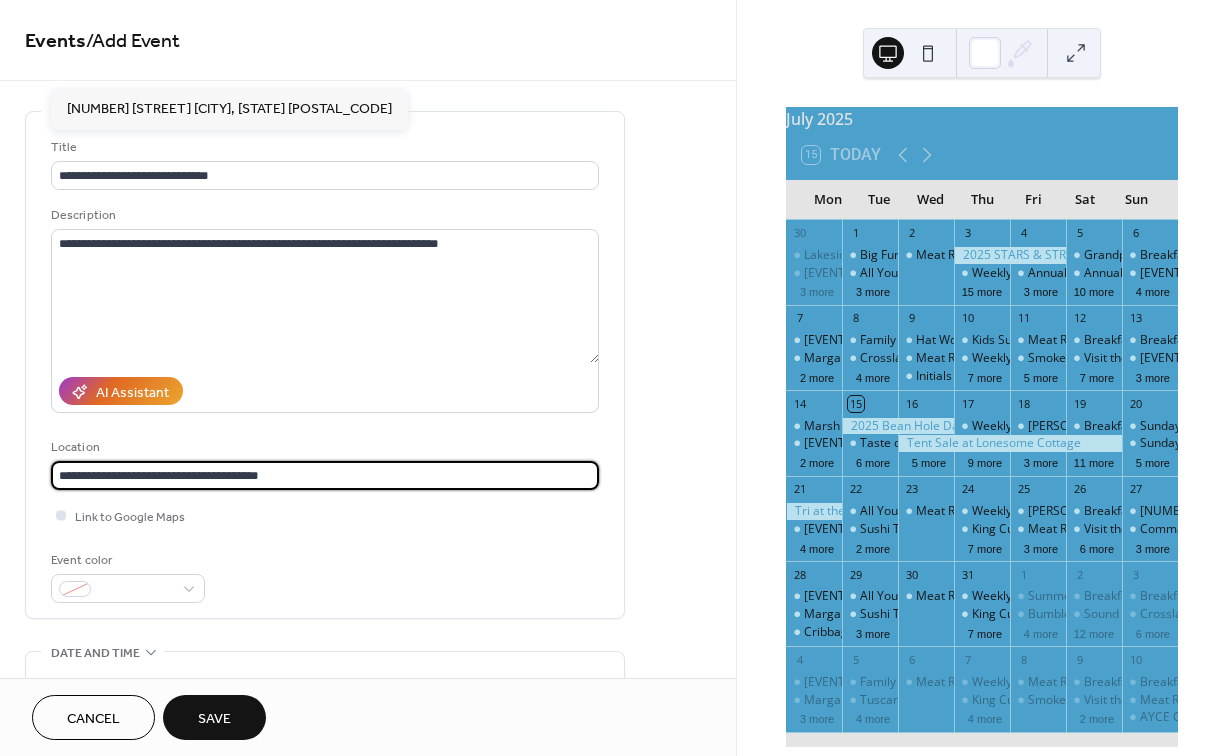 type on "**********" 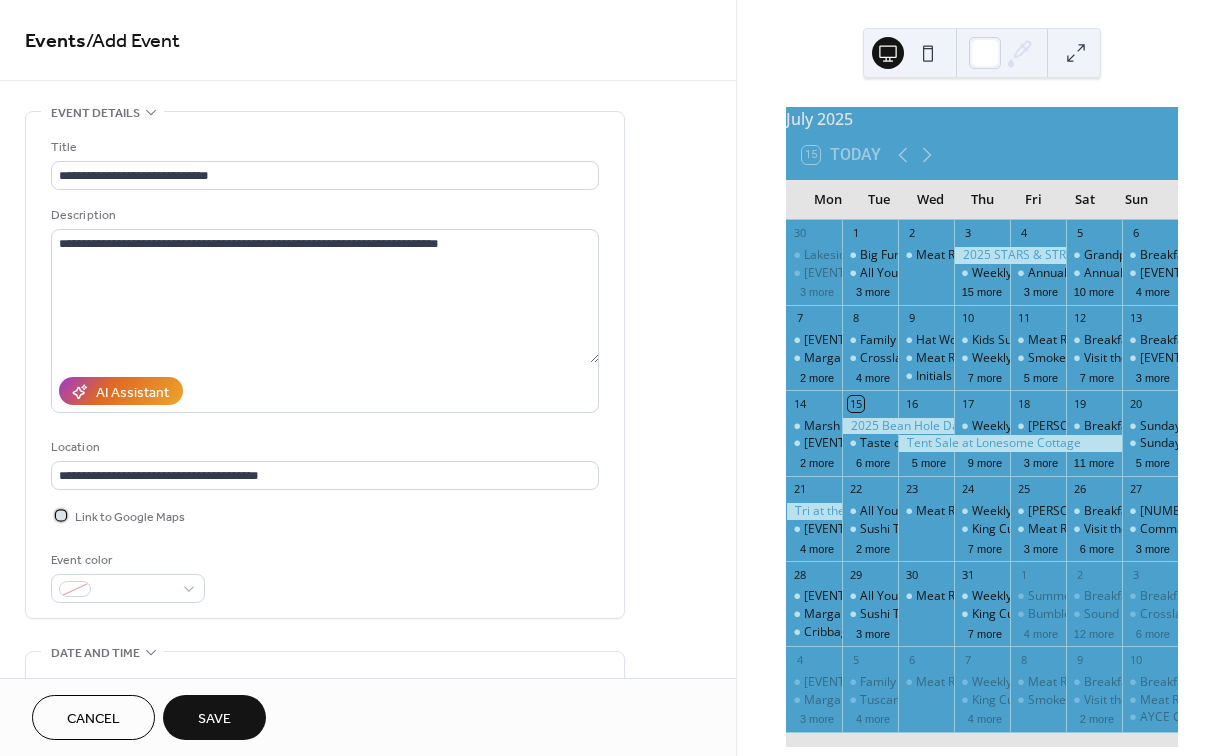 click at bounding box center [61, 515] 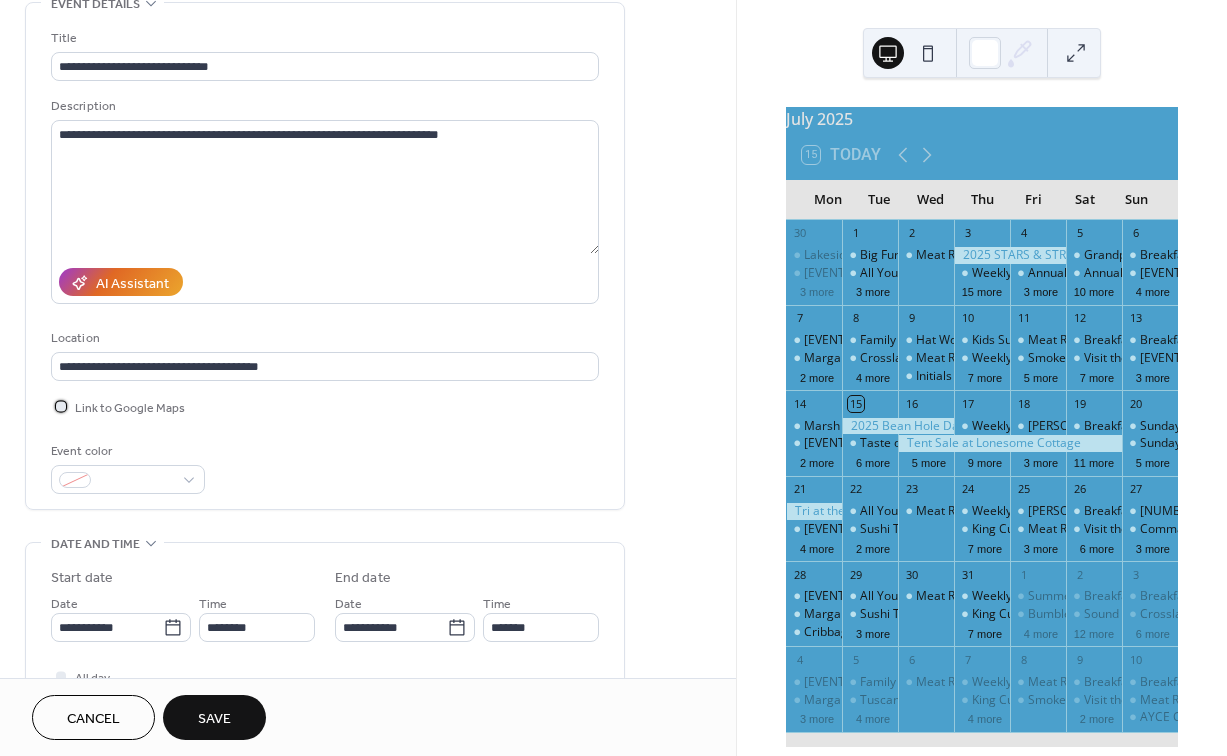 scroll, scrollTop: 122, scrollLeft: 0, axis: vertical 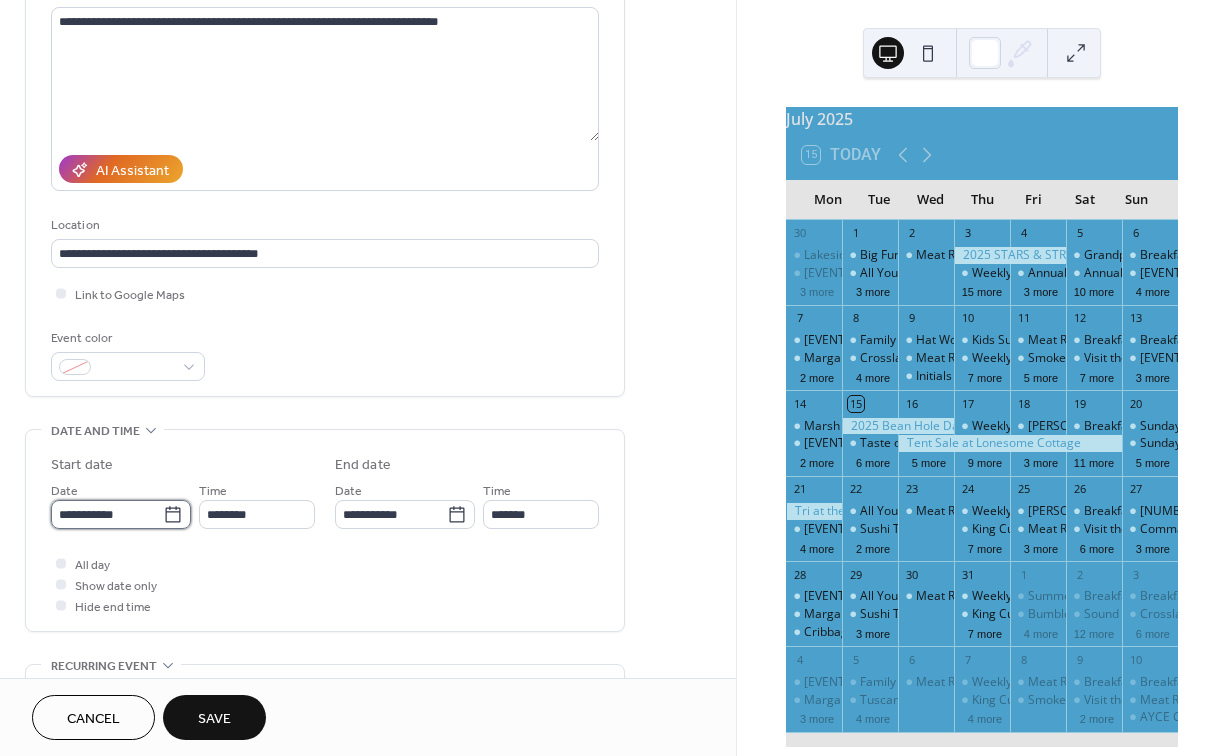 click on "**********" at bounding box center (107, 514) 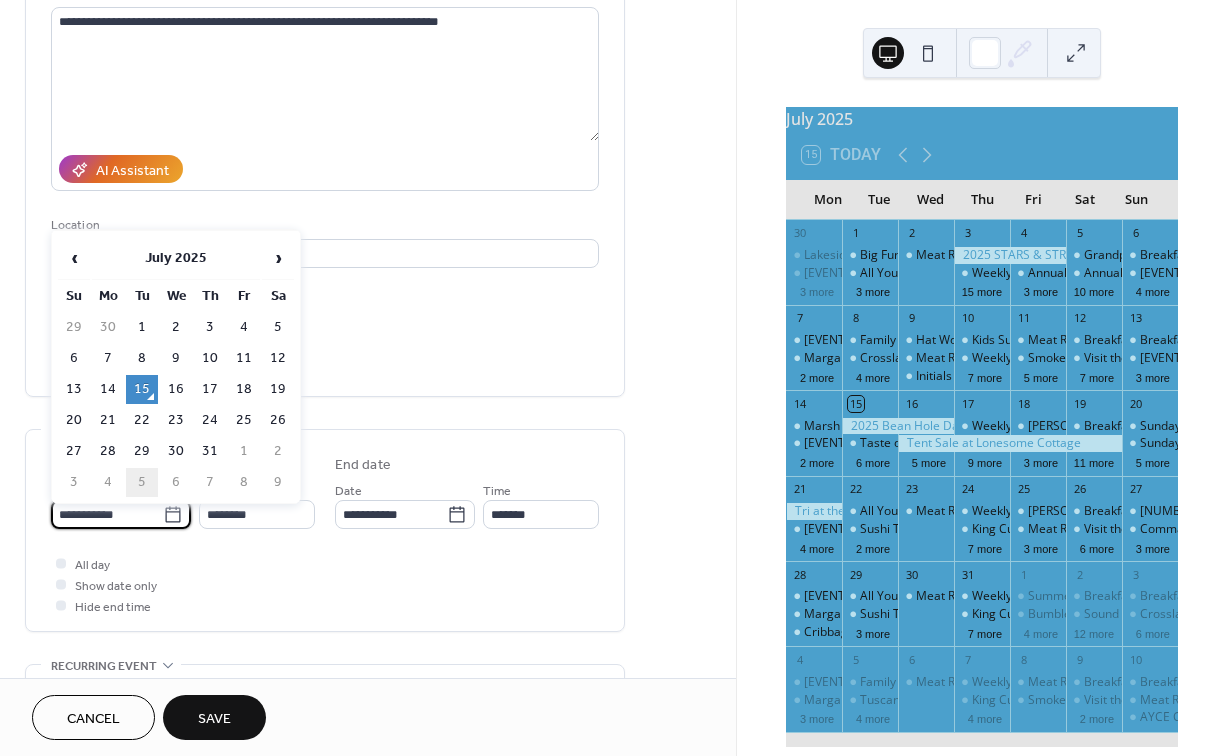 click on "5" at bounding box center [142, 482] 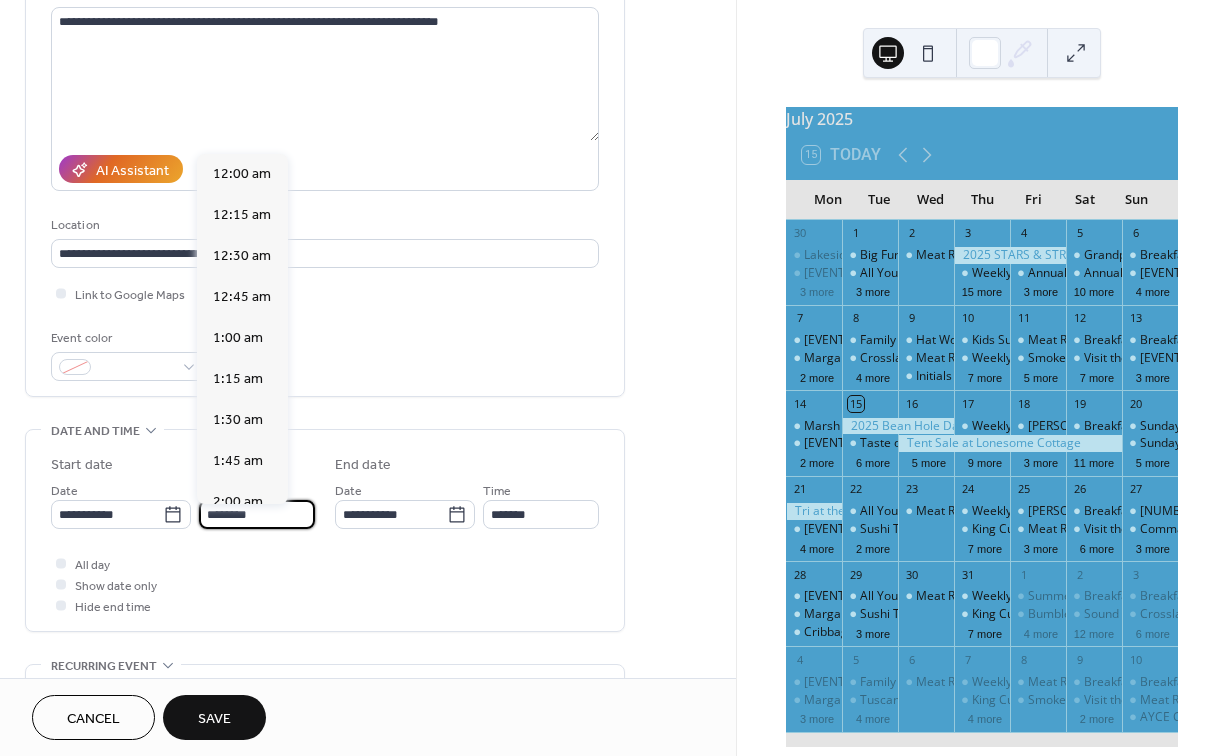 click on "********" at bounding box center [257, 514] 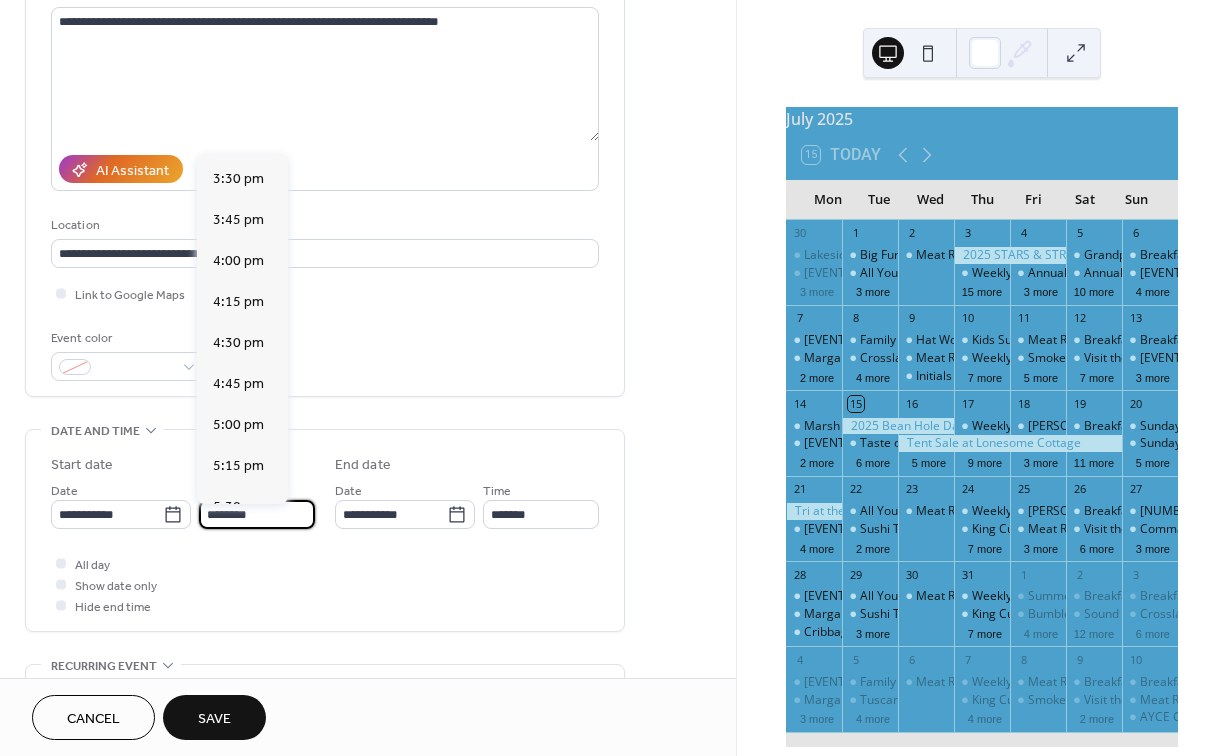 scroll, scrollTop: 2537, scrollLeft: 0, axis: vertical 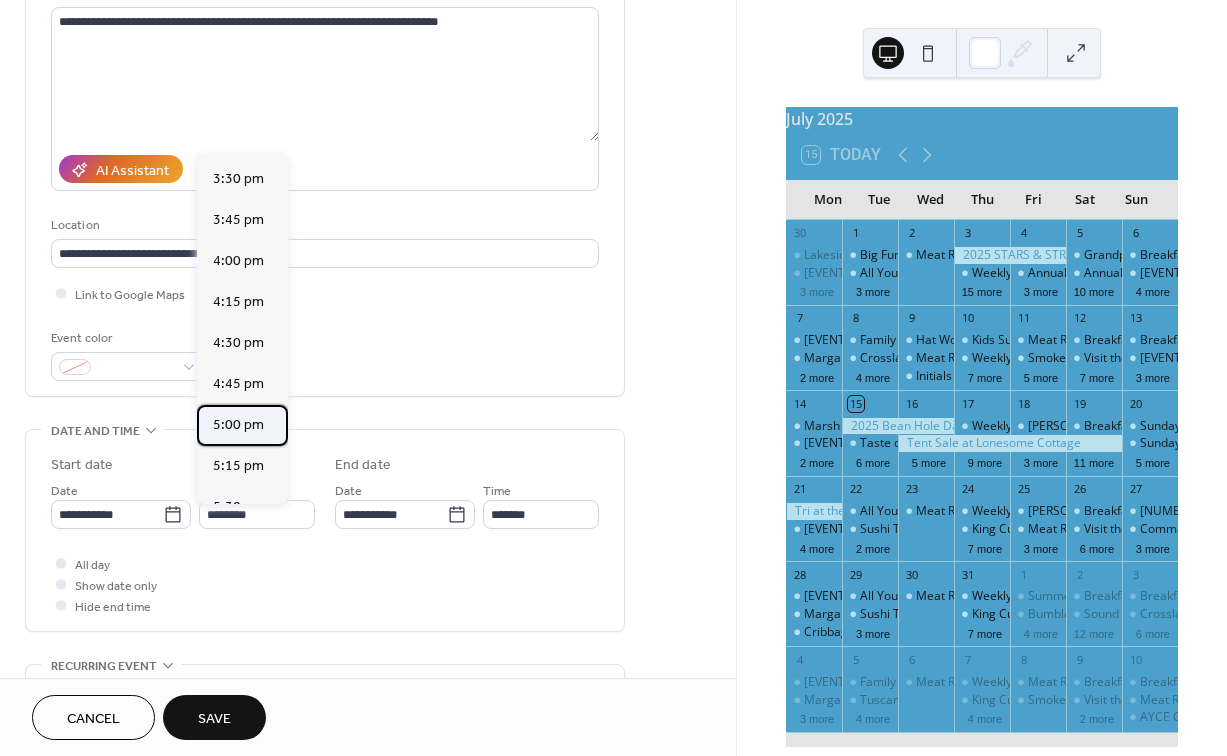 click on "5:00 pm" at bounding box center (238, 425) 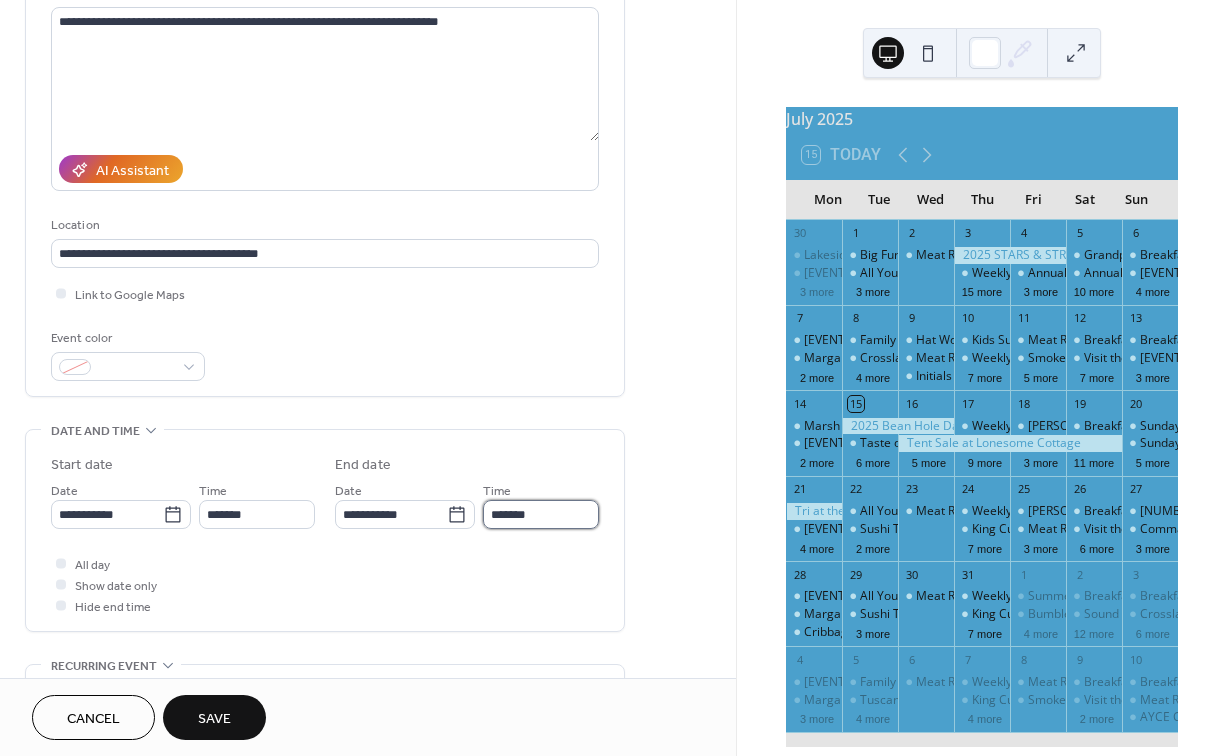 click on "*******" at bounding box center [541, 514] 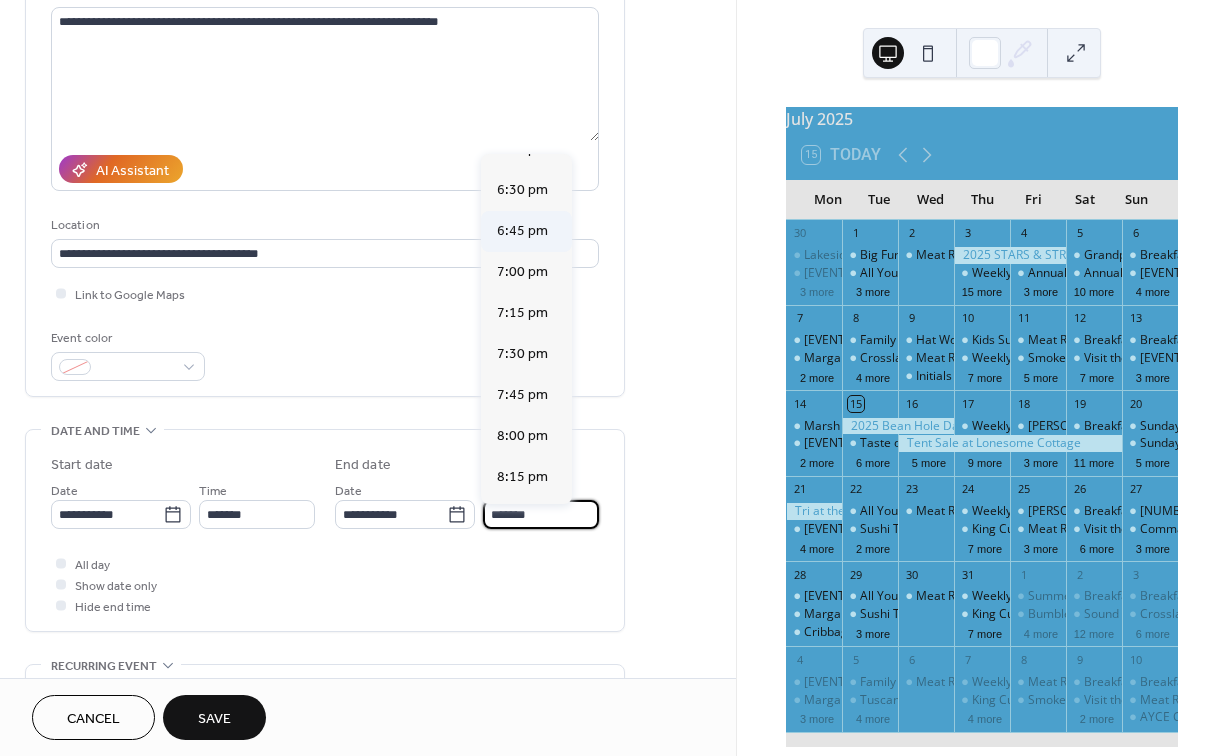 scroll, scrollTop: 191, scrollLeft: 0, axis: vertical 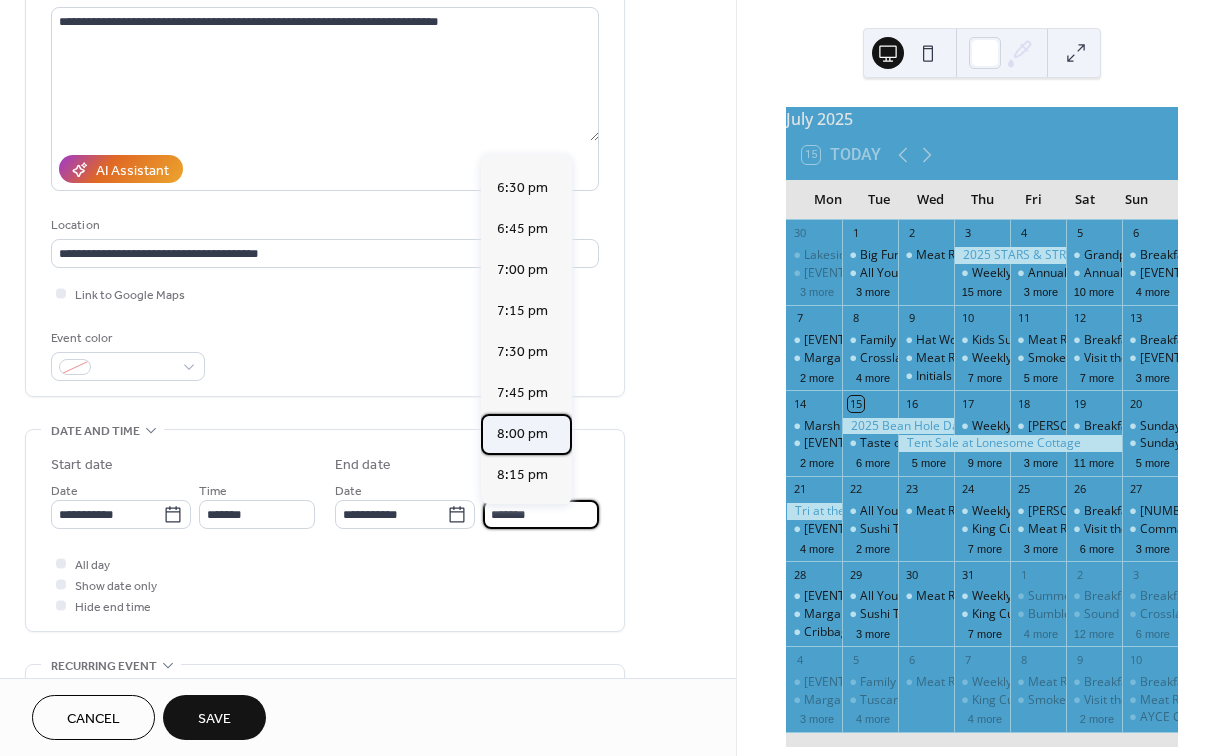 click on "8:00 pm" at bounding box center [522, 434] 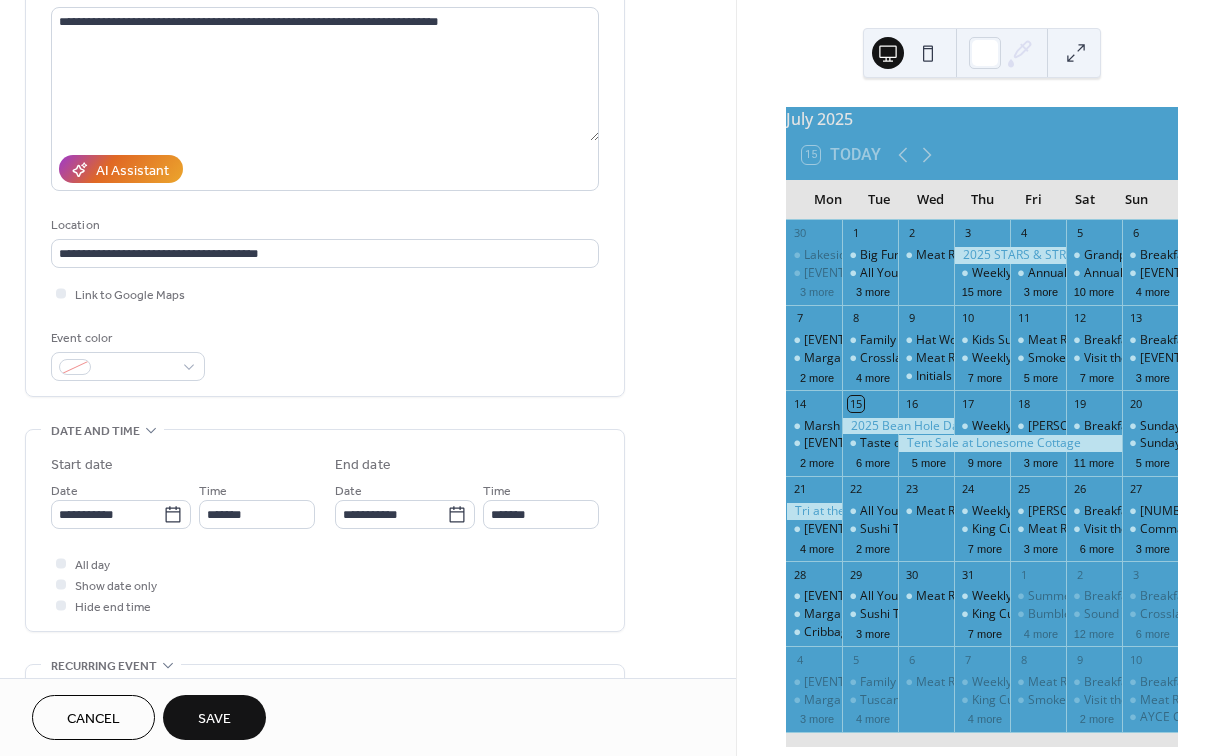 type on "*******" 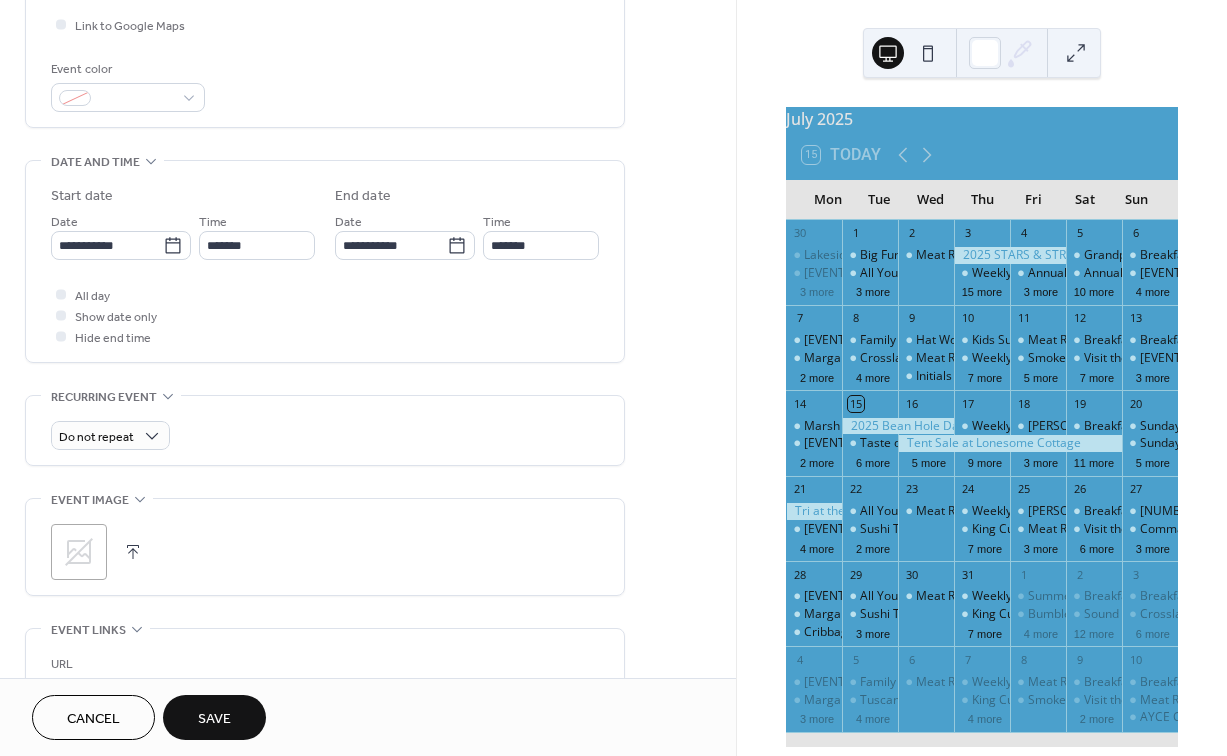 scroll, scrollTop: 503, scrollLeft: 0, axis: vertical 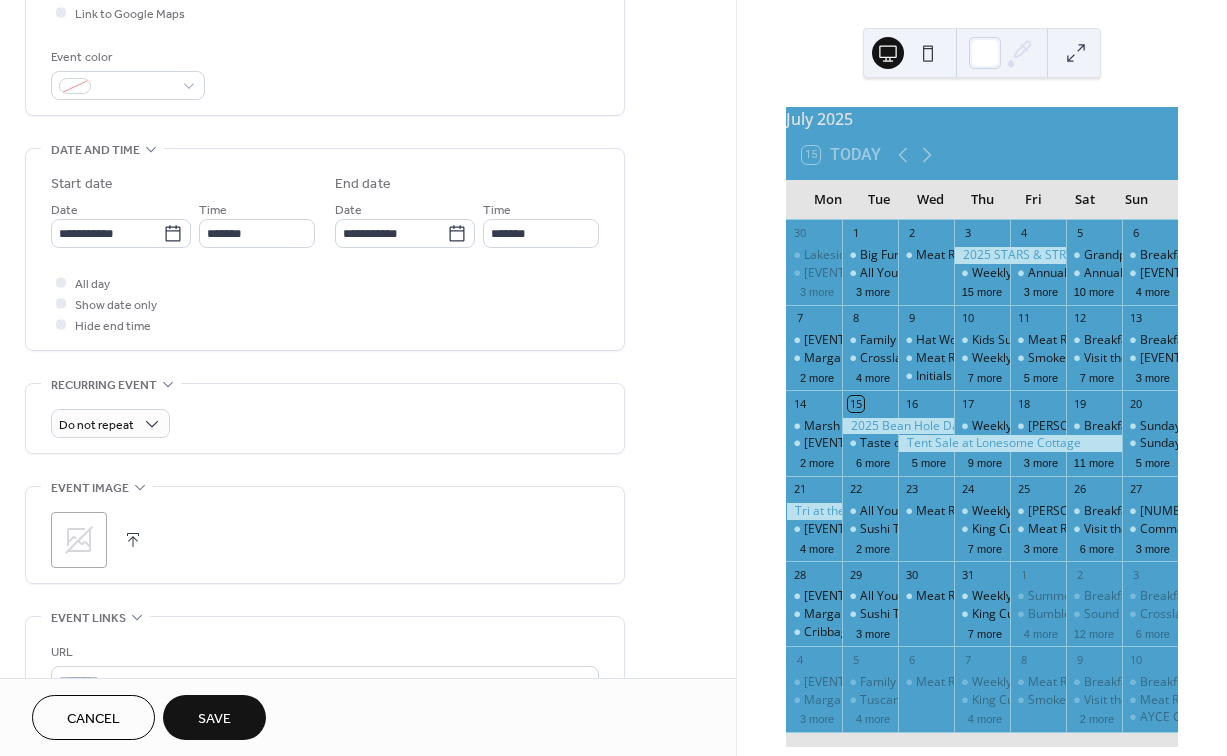 click at bounding box center [133, 540] 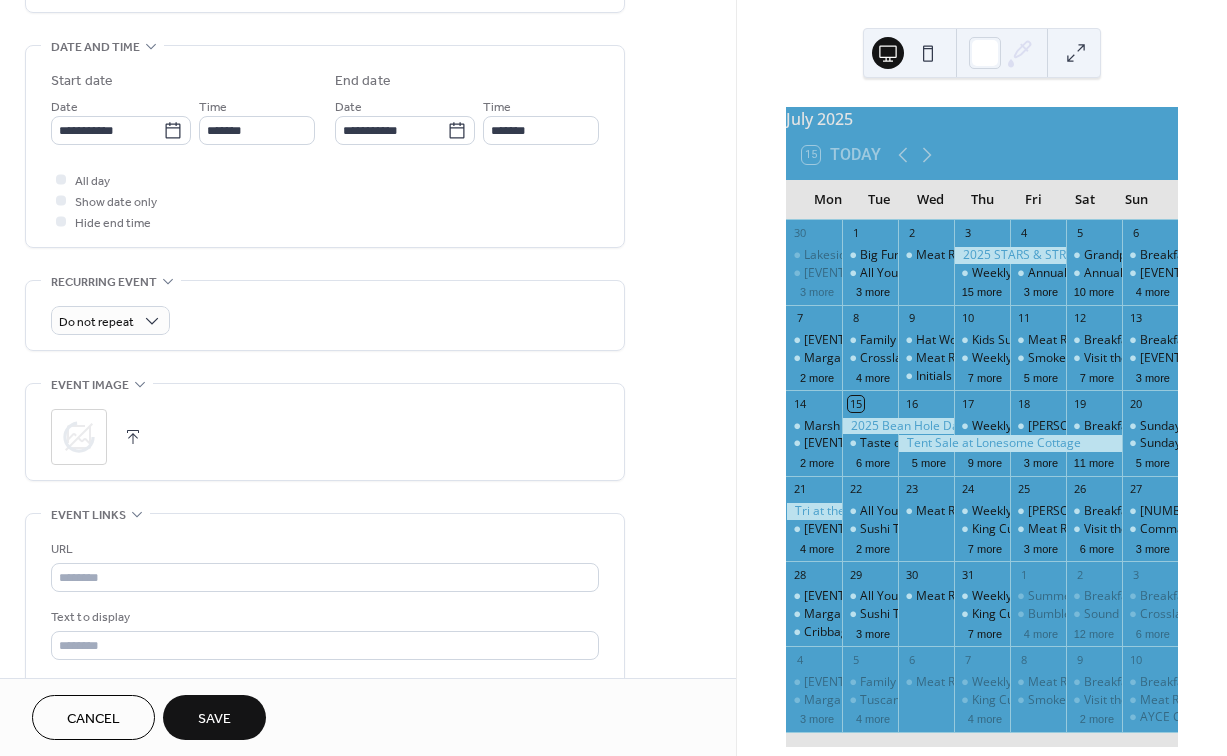 scroll, scrollTop: 618, scrollLeft: 0, axis: vertical 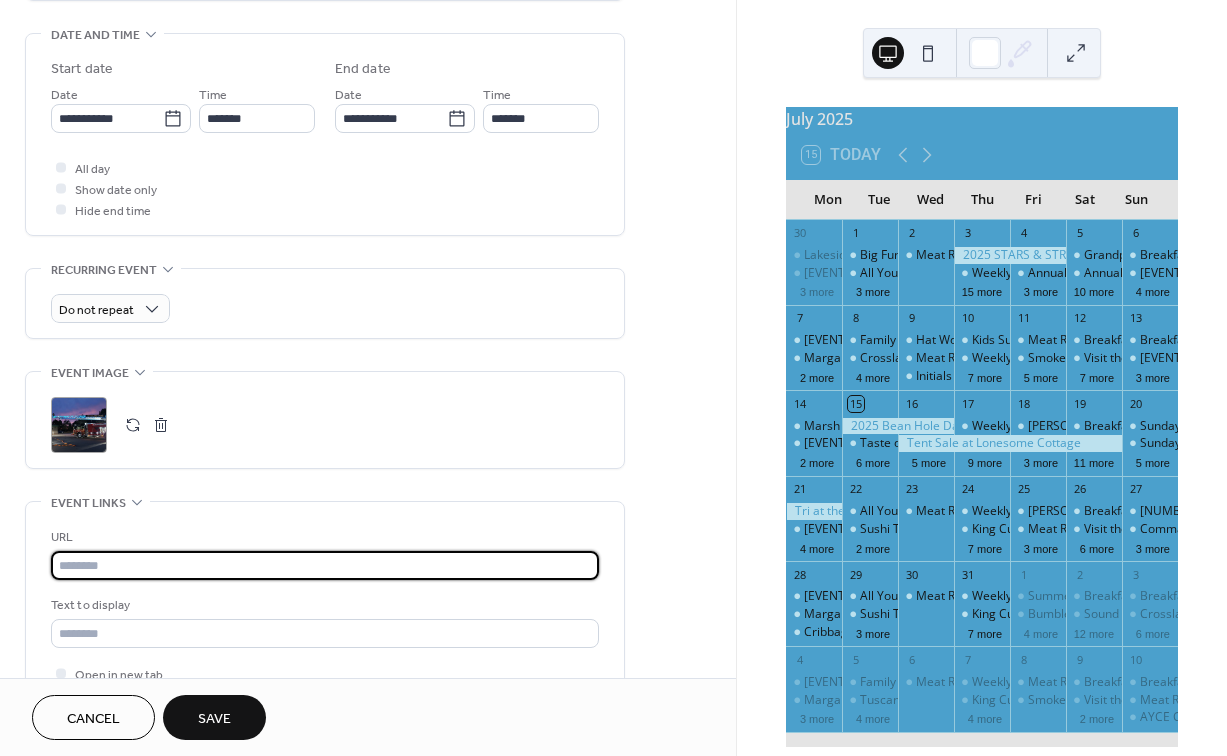 click at bounding box center (325, 565) 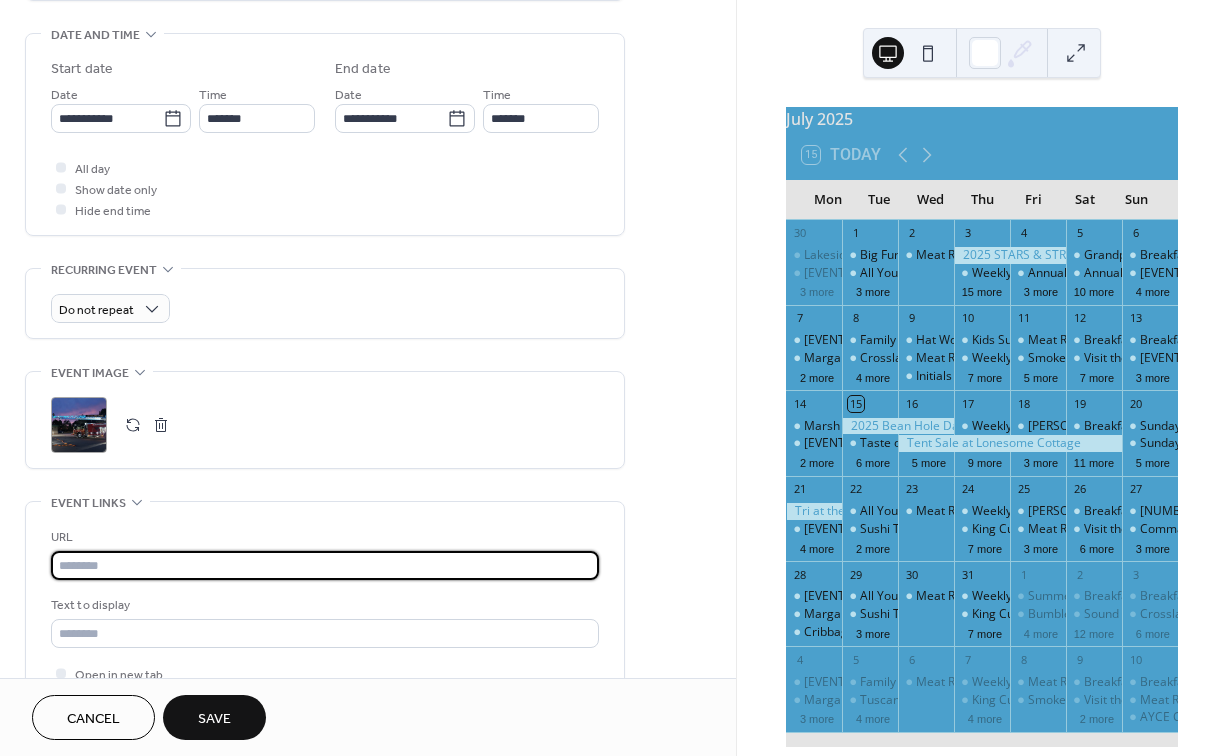 paste on "**********" 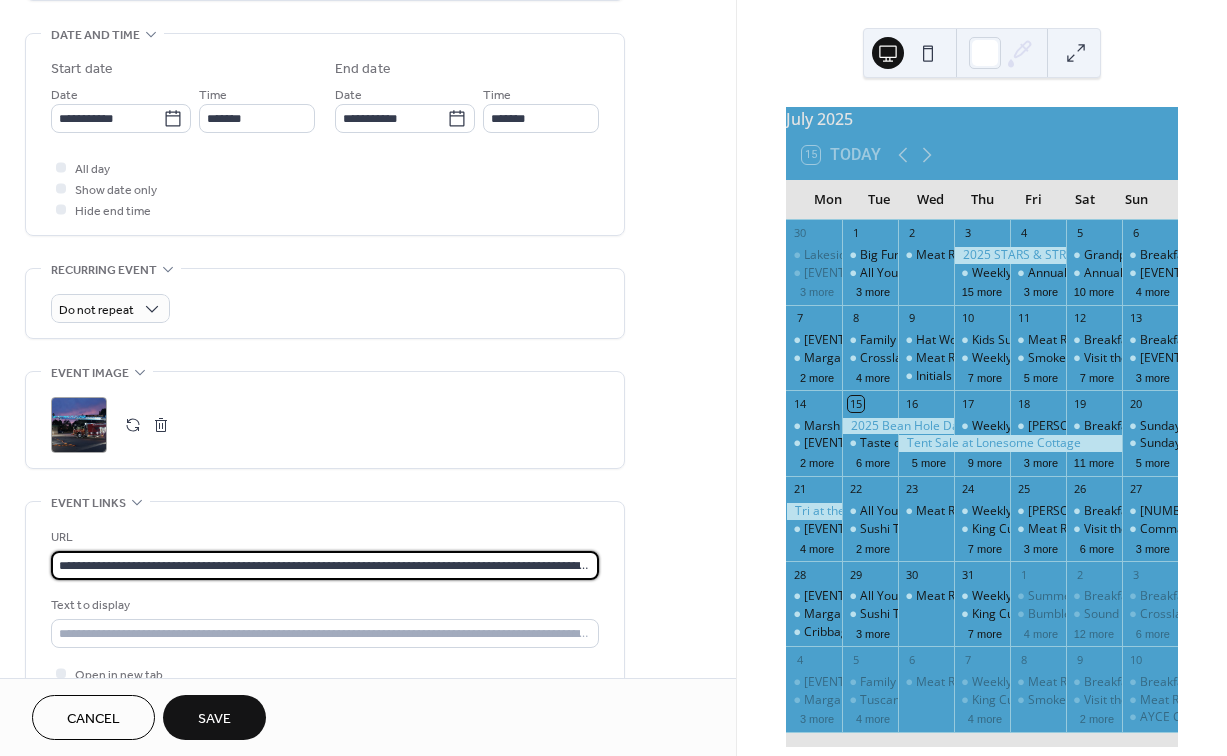 type on "**********" 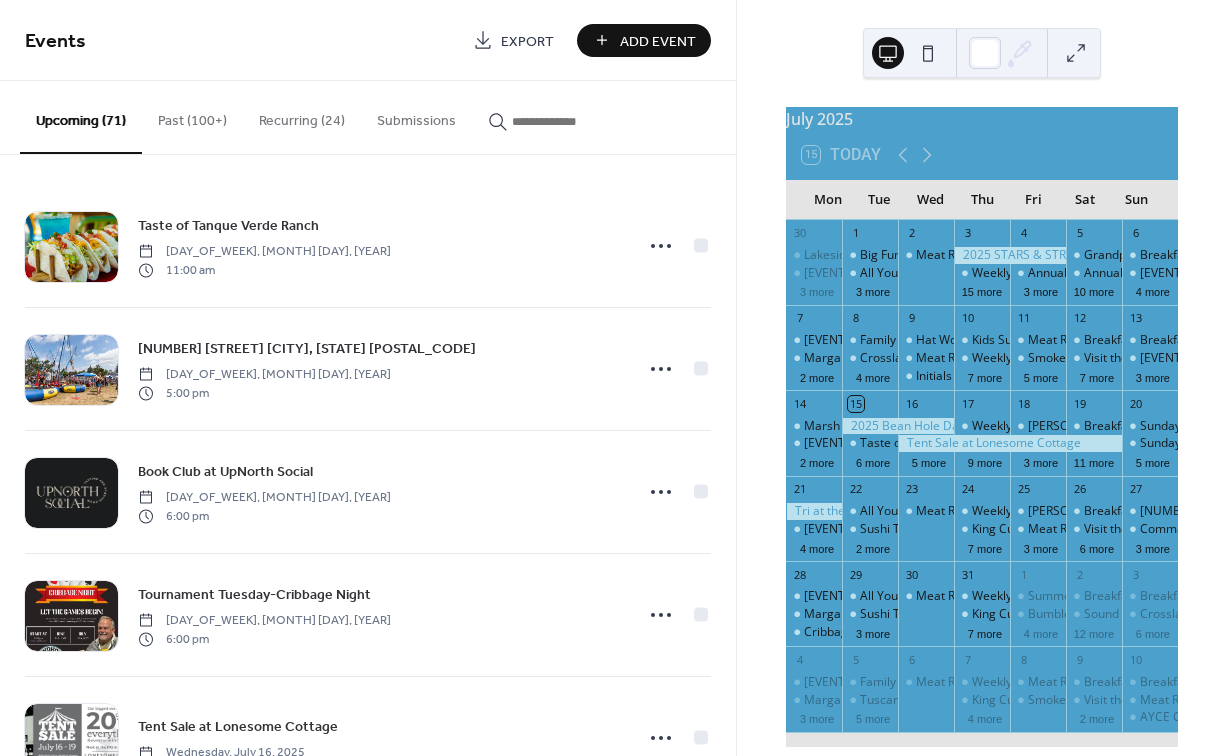click at bounding box center (572, 121) 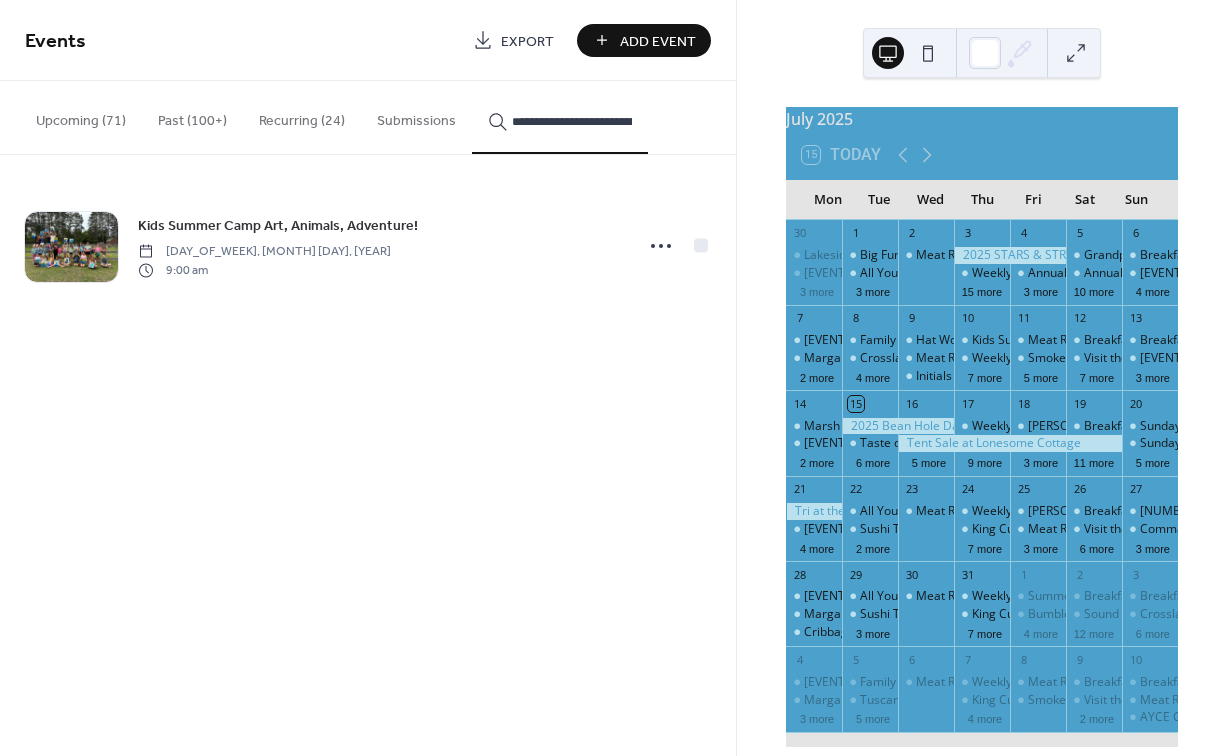type on "**********" 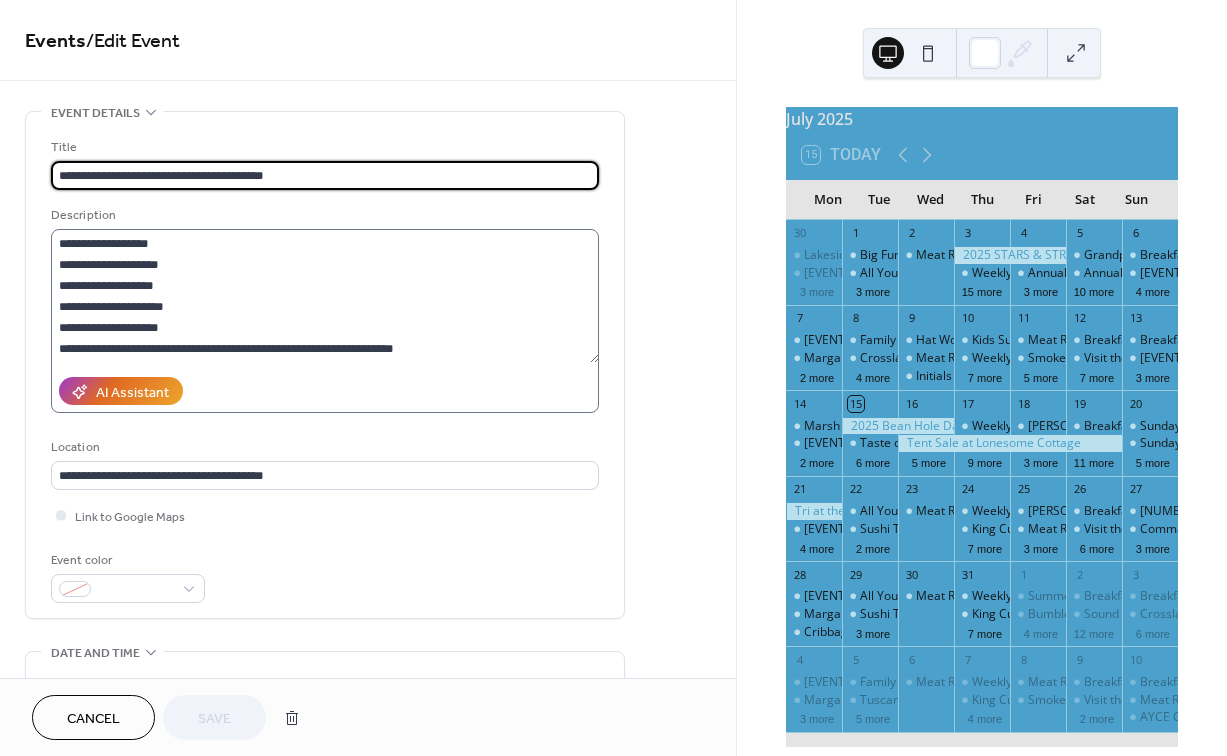 scroll, scrollTop: 609, scrollLeft: 0, axis: vertical 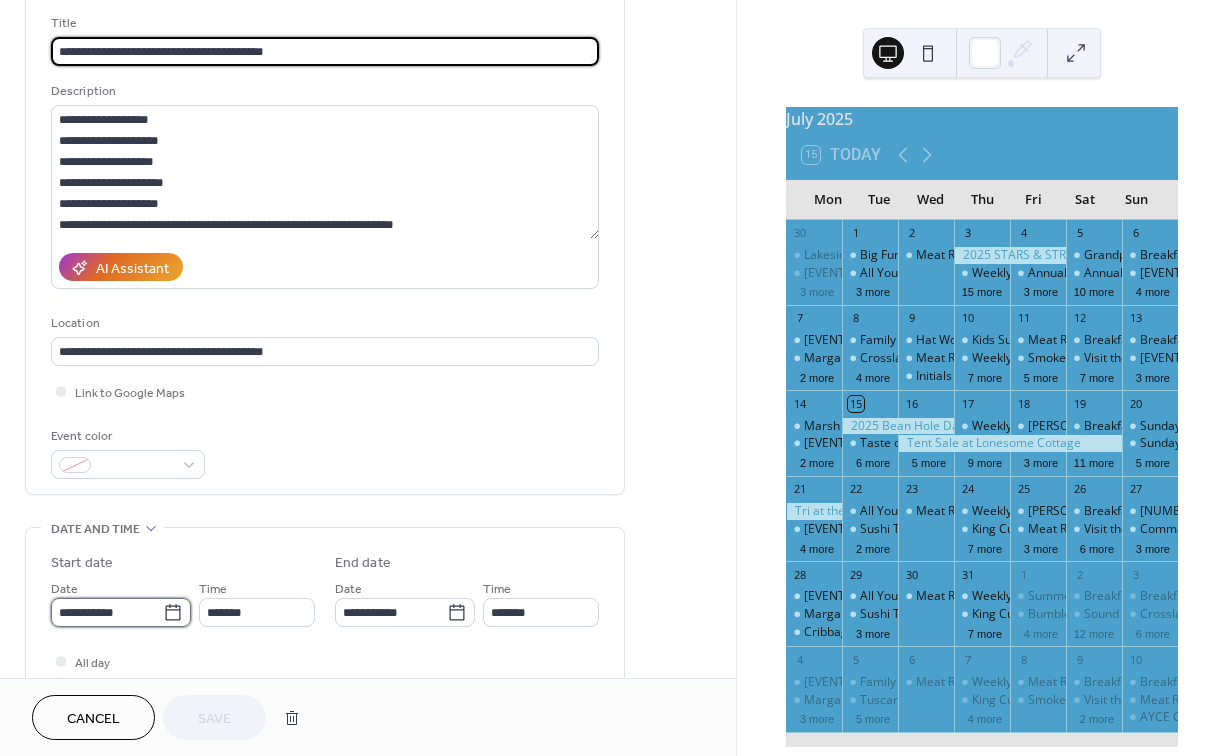 click on "**********" at bounding box center [107, 612] 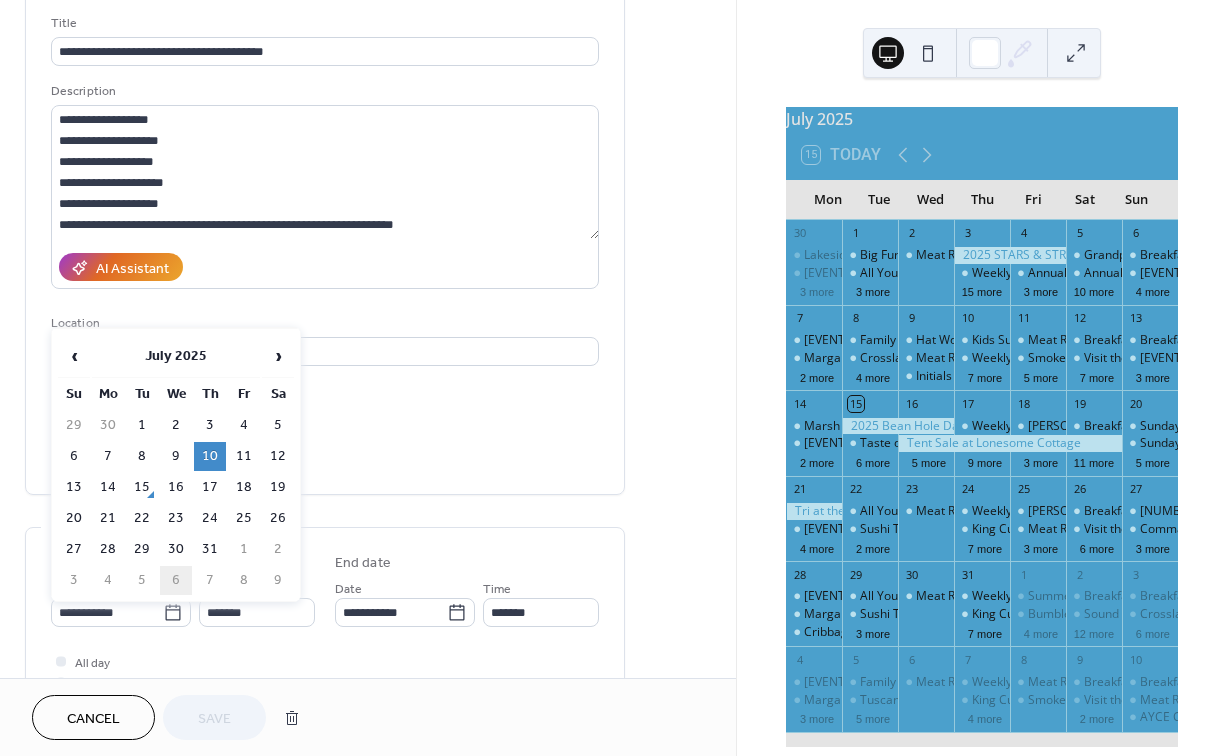 click on "6" at bounding box center (176, 580) 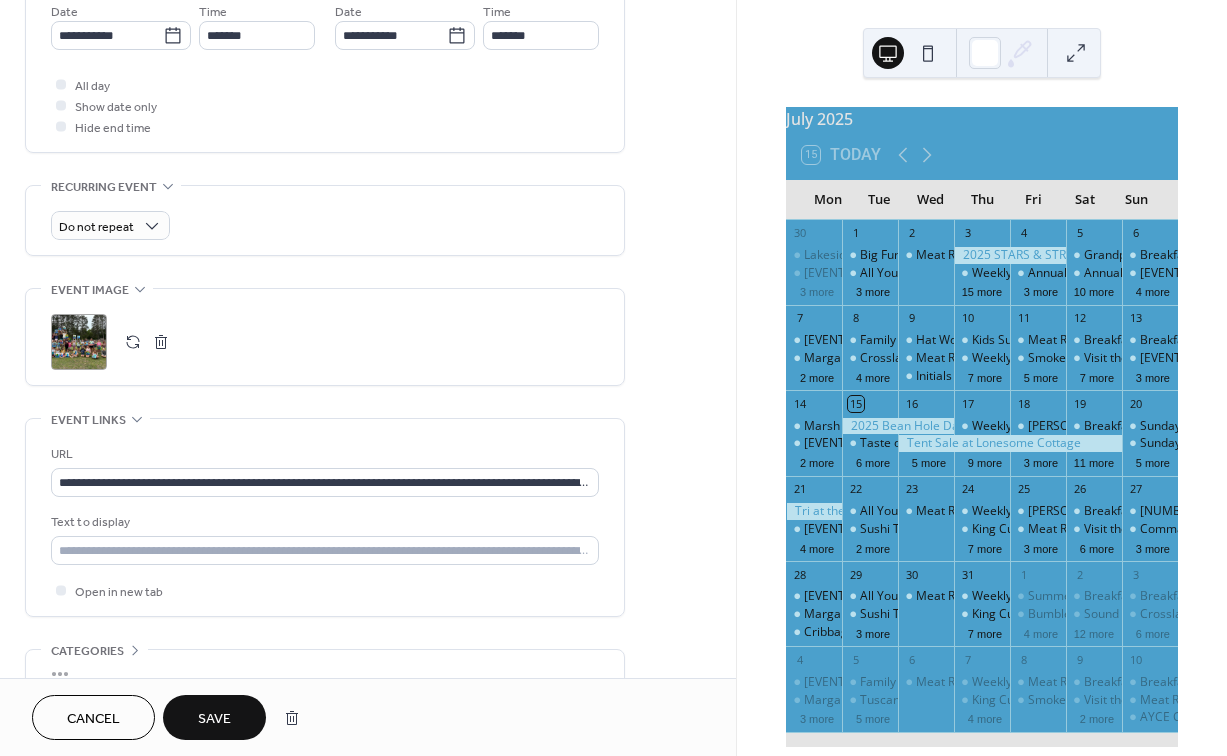 scroll, scrollTop: 717, scrollLeft: 0, axis: vertical 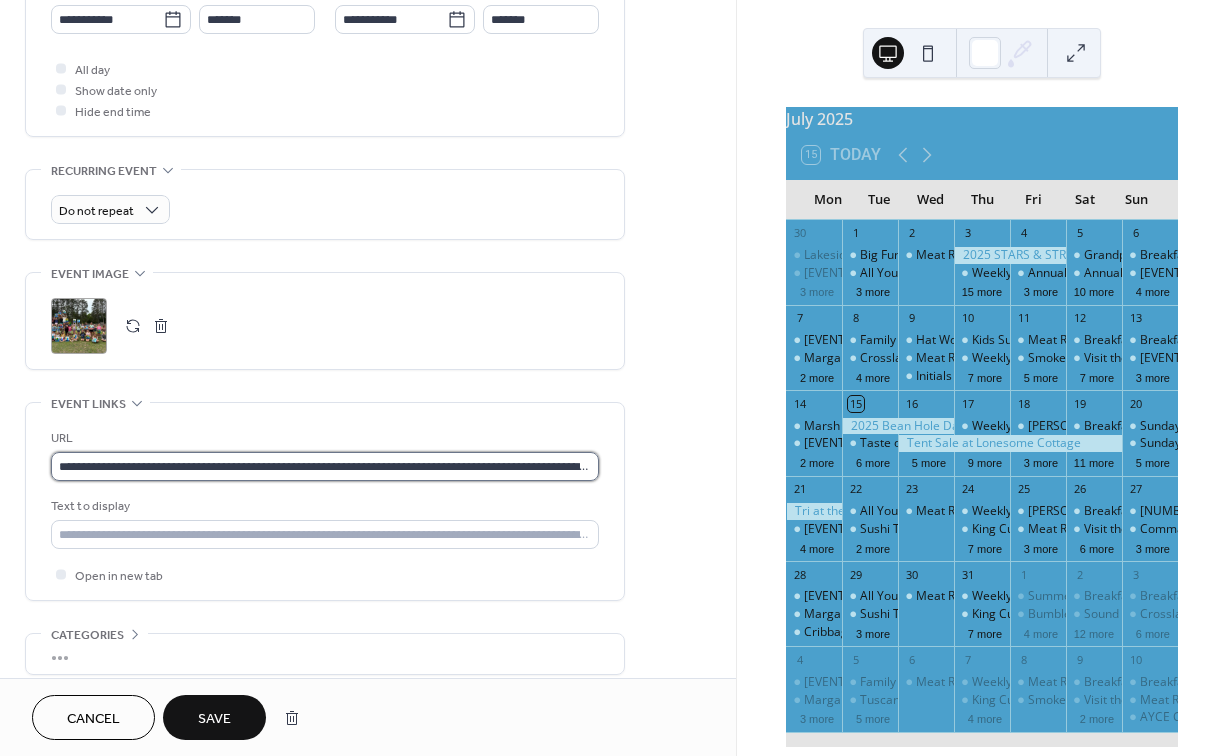 click on "**********" at bounding box center [325, 466] 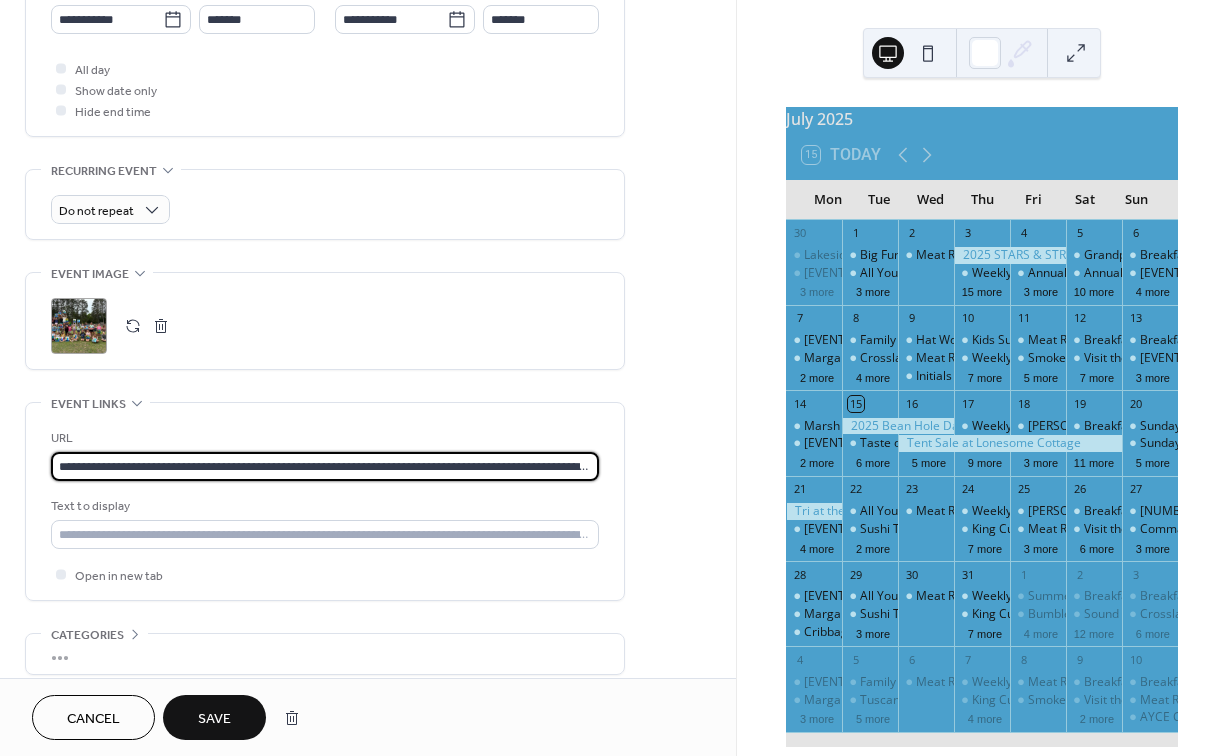 click on "**********" at bounding box center (325, 466) 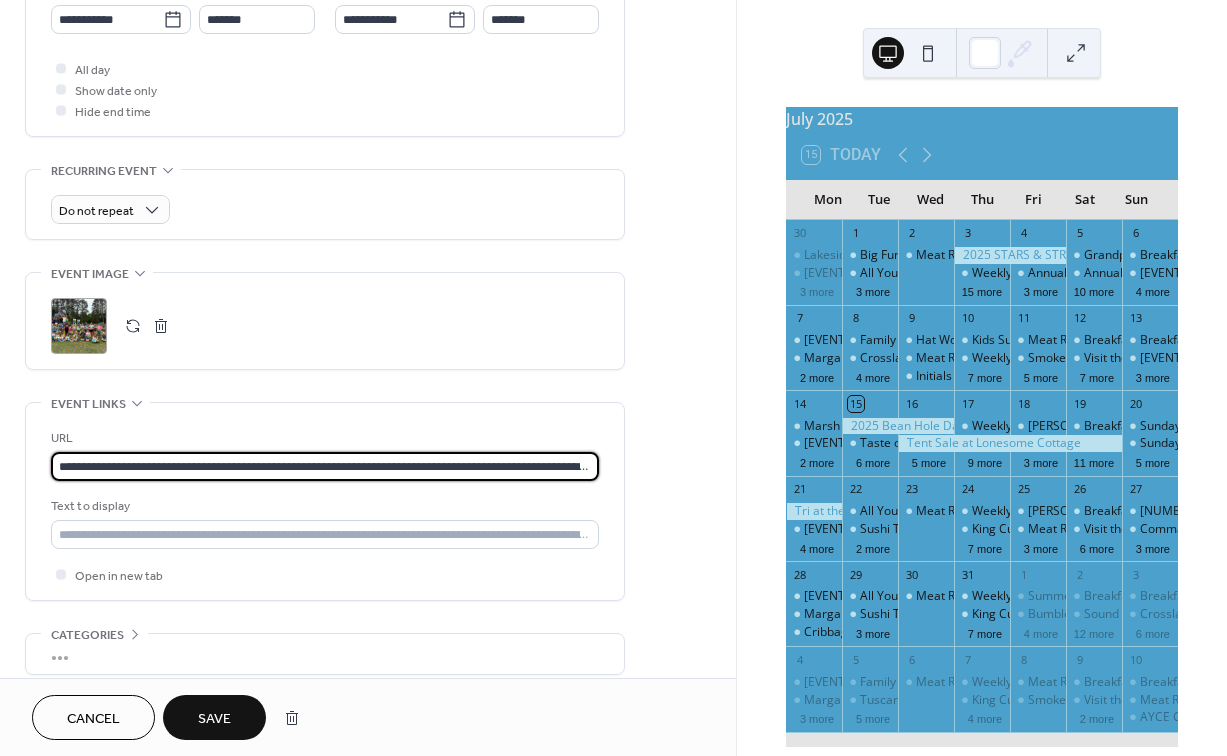 paste 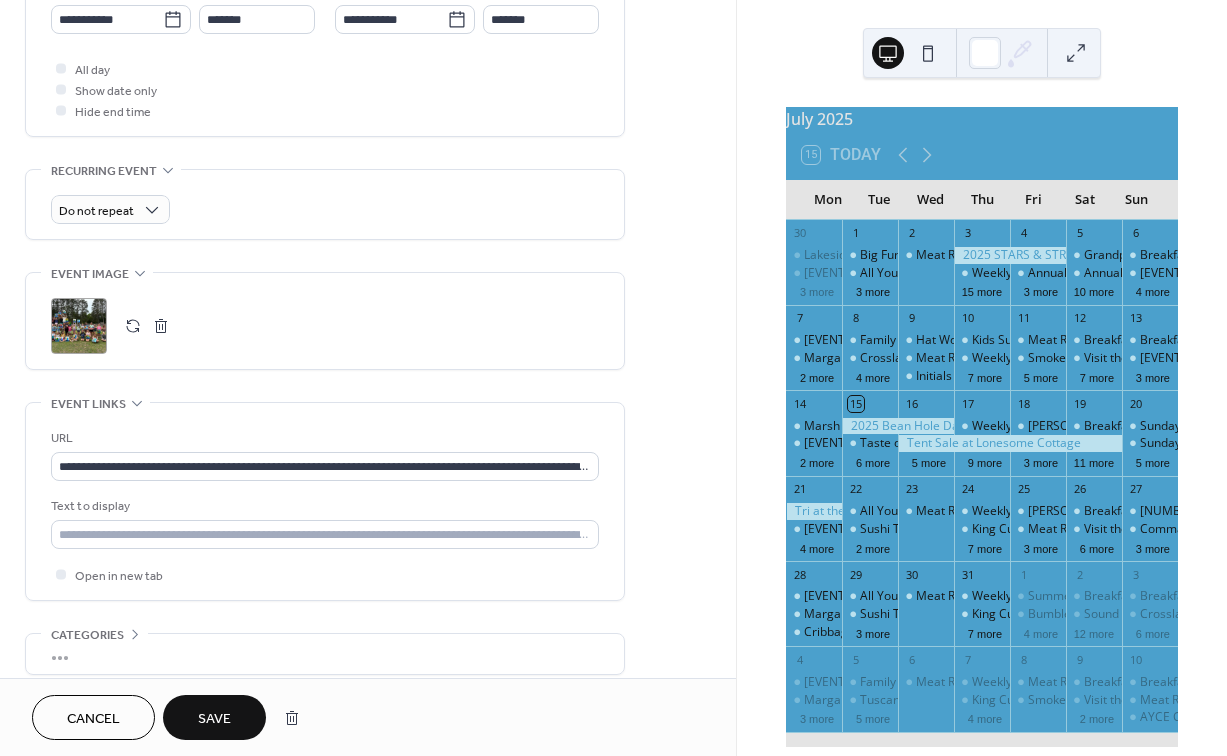 click on "Save" at bounding box center (214, 719) 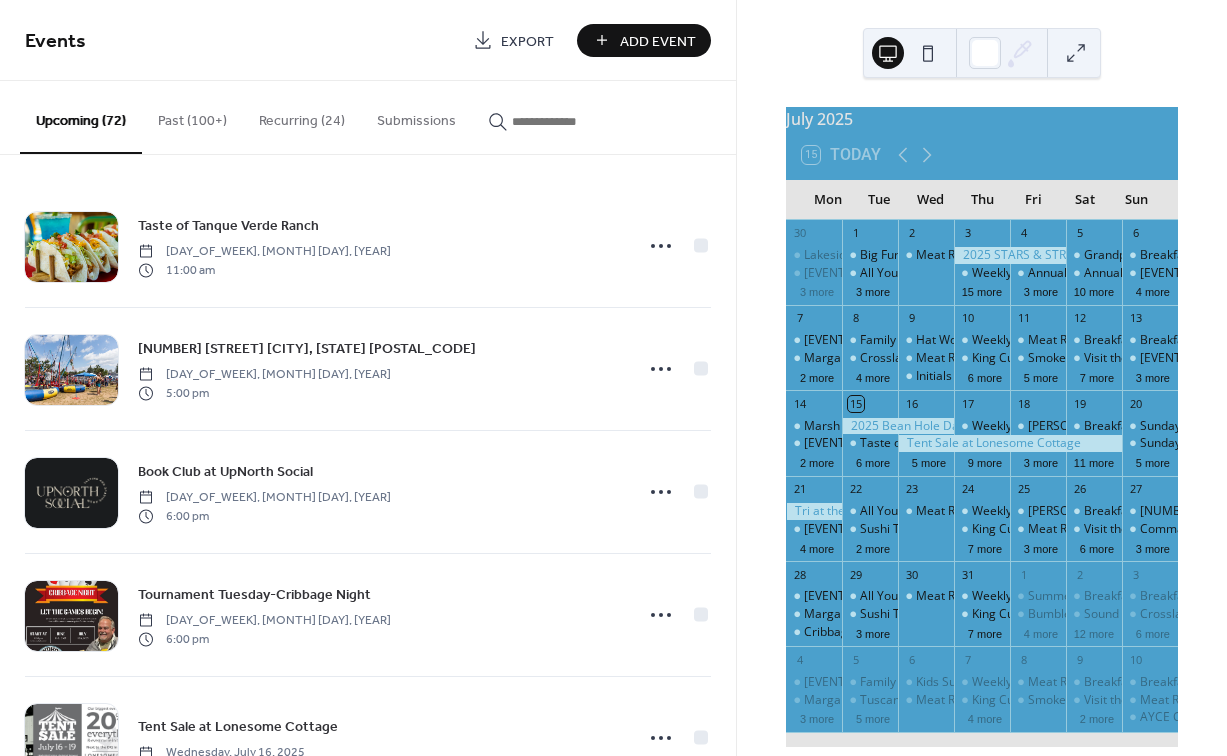 click at bounding box center (572, 121) 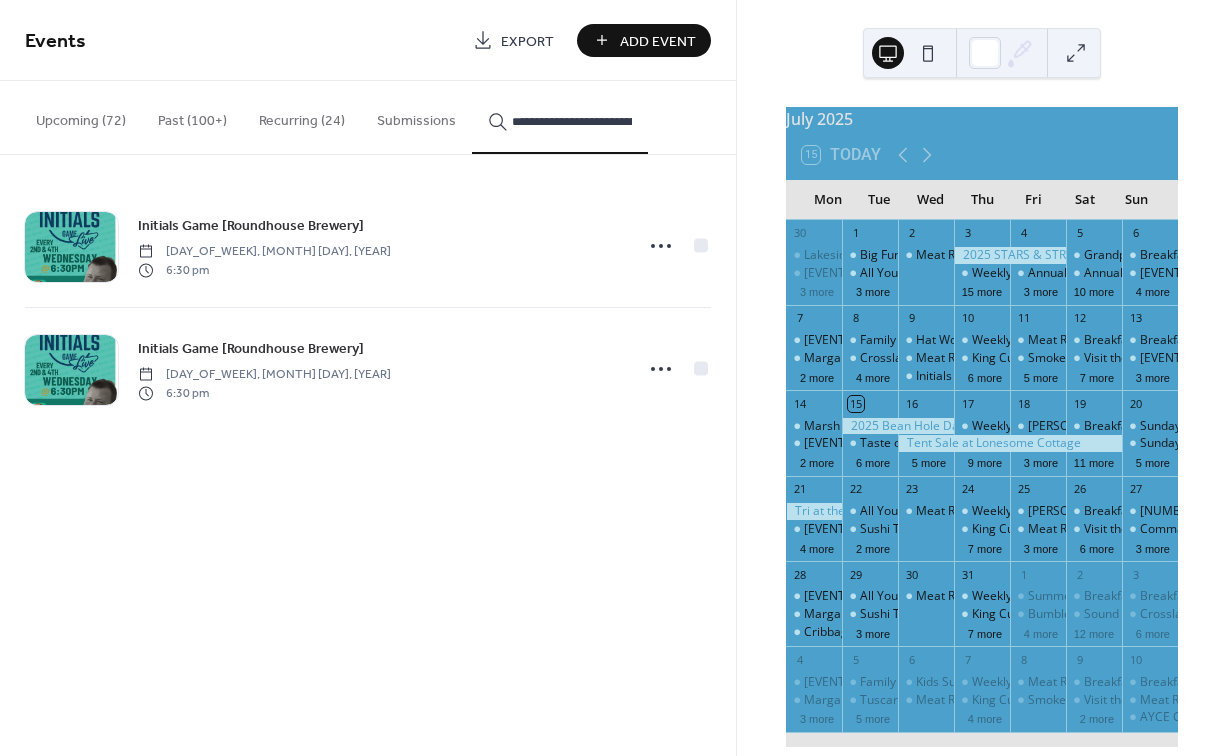 click on "Initials Game [Roundhouse Brewery]" at bounding box center [251, 349] 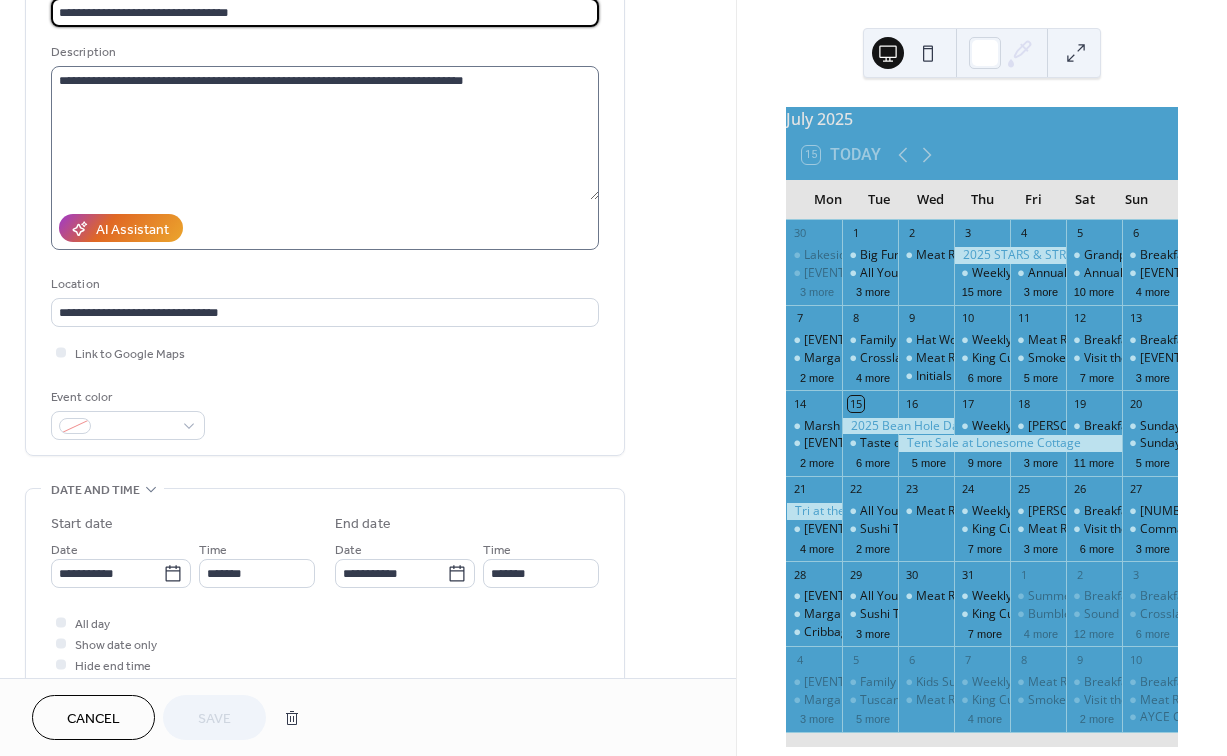 scroll, scrollTop: 171, scrollLeft: 0, axis: vertical 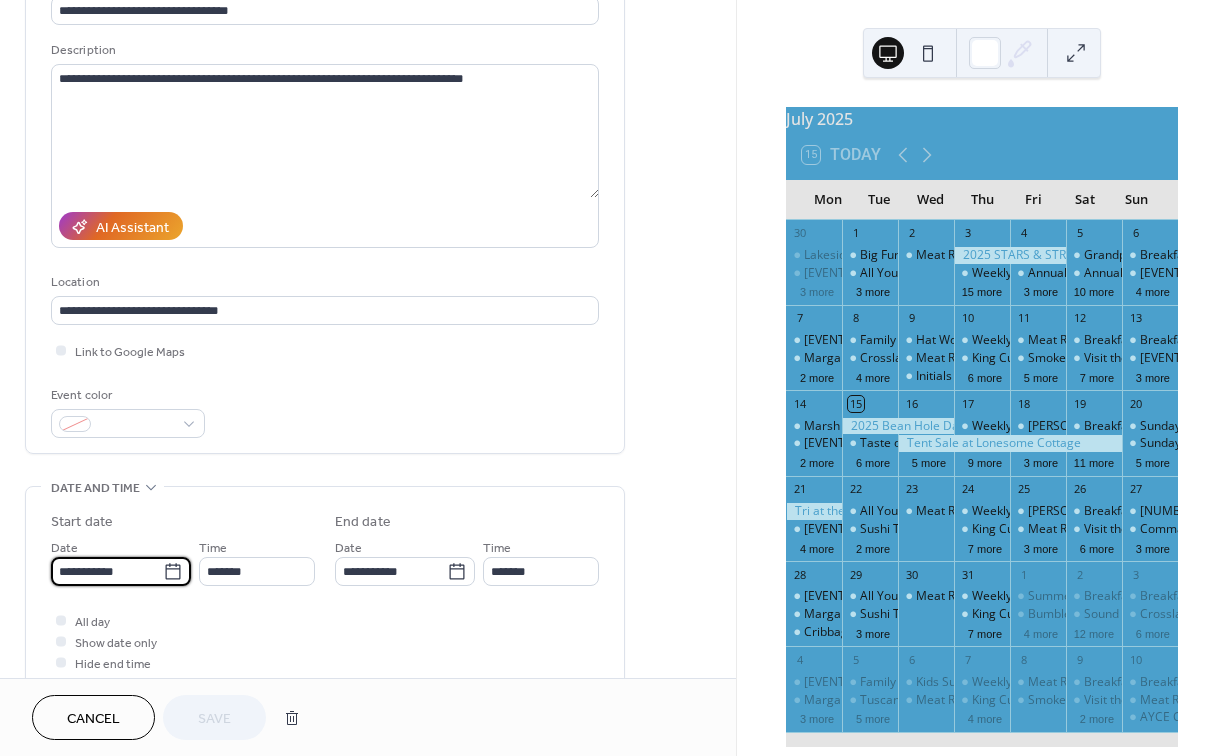 click on "**********" at bounding box center (107, 571) 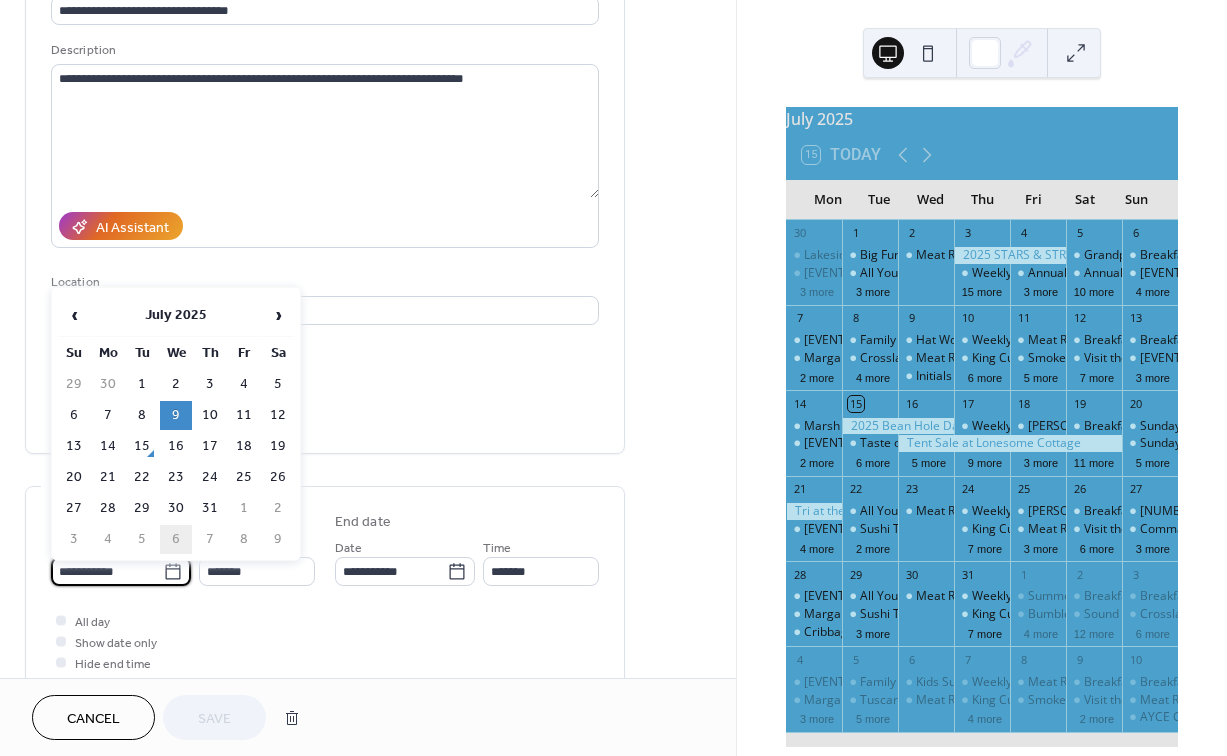click on "6" at bounding box center [176, 539] 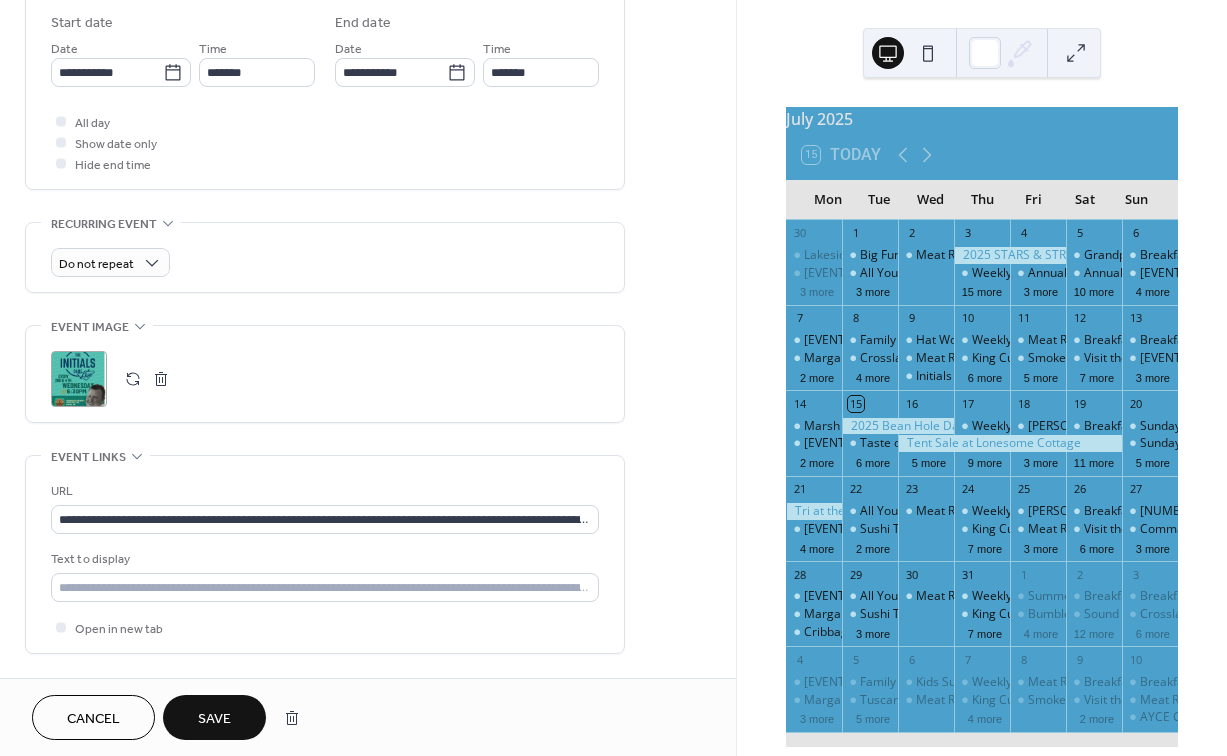 scroll, scrollTop: 665, scrollLeft: 0, axis: vertical 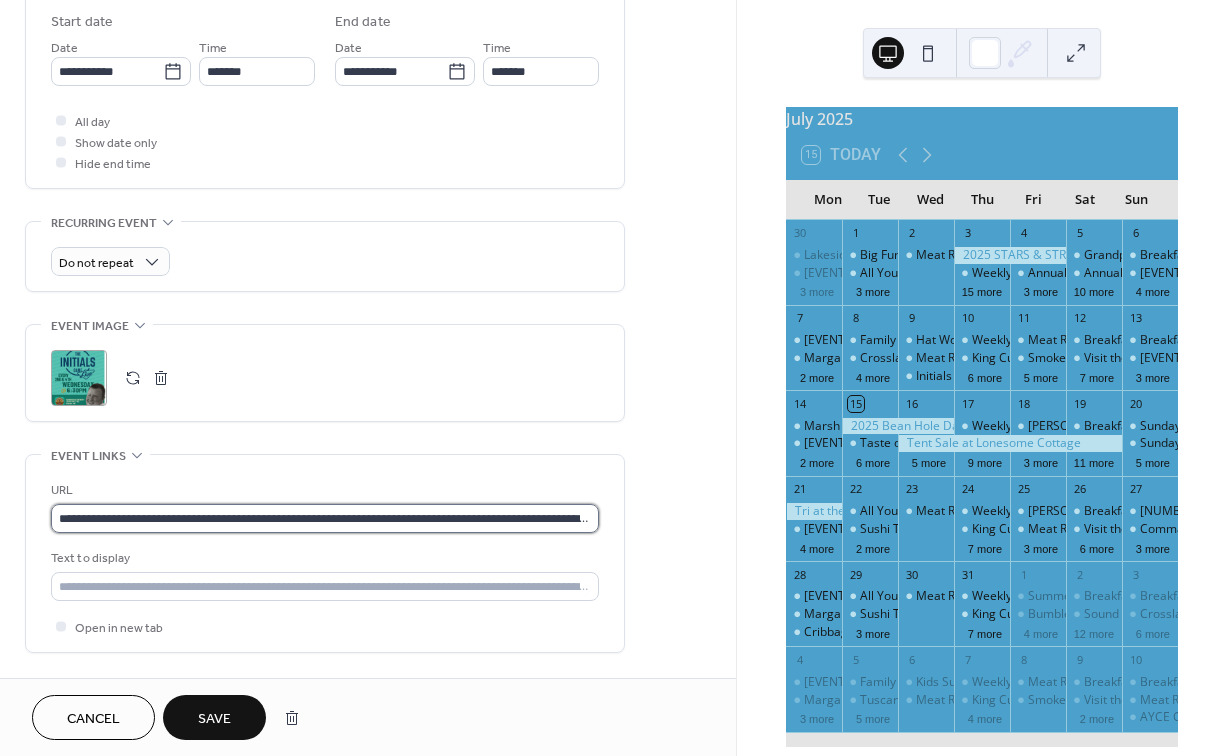 click on "**********" at bounding box center (325, 518) 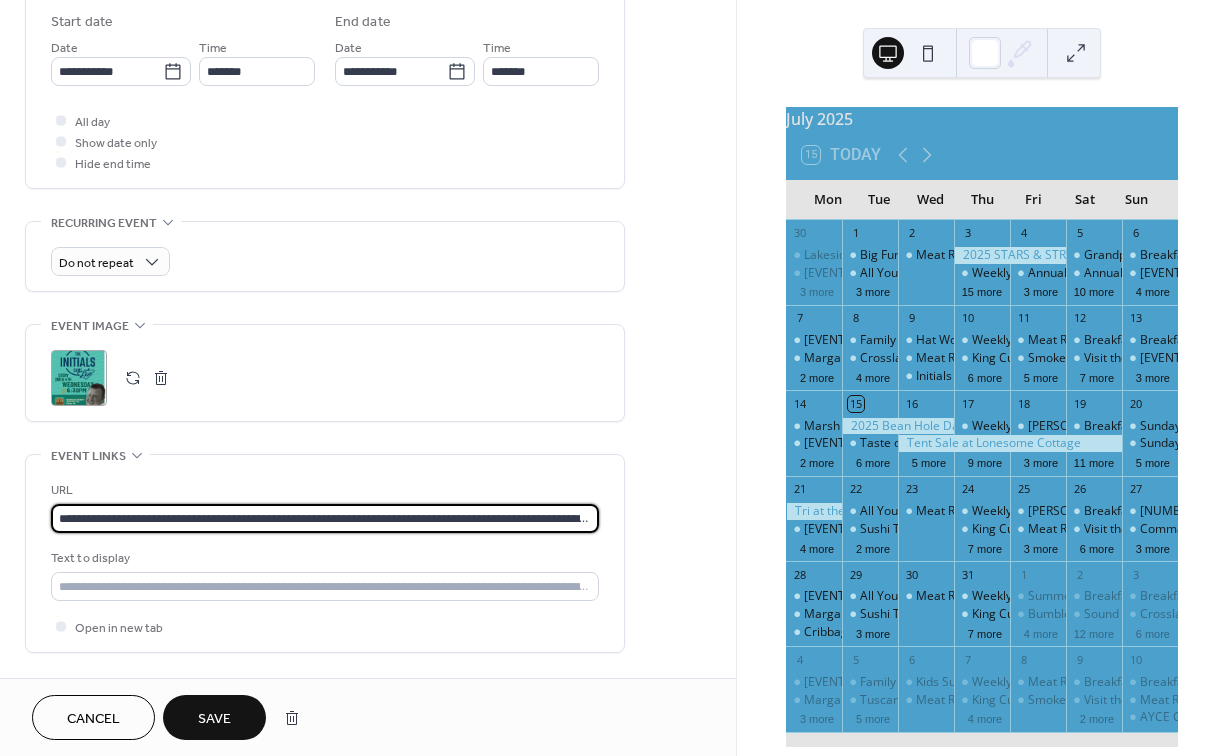click on "**********" at bounding box center (325, 518) 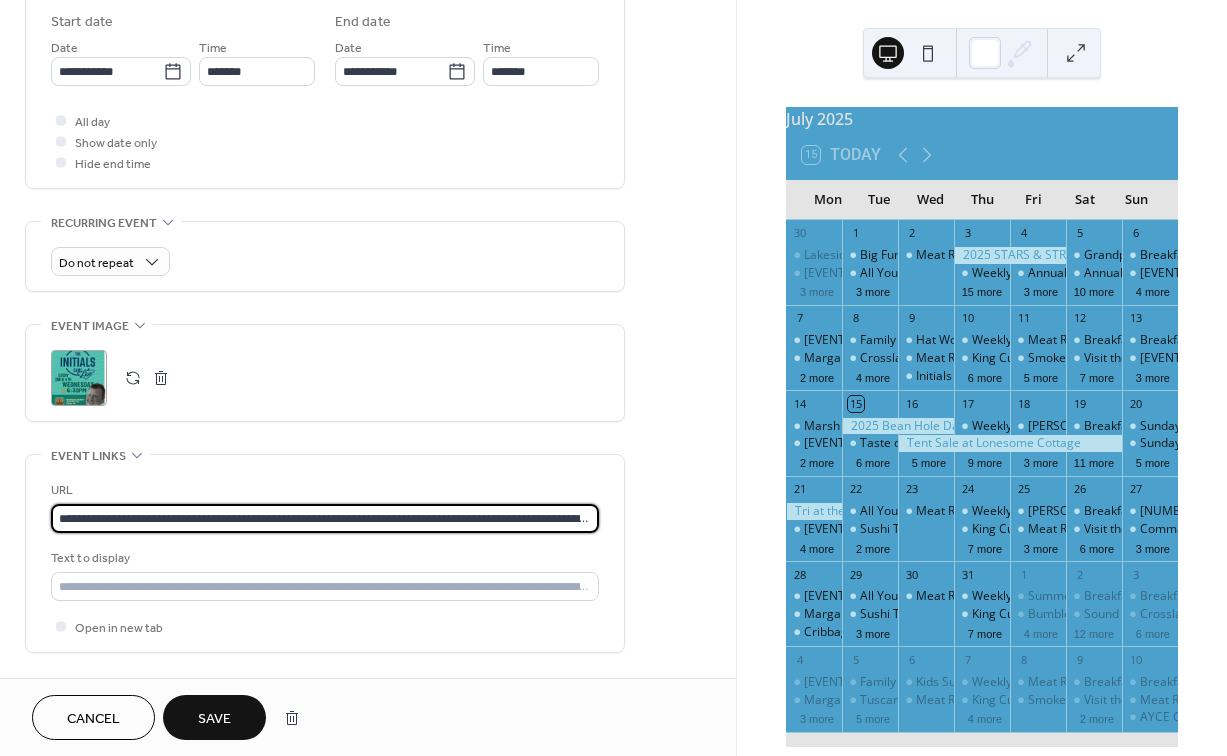 paste 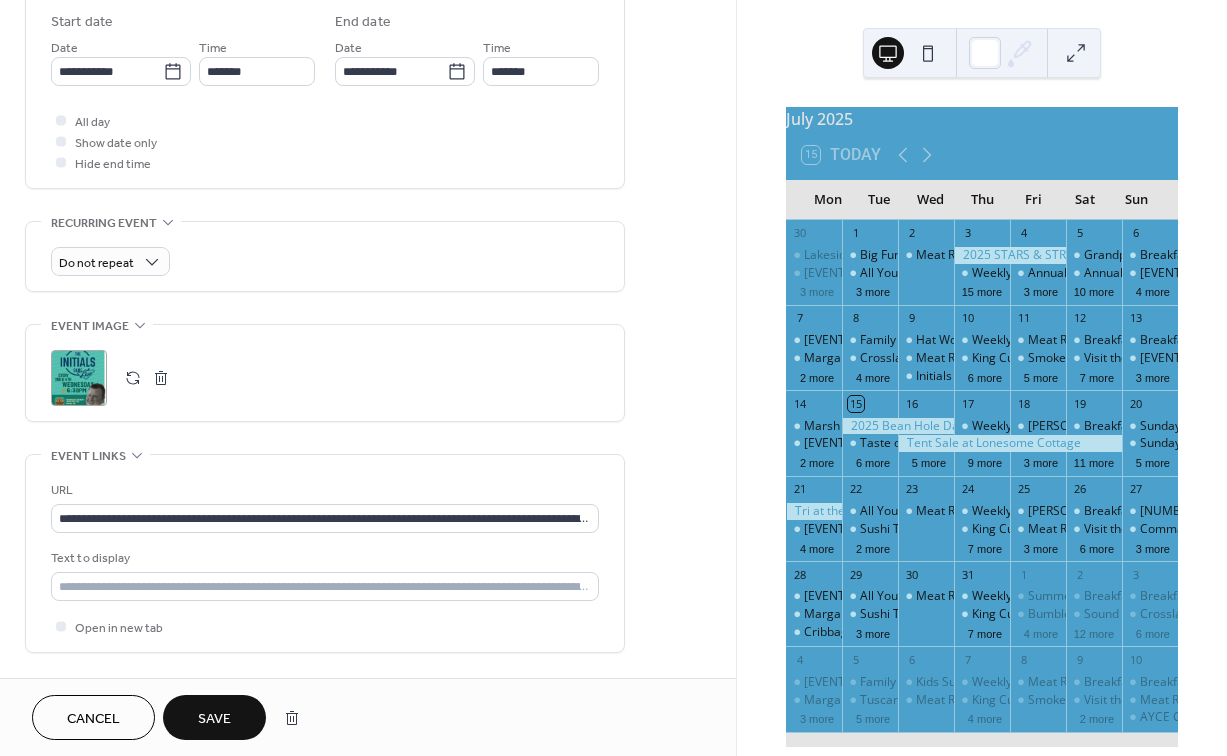click on "Save" at bounding box center [214, 719] 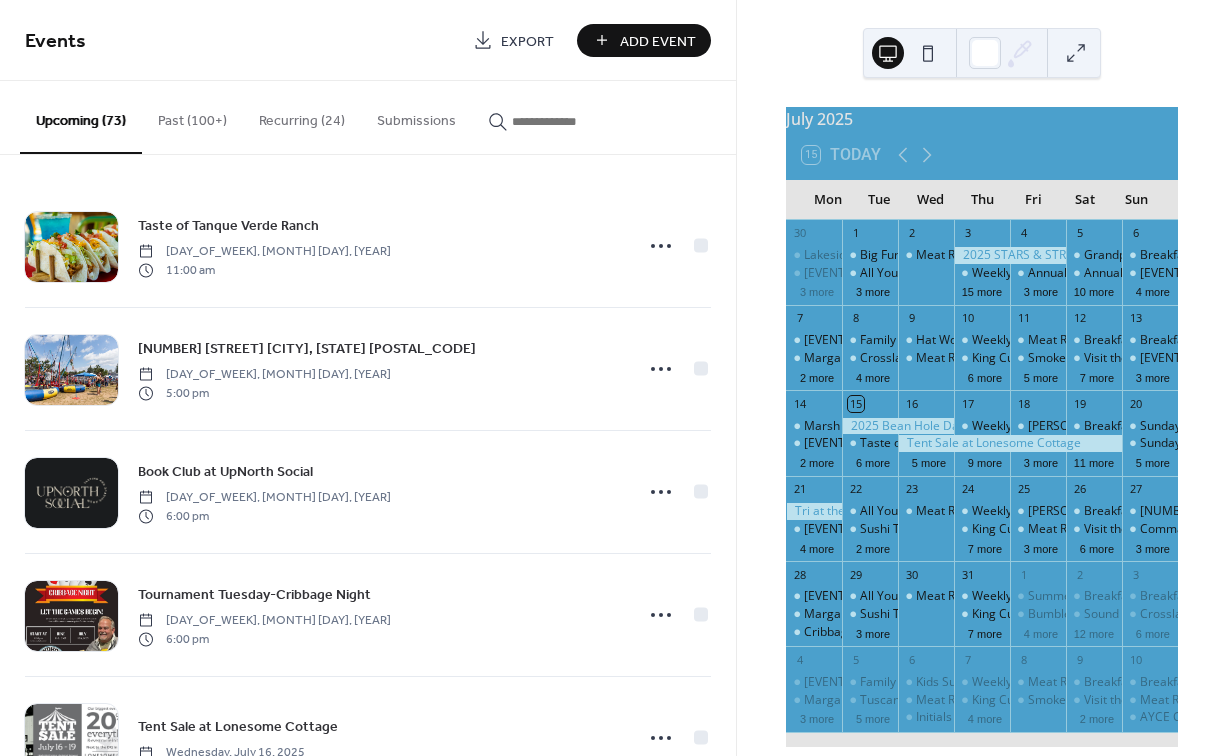 click on "Add Event" at bounding box center [658, 41] 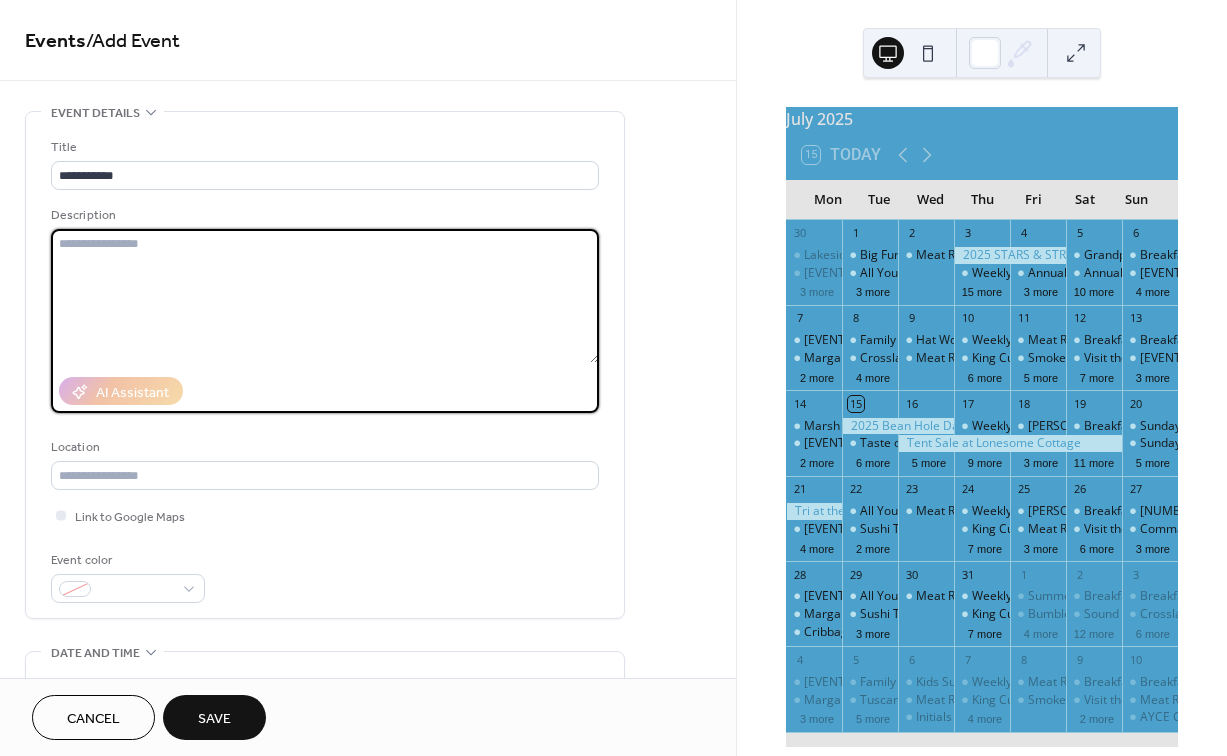 click at bounding box center [325, 296] 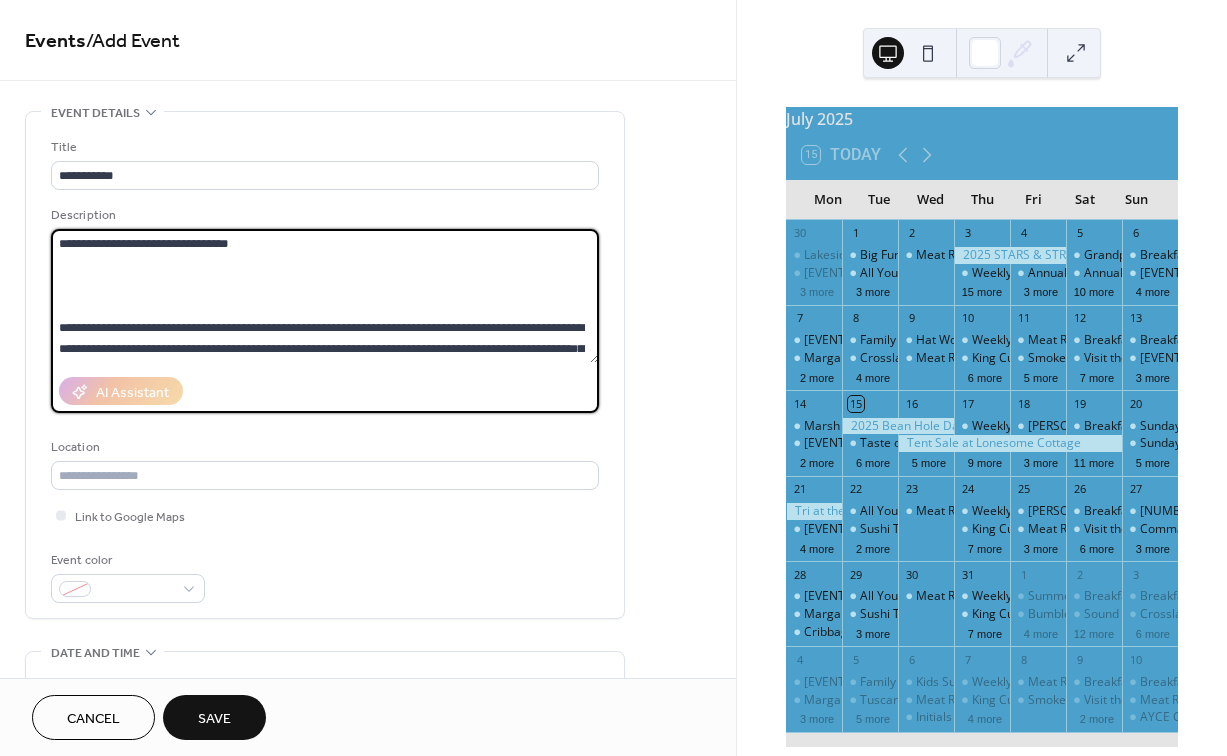 scroll, scrollTop: 126, scrollLeft: 0, axis: vertical 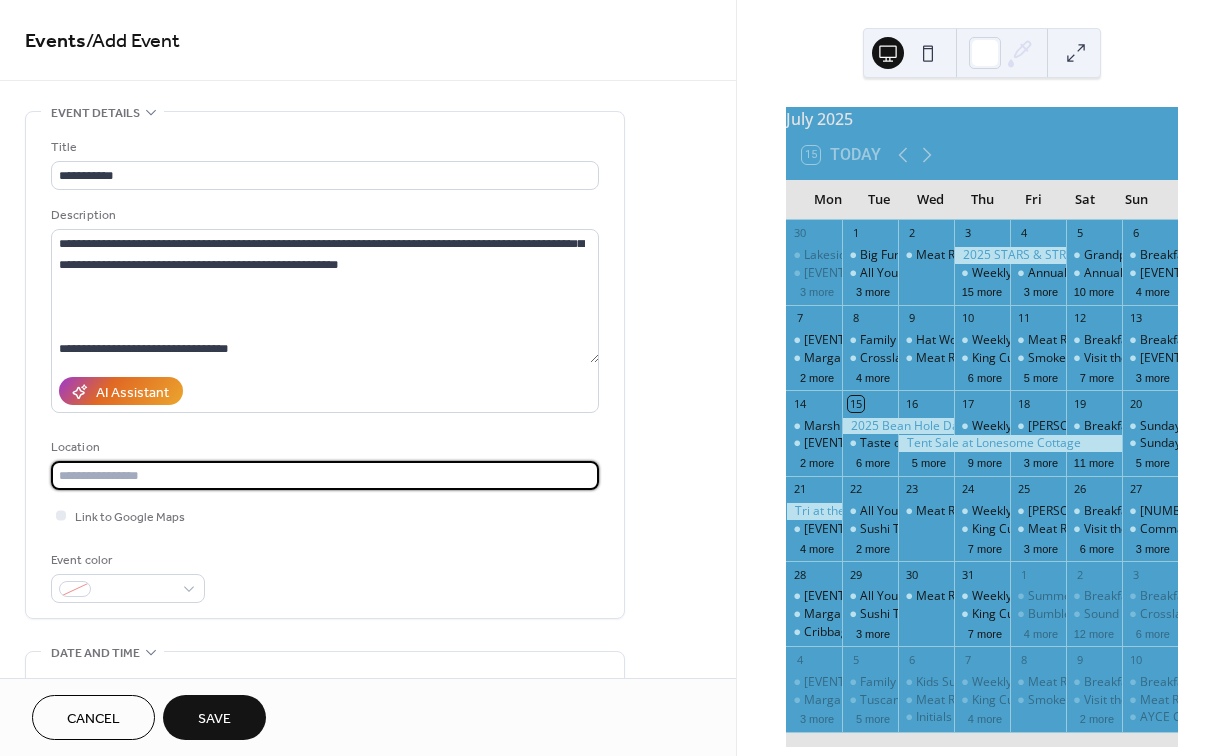 click at bounding box center (325, 475) 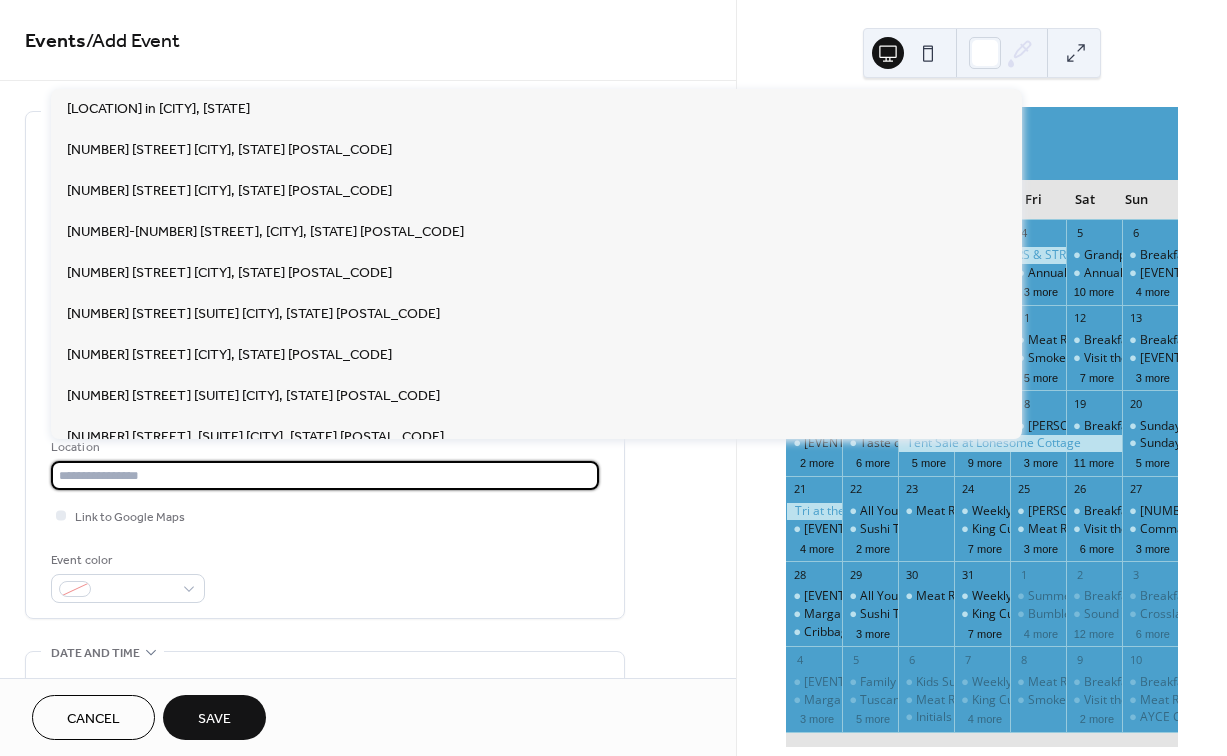 paste on "**********" 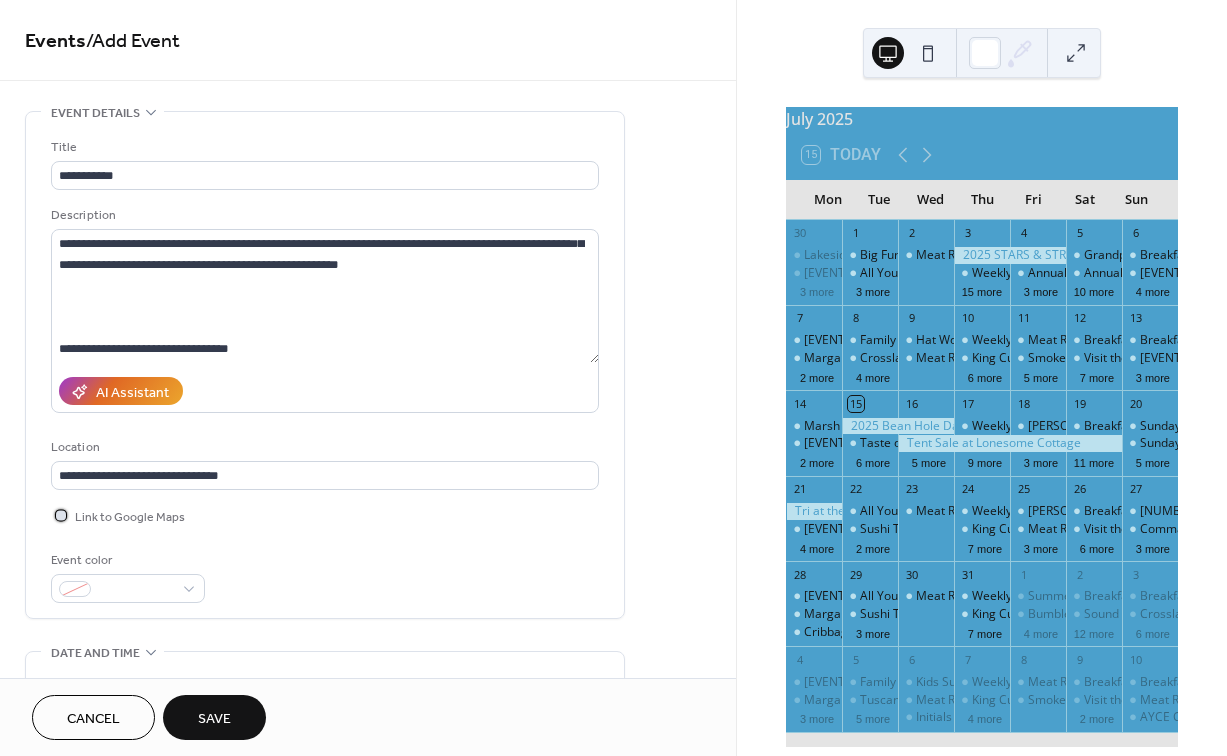 click at bounding box center [61, 515] 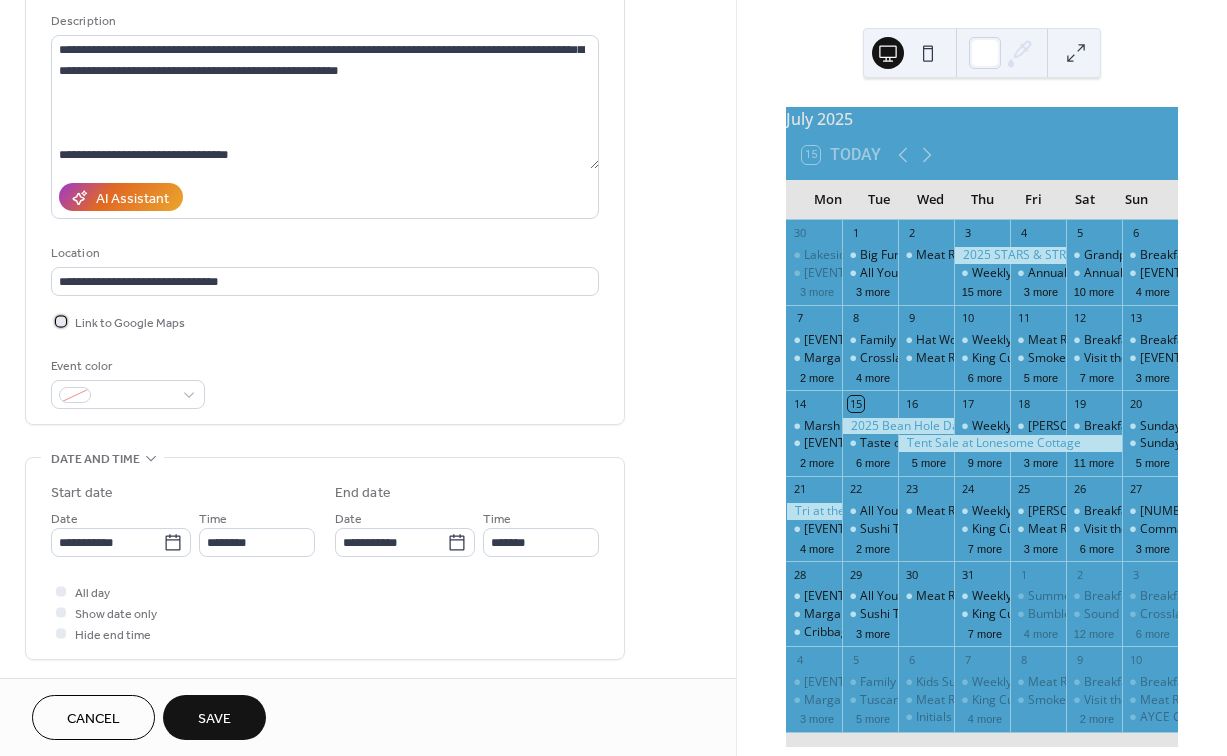 scroll, scrollTop: 211, scrollLeft: 0, axis: vertical 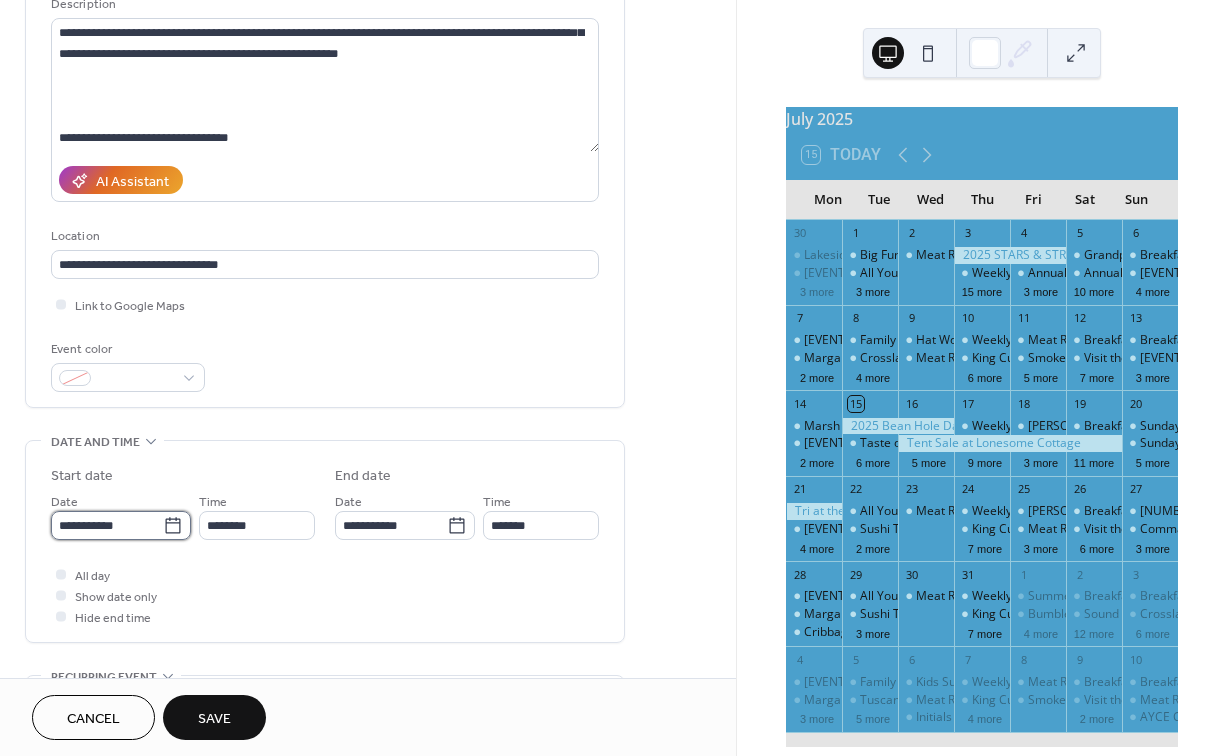 click on "**********" at bounding box center [107, 525] 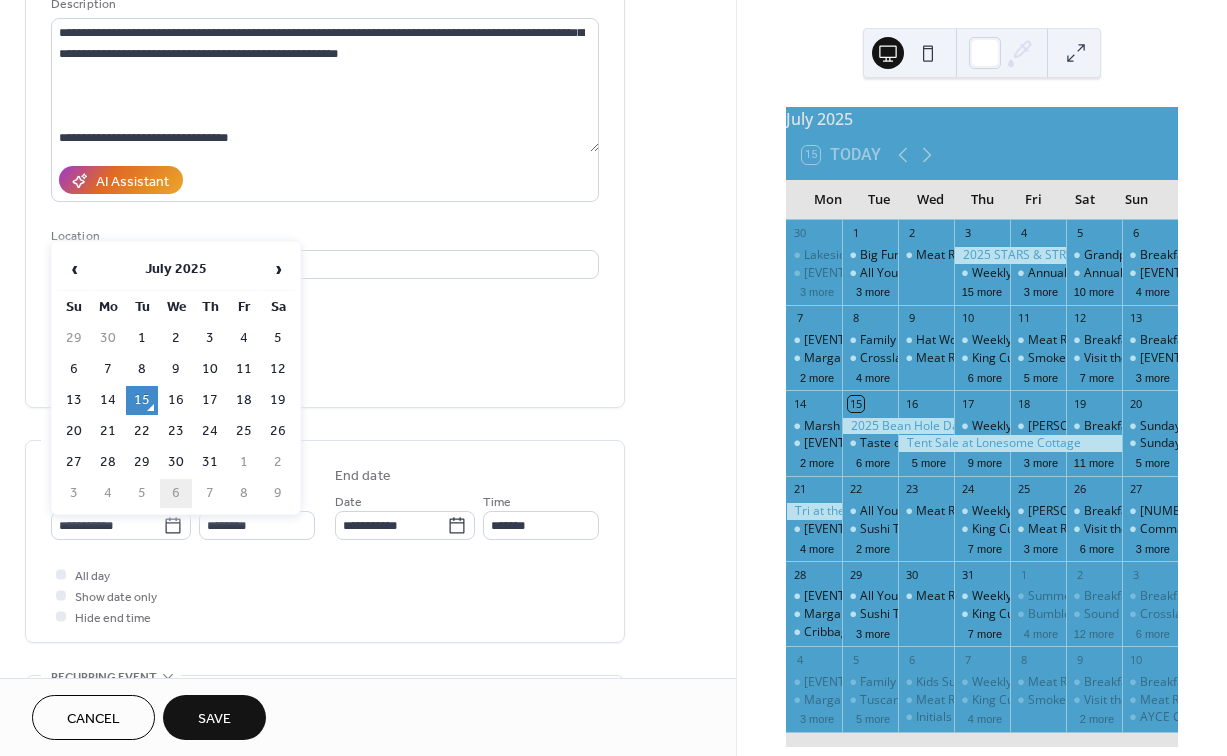 click on "6" at bounding box center (176, 493) 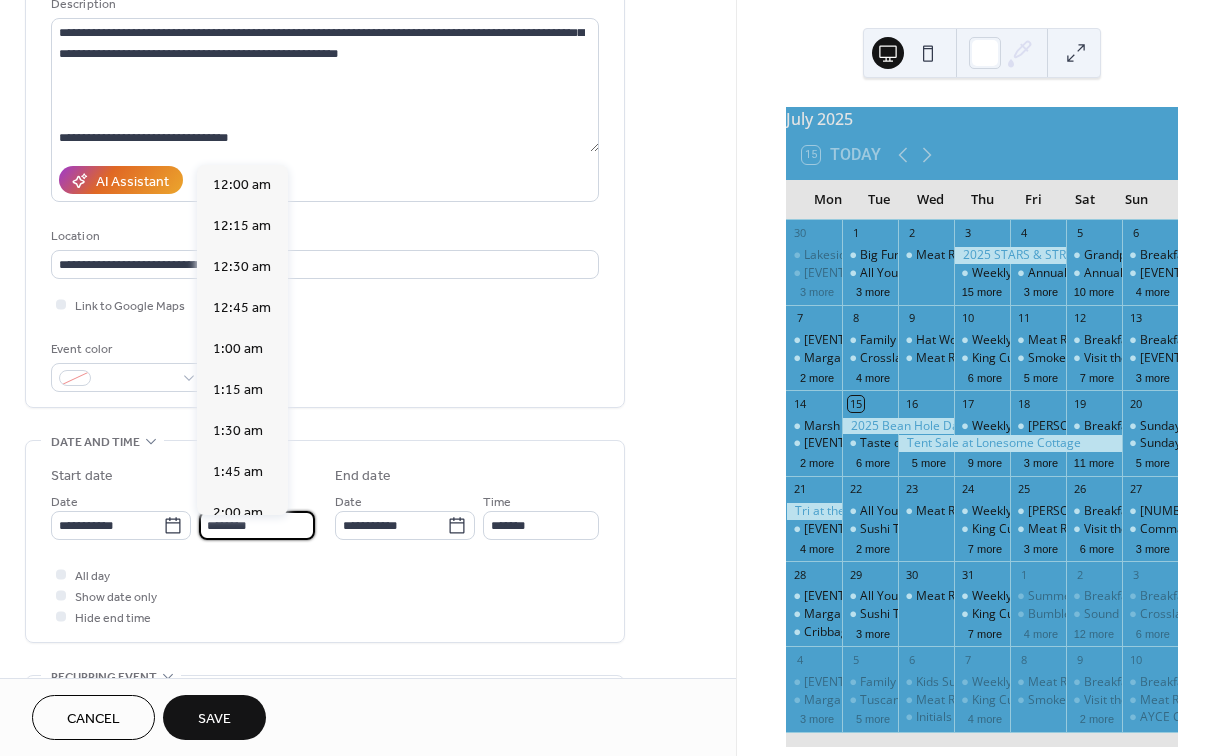 click on "********" at bounding box center [257, 525] 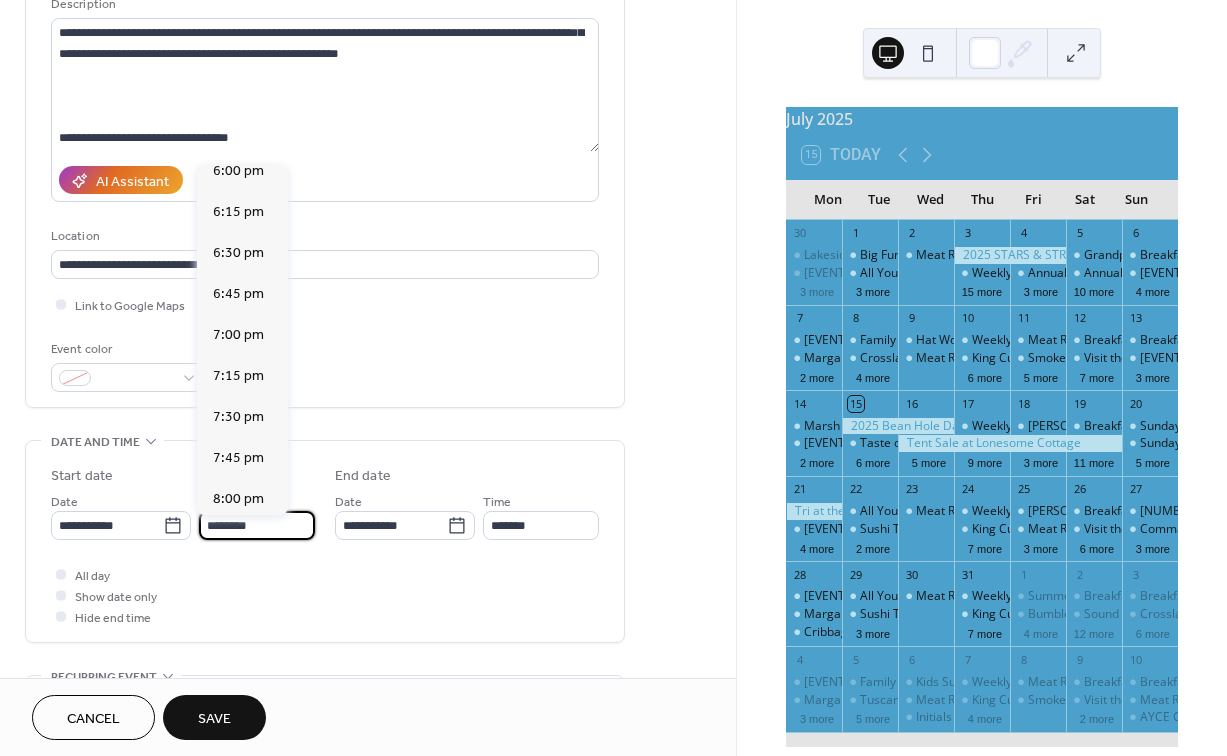 scroll, scrollTop: 2979, scrollLeft: 0, axis: vertical 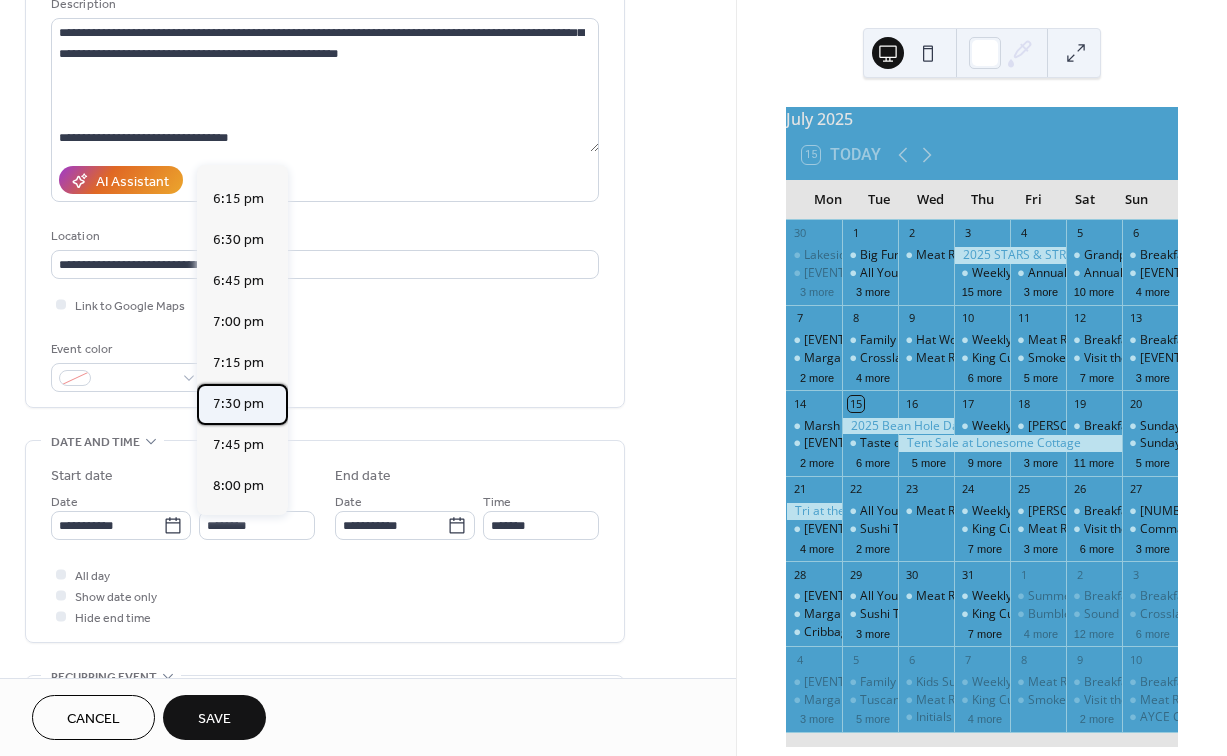 click on "7:30 pm" at bounding box center [238, 404] 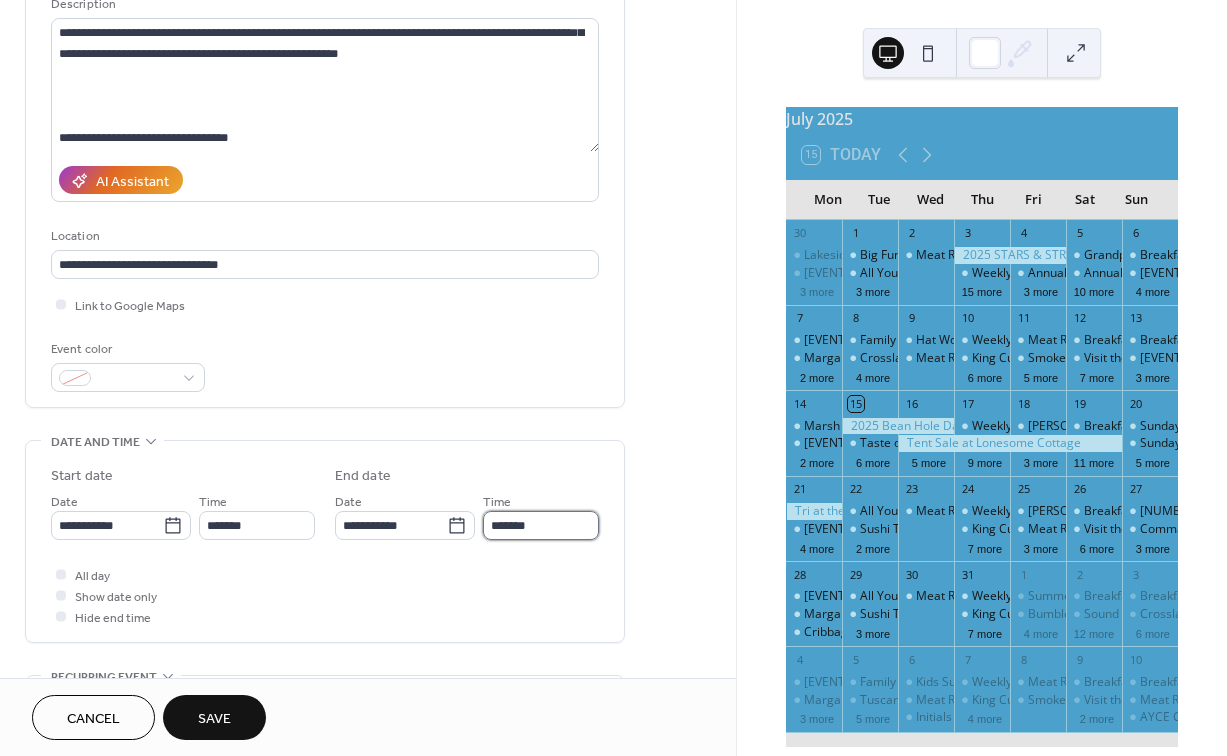 click on "*******" at bounding box center (541, 525) 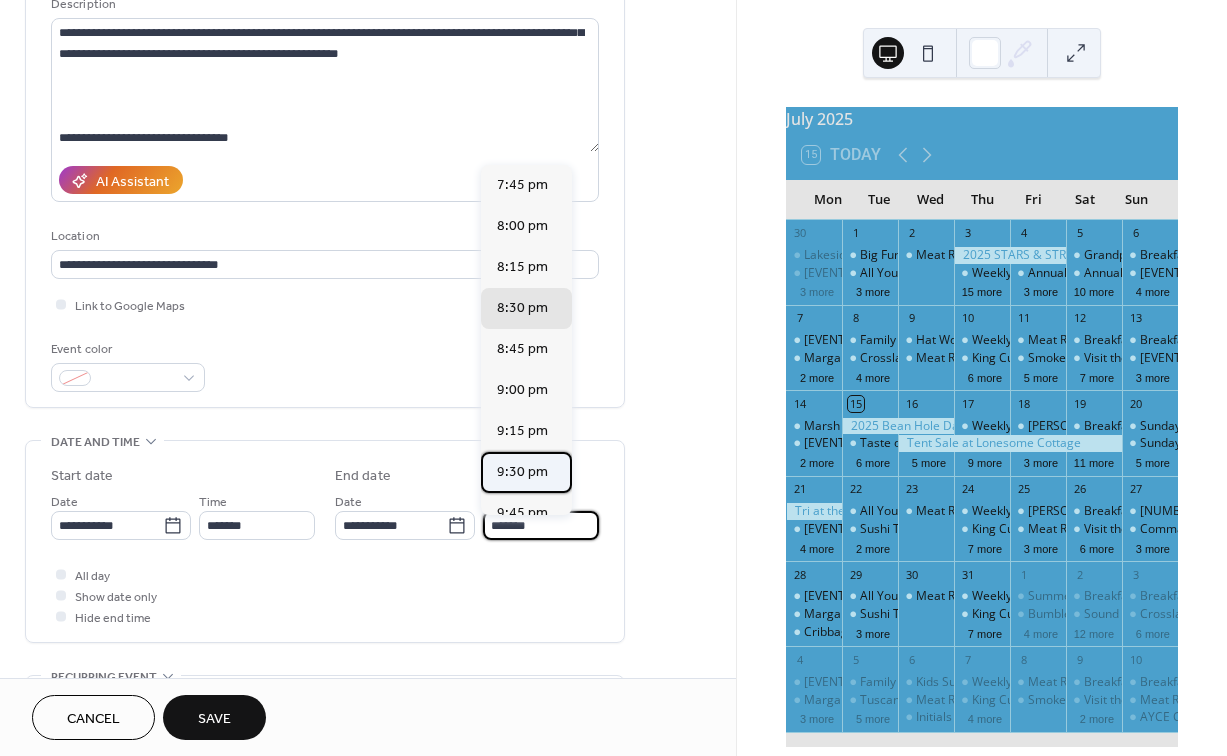 click on "9:30 pm" at bounding box center [522, 472] 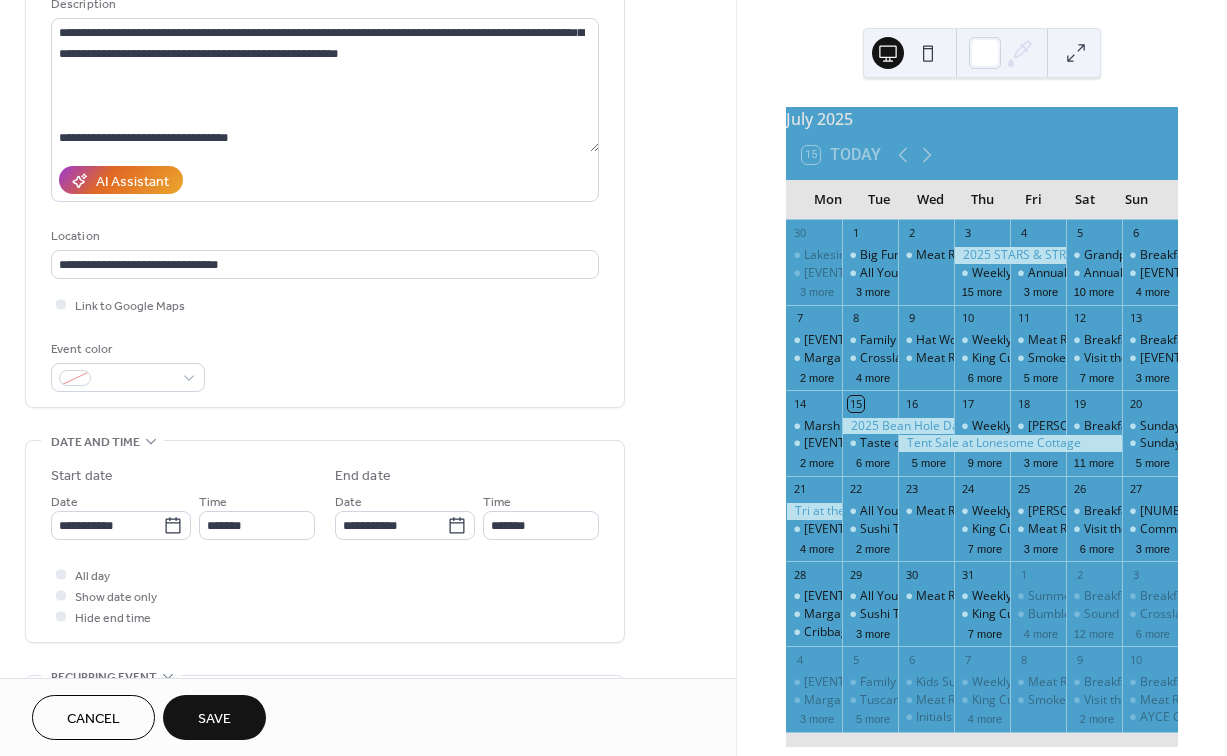 scroll, scrollTop: 454, scrollLeft: 0, axis: vertical 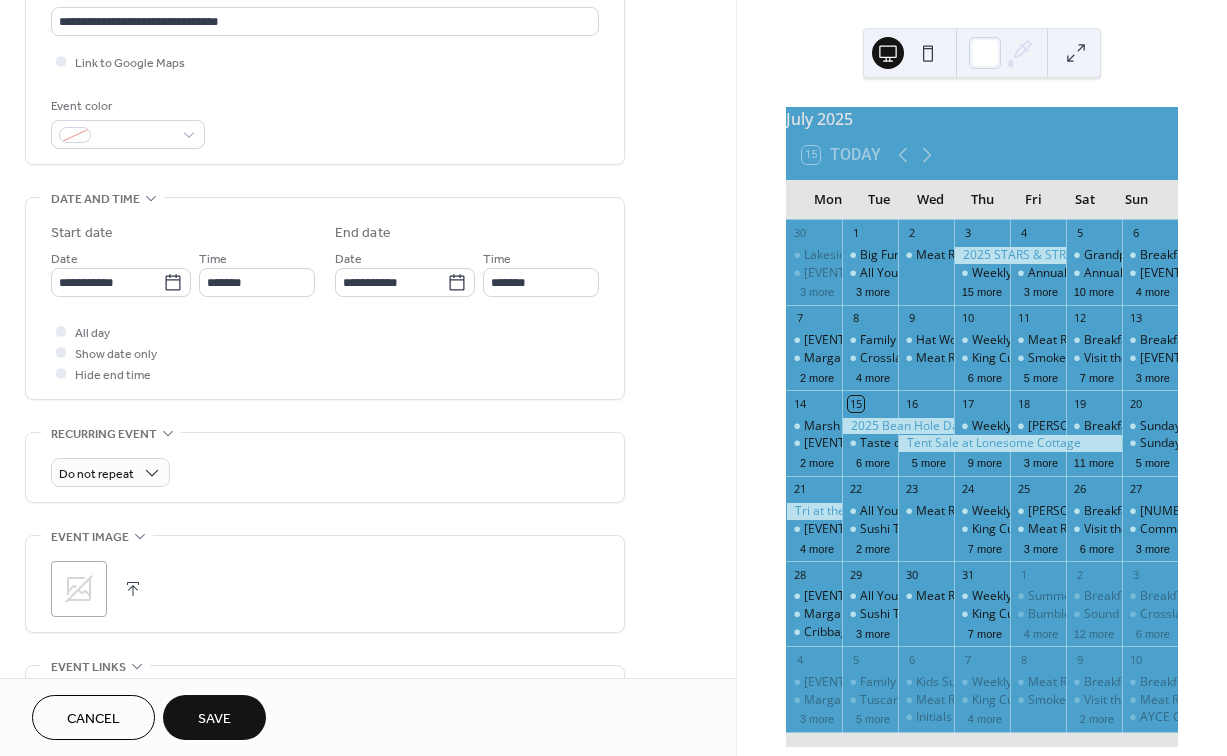 click on ";" at bounding box center [325, 584] 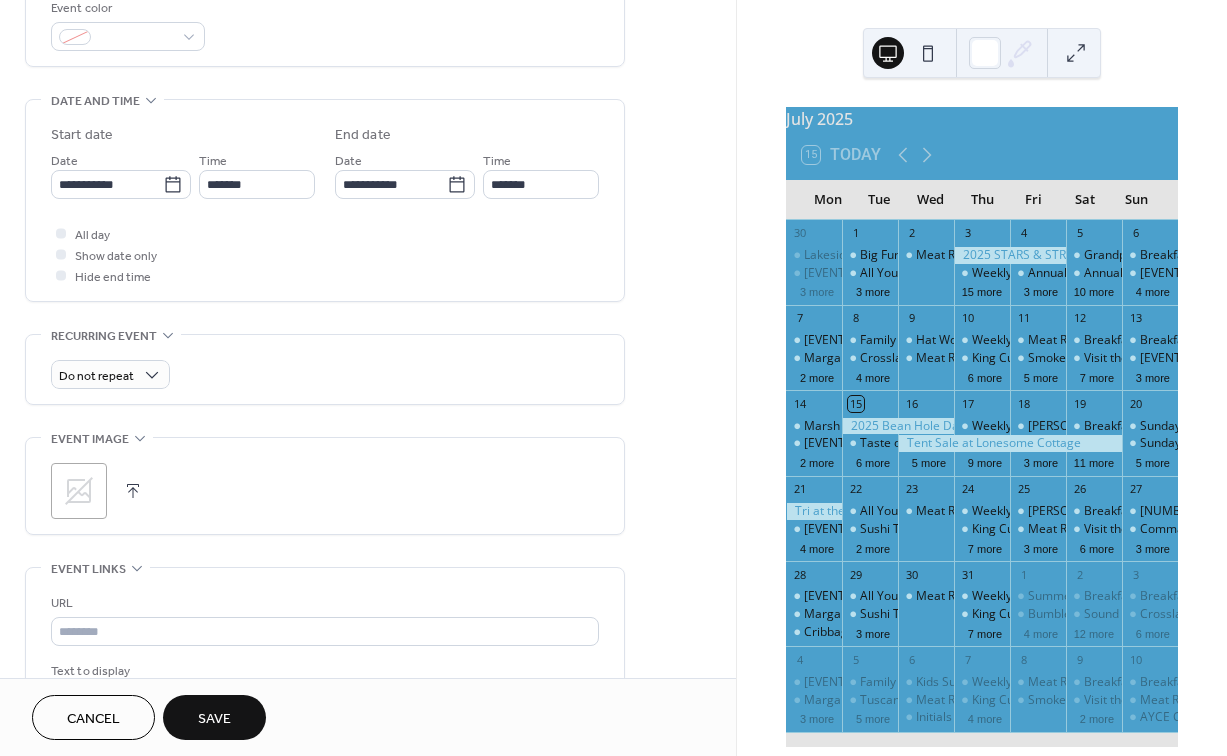 click at bounding box center [133, 491] 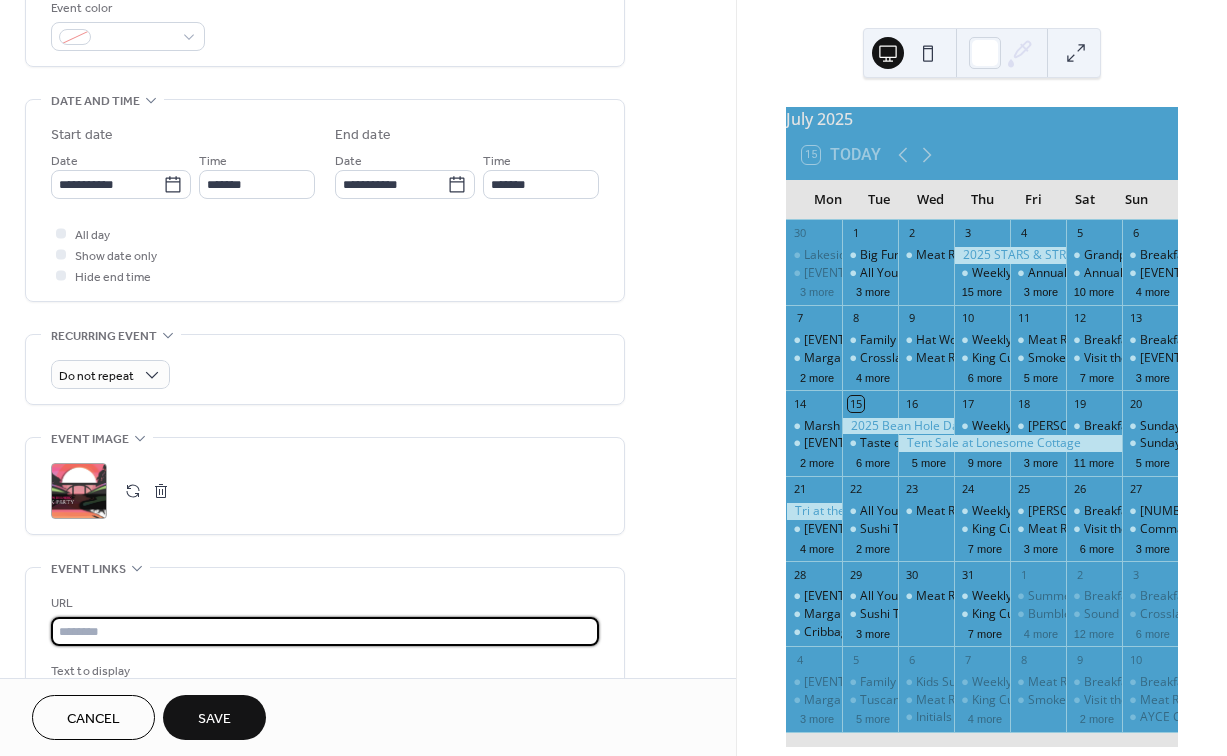 click at bounding box center [325, 631] 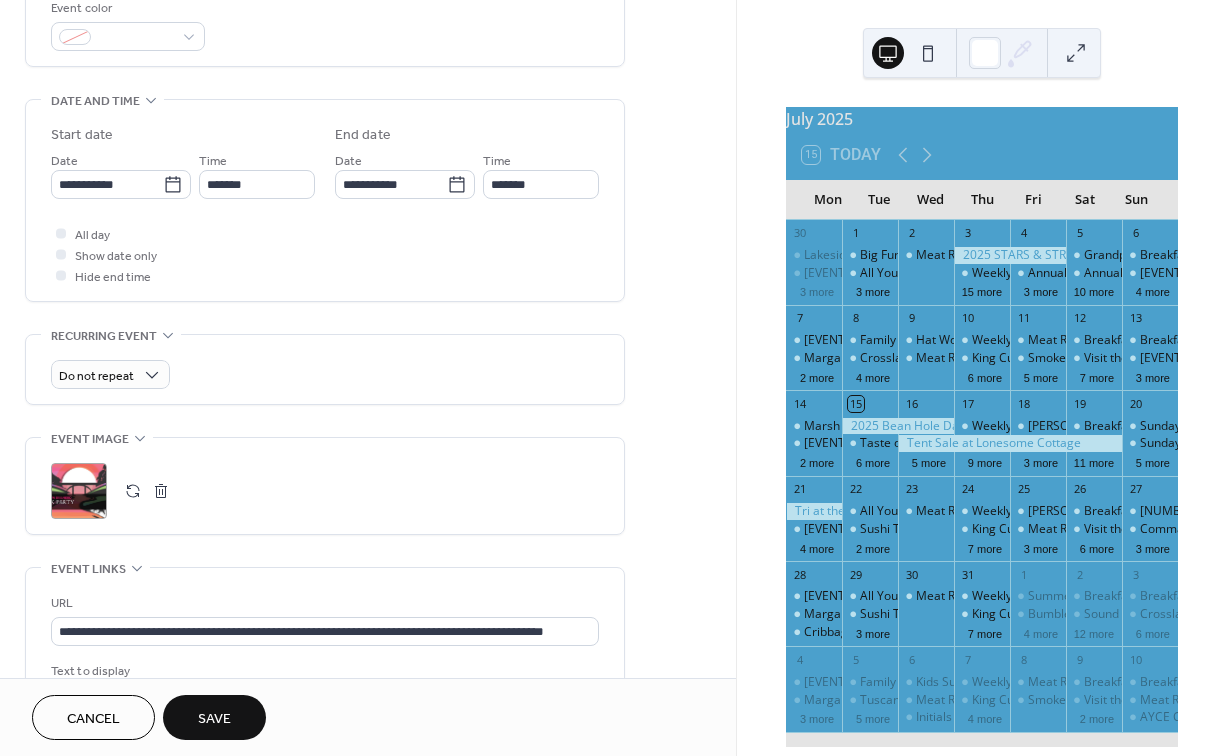 click on "Save" at bounding box center [214, 717] 